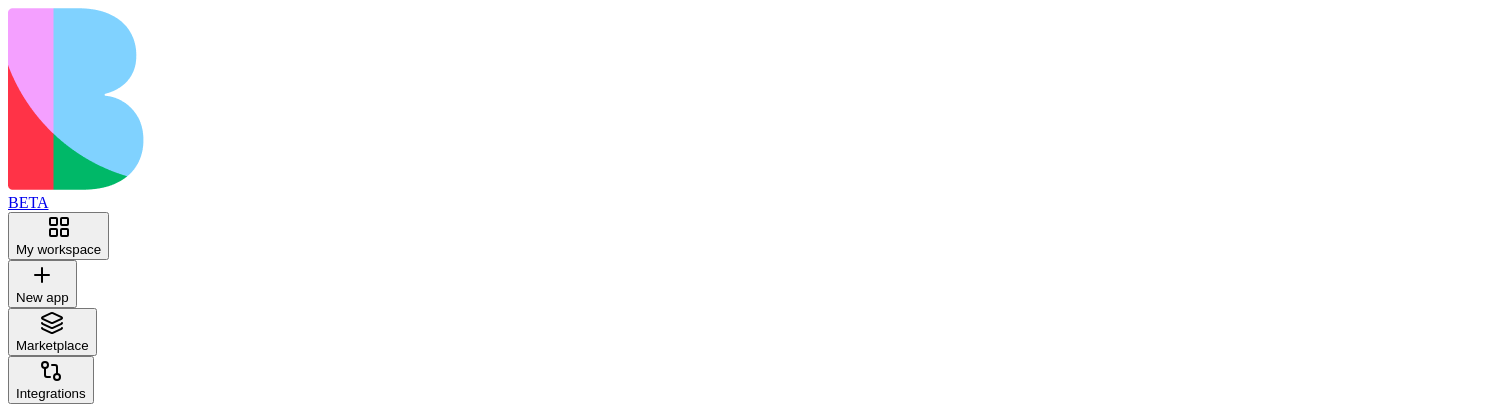 scroll, scrollTop: 0, scrollLeft: 0, axis: both 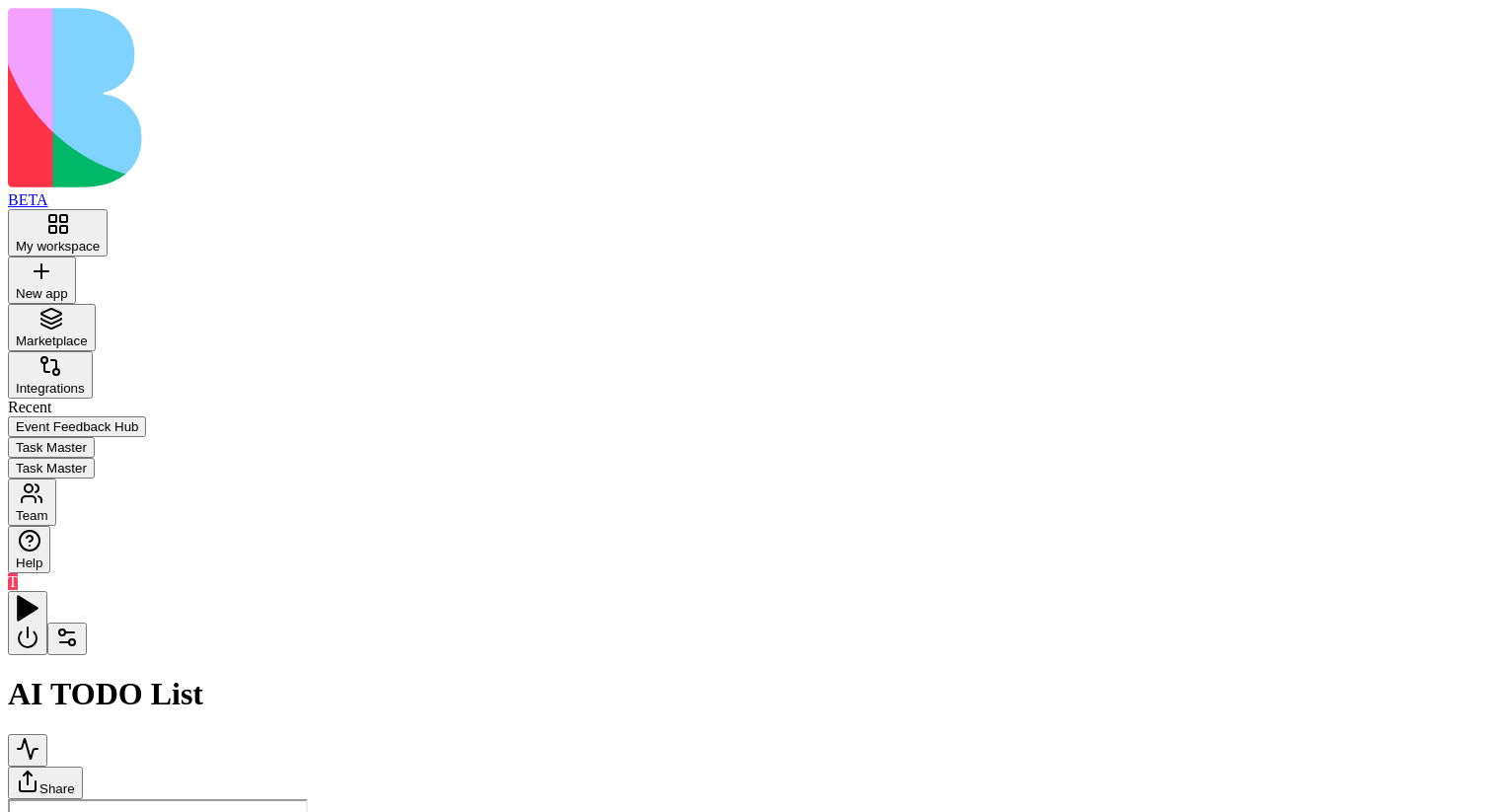 click at bounding box center [67, 638] 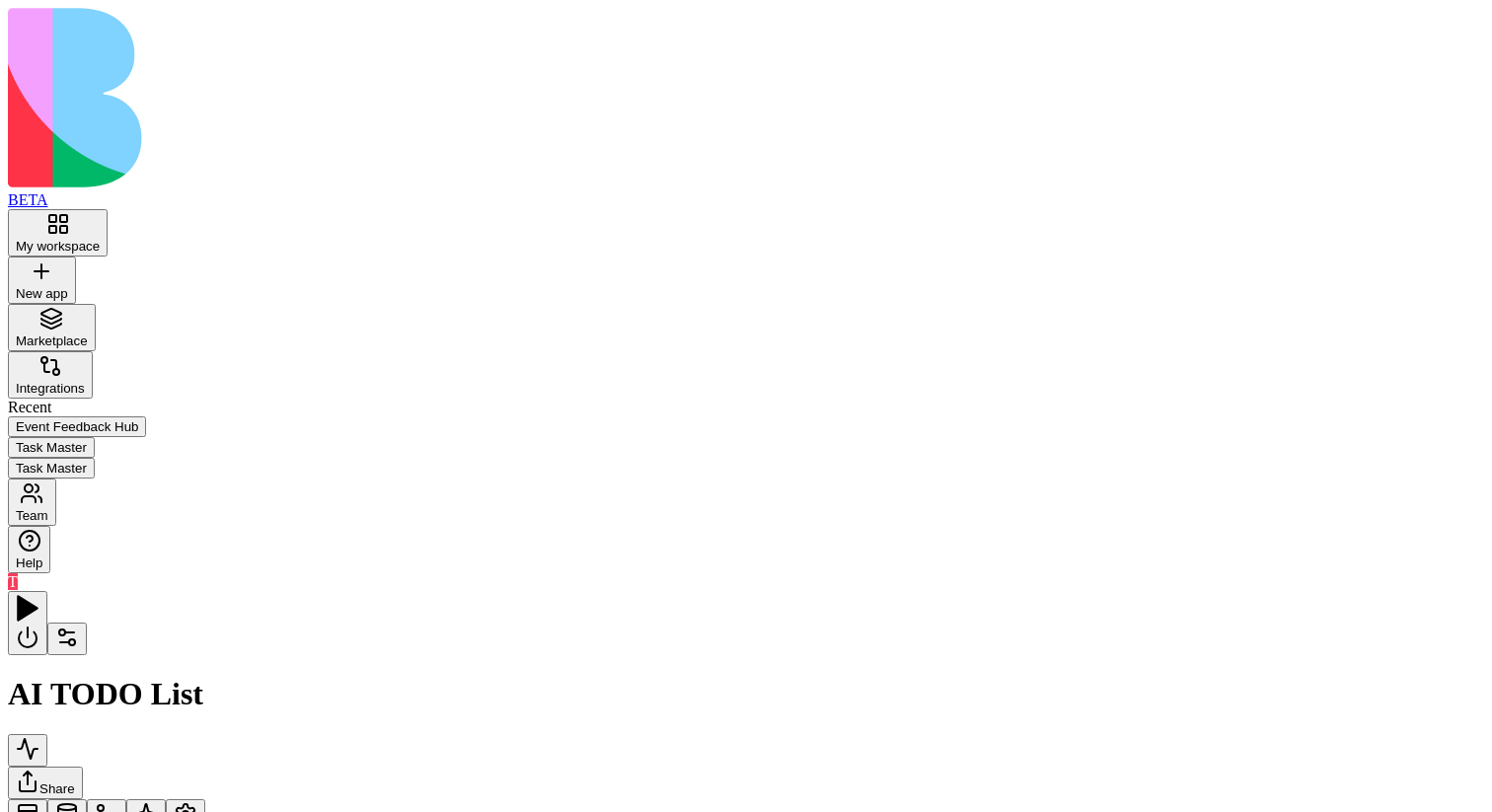 click at bounding box center (107, 815) 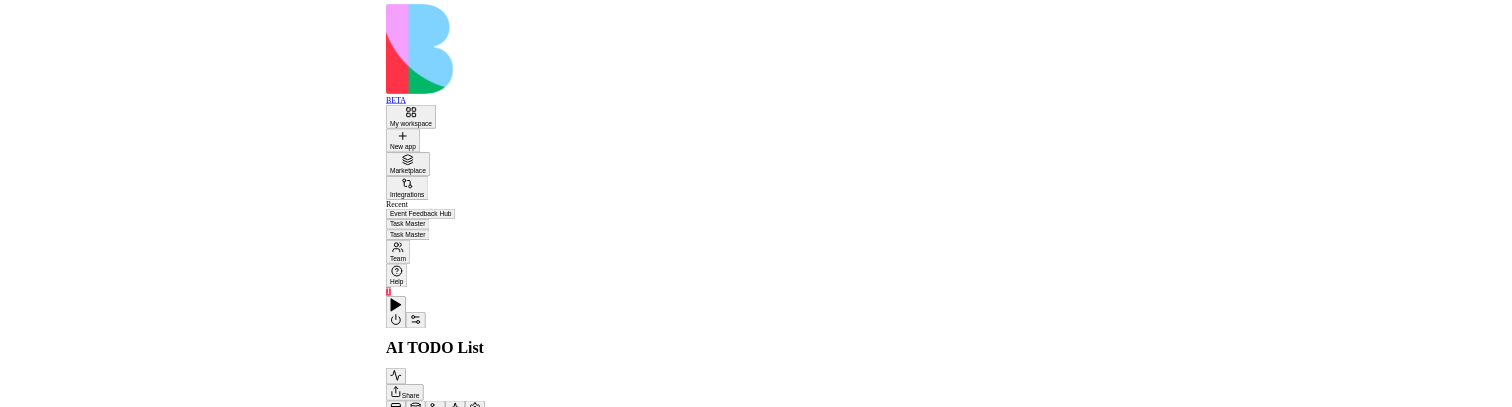scroll, scrollTop: 0, scrollLeft: 0, axis: both 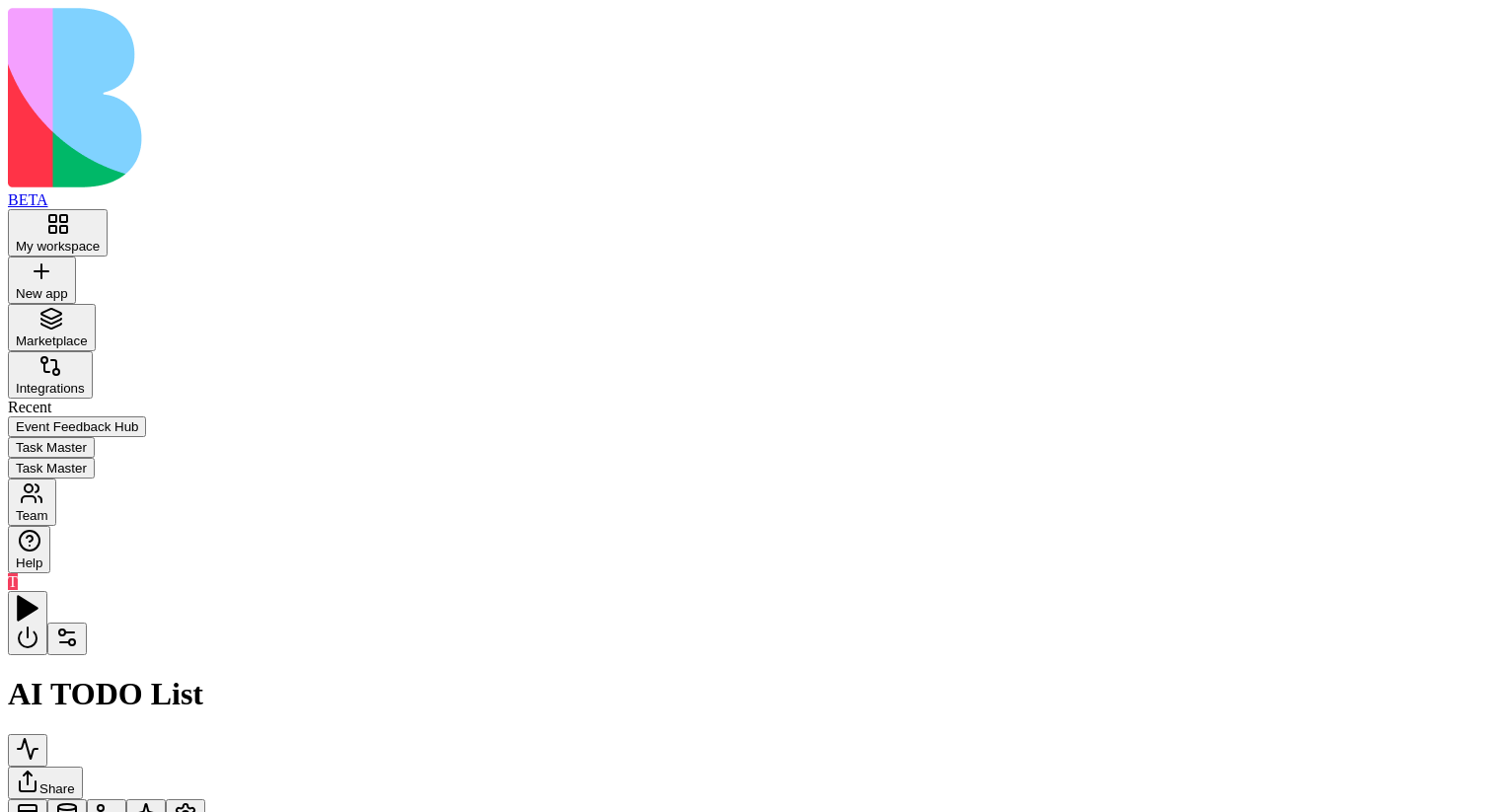 click on "***" at bounding box center (78, 860) 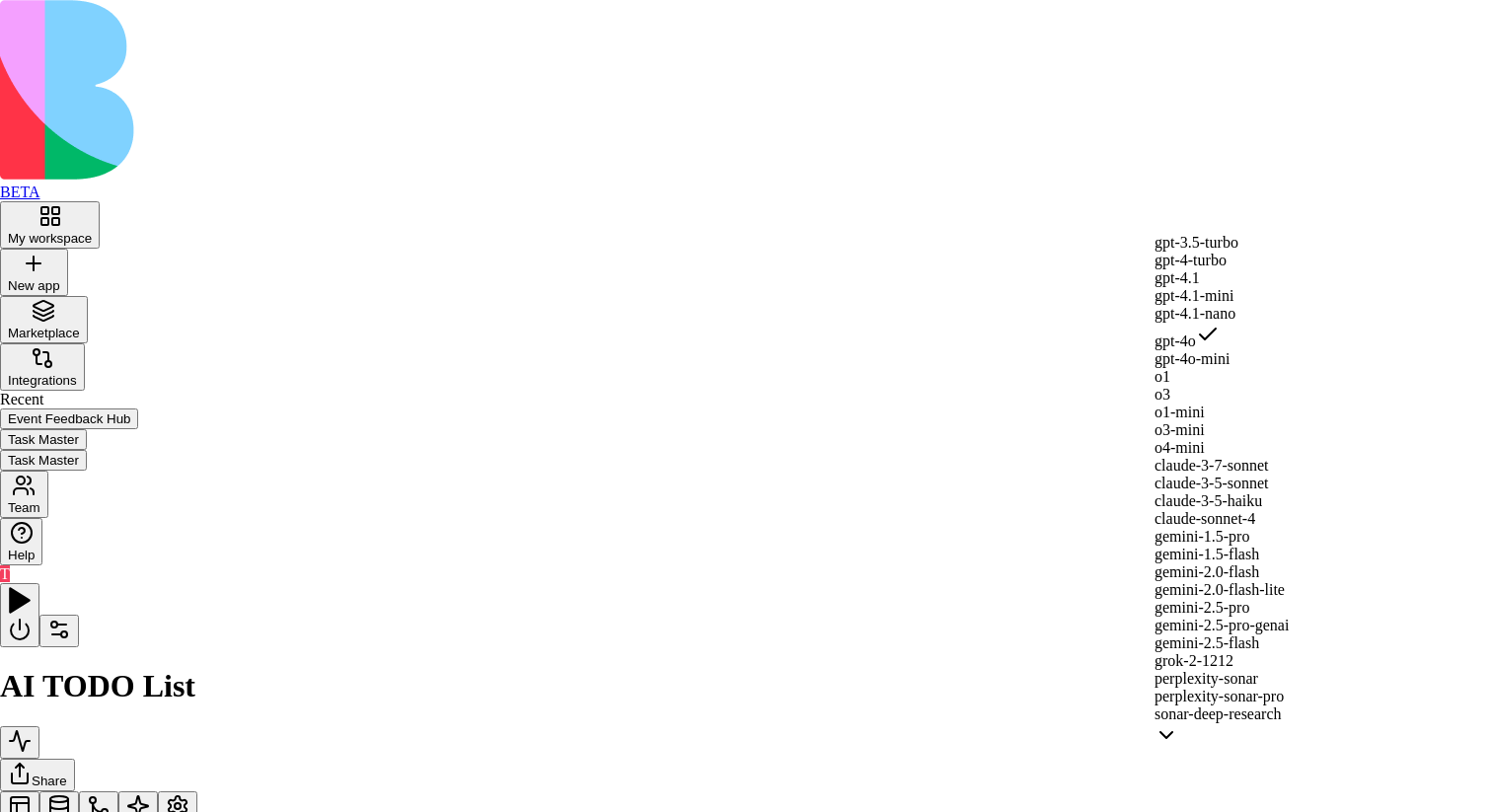 click on "BETA My workspace New app
To pick up a draggable item, press the space bar.
While dragging, use the arrow keys to move the item.
Press space again to drop the item in its new position, or press escape to cancel.
Marketplace Integrations Recent Event Feedback Hub Task Master Task Master Team Help T AI TODO List Share Actions GenerateTaskDescription AgentCall GenerateImage GenerateDemoTasks InsertTaskToTable WOW ccc ddd eee fff gggg Trigger UI Triggers Action GenerateTaskDescription Generate a detailed description for a task based on its title Add lalala AgentCall Tools Slack GenerateDemoTasks GenerateImage Use this action to create an image based on a text prompt. Provide context or style requirements as needed Press enter or space to select a node. You can then use the arrow keys to move the node around.  Press delete to remove it and escape to cancel.   Press enter or space to select an edge. You can then press delete to remove it or escape to cancel.   name *** Submit ********* Prompt Slack" at bounding box center [746, 948] 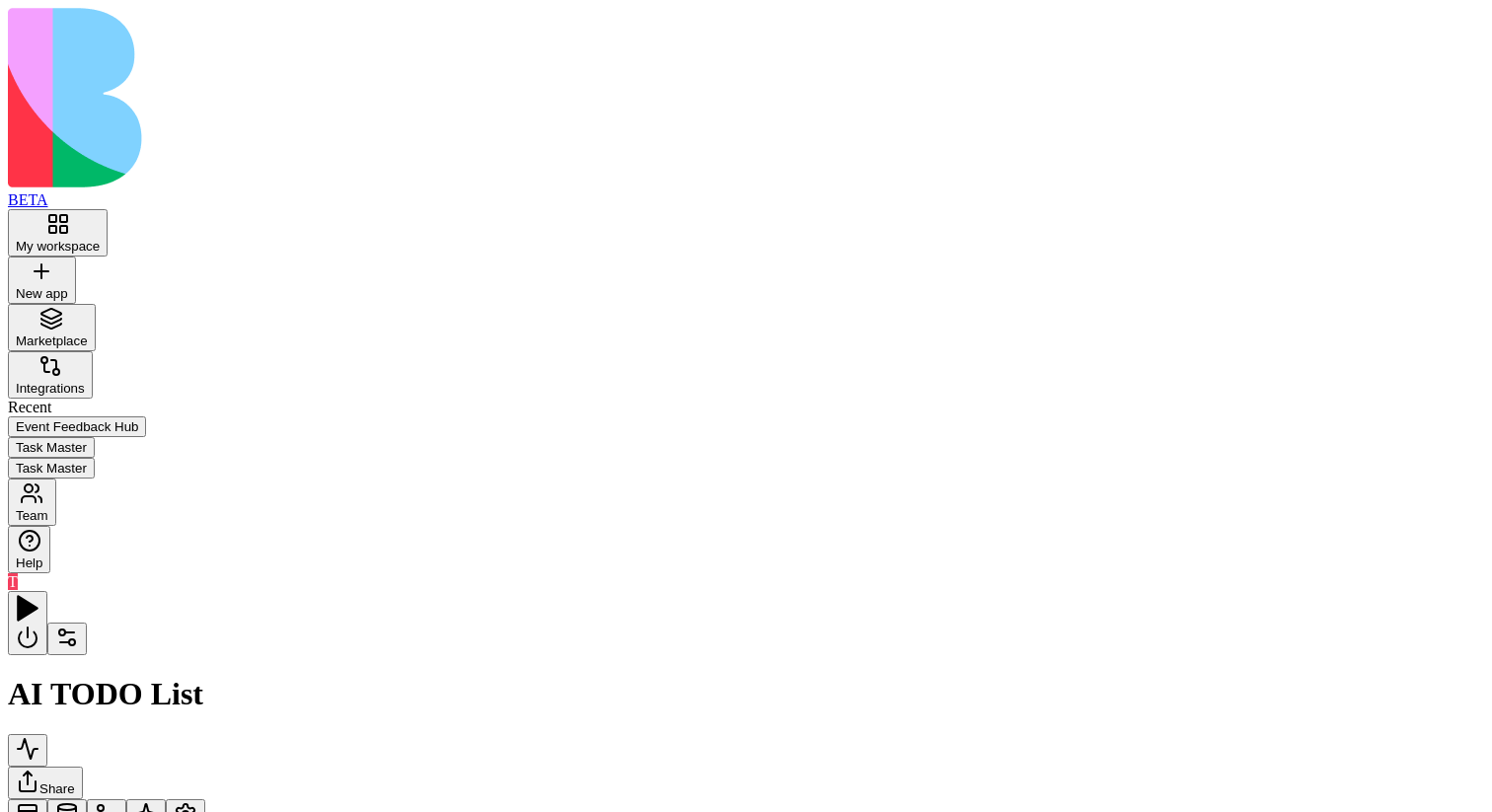 click on "***" at bounding box center [78, 1469] 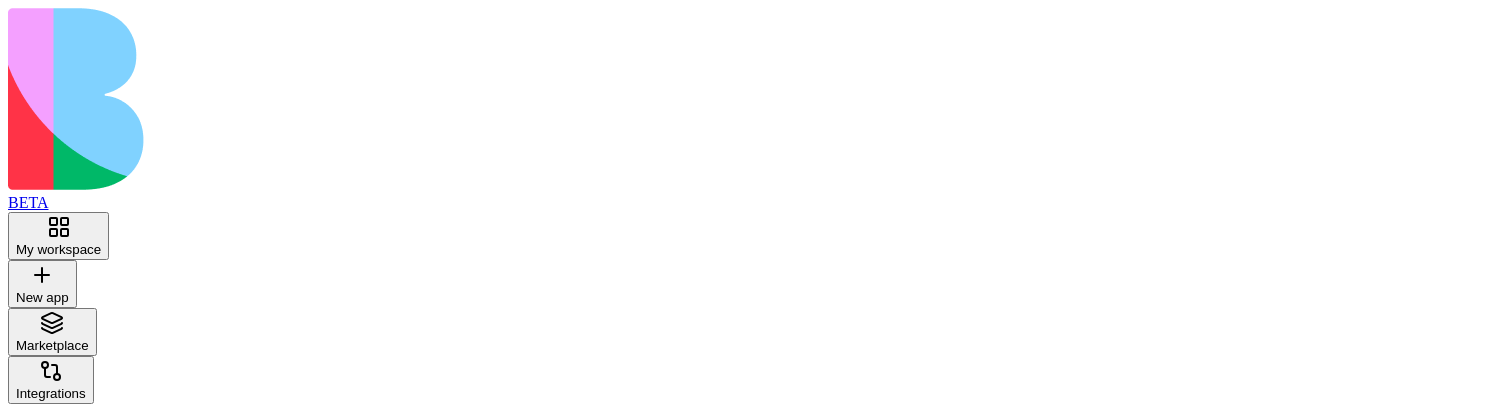 type 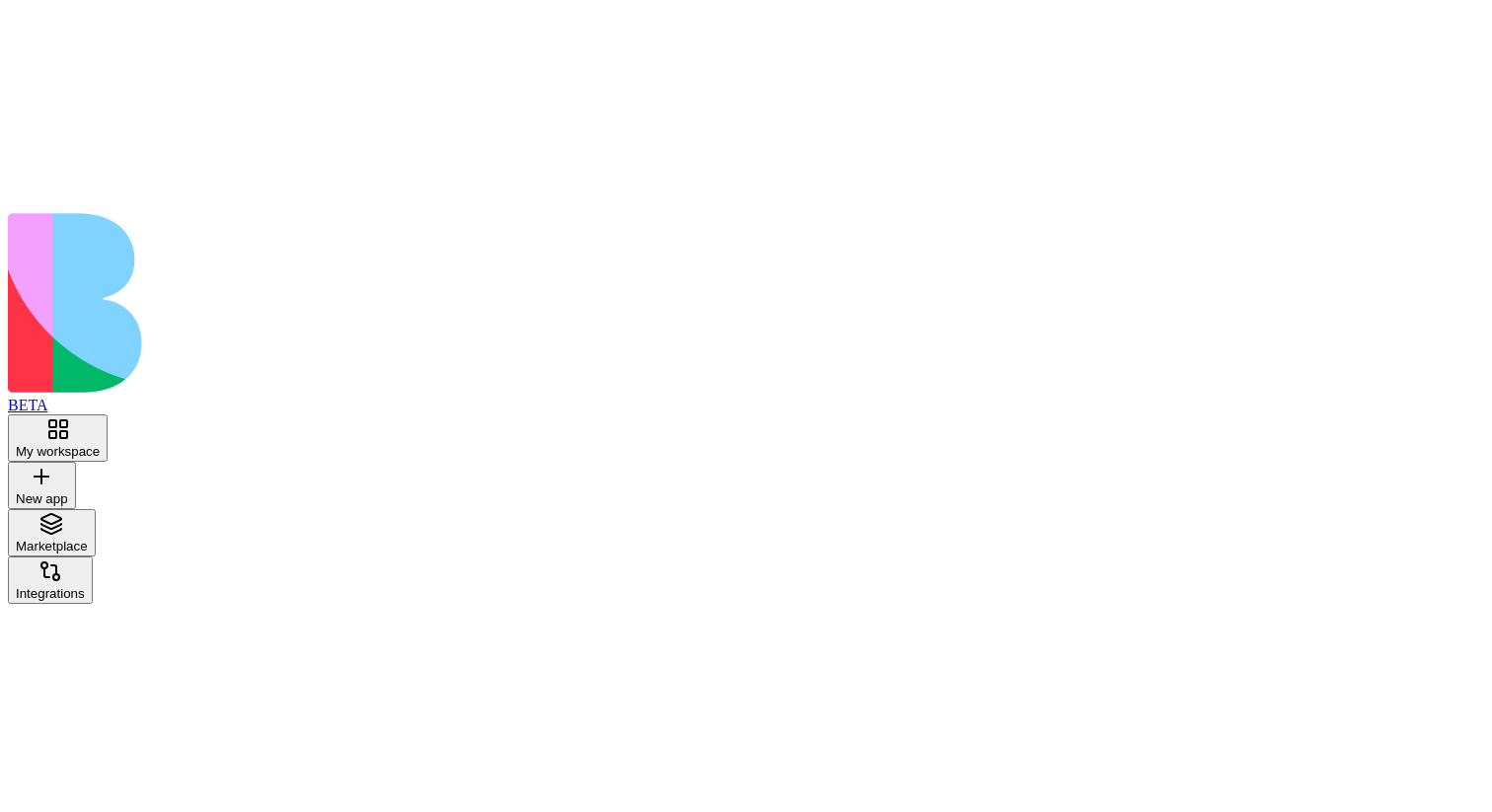 scroll, scrollTop: 0, scrollLeft: 0, axis: both 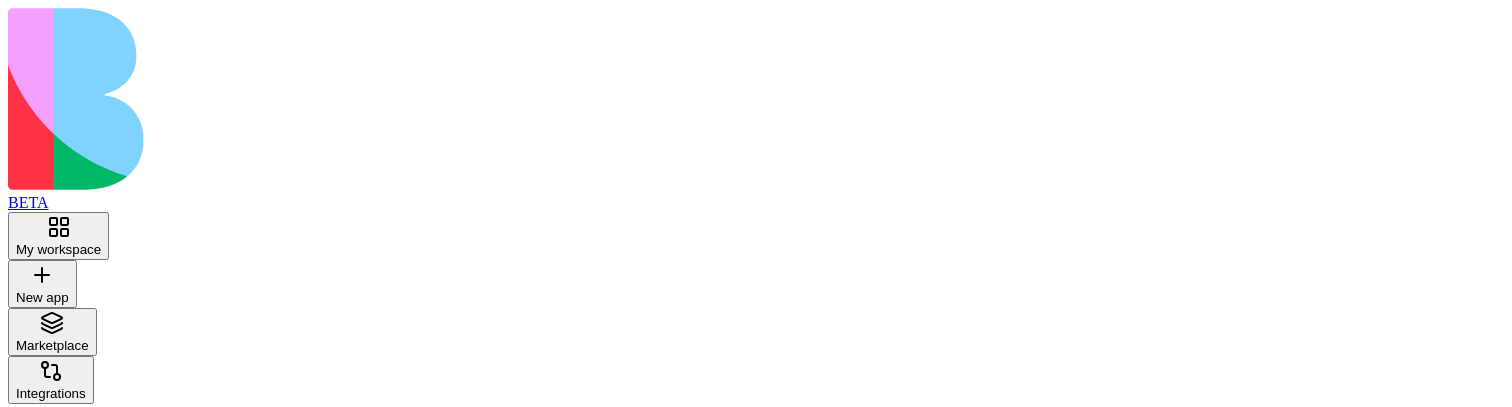 click on "**********" at bounding box center [133, 962] 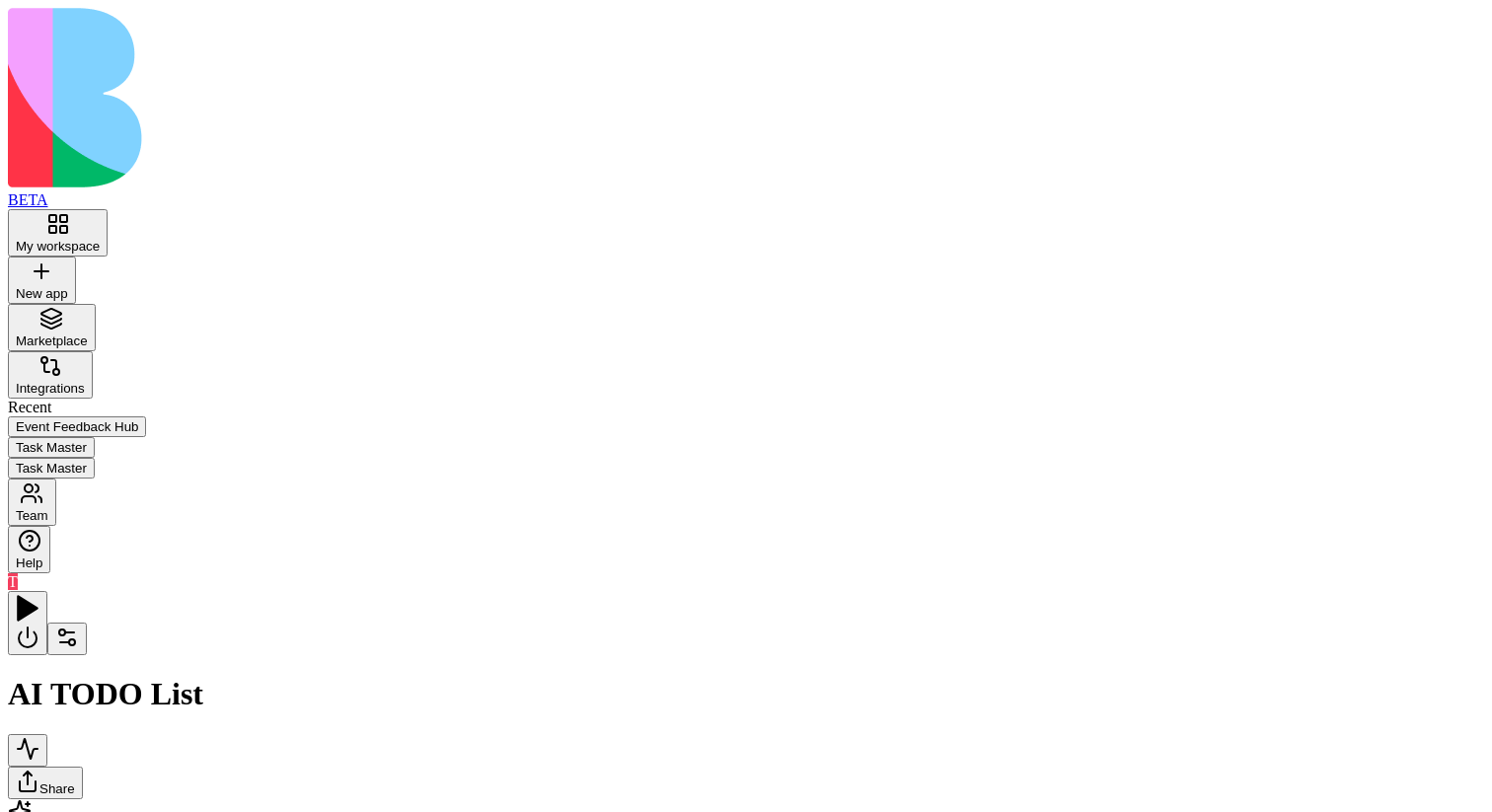 click on "Done?" at bounding box center (44, 1022) 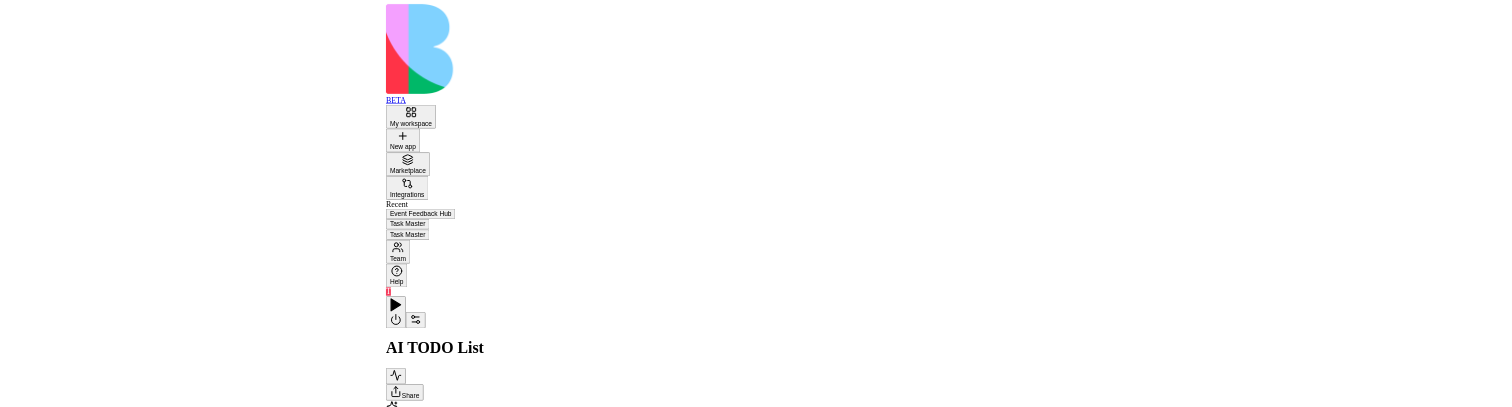 scroll, scrollTop: 0, scrollLeft: 0, axis: both 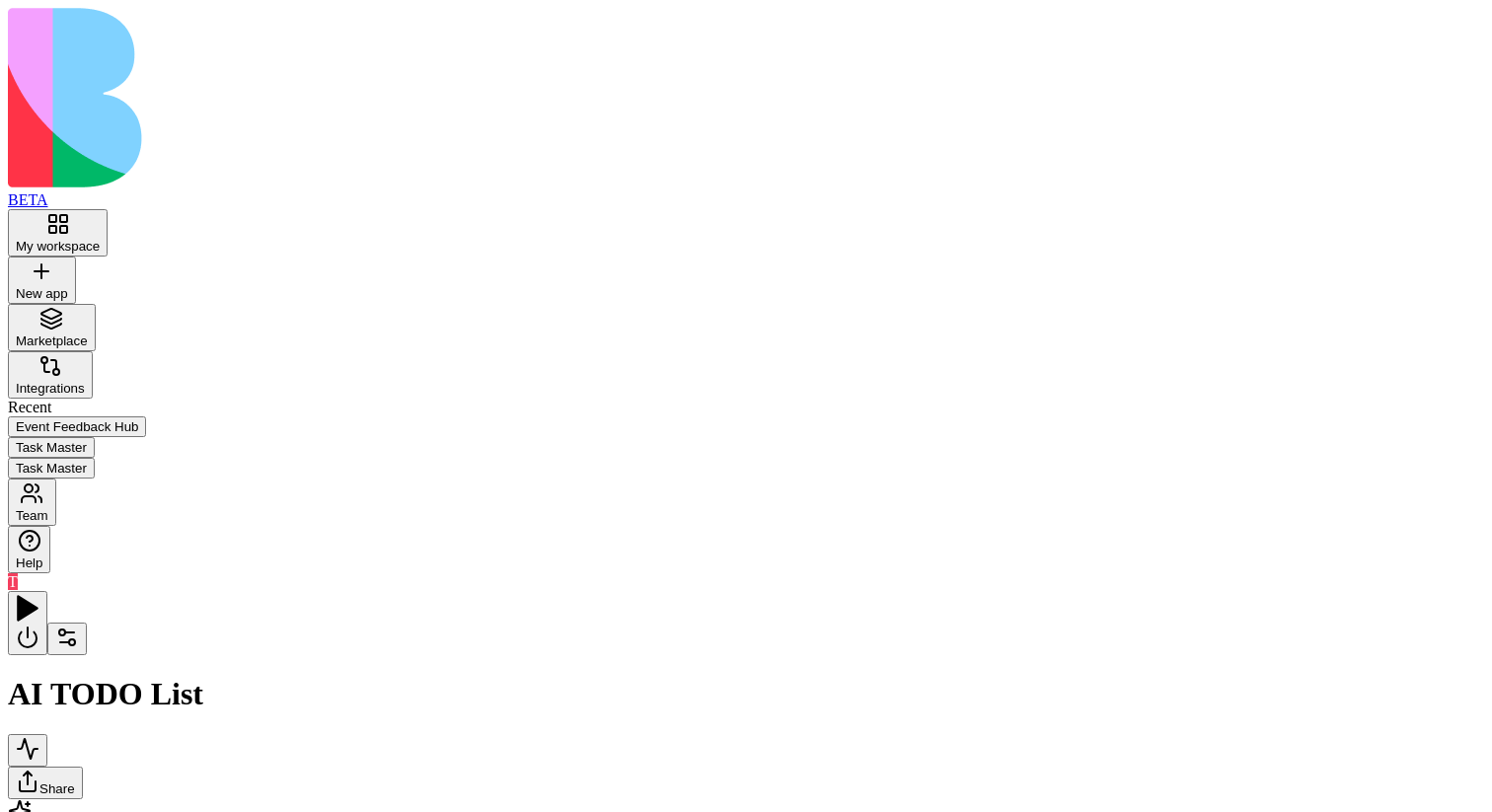 click on "**********" at bounding box center [78, 1004] 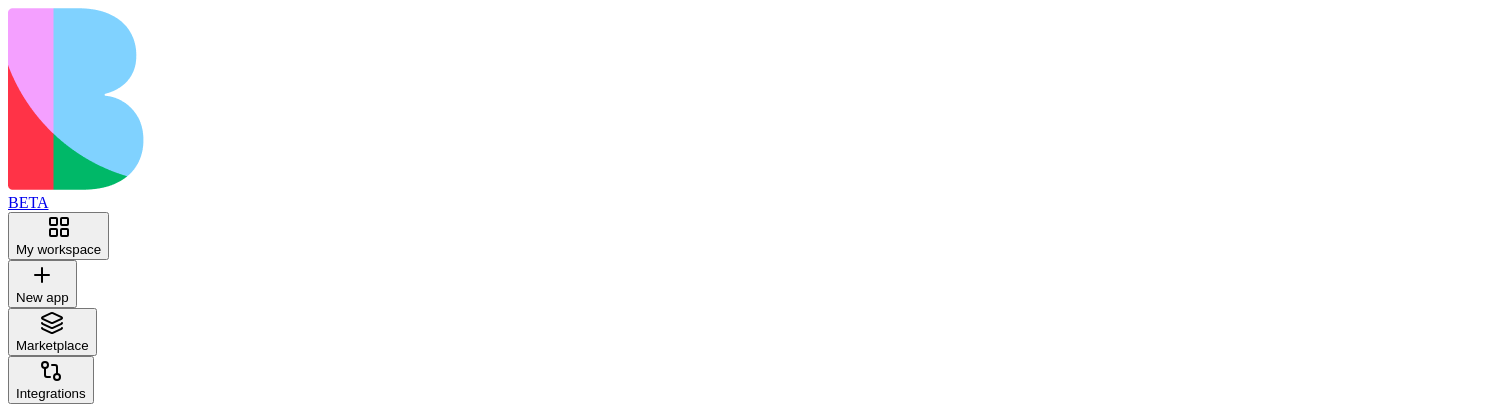 click on "Action GenerateTaskDescription Generate a detailed description for a task based on its title Add" at bounding box center (870, 934) 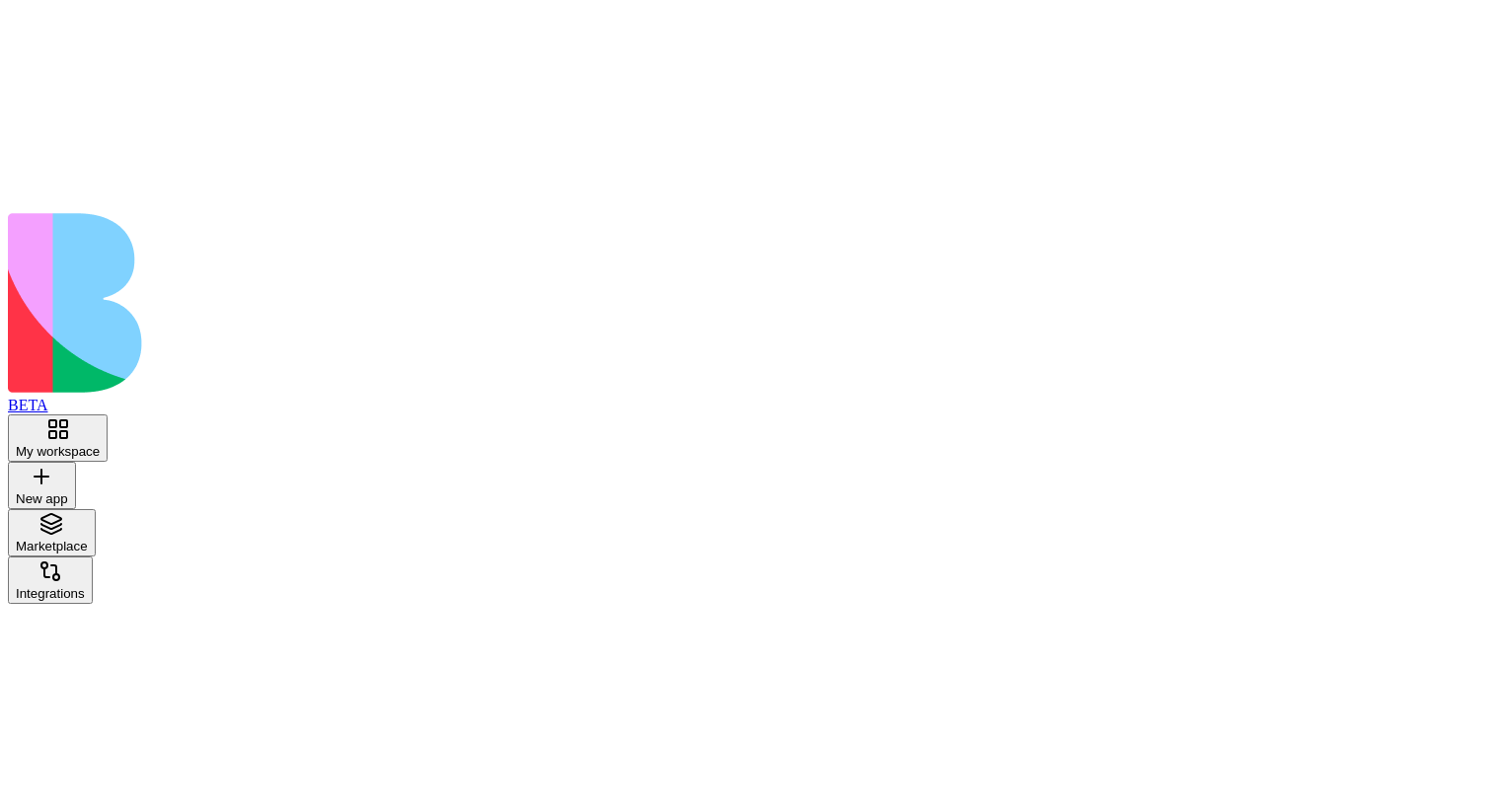 scroll, scrollTop: 0, scrollLeft: 0, axis: both 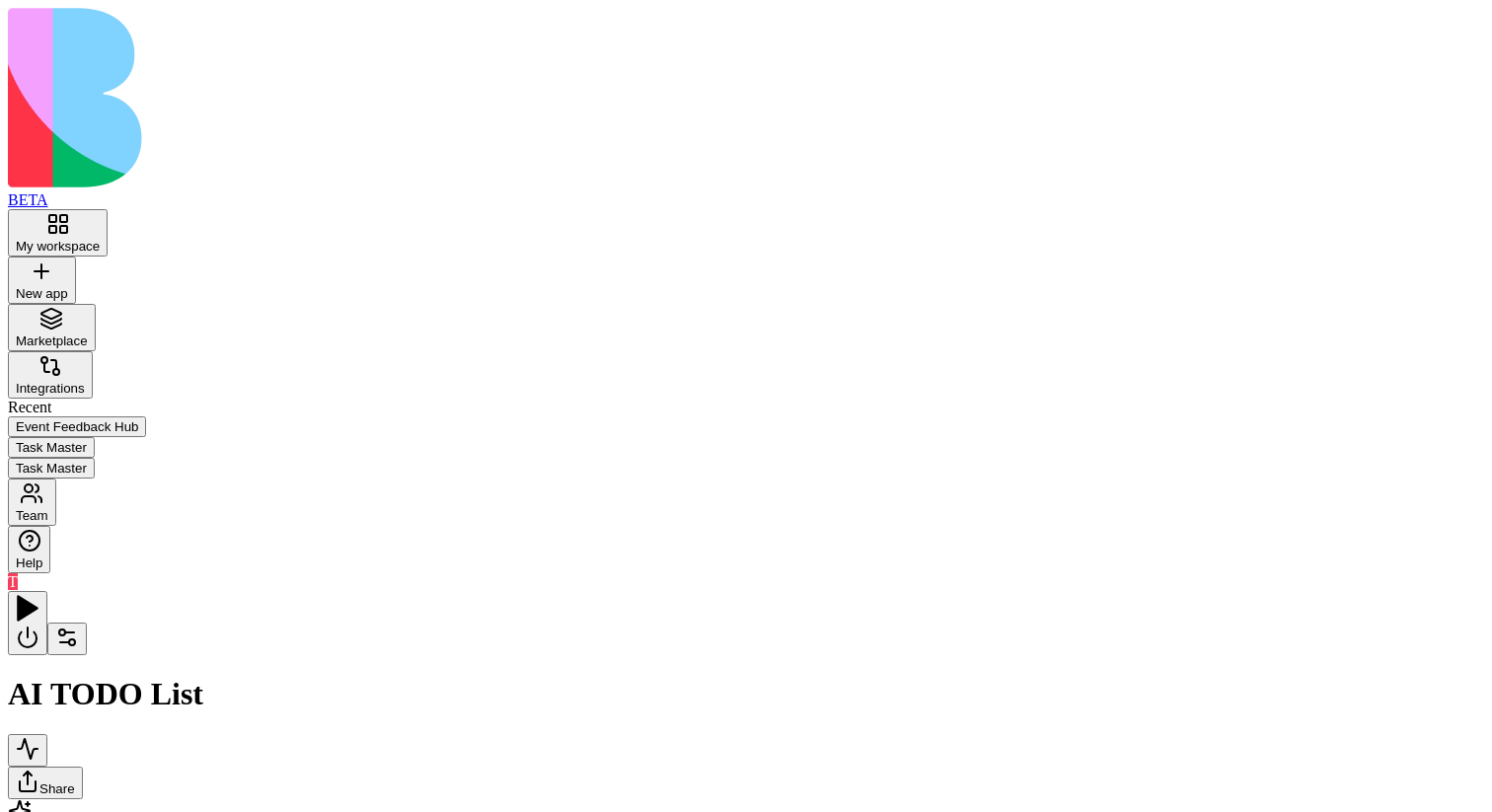 click on "**********" at bounding box center [78, 1004] 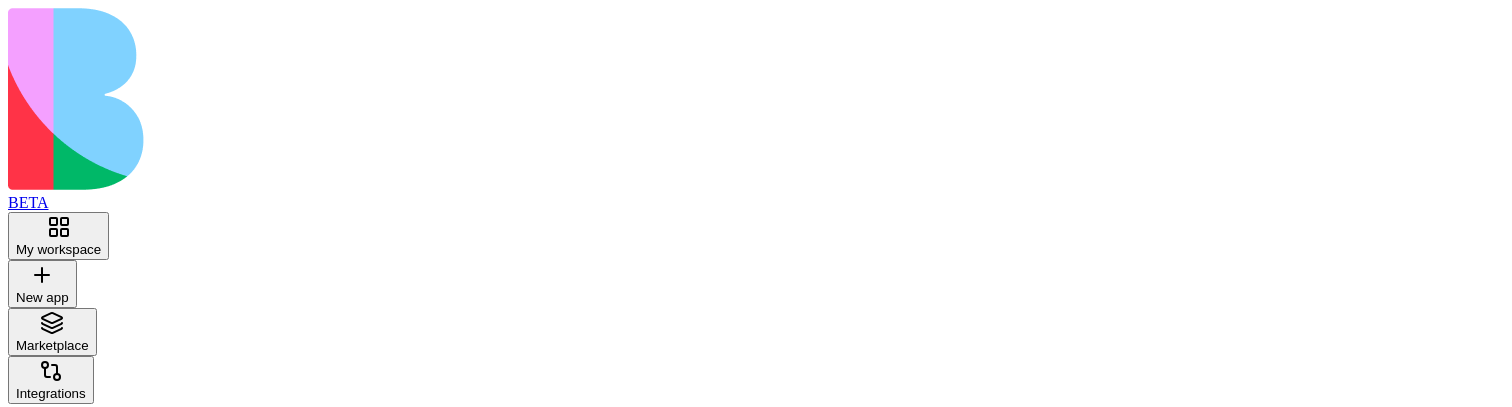 click on "******" at bounding box center (117, 1000) 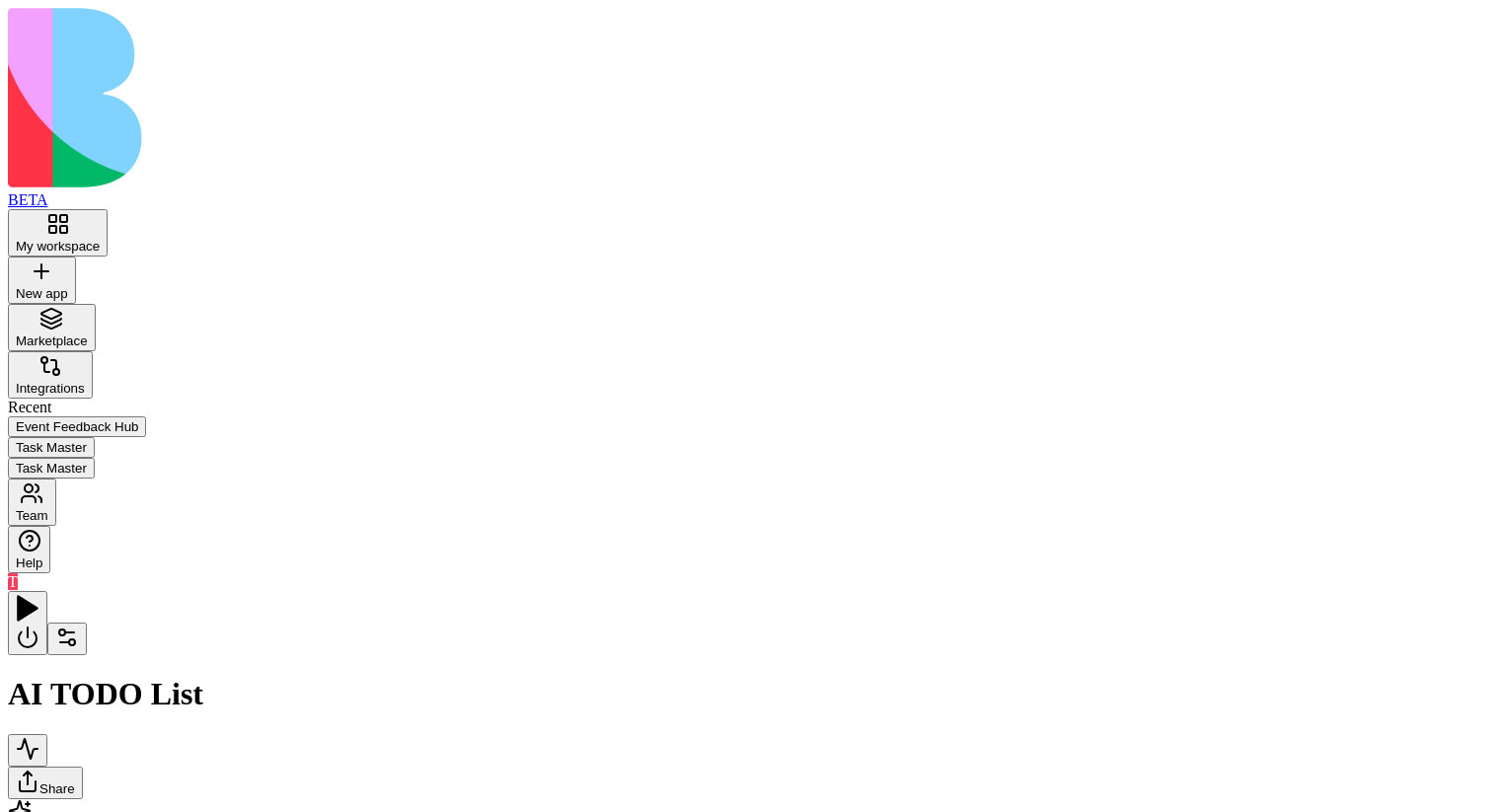 click on "Todo   Title * ***   CHECKBOX WIDGET" at bounding box center [746, 976] 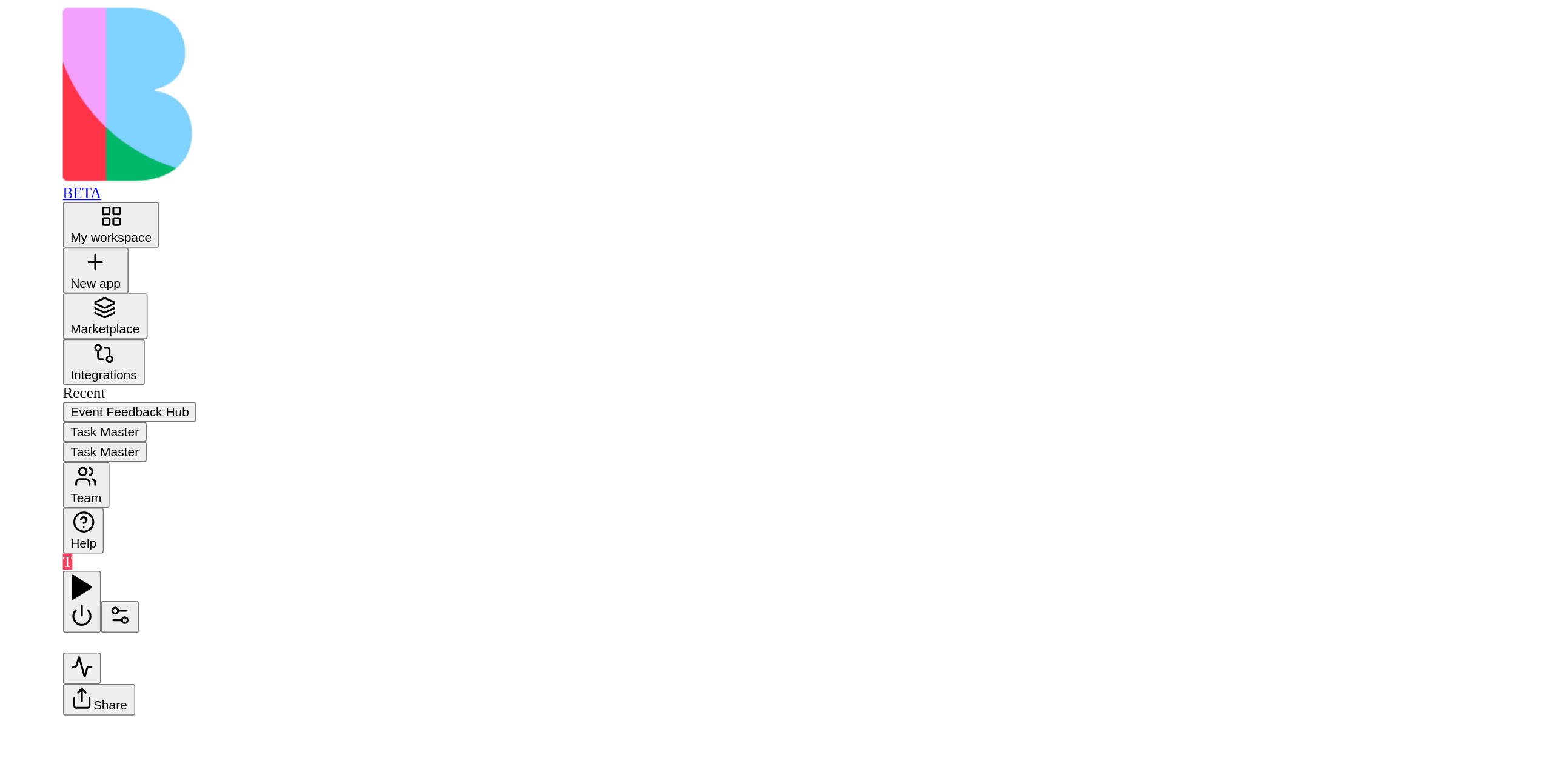 scroll, scrollTop: 0, scrollLeft: 0, axis: both 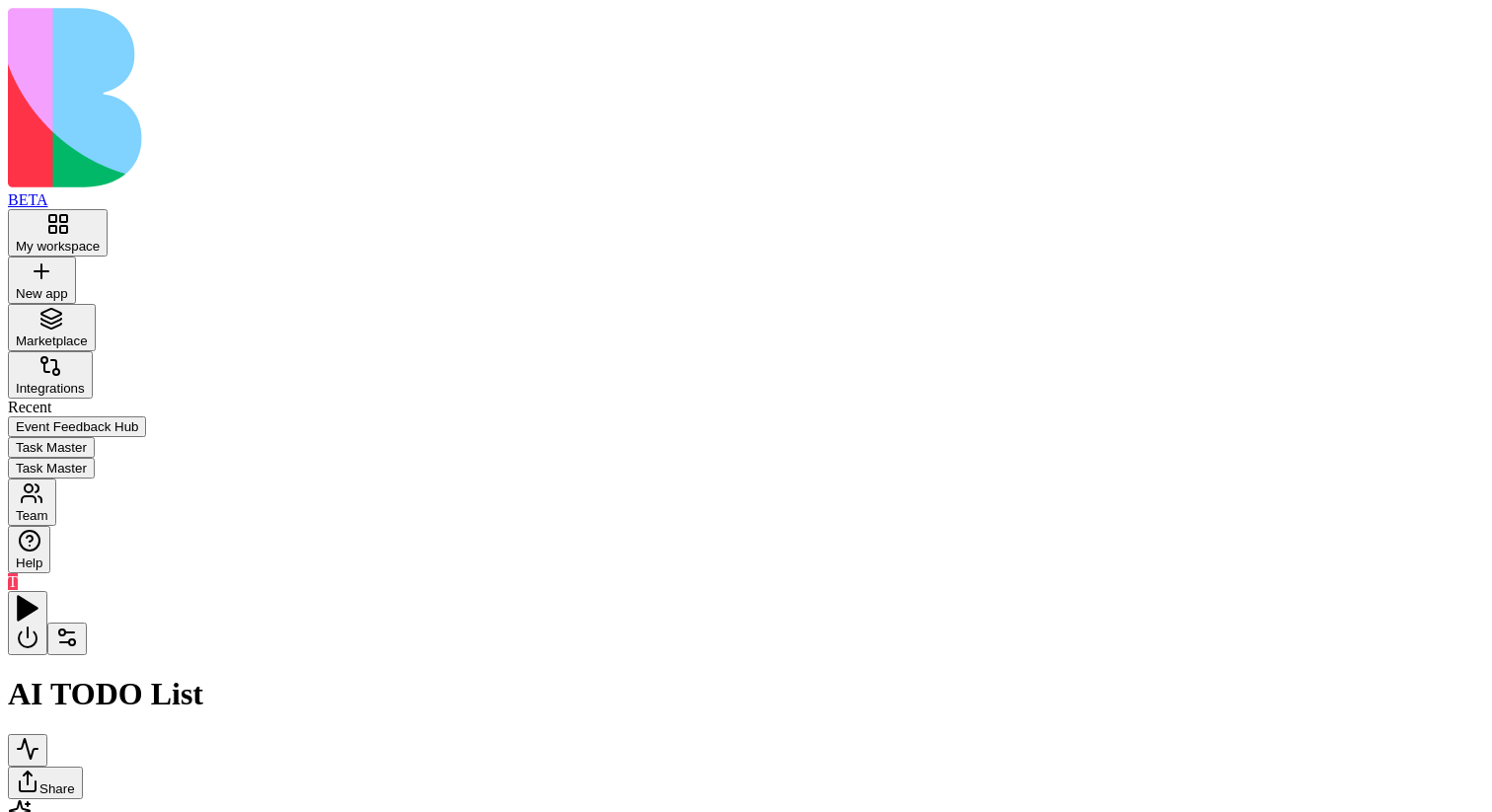 click on "Add Item" at bounding box center (51, 1086) 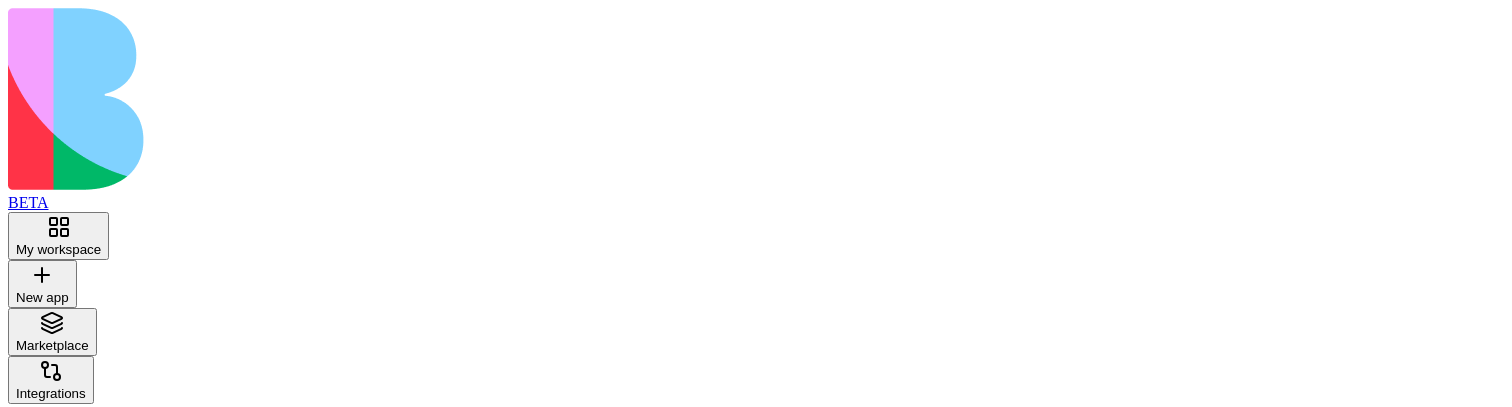 click at bounding box center (117, 1000) 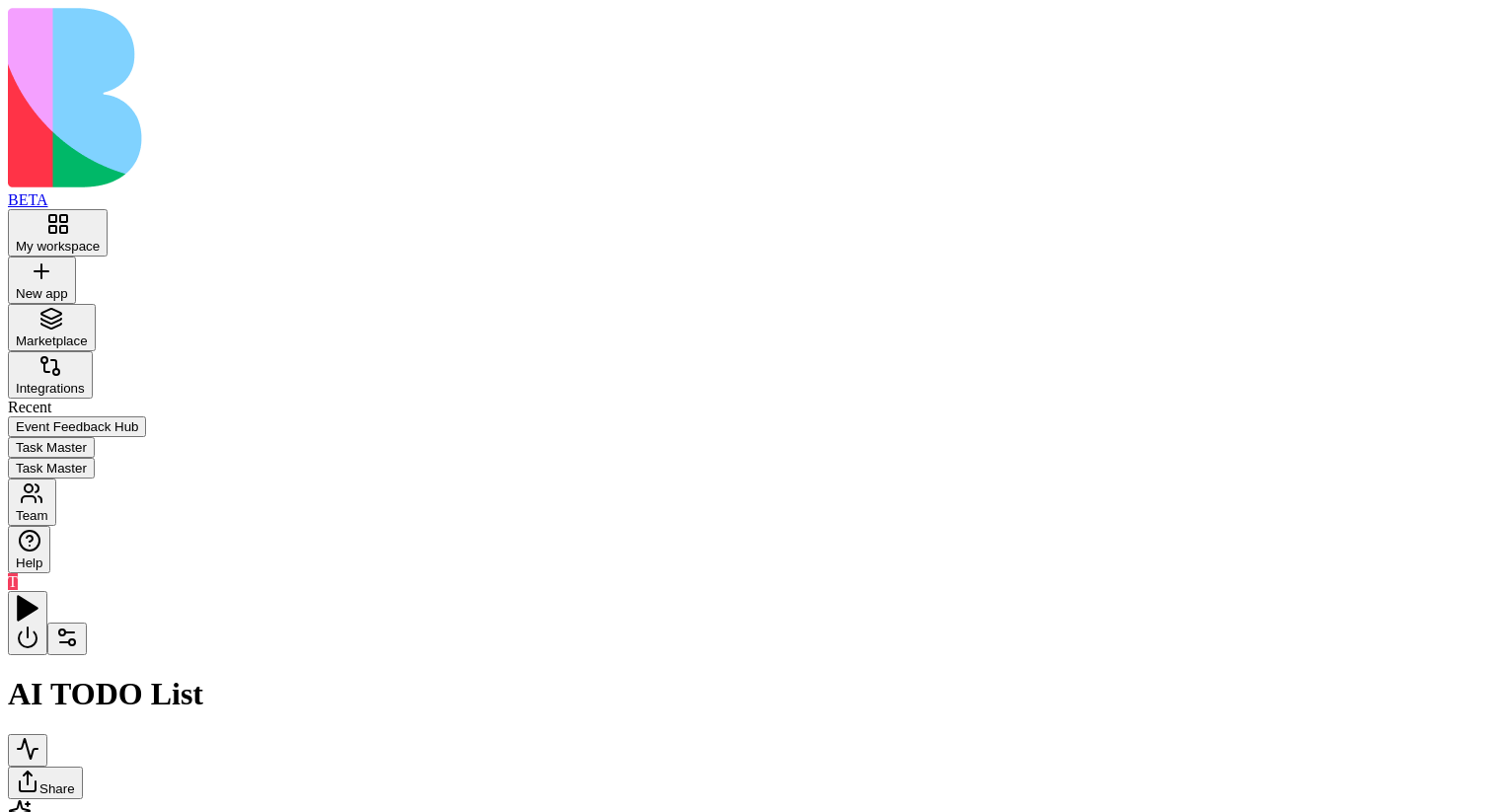 click on "Add Item" at bounding box center [51, 1119] 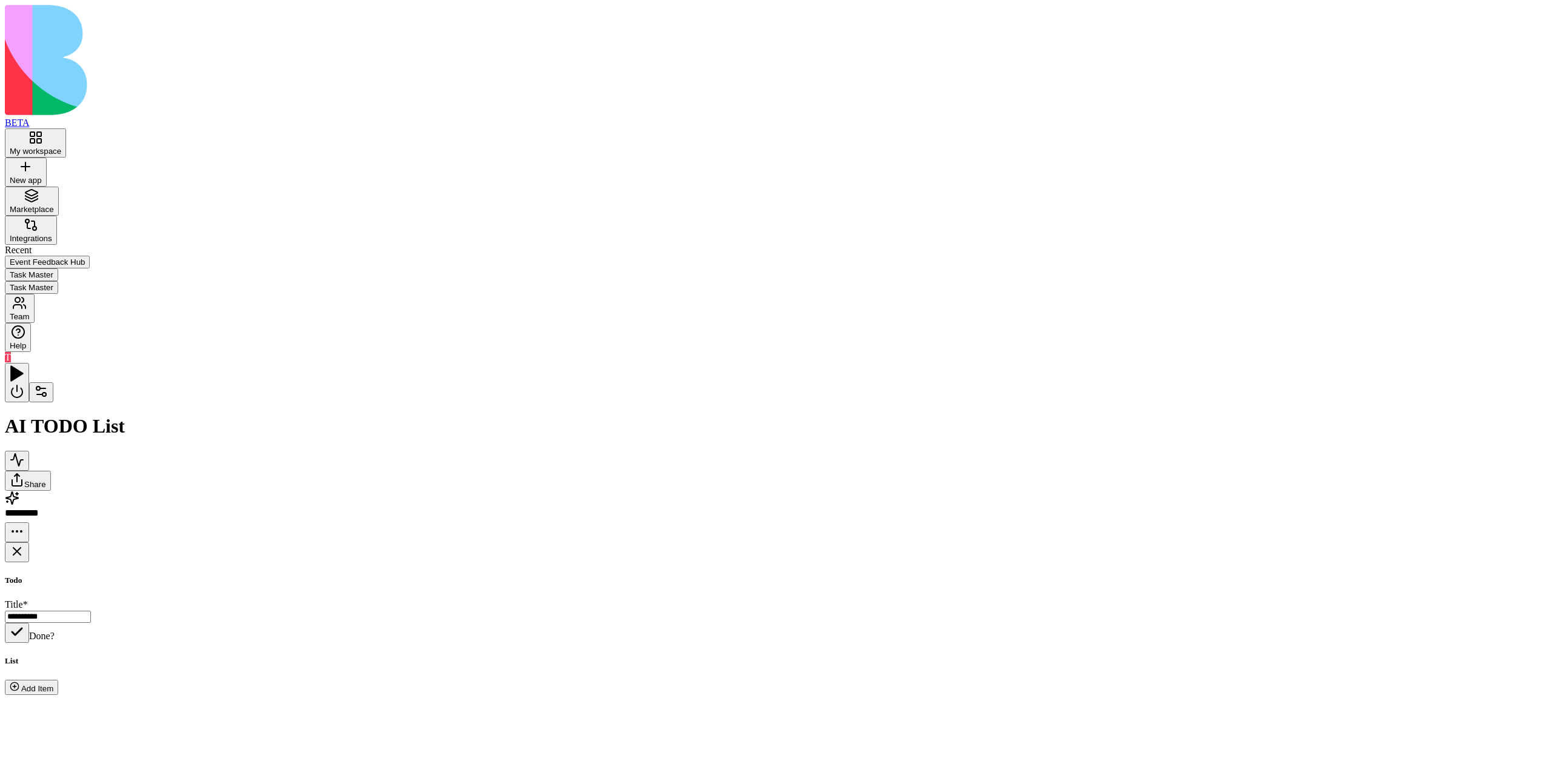 click on "Trigger UI Triggers Action GenerateTaskDescription Generate a detailed description for a task based on its title Add AgentCall Tools Slack GenerateDemoTasks GenerateImage Use this action to create an image based on a text prompt. Provide context or style requirements as needed" at bounding box center (776, 491) 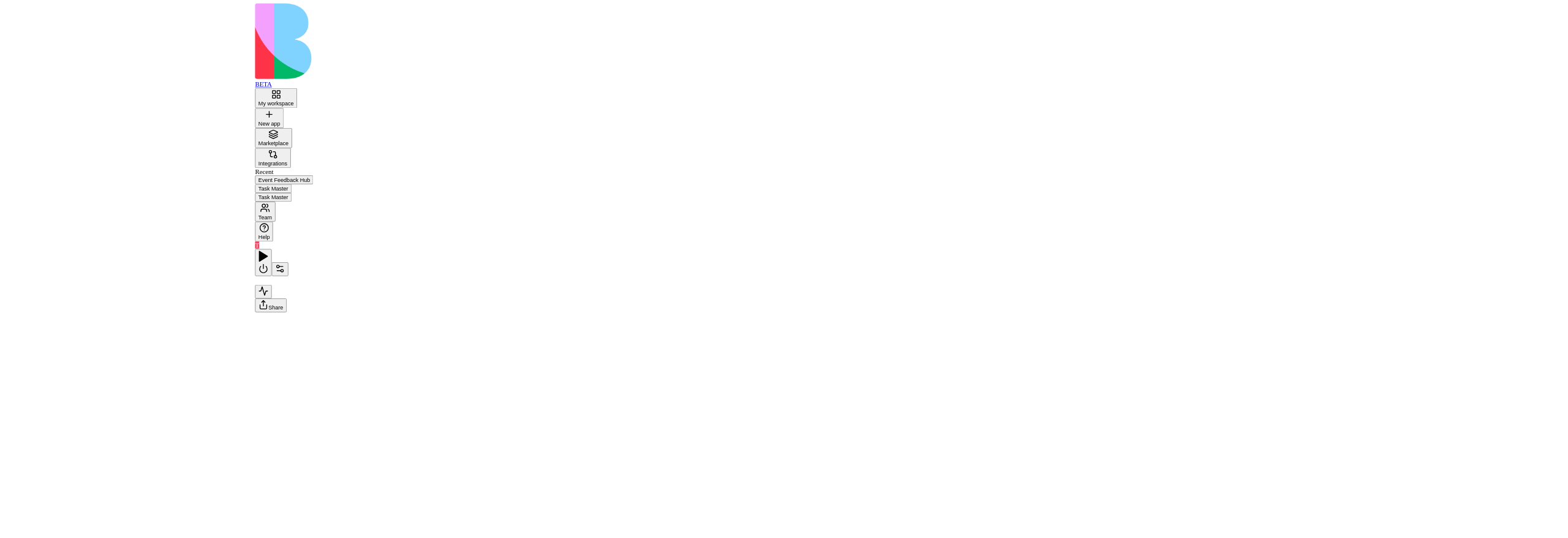 scroll, scrollTop: 0, scrollLeft: 0, axis: both 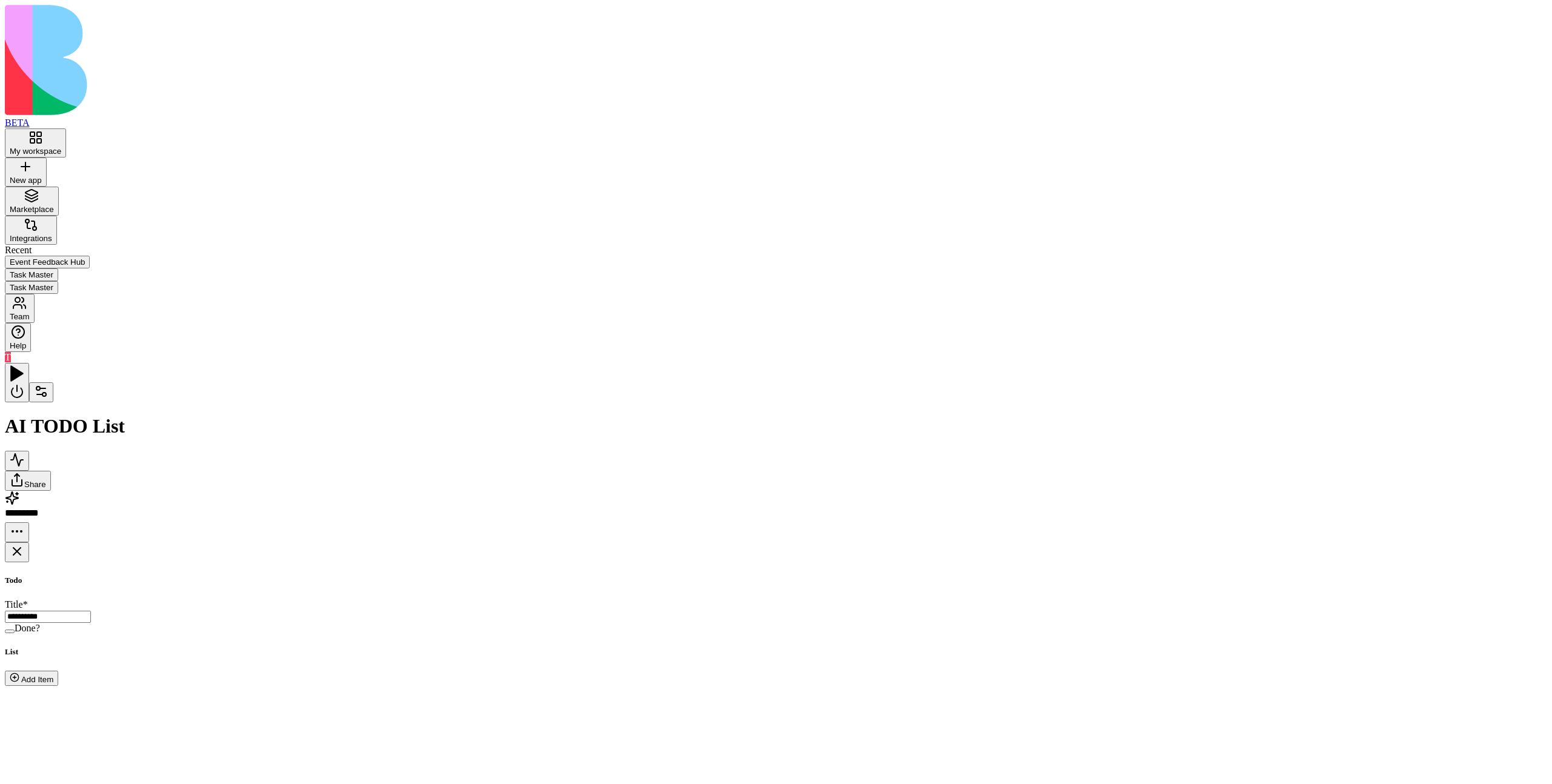 click on "Action GenerateTaskDescription Generate a detailed description for a task based on its title Add" at bounding box center [821, 710] 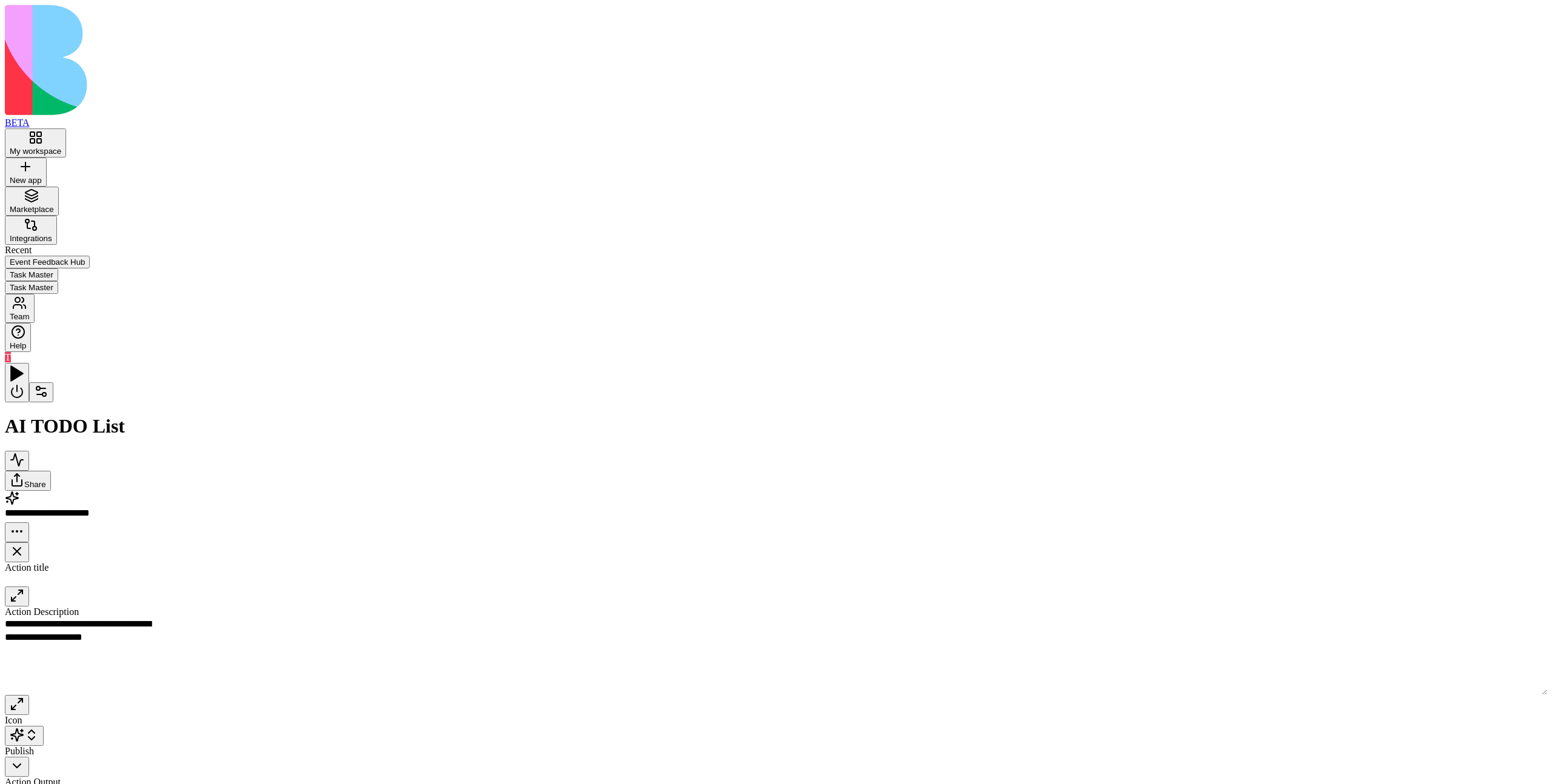 click on "AgentCall" at bounding box center [509, 832] 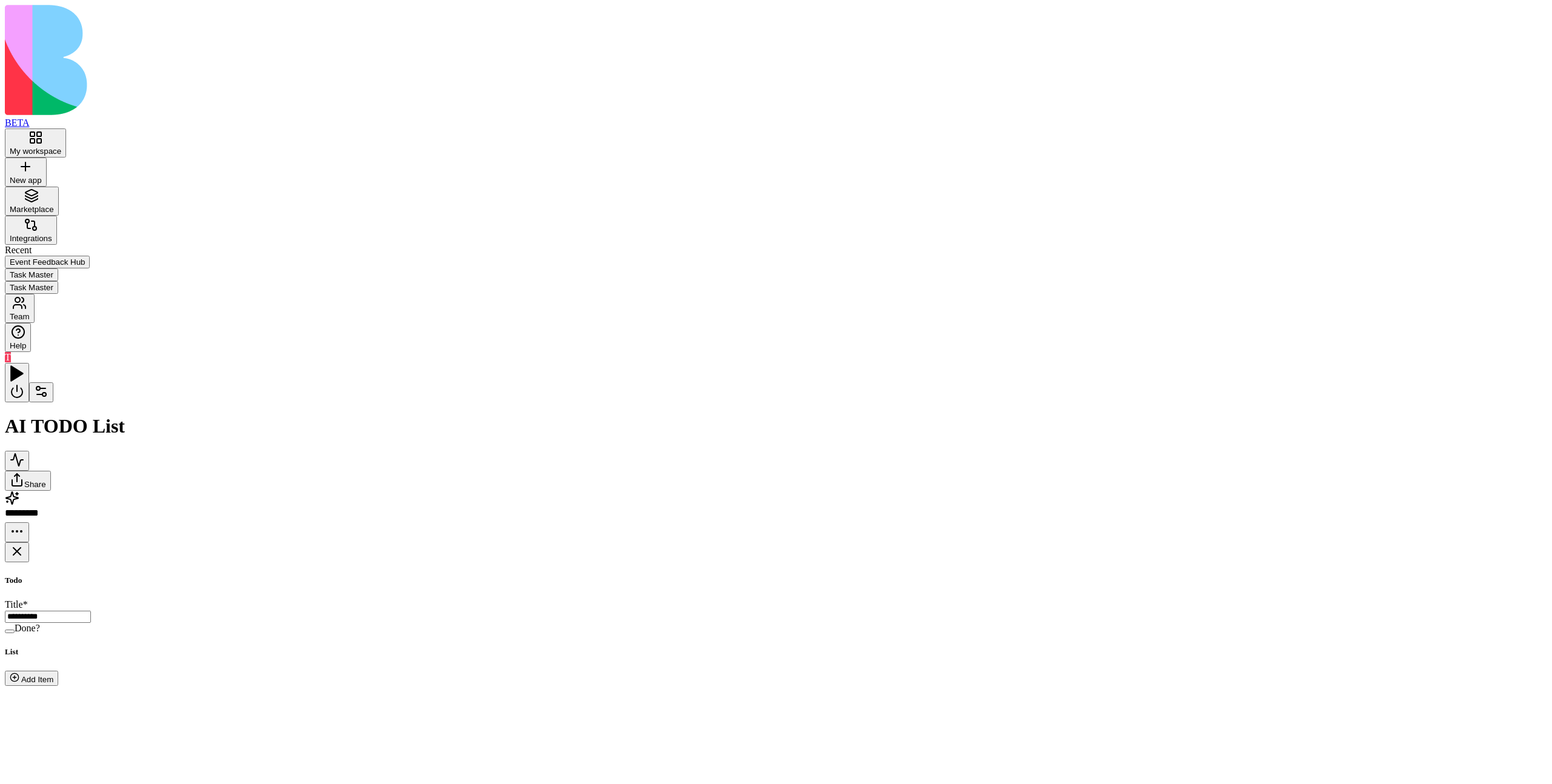 click on "**********" at bounding box center (48, 617) 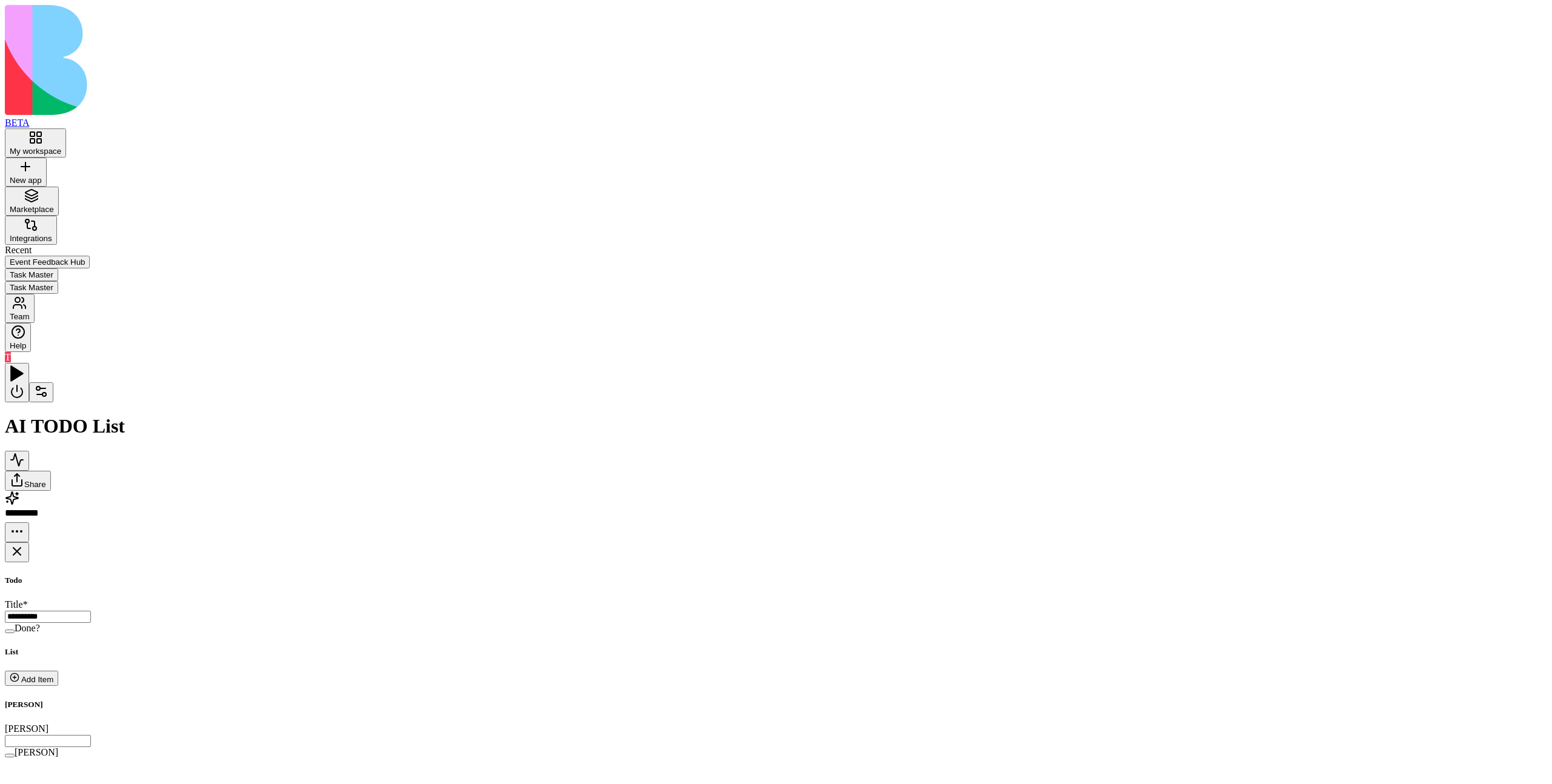click on "Action GenerateTaskDescription Generate a detailed description for a task based on its title Add" at bounding box center (821, 710) 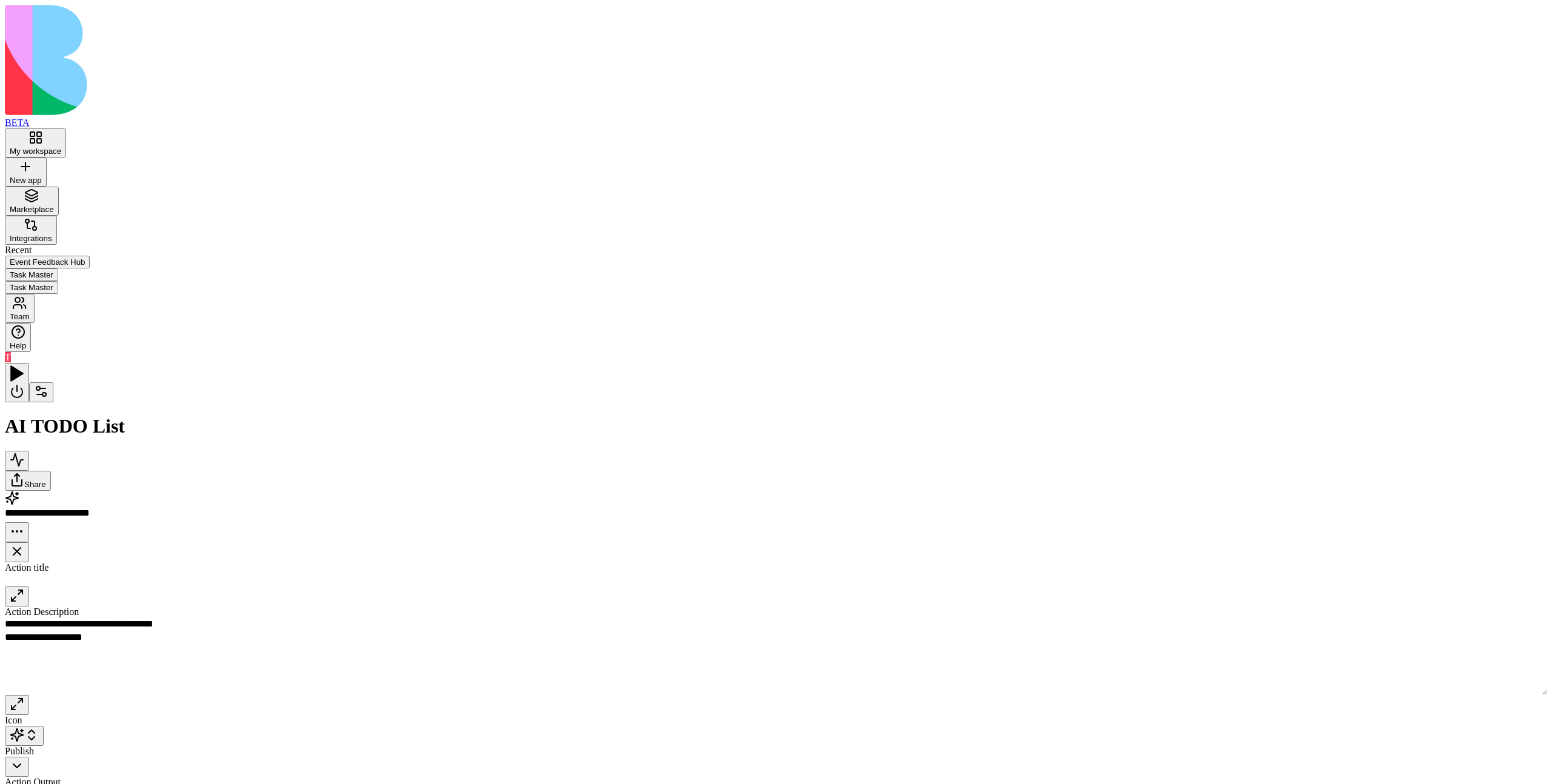 click on "AgentCall" at bounding box center (509, 832) 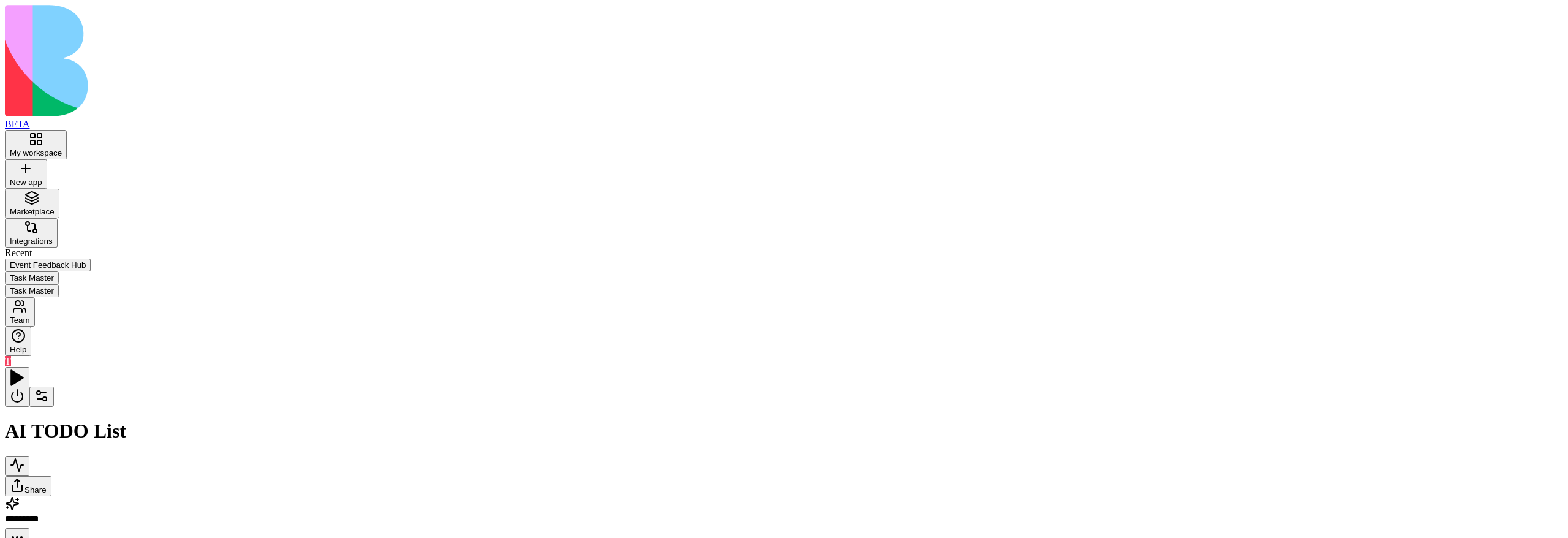 click on "**********" at bounding box center [784, 674] 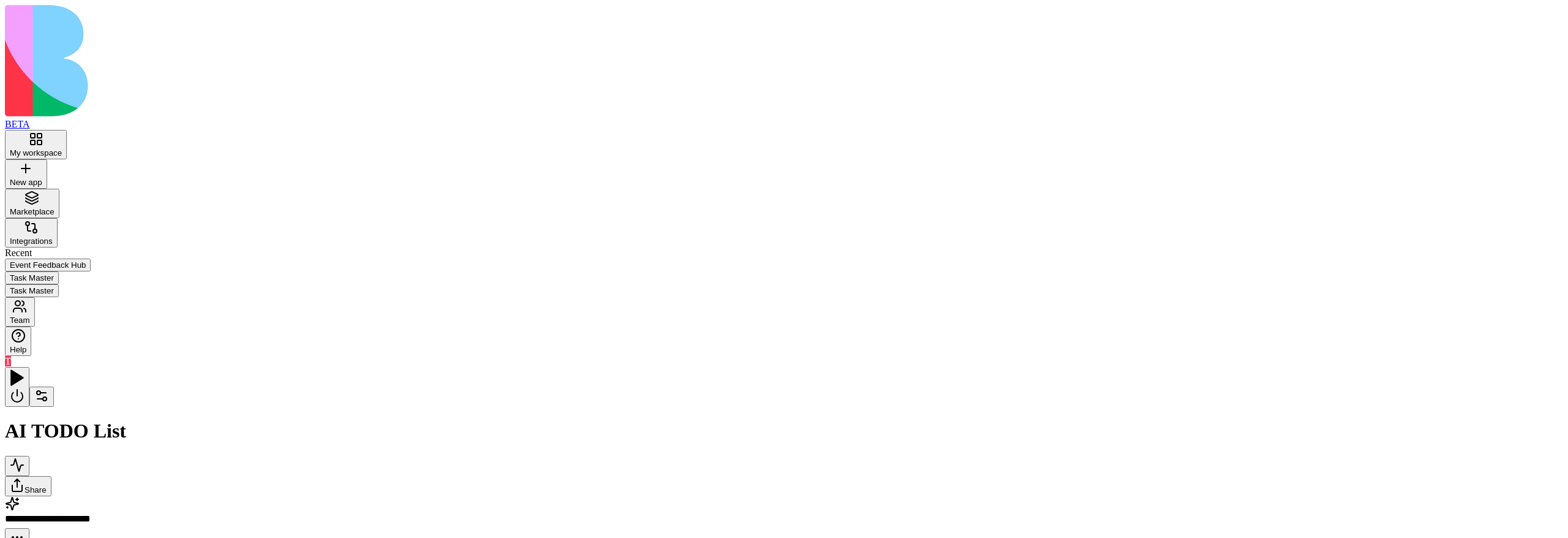 click on "AgentCall" at bounding box center (514, 842) 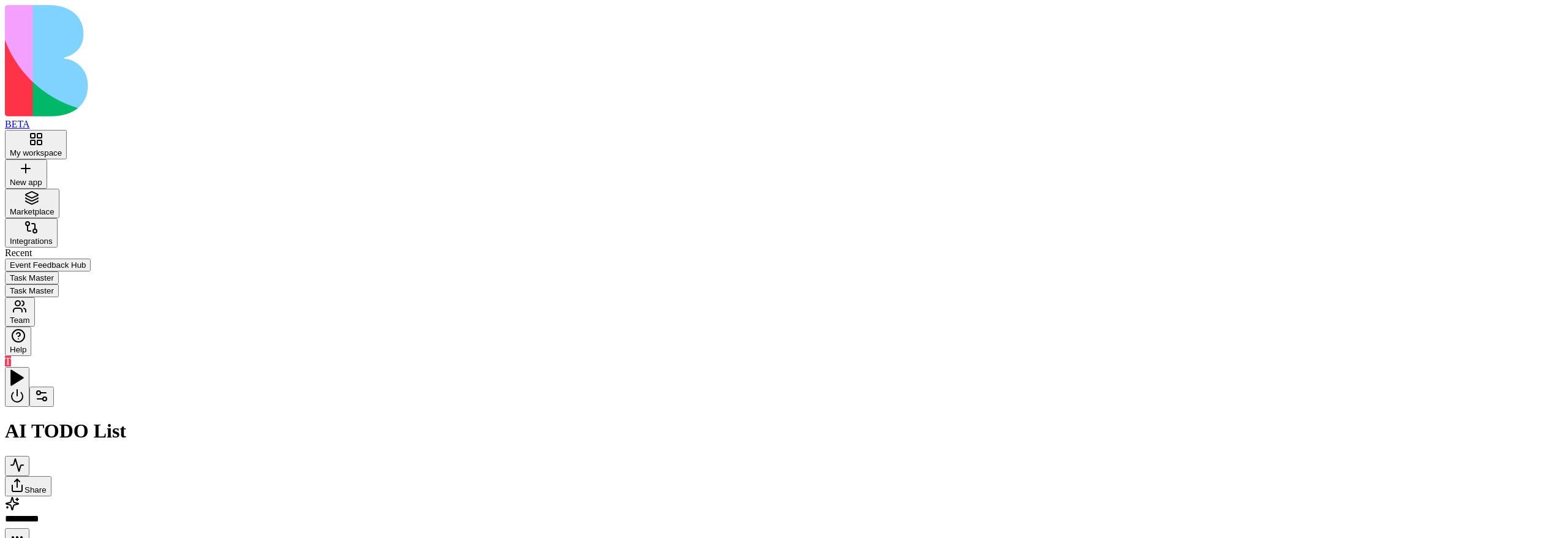 click on "Action GenerateTaskDescription Generate a detailed description for a task based on its title Add" at bounding box center [974, 640] 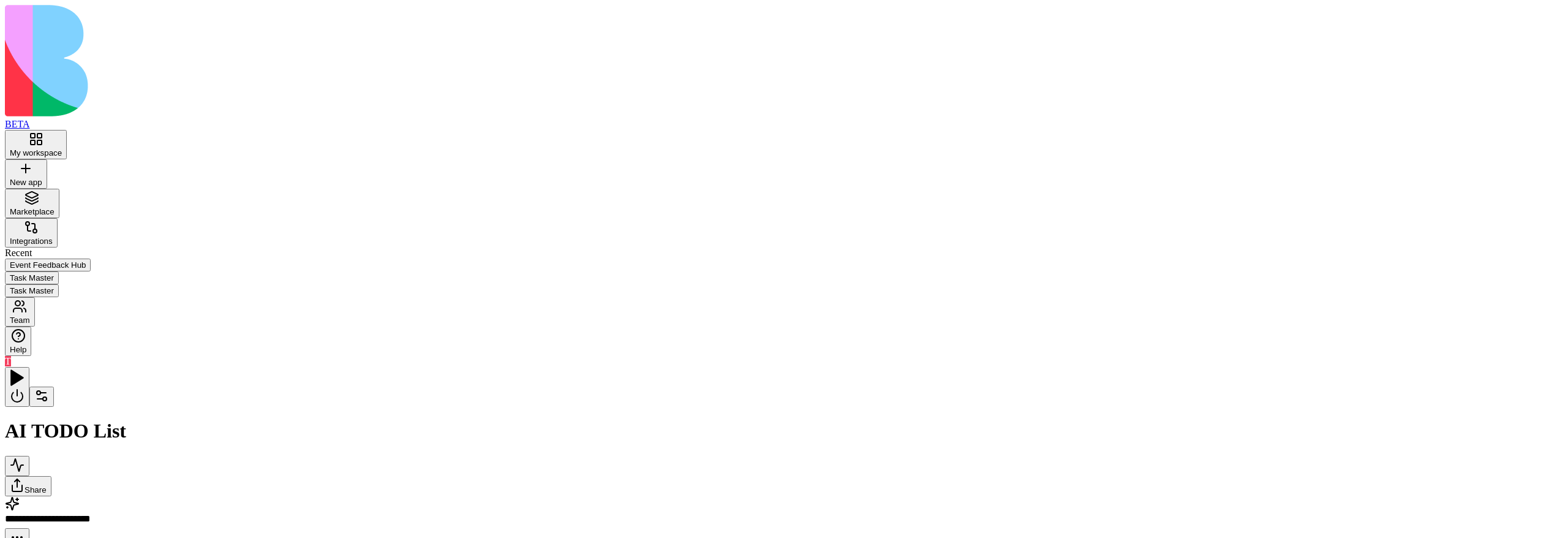 click on "New app" at bounding box center [26, 174] 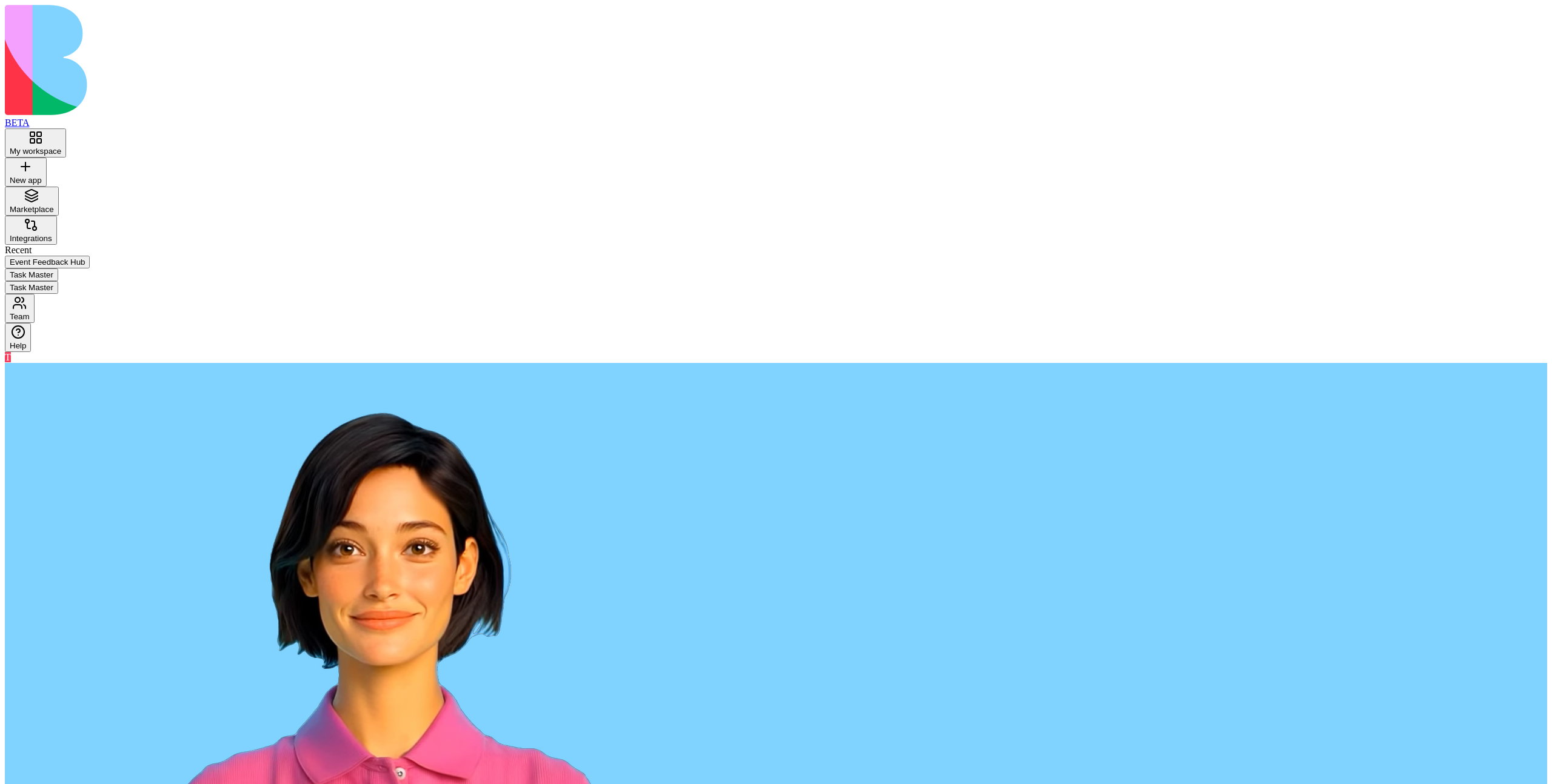 scroll, scrollTop: 0, scrollLeft: 0, axis: both 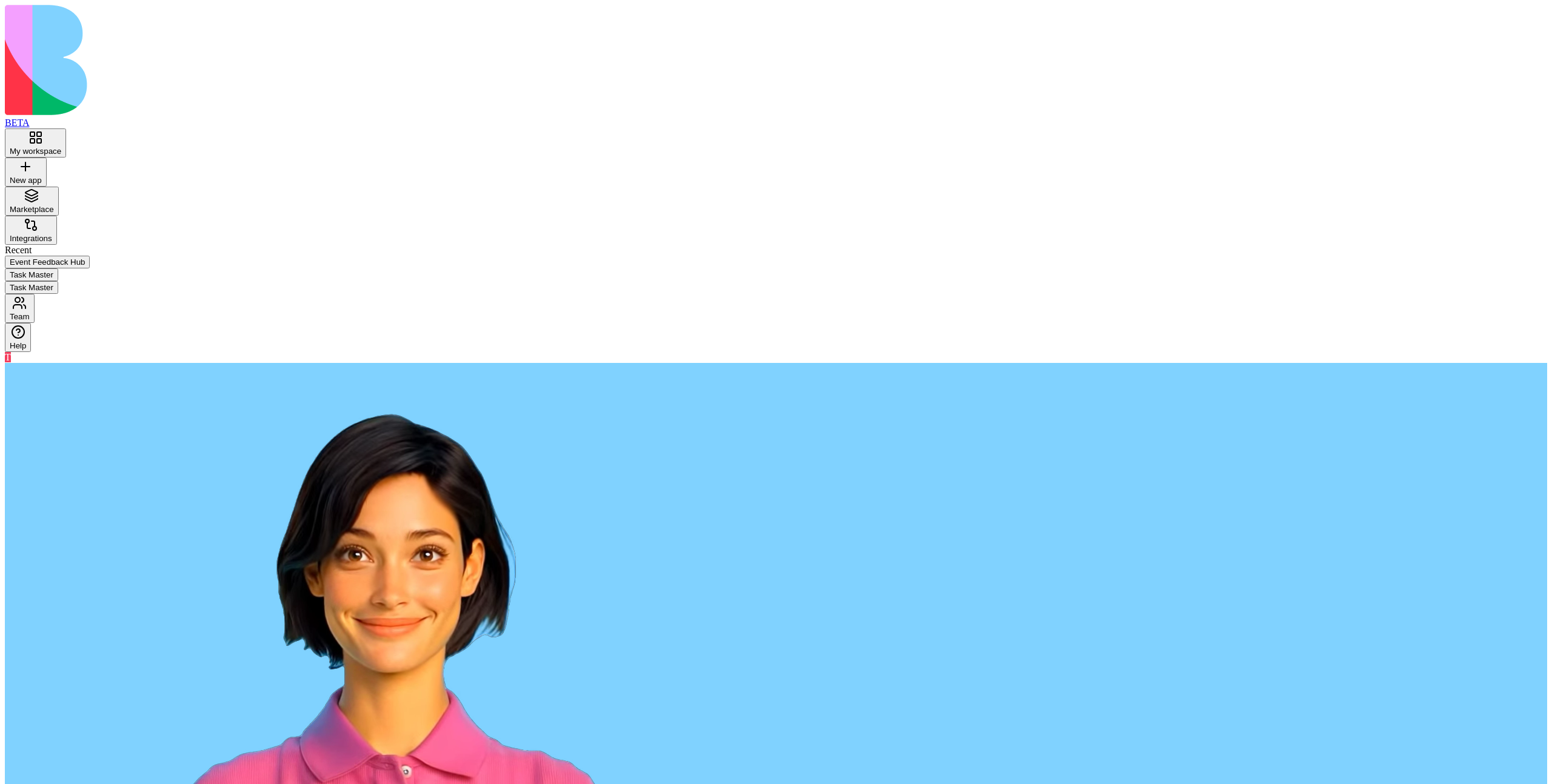 click on "What shall we build? Freelancers Creators Productivity Marketing Sales HR & Recruiting Design & Creative Vertical CRMs Personal & Lifestyle Integrations" at bounding box center [776, 1450] 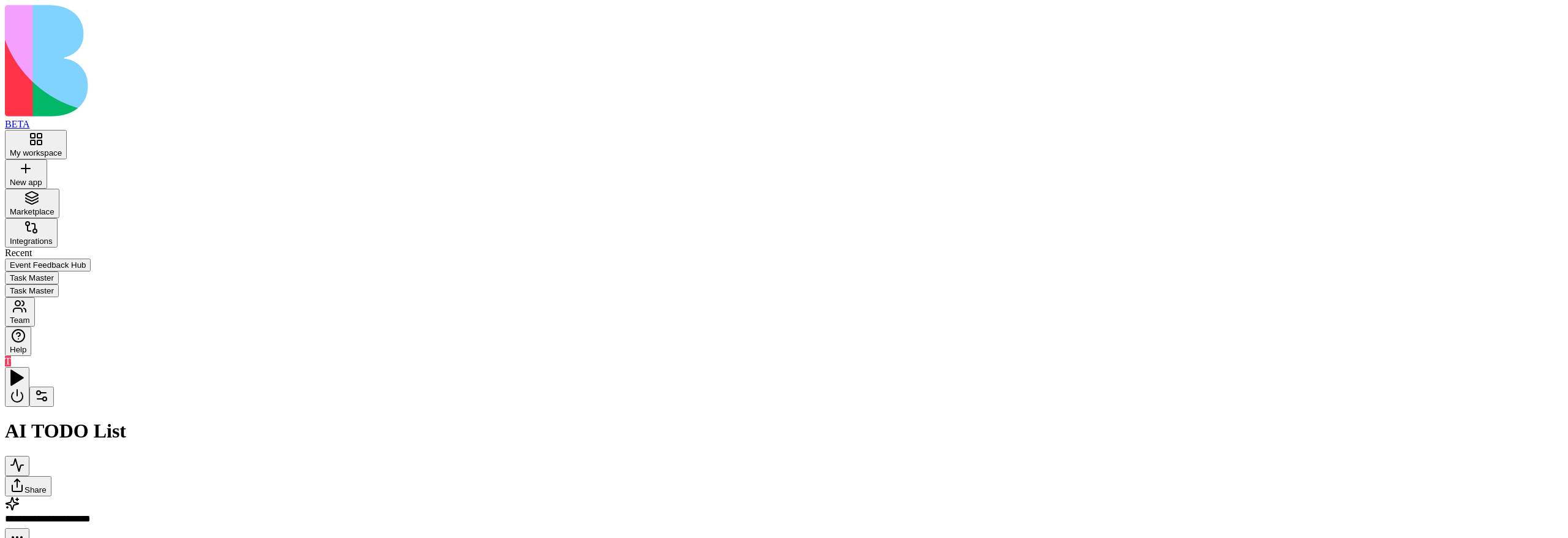 scroll, scrollTop: 0, scrollLeft: 0, axis: both 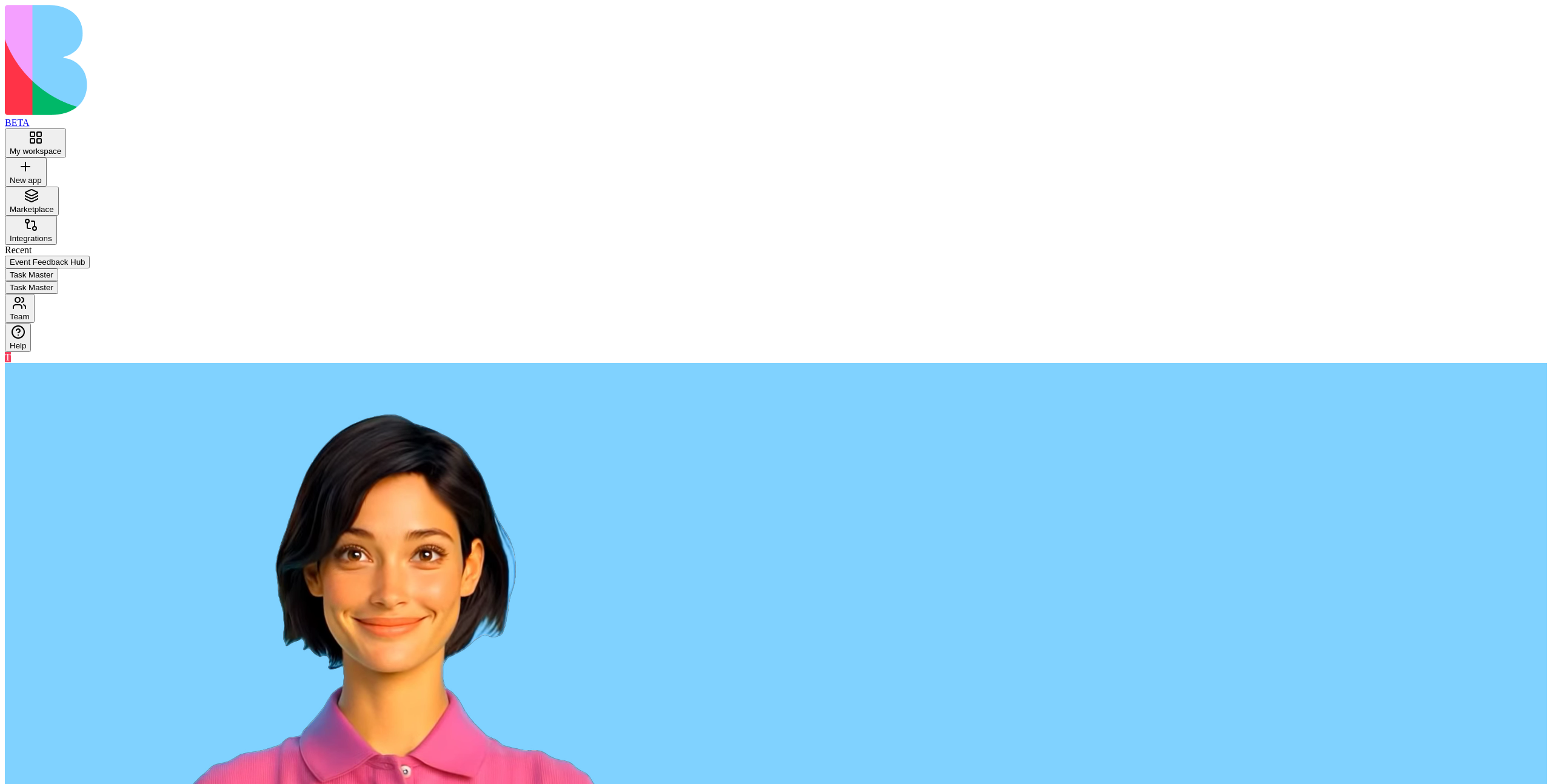 click at bounding box center (52, 2387) 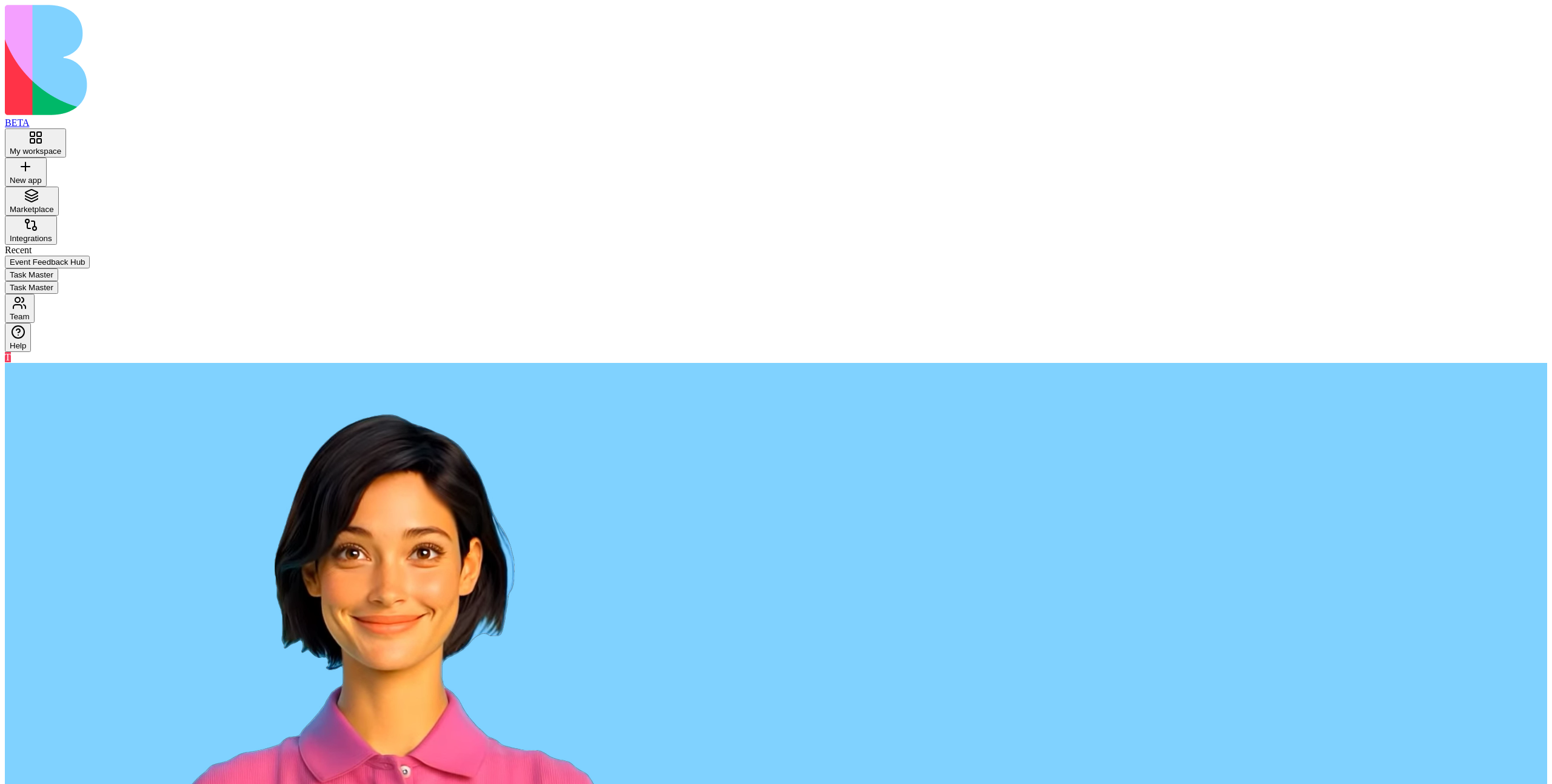 paste on "**********" 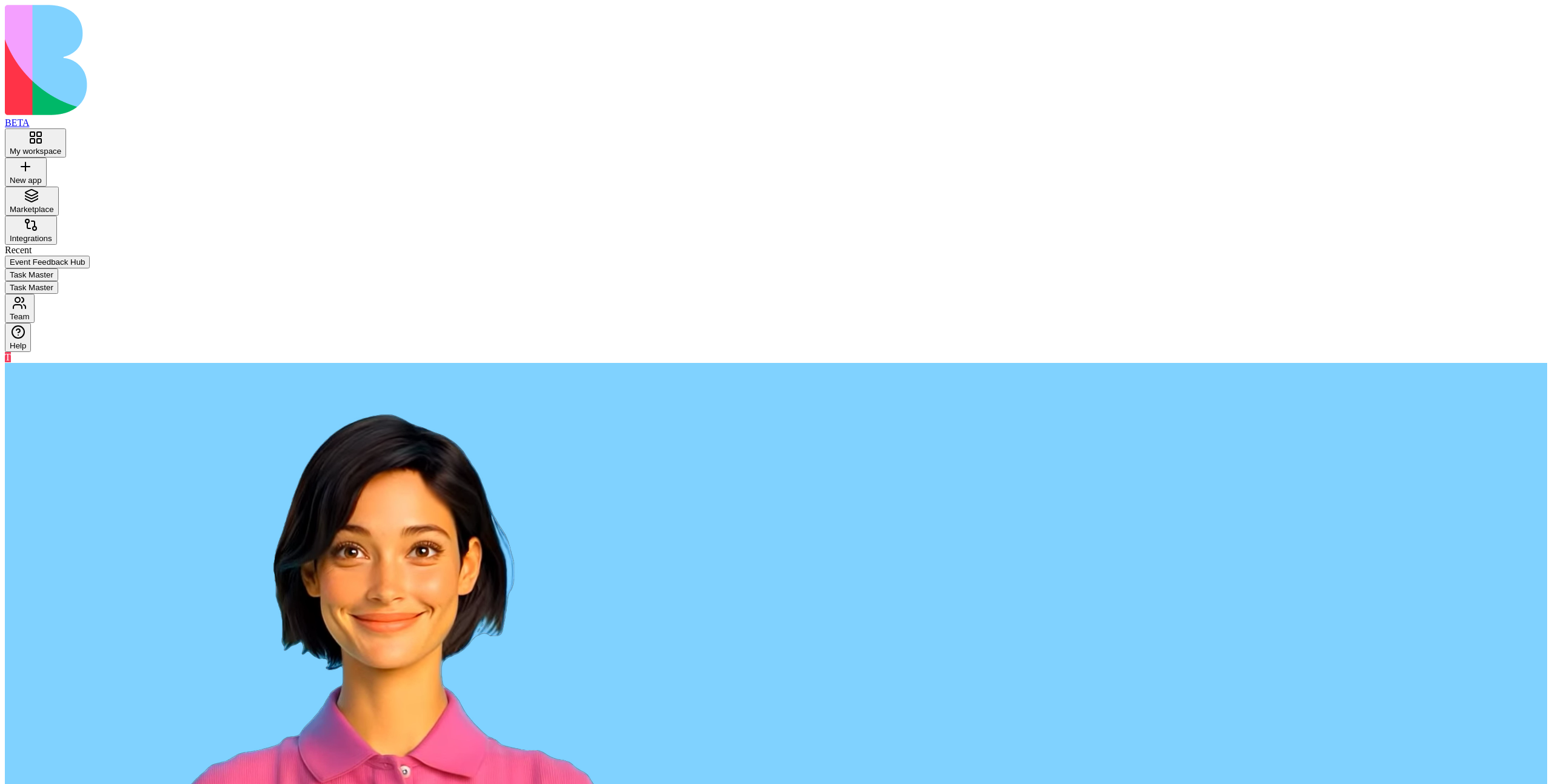 type on "**********" 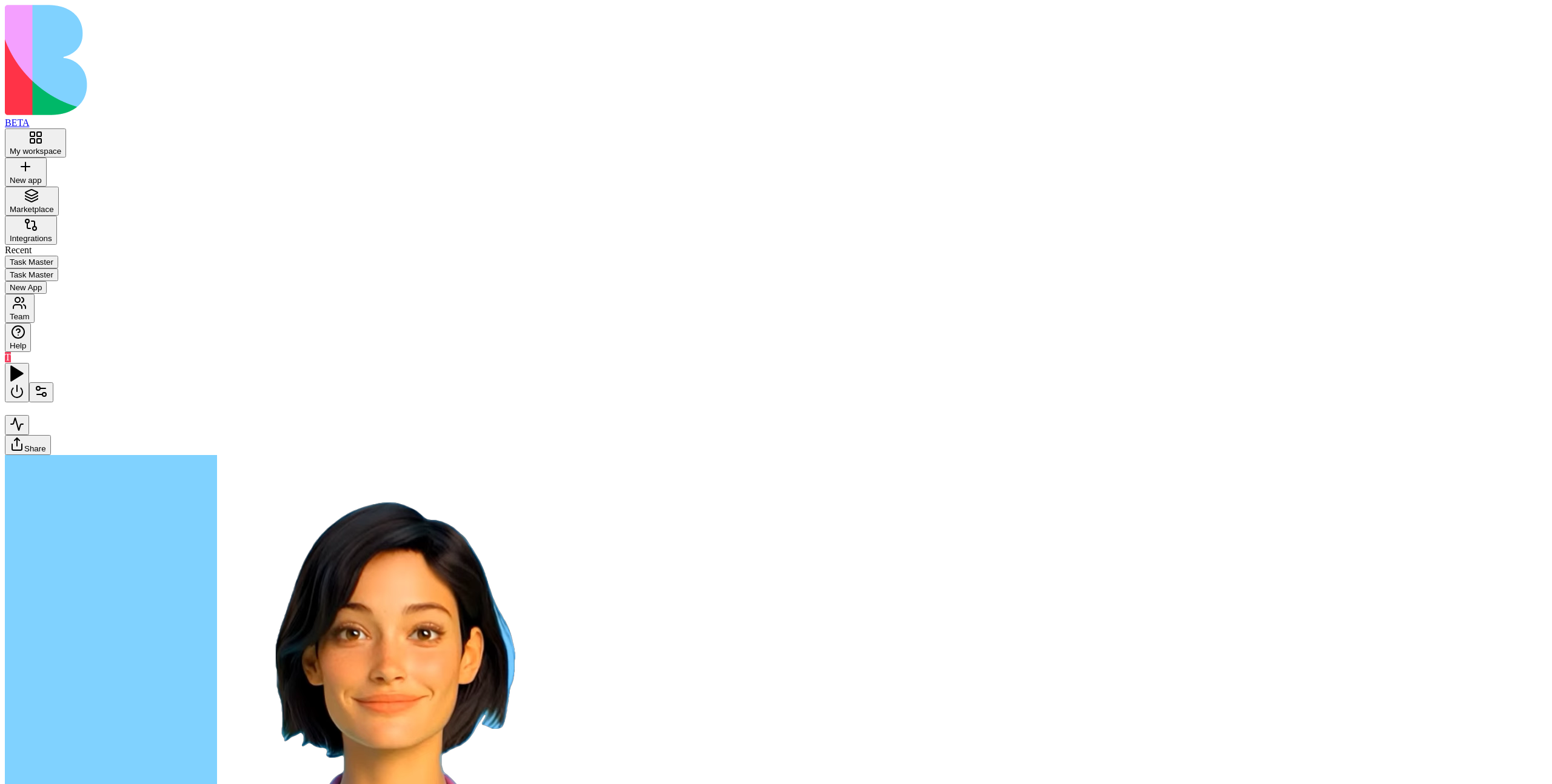 type 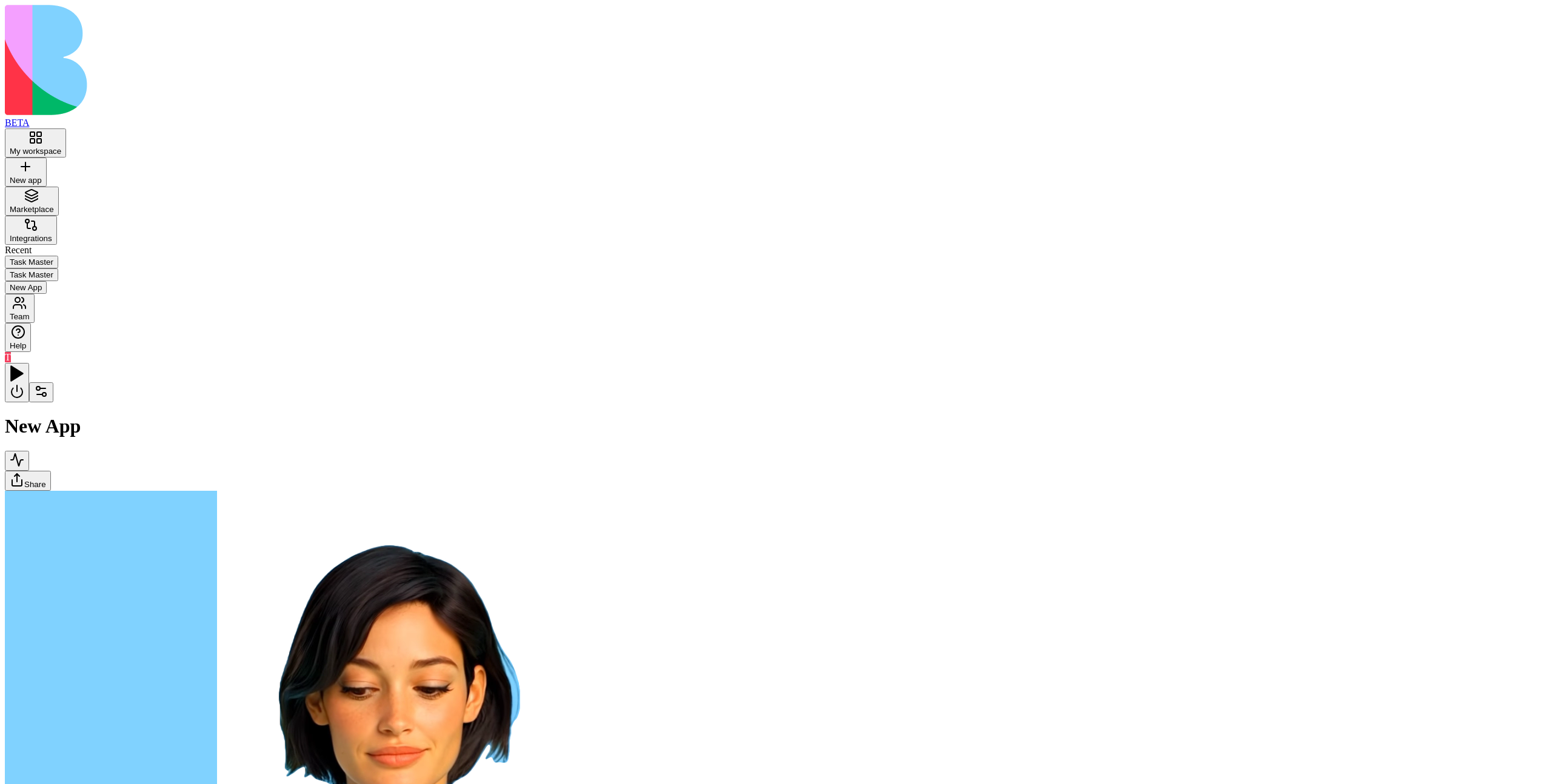 click at bounding box center (41, 392) 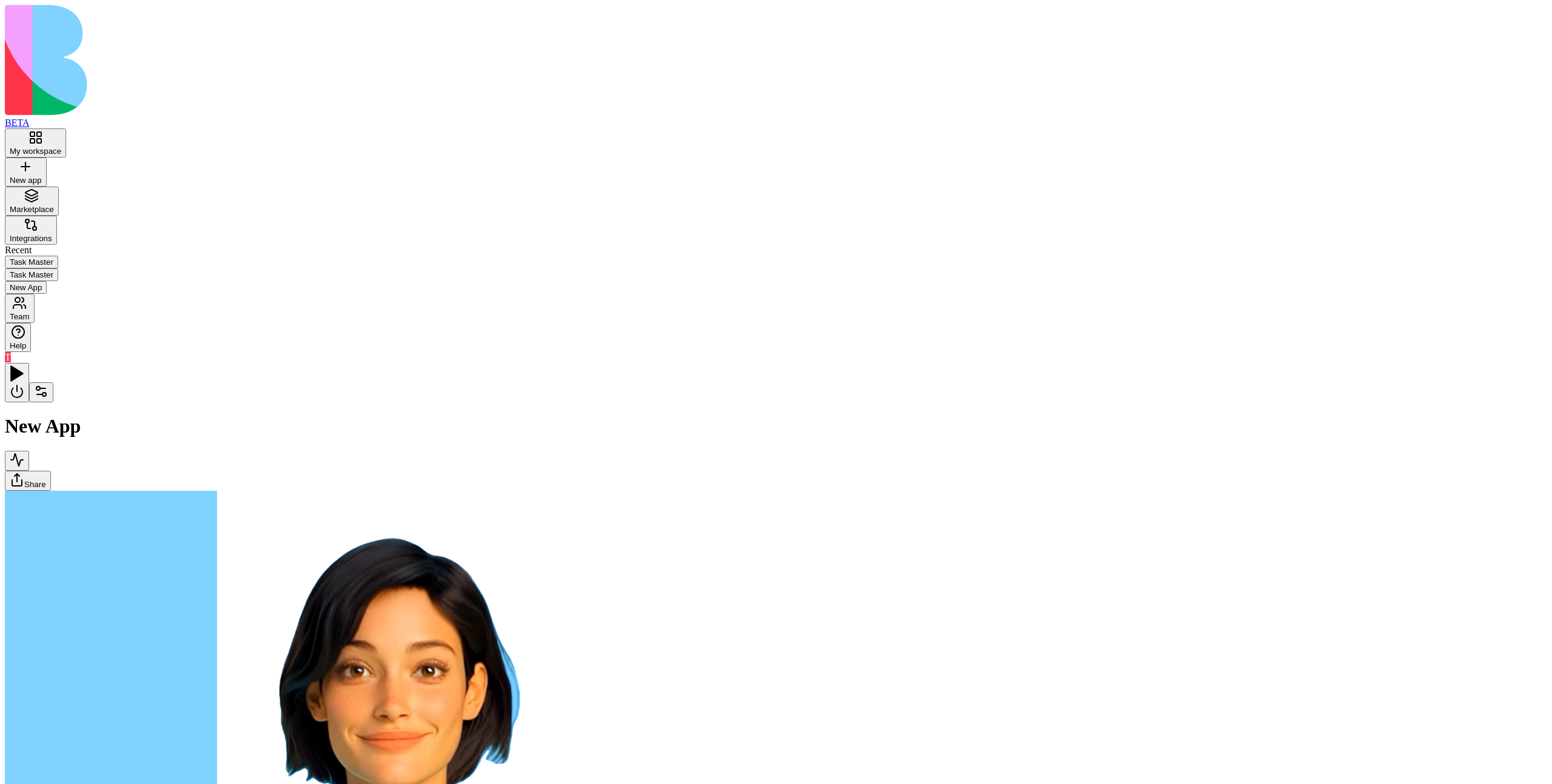 click at bounding box center [65, 2148] 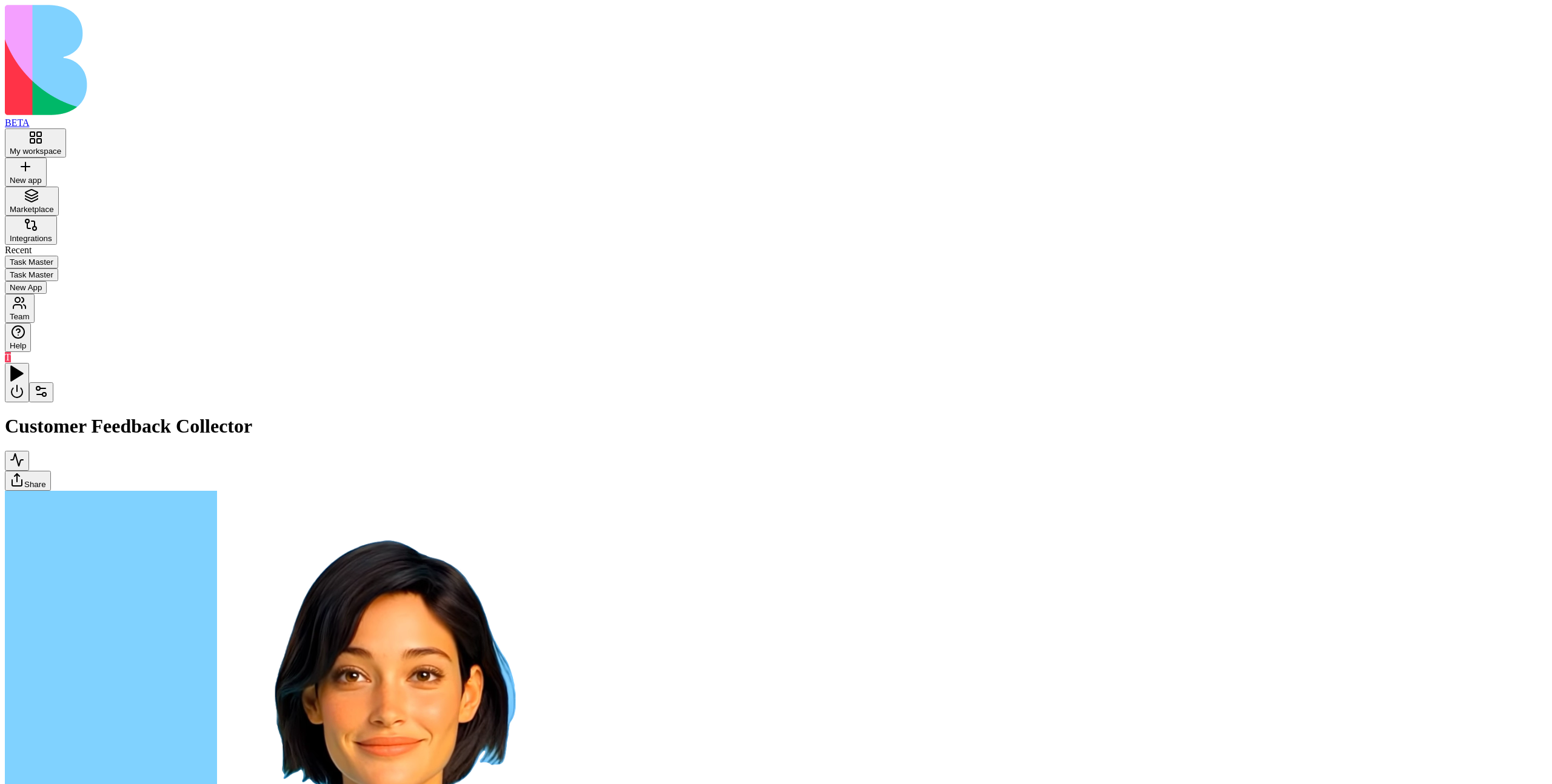 click at bounding box center (17, 3764) 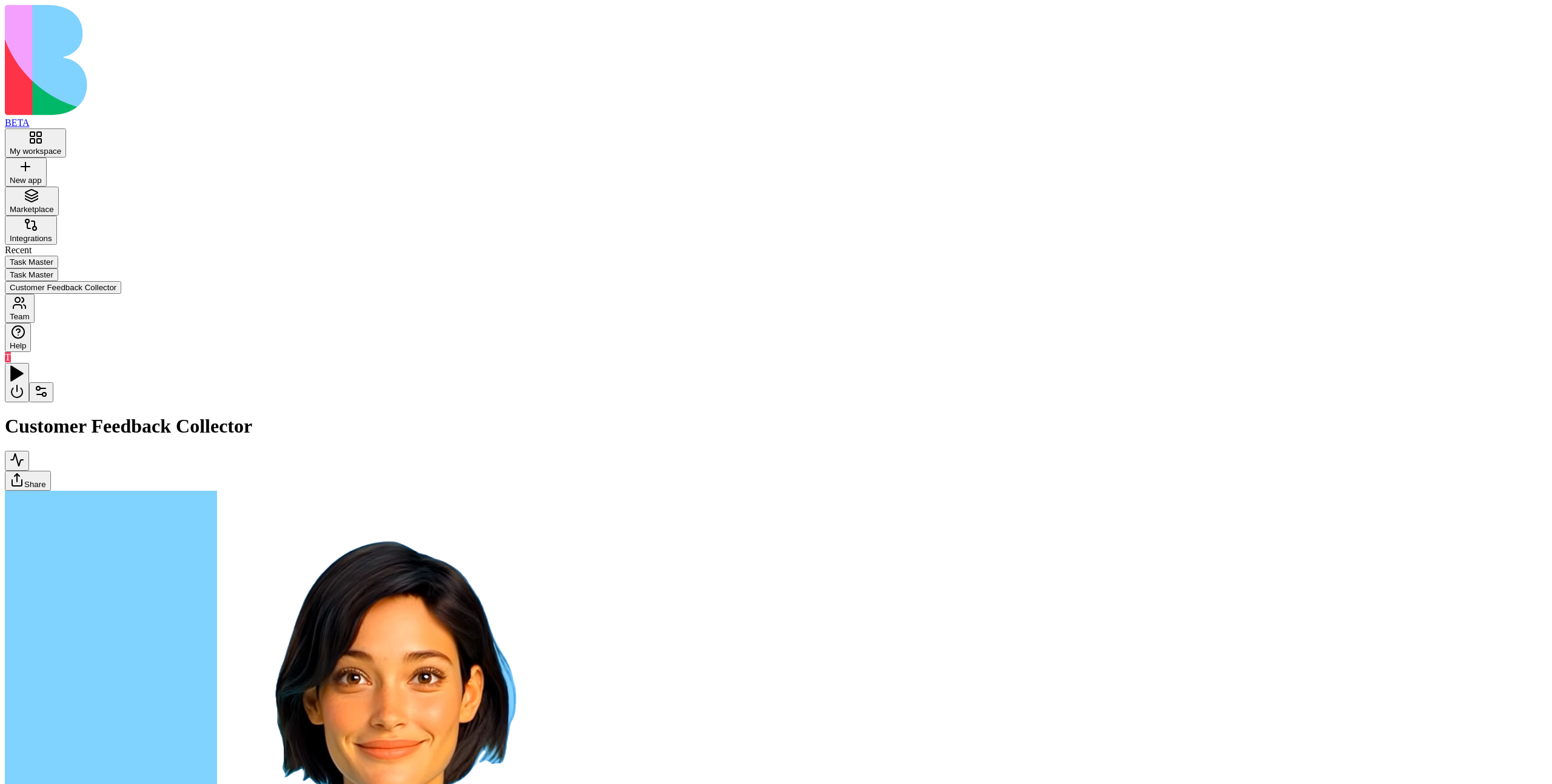 click at bounding box center (17, 3764) 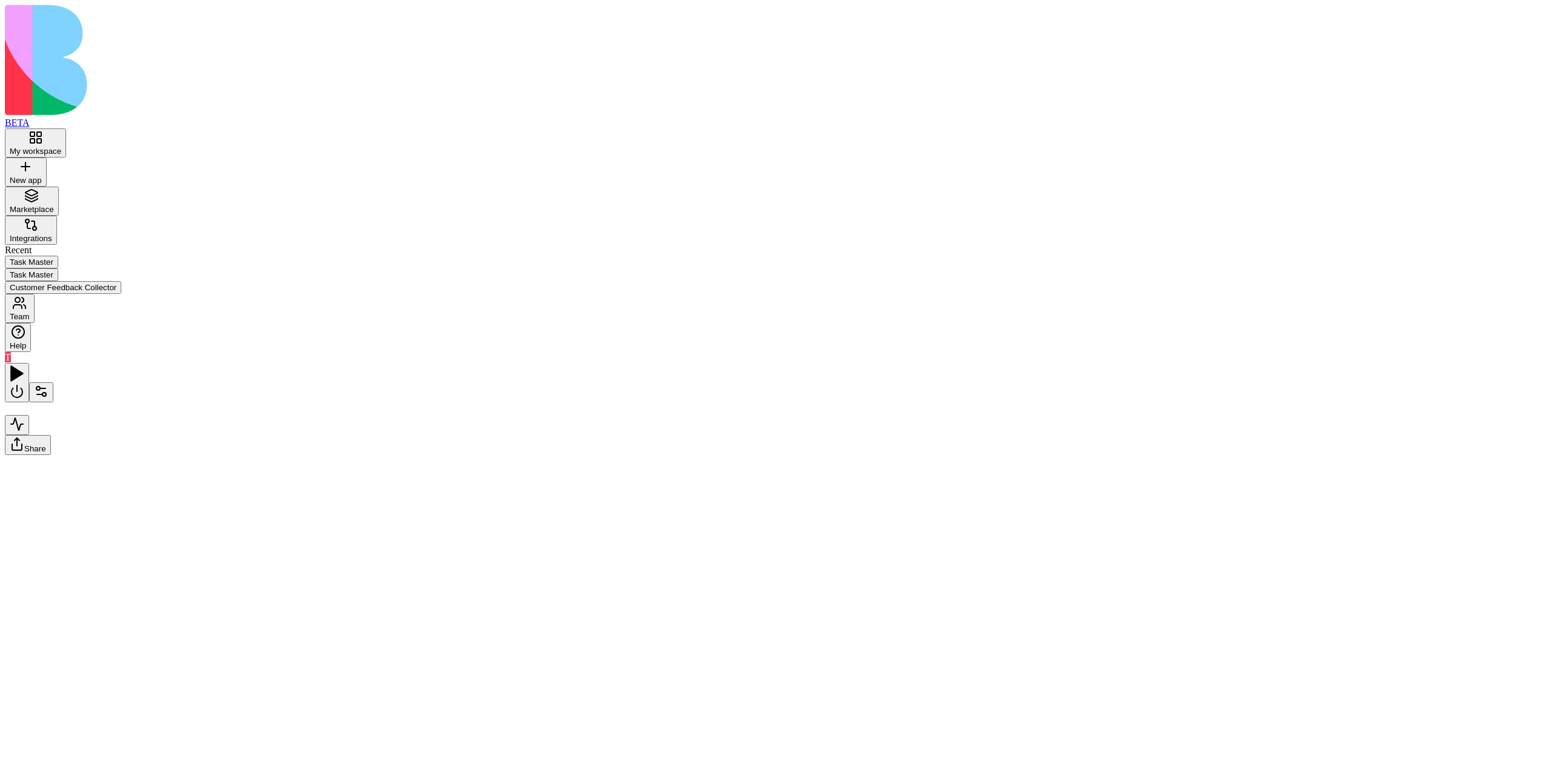 scroll, scrollTop: 0, scrollLeft: 0, axis: both 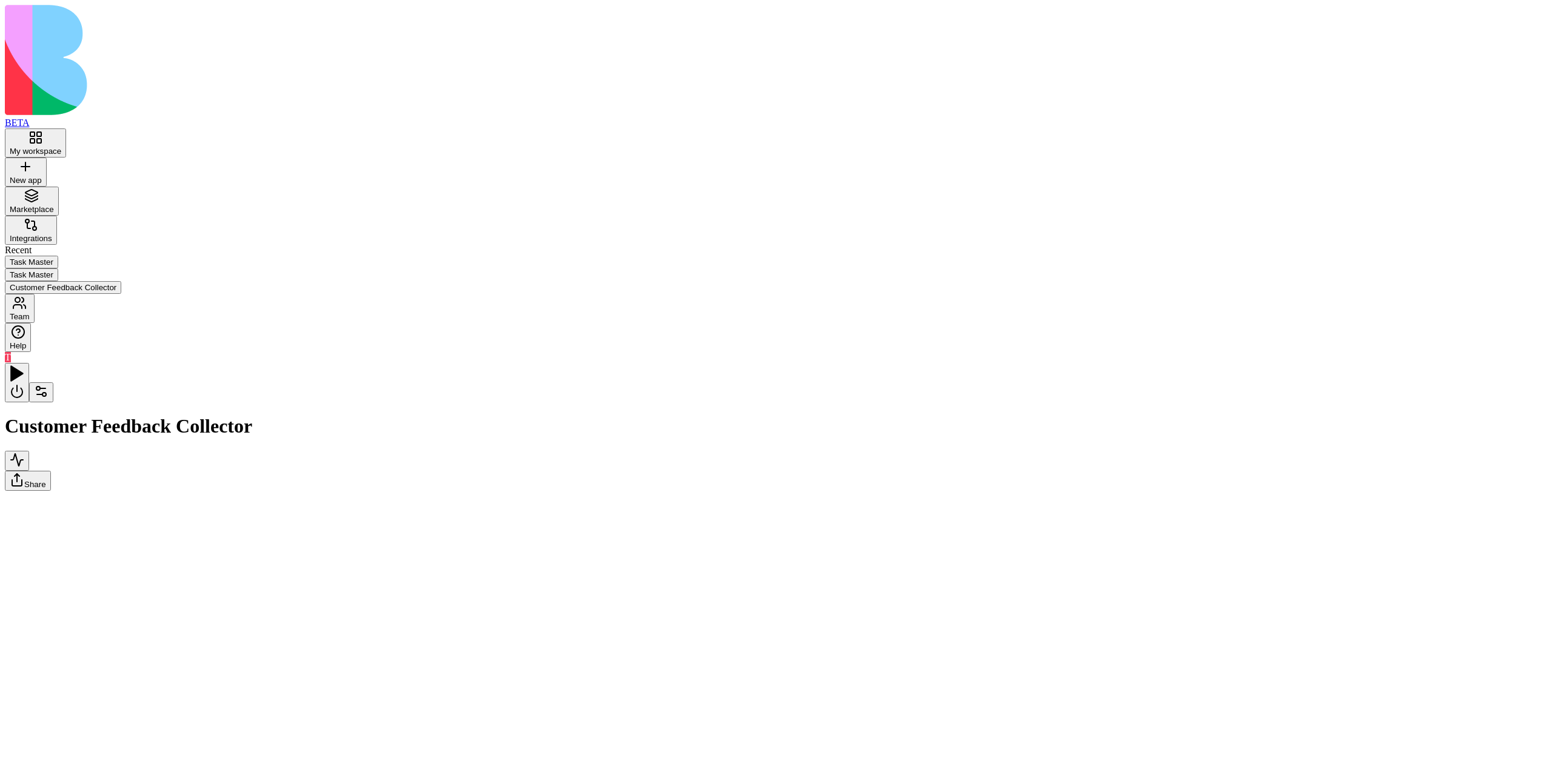 click on "Customer Feedback Collector Share" at bounding box center [776, 427] 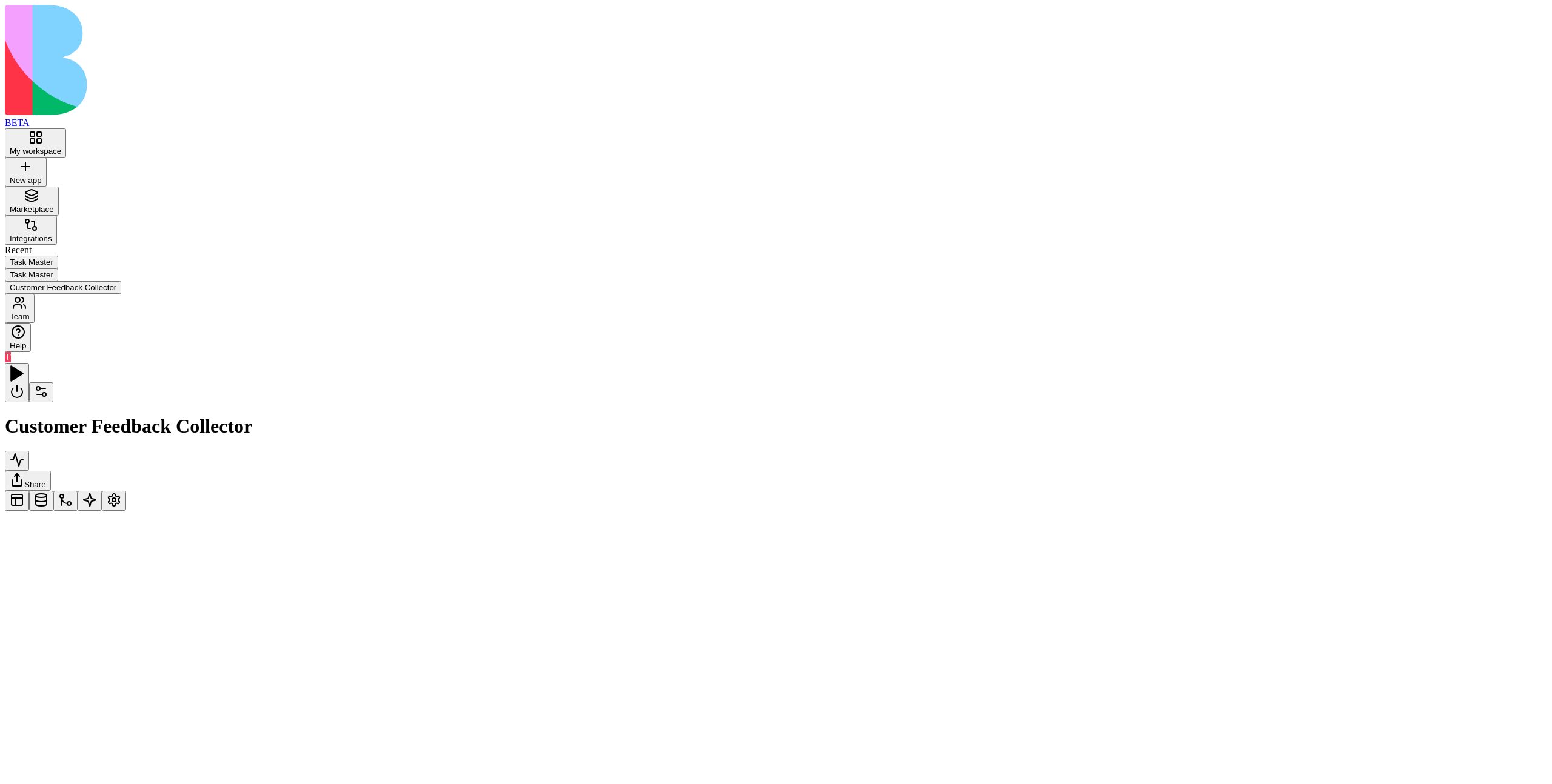 click on "SendThankYouMessages" at bounding box center (1065, 759) 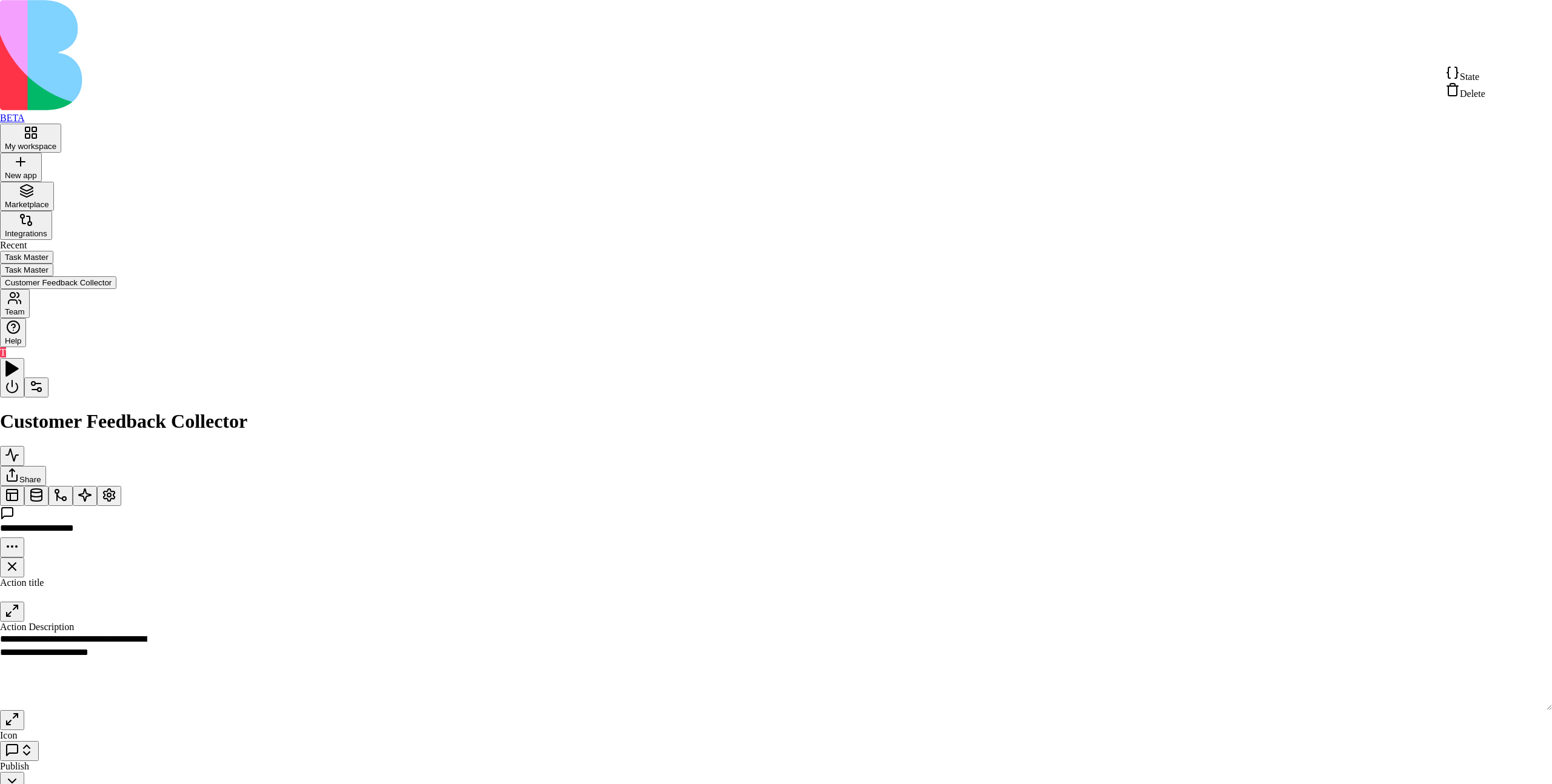 click on "**********" at bounding box center (776, 454) 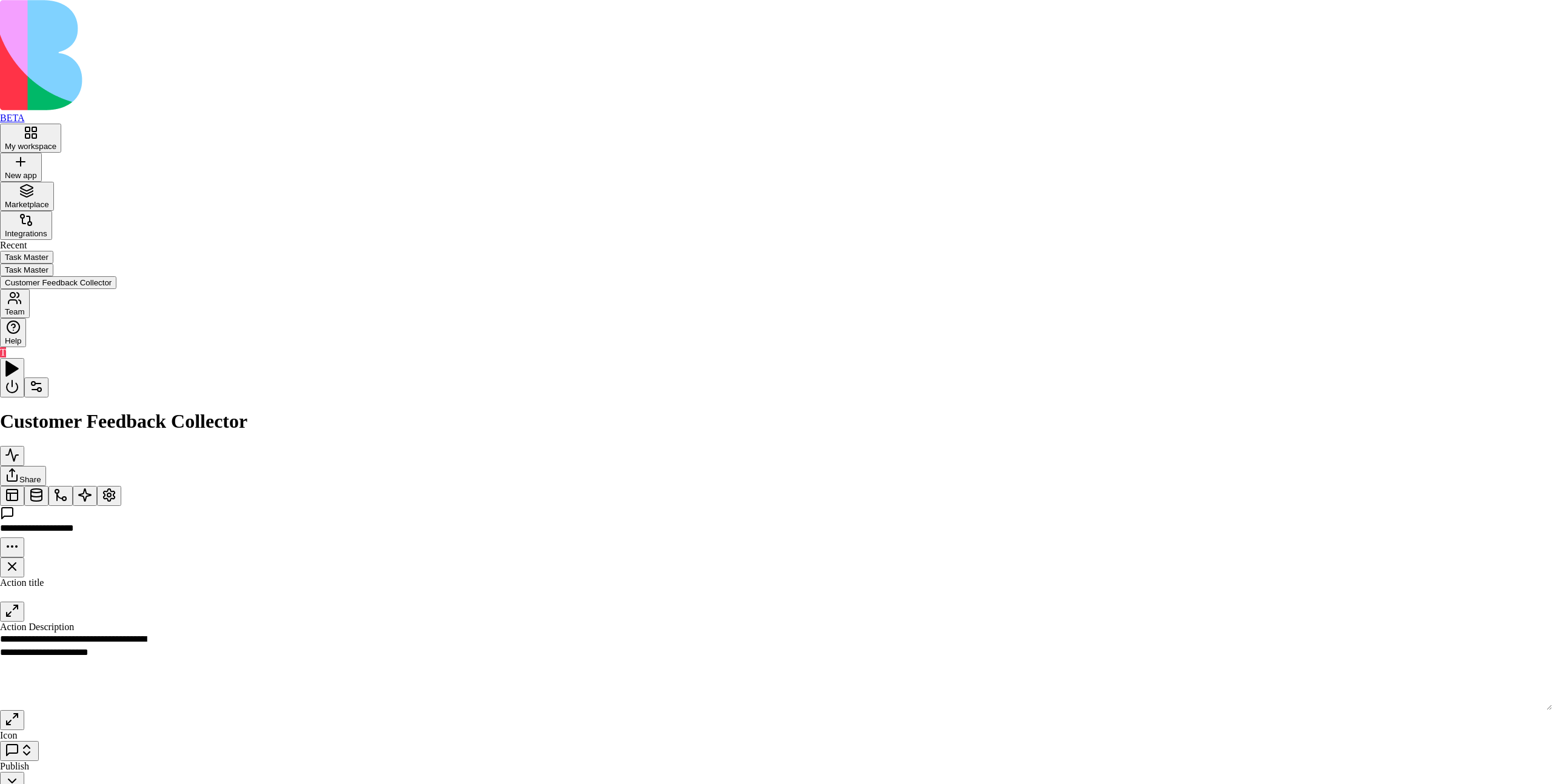 type on "**********" 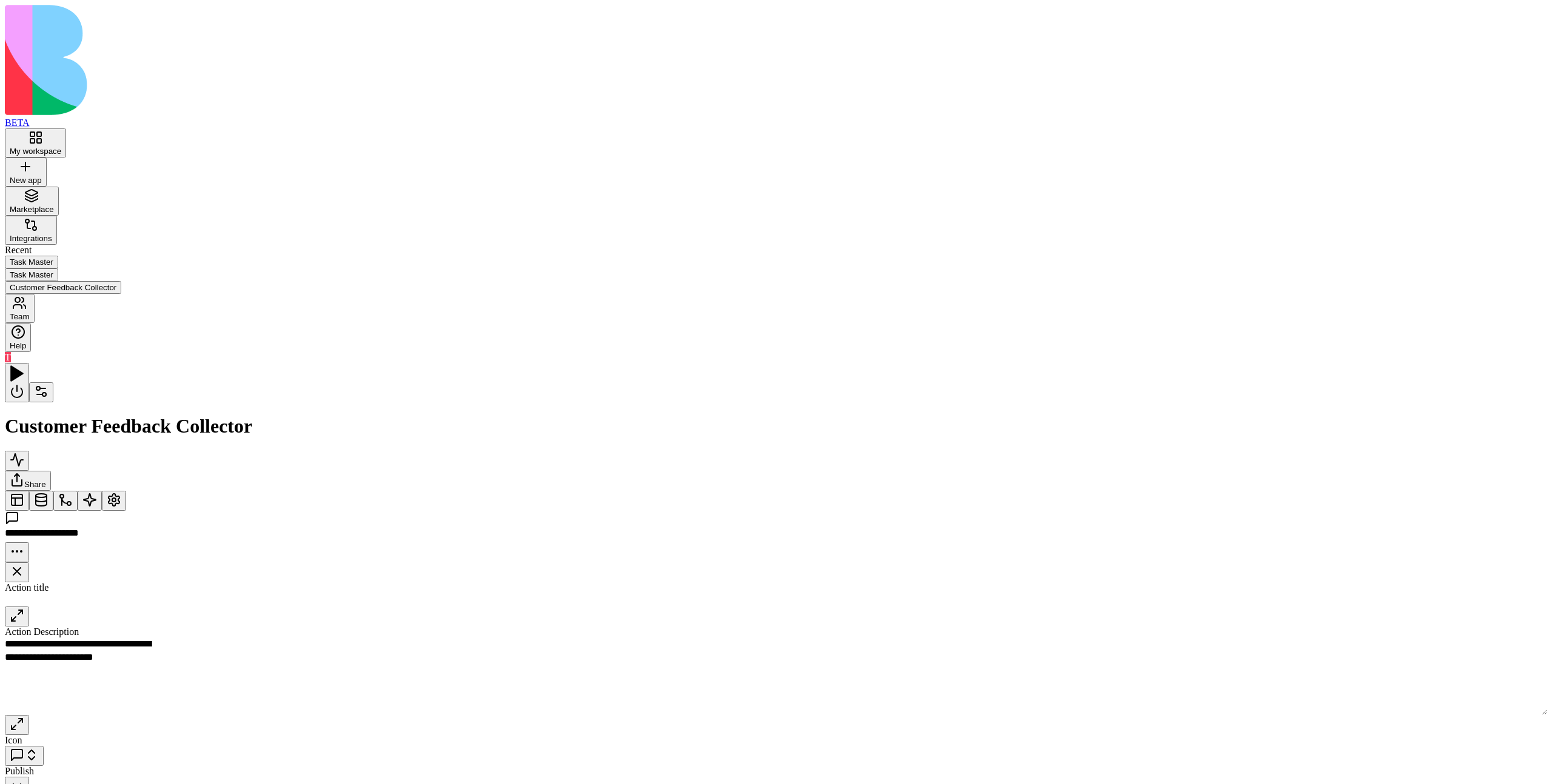 click on "Inputs" at bounding box center [2067, 738] 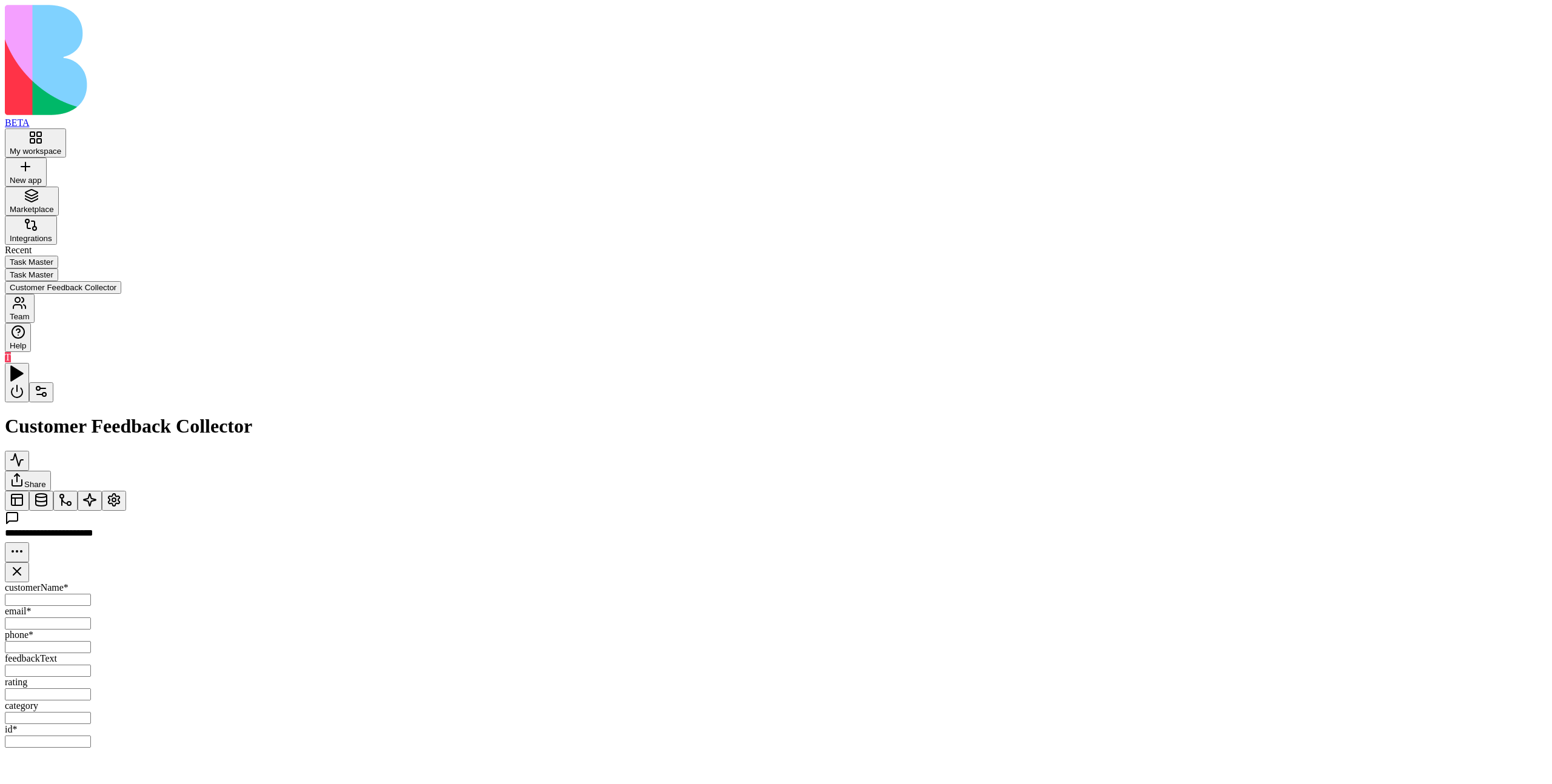 type on "**********" 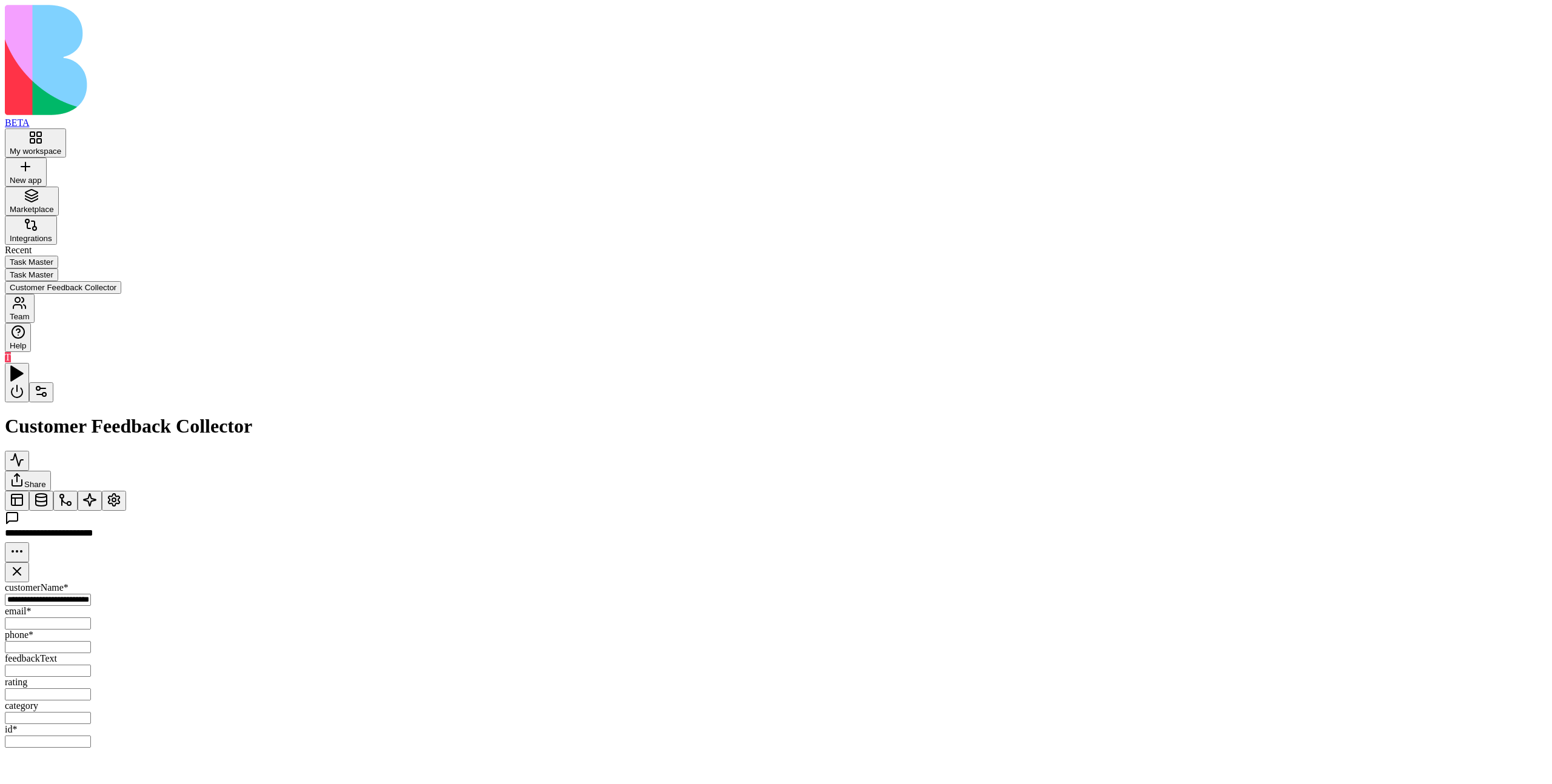type on "**********" 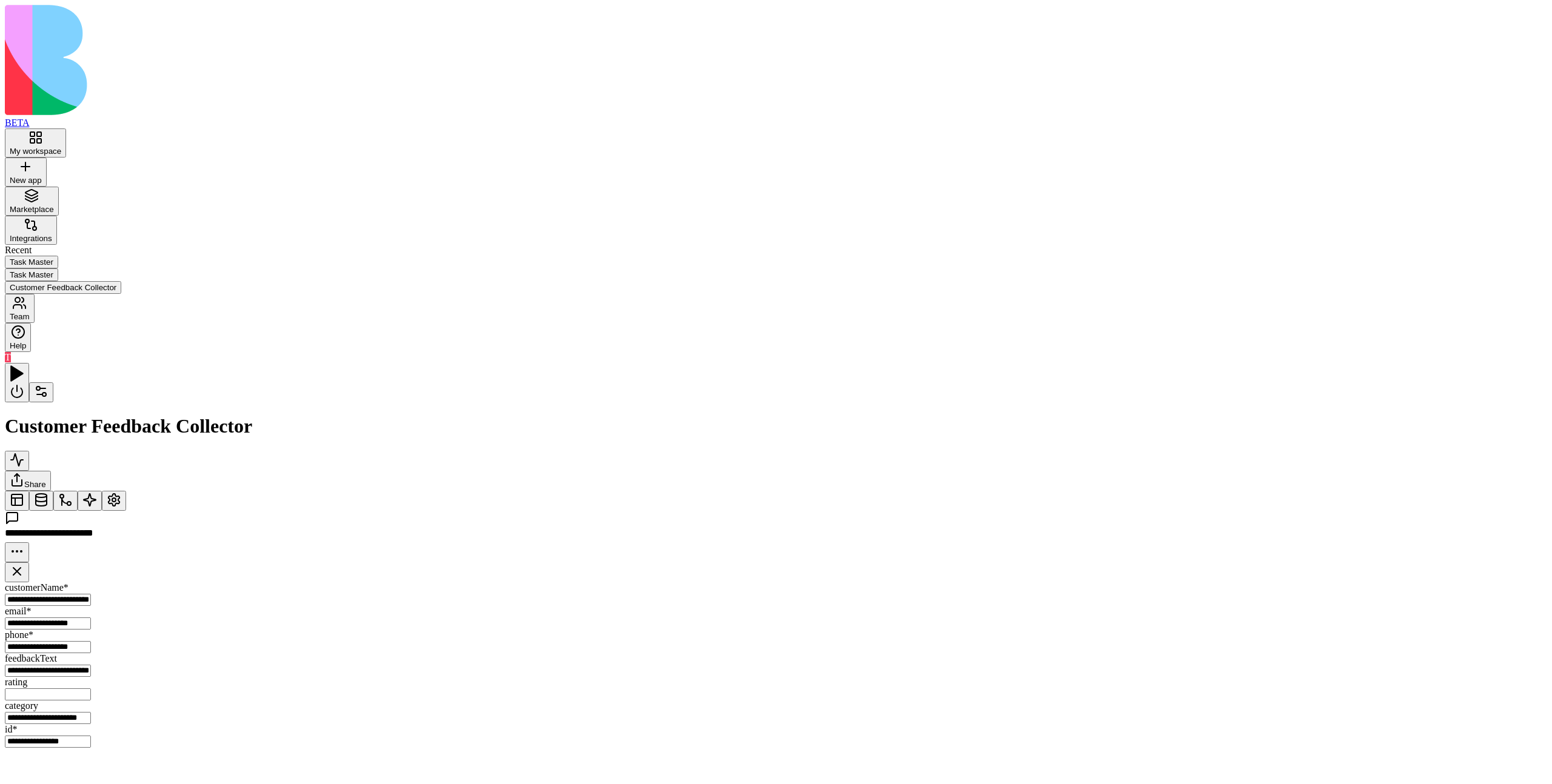 click on "**********" at bounding box center [48, 600] 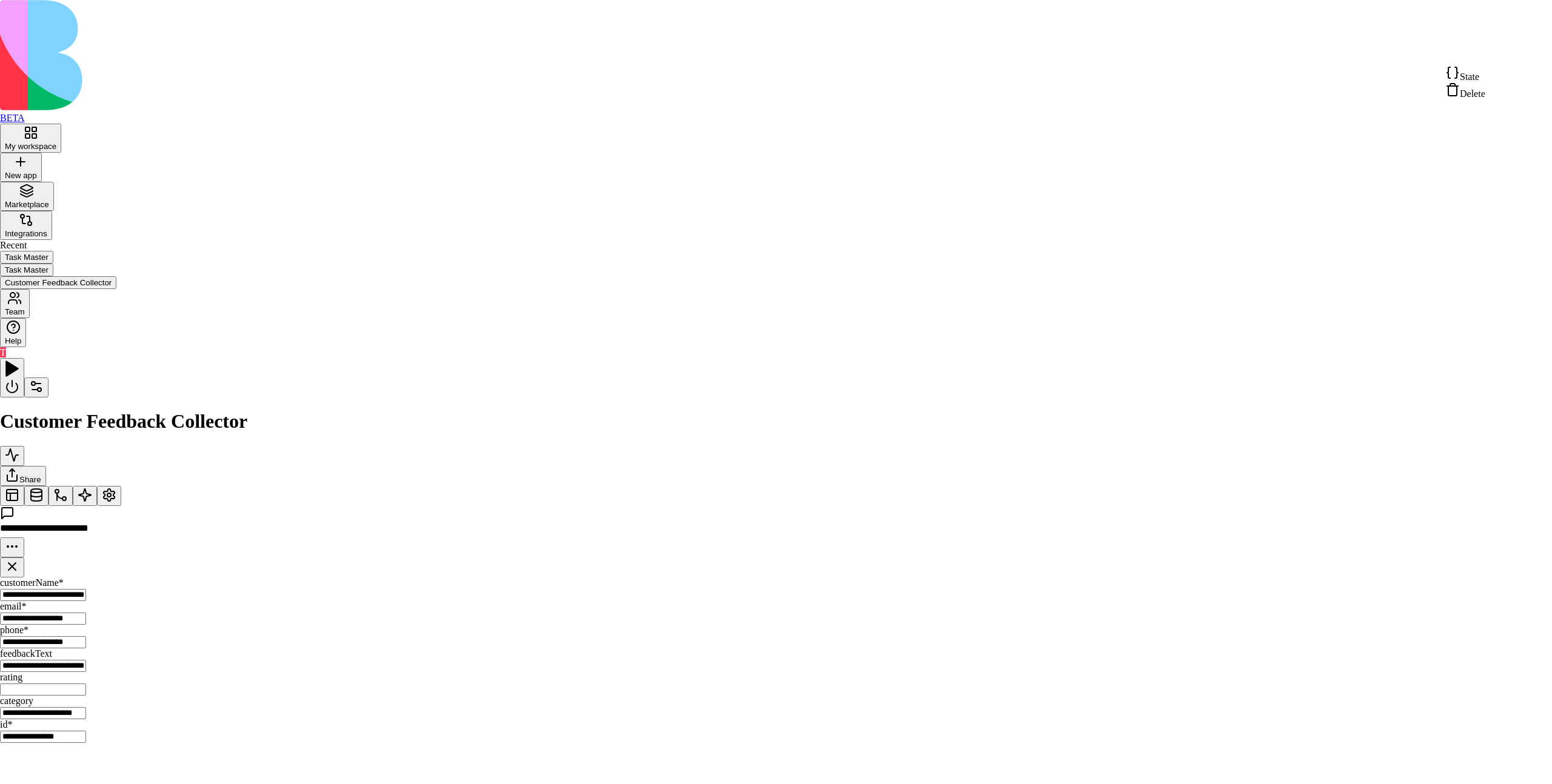 click on "**********" at bounding box center (776, 374) 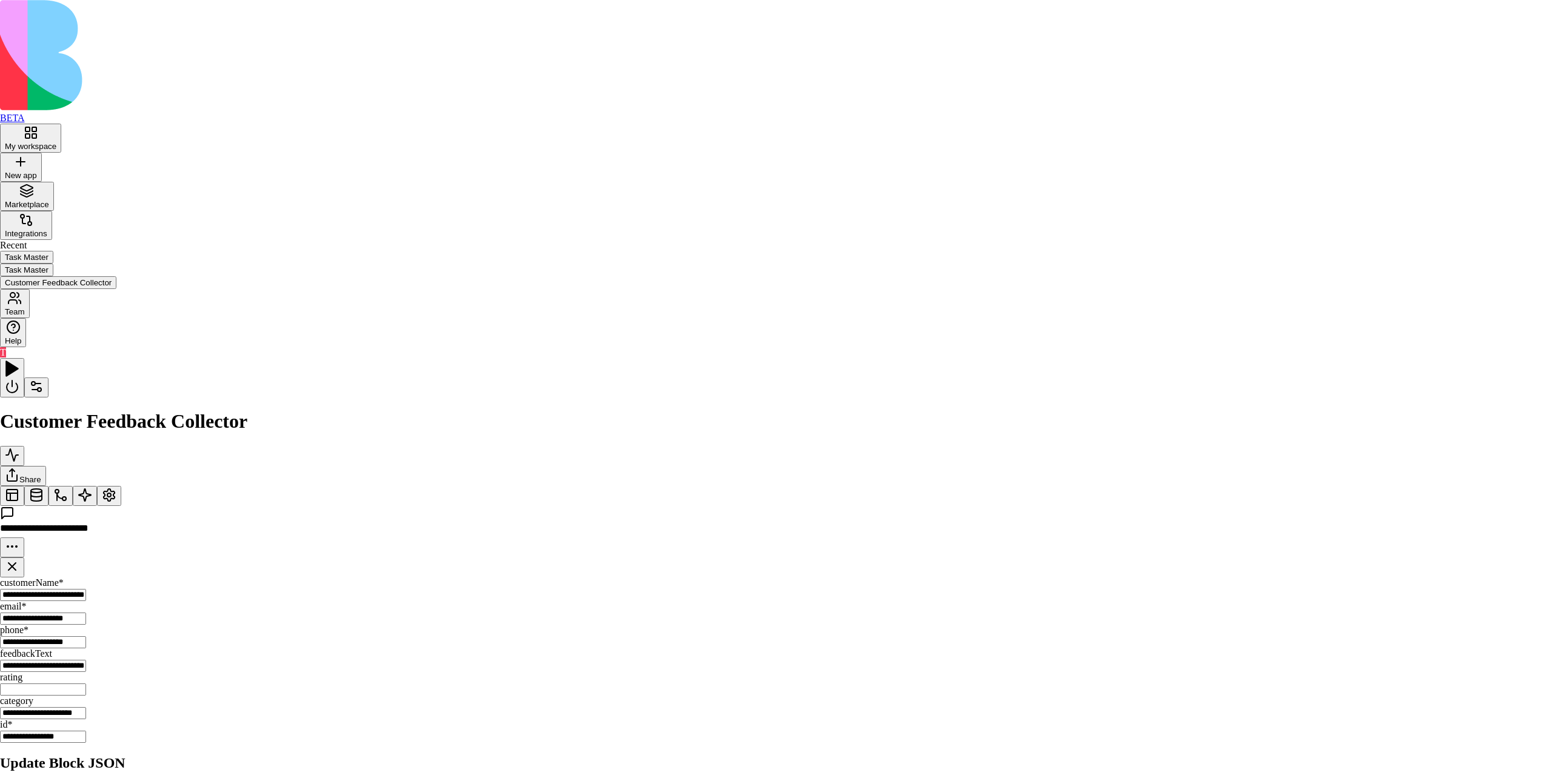 click at bounding box center (776, 743) 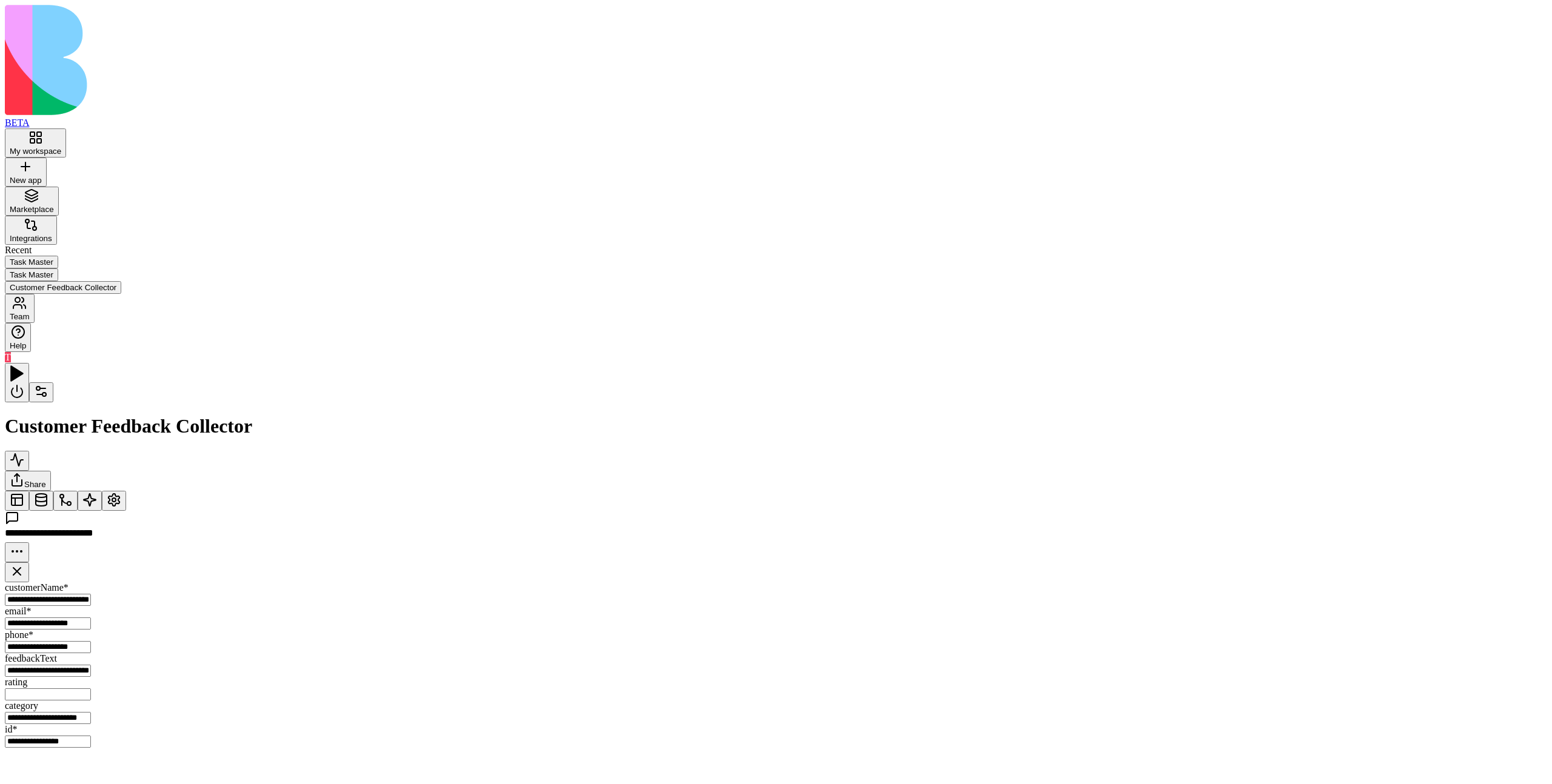 click on "SendThankYouMessages Send thank you email and SMS to customers who submitted feedback" at bounding box center (823, 804) 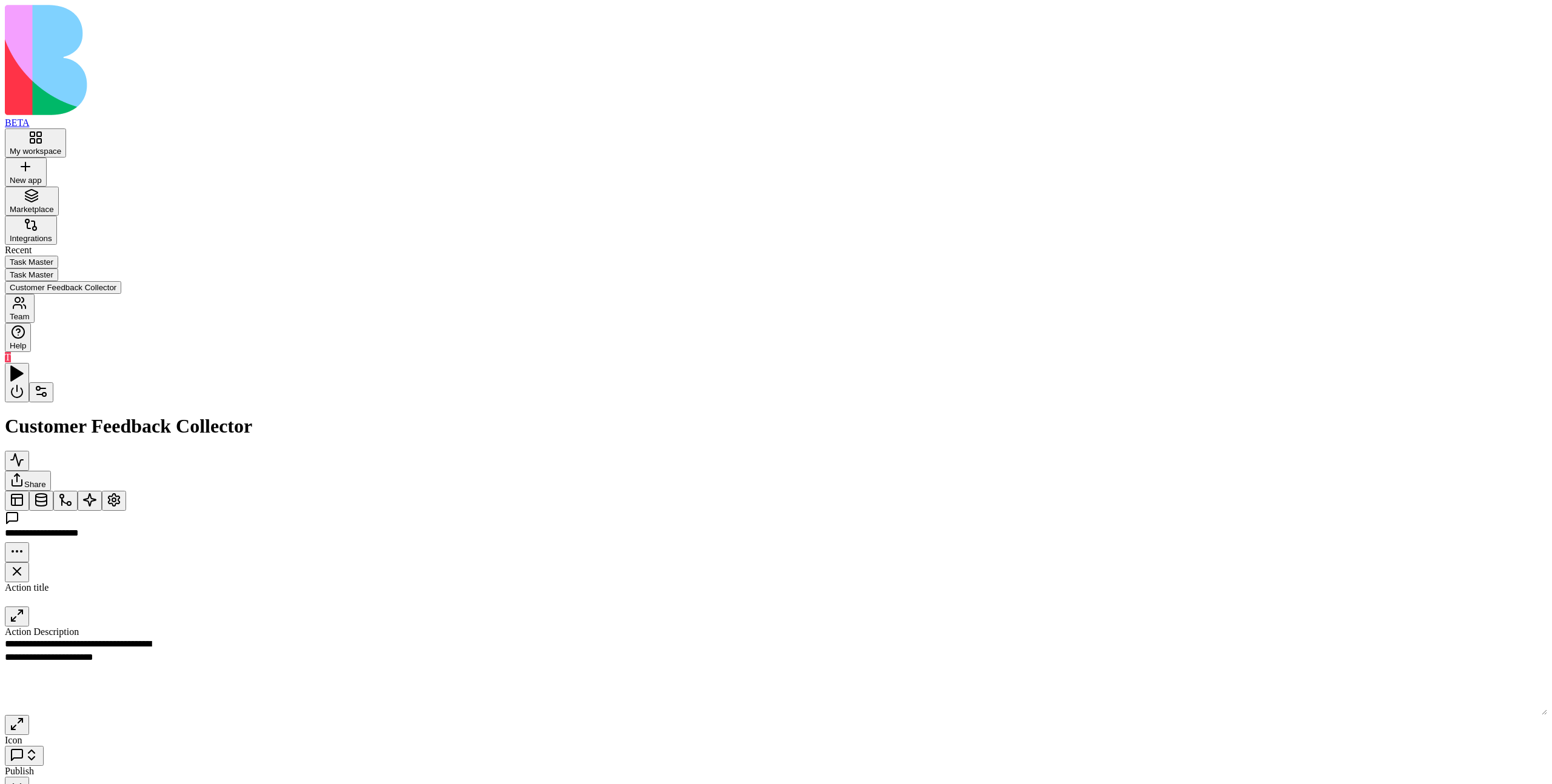 click on "**********" at bounding box center (776, 457) 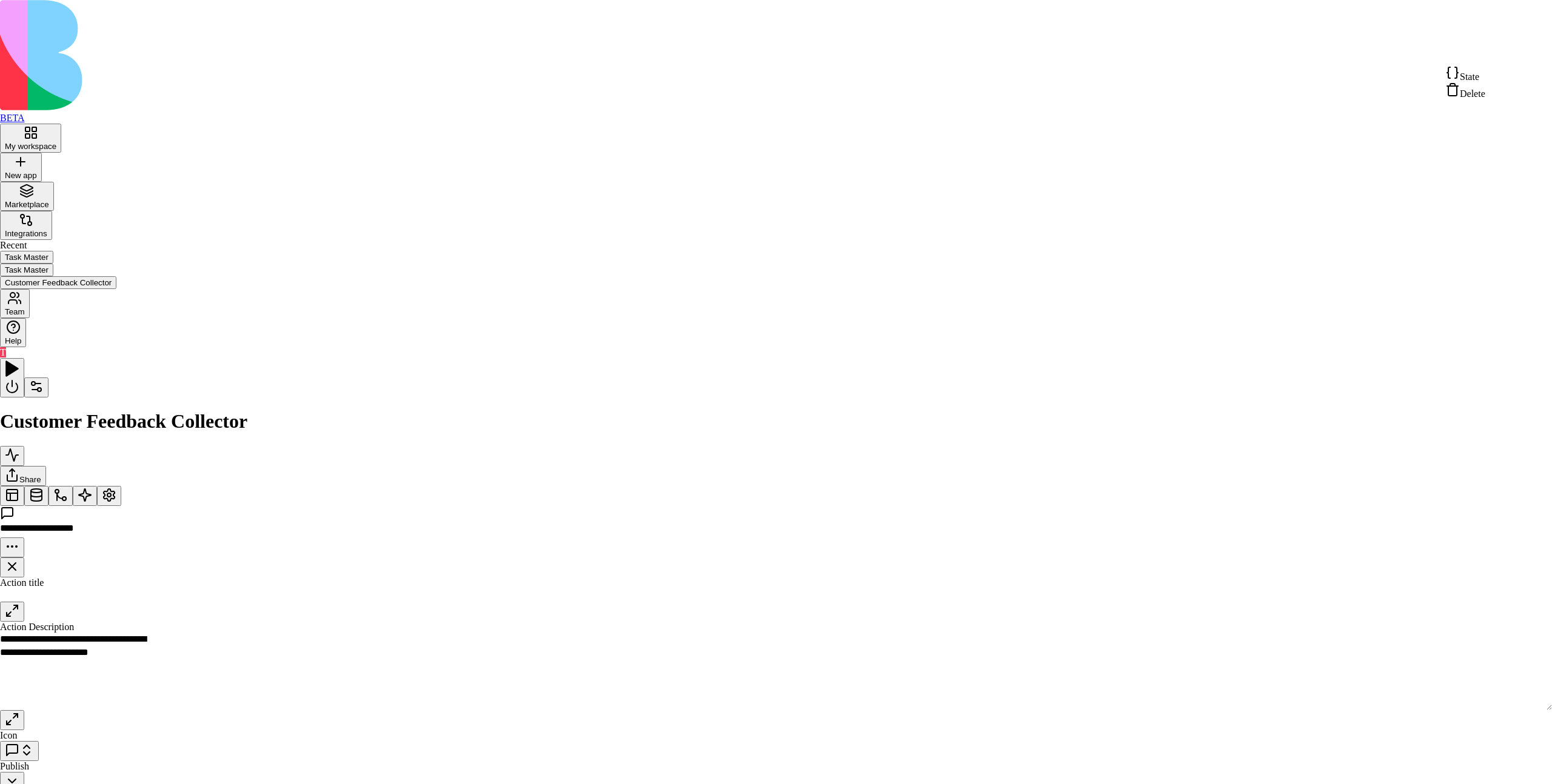 click on "State" at bounding box center [1465, 74] 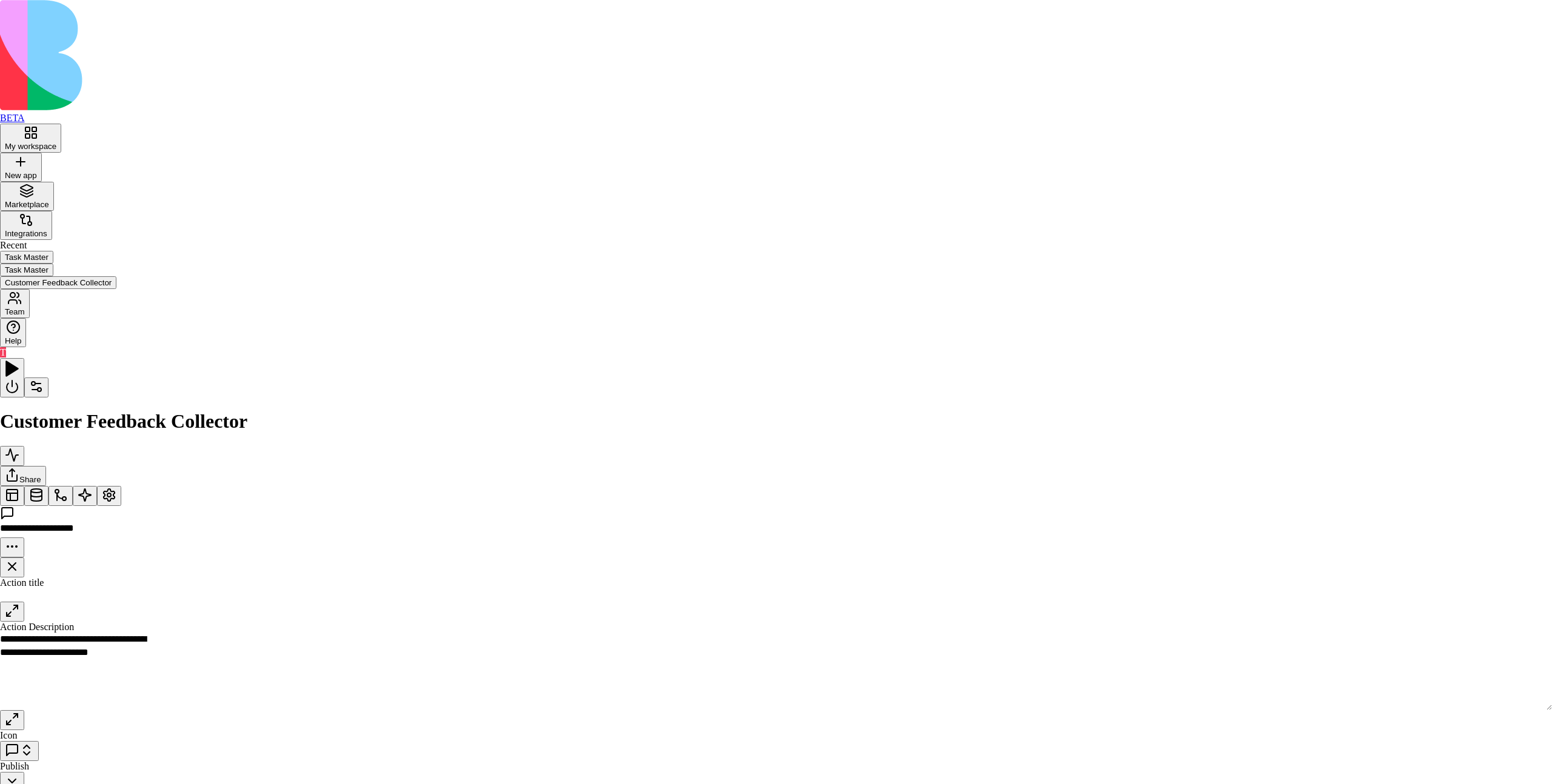 click at bounding box center (776, 904) 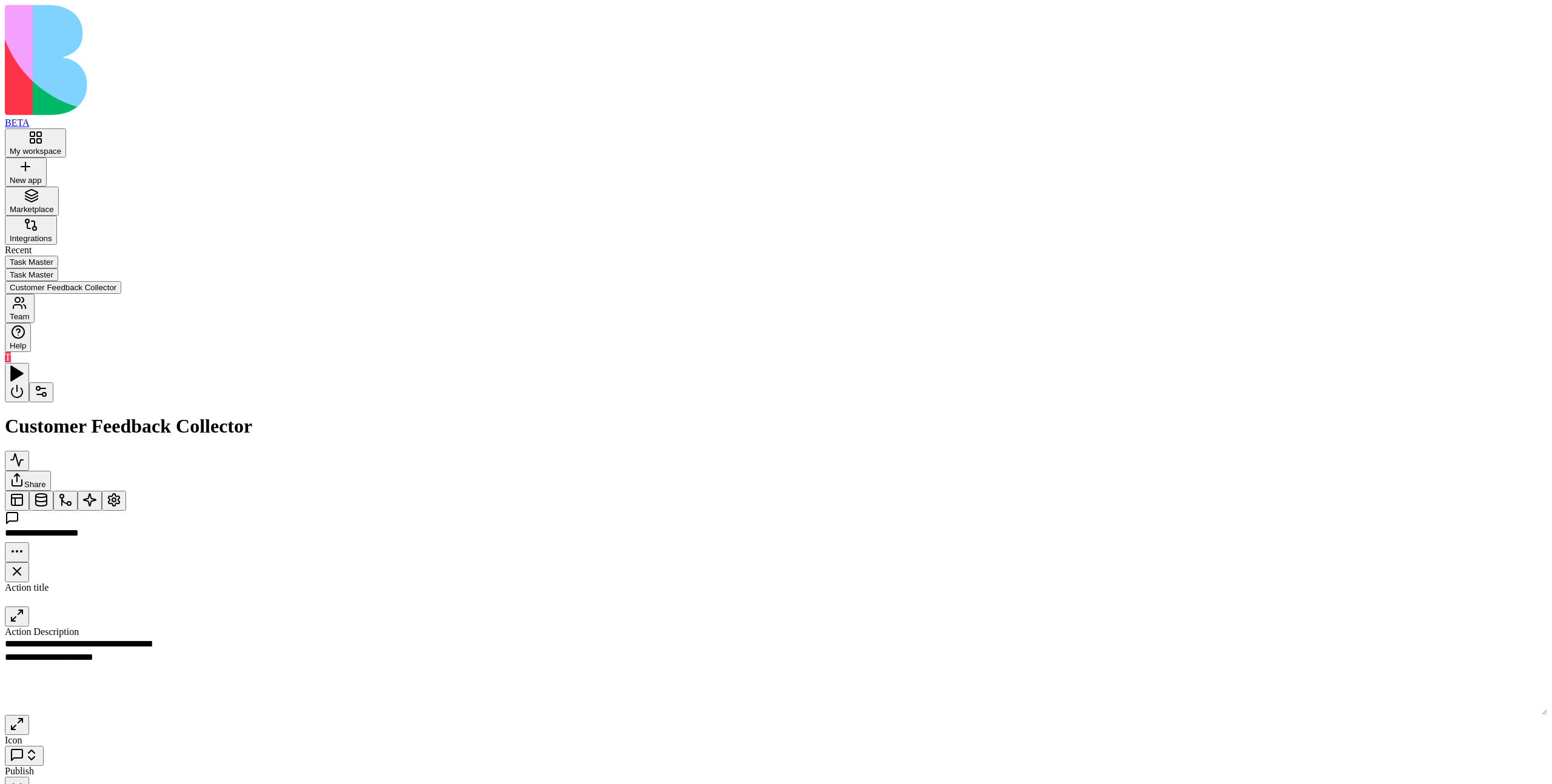 click on "Process New FeedbackTrigger" at bounding box center (151, 782) 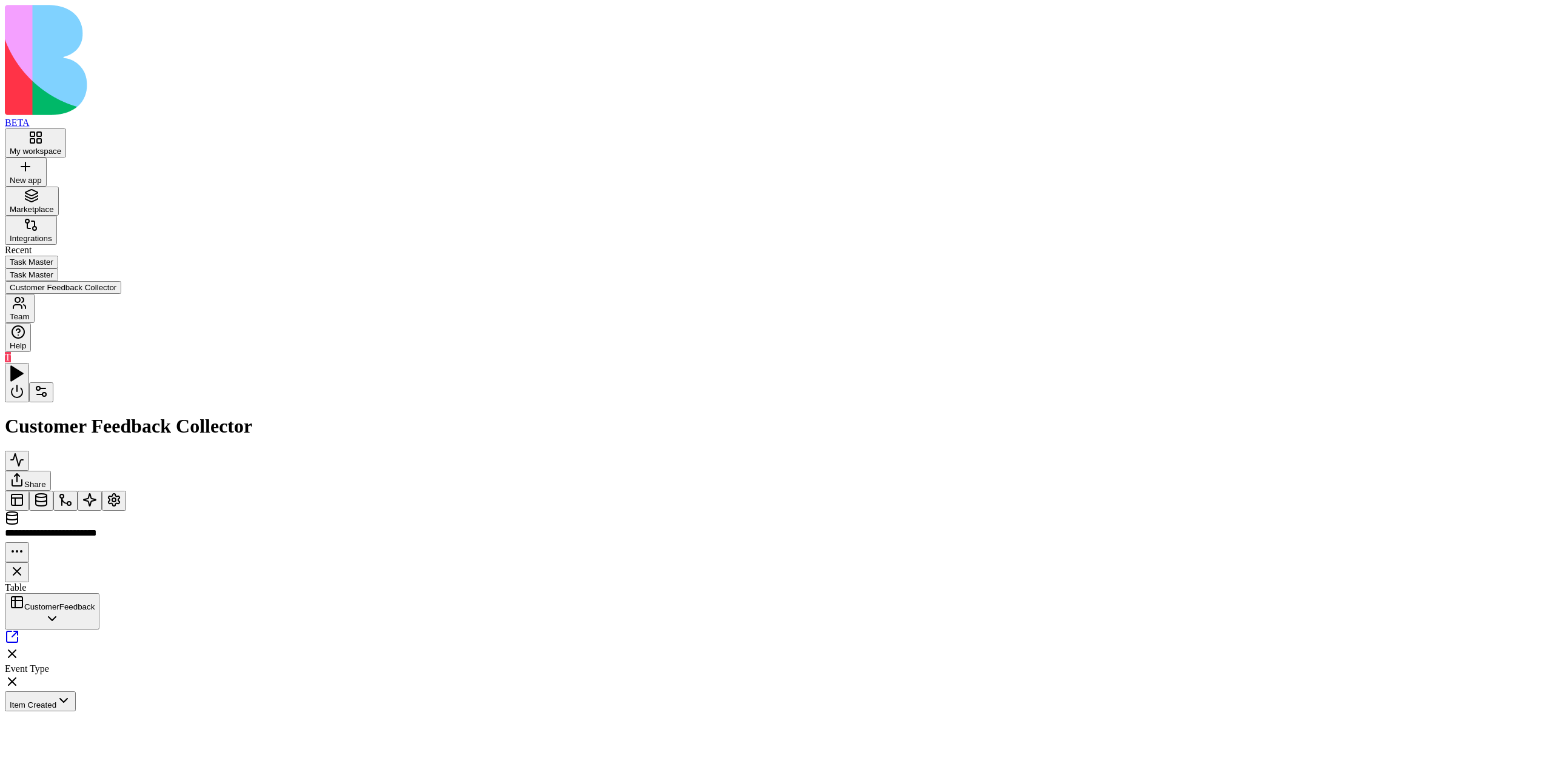 click on "Inputs" at bounding box center [1778, 783] 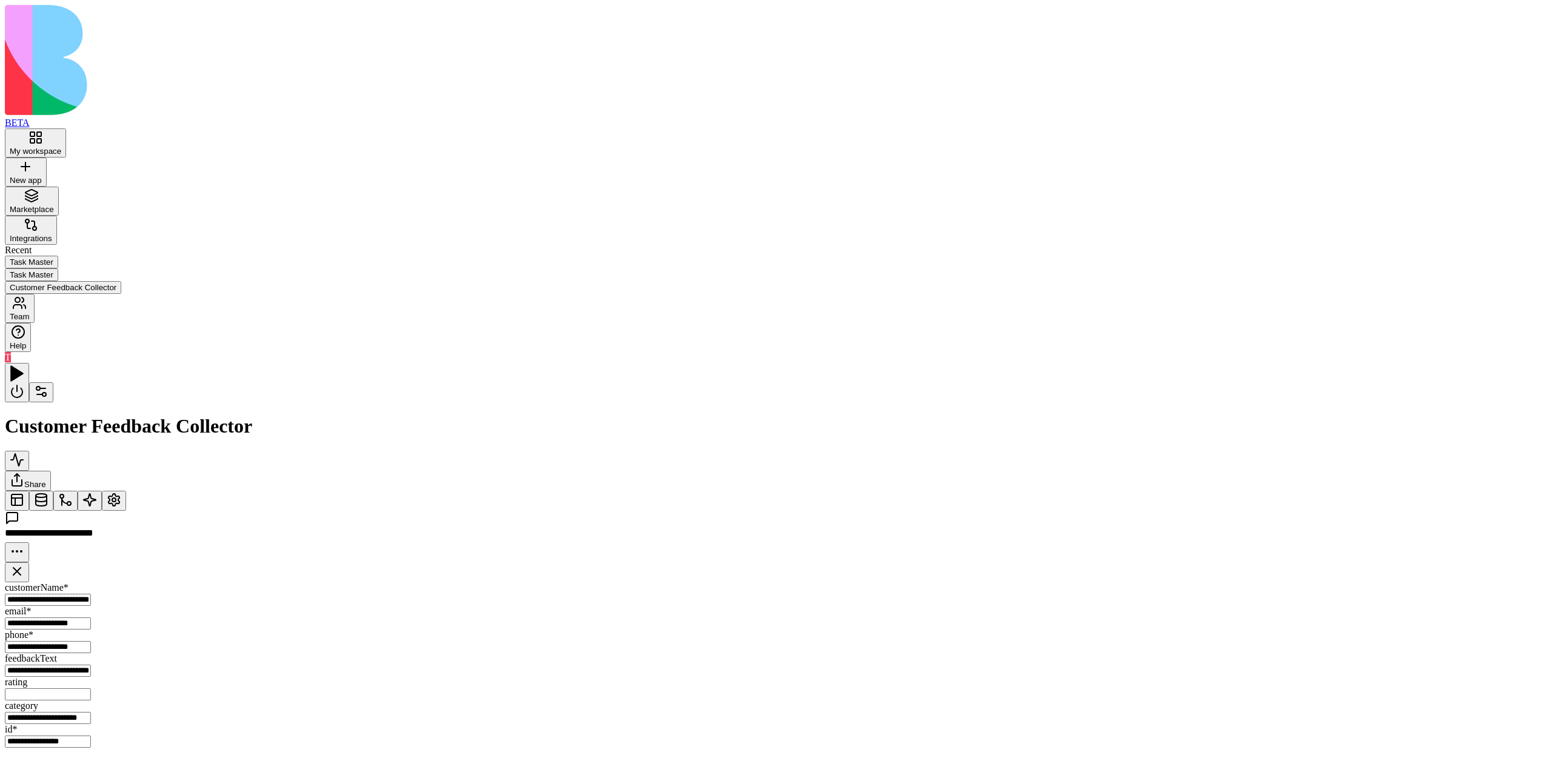click on "rating" at bounding box center [48, 694] 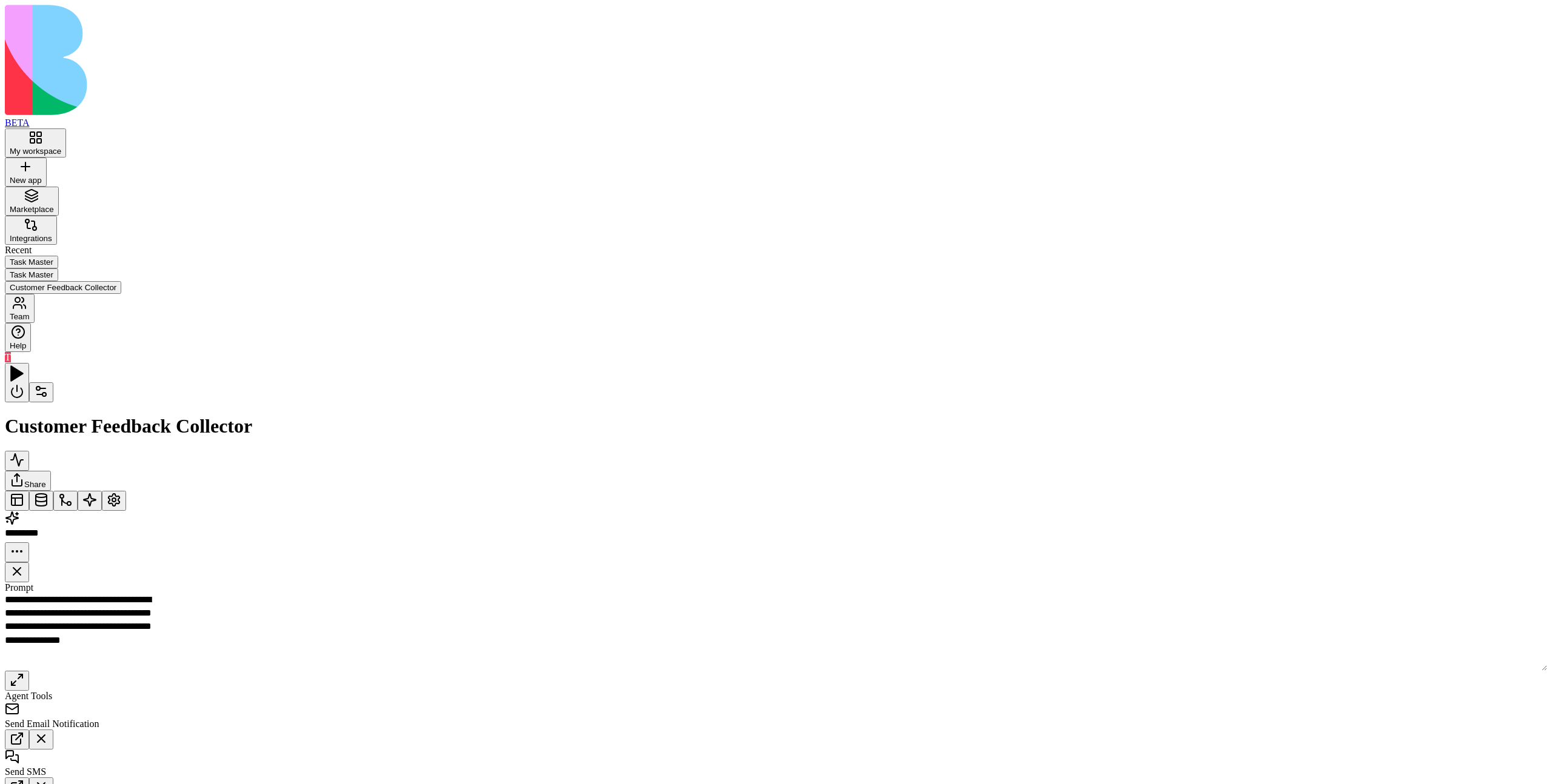 click on "Inputs" at bounding box center (1674, 753) 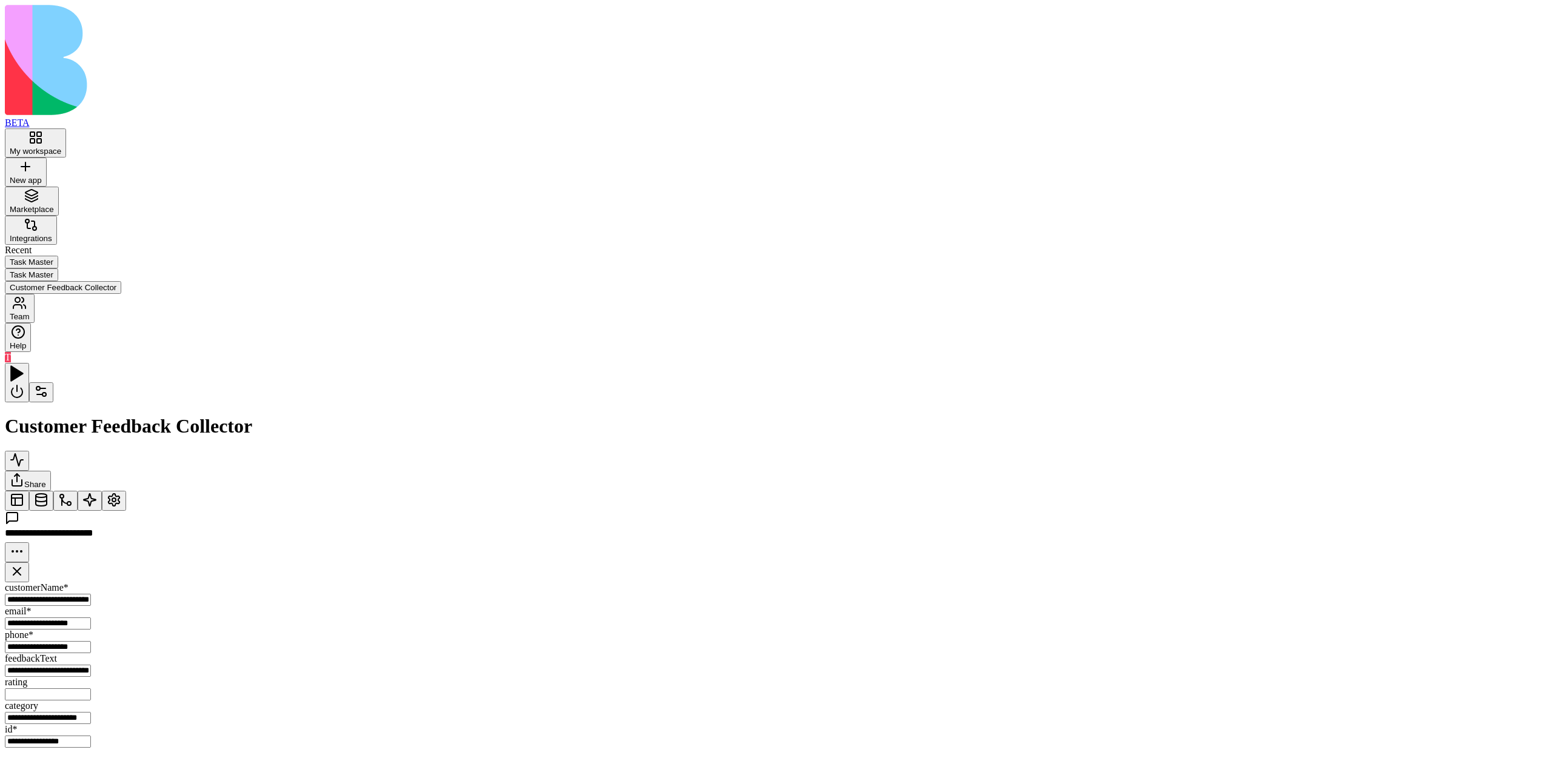 click on "AgentCall" at bounding box center (624, 815) 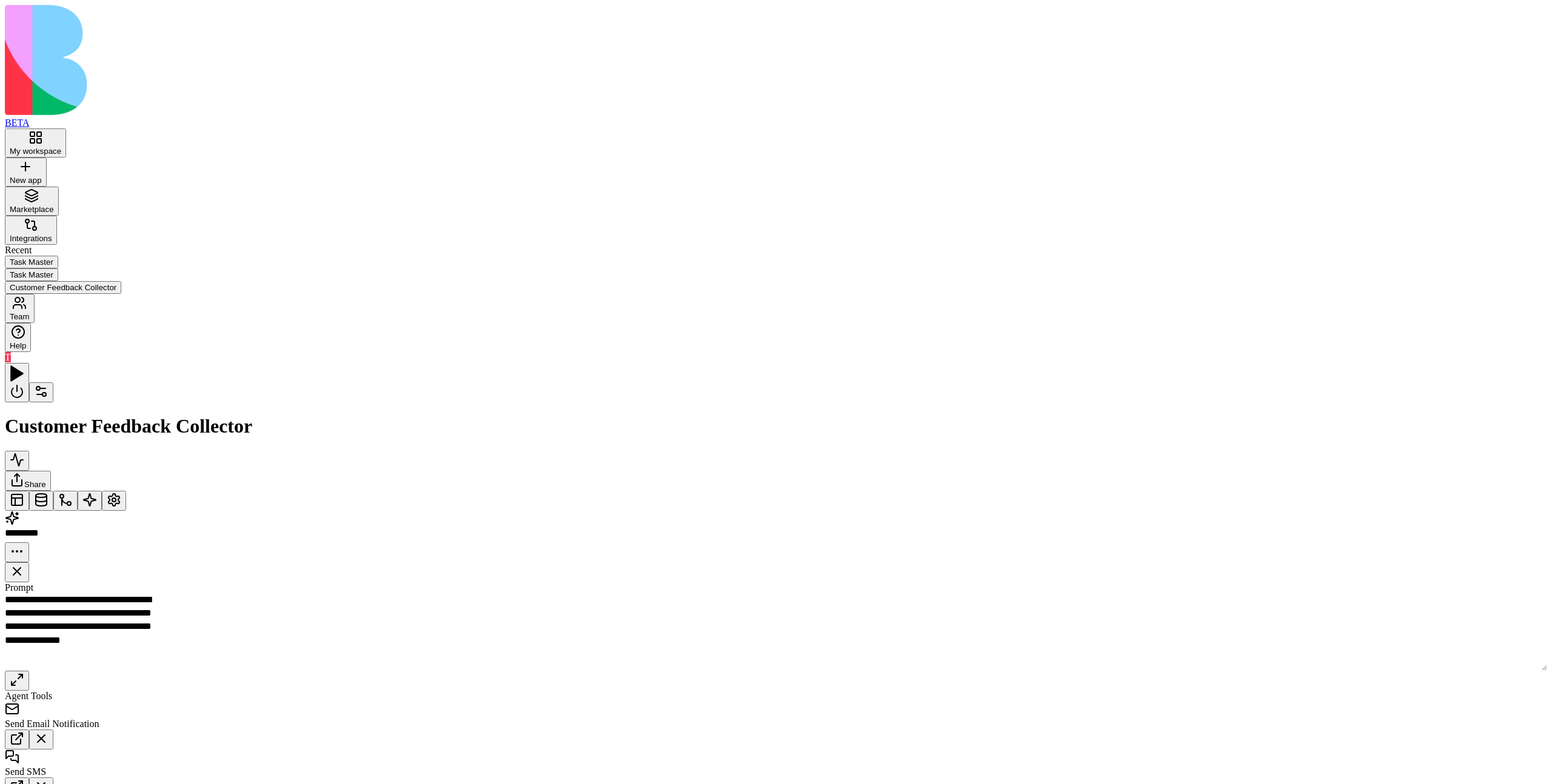 click on "Inputs" at bounding box center [1674, 753] 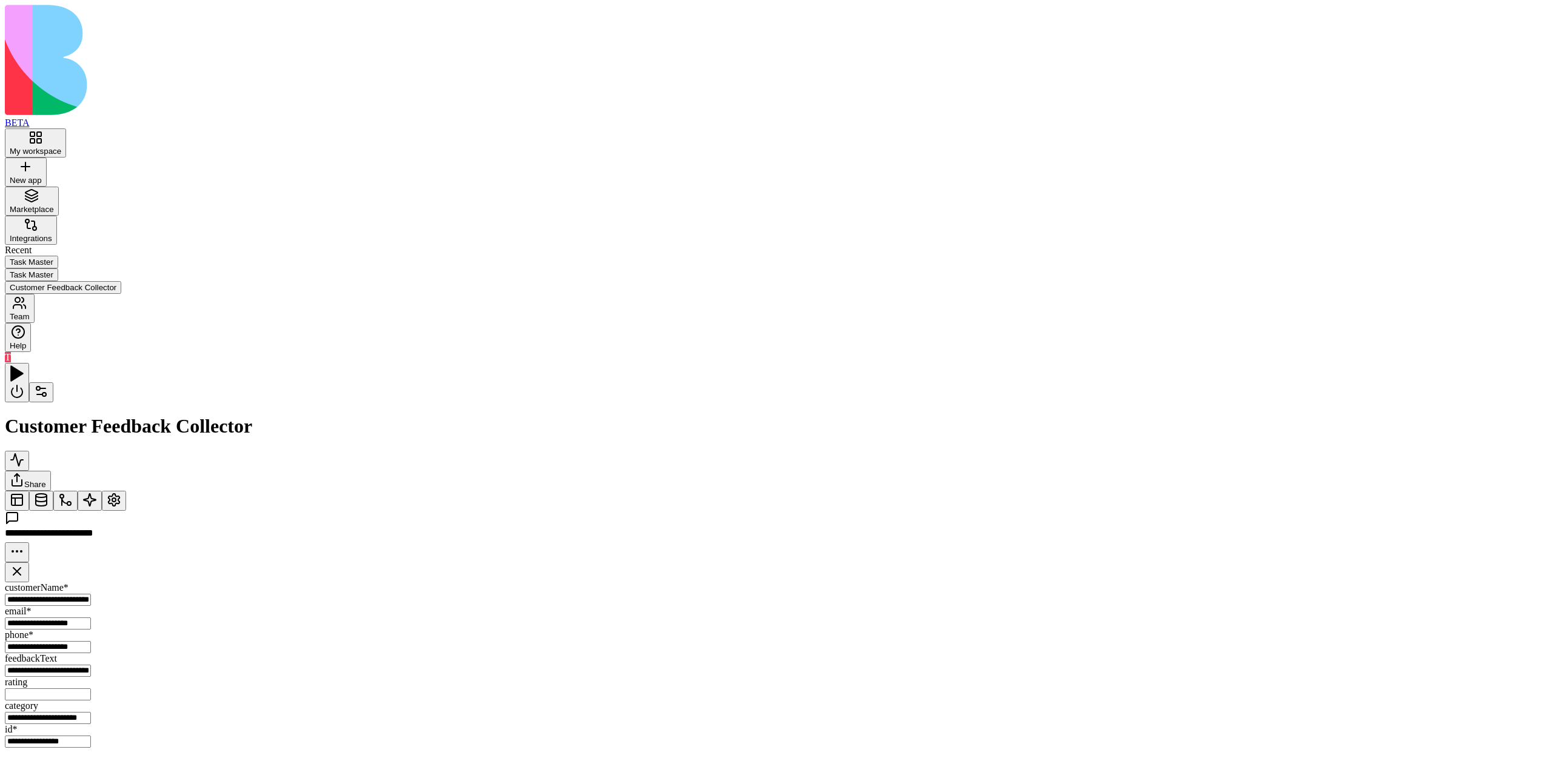 click on "**********" at bounding box center [776, 376] 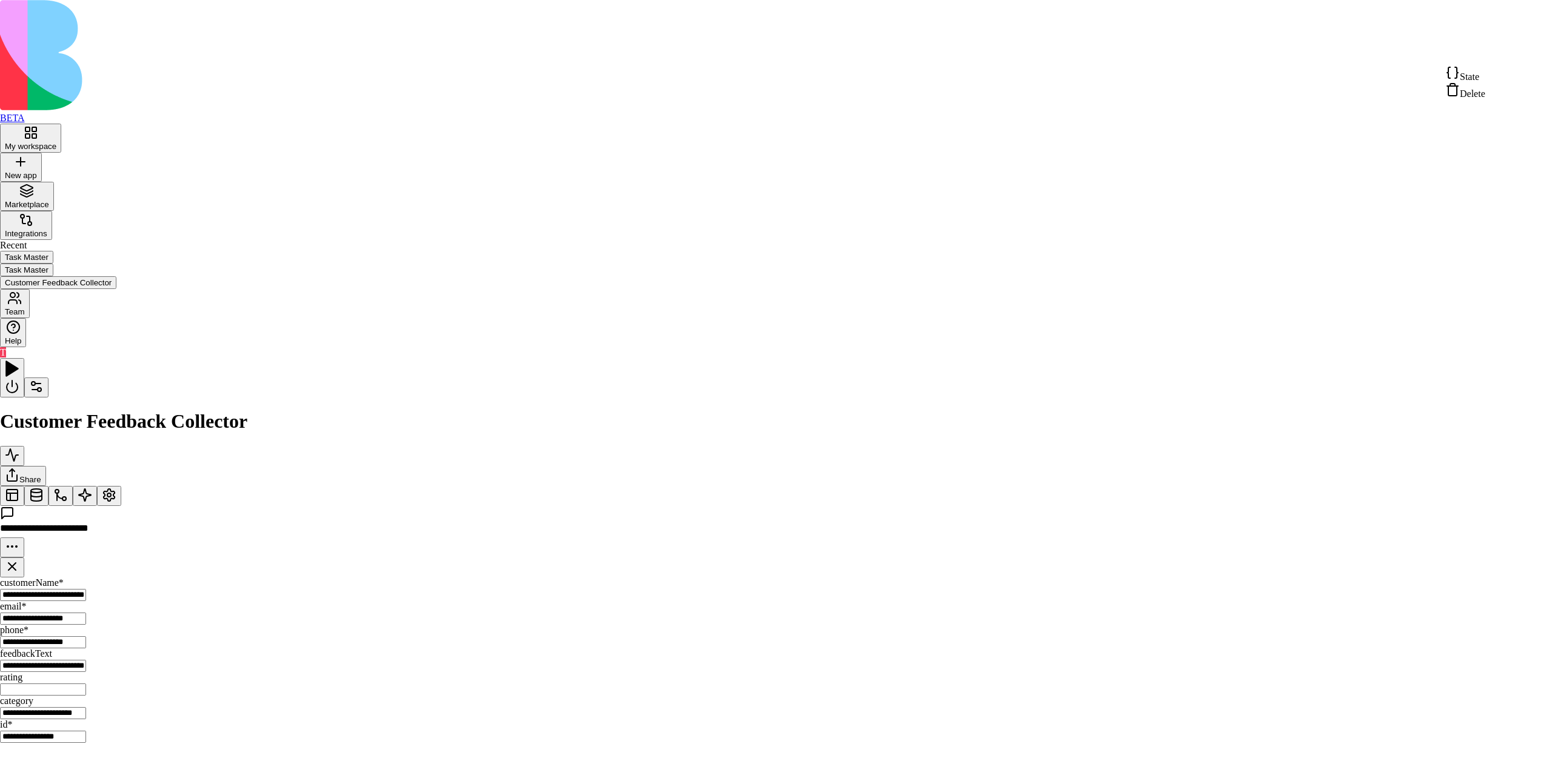 click on "State" at bounding box center [1465, 74] 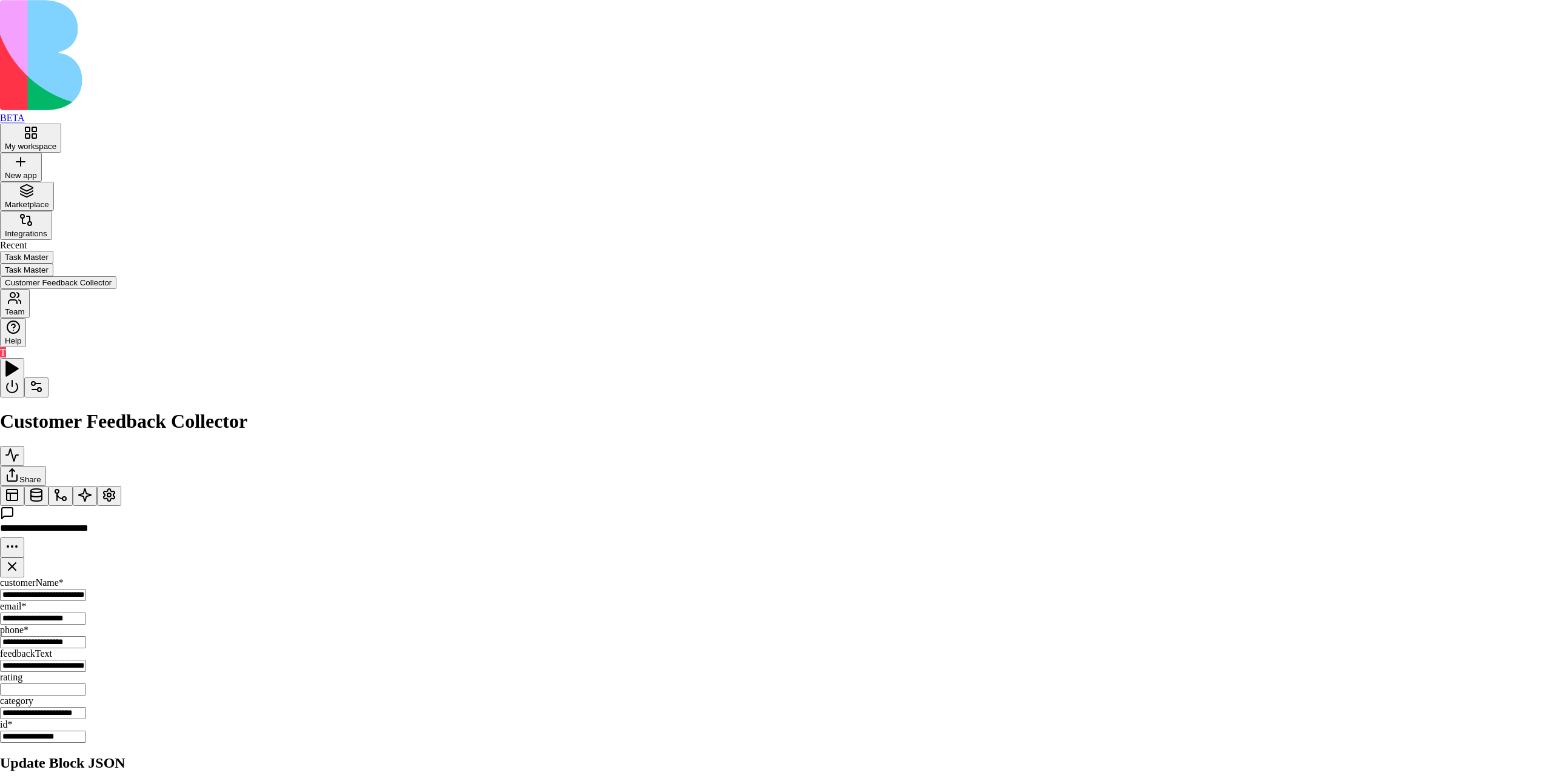 click at bounding box center (776, 743) 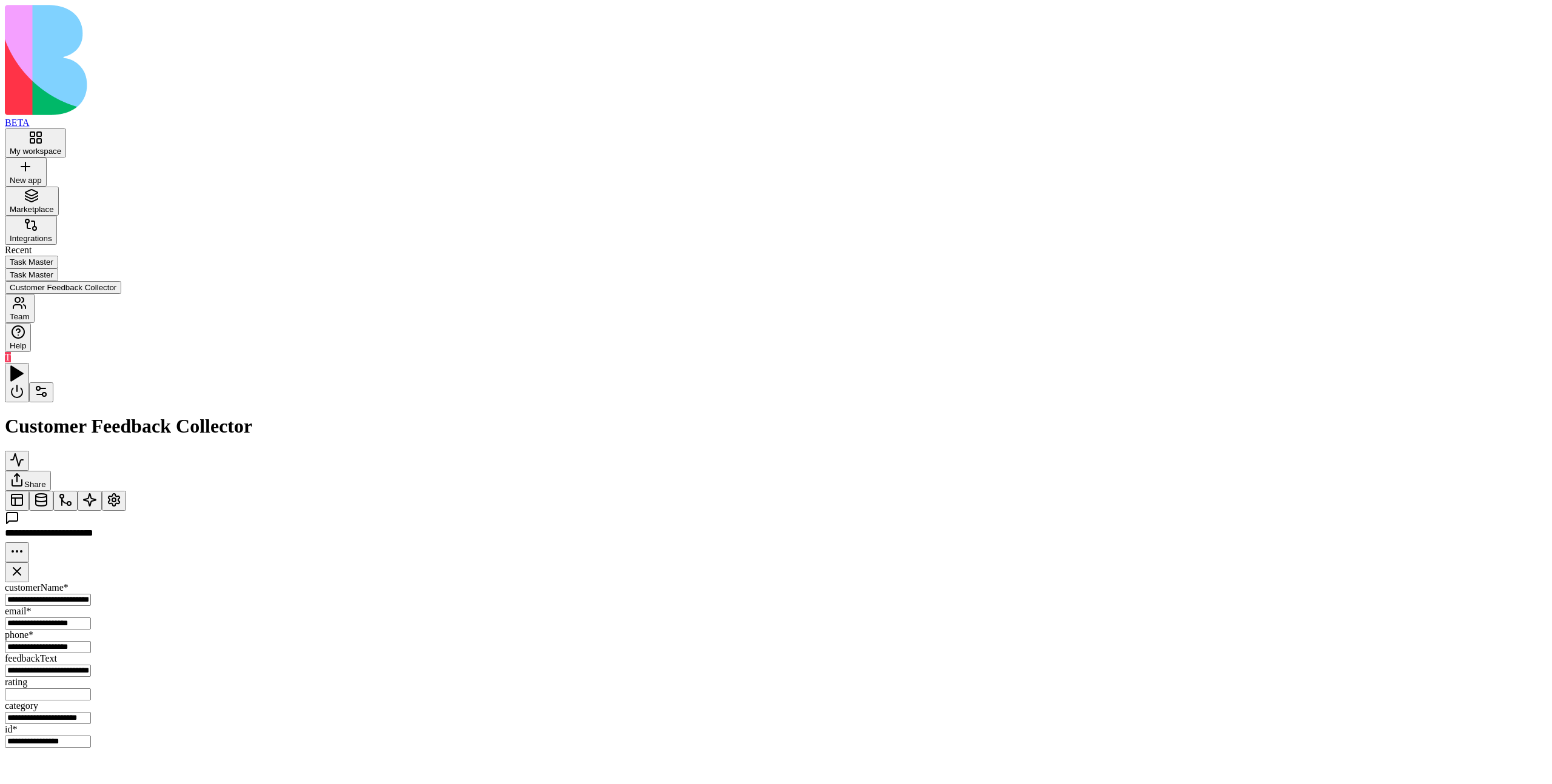 click on "Action SendThankYouMessages Send thank you email and SMS to customers who submitted feedback Add" at bounding box center (817, 767) 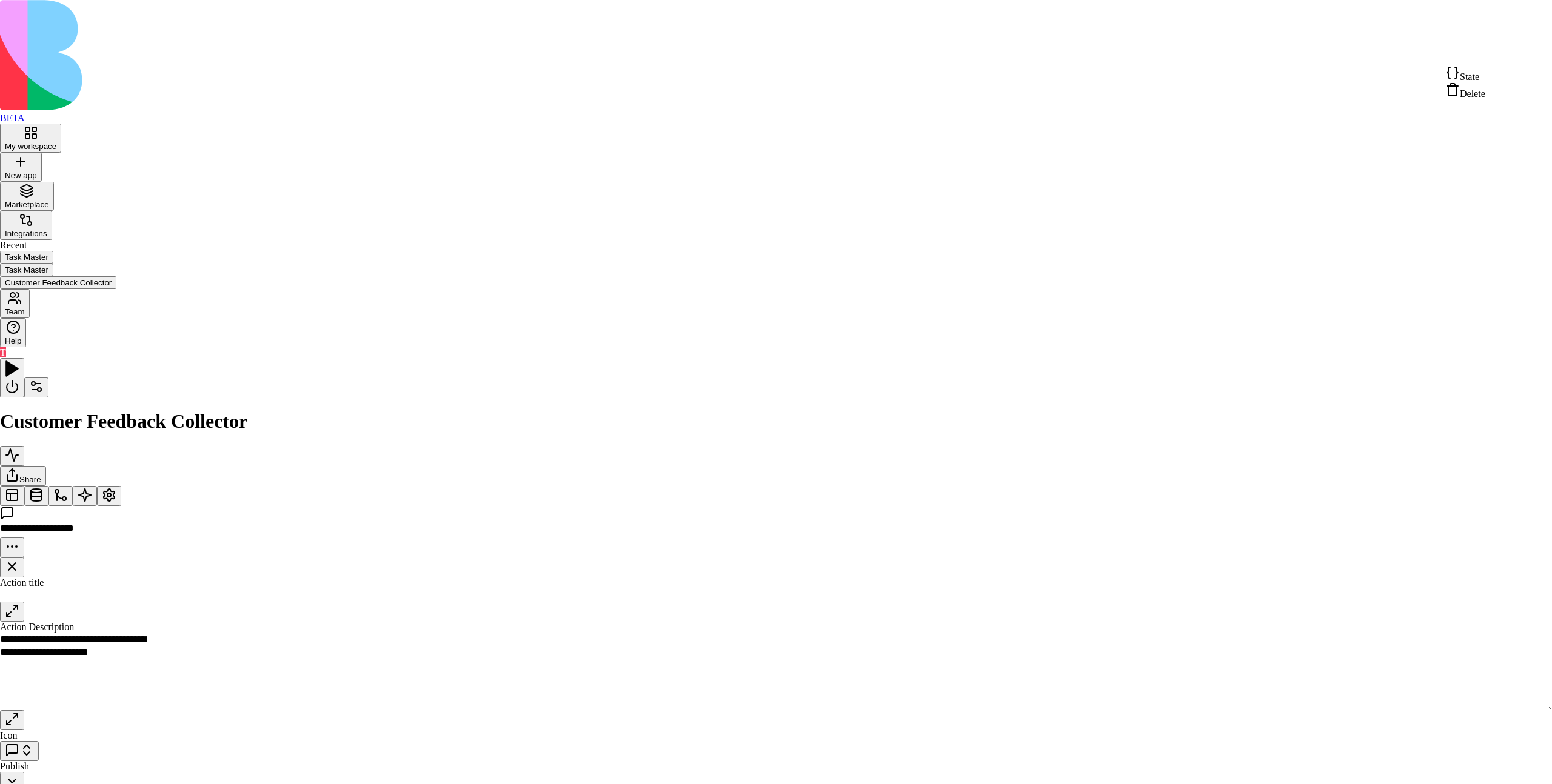 click on "**********" at bounding box center (776, 454) 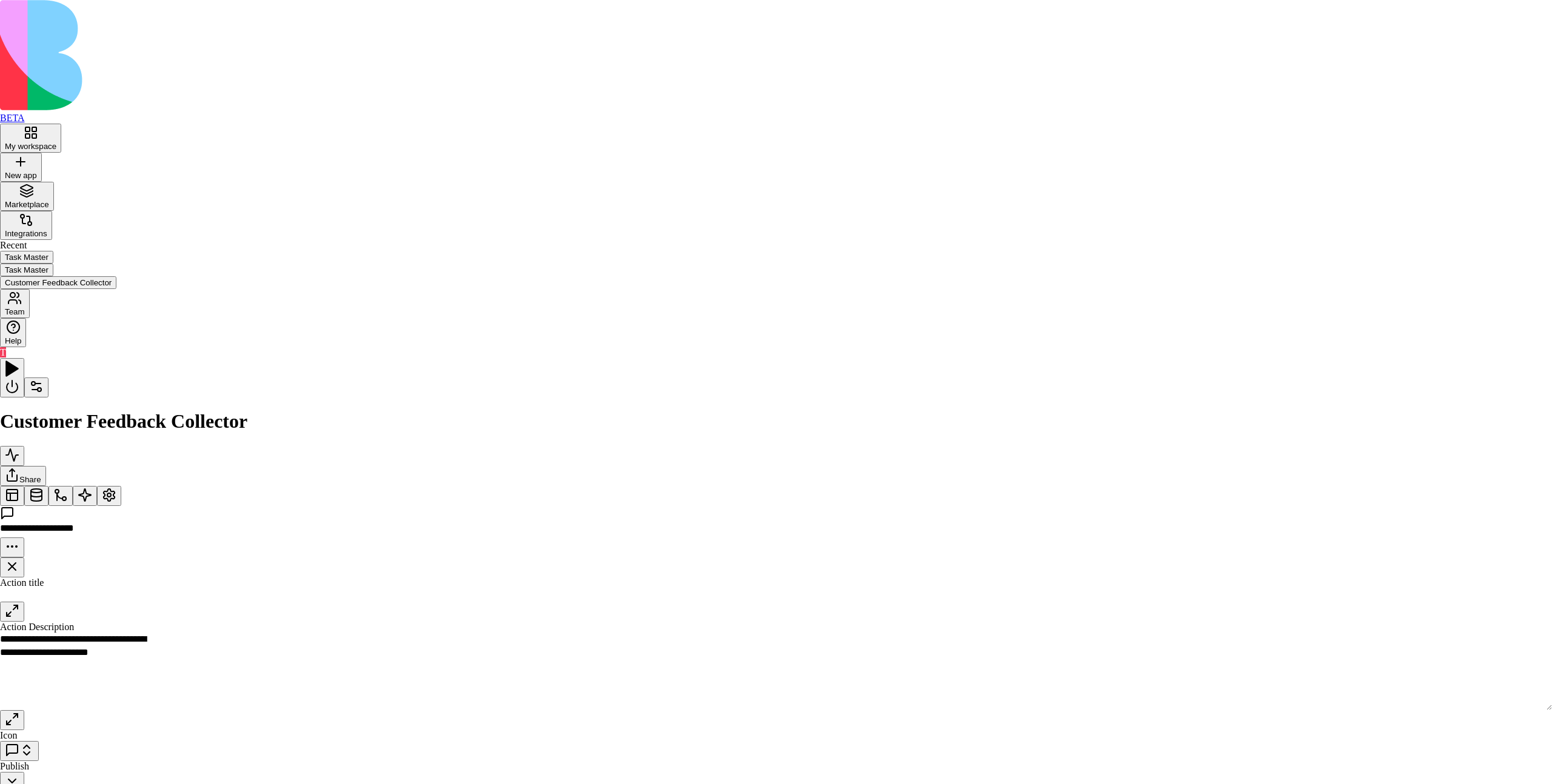 type on "**********" 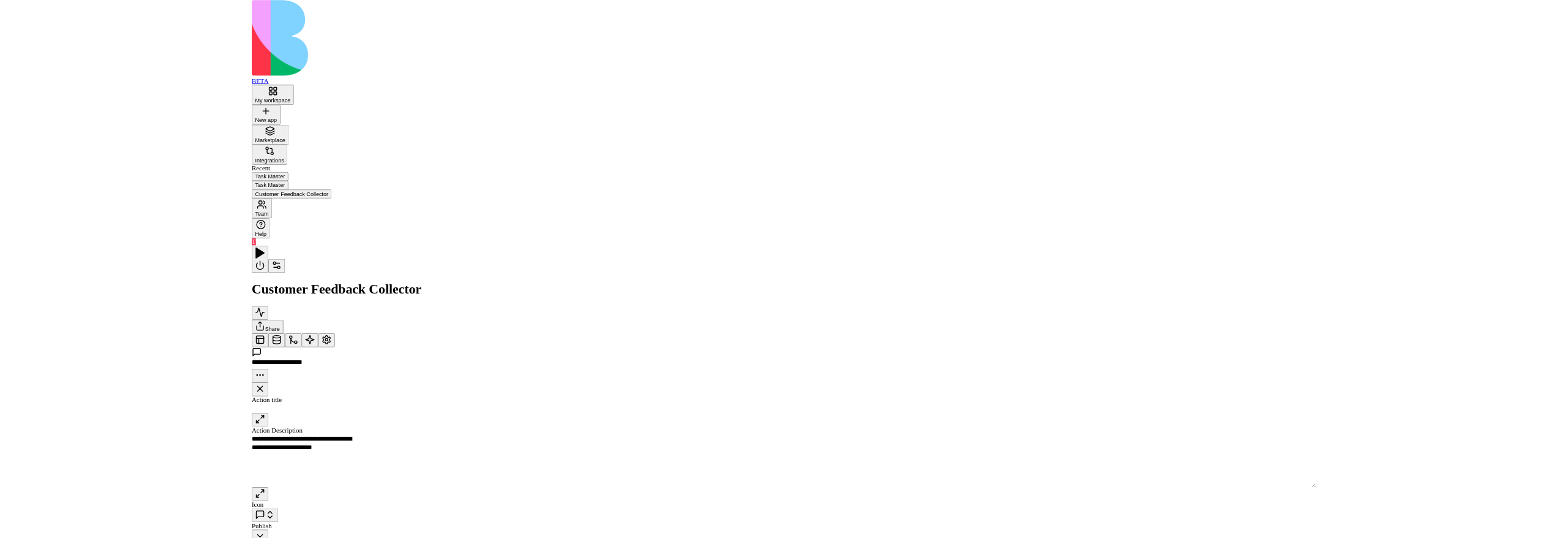 scroll, scrollTop: 0, scrollLeft: 0, axis: both 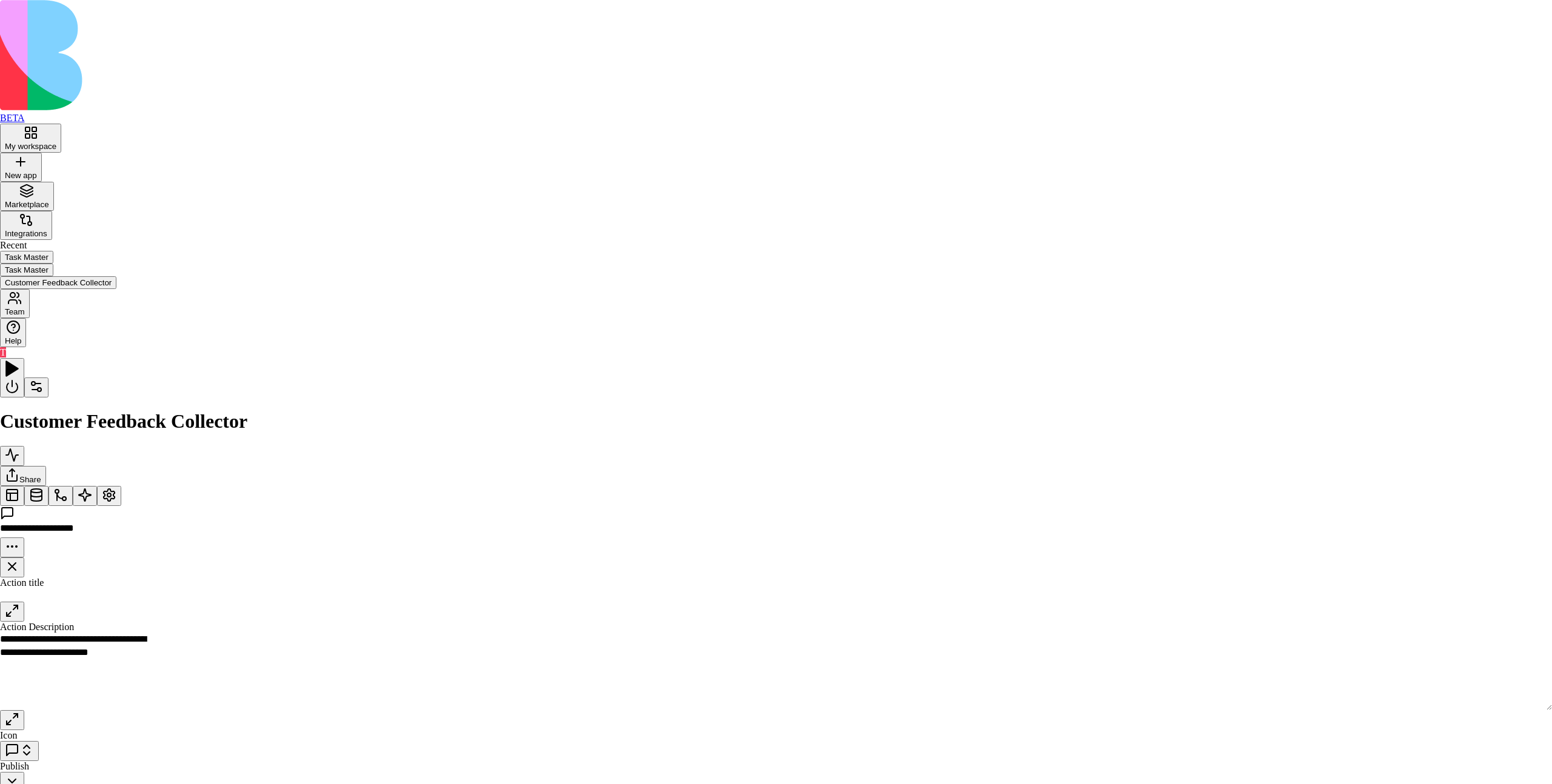 drag, startPoint x: 656, startPoint y: 472, endPoint x: 551, endPoint y: 442, distance: 109.20165 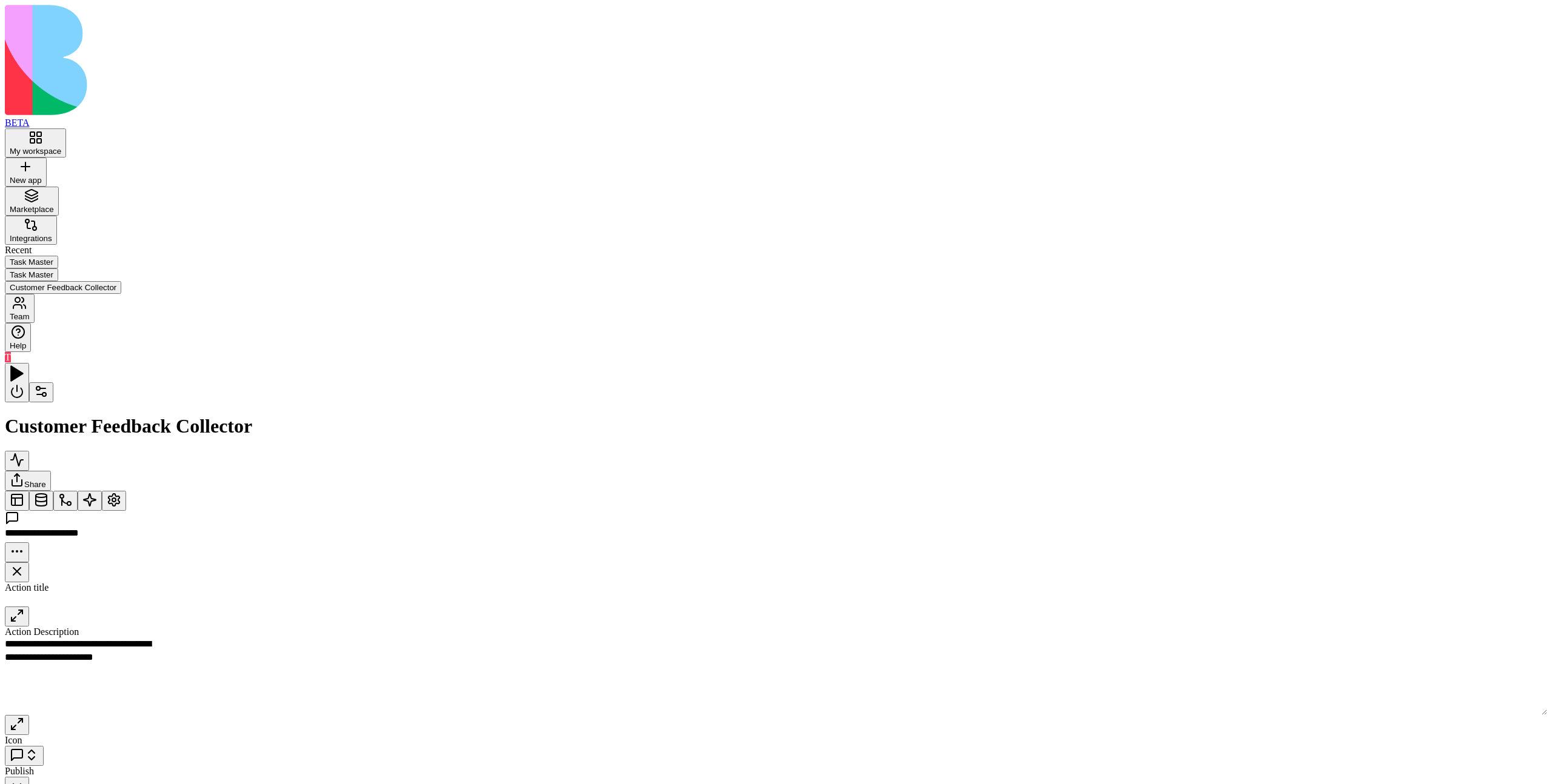 click on "Inputs" at bounding box center [1674, 753] 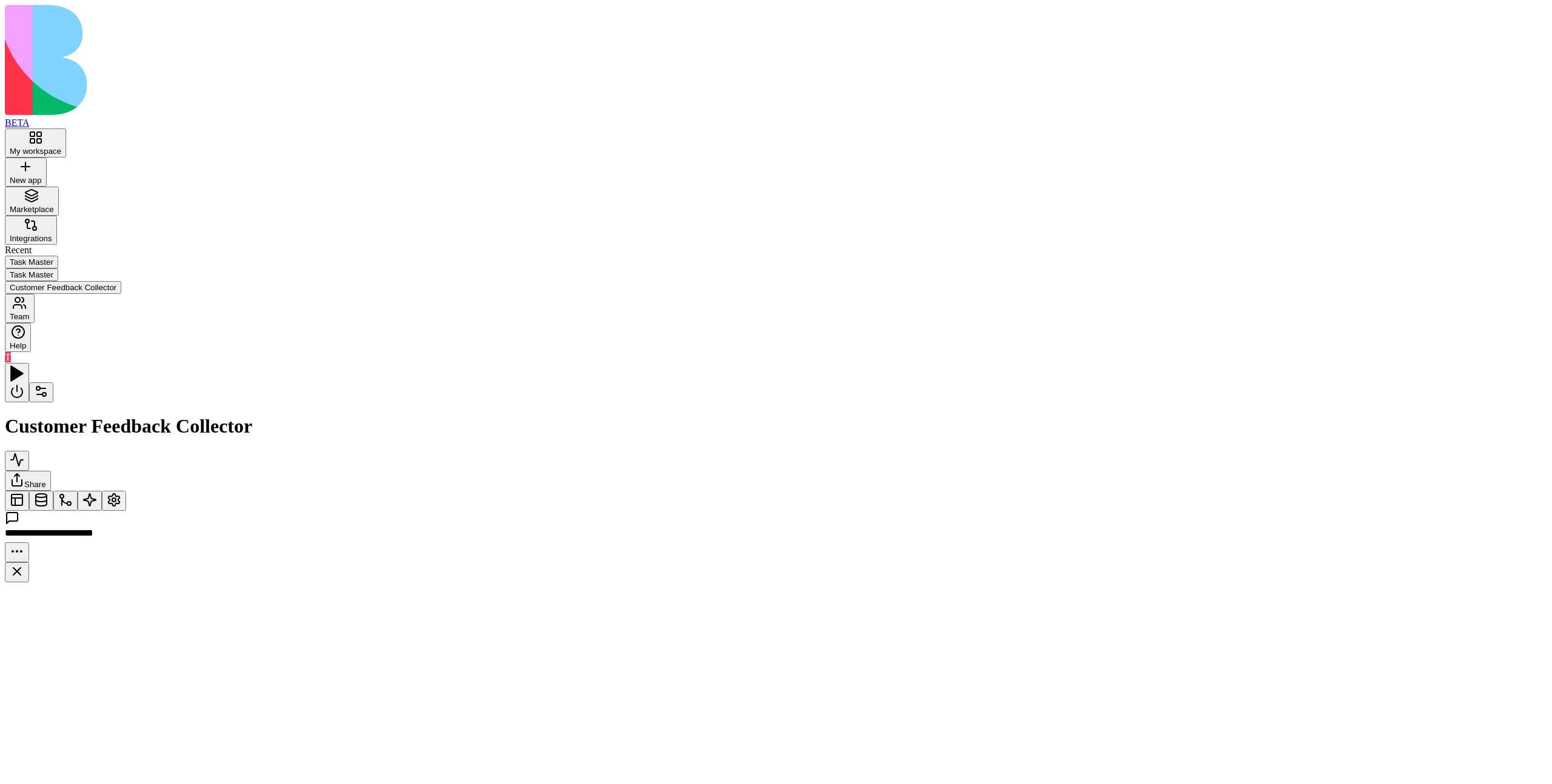 click at bounding box center (17, 572) 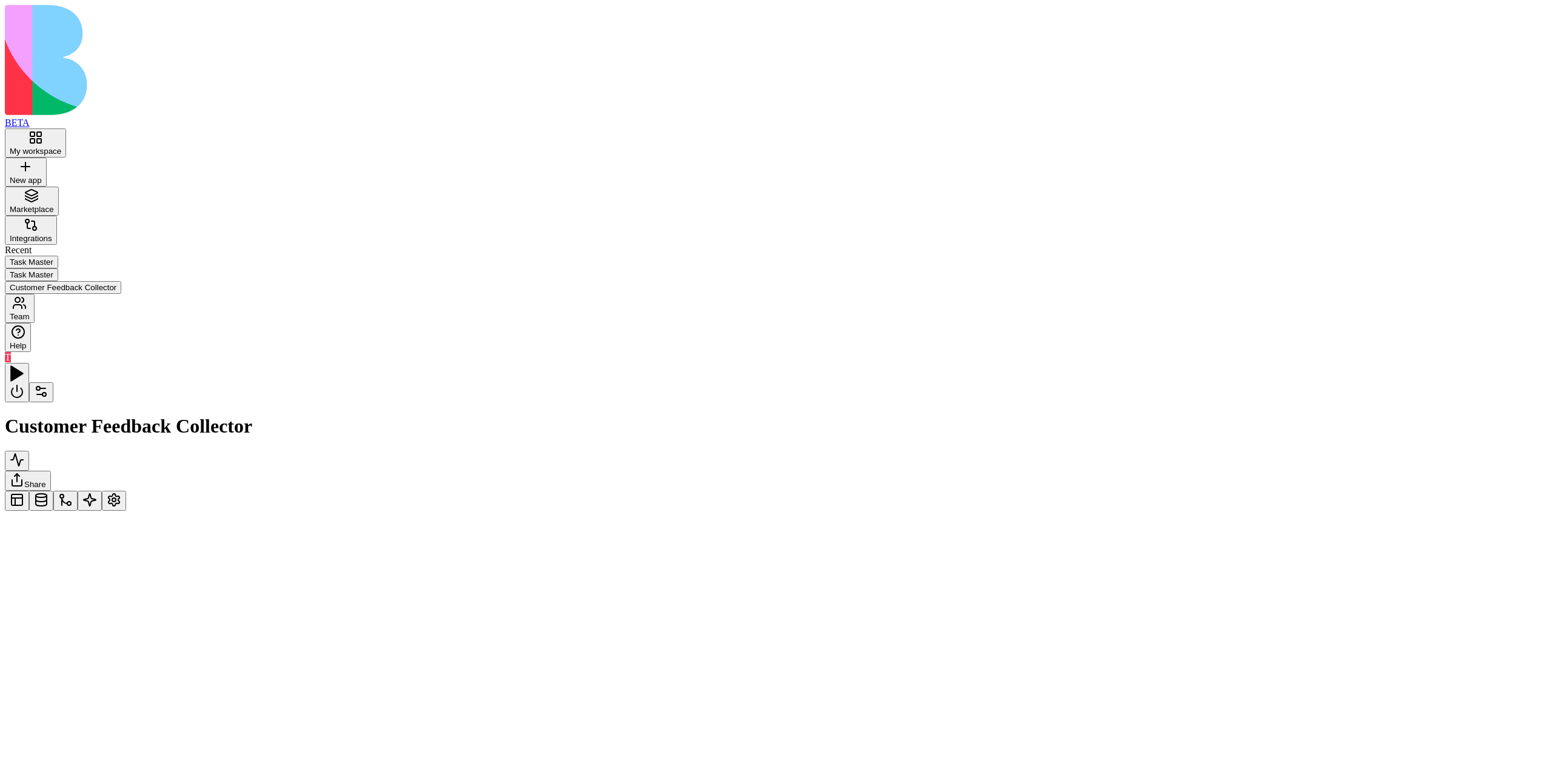 click on "Inputs" at bounding box center [1674, 753] 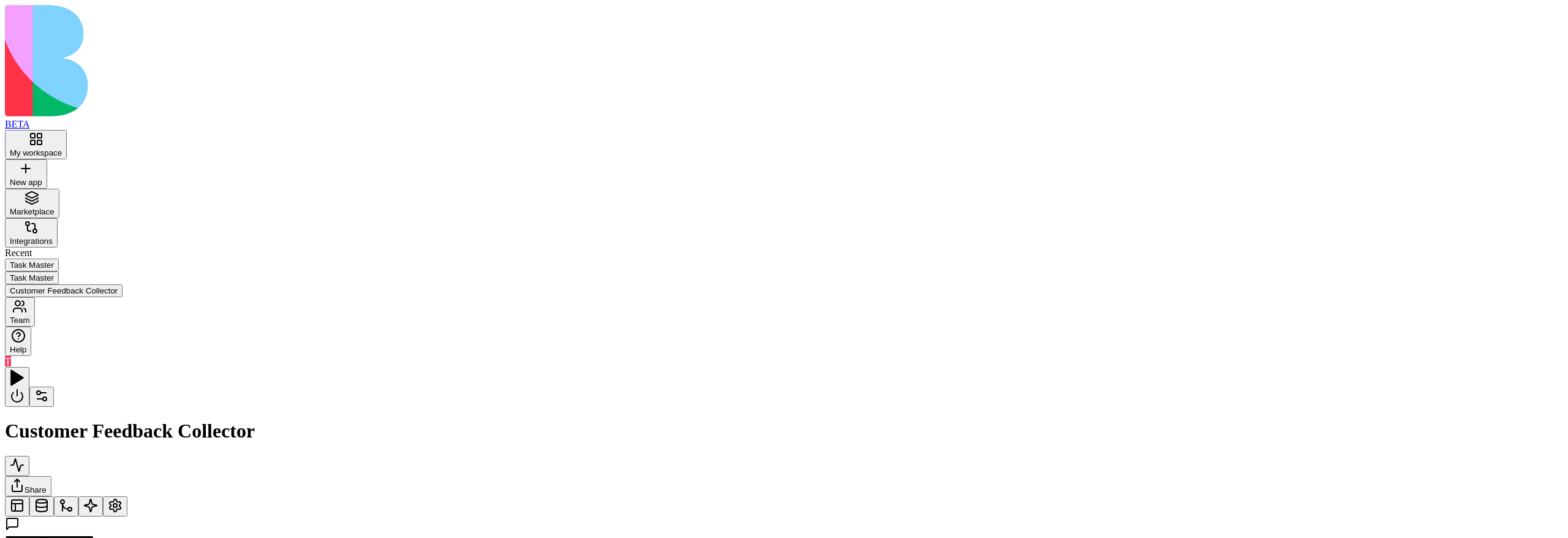 click on "Process New FeedbackTrigger Process New FeedbackTrigger" at bounding box center [281, 732] 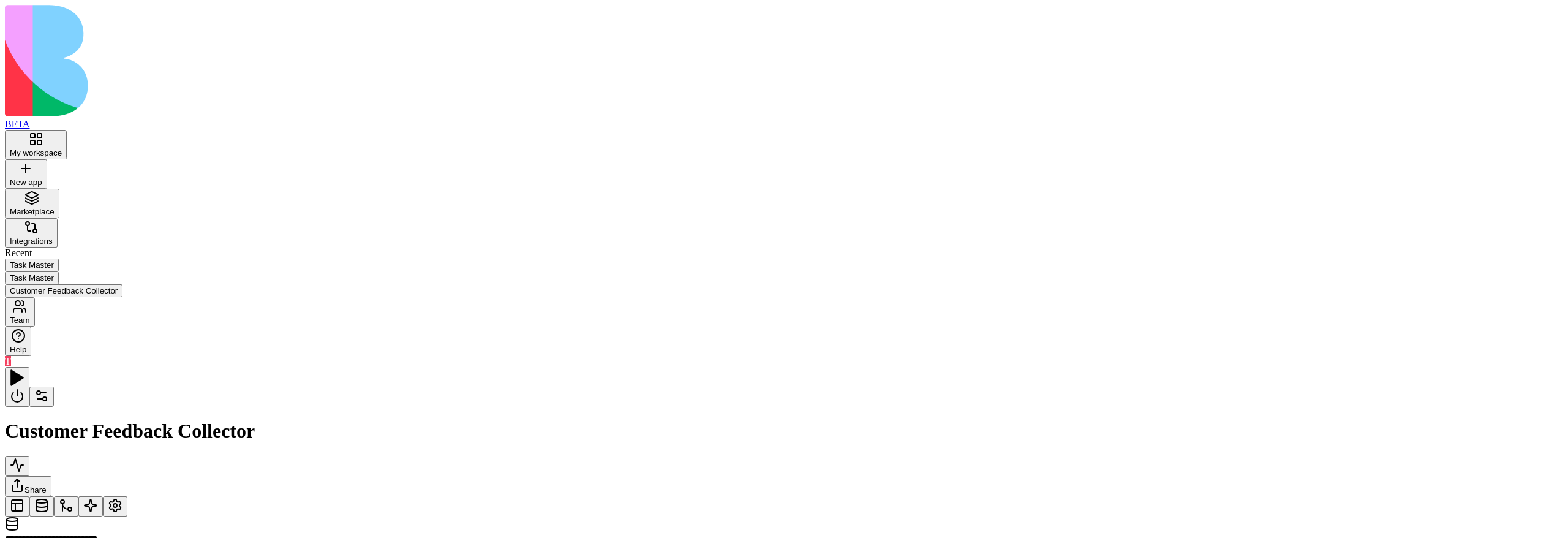 click on "Inputs" at bounding box center [1691, 762] 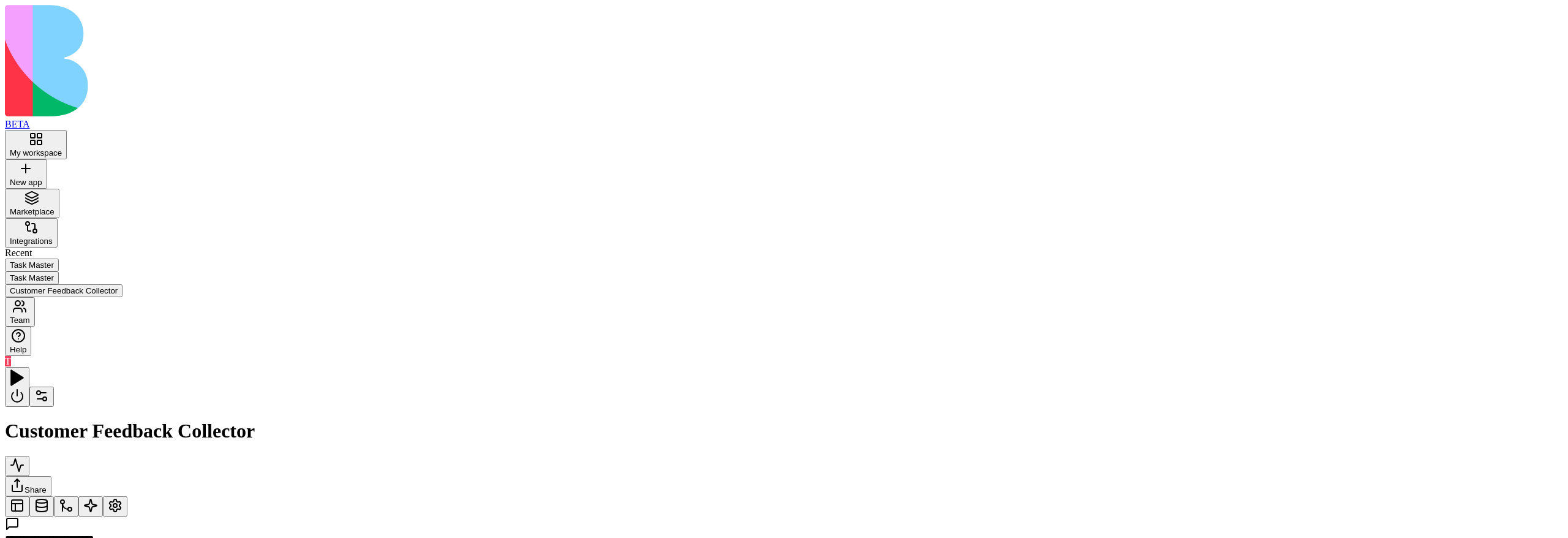 click on "Actions" at bounding box center [31, 526] 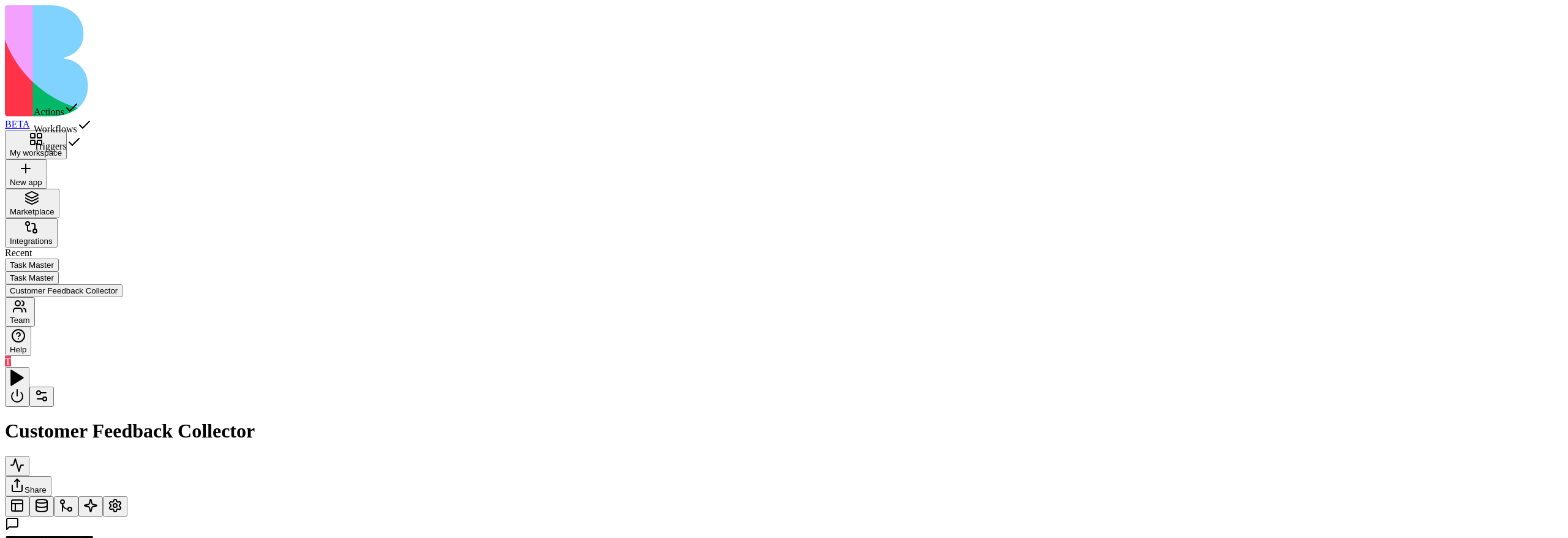 click on "Workflows" at bounding box center (62, 126) 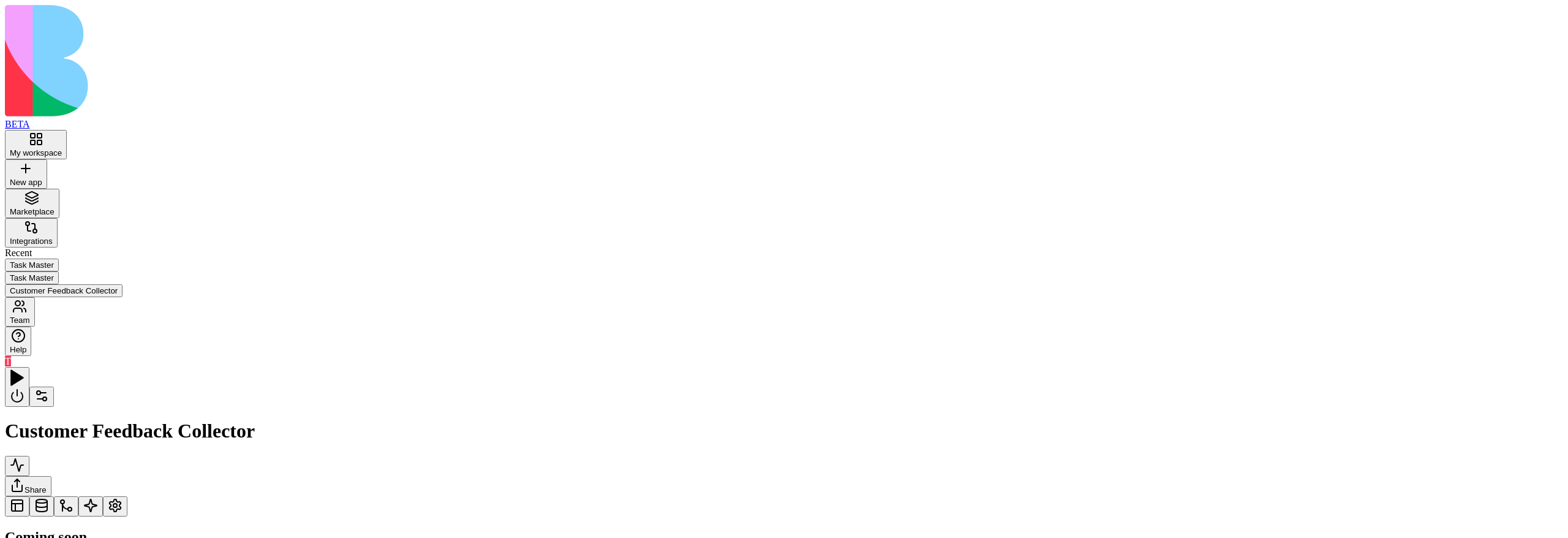 click on "Workflows" at bounding box center [75, 537] 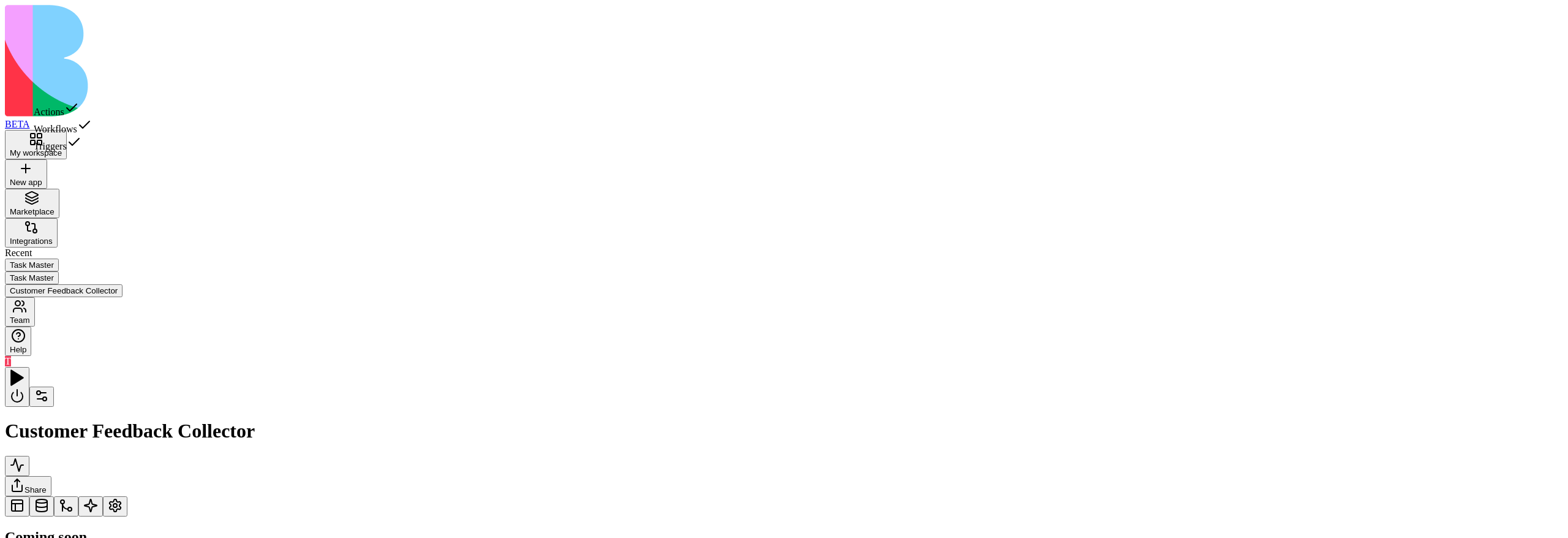 drag, startPoint x: 100, startPoint y: 124, endPoint x: 97, endPoint y: 115, distance: 9.486833 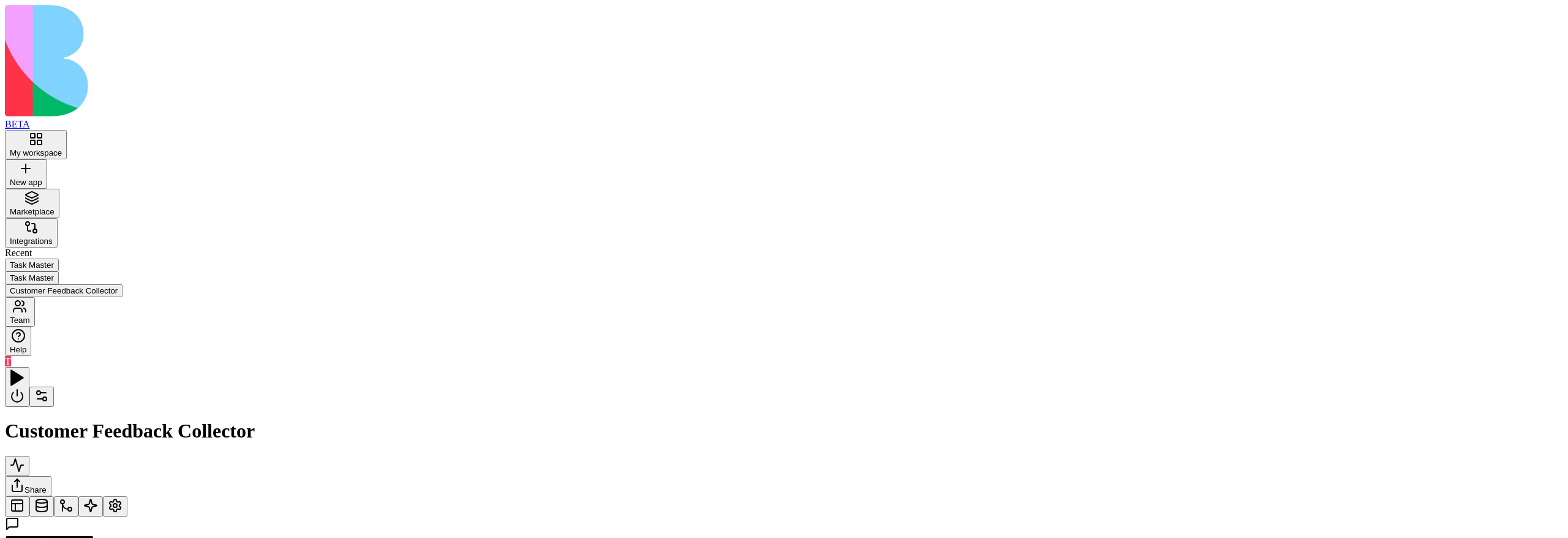 click at bounding box center (615, 712) 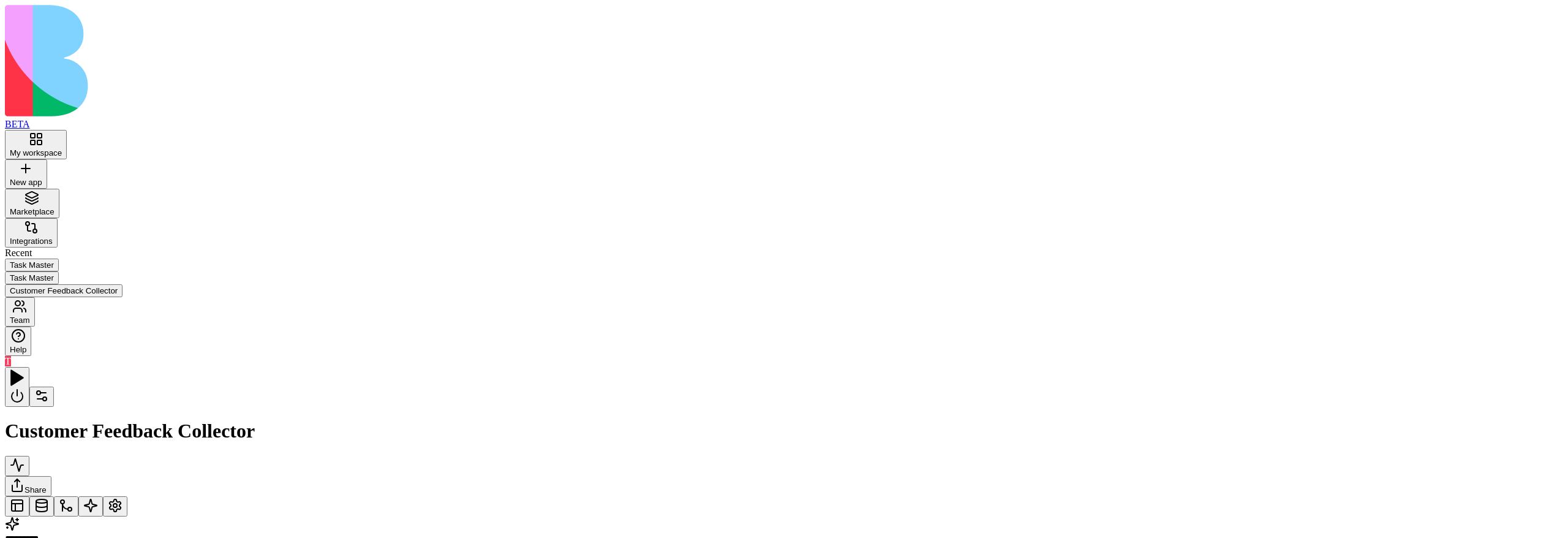 click on "Inputs Trigger Process New FeedbackTrigger Trigger UI Triggers Action SendThankYouMessages Send thank you email and SMS to customers who submitted feedback Add AgentCall Tools Send Email Notification Send SMS" at bounding box center (784, 517) 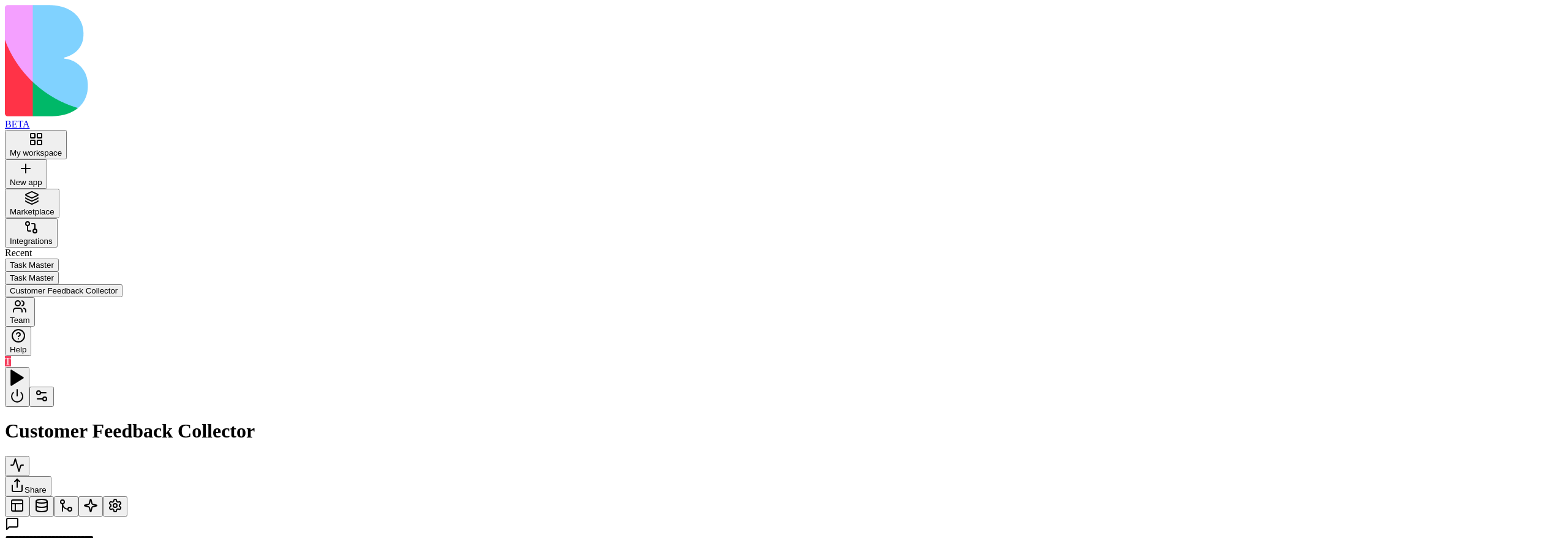 click on "Process New FeedbackTrigger" at bounding box center [153, 664] 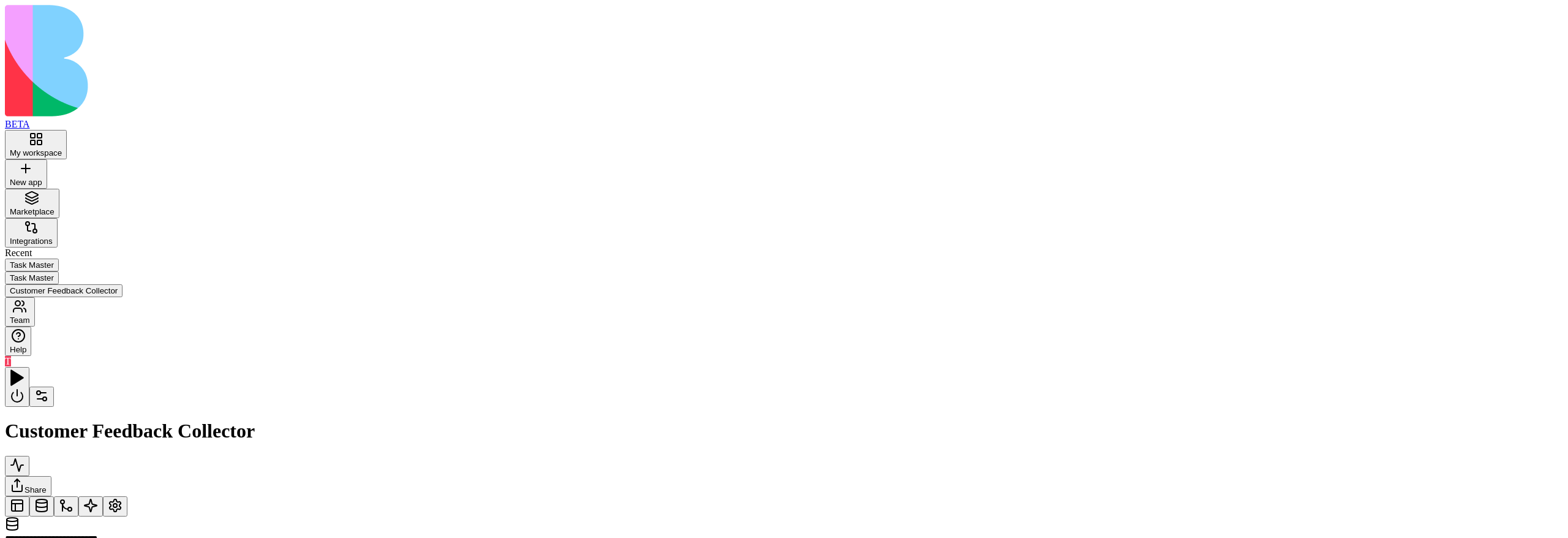 click on "Inputs" at bounding box center (1796, 665) 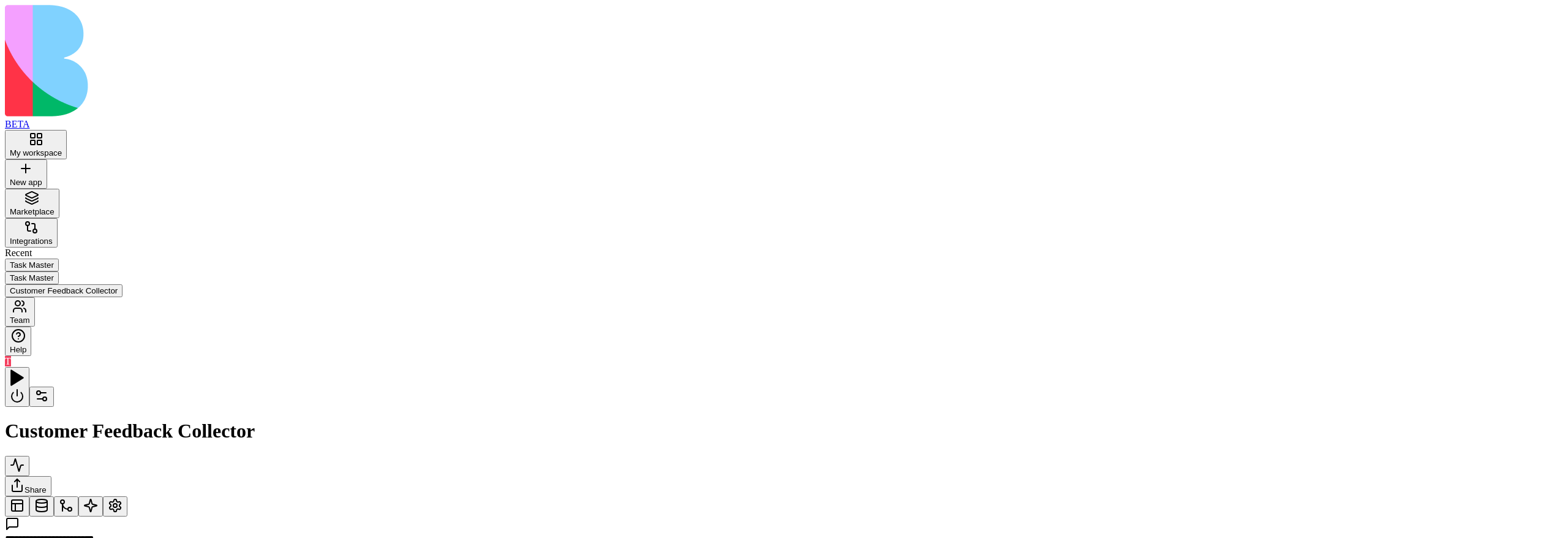 click on "Process New FeedbackTrigger Process New FeedbackTrigger Process New FeedbackTrigger" at bounding box center [153, 652] 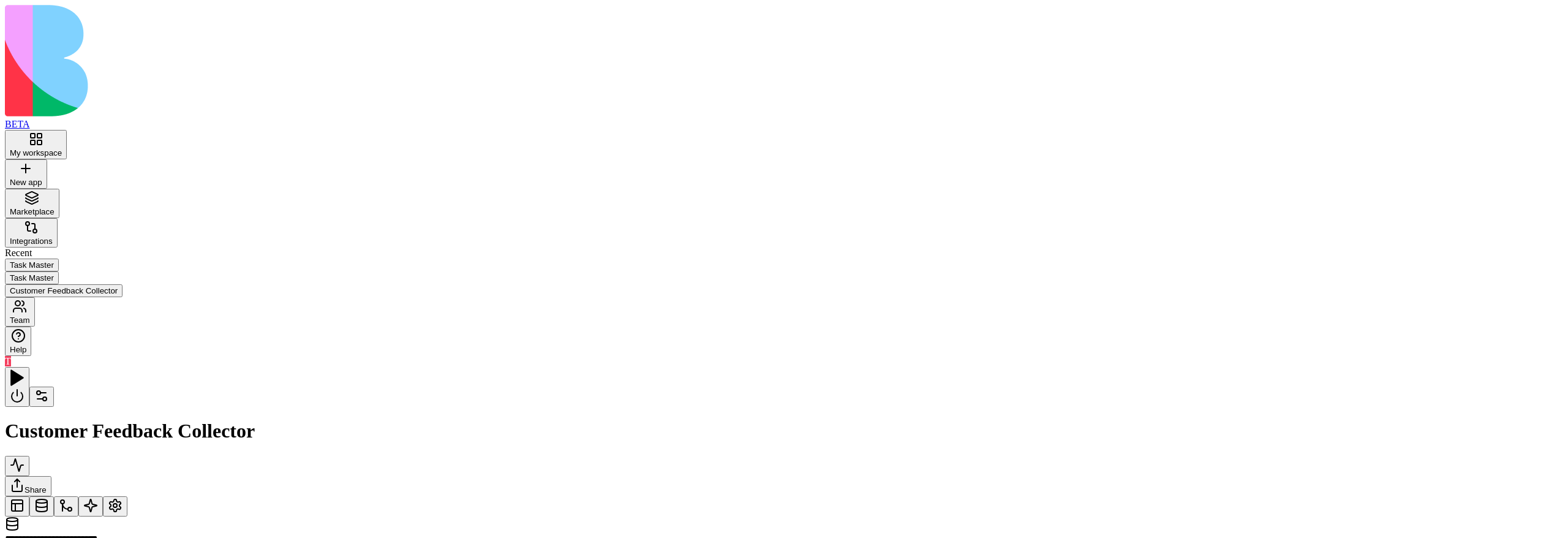 click on "Inputs" at bounding box center [1796, 653] 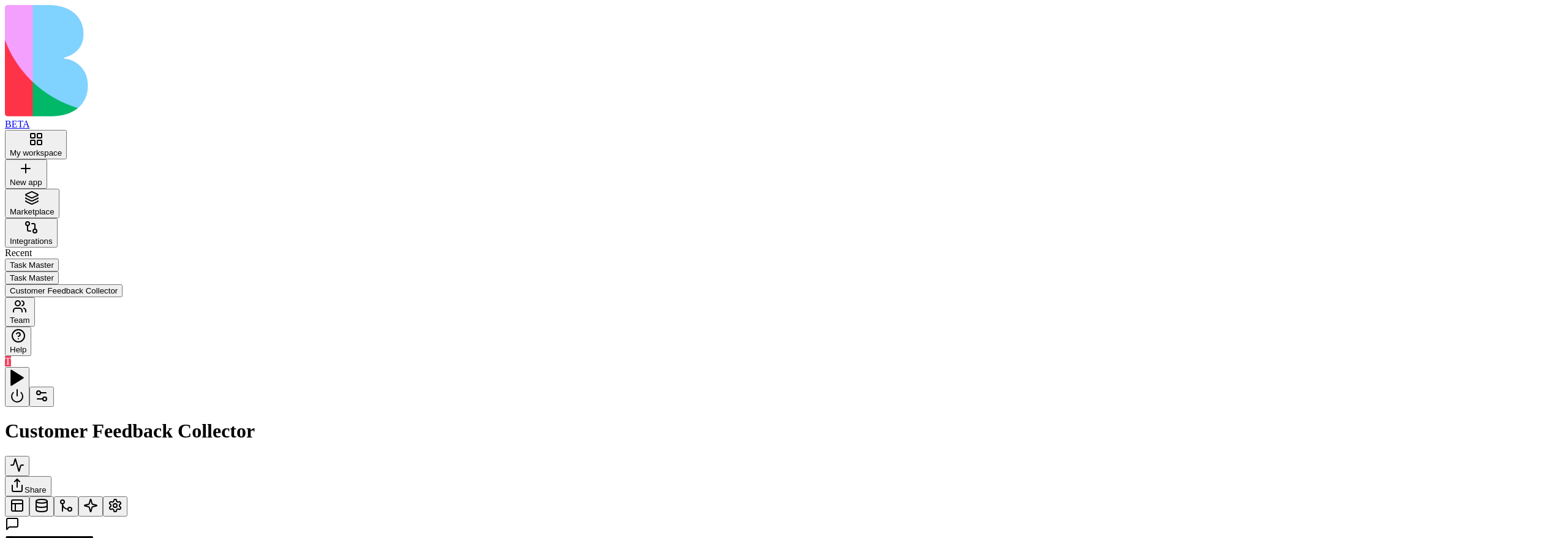 click on "Trigger Process New FeedbackTrigger" at bounding box center (153, 630) 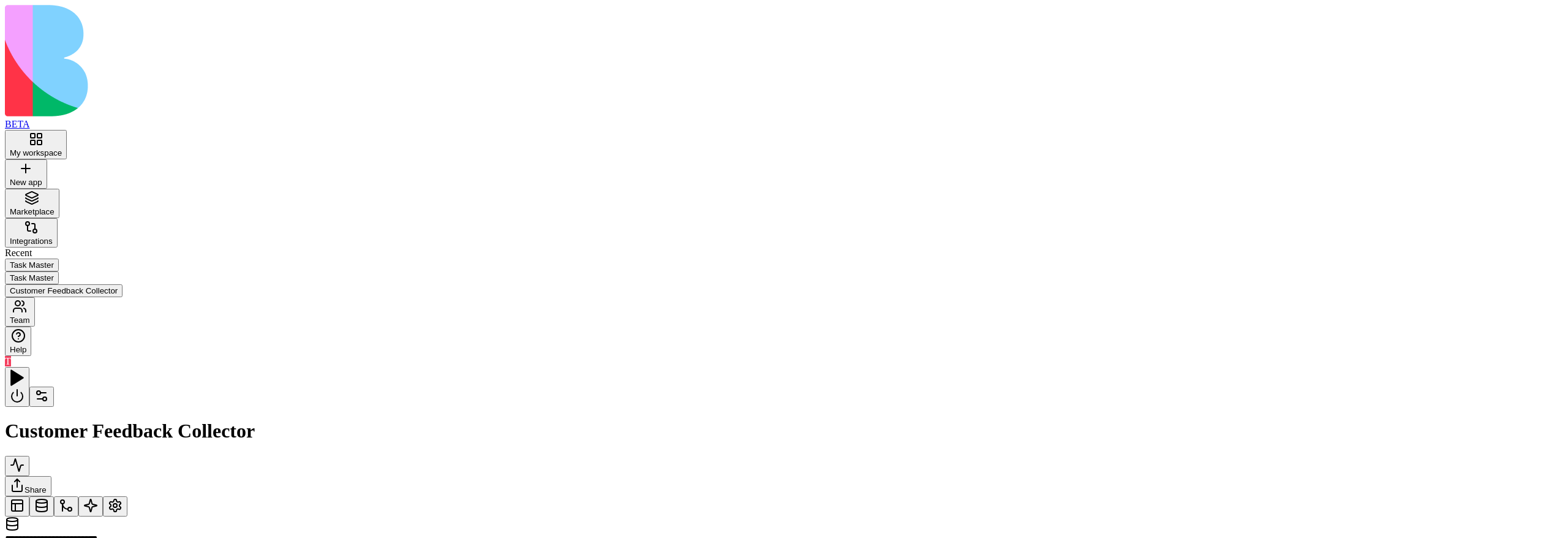 click on "Inputs" at bounding box center (1796, 653) 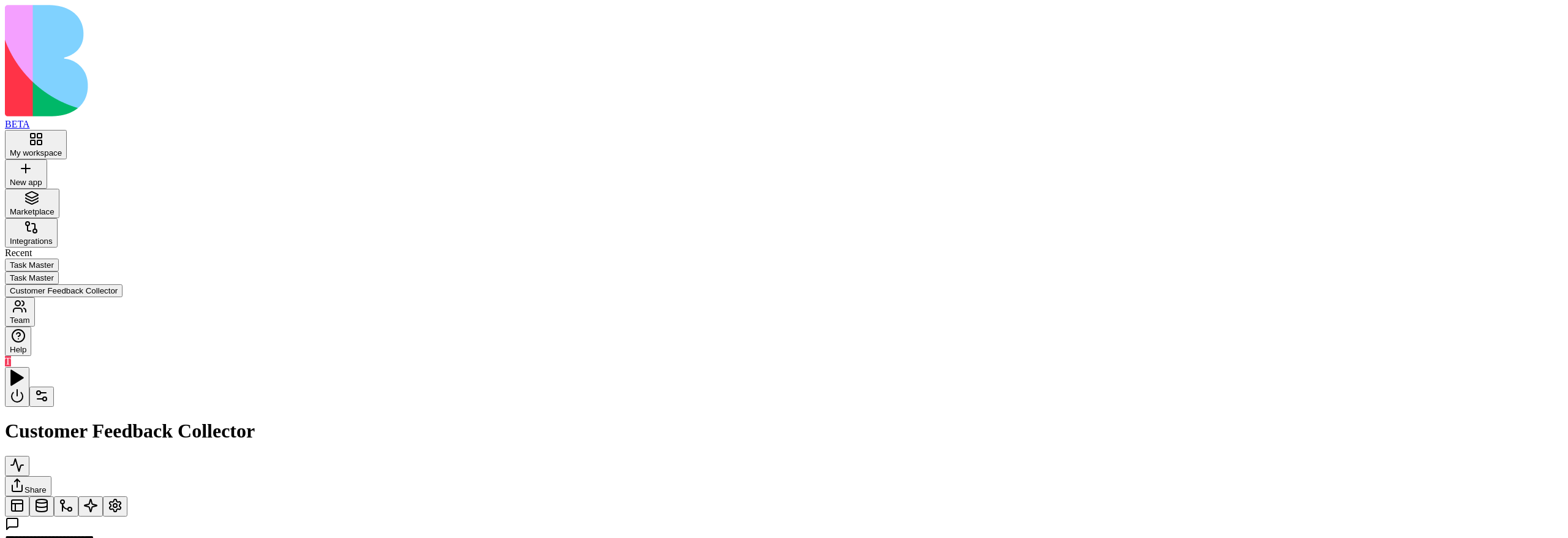 click on "Process New FeedbackTrigger" at bounding box center [153, 652] 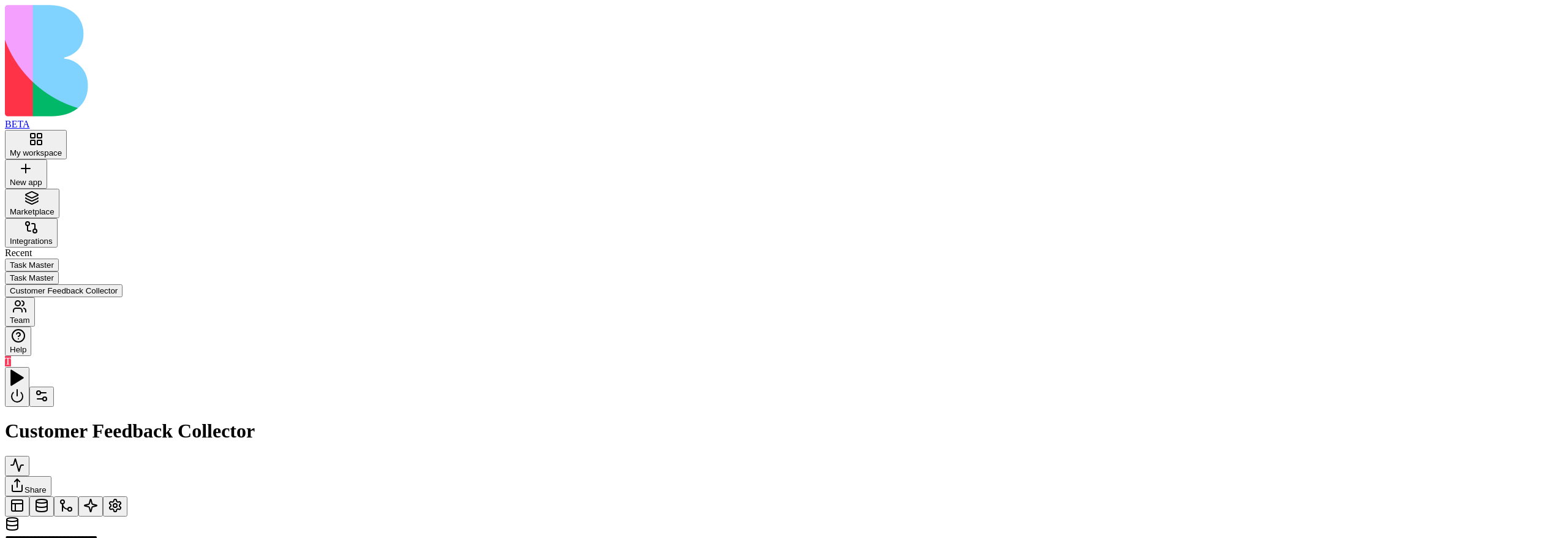 click on "Inputs" at bounding box center (1796, 653) 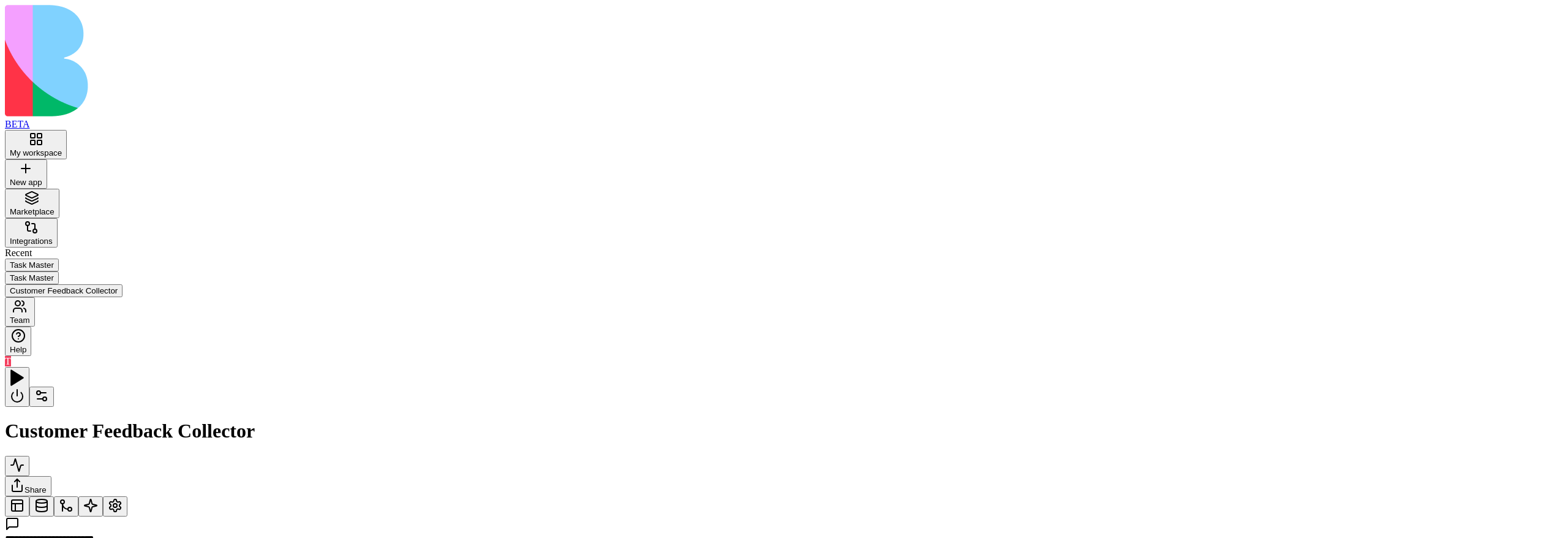 click on "Process New FeedbackTrigger" at bounding box center [153, 652] 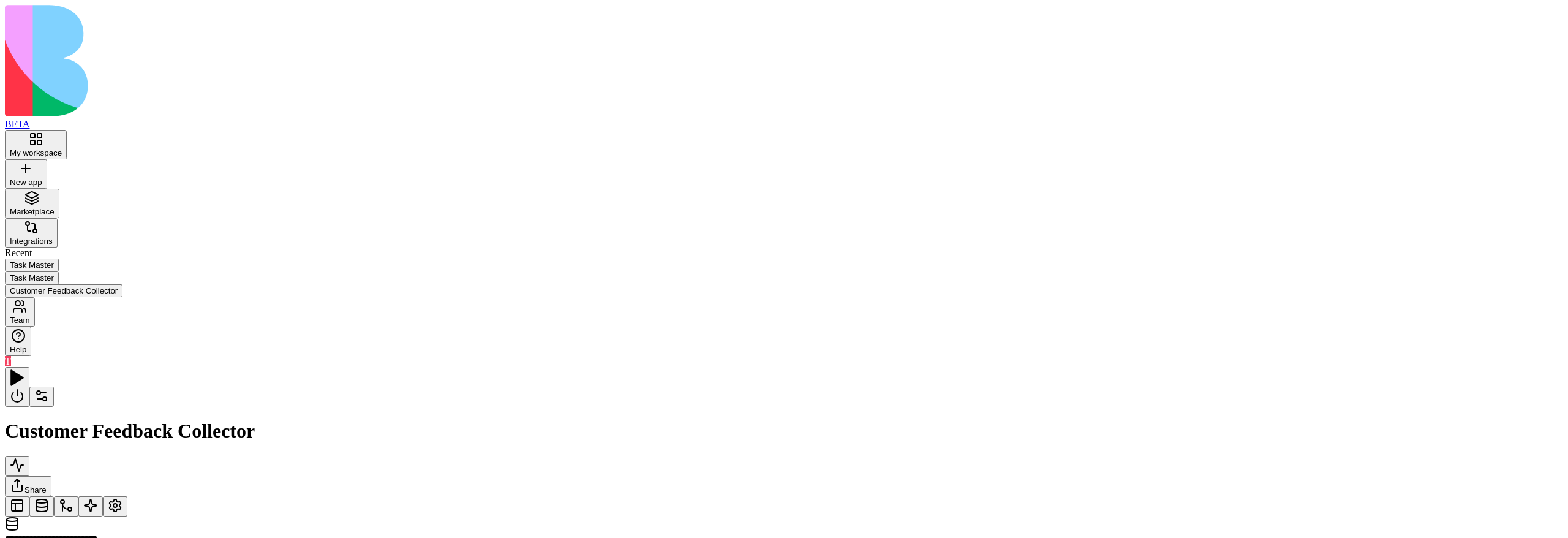 click on "Inputs" at bounding box center [1796, 653] 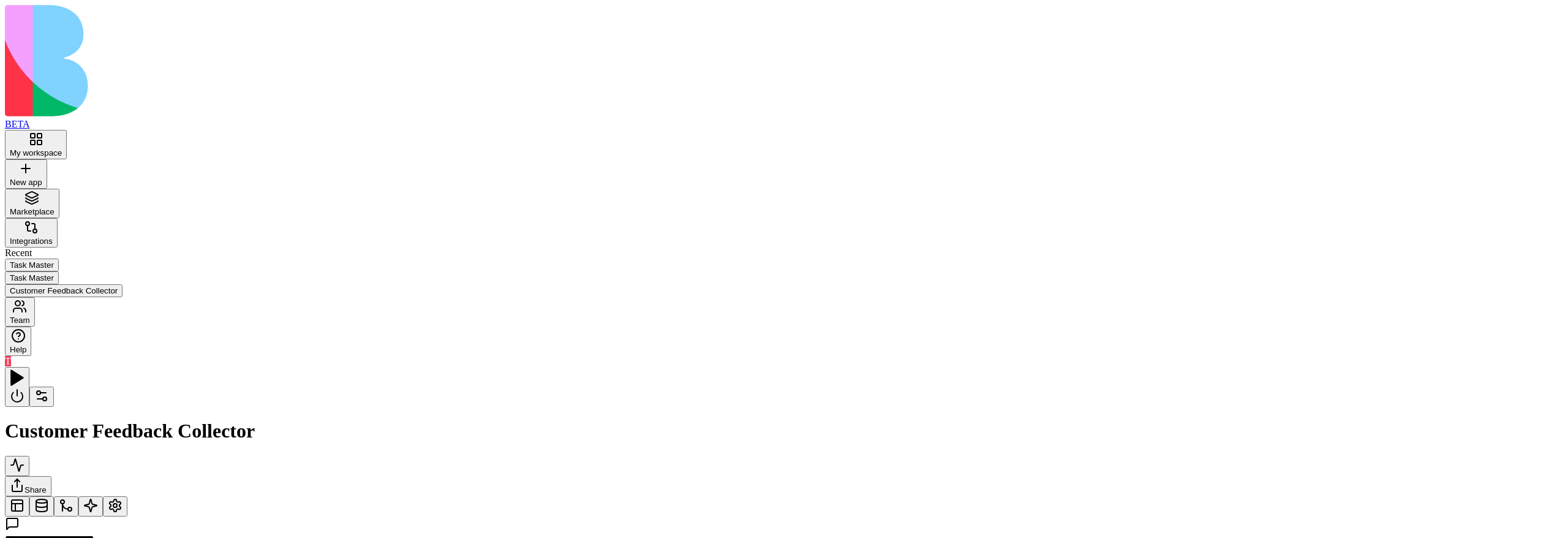 click on "Process New FeedbackTrigger" at bounding box center (153, 652) 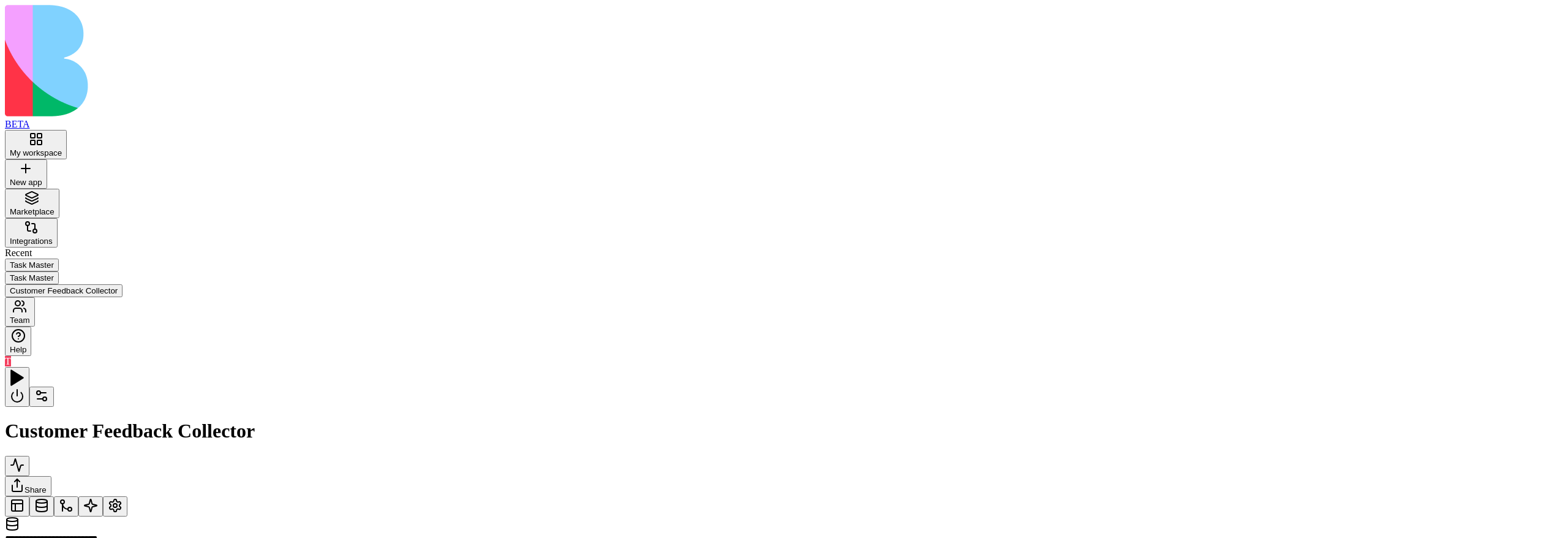 click on "Inputs Trigger Process New FeedbackTrigger Trigger UI Triggers Action SendThankYouMessages Send thank you email and SMS to customers who submitted feedback Add AgentCall Tools Send Email Notification Send SMS AppDataUpdateMany" at bounding box center [784, 517] 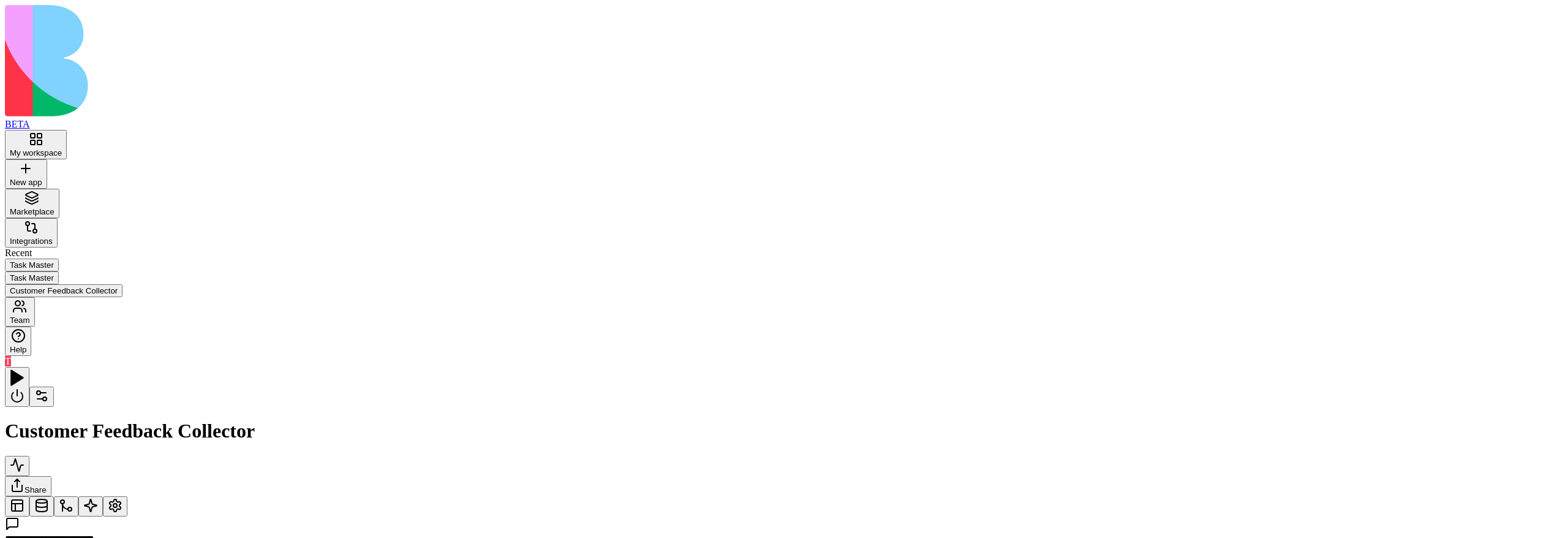 click on "**********" at bounding box center [48, 607] 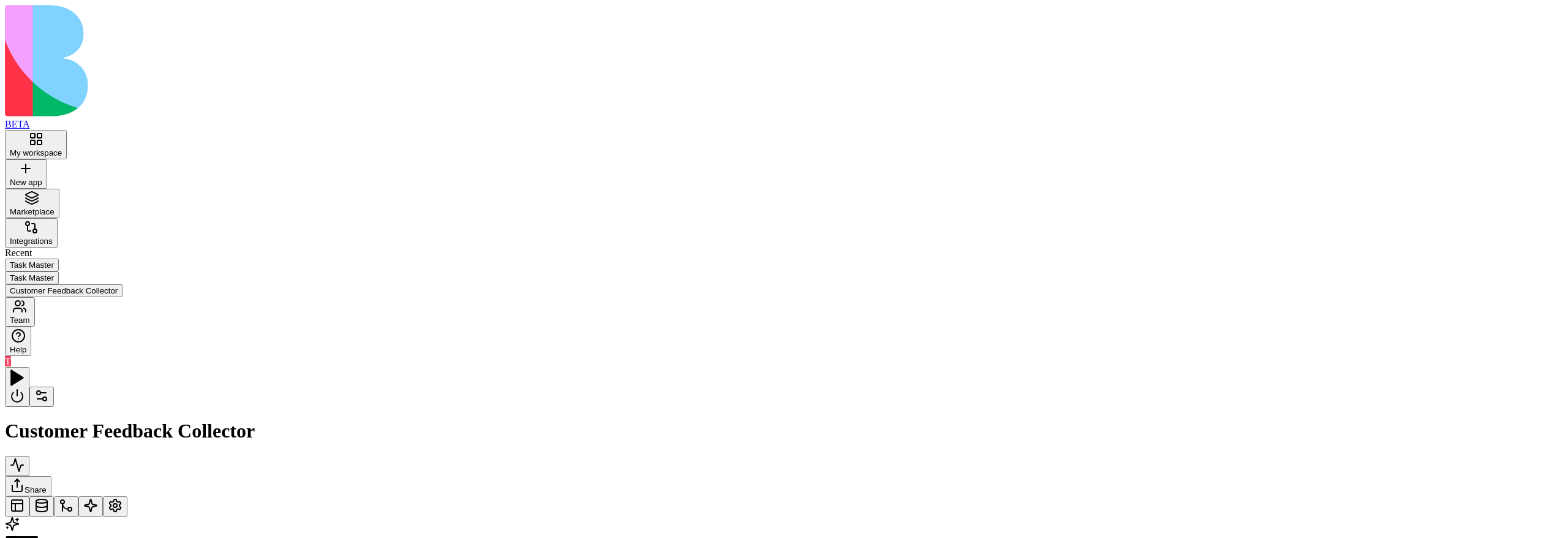 click on "Action SendThankYouMessages Send thank you email and SMS to customers who submitted feedback Add" at bounding box center [832, 668] 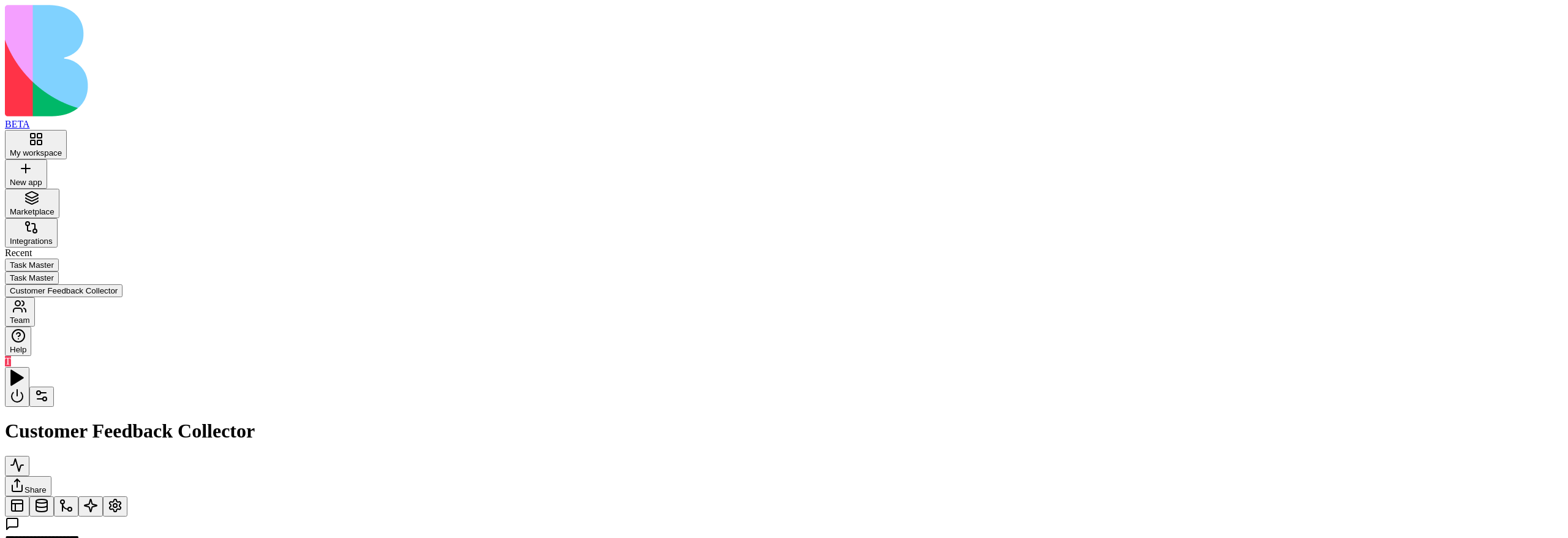 click on "AgentCall" at bounding box center [615, 709] 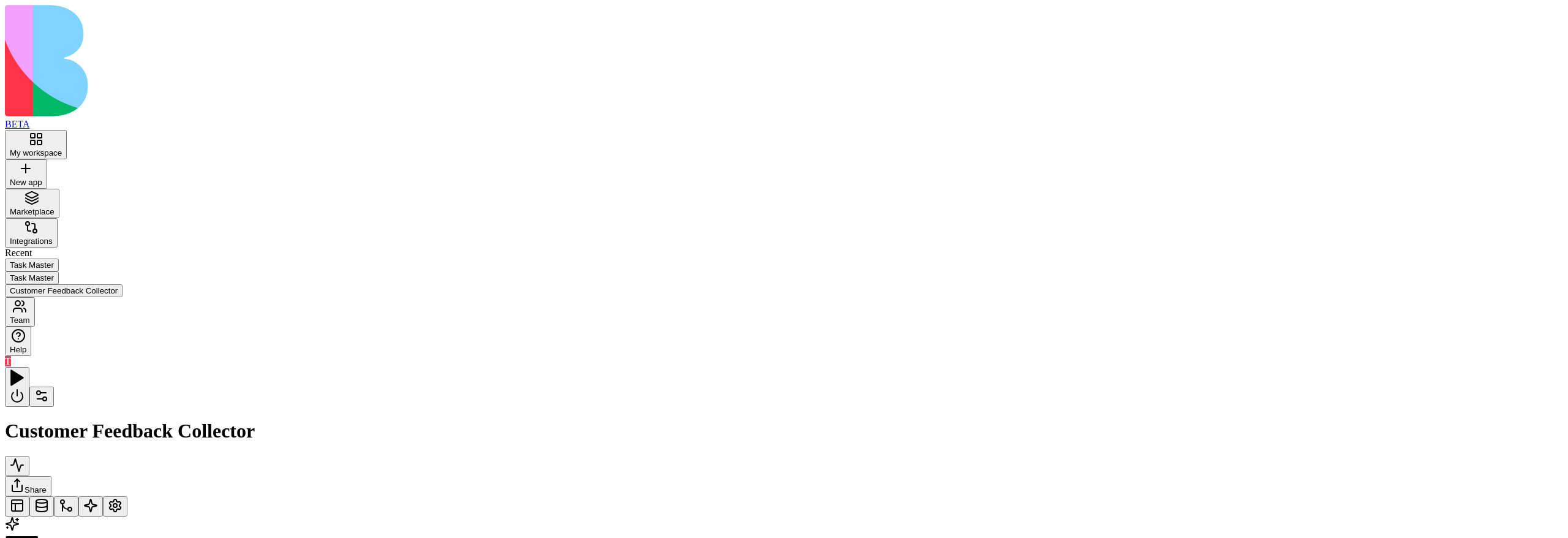 click on "Process New FeedbackTrigger" at bounding box center [153, 652] 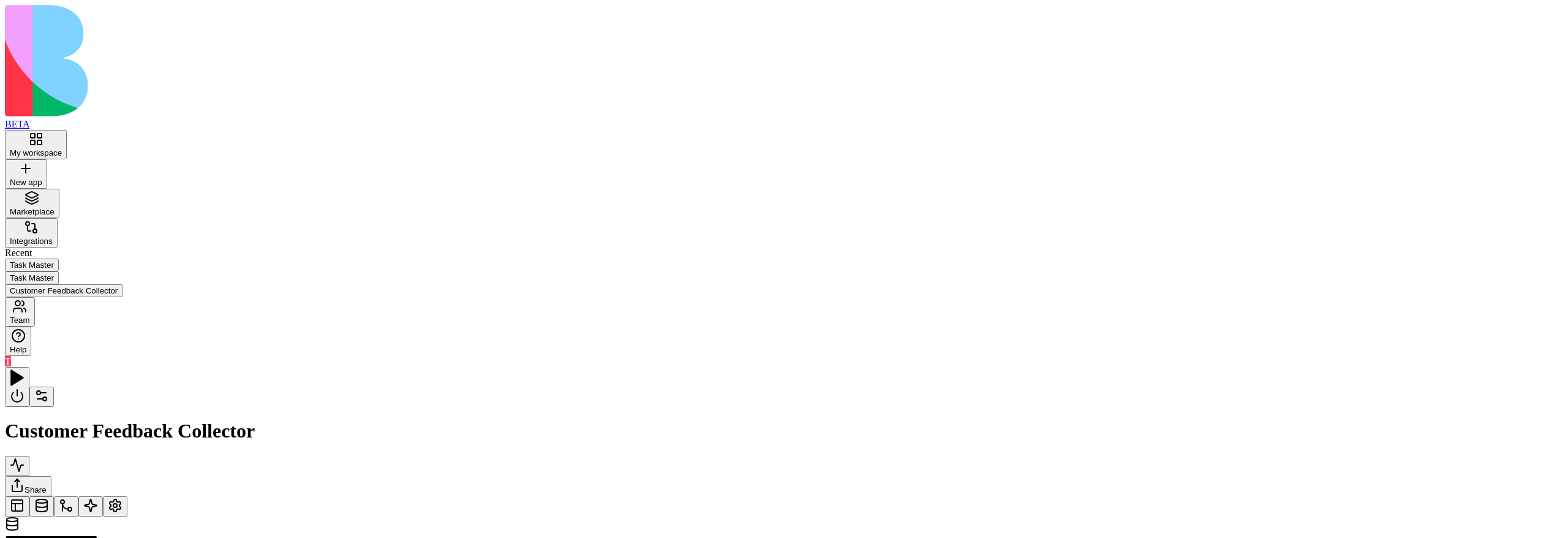 click on "Inputs" at bounding box center [1796, 653] 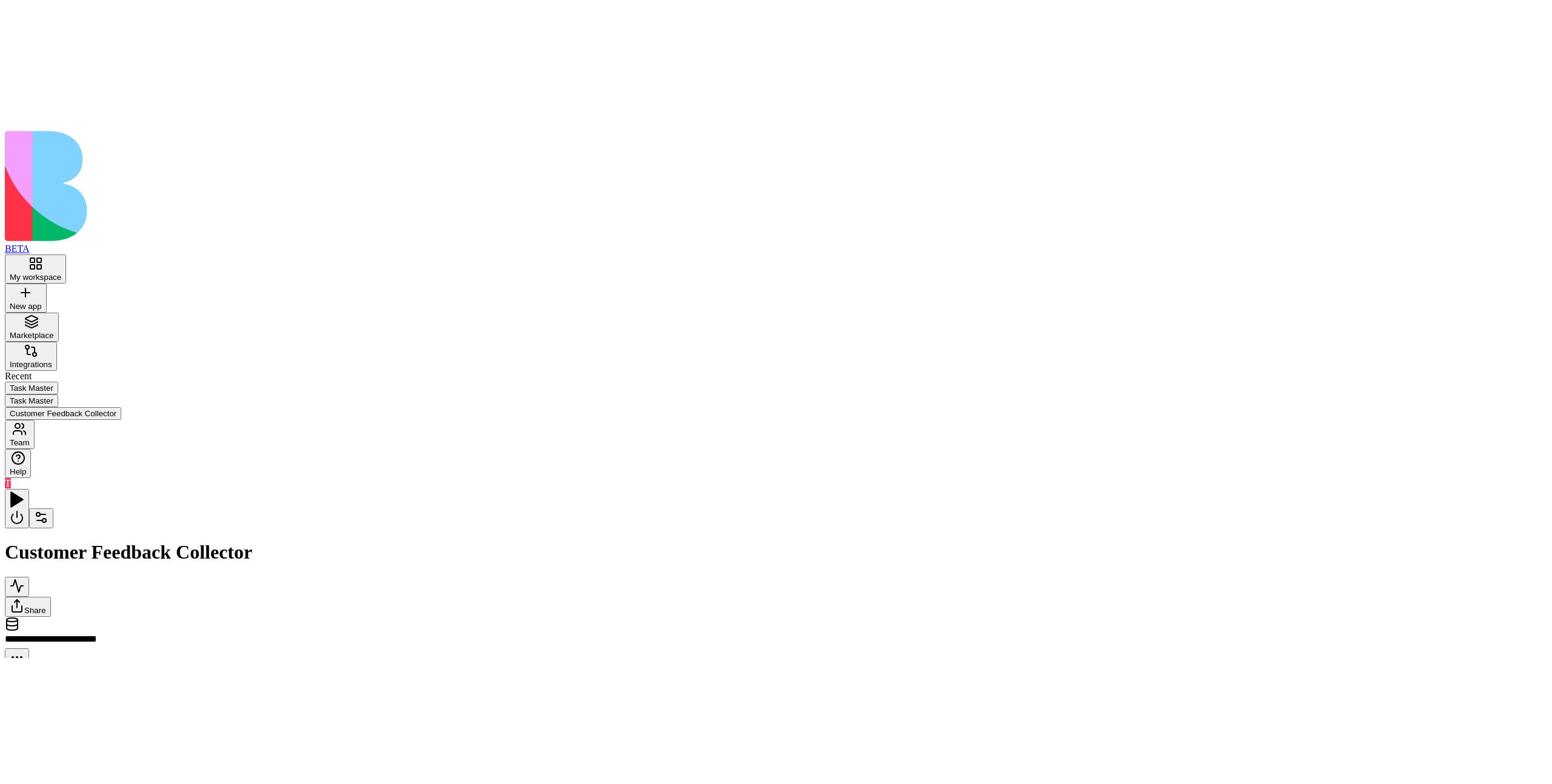 scroll, scrollTop: 0, scrollLeft: 0, axis: both 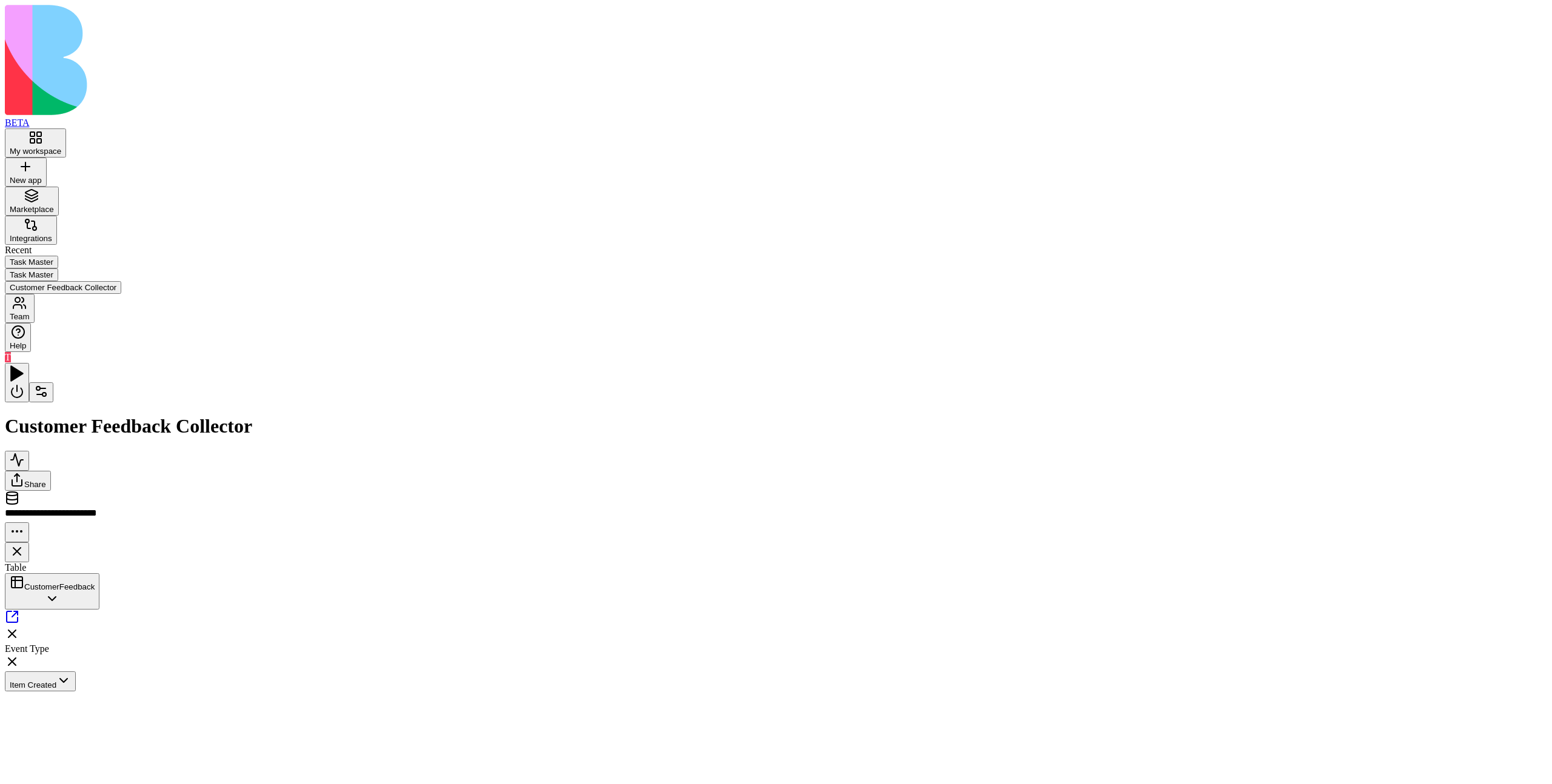 click on "Inputs" at bounding box center [1446, 657] 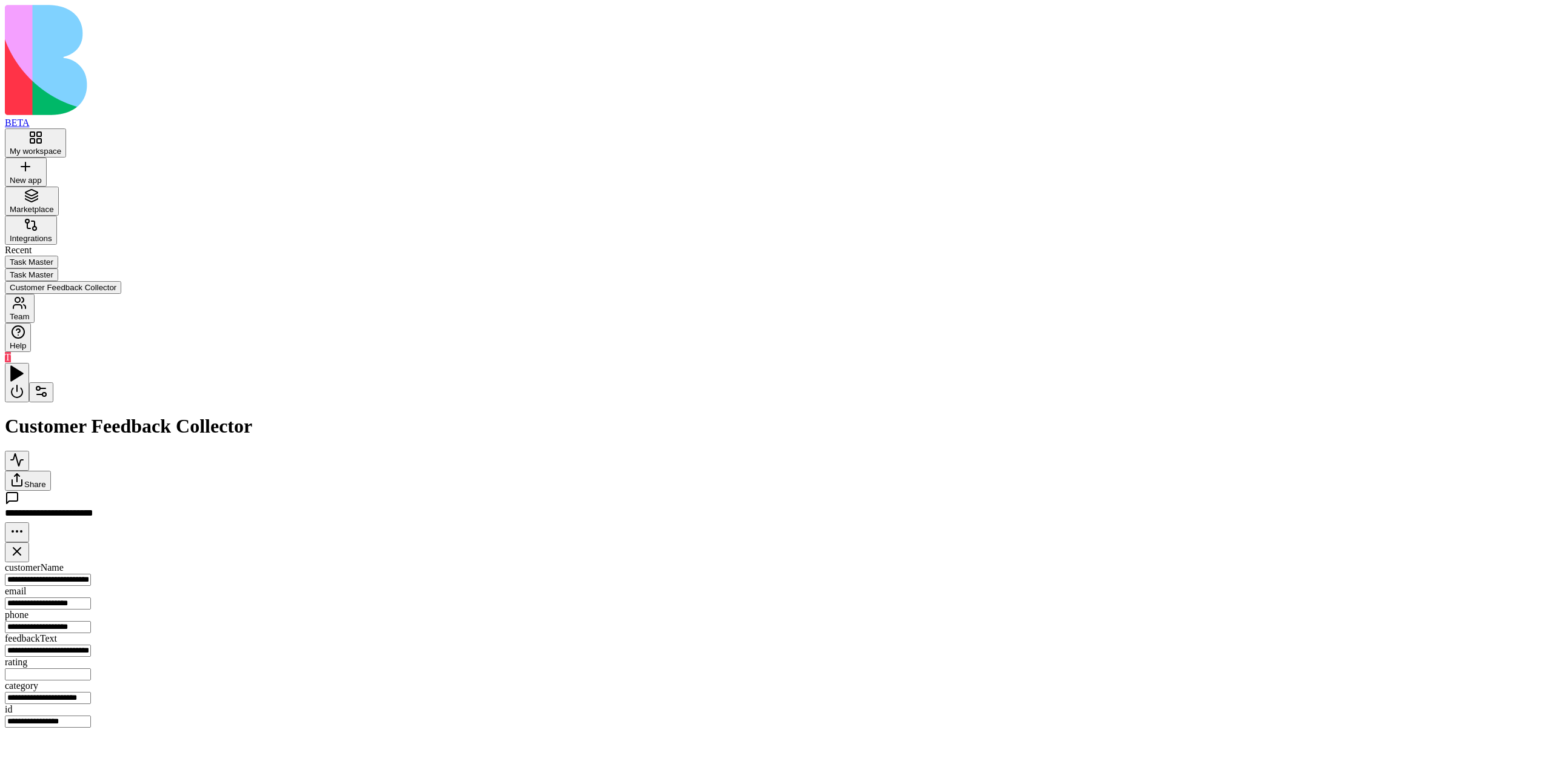 click on "Trigger Process New FeedbackTrigger" at bounding box center [216, 640] 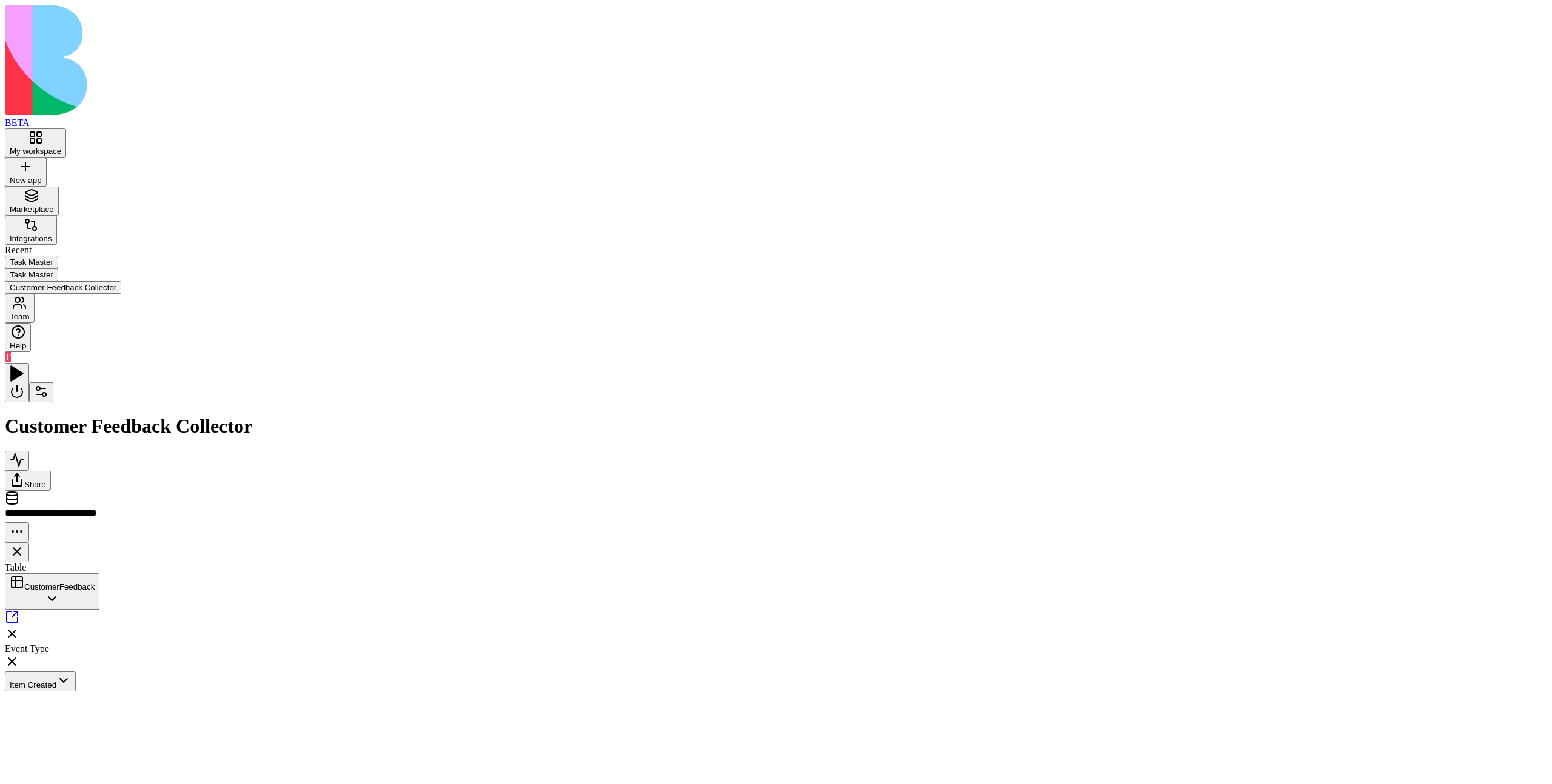 click on "Inputs" at bounding box center [1446, 657] 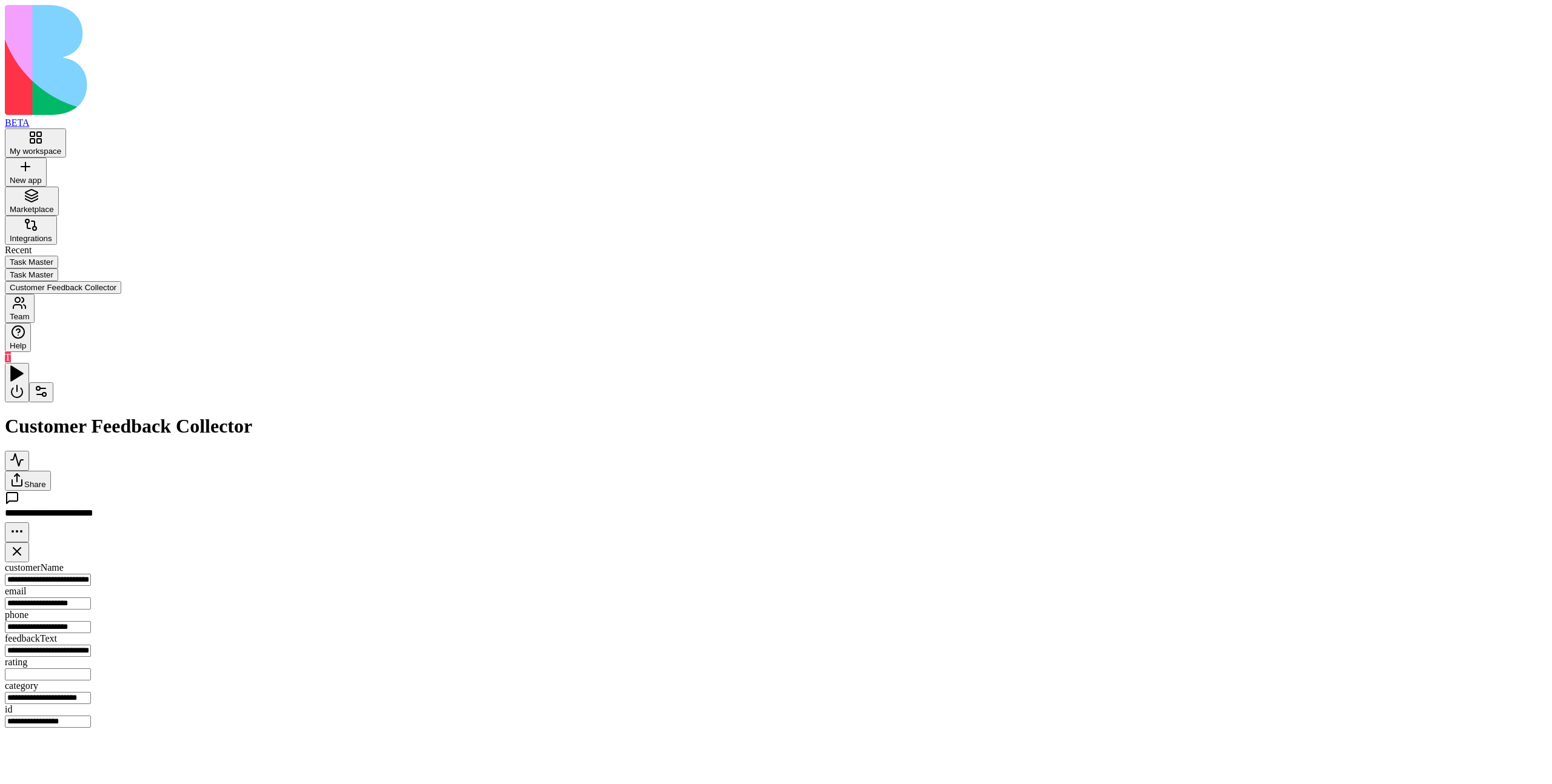 click on "Action SendThankYouMessages Send thank you email and SMS to customers who submitted feedback Add" at bounding box center (724, 669) 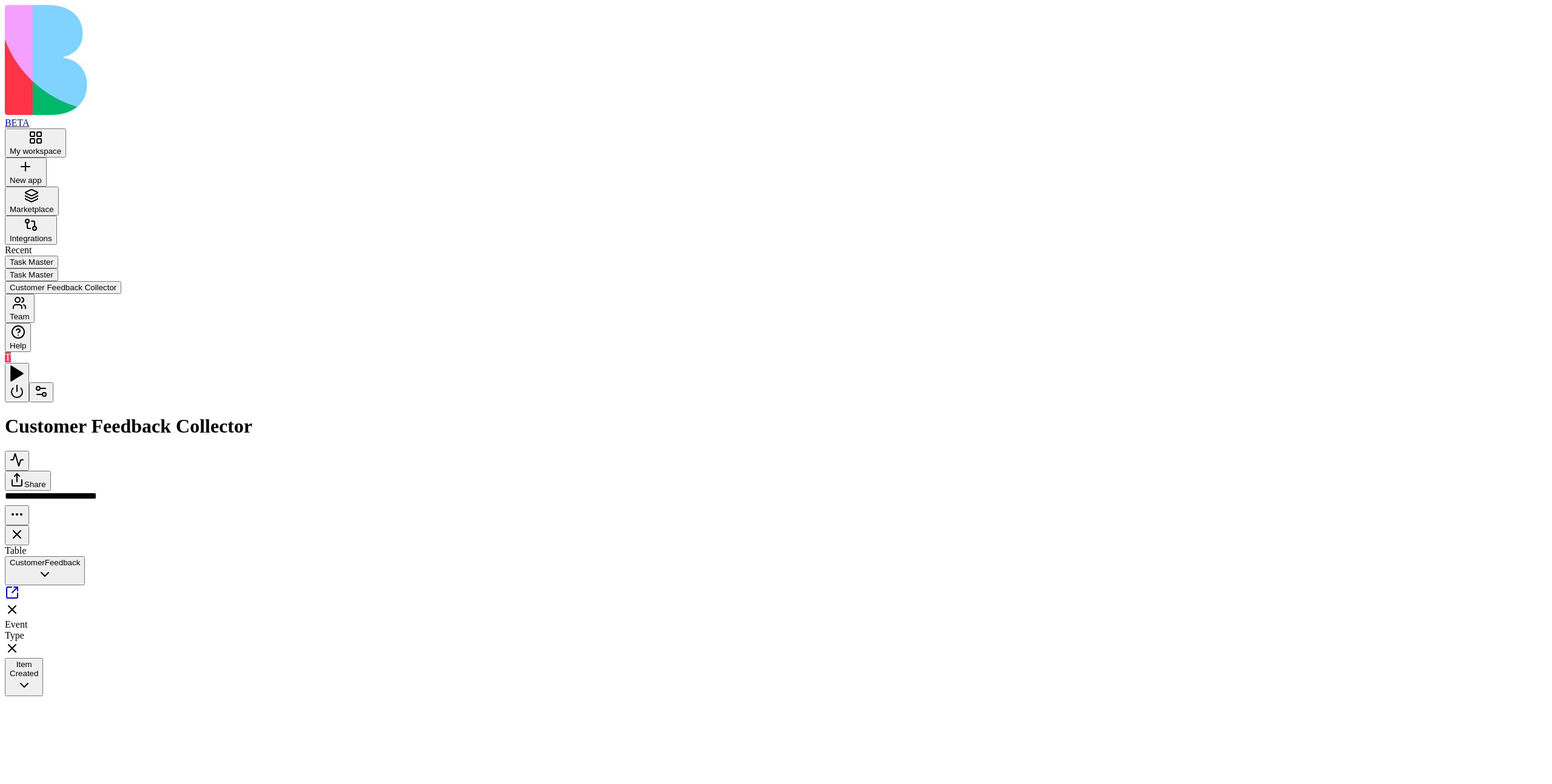scroll, scrollTop: 0, scrollLeft: 0, axis: both 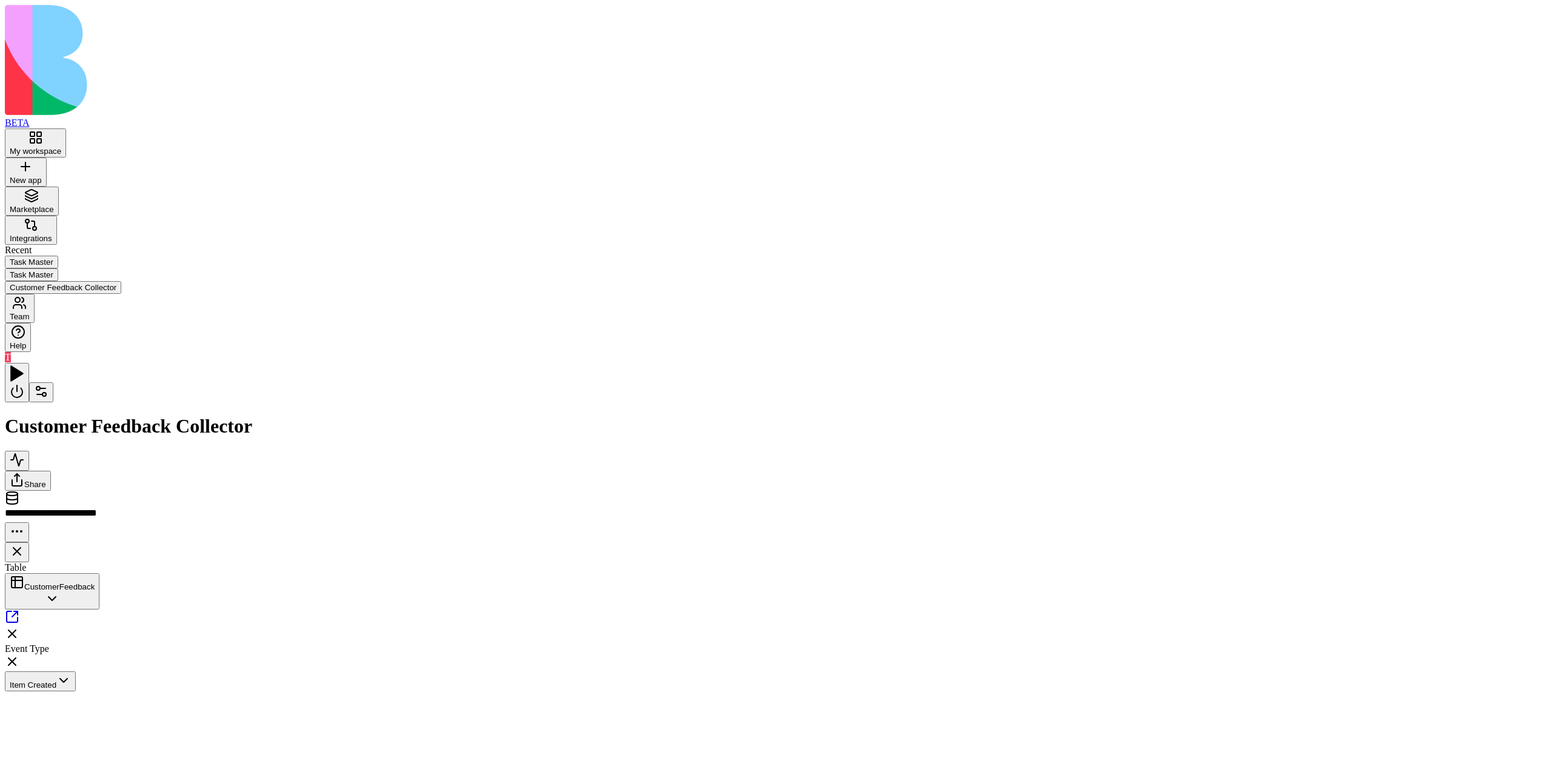click on "Inputs" at bounding box center [2277, 723] 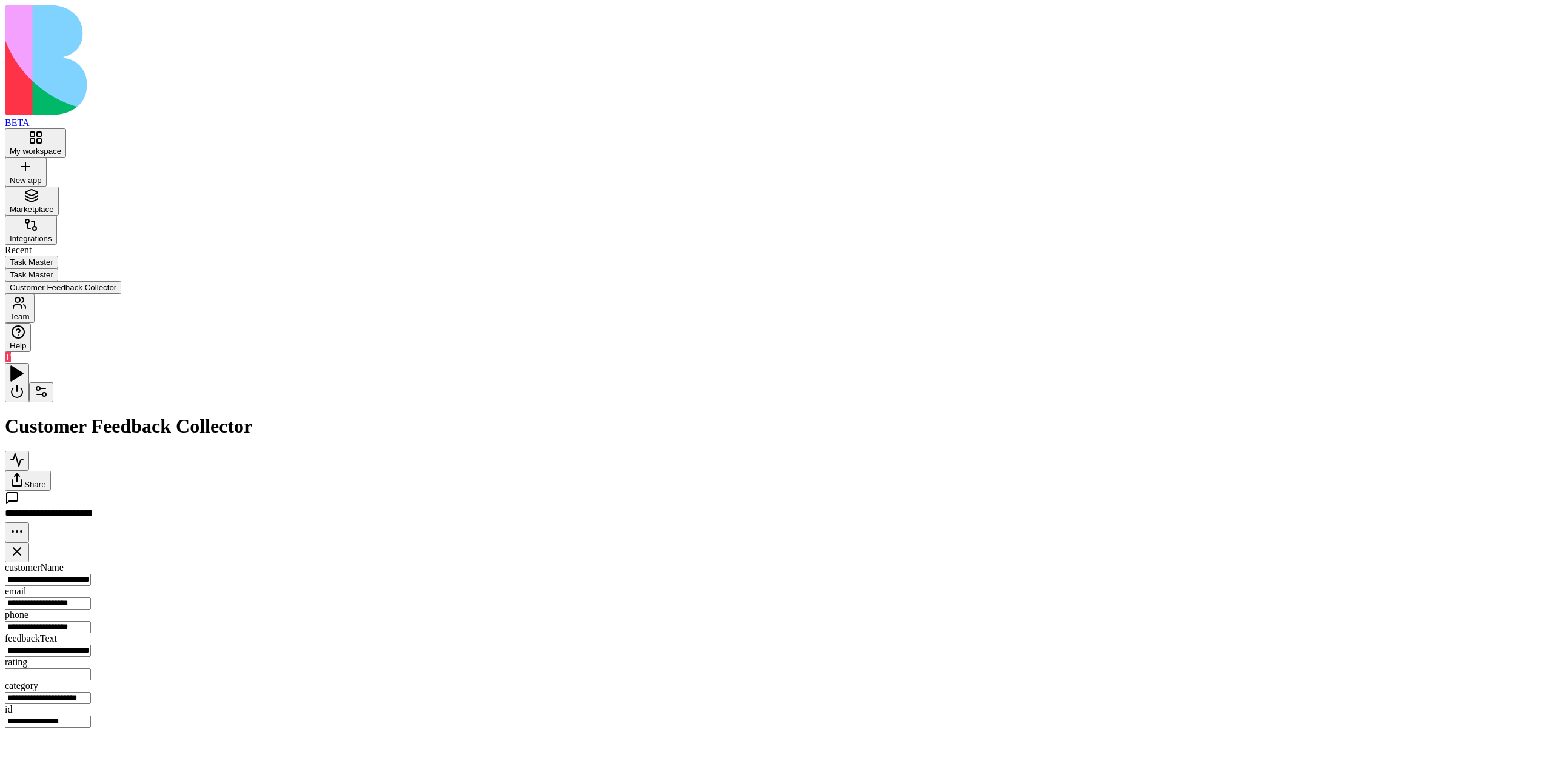 click on "*" at bounding box center (48, 674) 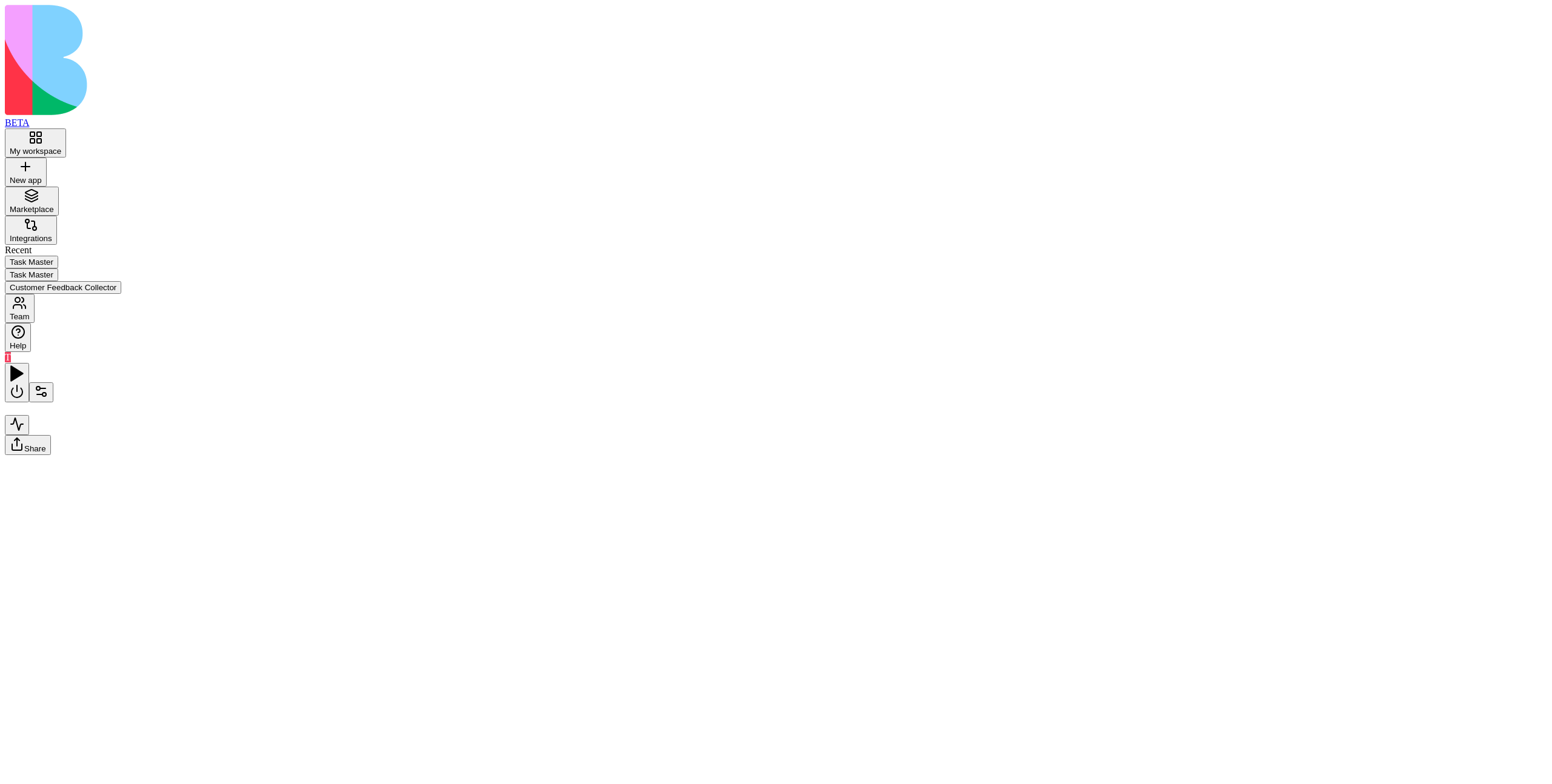 scroll, scrollTop: 0, scrollLeft: 0, axis: both 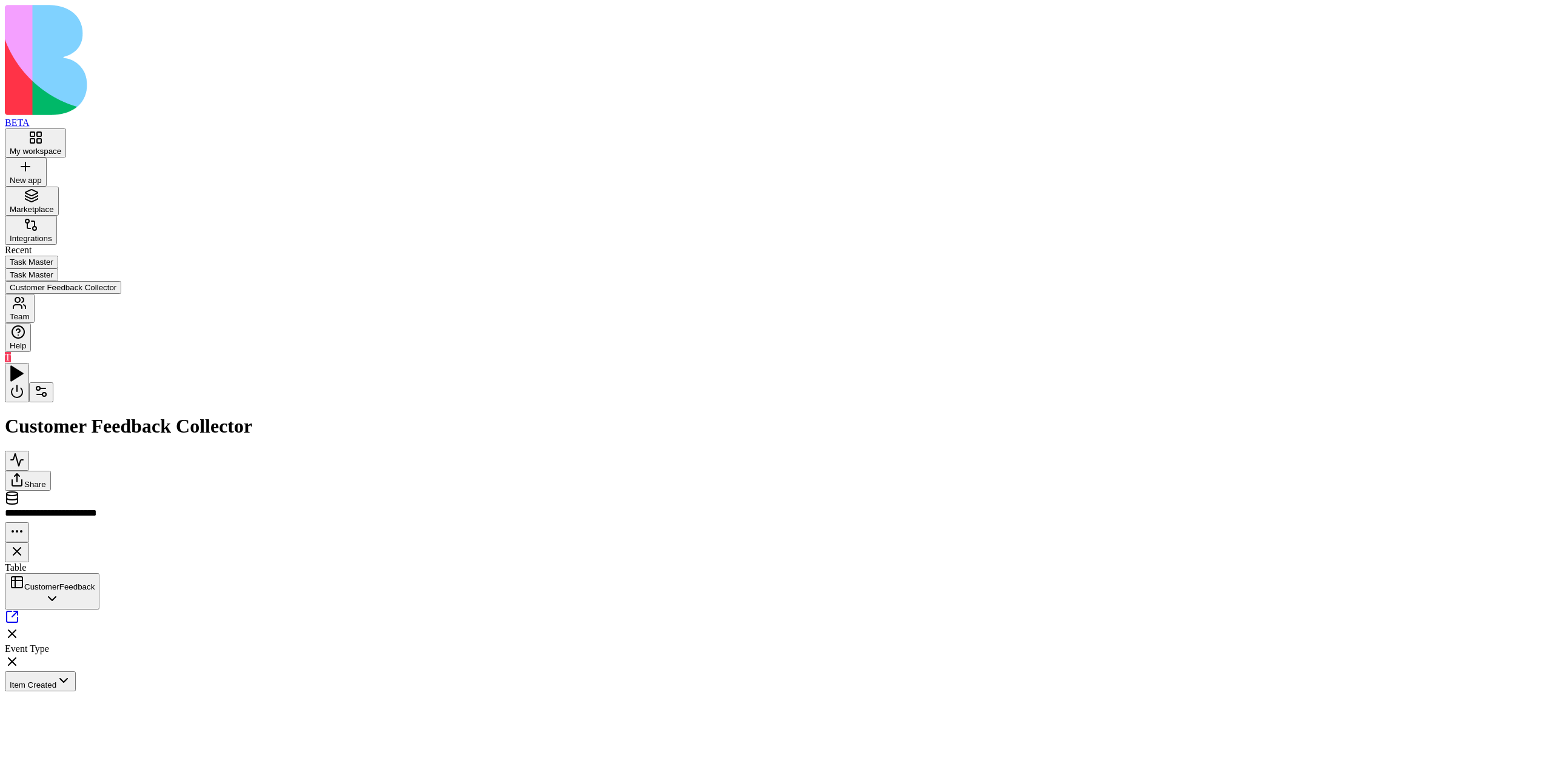 click on "Send thank you email and SMS to customers who submitted feedback" at bounding box center [1065, 760] 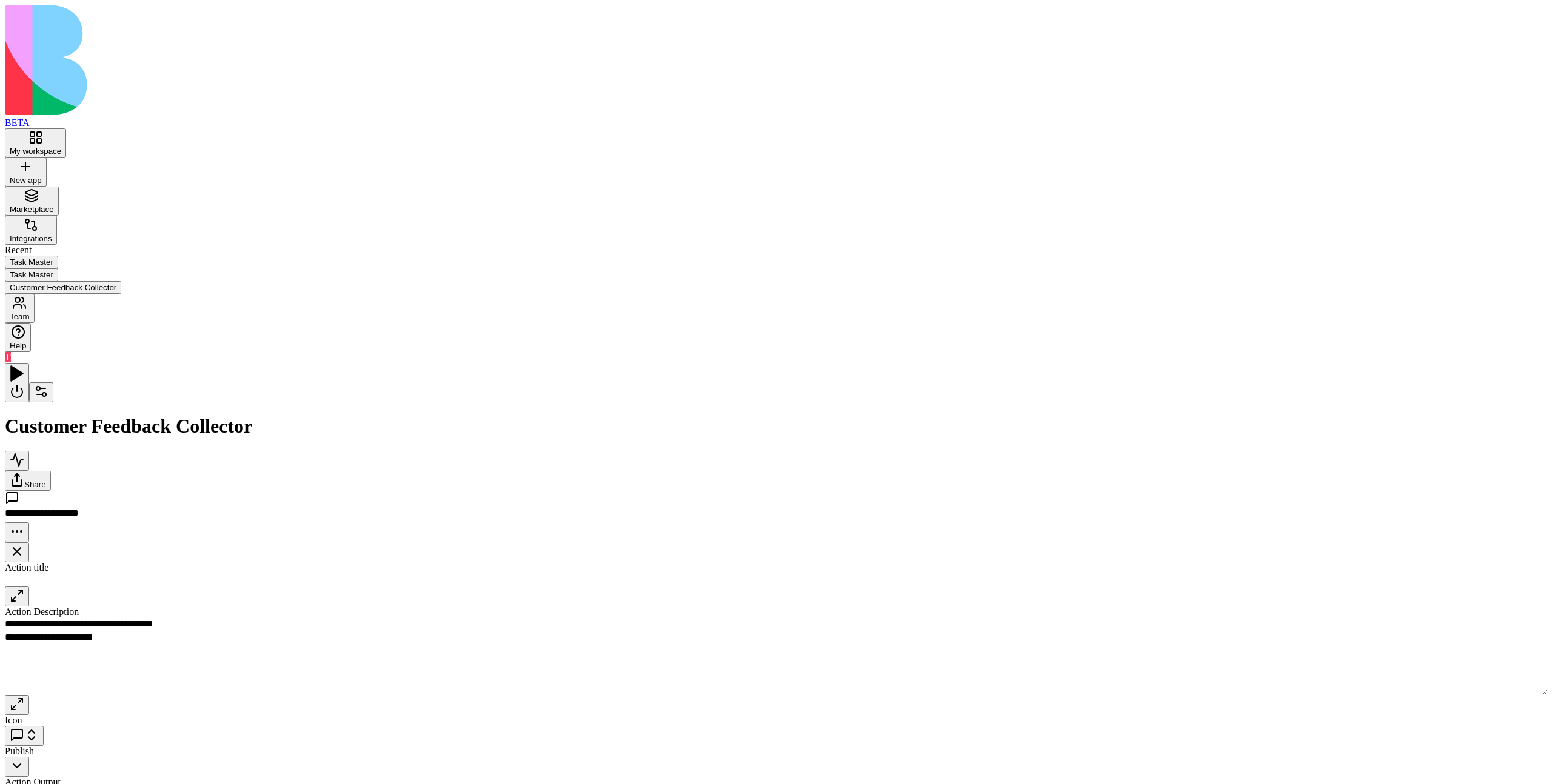 click on "Inputs" at bounding box center [2277, 723] 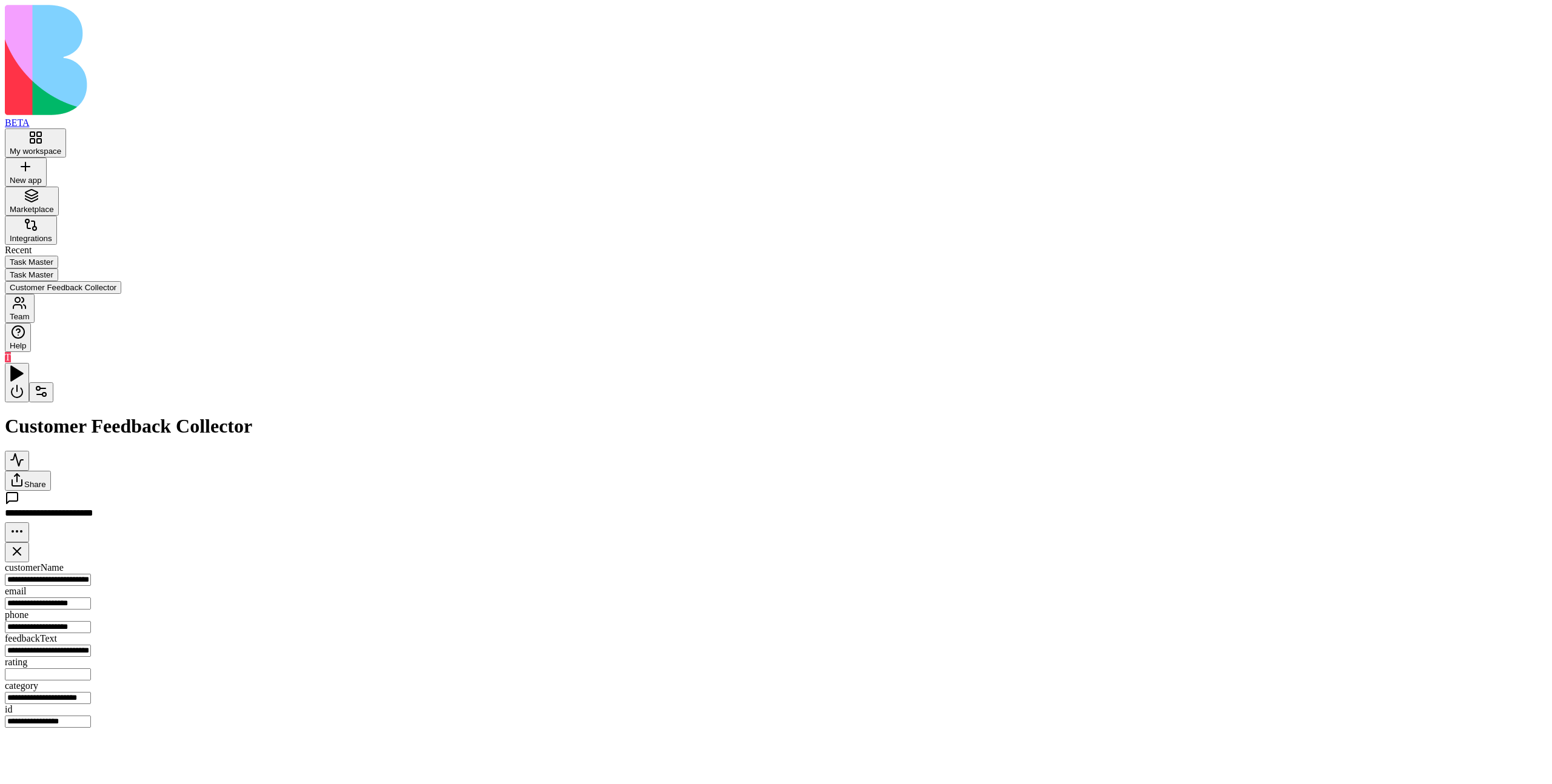 click on "Trigger Process New FeedbackTrigger" at bounding box center [210, 694] 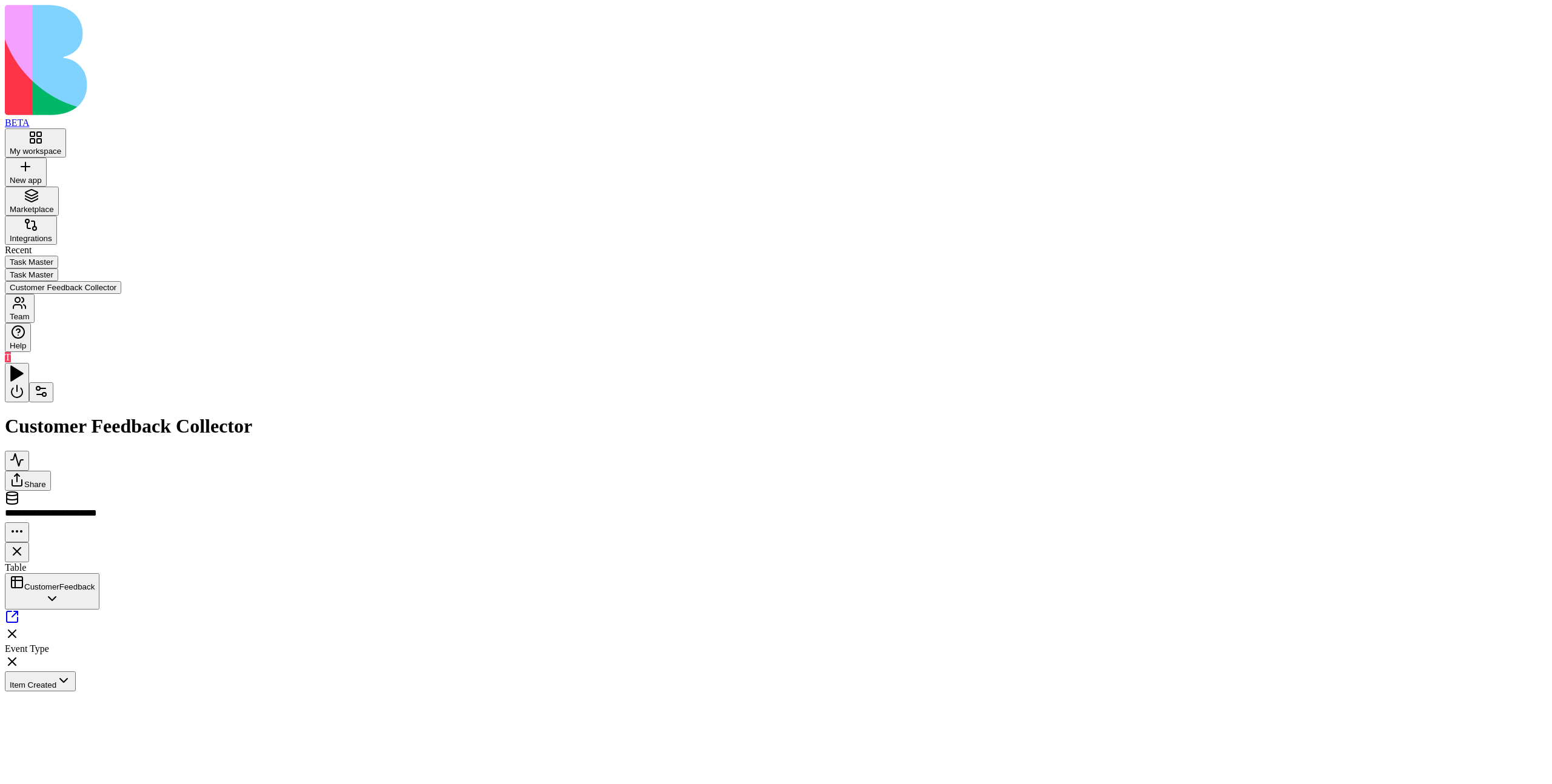 click on "Inputs" at bounding box center [2277, 723] 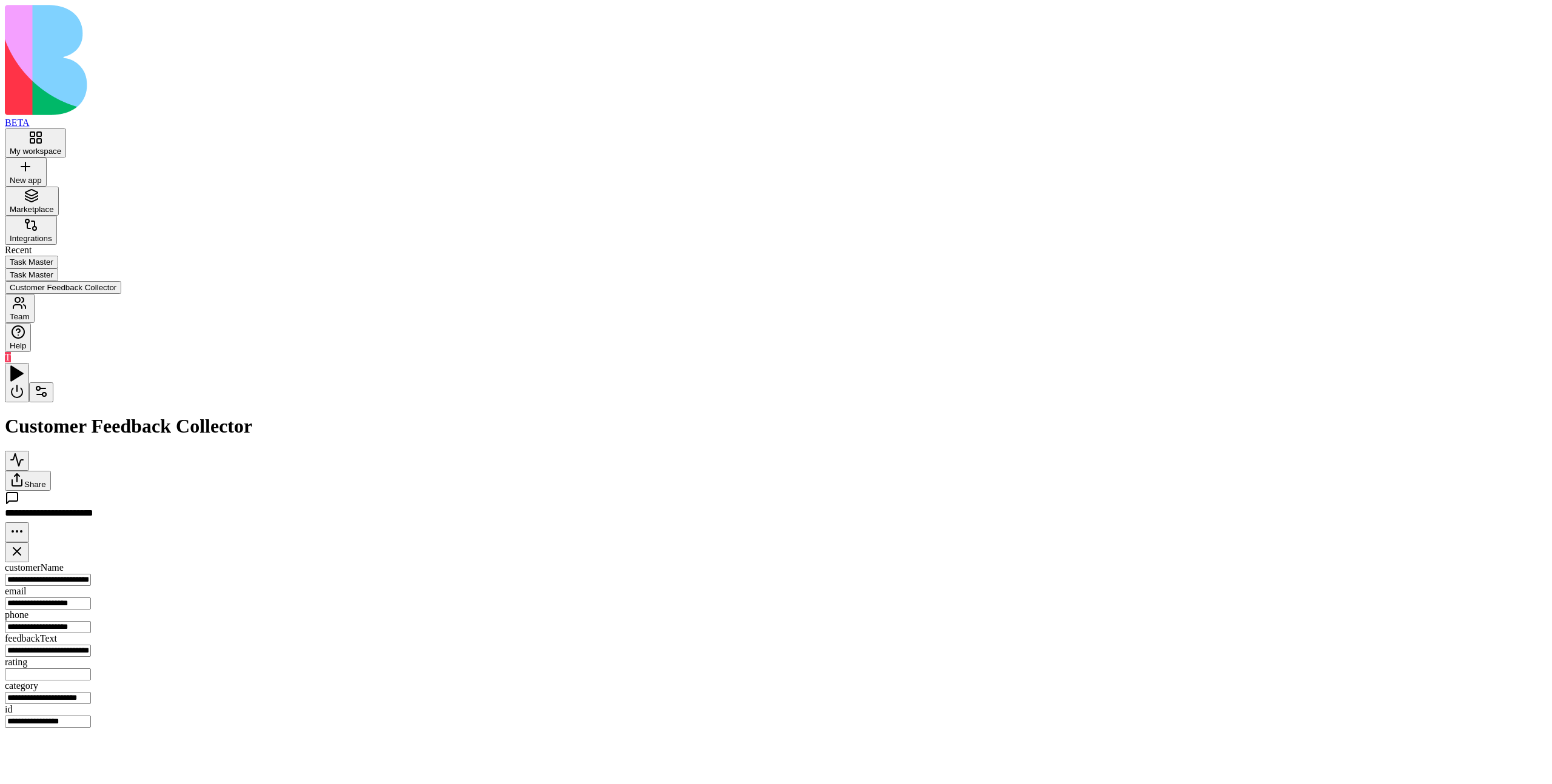 click on "AgentCall Tools Send Email Notification Send SMS AppDataUpdateMany" at bounding box center [792, 888] 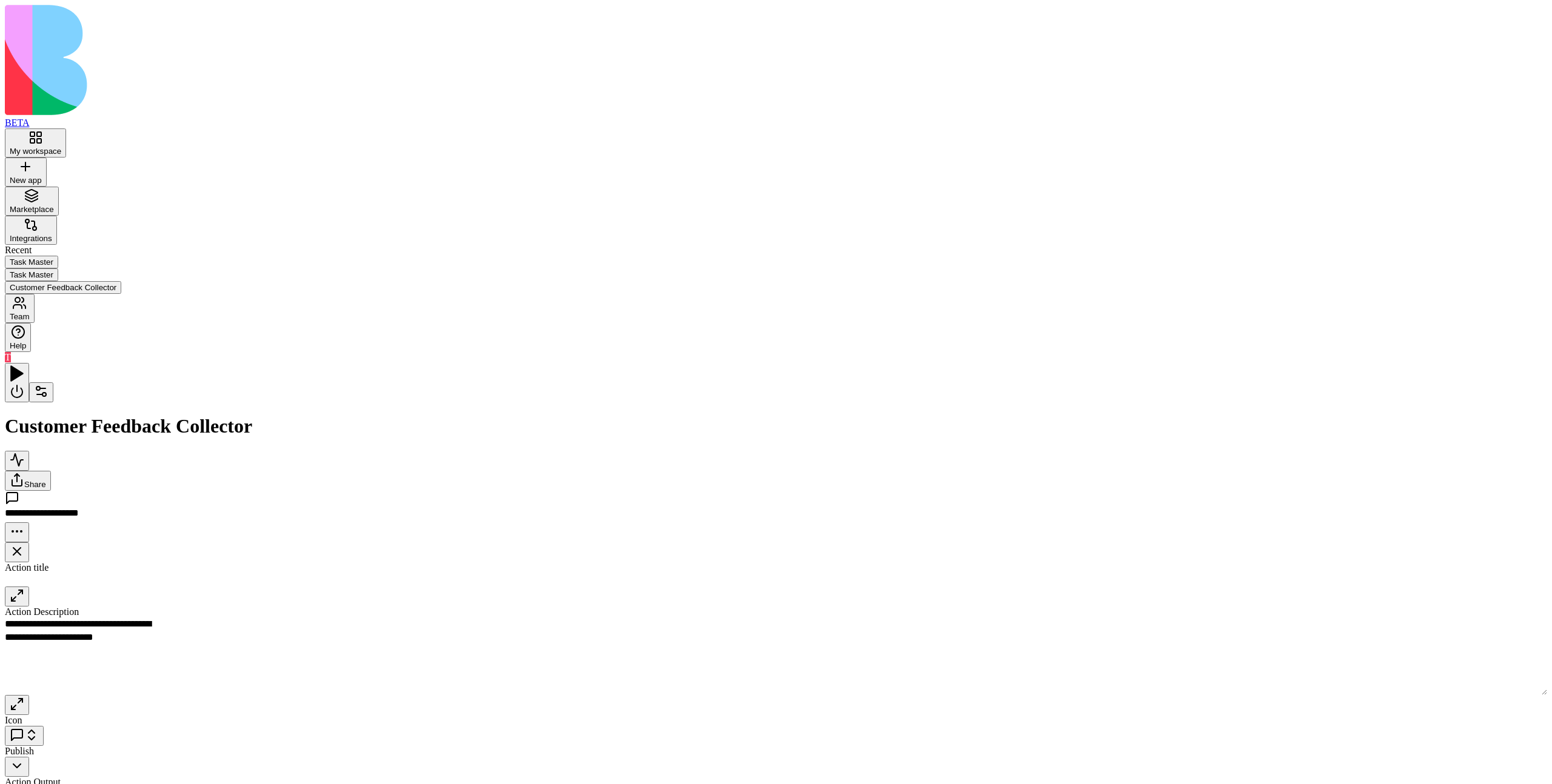 click on "Inputs" at bounding box center [2277, 723] 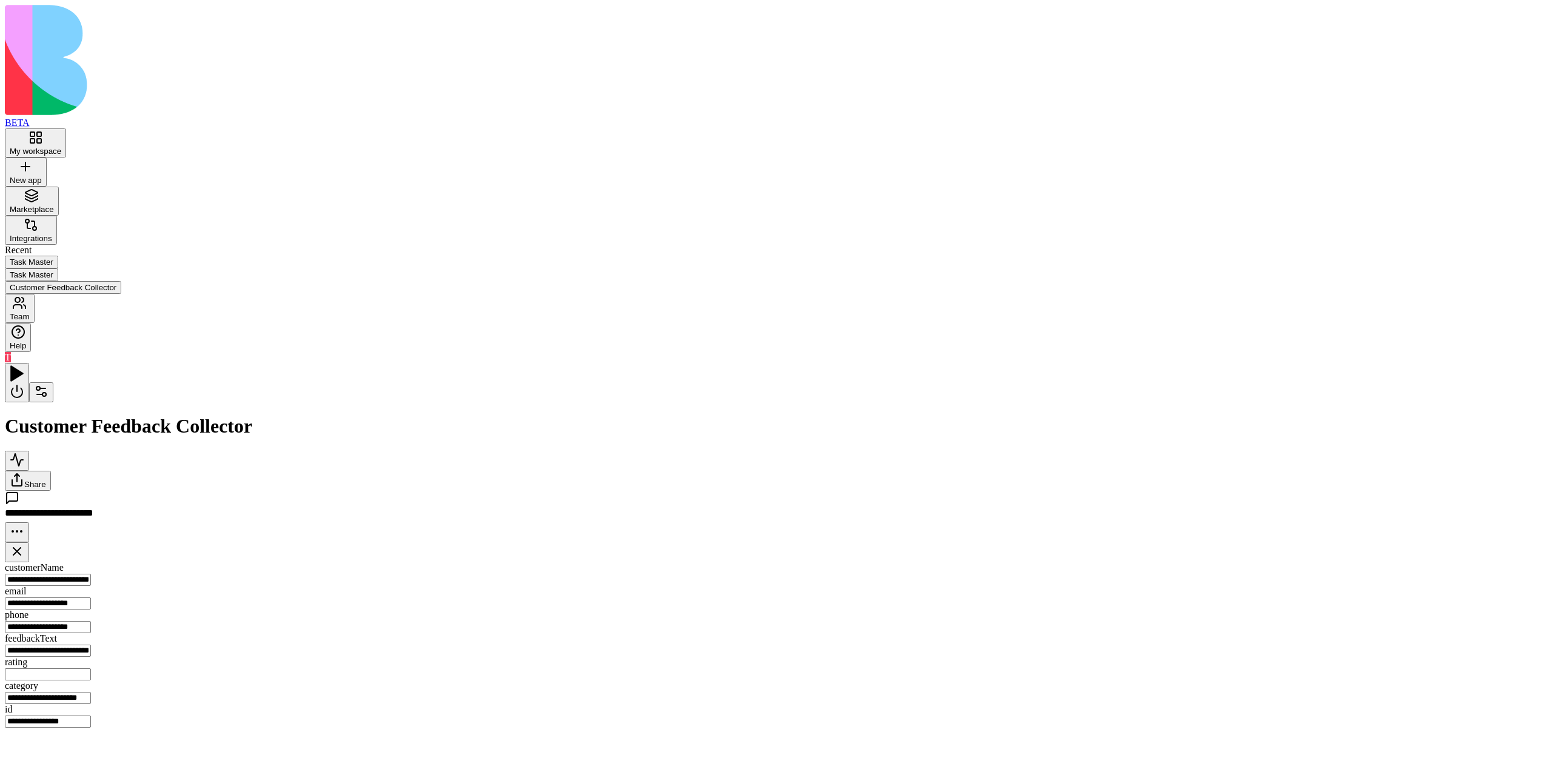 click at bounding box center [792, 782] 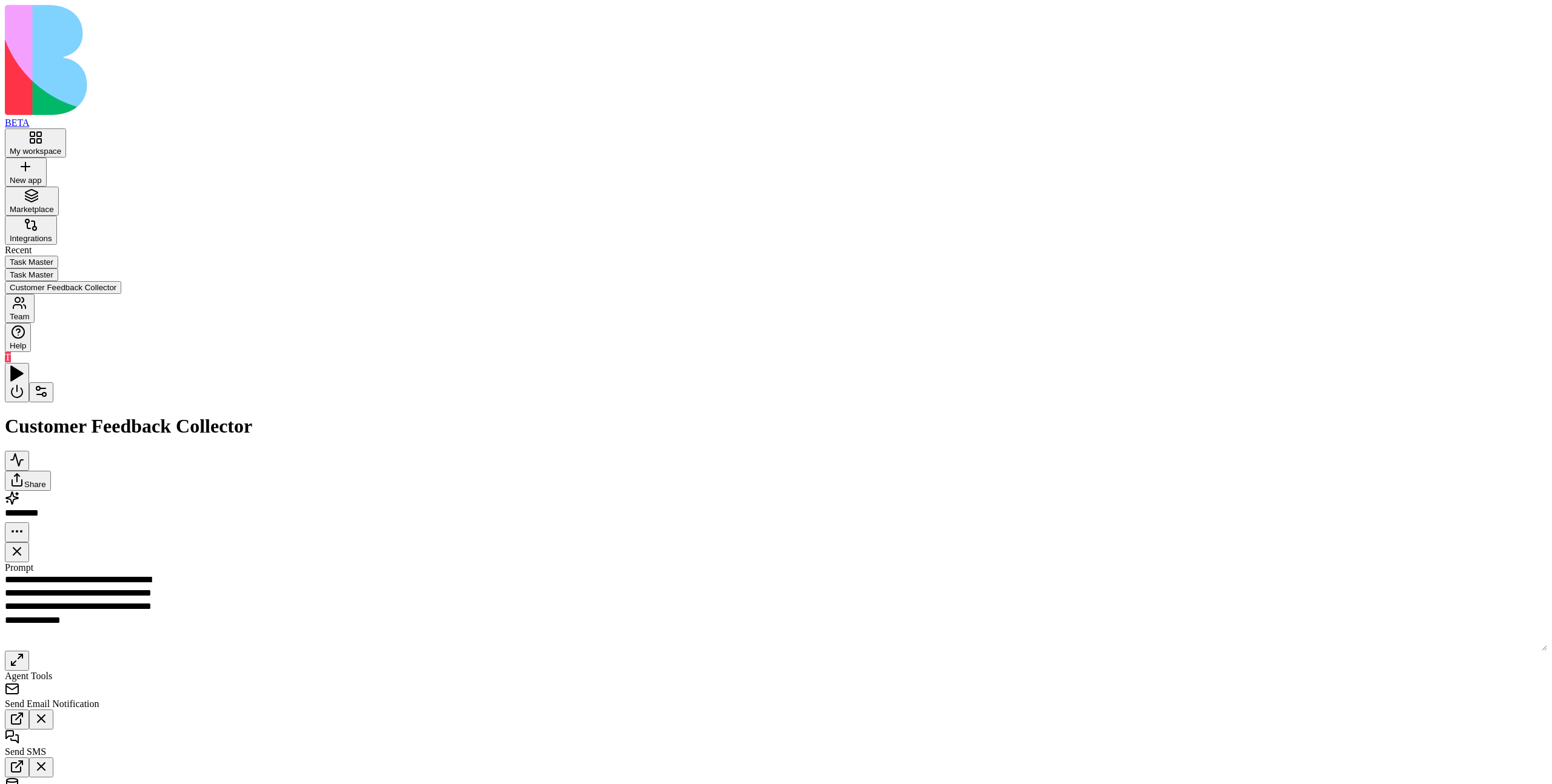 click on "Inputs" at bounding box center (2277, 723) 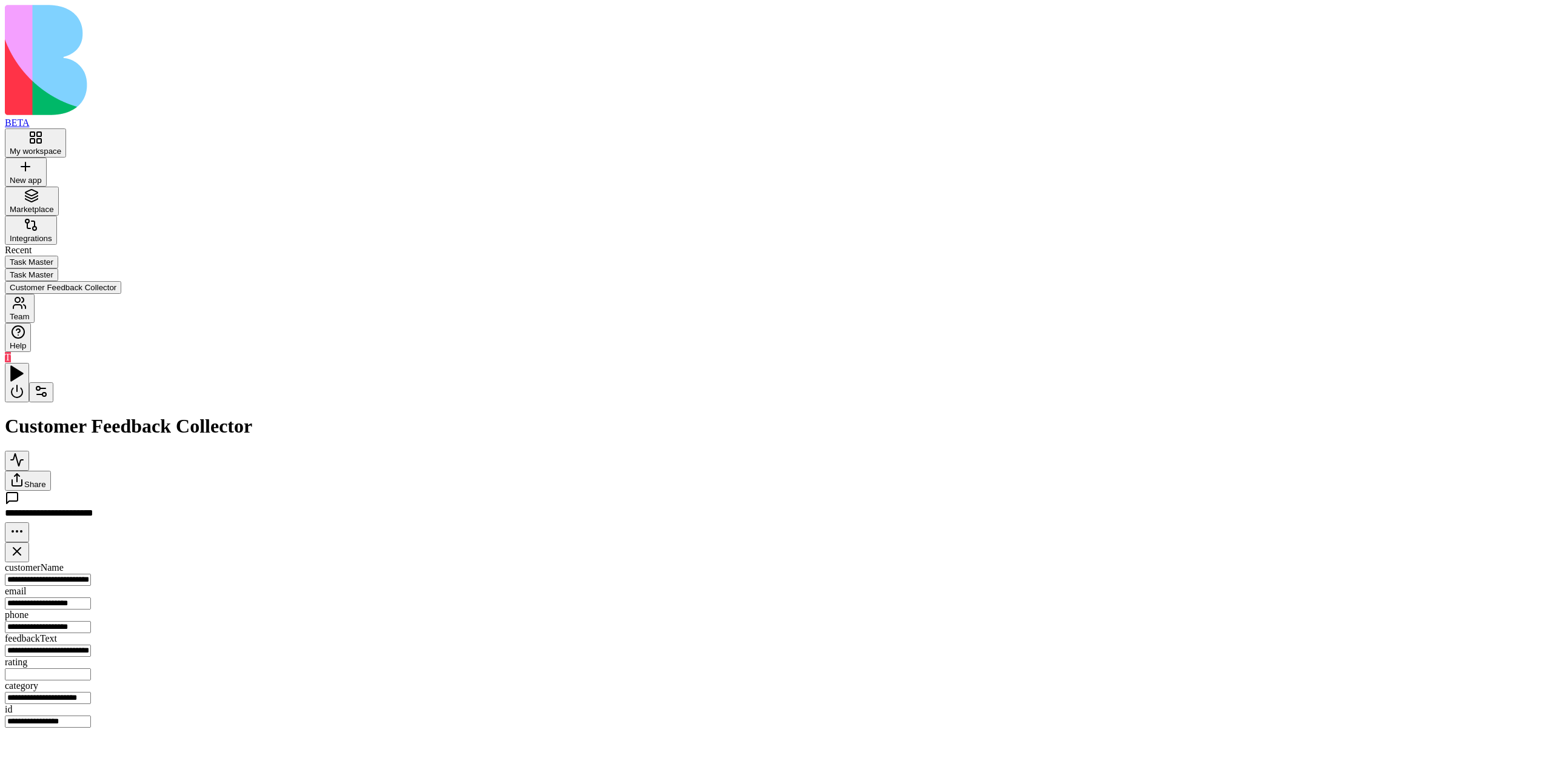 click on "Action SendThankYouMessages Send thank you email and SMS to customers who submitted feedback Add" at bounding box center (1065, 742) 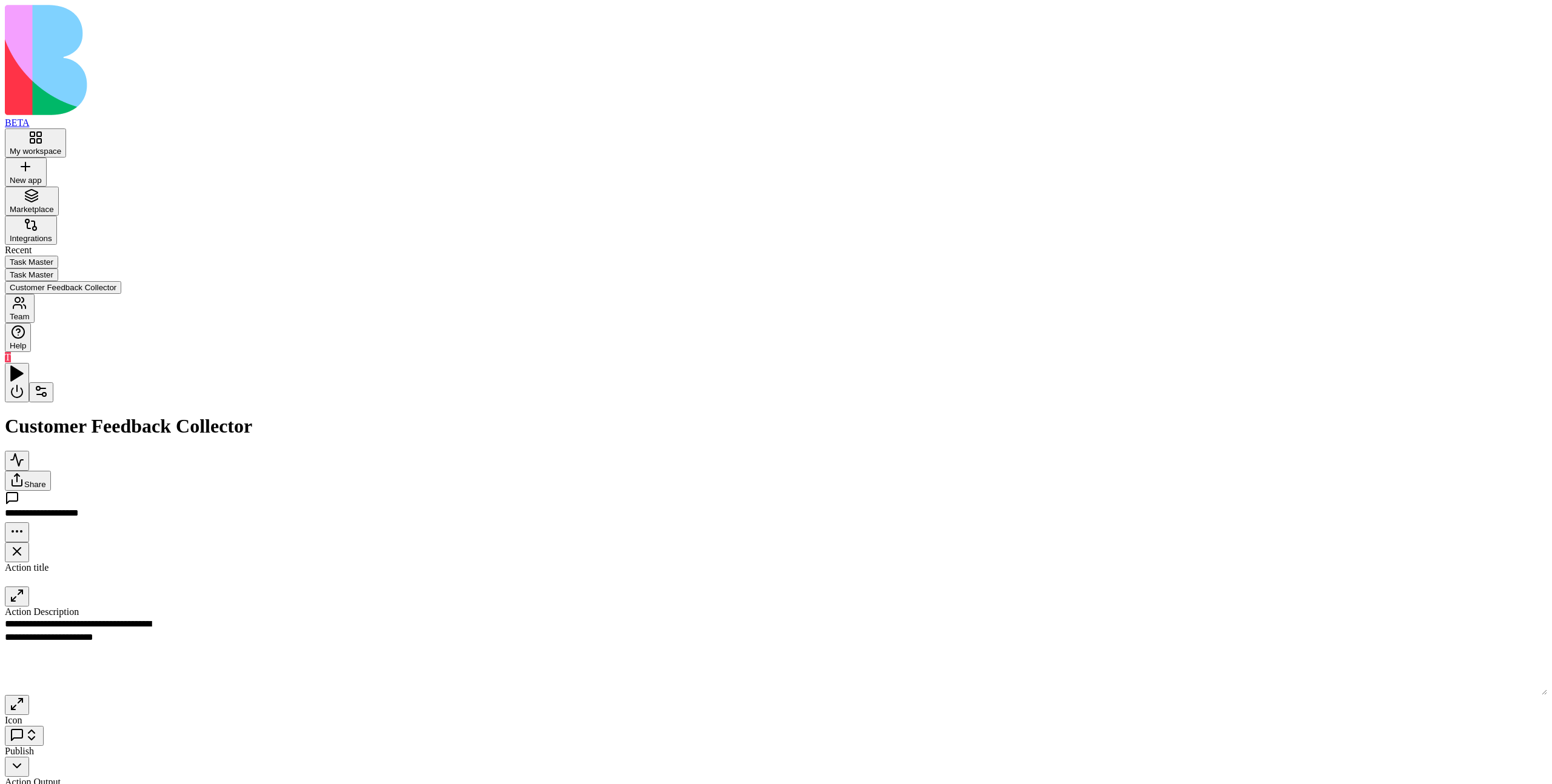 click on "Inputs" at bounding box center [1785, 731] 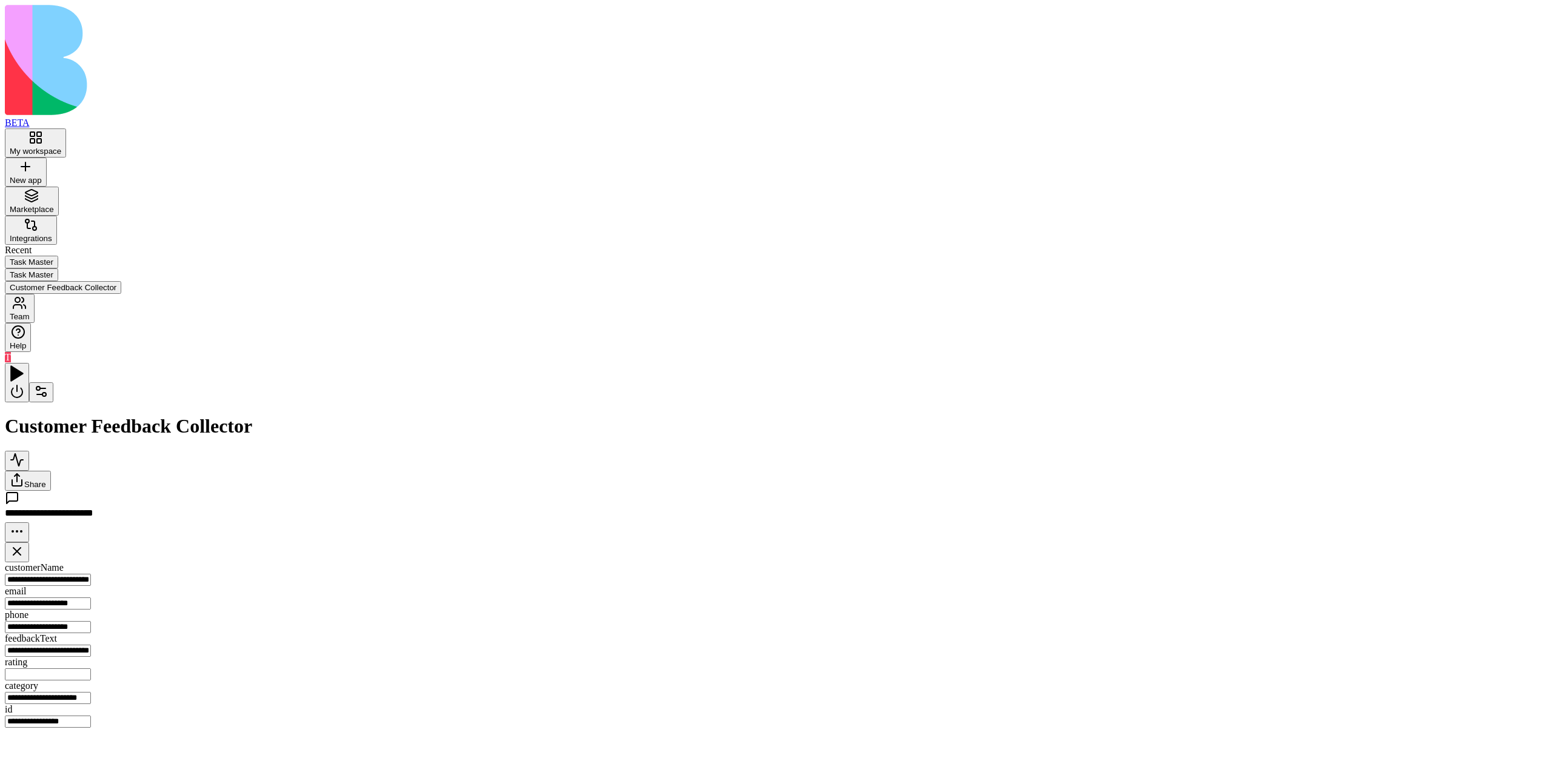 click on "Trigger Process New FeedbackTrigger" at bounding box center (174, 708) 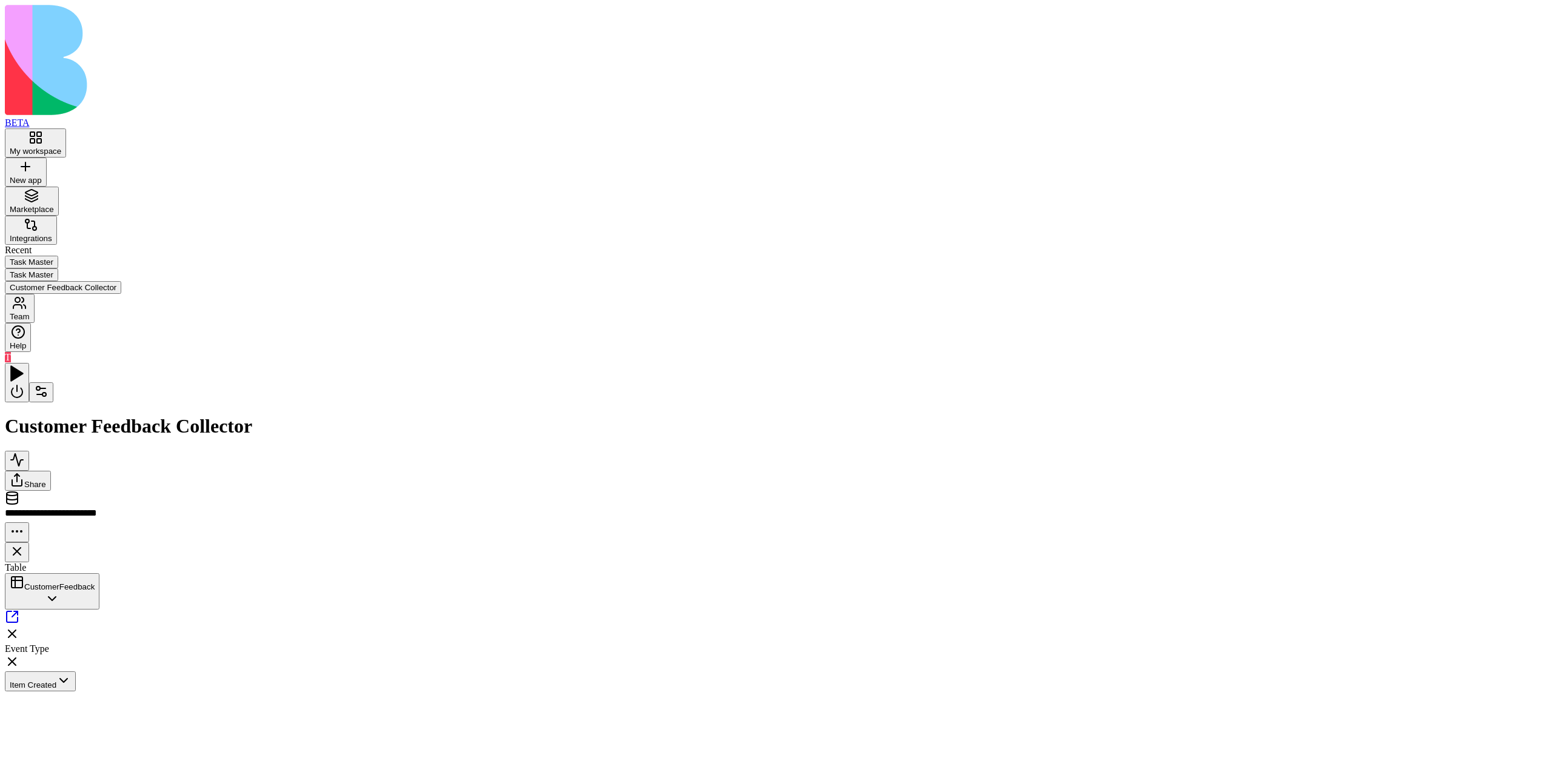 click on "AgentCall" at bounding box center (627, 785) 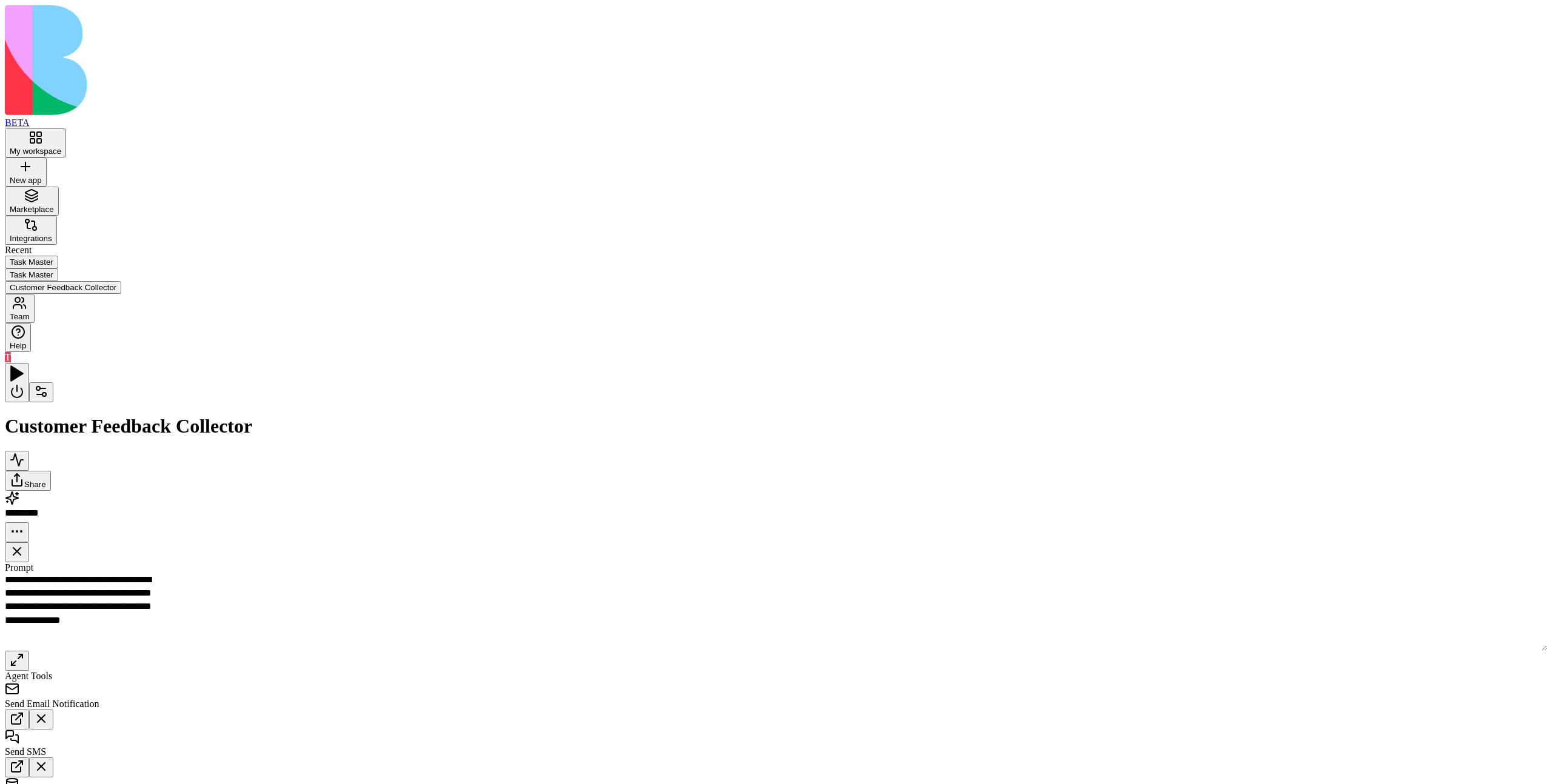 click on "Inputs" at bounding box center [1785, 731] 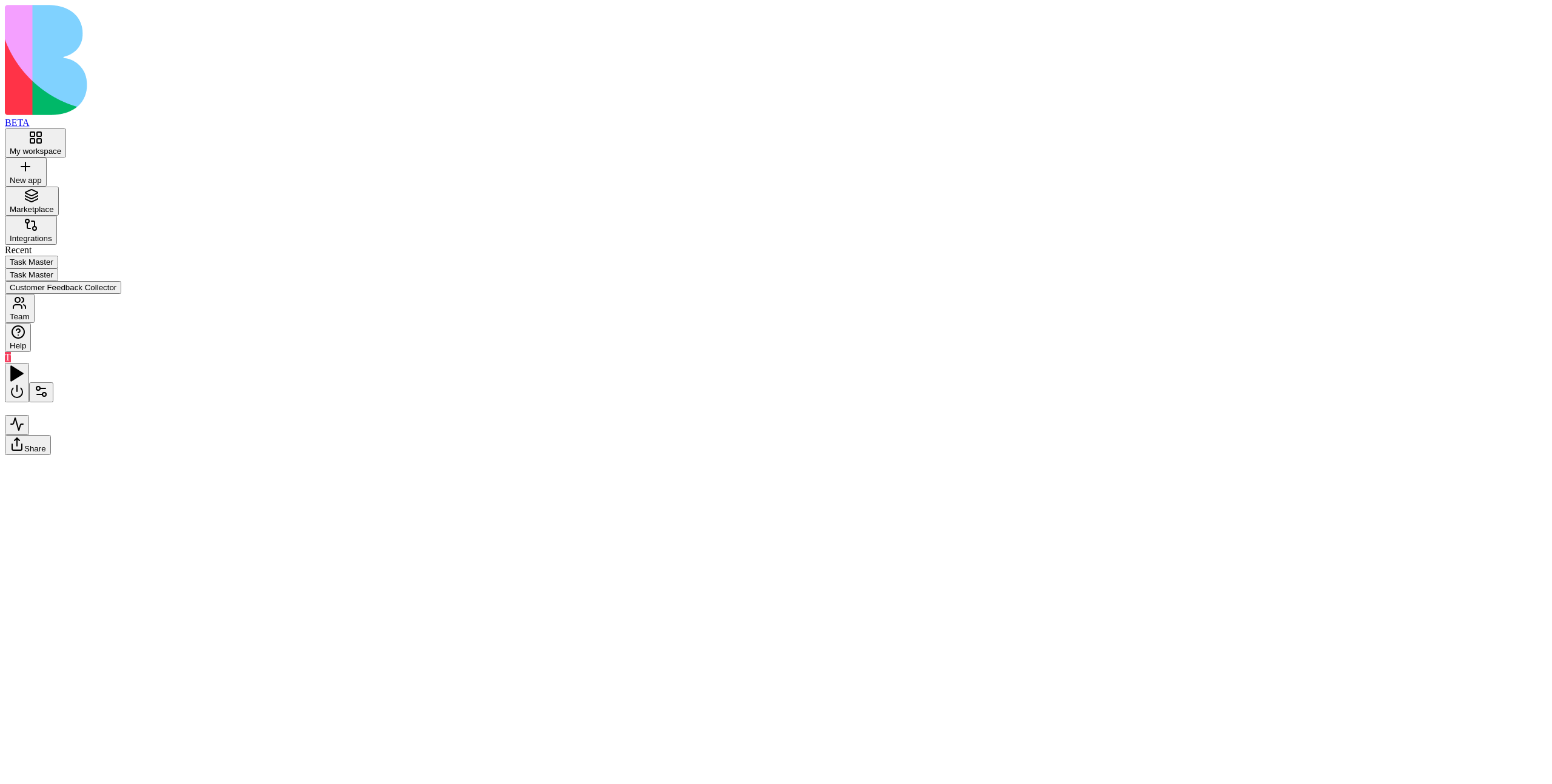 scroll, scrollTop: 0, scrollLeft: 0, axis: both 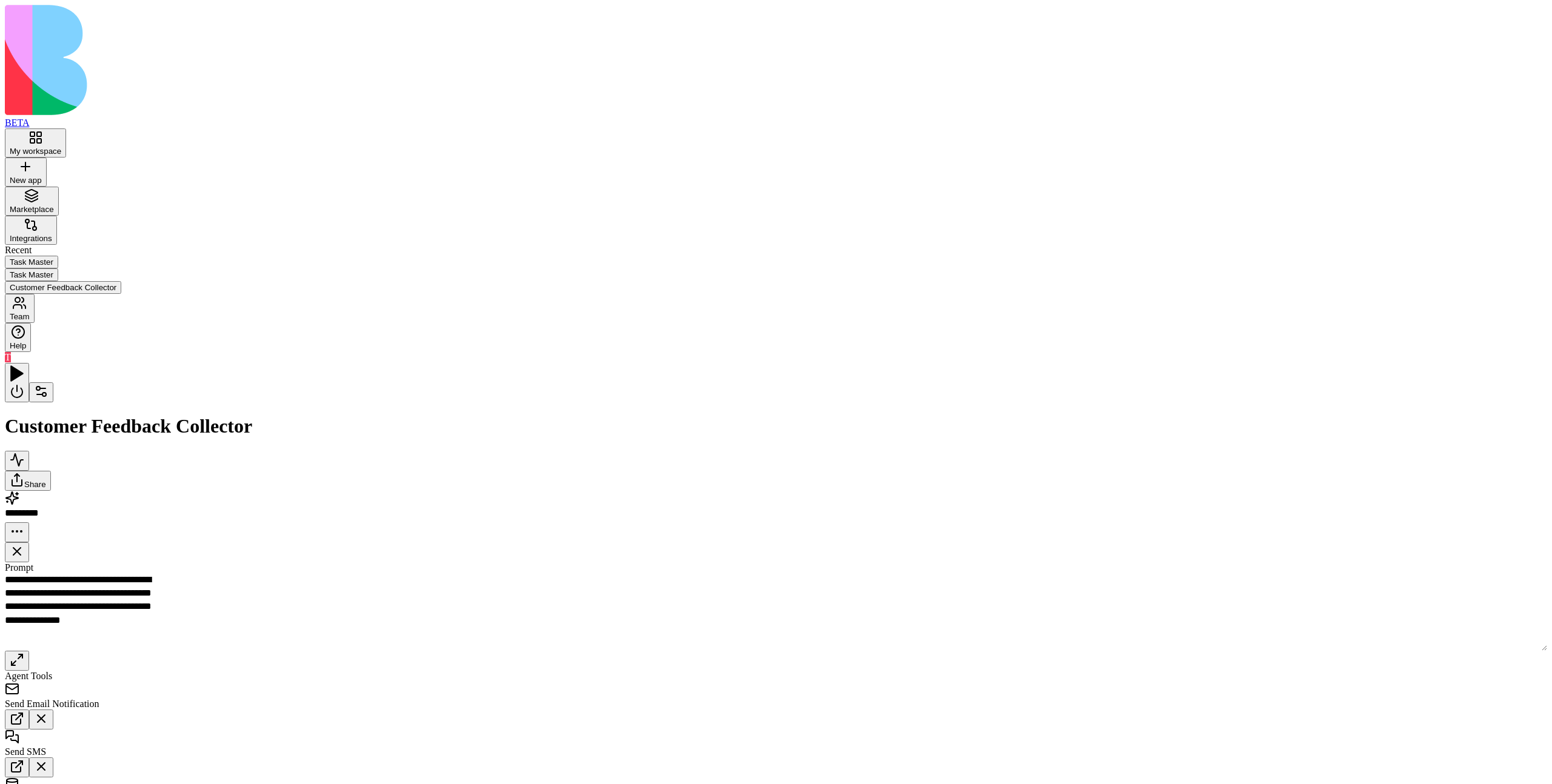 click on "Inputs" at bounding box center [2277, 723] 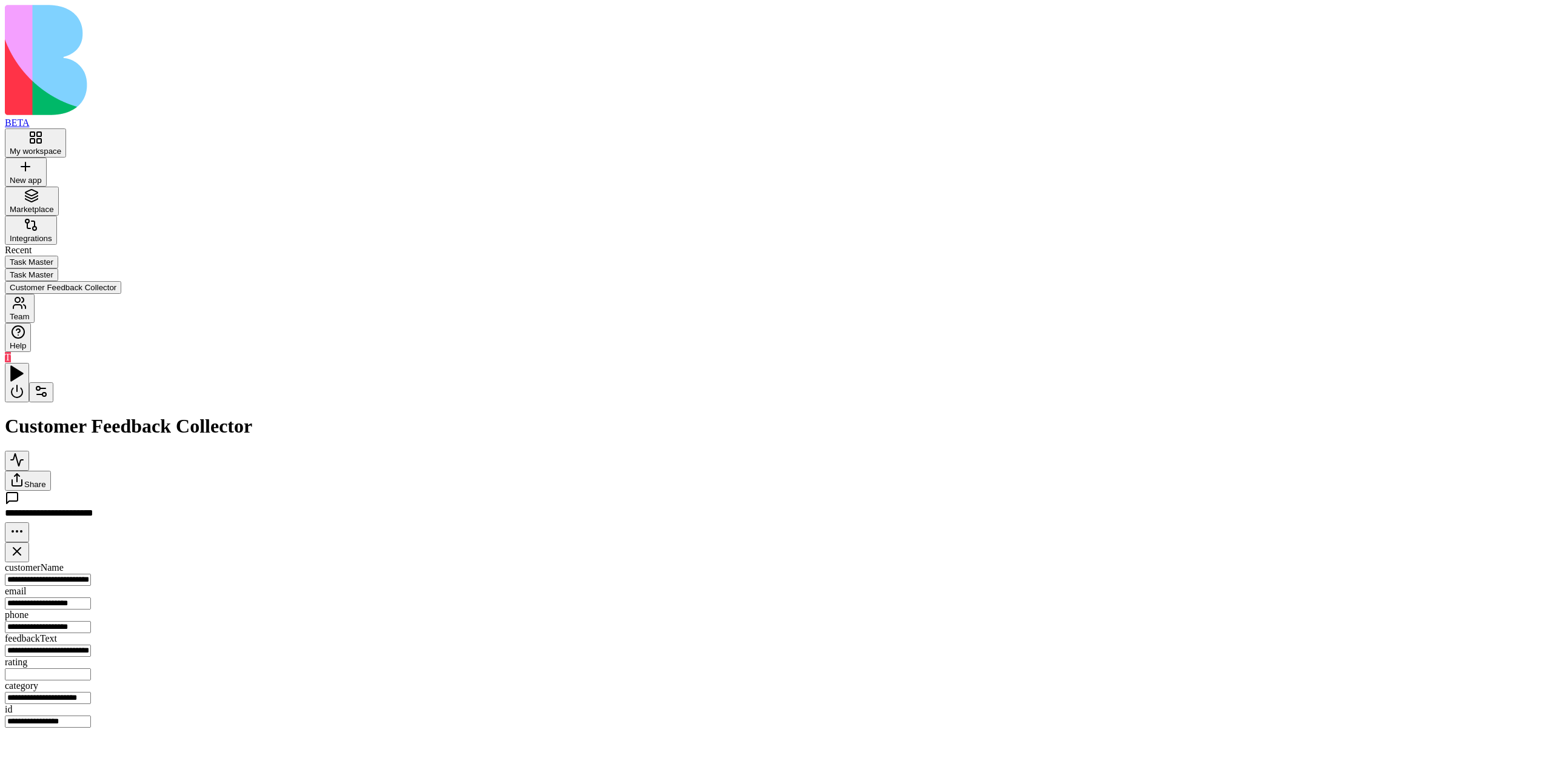 click on "Process New FeedbackTrigger" at bounding box center (210, 722) 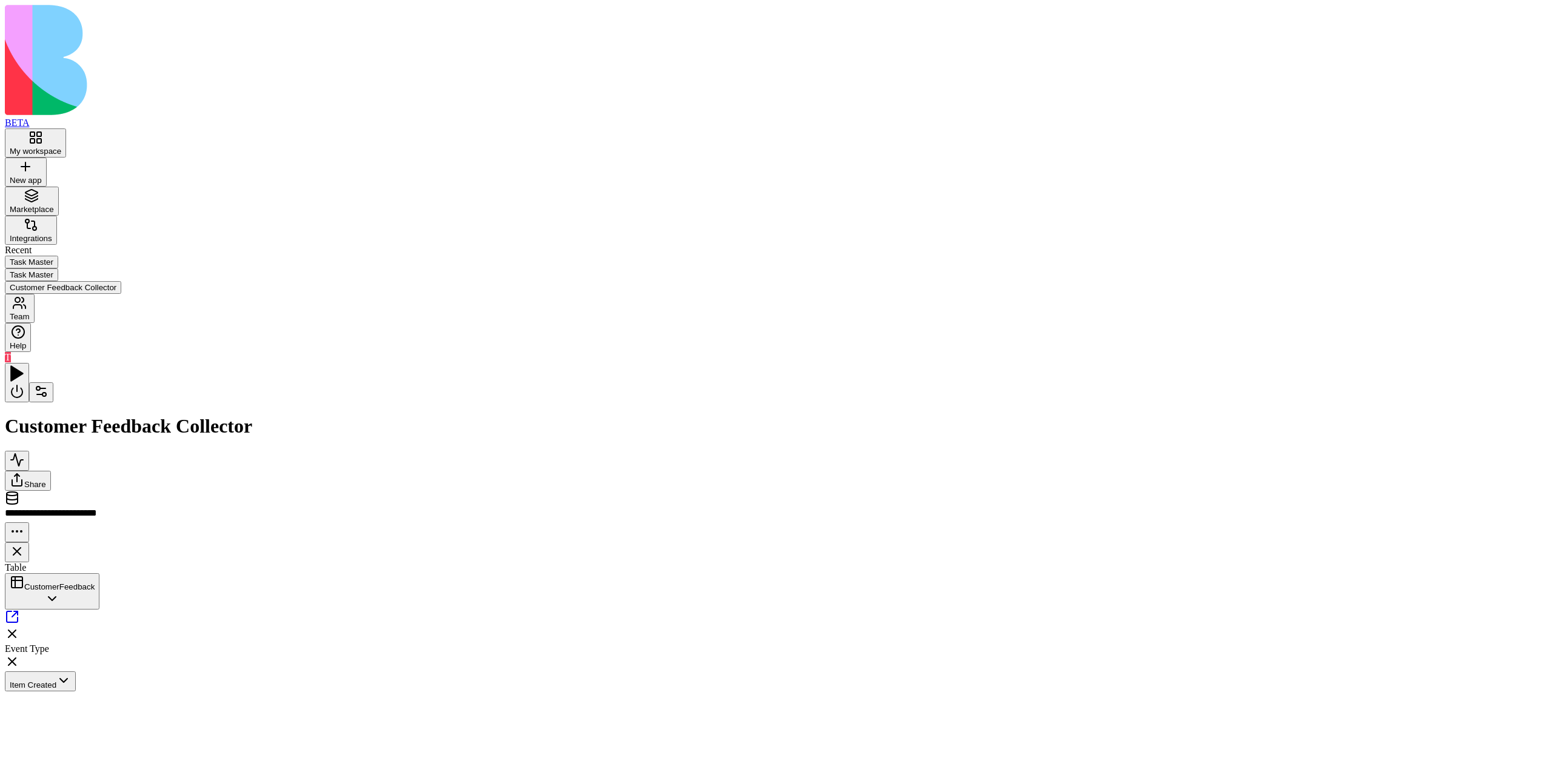 click on "Inputs" at bounding box center [2277, 723] 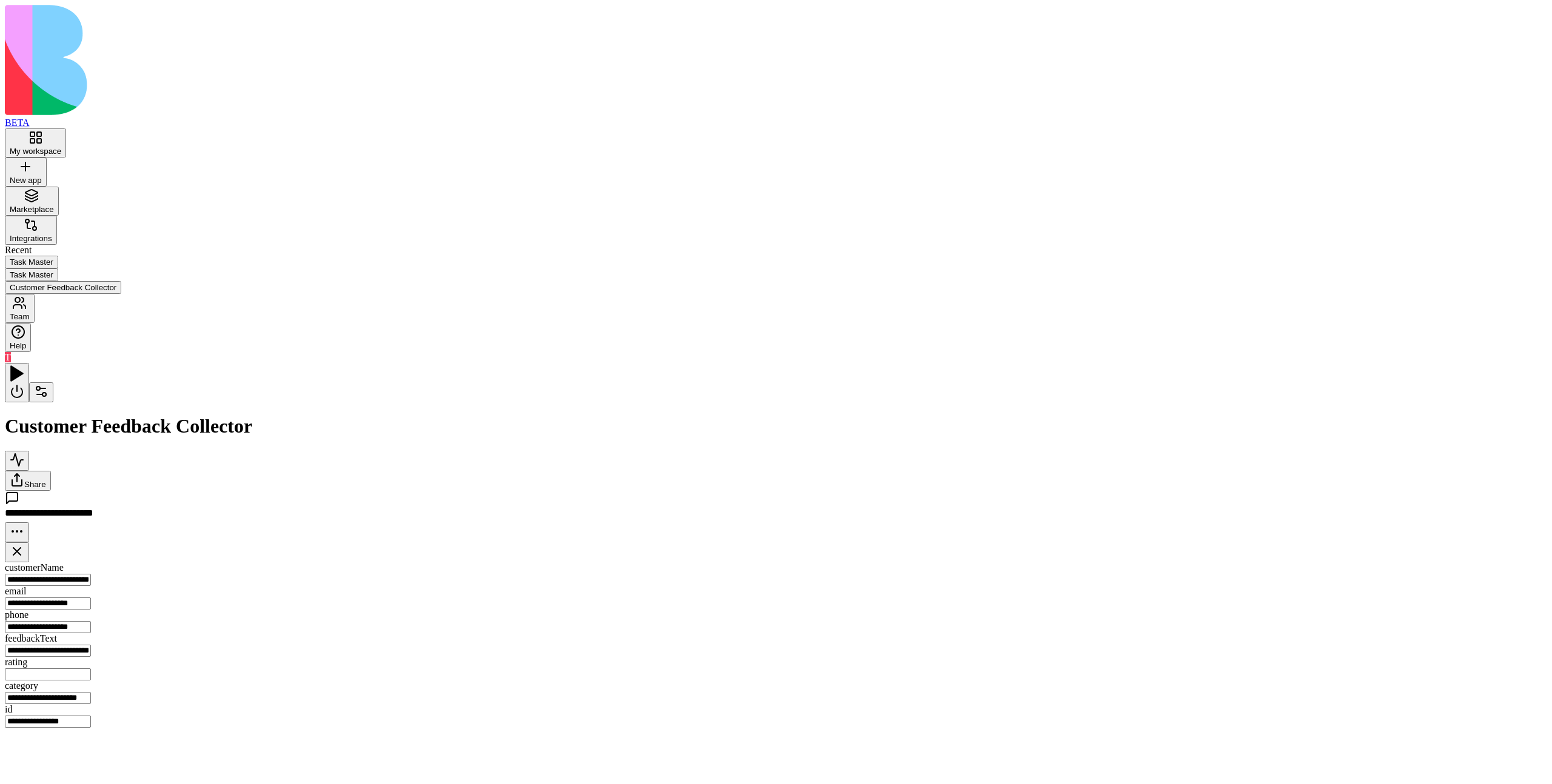 click 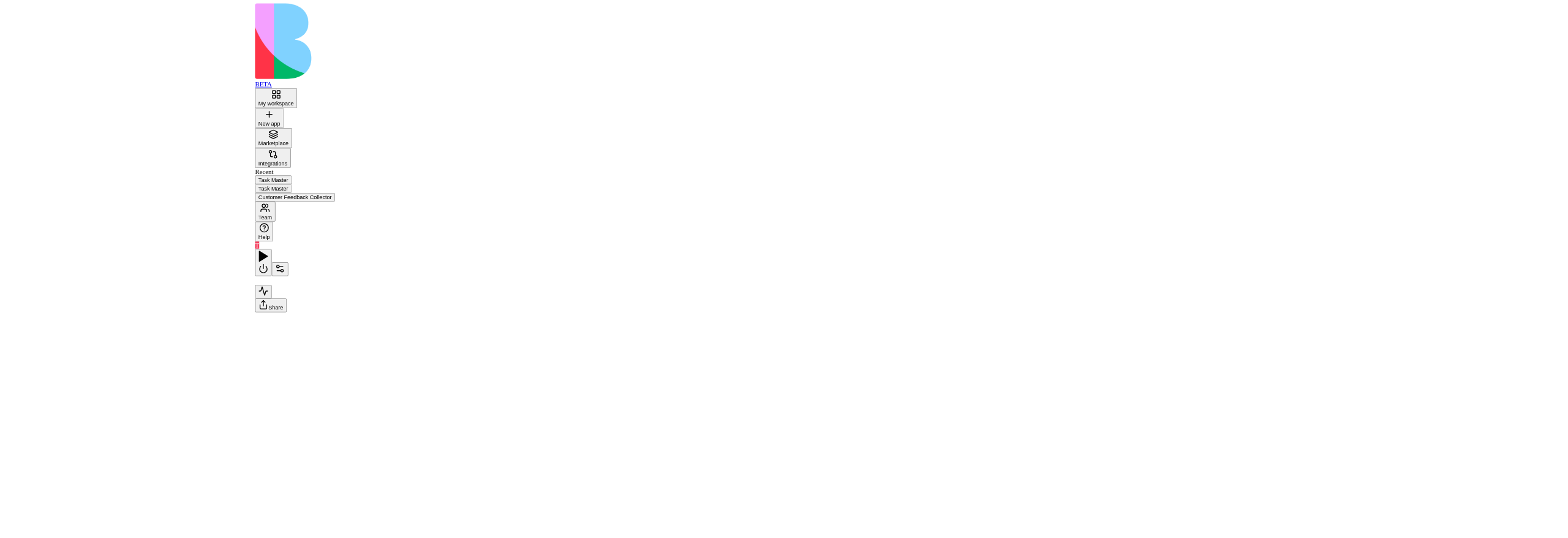 scroll, scrollTop: 0, scrollLeft: 0, axis: both 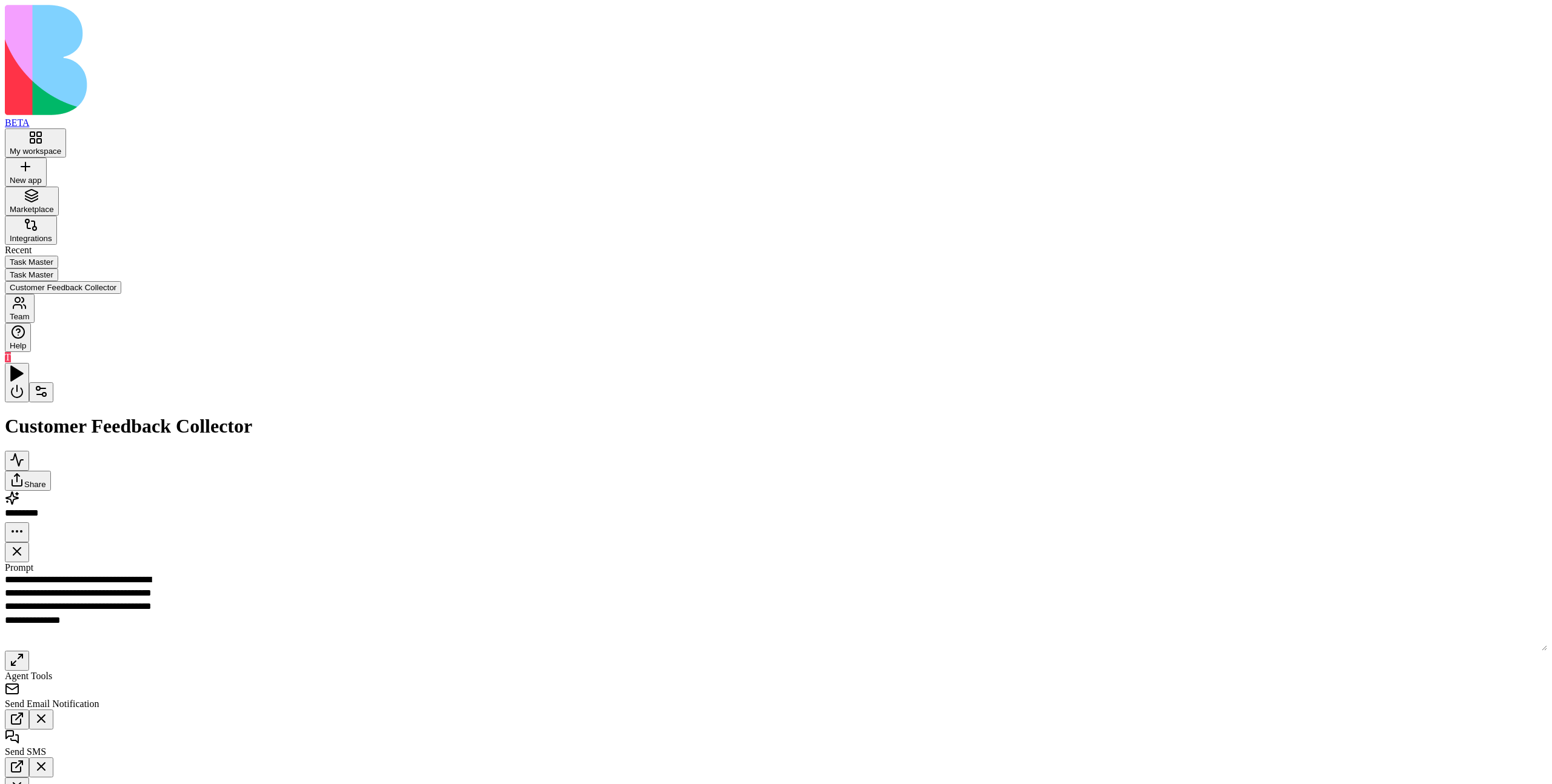click on "Inputs" at bounding box center [2277, 737] 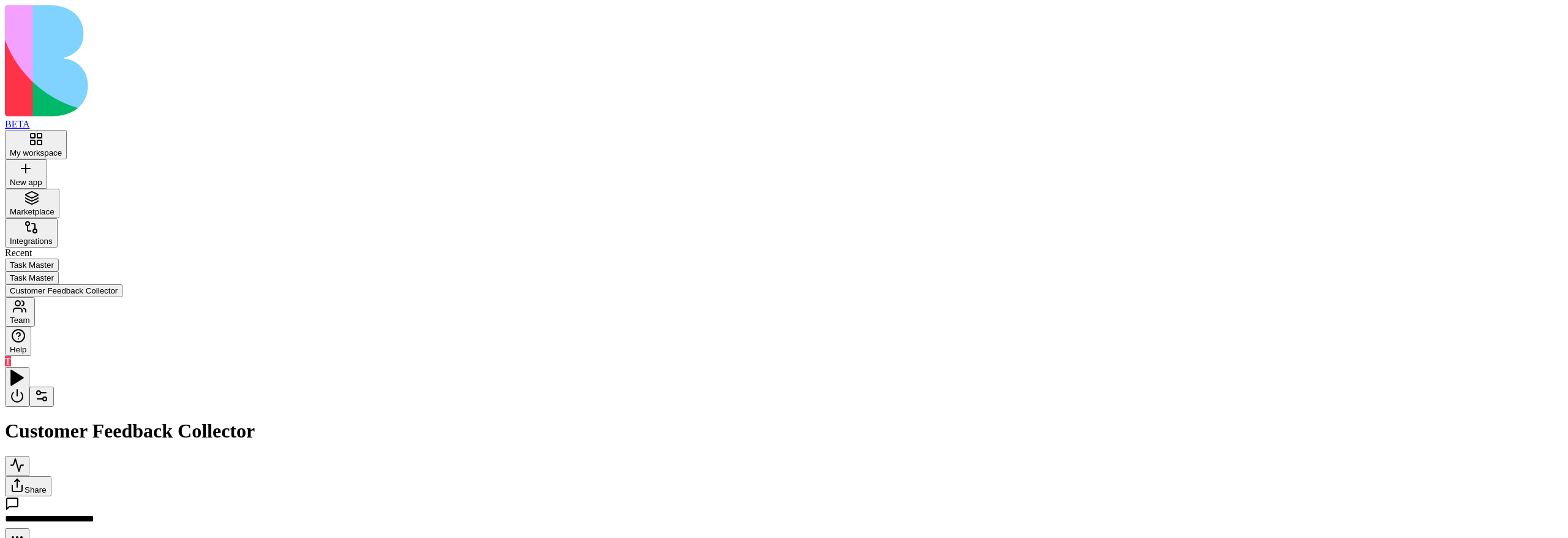 click on "Process New FeedbackTrigger" at bounding box center (213, 744) 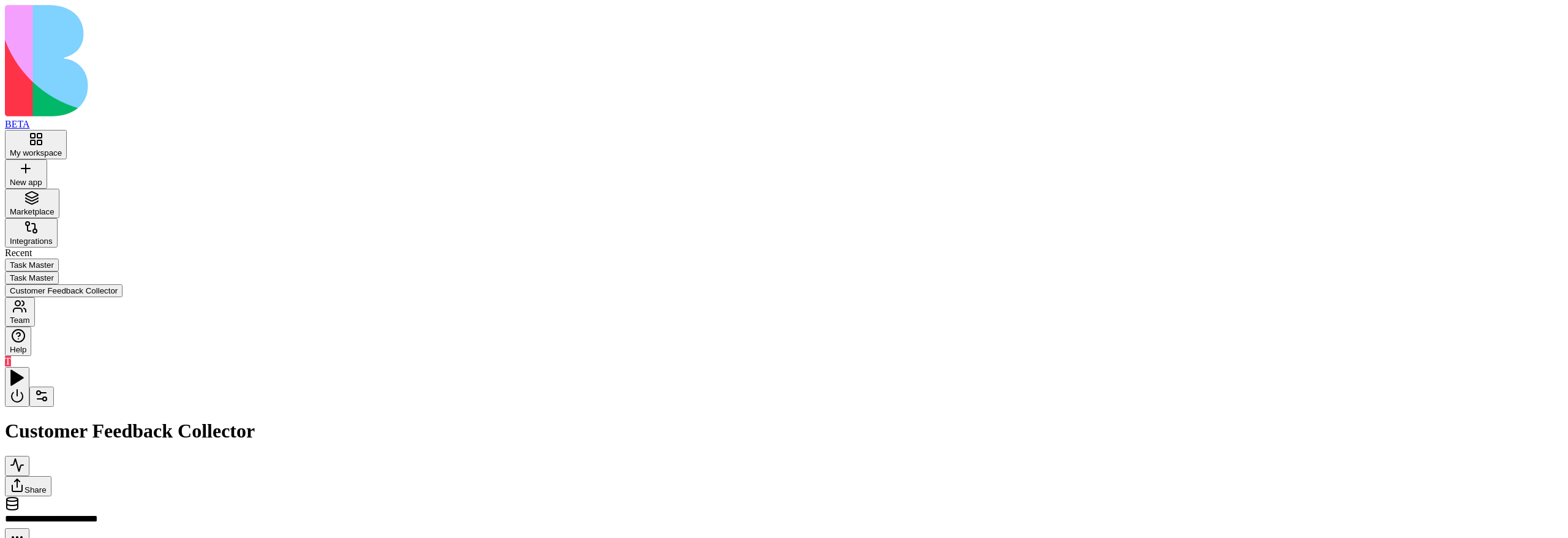 click on "Inputs" at bounding box center [2301, 746] 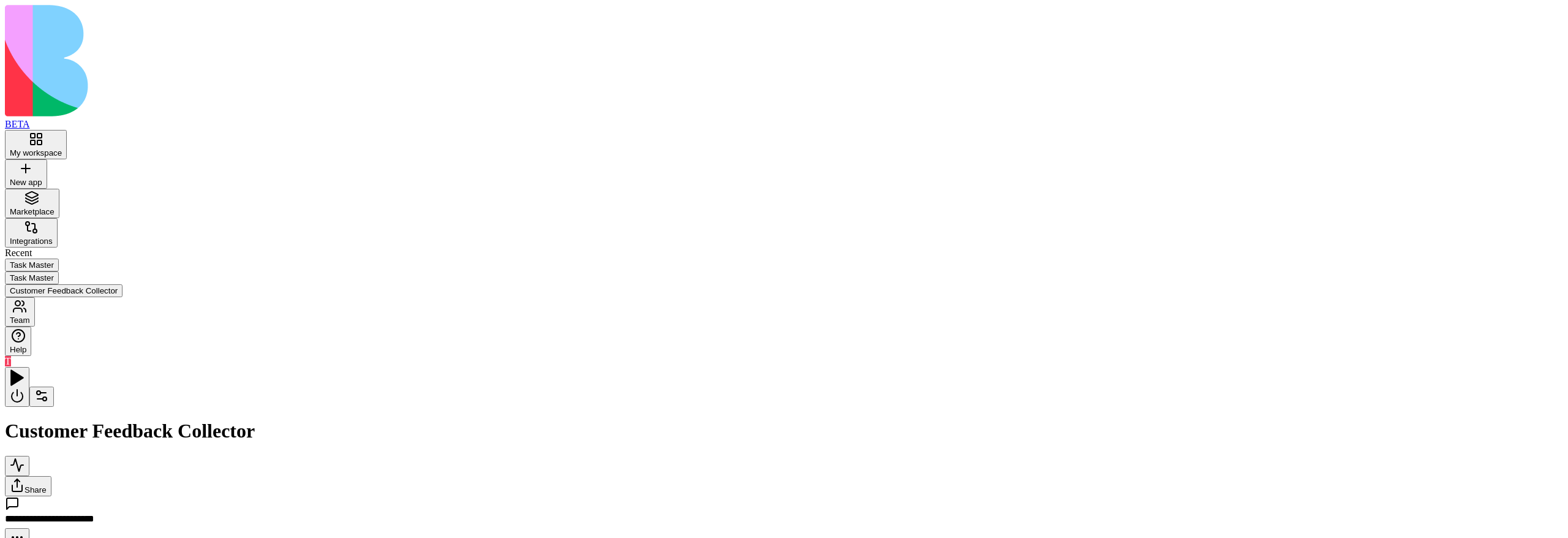 click on "AgentCall" at bounding box center [800, 817] 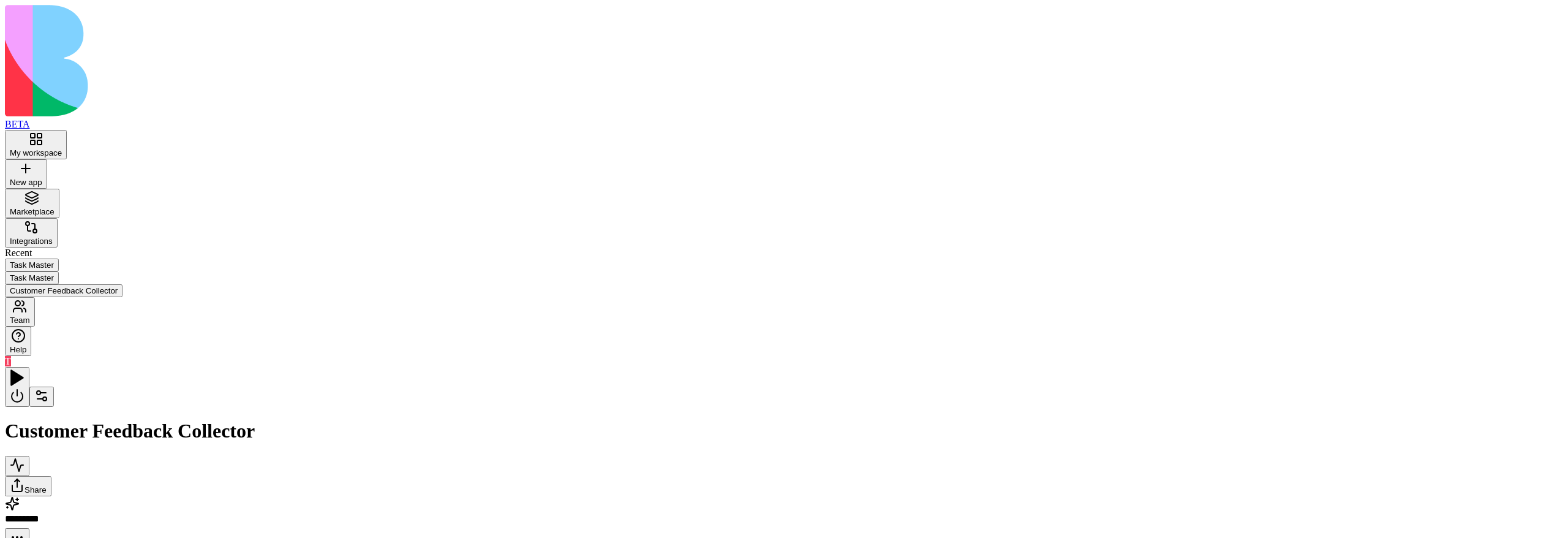 click on "Inputs" at bounding box center [2301, 746] 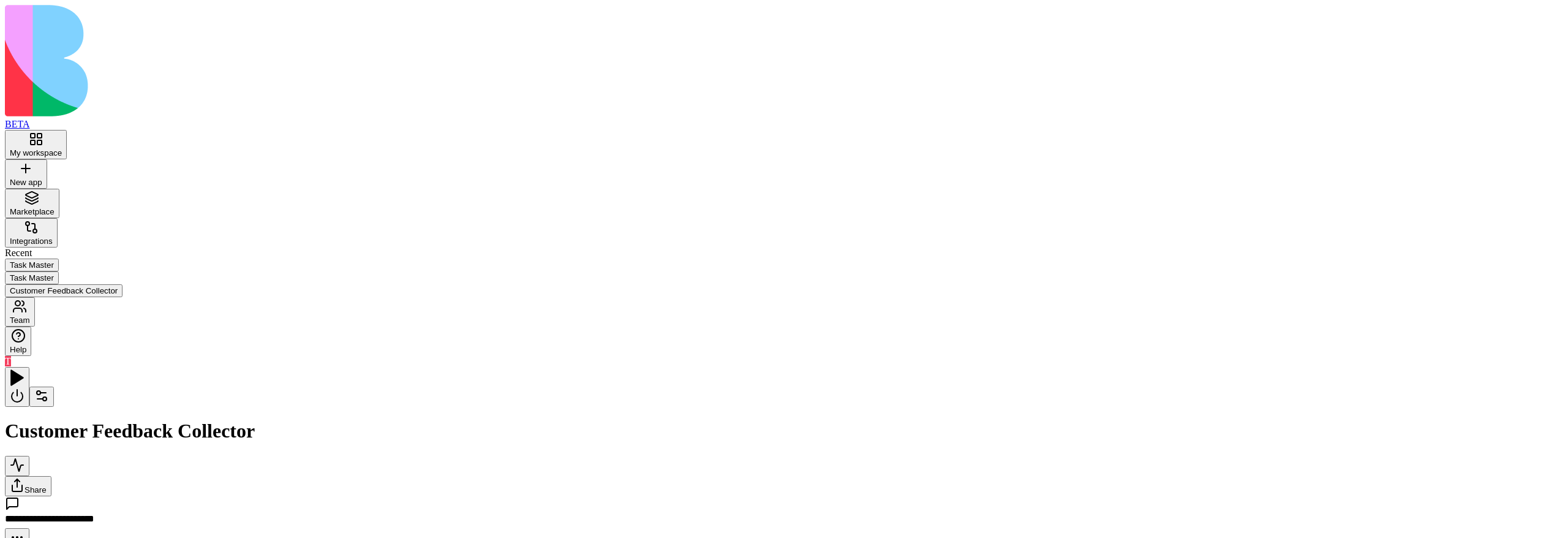 click on "AgentCall" at bounding box center [800, 834] 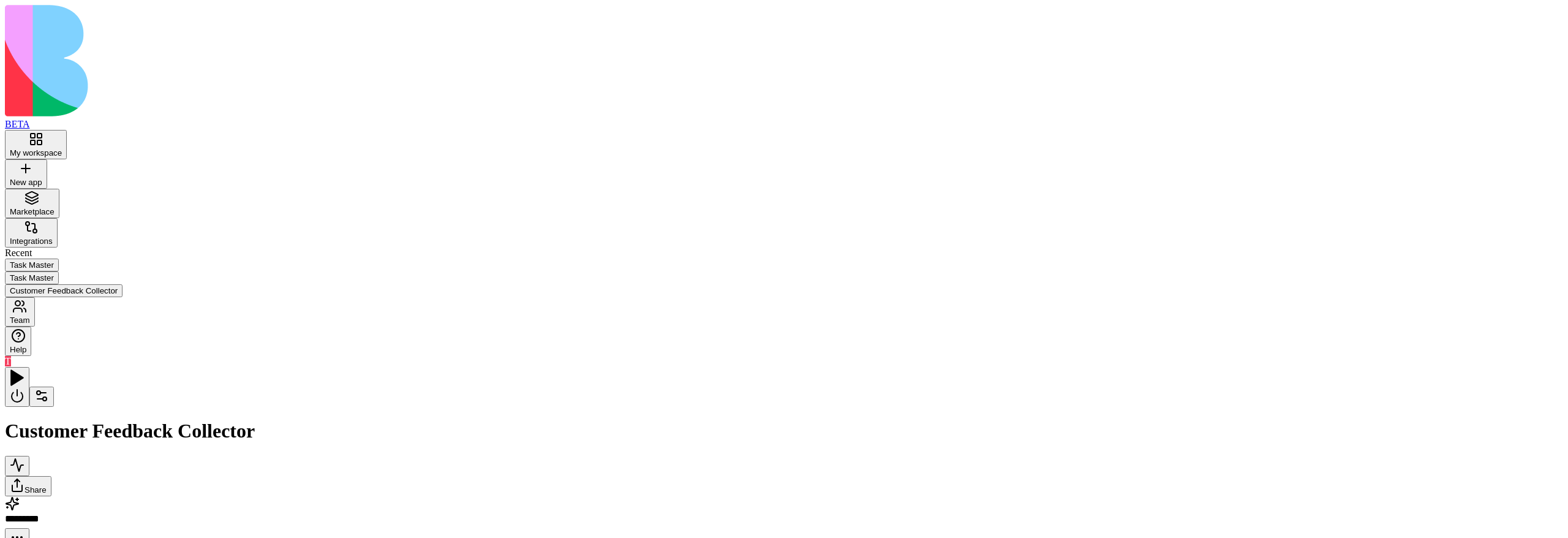 click on "Inputs" at bounding box center (2303, 653) 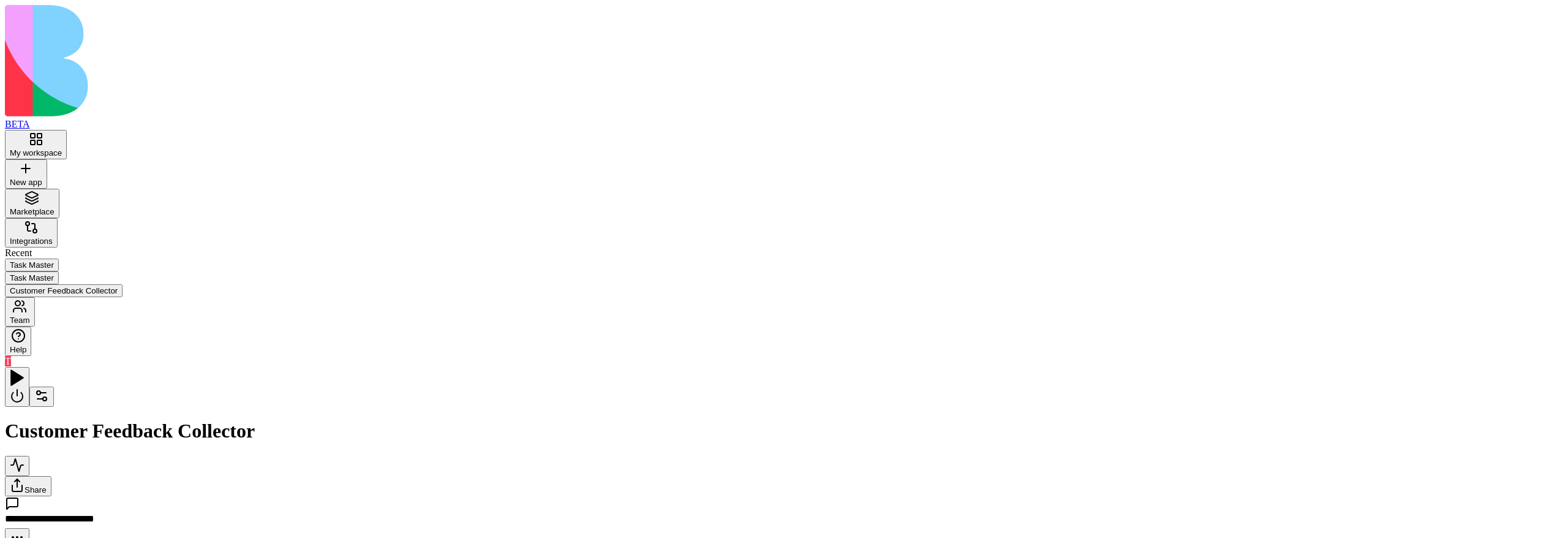 click on "Tools Send Email Notification Send SMS" at bounding box center [803, 820] 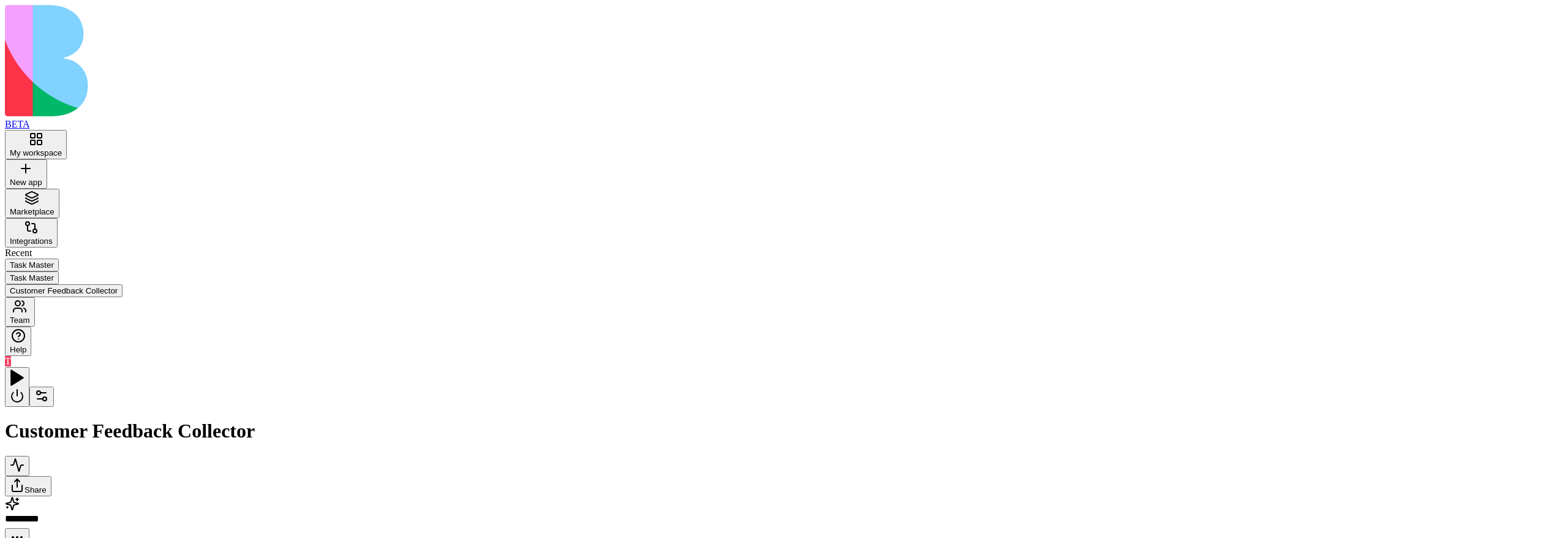 click on "**********" at bounding box center [784, 601] 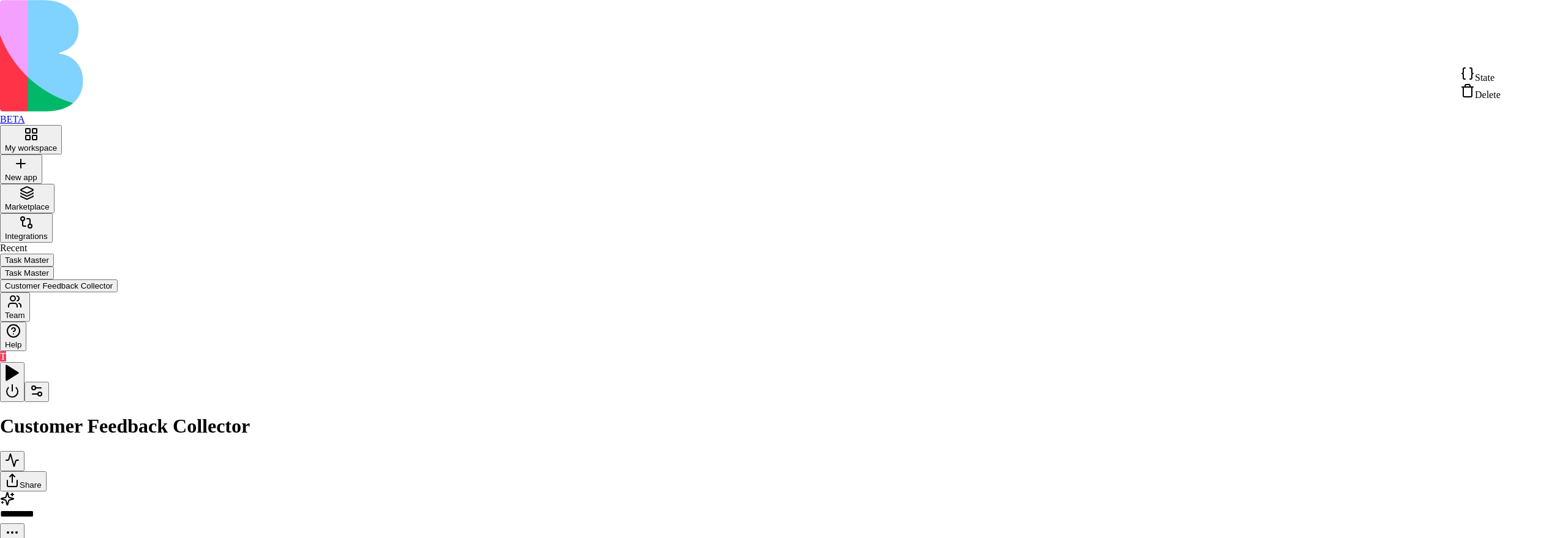 click on "State" at bounding box center [1480, 75] 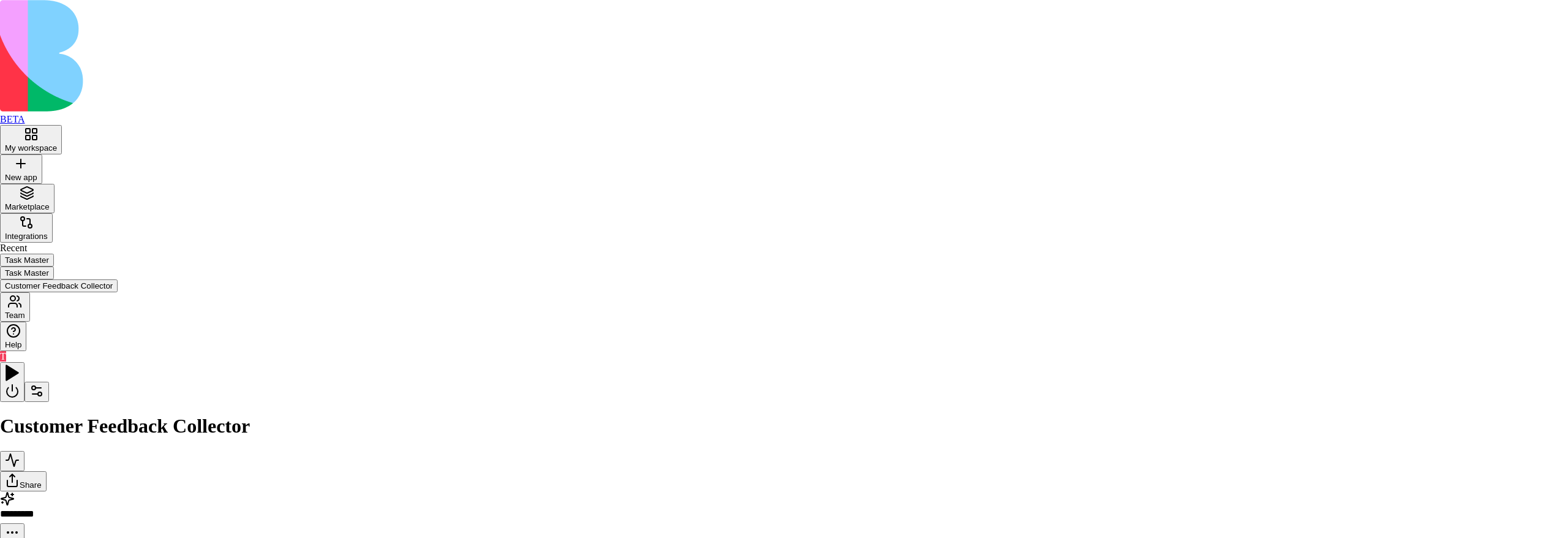 type on "**********" 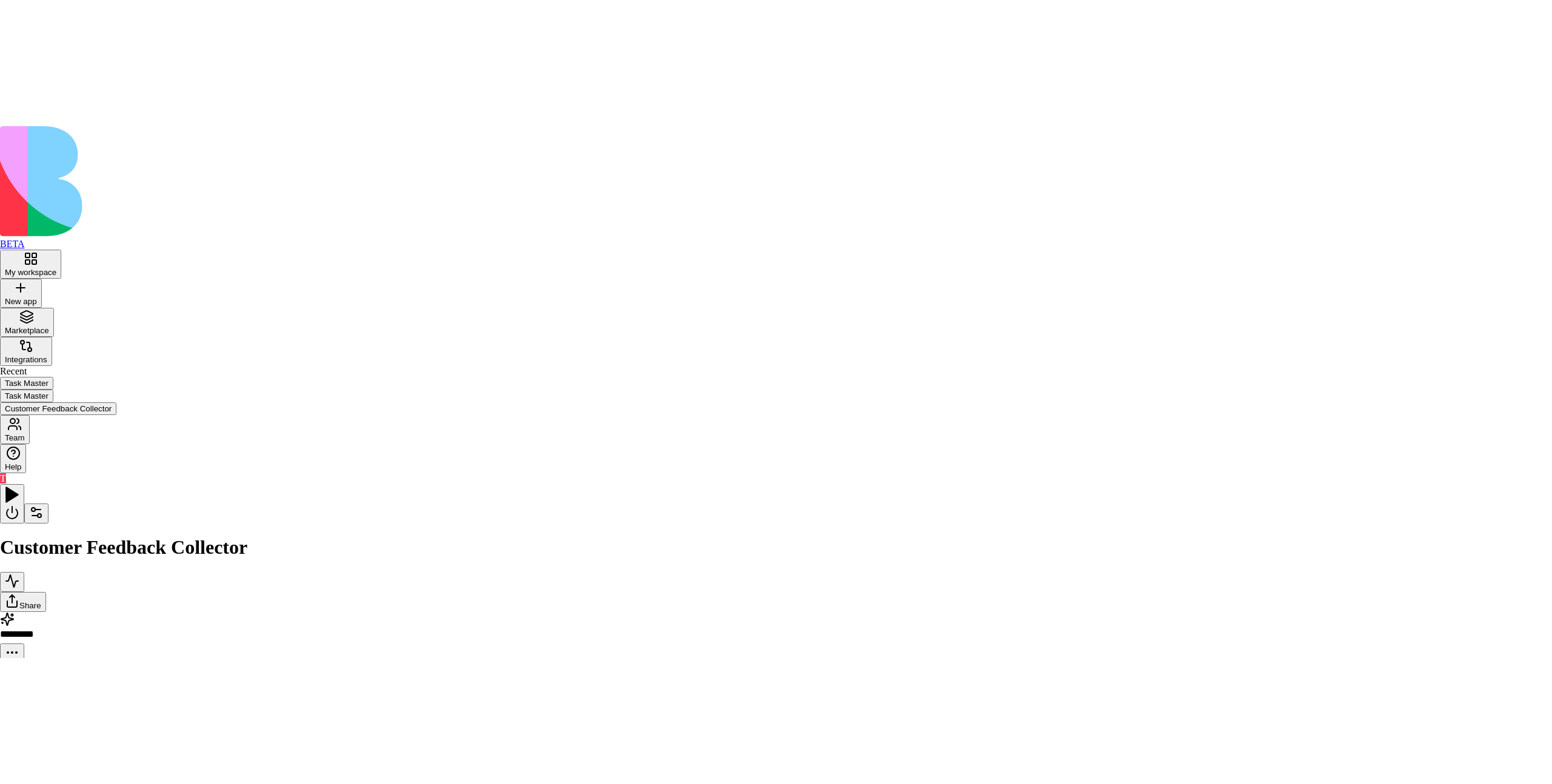 scroll, scrollTop: 33, scrollLeft: 219, axis: both 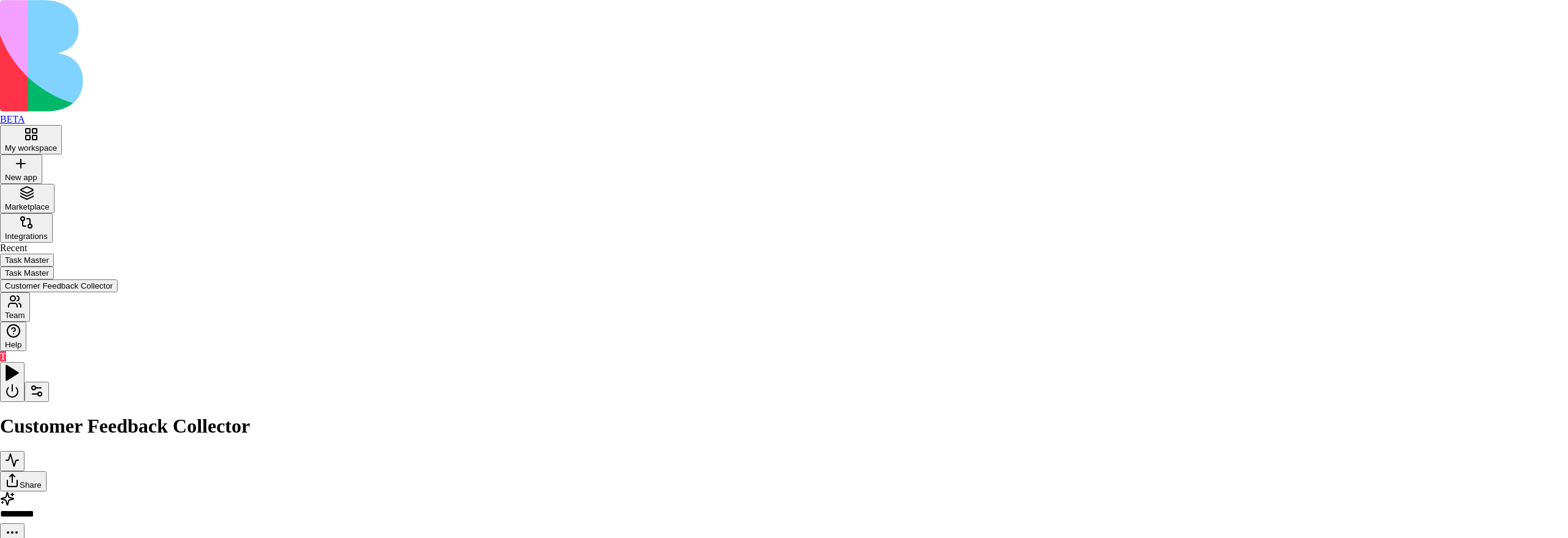 click on "} ,        {          "actionBlockId" :  "67e3e860e641e594d8b534bd"        } ,        {          "actionBlockId" :  "6864ca5dd8761925b62f8c07"        }      ]    } ,    "state" :  "active" ,    "updatedAt" :  "2025-07-20T13:26:59.729Z" }          "actionBlockId" :  "67e3e8672ec5de21b2707b1a"        {      "tools" :  [      "modelName" :  "gpt-4o" ," at bounding box center [1124, 1390] 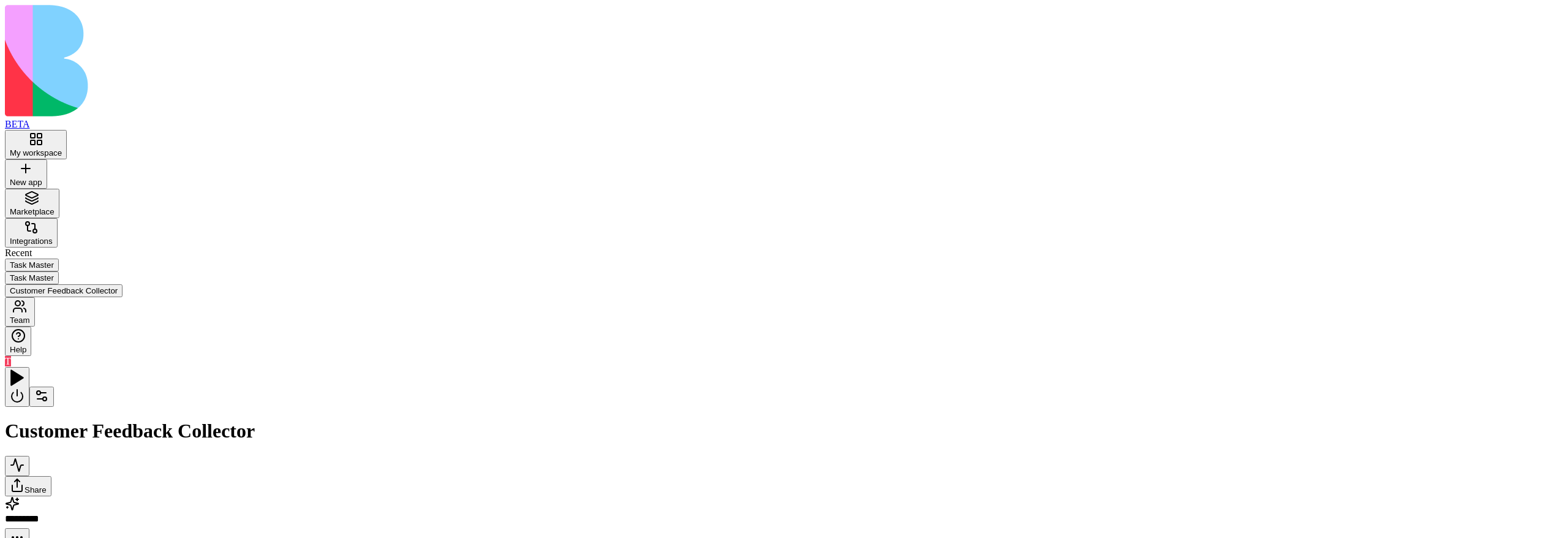 click on "Inputs" at bounding box center [2303, 653] 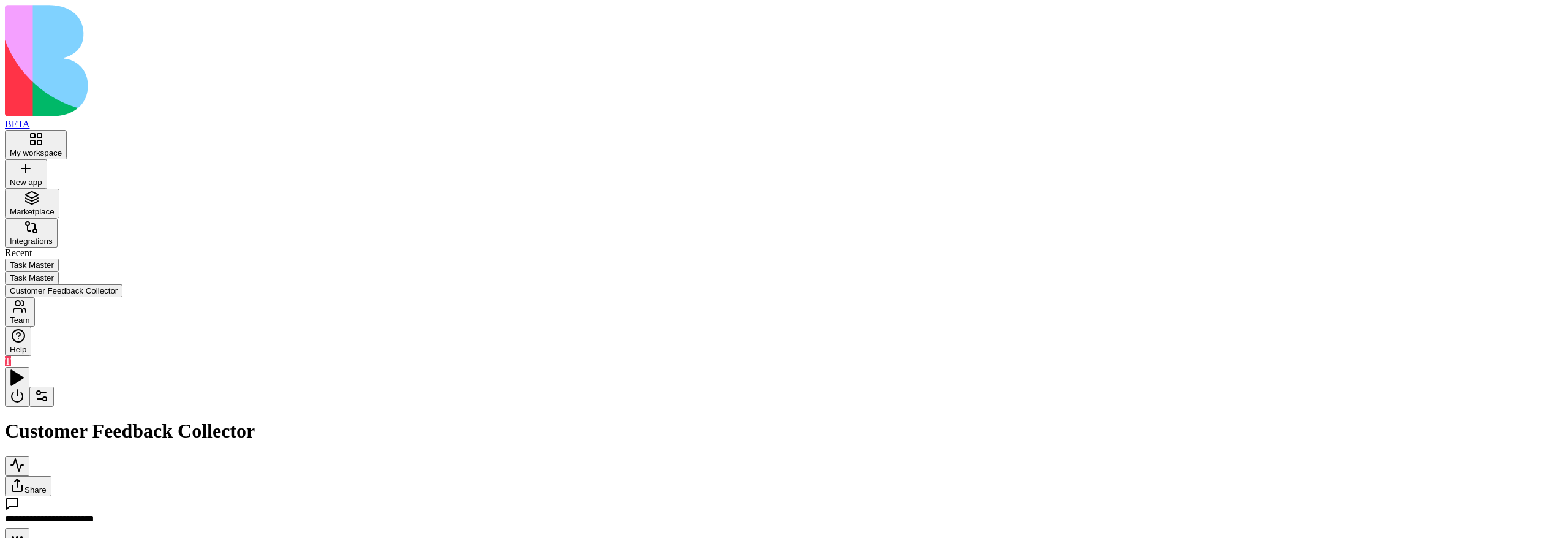 click on "Process New FeedbackTrigger" at bounding box center [216, 652] 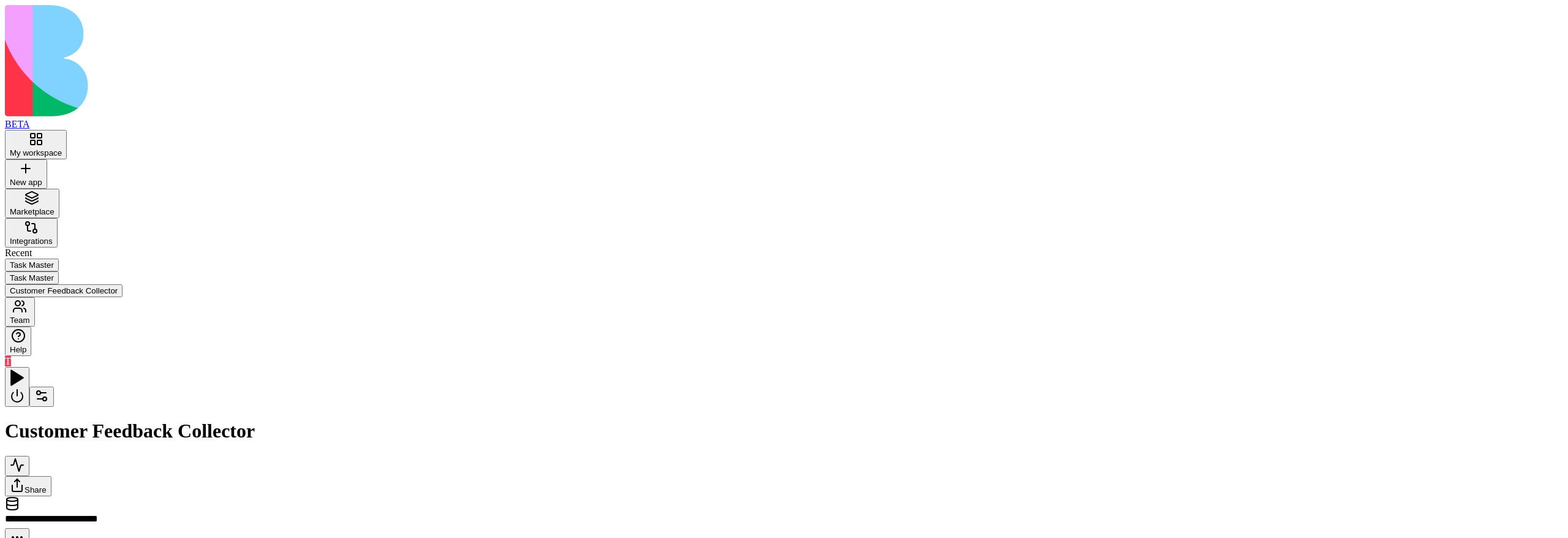 click on "Tools" at bounding box center (729, 763) 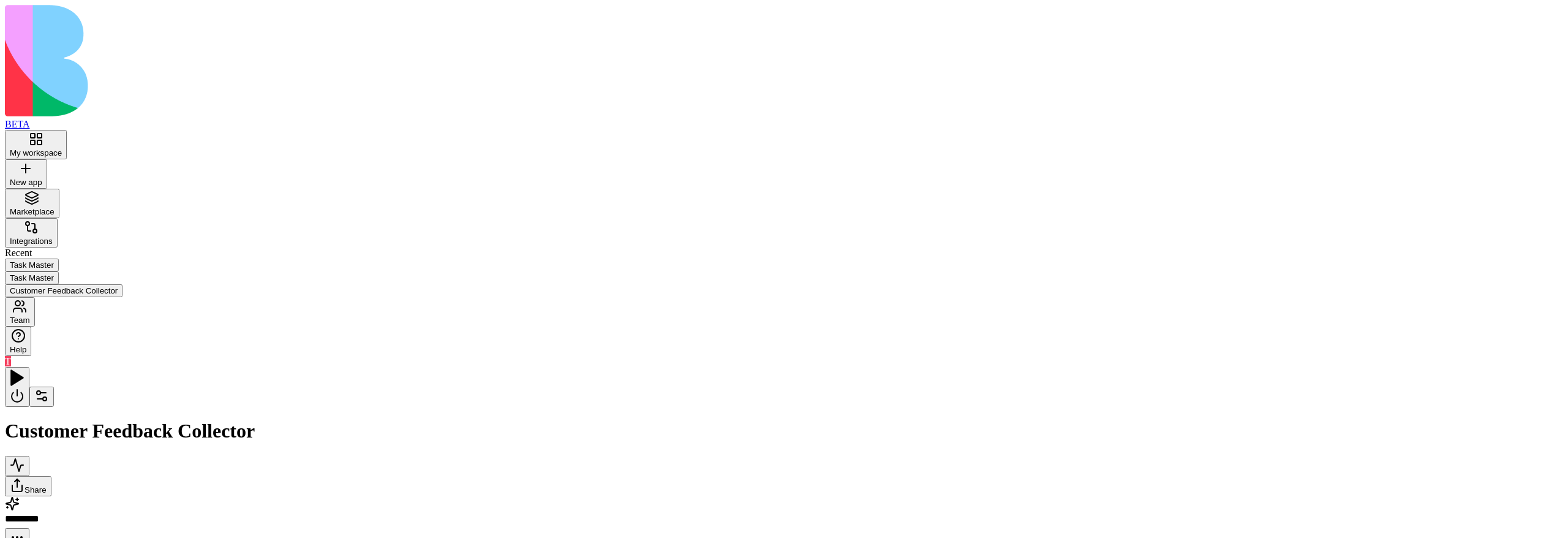 click on "Inputs" at bounding box center (2303, 653) 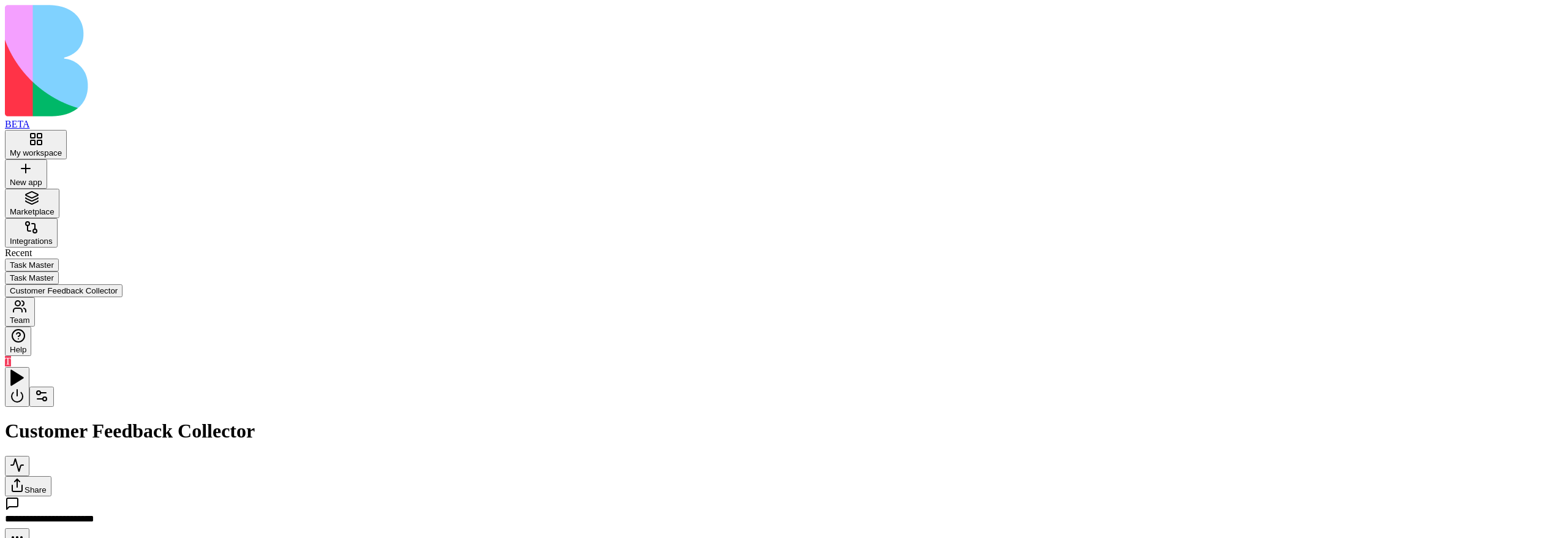 click 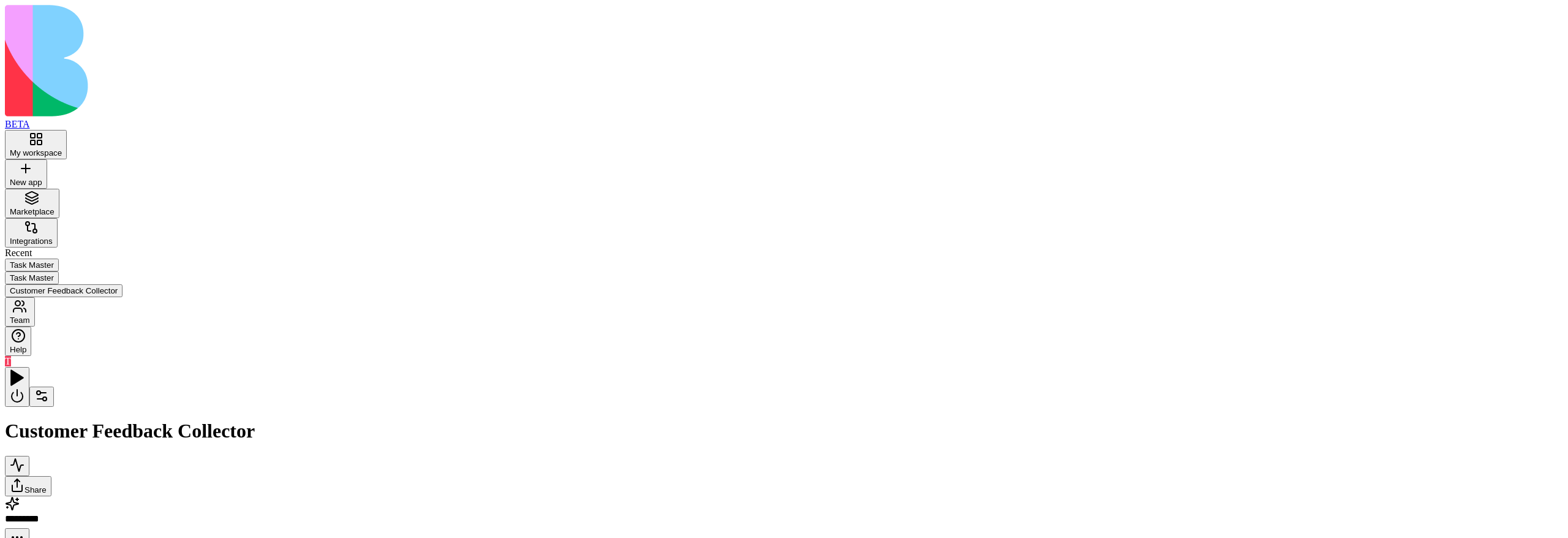 click on "Inputs" at bounding box center (2303, 653) 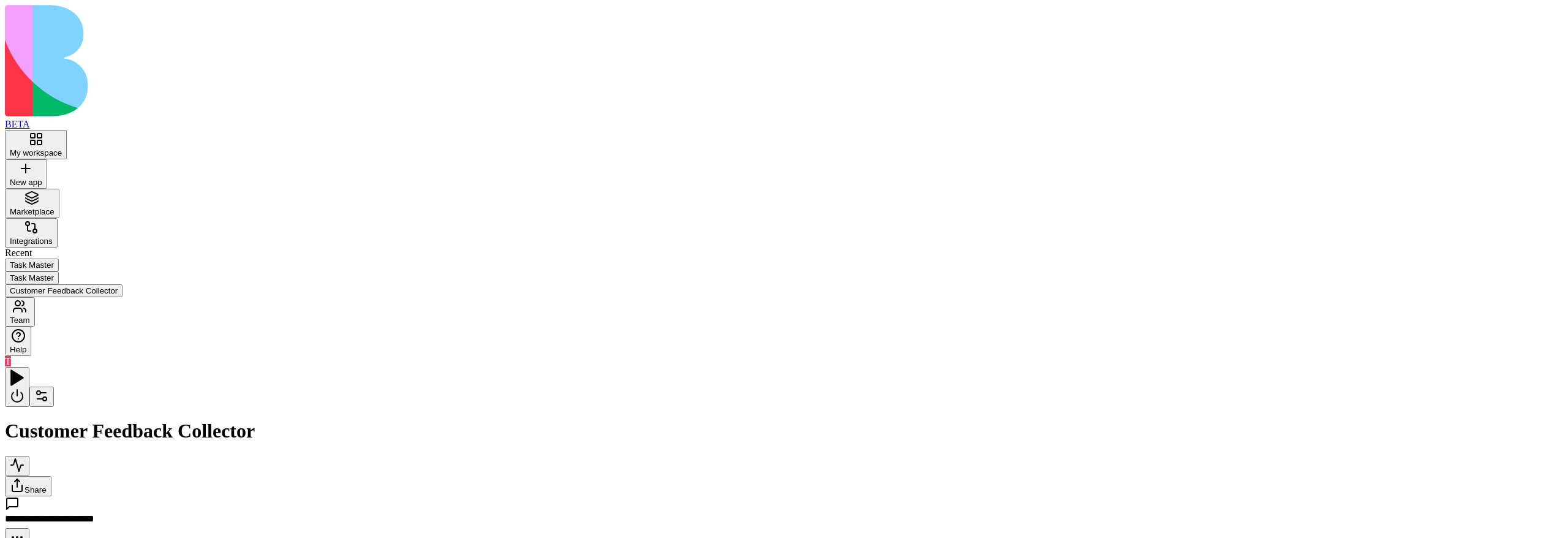 click at bounding box center (803, 713) 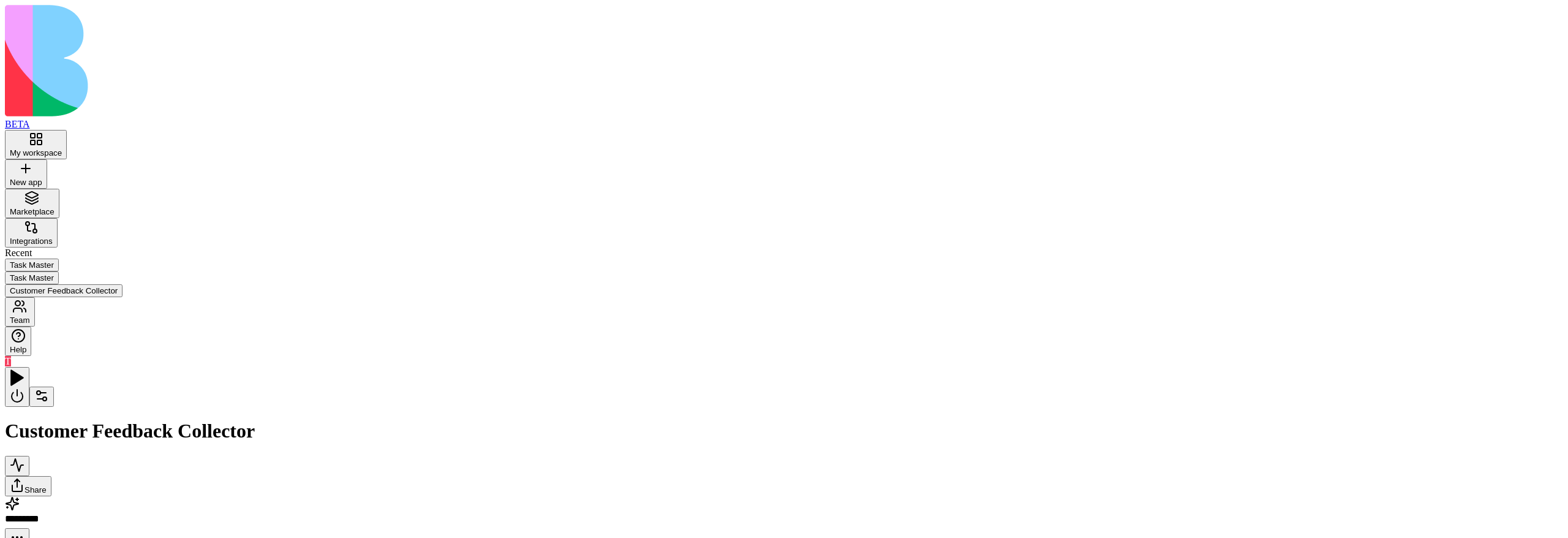 click on "Inputs" at bounding box center (2303, 653) 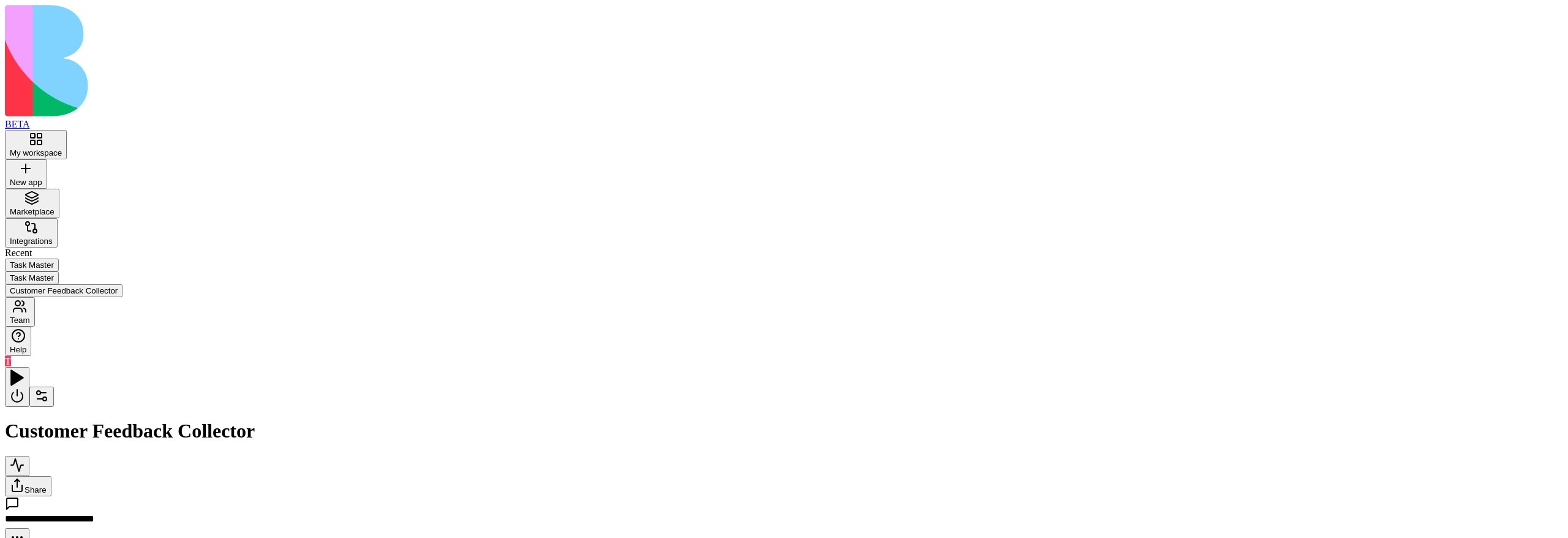 click on "AgentCall" at bounding box center (803, 724) 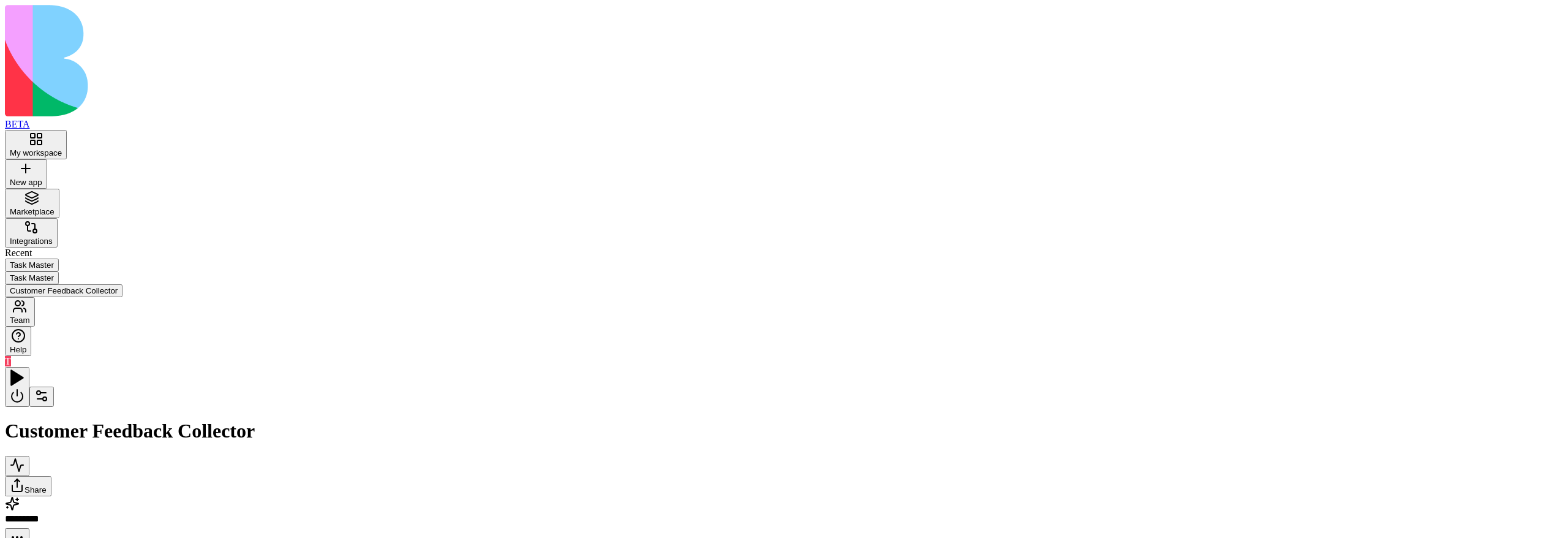 click on "Inputs" at bounding box center [2303, 653] 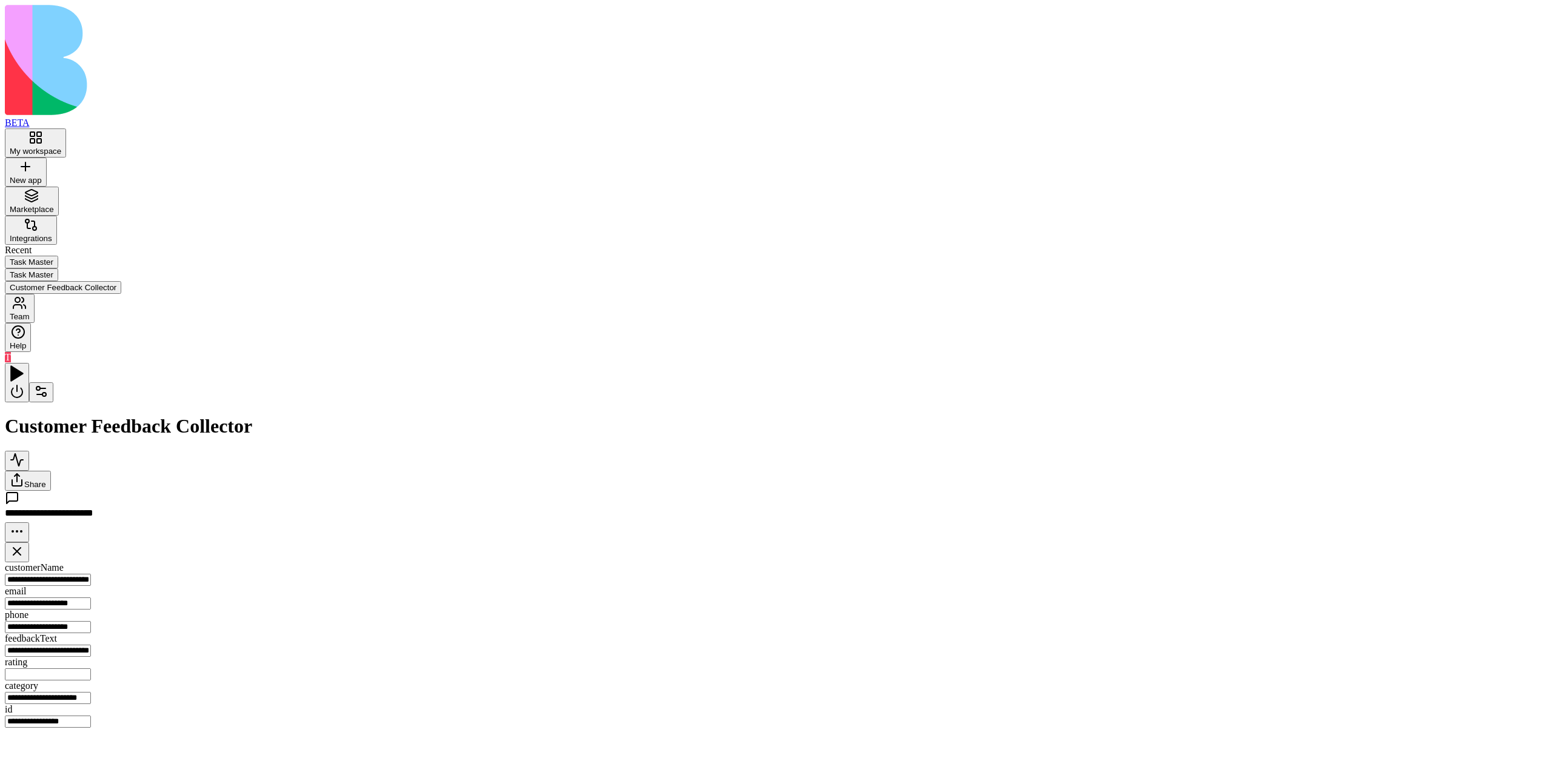 click on "**********" at bounding box center (48, 627) 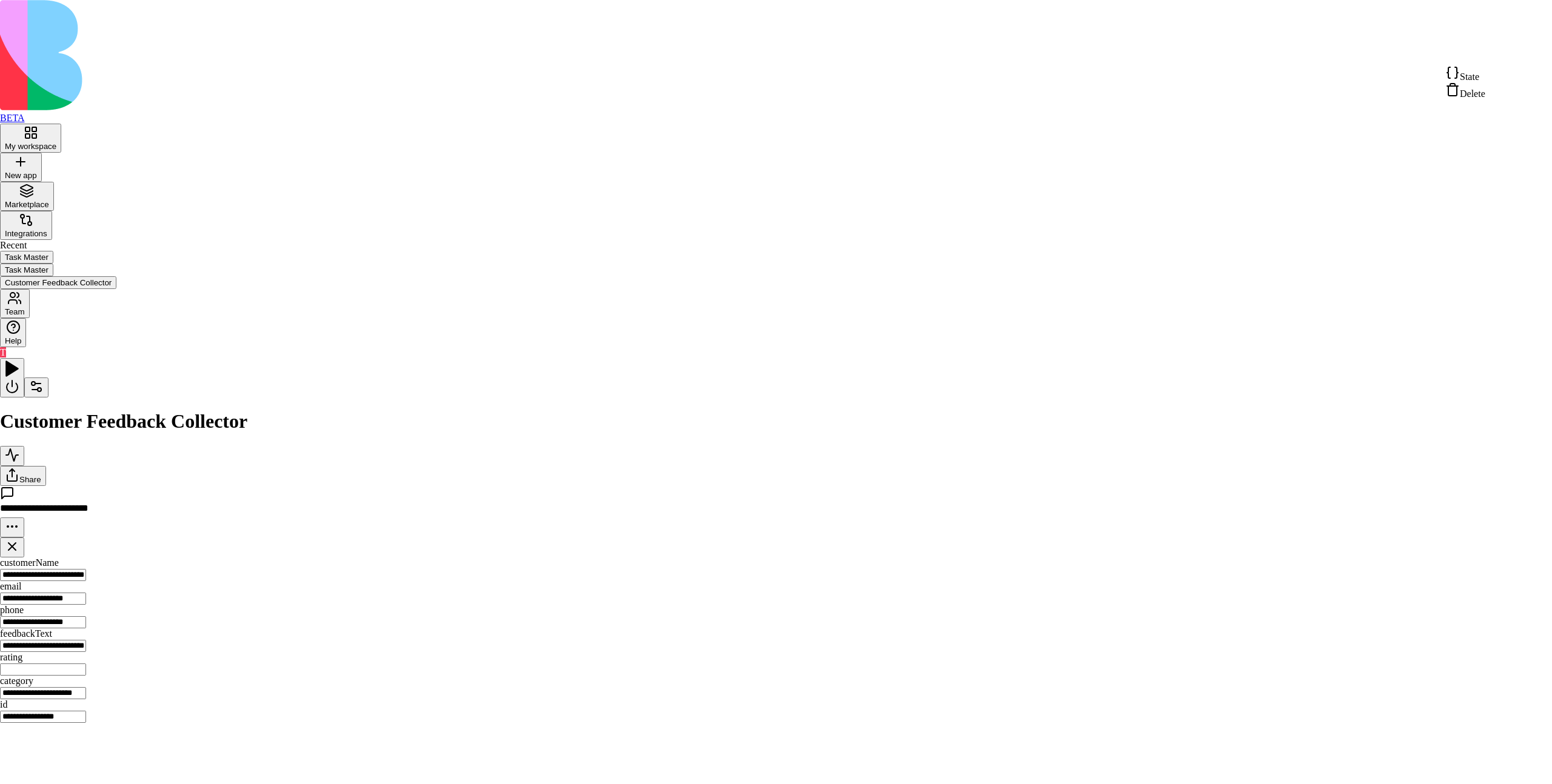 click on "**********" at bounding box center [776, 364] 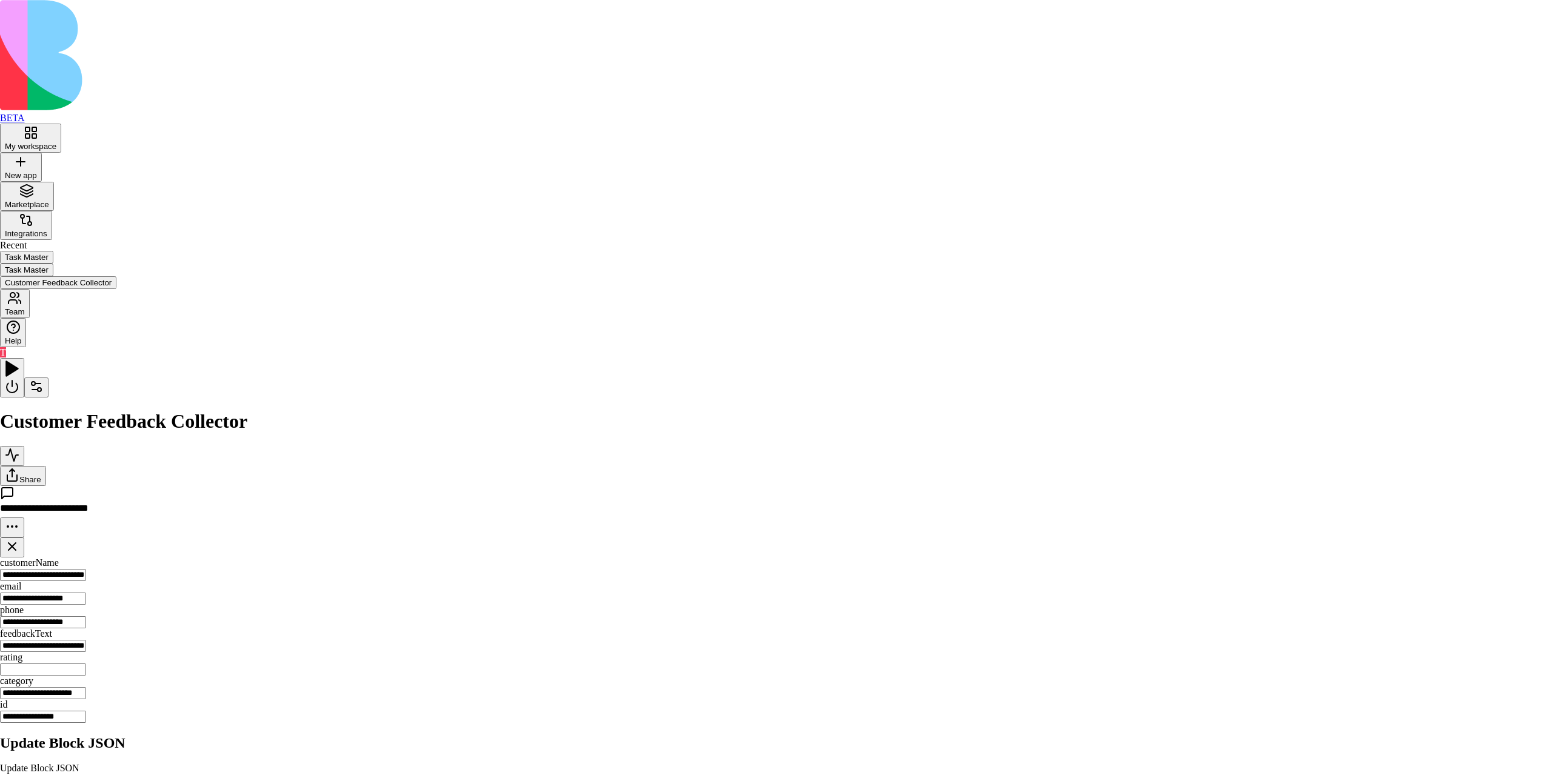 click on ""output" :  "687ceea36ec9e5b575e0060e" ,      "inputSchema" :  {        "type" :  "object" ,        "properties" :  {          "customerName" :  {            "type" :  "string"          } ,          "email" :  {            "type" :  "string"          } ,          "phone" :  {            "type" :  "string"          } ,          "feedbackText" :  {            "type" :  "string"          } ,          "rating" :  {            "type" :  "number"          } ,          "category" :  {      "iconName" :  "message-square" ," at bounding box center [216, 971] 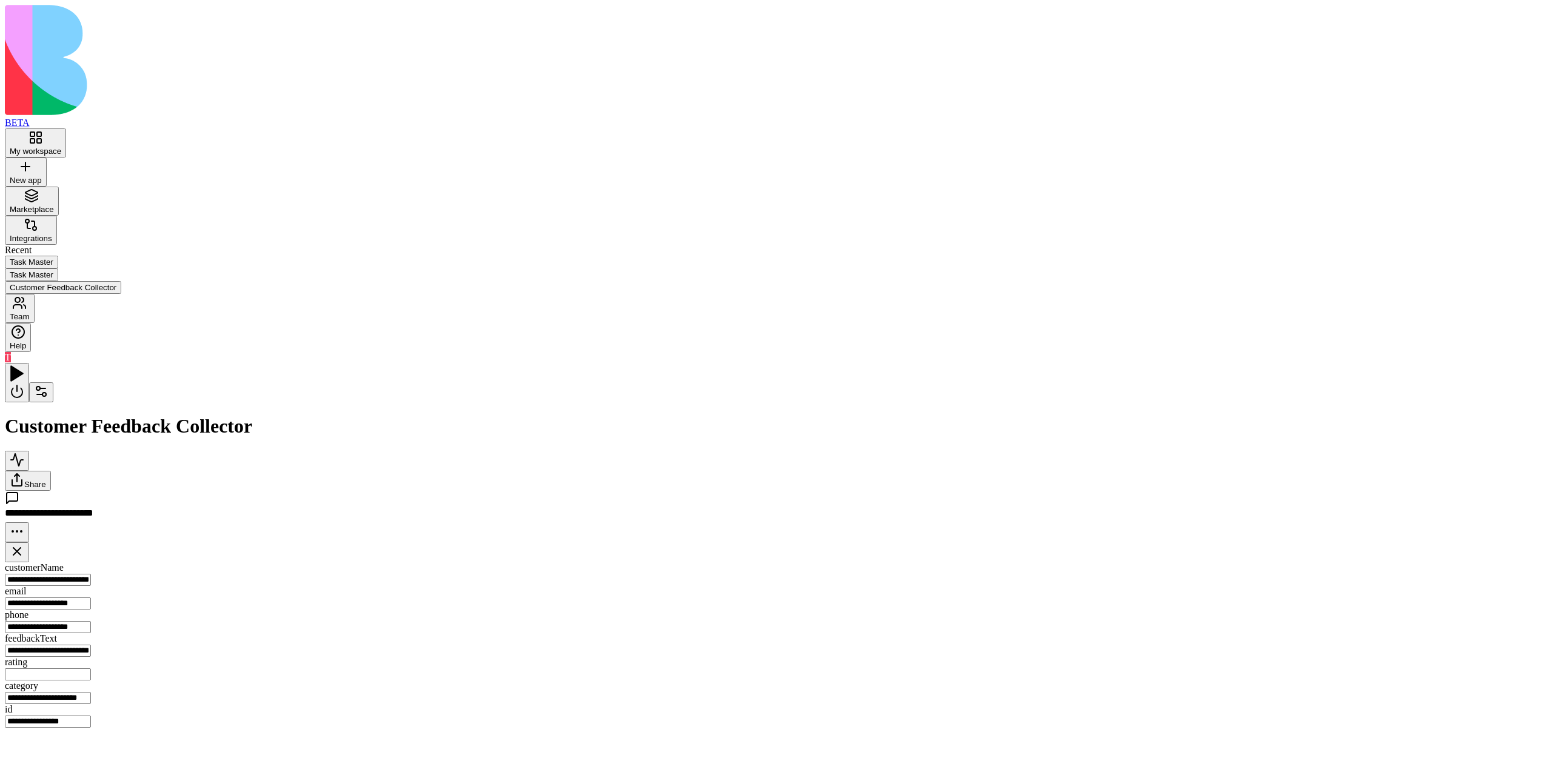click on "Trigger Process New FeedbackTrigger Trigger UI Triggers Action SendThankYouMessages Send thank you email and SMS to customers who submitted feedback Add AgentCall Tools Send Email Notification Send SMS" at bounding box center (1278, 745) 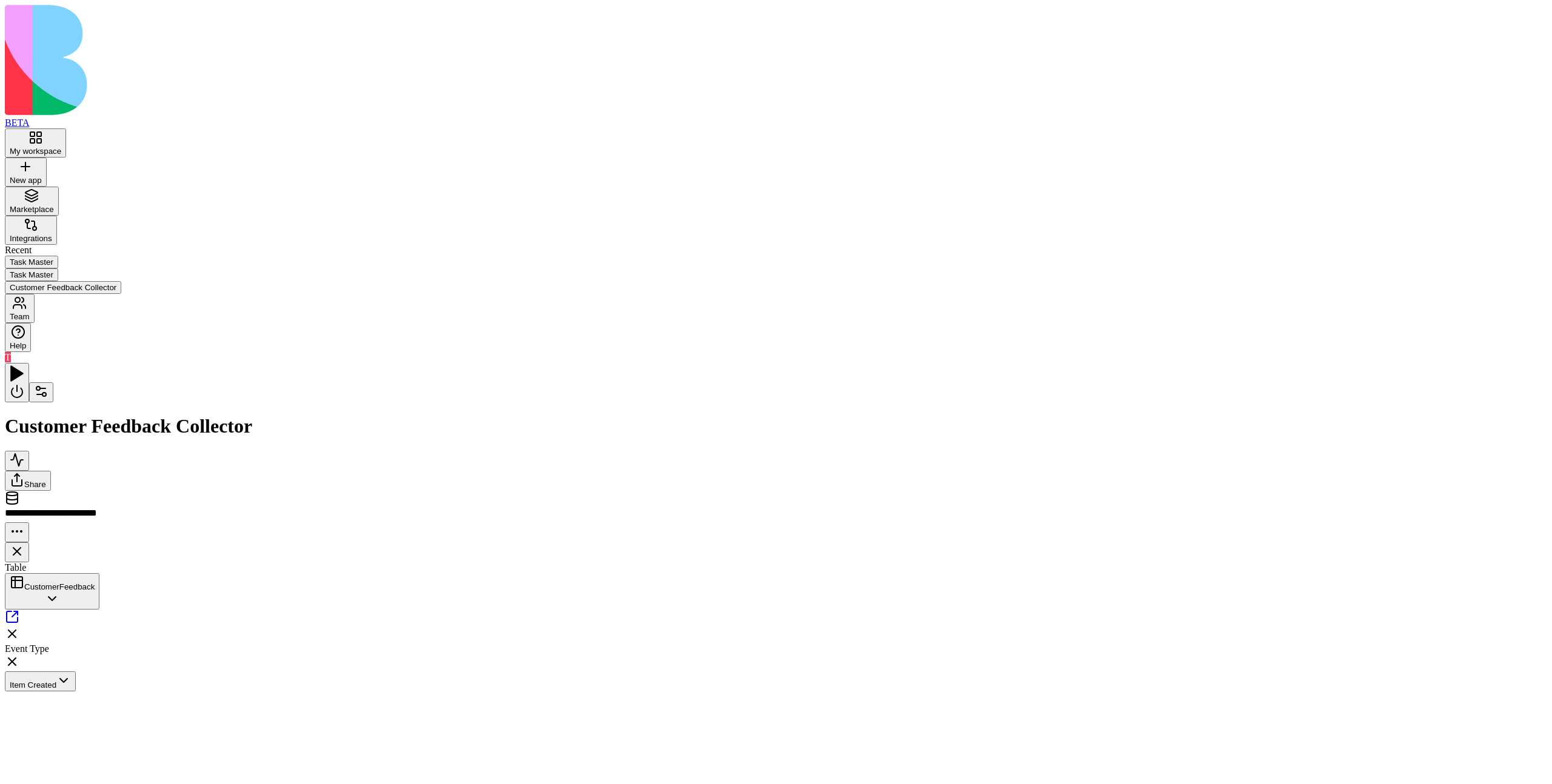 click on "Inputs" at bounding box center (1293, 772) 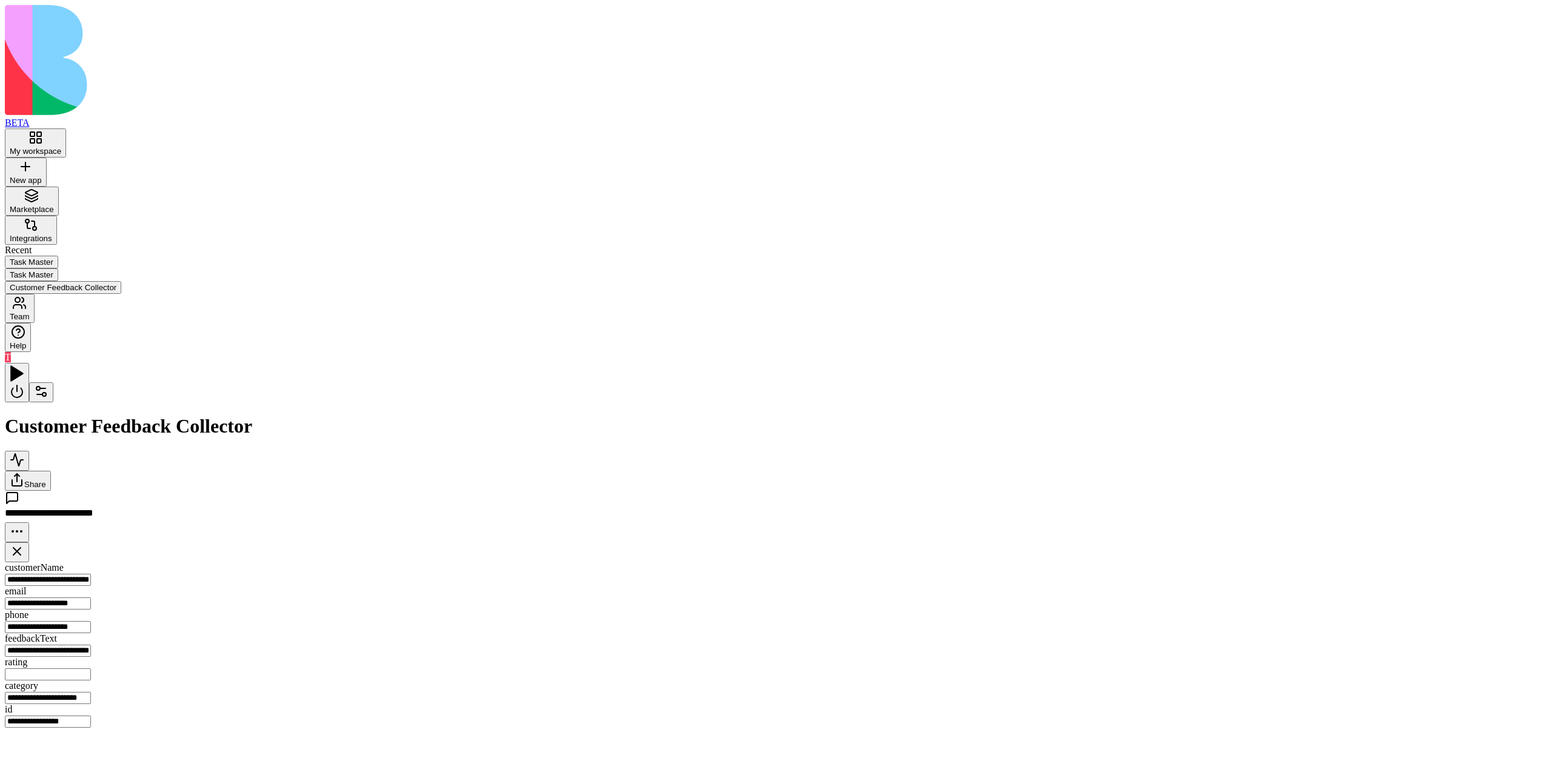 click on "**********" at bounding box center (48, 580) 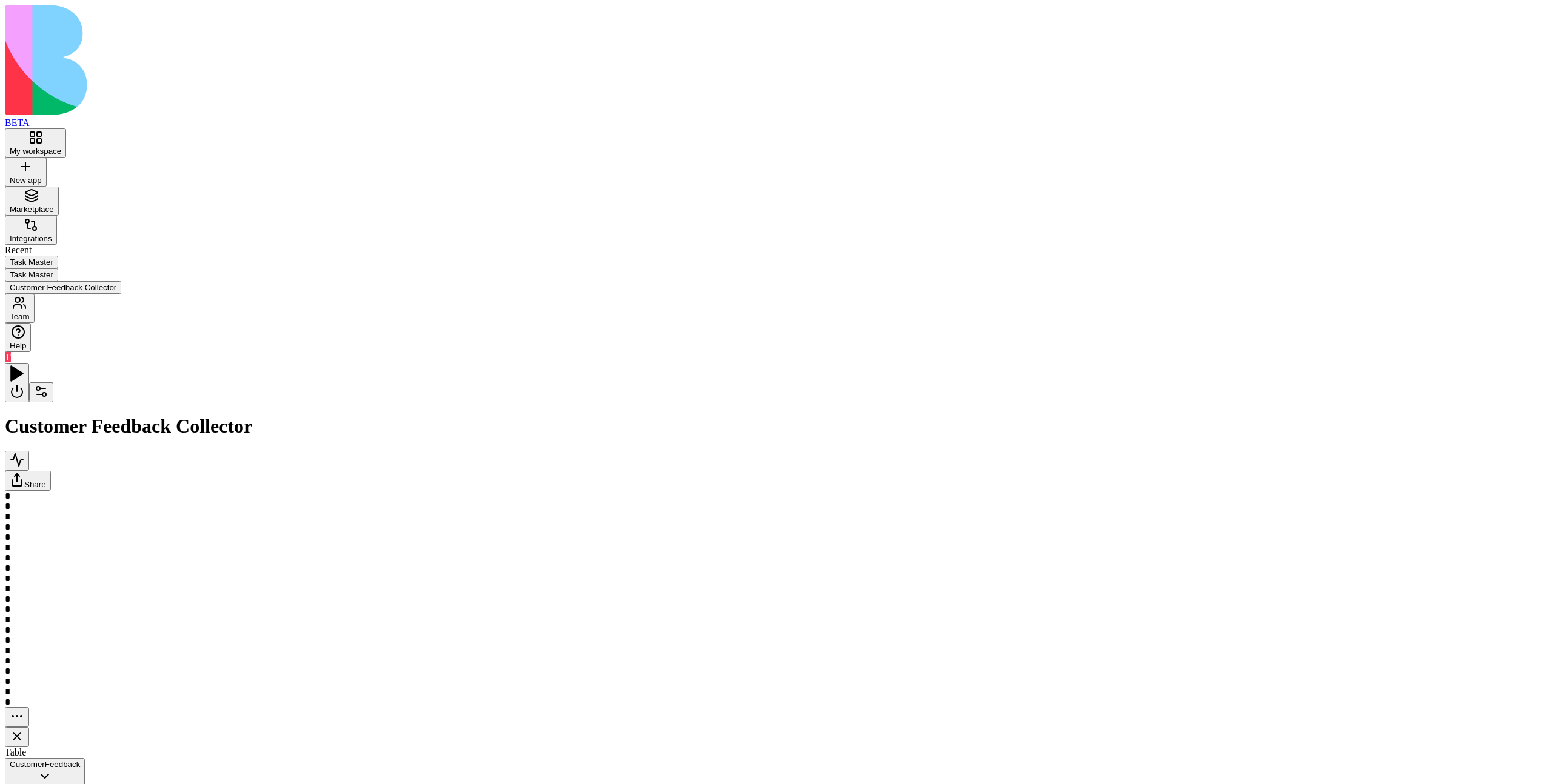 scroll, scrollTop: 0, scrollLeft: 0, axis: both 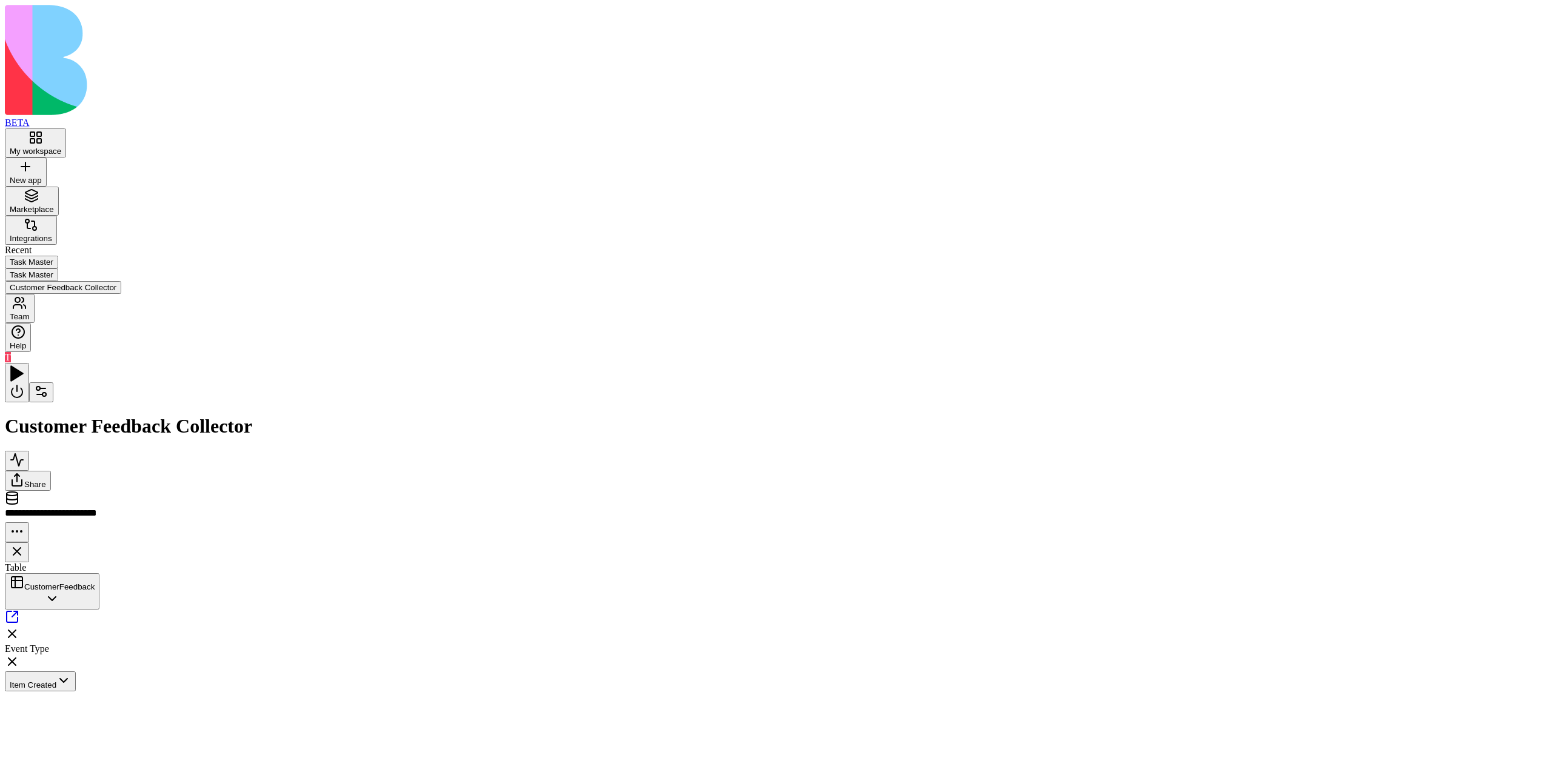 click on "Inputs" at bounding box center (2277, 723) 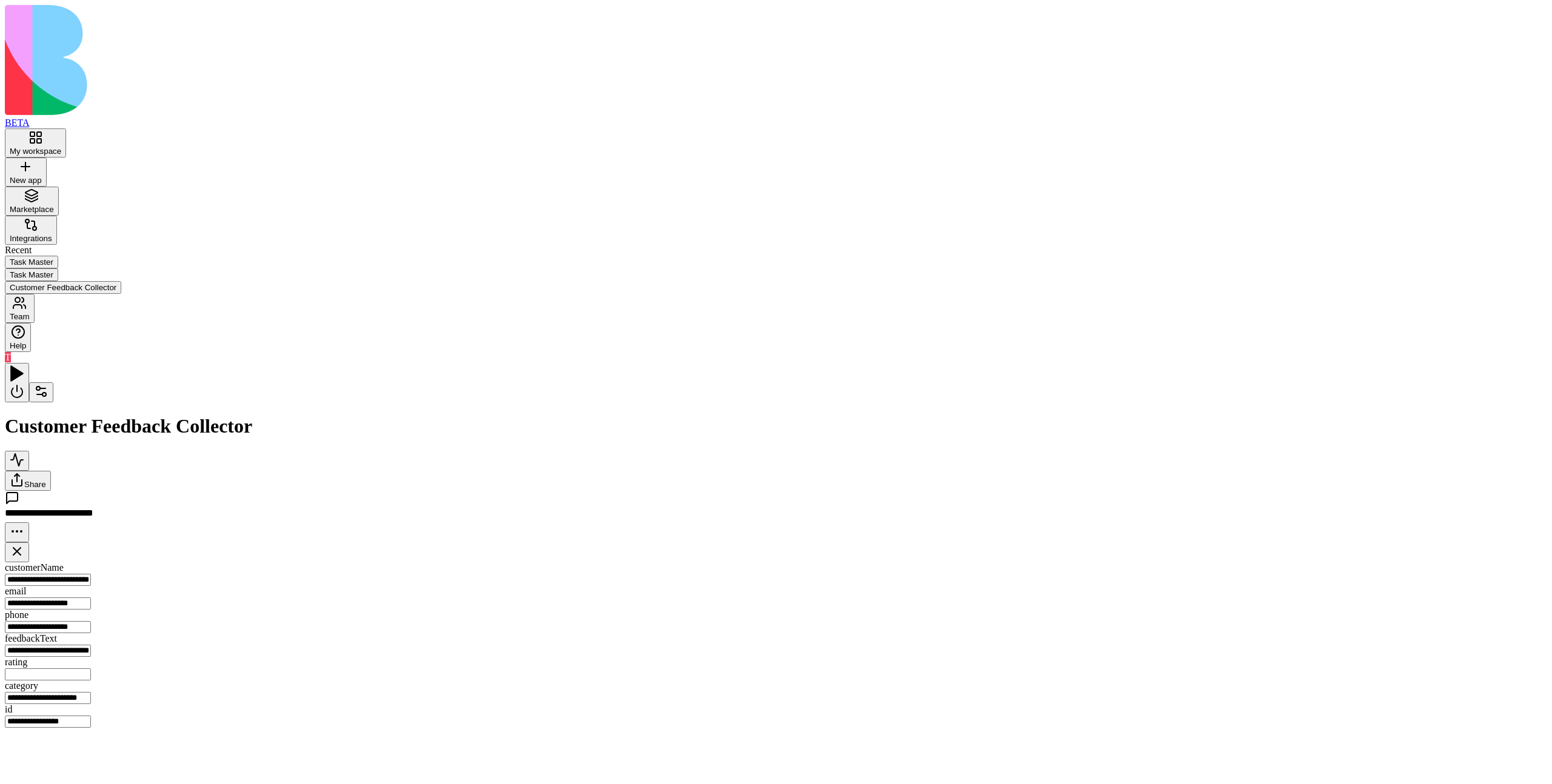 click on "**********" at bounding box center [776, 366] 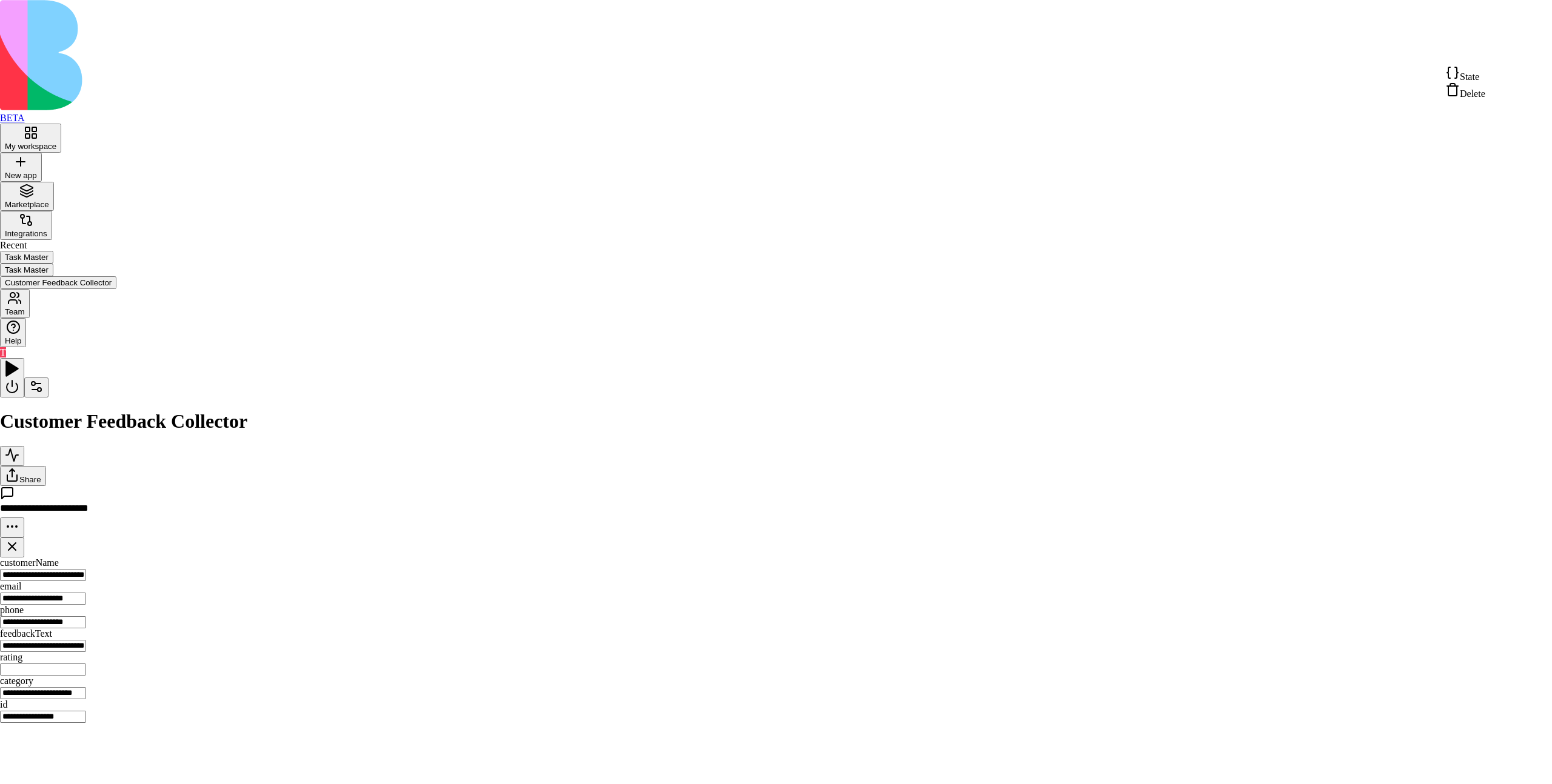 click on "State" at bounding box center [1465, 74] 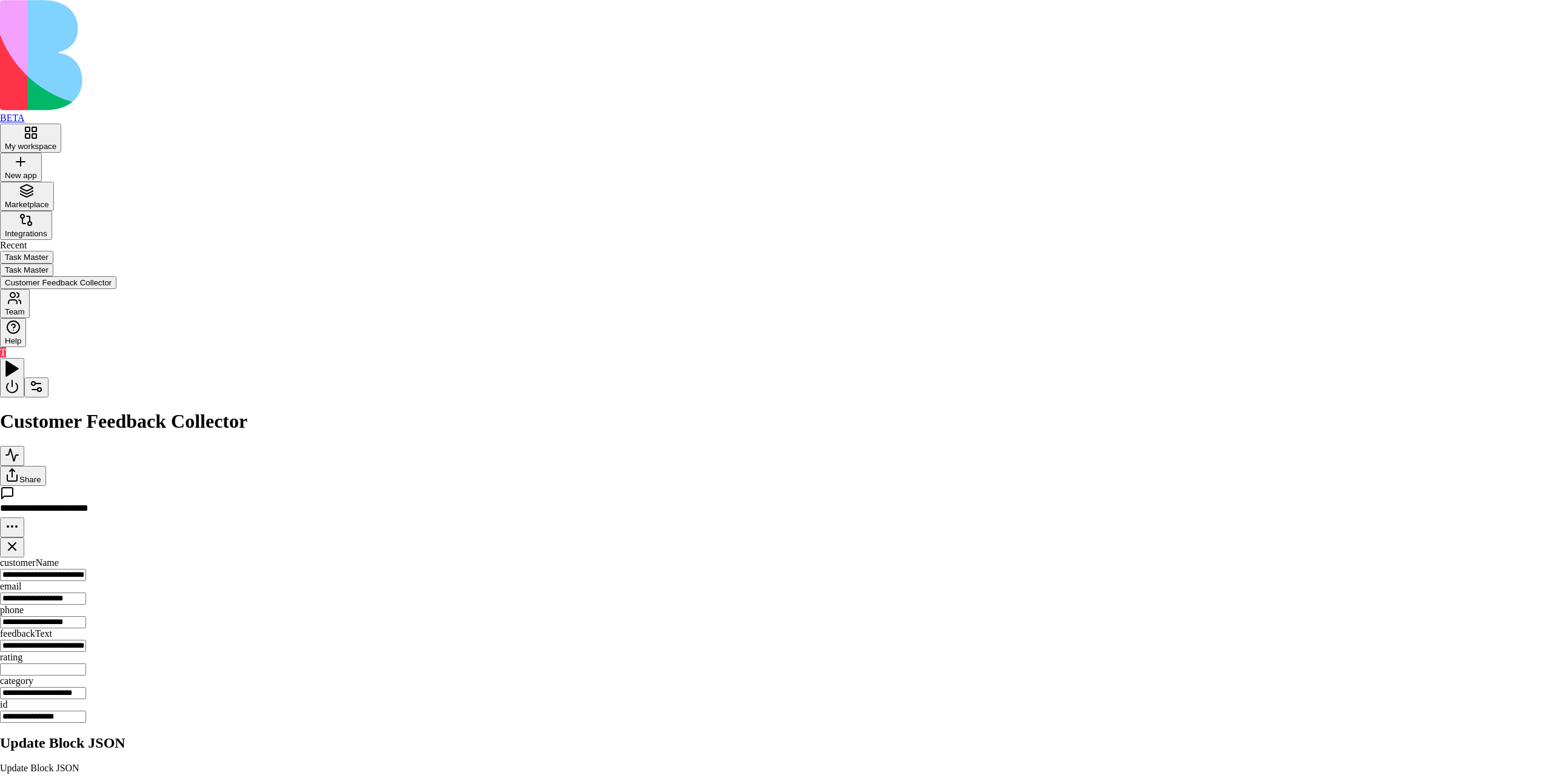 scroll, scrollTop: 22, scrollLeft: 192, axis: both 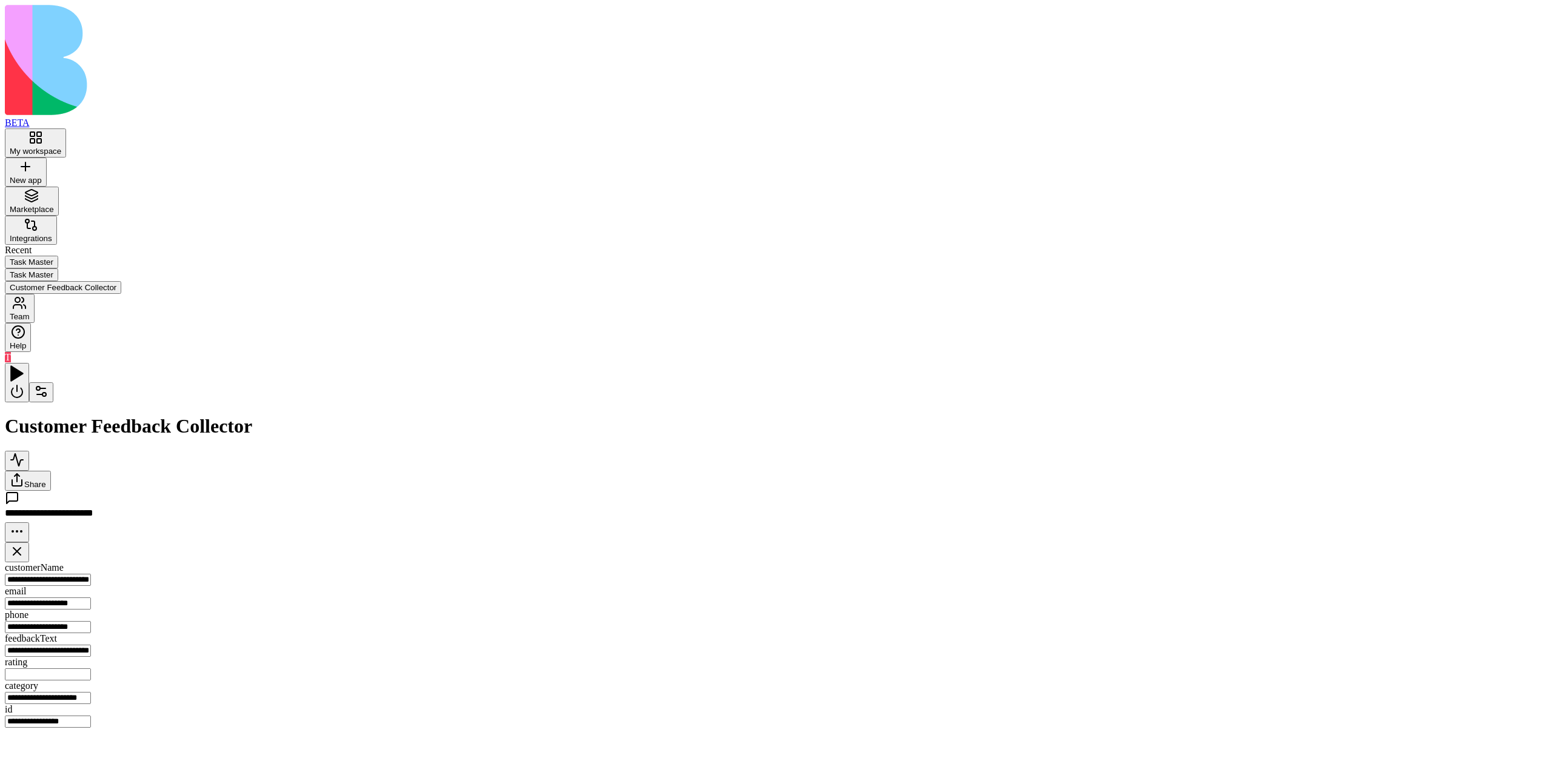 click on "Process New FeedbackTrigger" at bounding box center [210, 722] 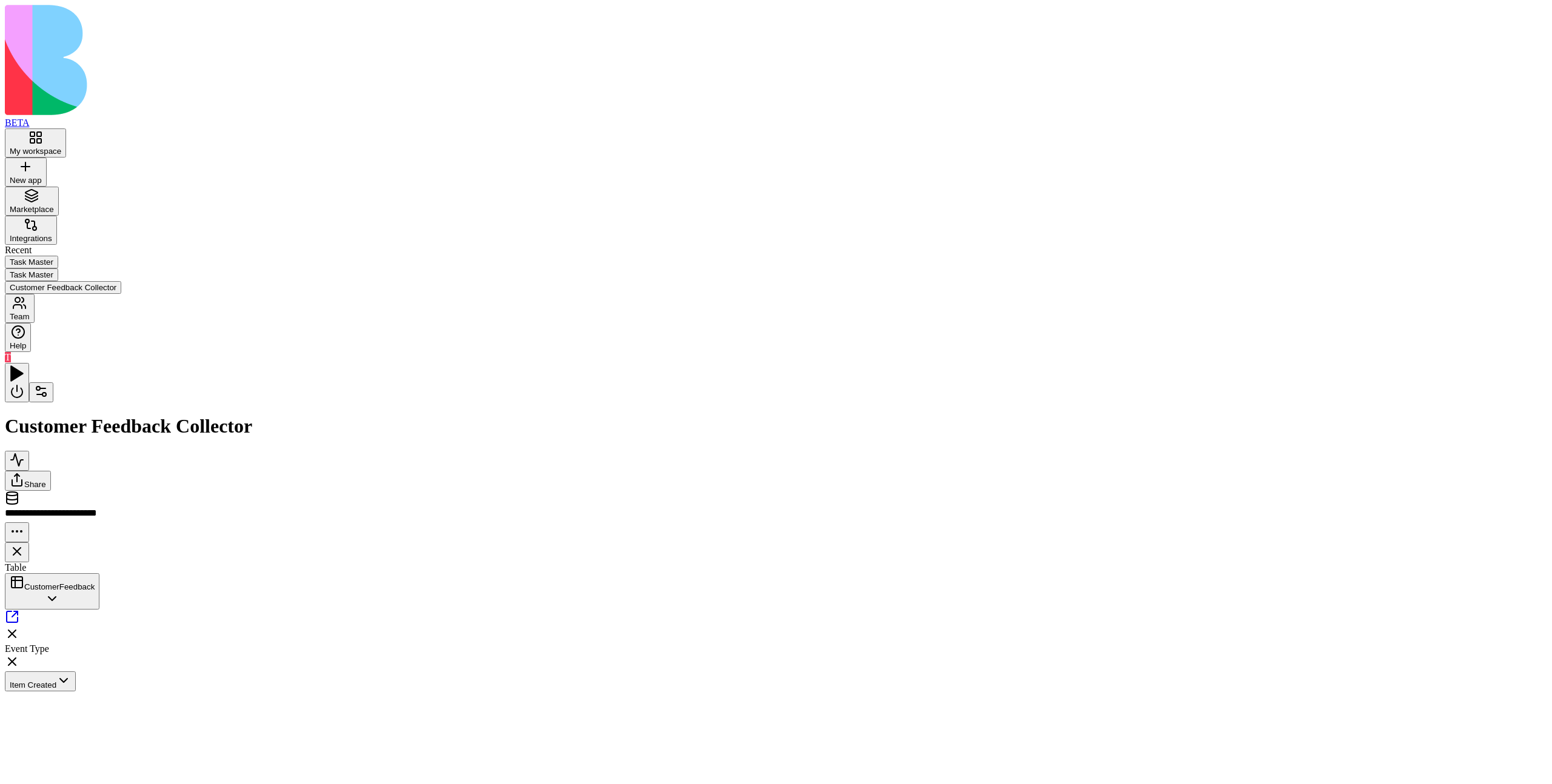 click on "Inputs" at bounding box center [2277, 723] 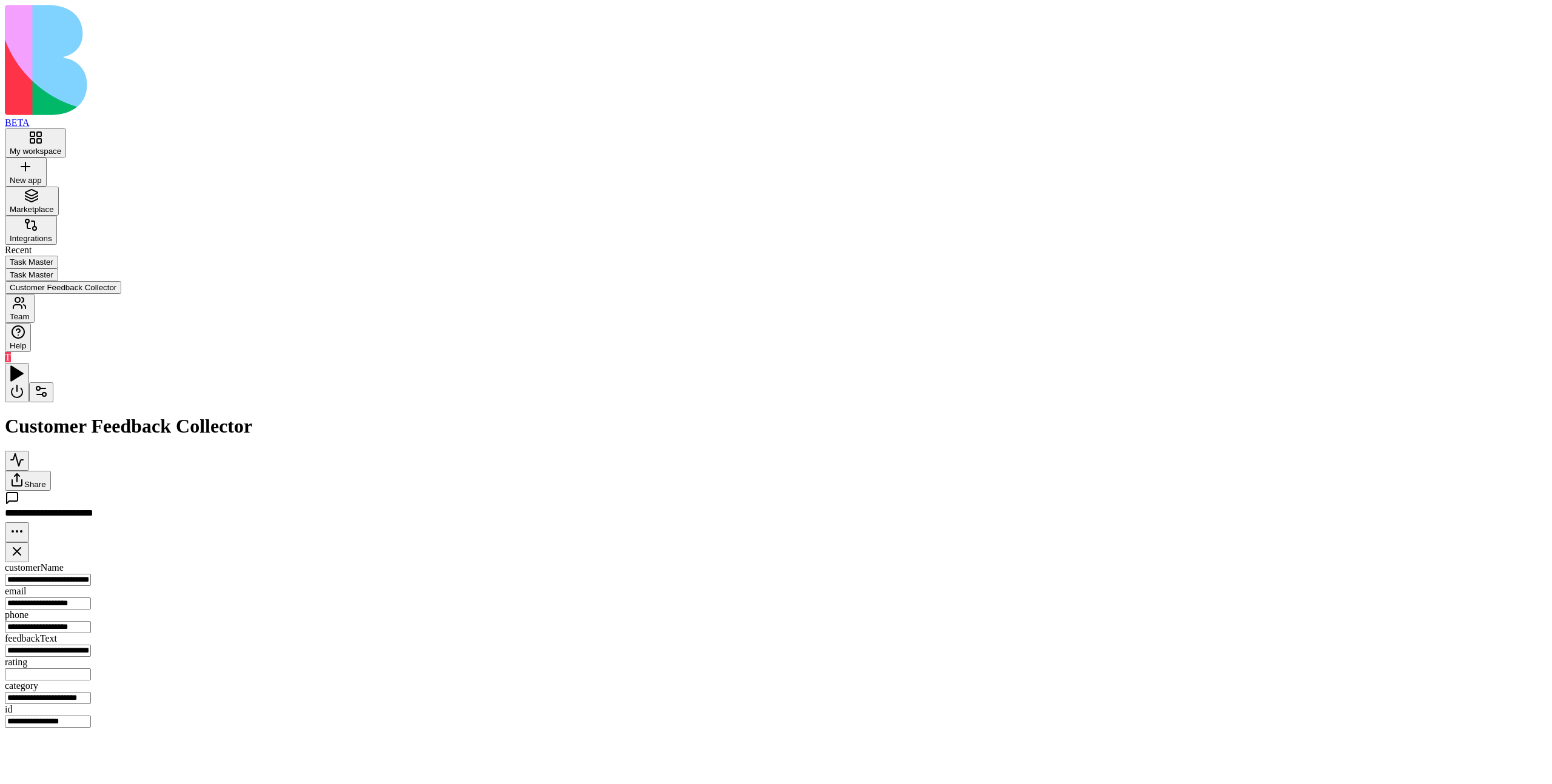 click on "Process New FeedbackTrigger" at bounding box center [210, 722] 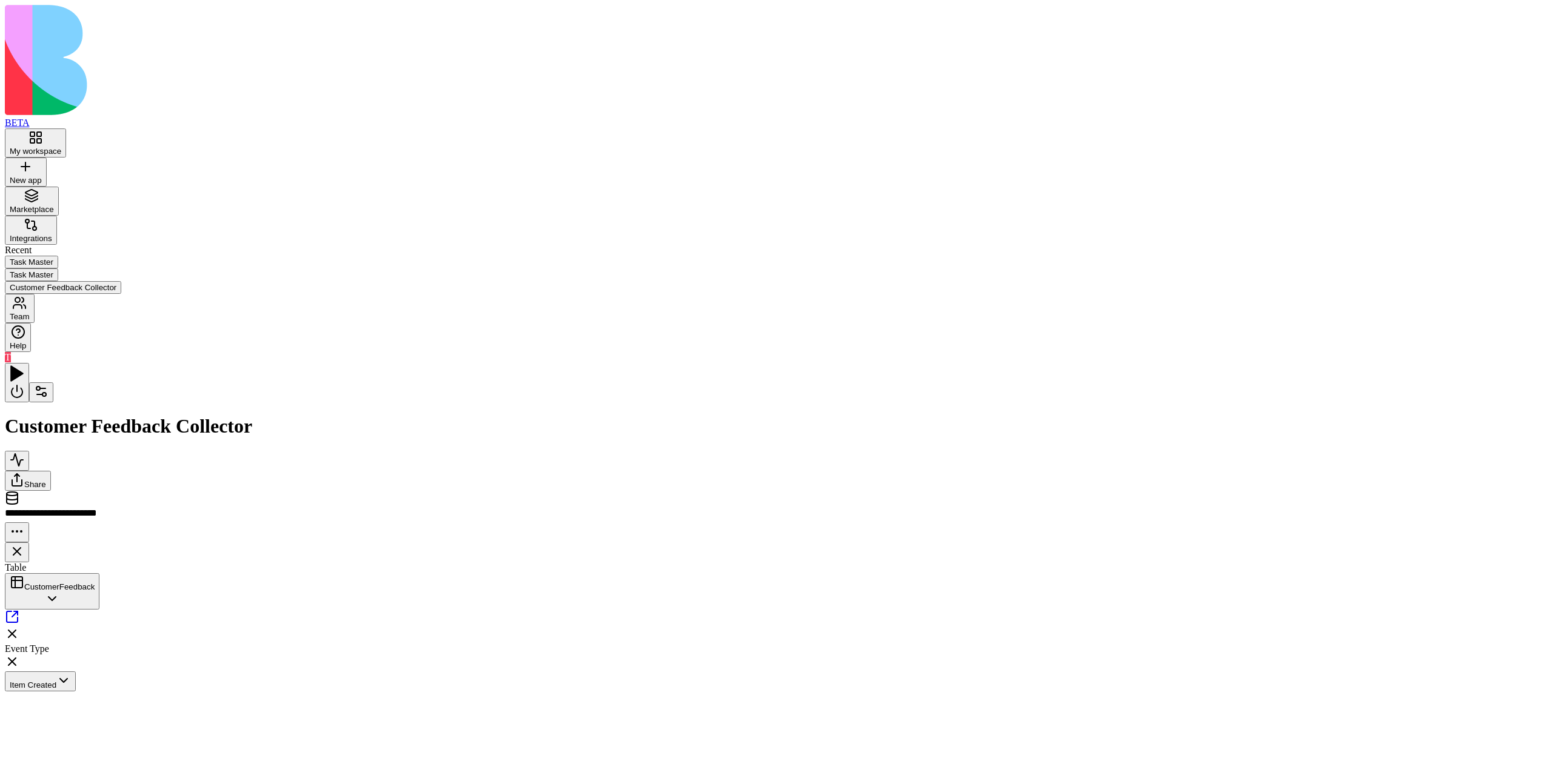 click on "Inputs" at bounding box center (2277, 723) 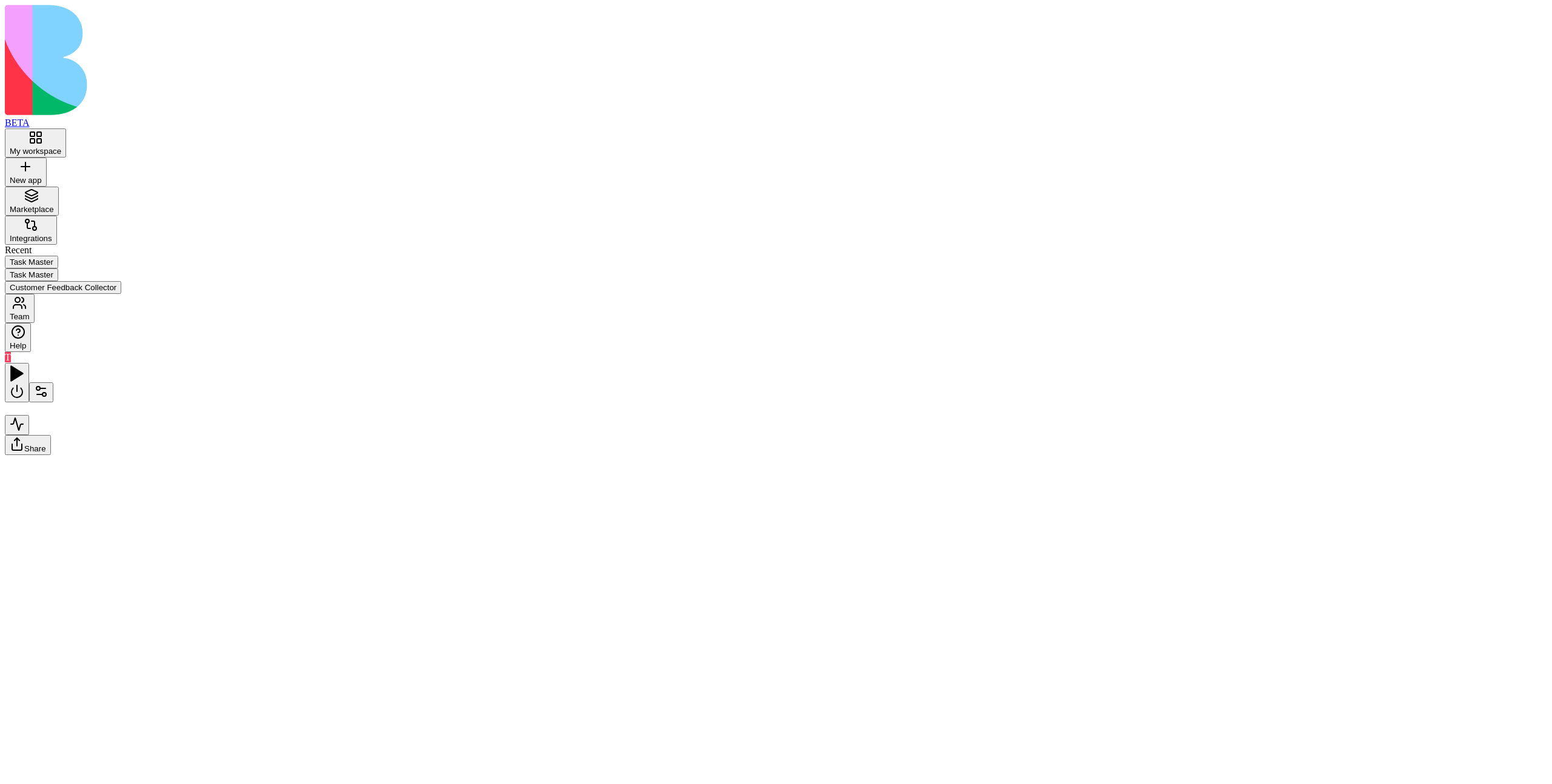scroll, scrollTop: 0, scrollLeft: 0, axis: both 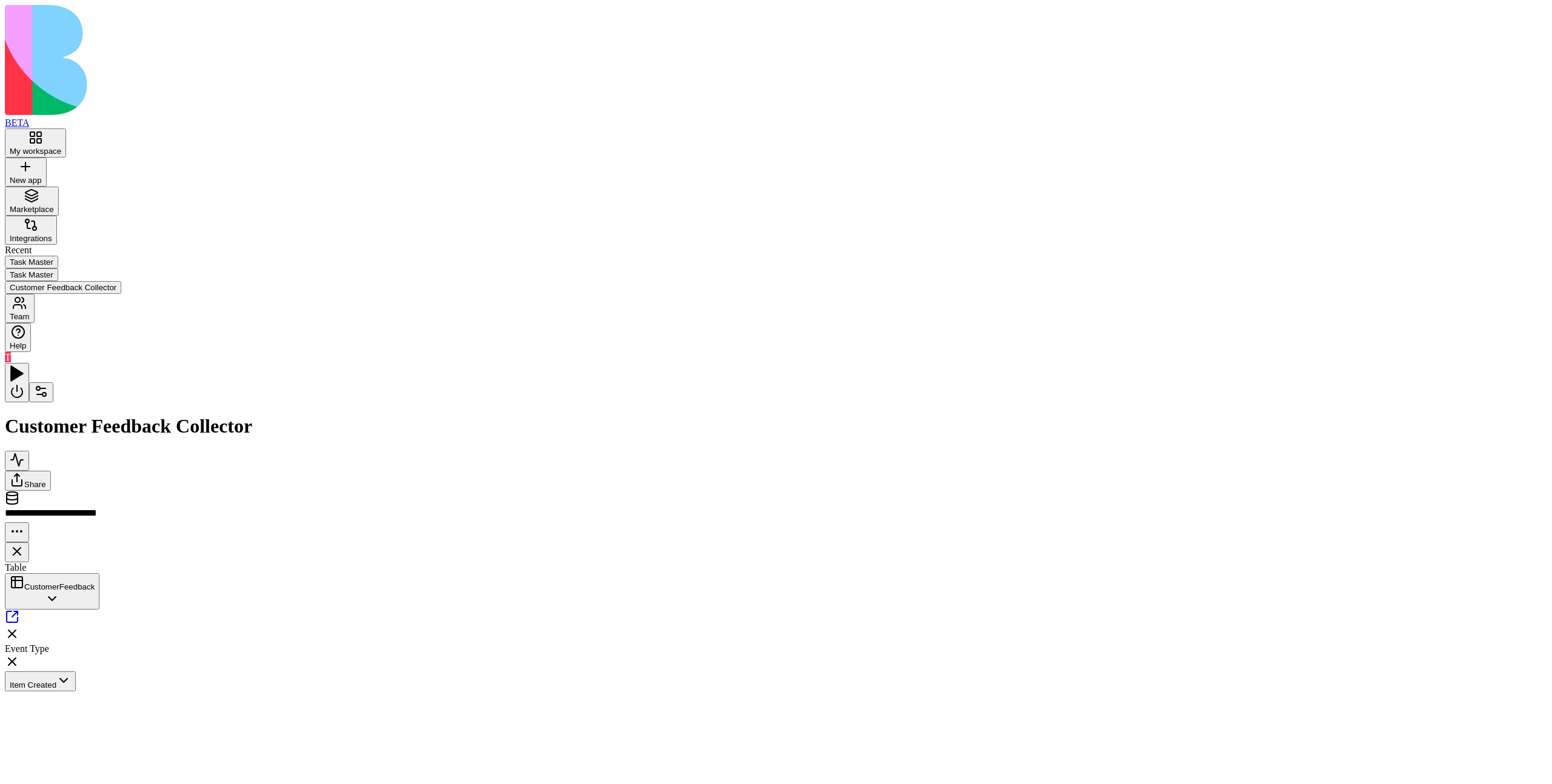 click on "Inputs" at bounding box center [2277, 723] 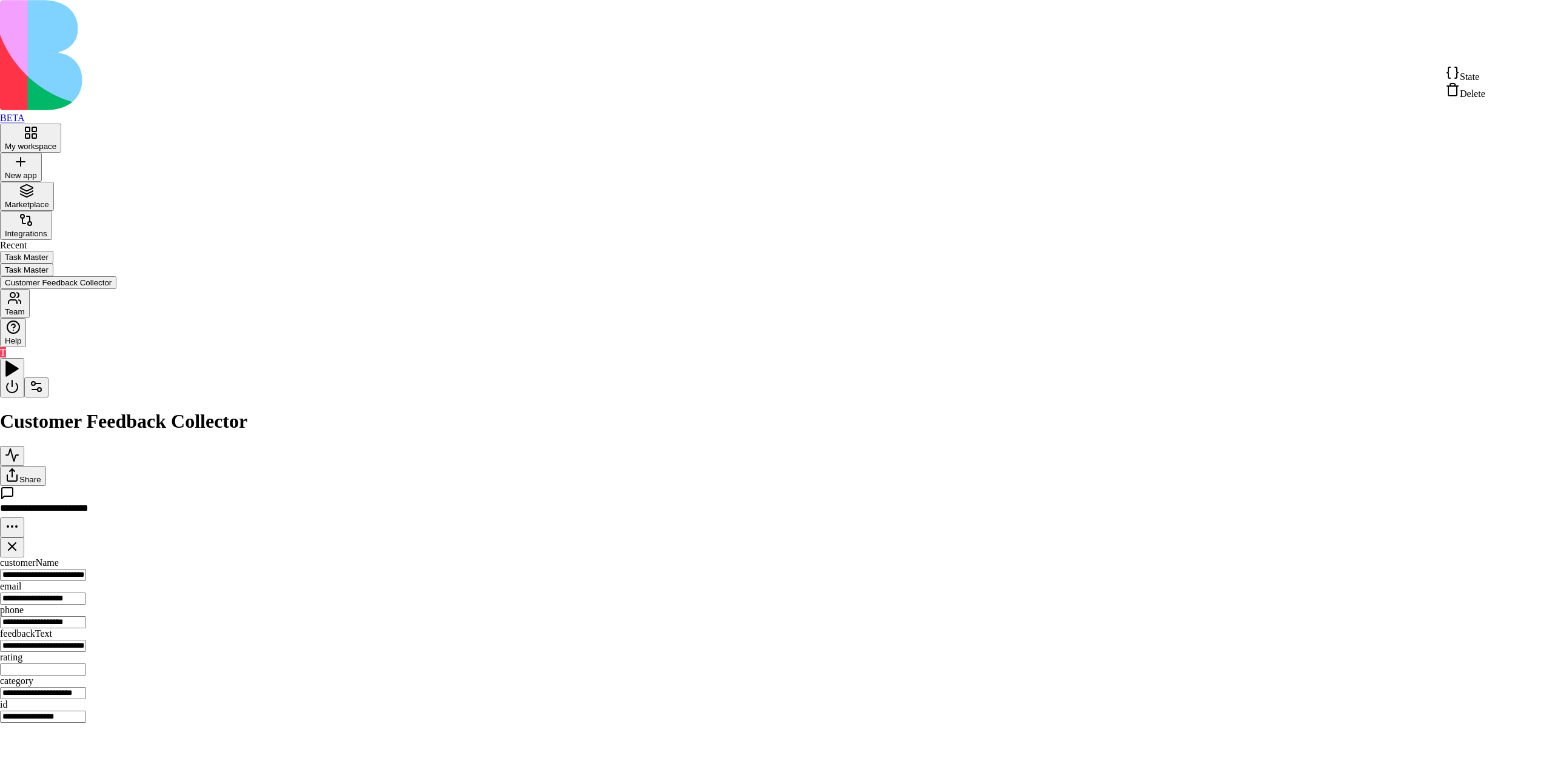 click on "**********" at bounding box center (776, 364) 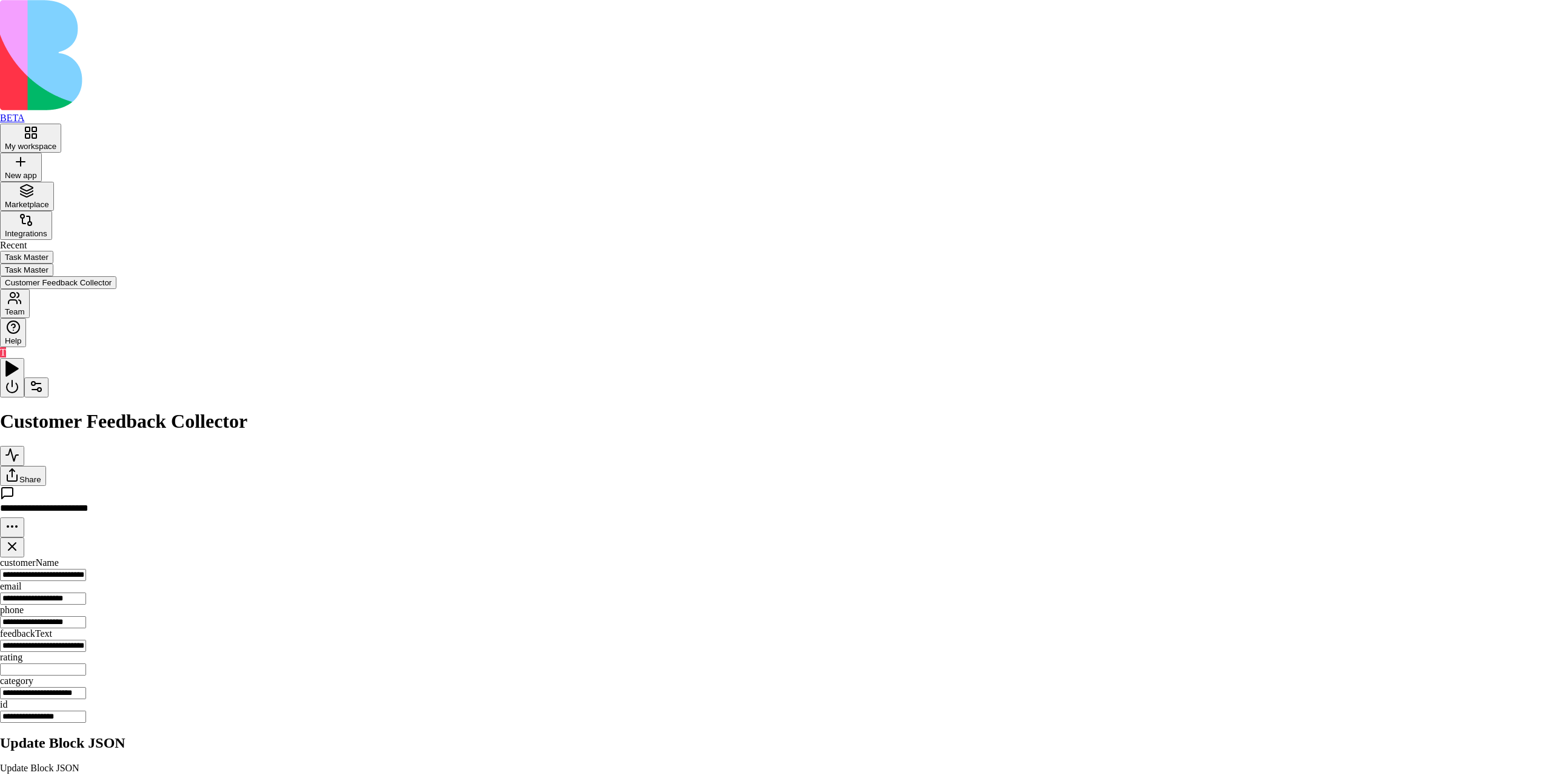 scroll, scrollTop: 0, scrollLeft: 92, axis: horizontal 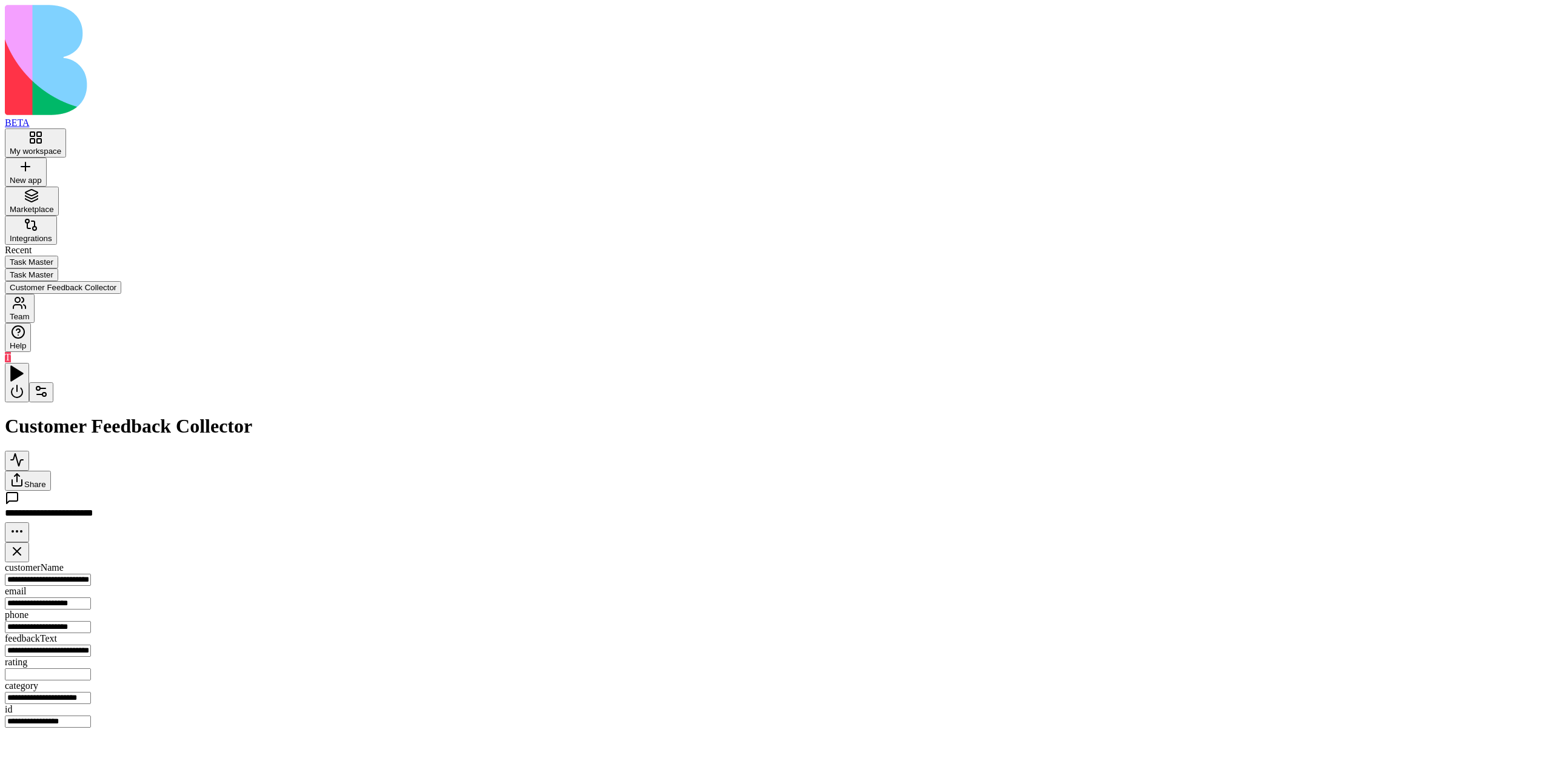 click on "Process New FeedbackTrigger" at bounding box center [210, 722] 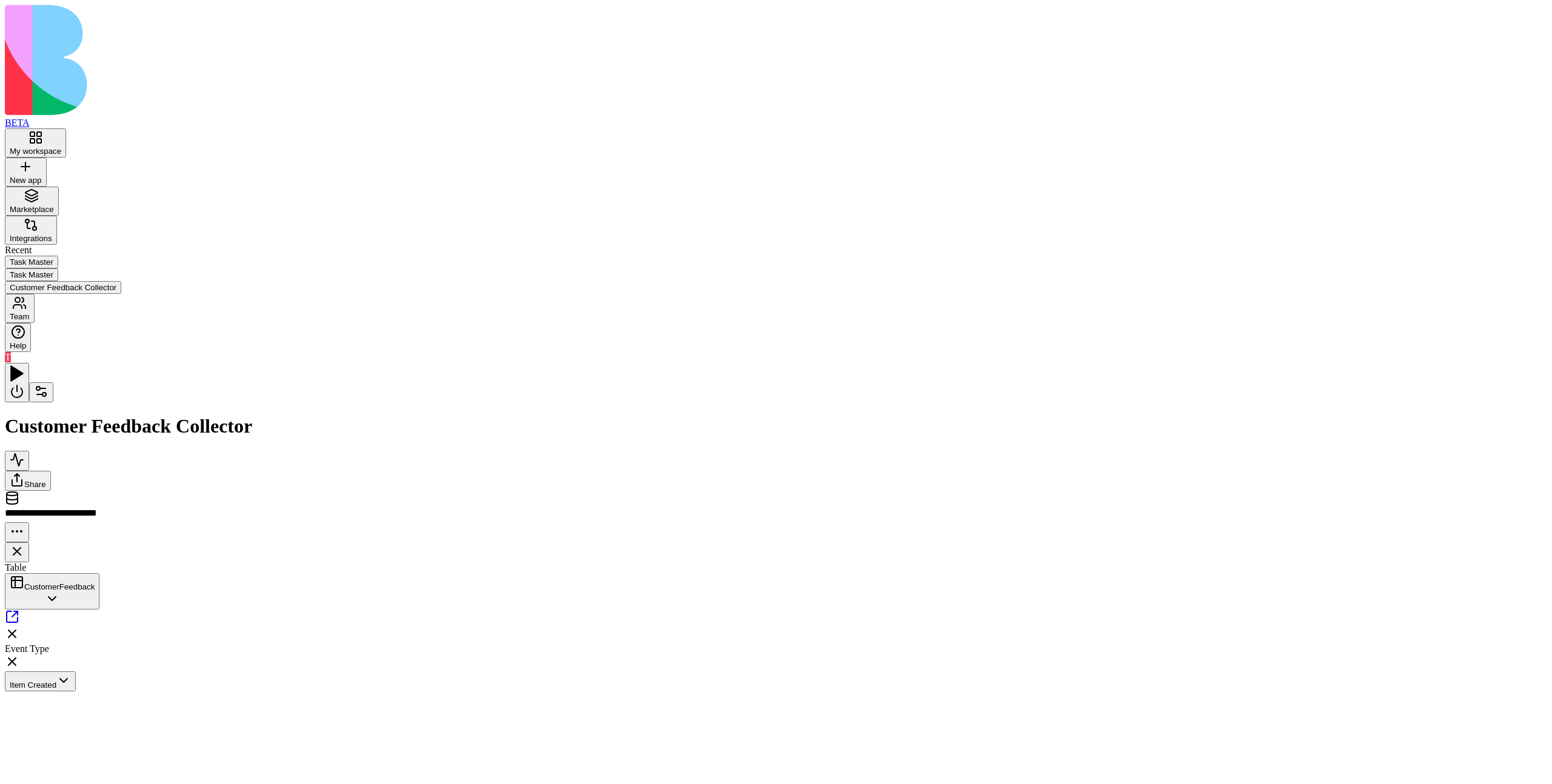 click on "Inputs" at bounding box center [2277, 723] 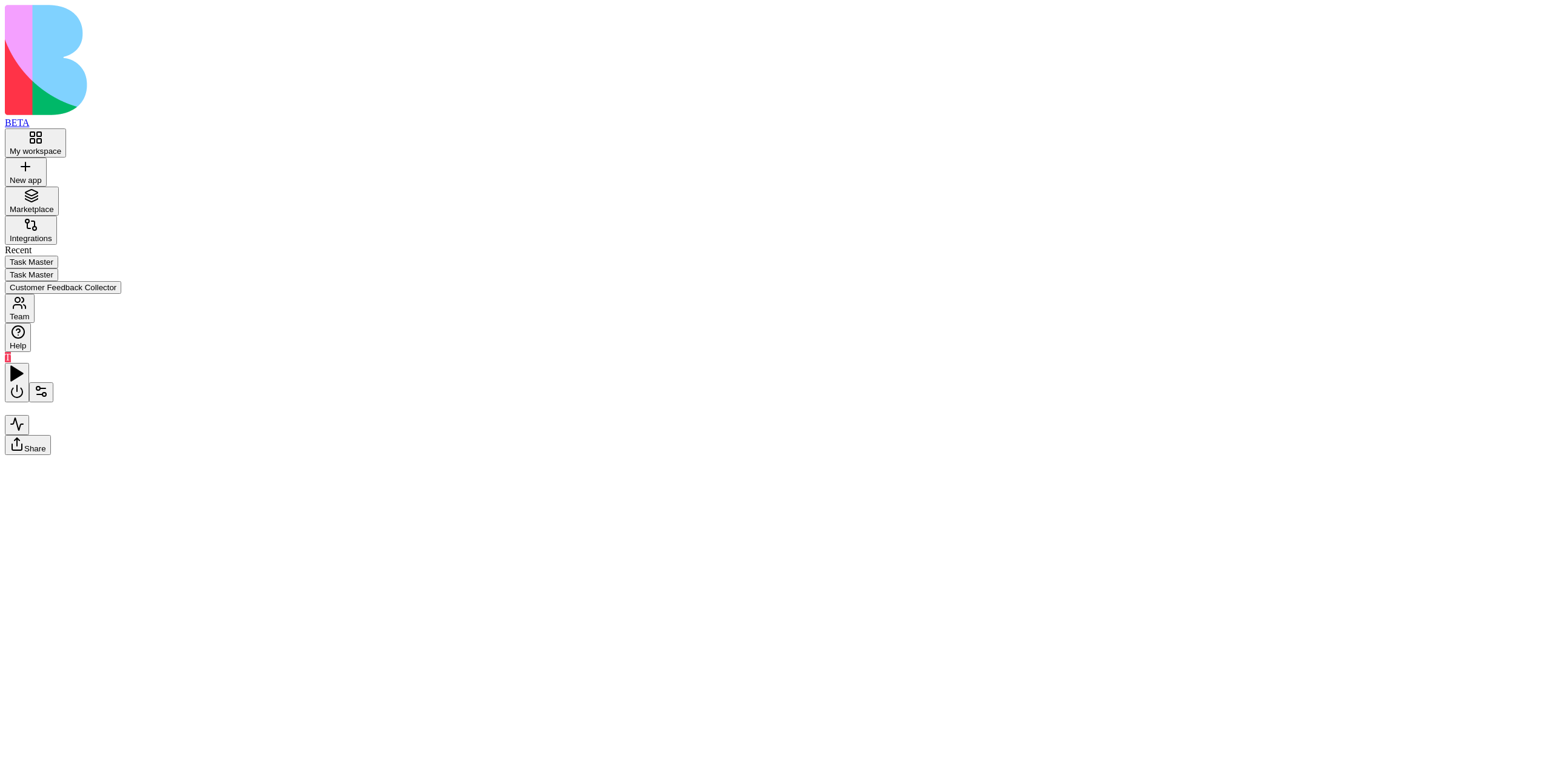 scroll, scrollTop: 0, scrollLeft: 0, axis: both 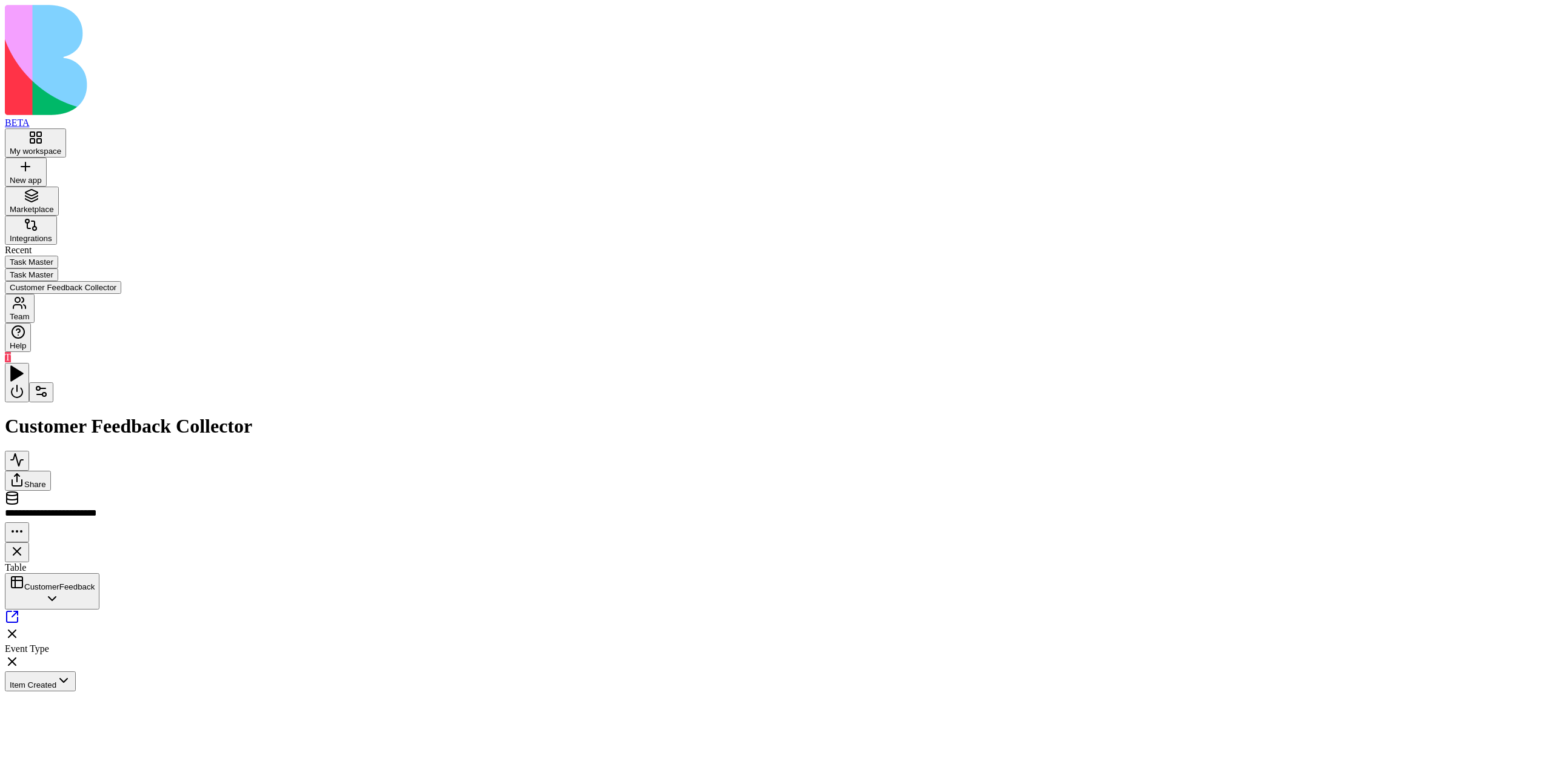 click on "Process New FeedbackTrigger" at bounding box center (210, 736) 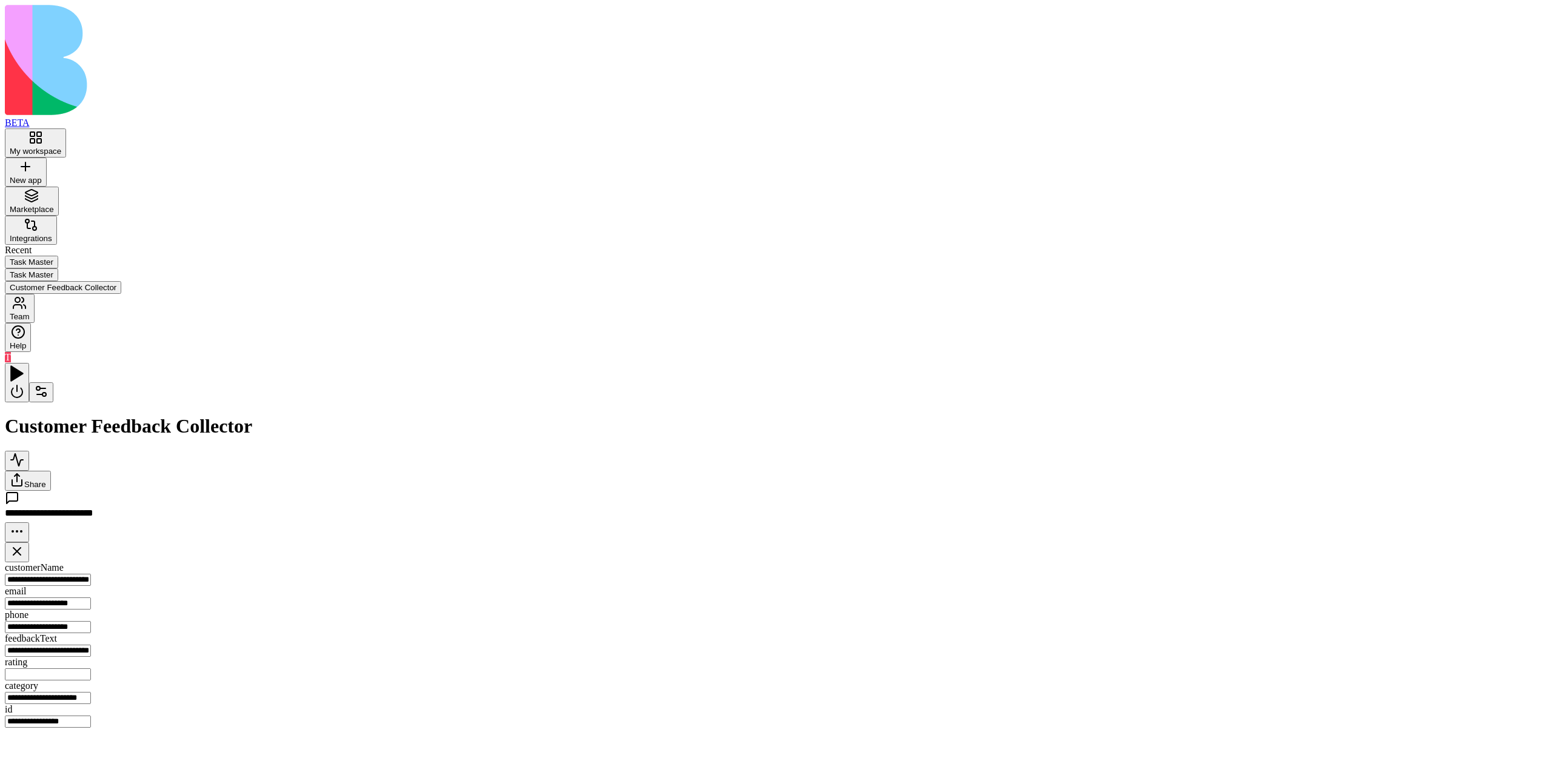click on "**********" at bounding box center [776, 366] 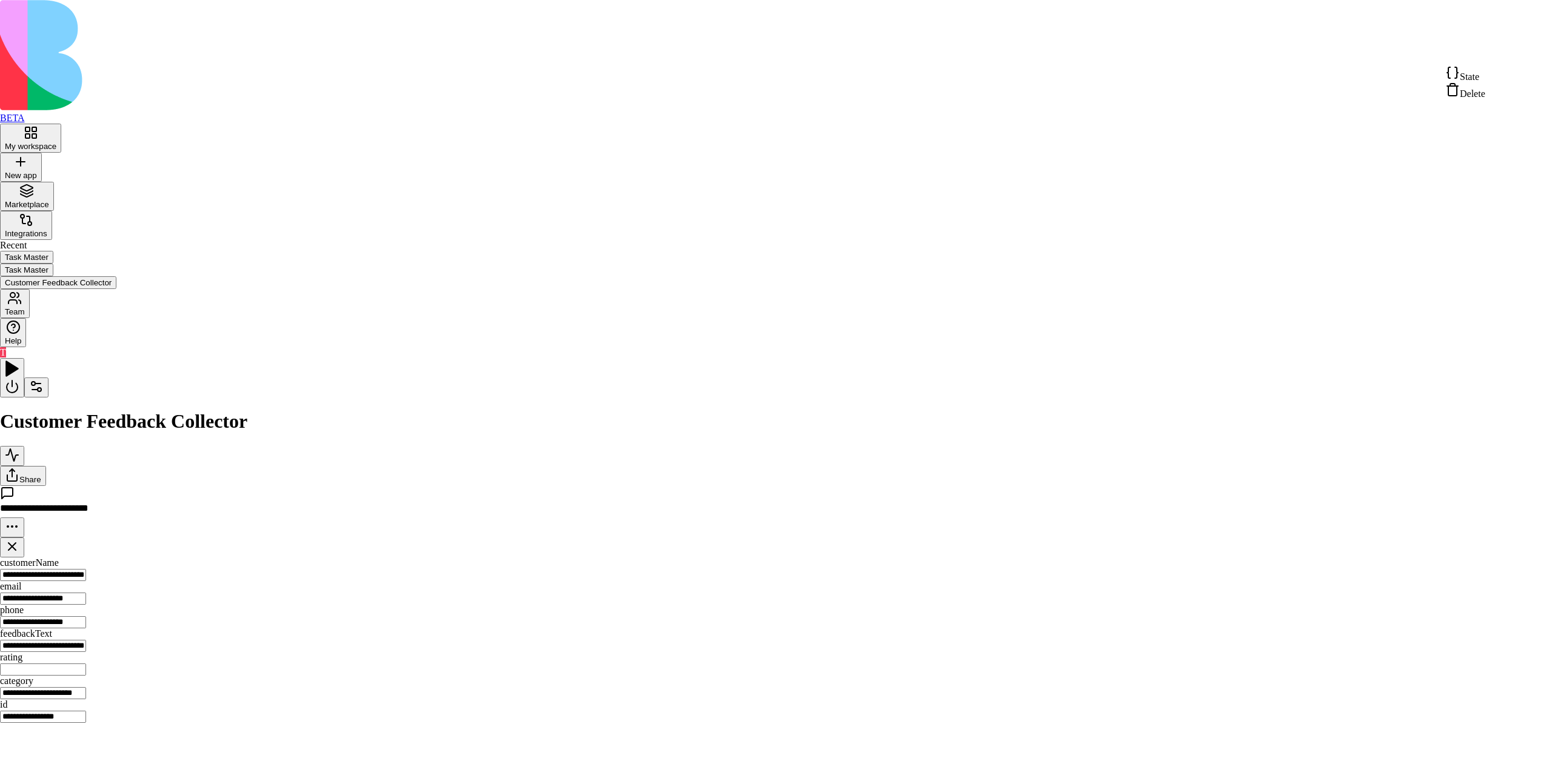 click on "State" at bounding box center [1465, 74] 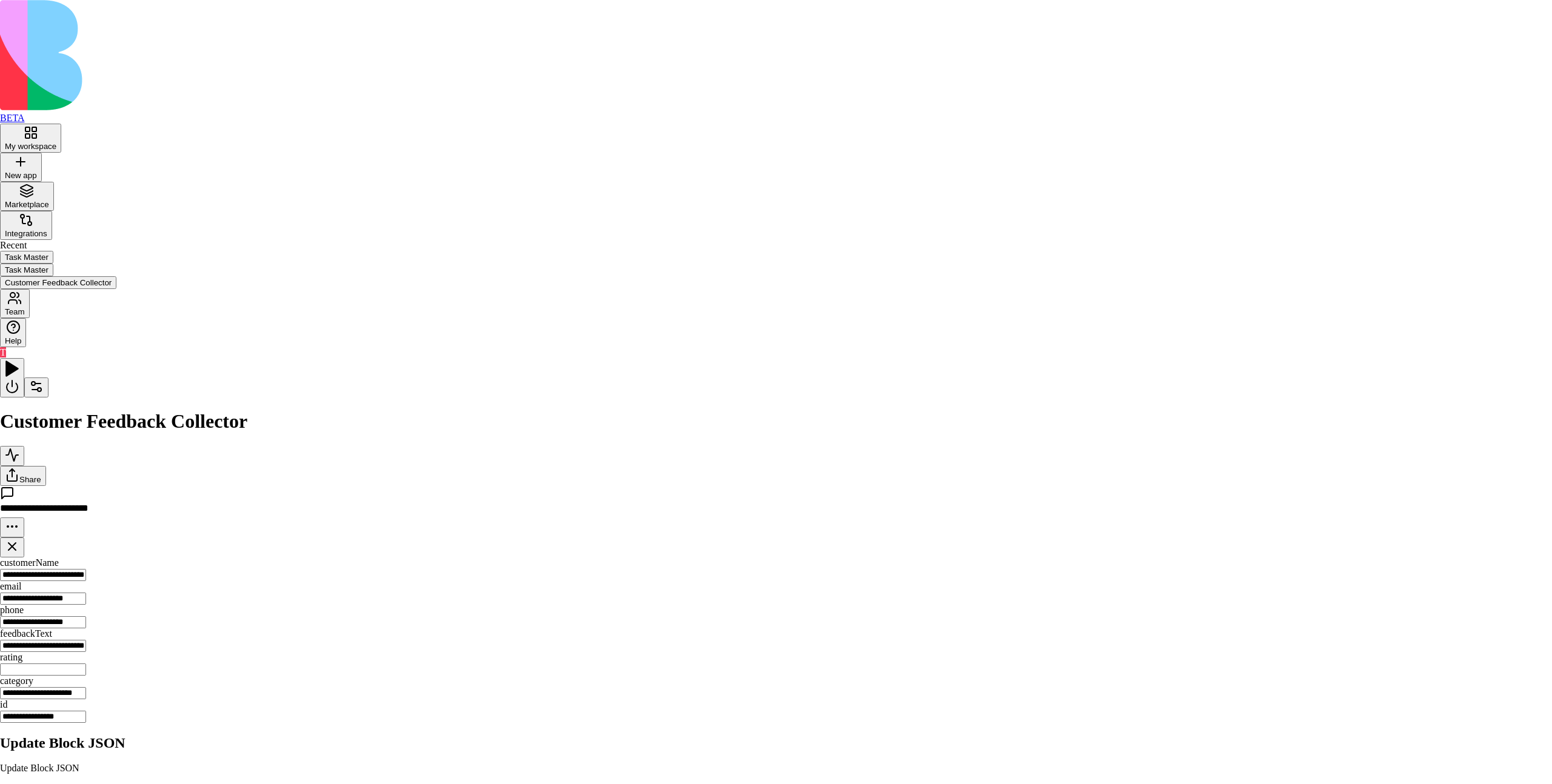 click at bounding box center (776, 723) 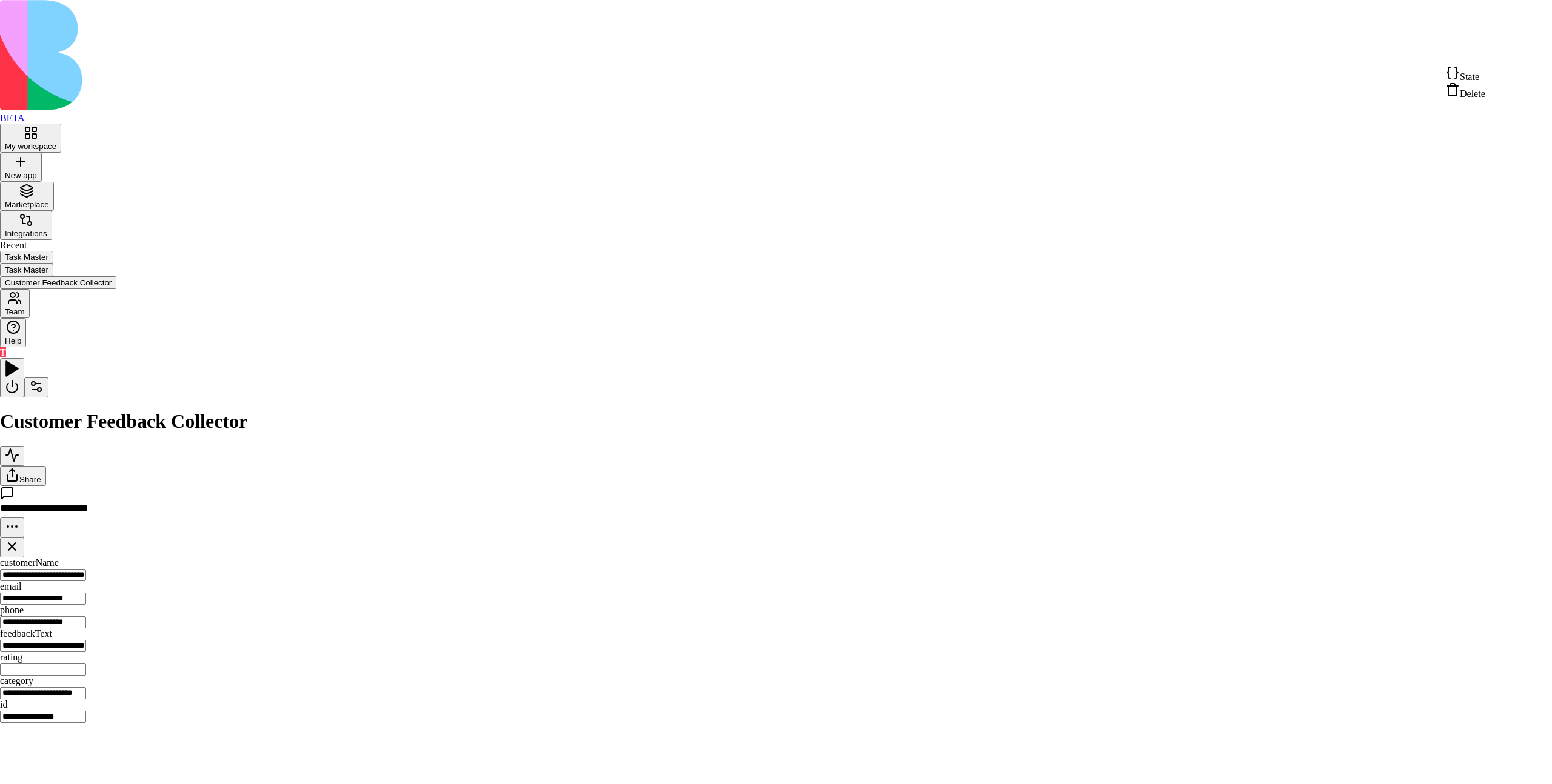 click on "**********" at bounding box center (776, 364) 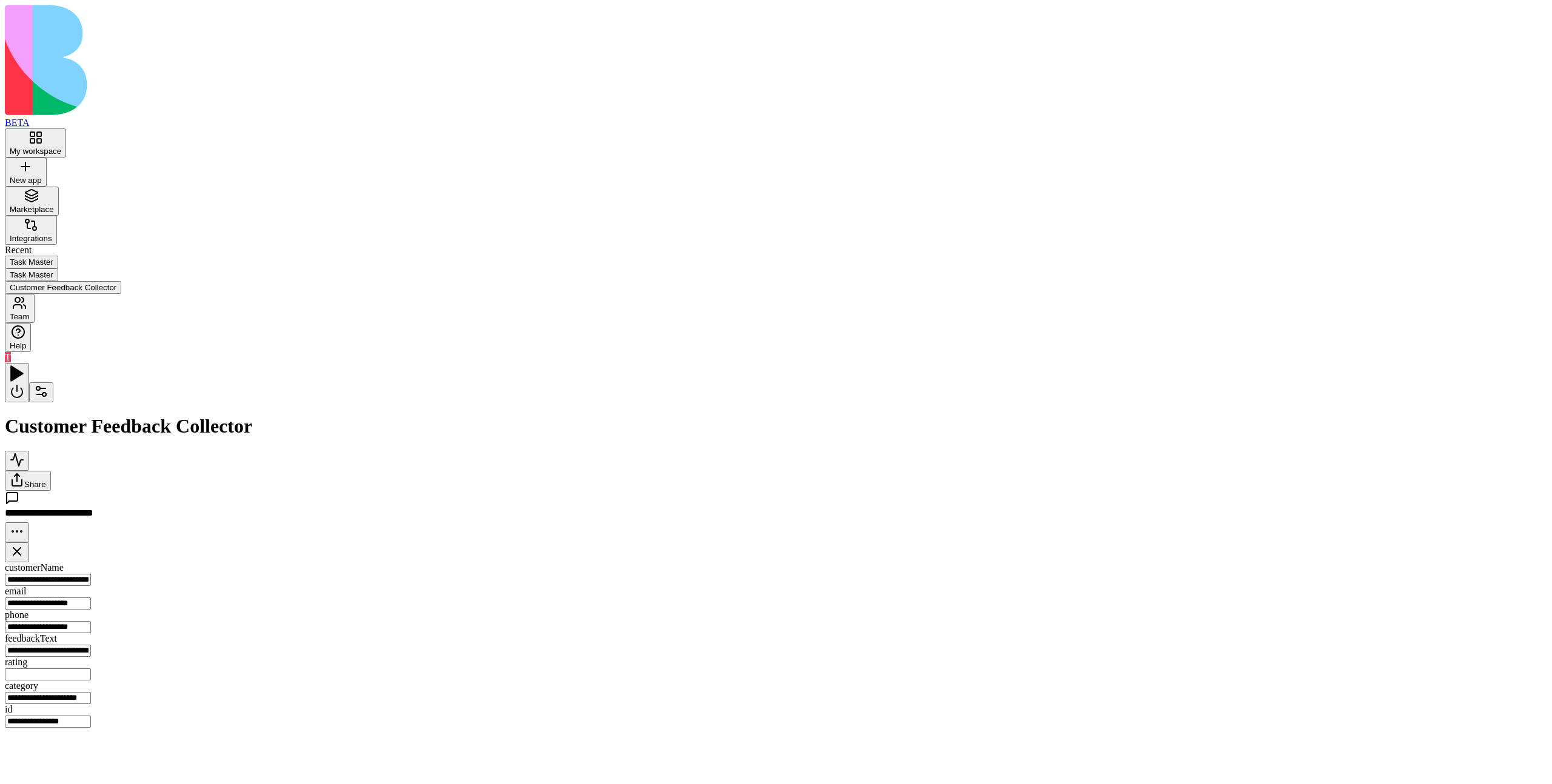 click on "**********" at bounding box center [48, 580] 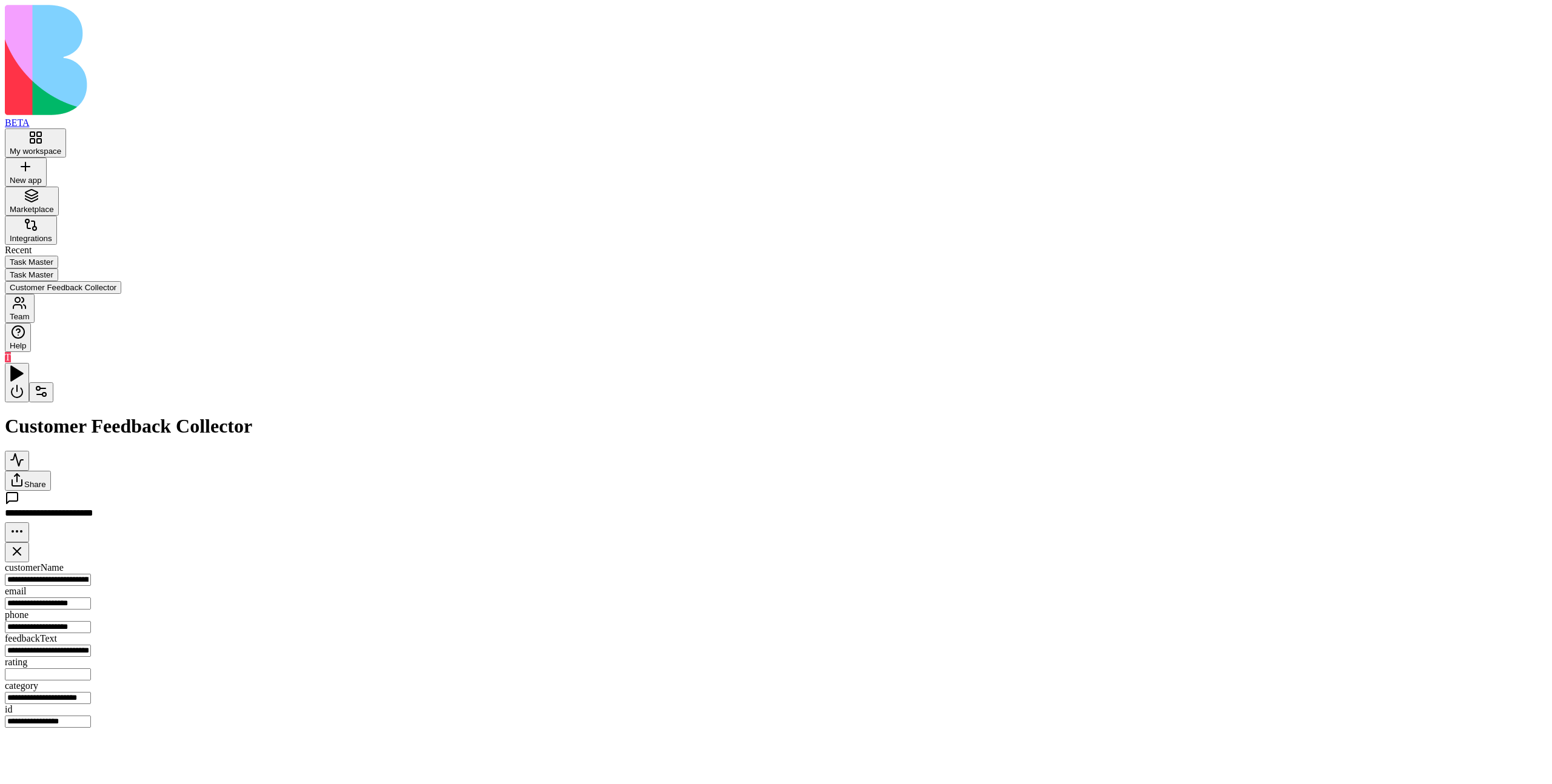 type on "**********" 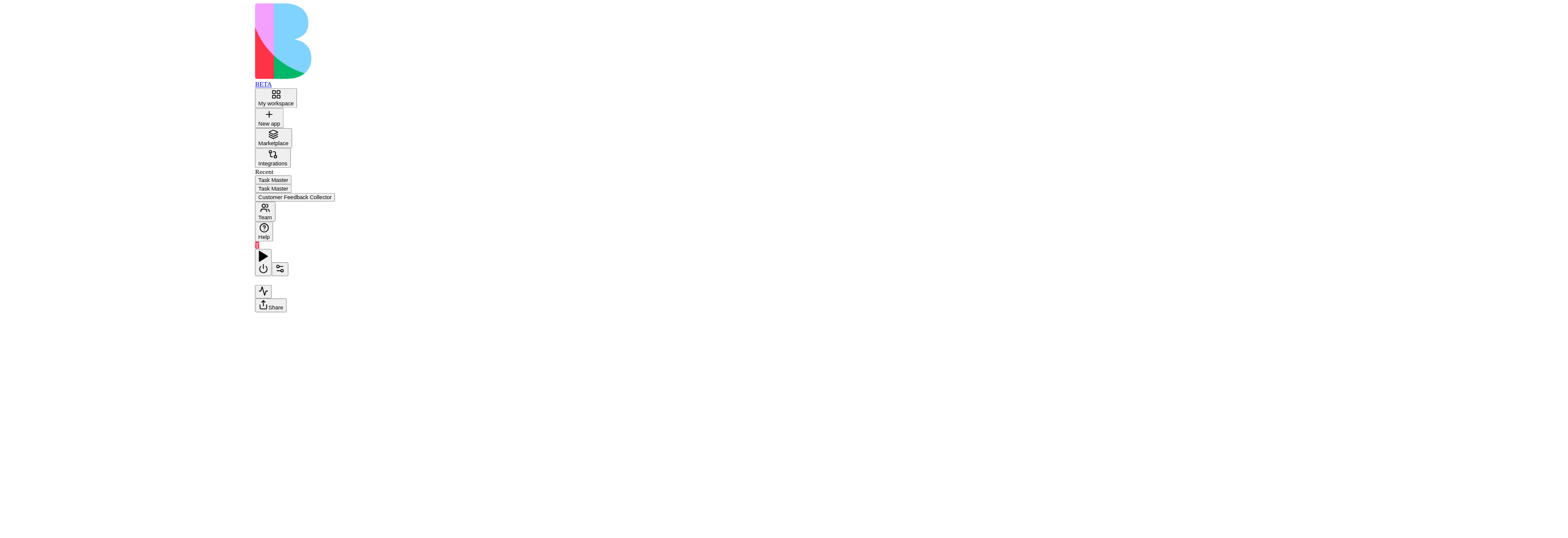 scroll, scrollTop: 0, scrollLeft: 0, axis: both 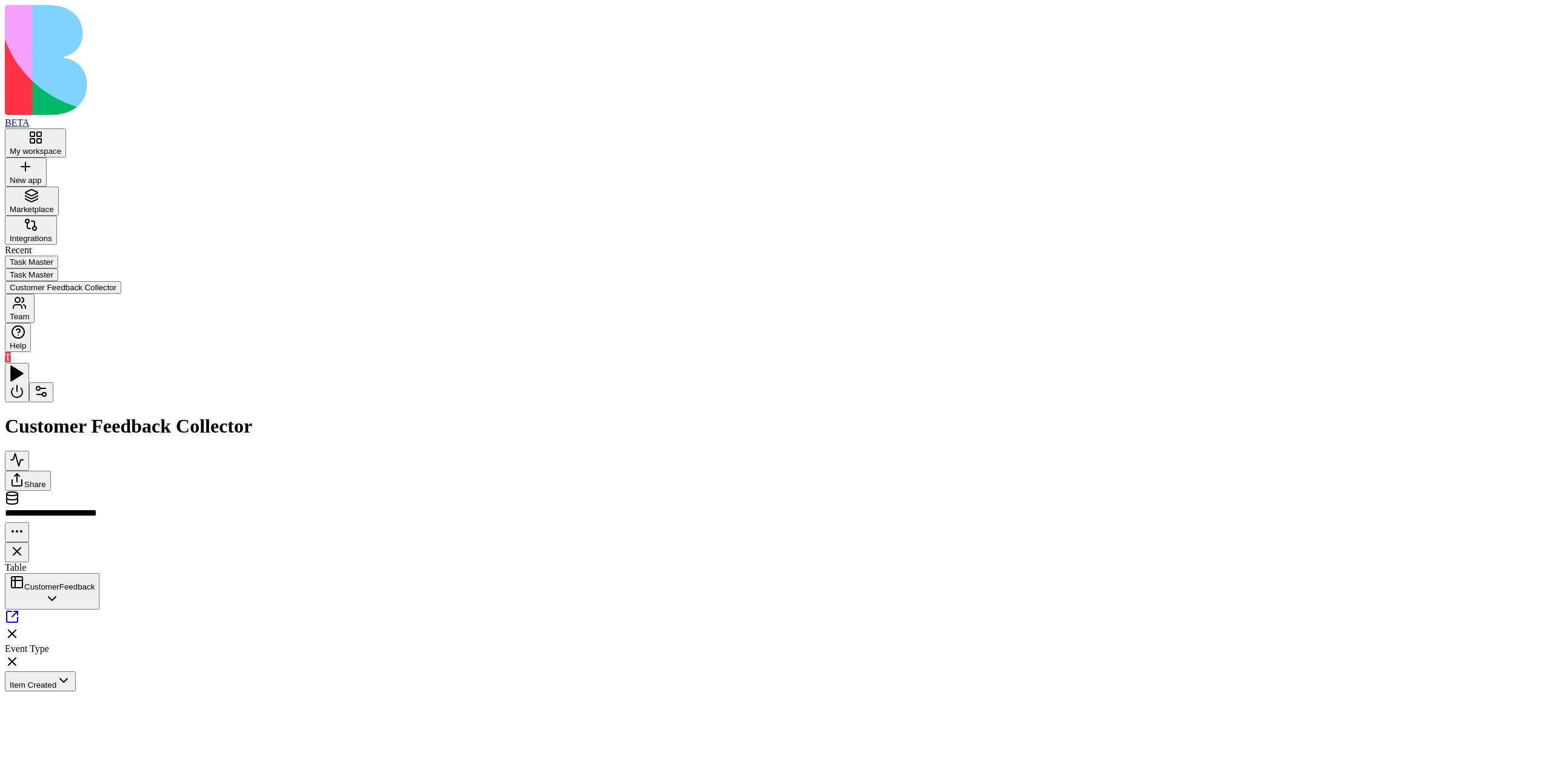 click on "Inputs" at bounding box center [2277, 723] 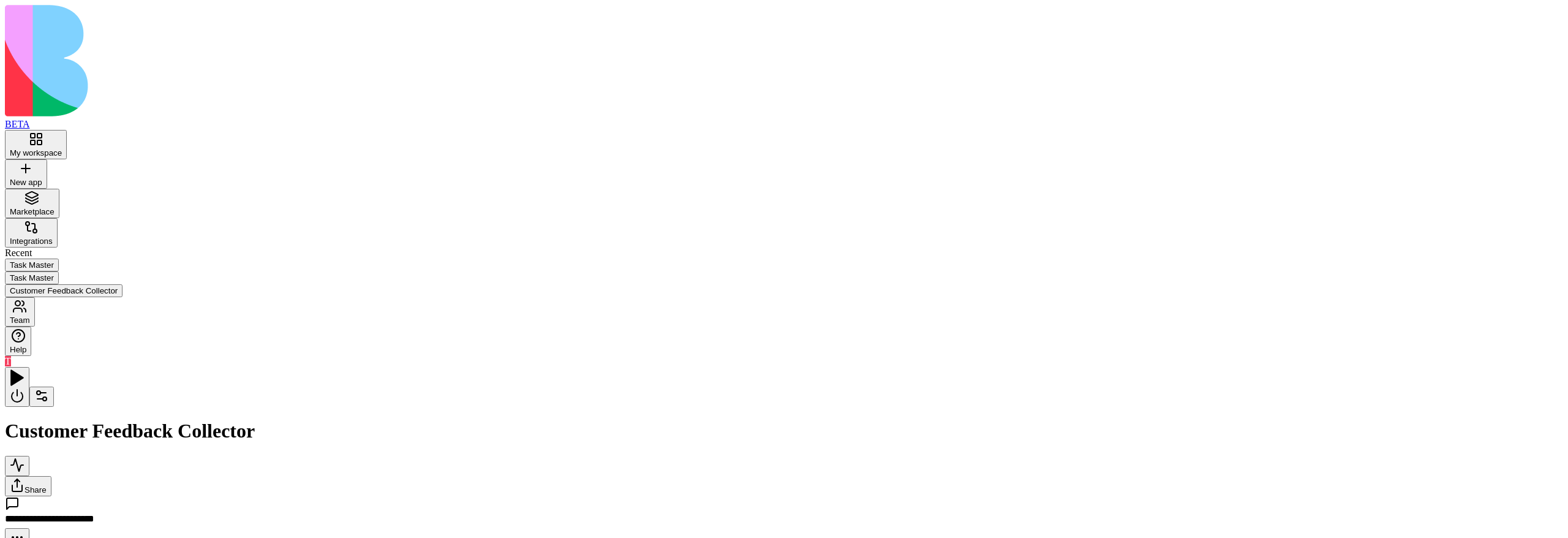click on "Process New FeedbackTrigger" at bounding box center (213, 730) 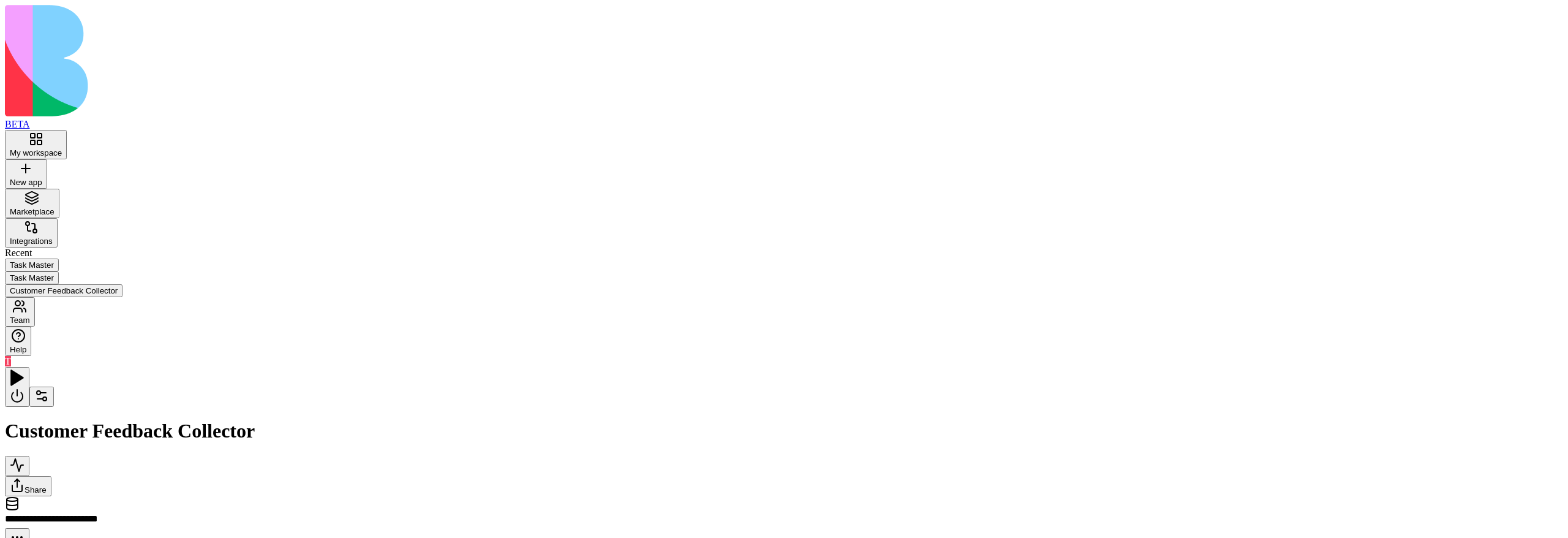 click on "Inputs" at bounding box center [2301, 731] 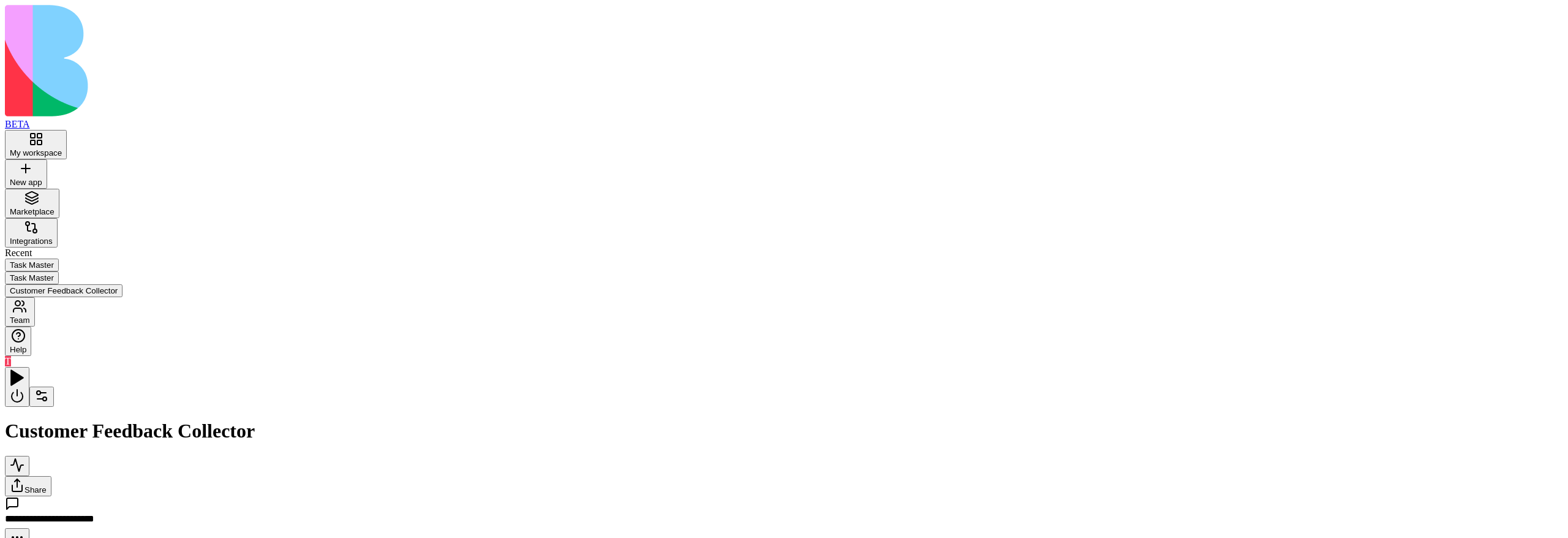 click on "**********" at bounding box center (784, 370) 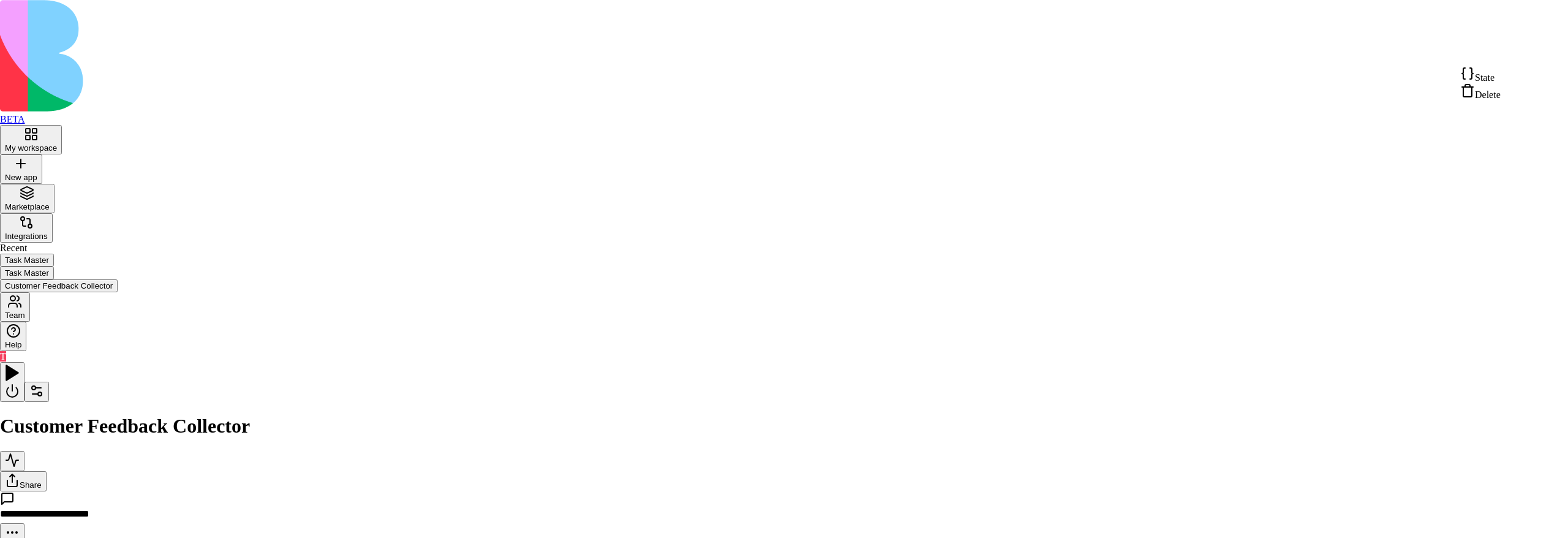 click on "State" at bounding box center (1485, 77) 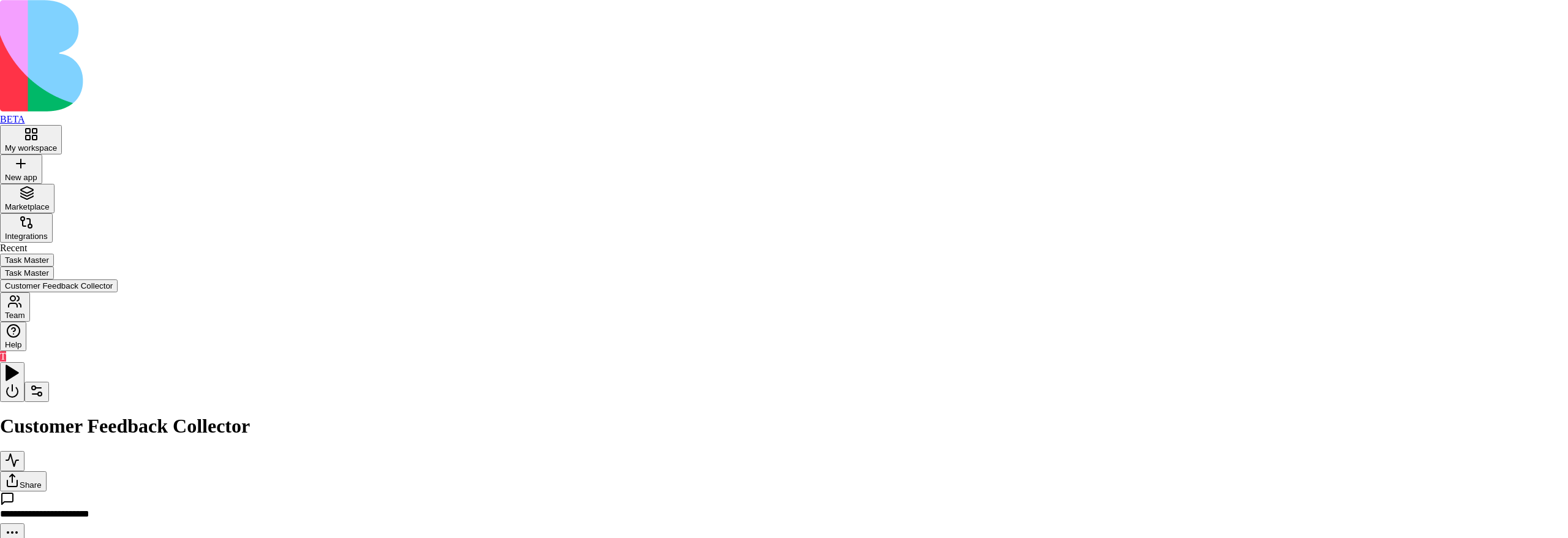 click at bounding box center [9, 921] 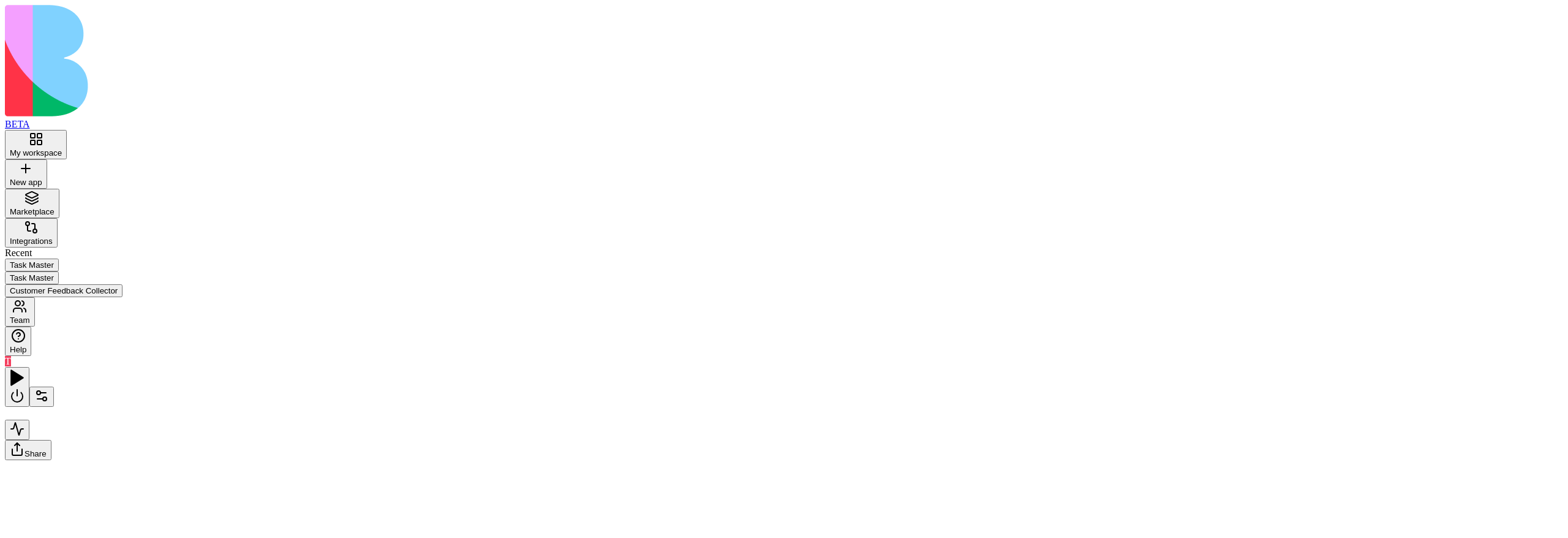 scroll, scrollTop: 0, scrollLeft: 0, axis: both 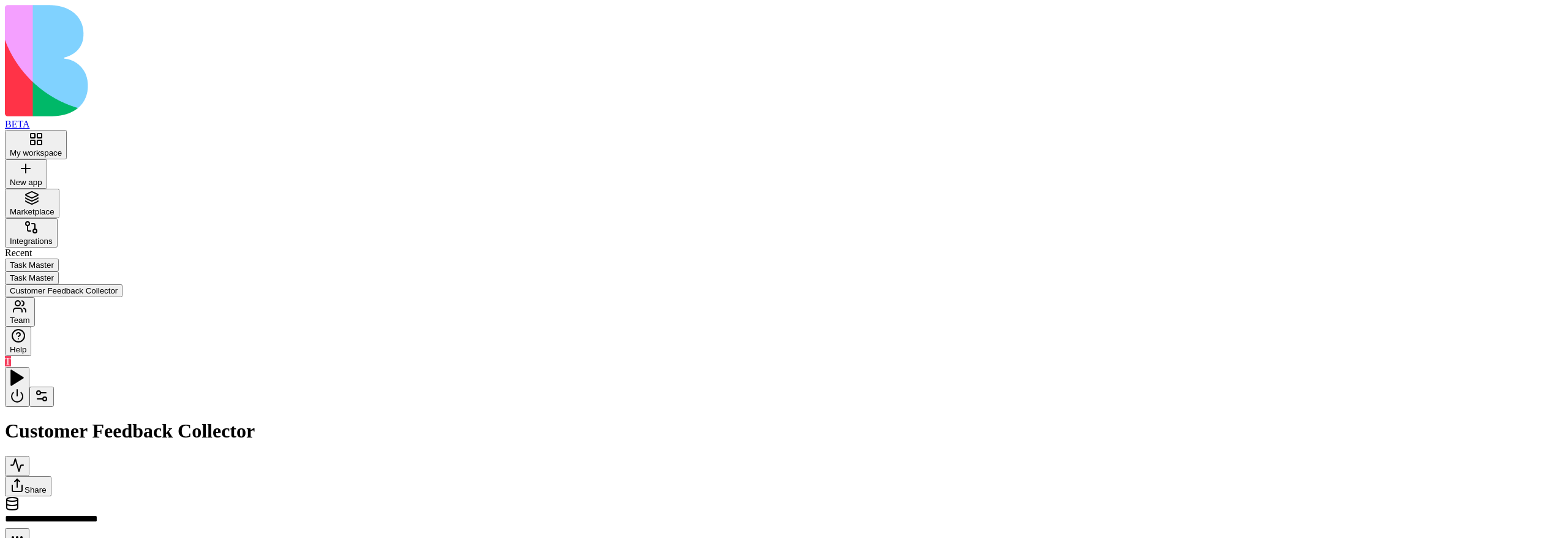 click on "Inputs" at bounding box center (2301, 604) 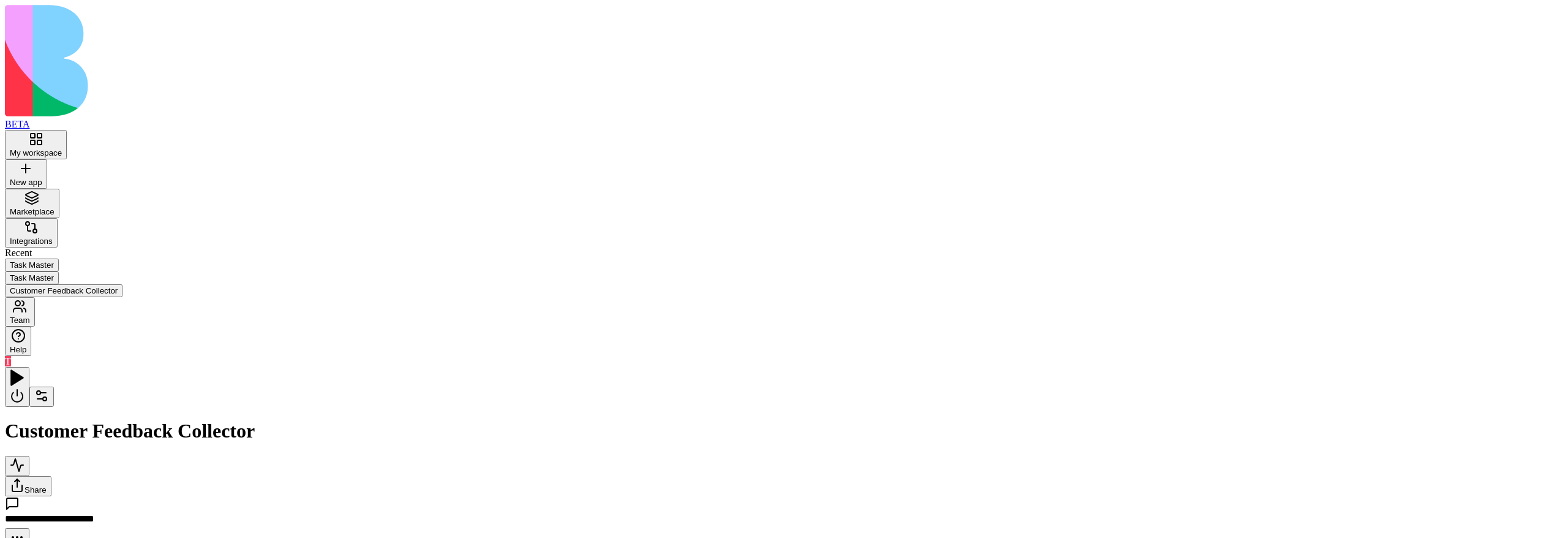 click on "**********" at bounding box center [784, 370] 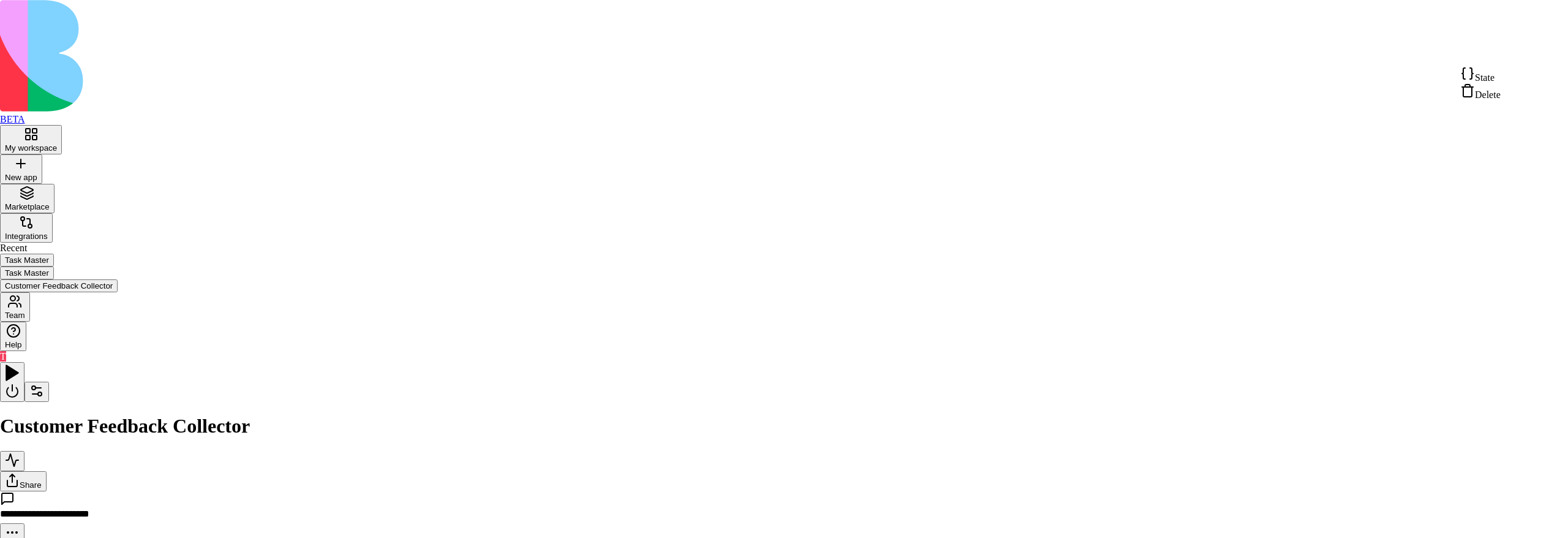 click on "State" at bounding box center (1480, 75) 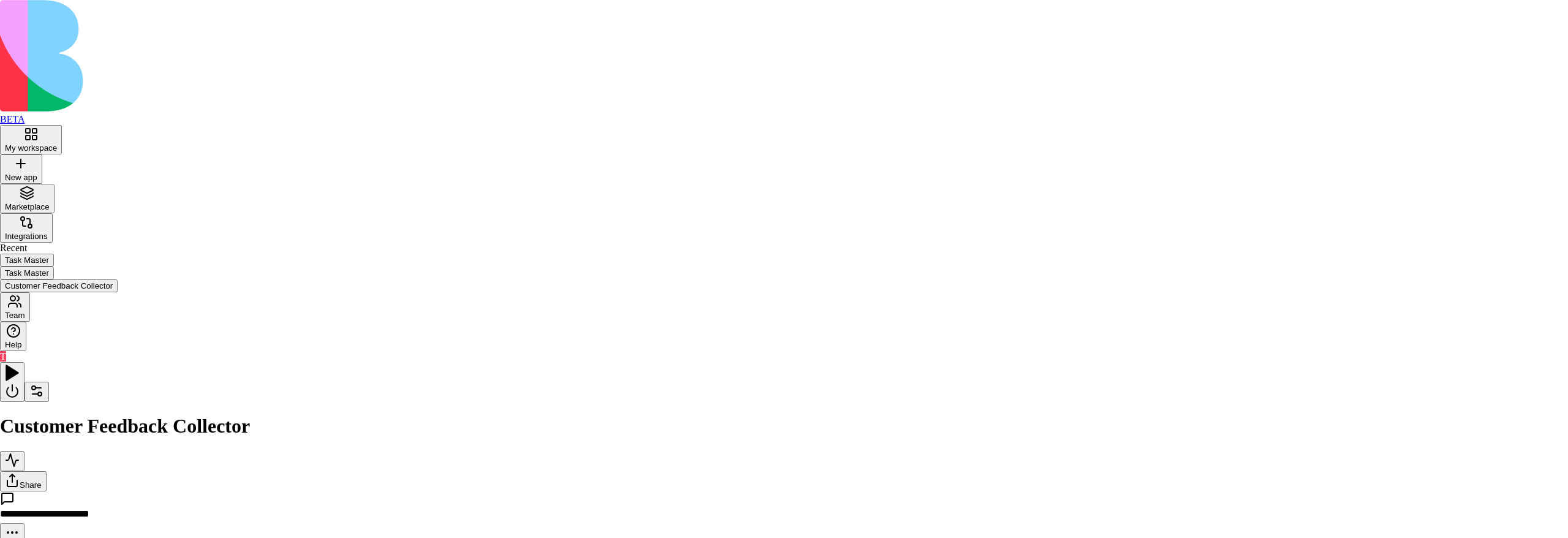 click at bounding box center (784, 731) 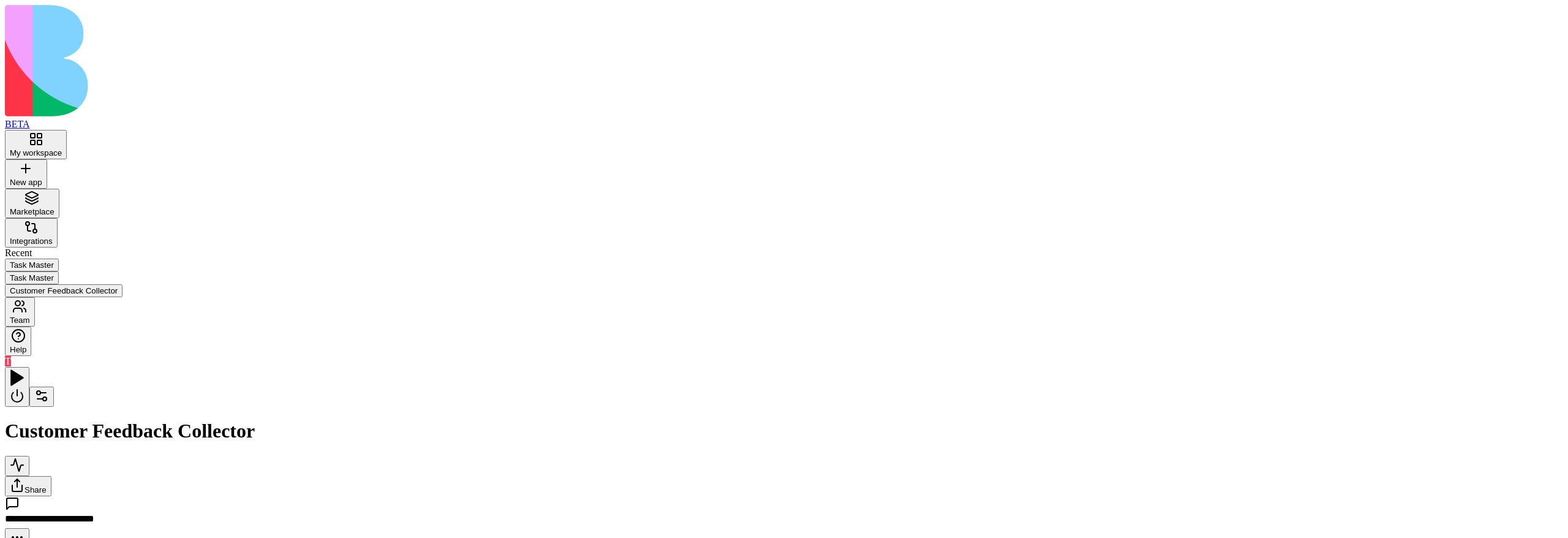 click on "**********" at bounding box center (48, 586) 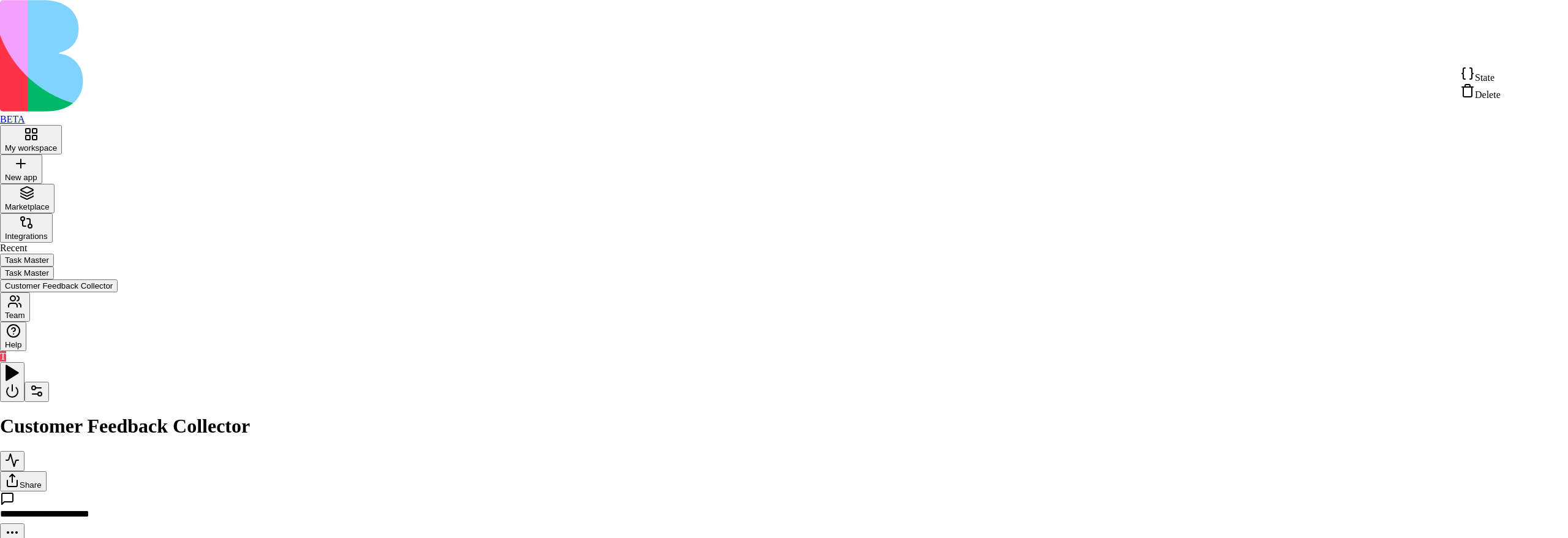 click on "**********" at bounding box center [784, 368] 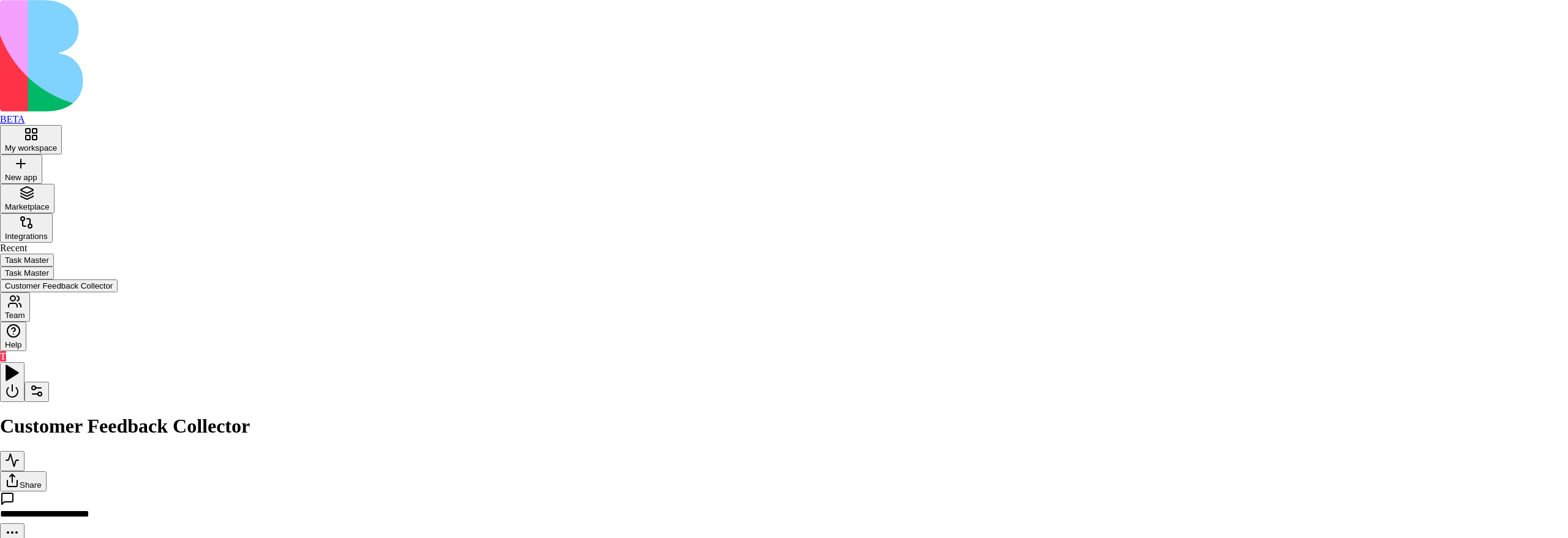 click at bounding box center (784, 731) 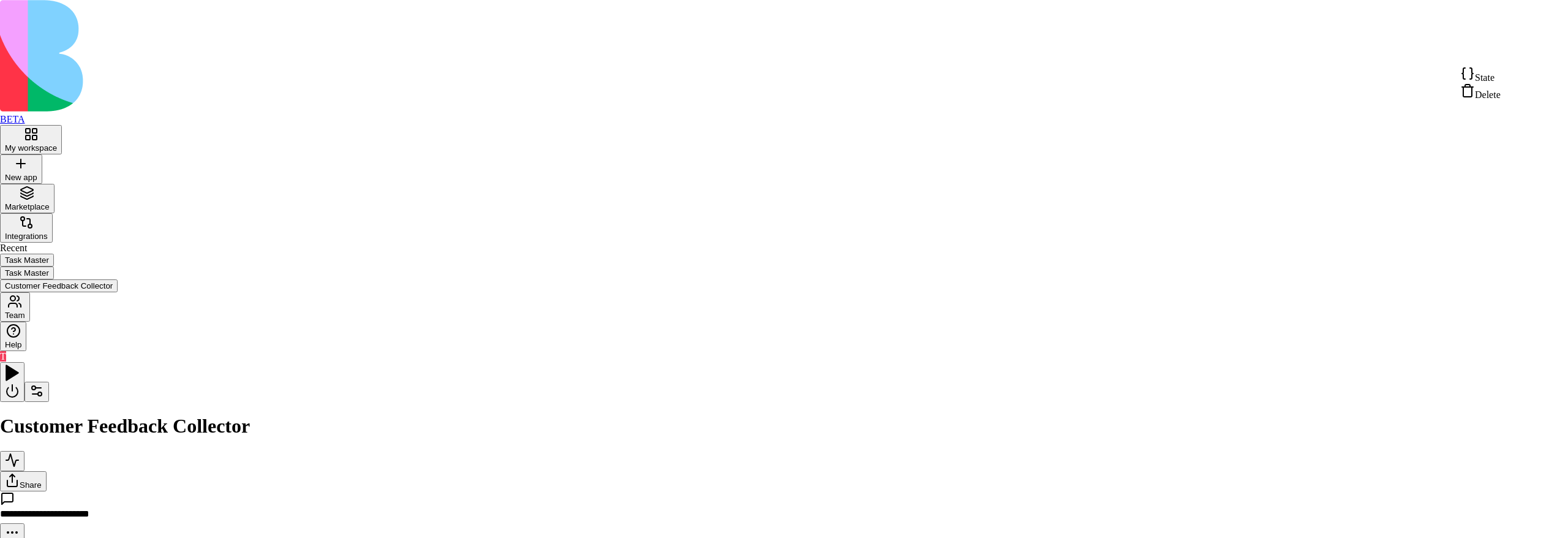 click on "**********" at bounding box center (784, 368) 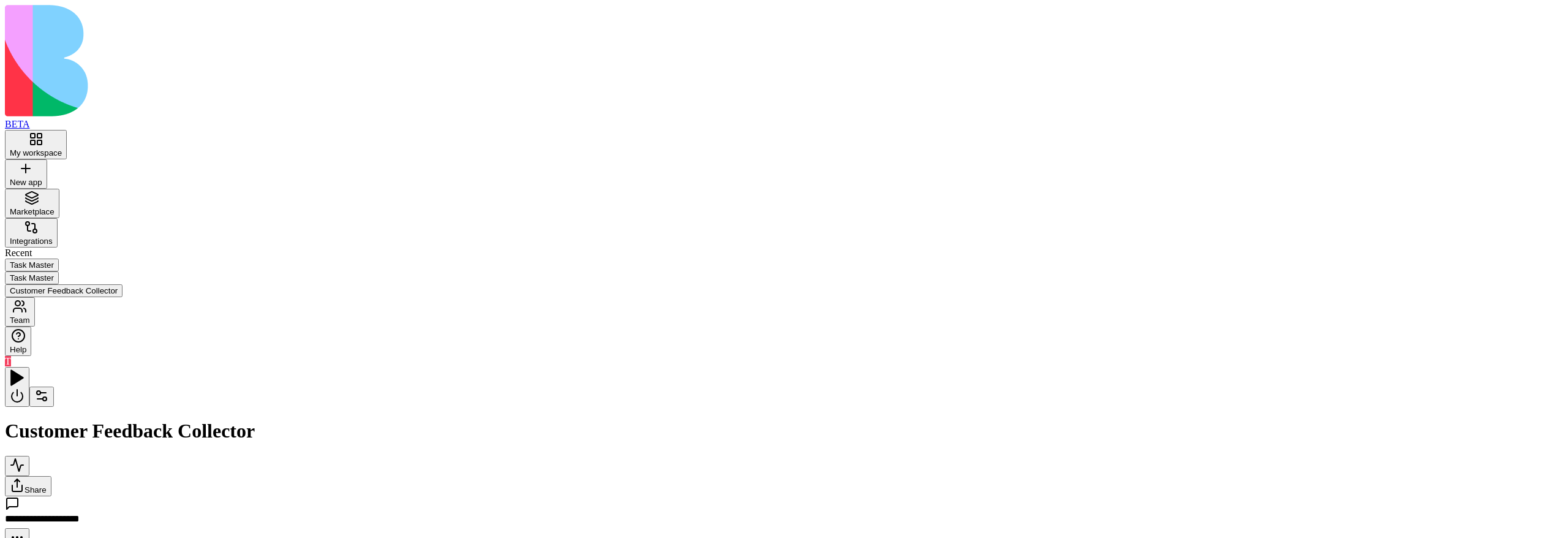 click on "Send thank you email and SMS to customers who submitted feedback" at bounding box center [1076, 642] 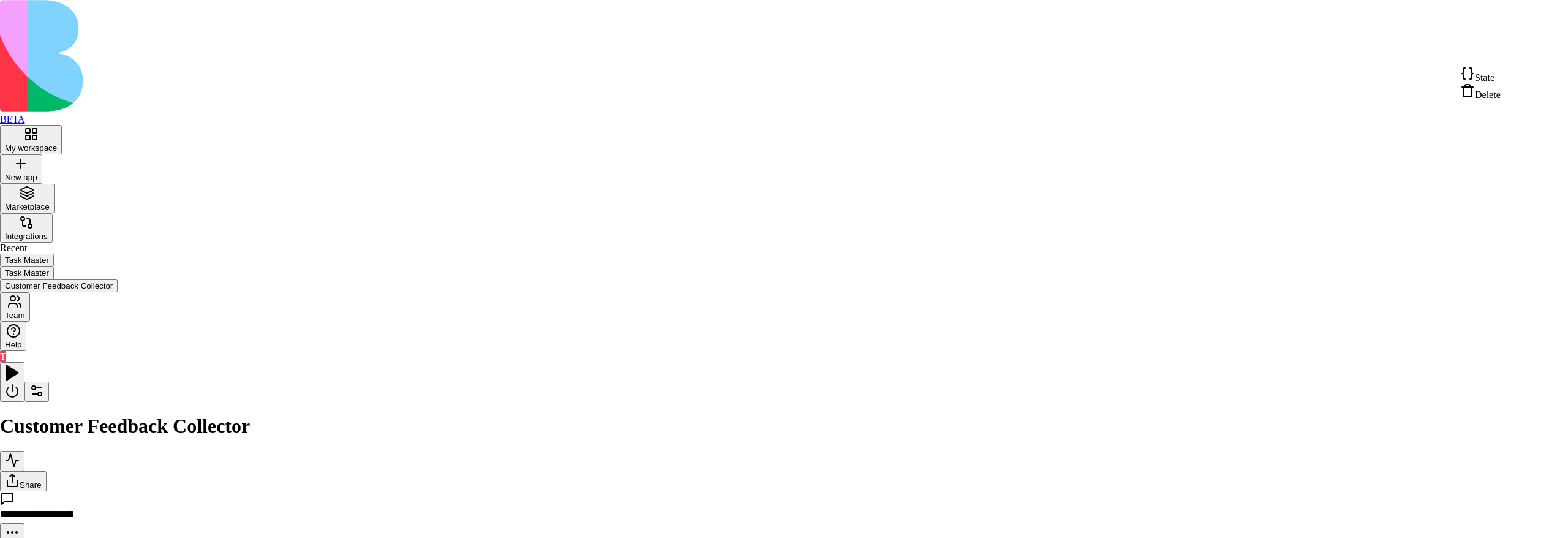 click on "**********" at bounding box center (784, 449) 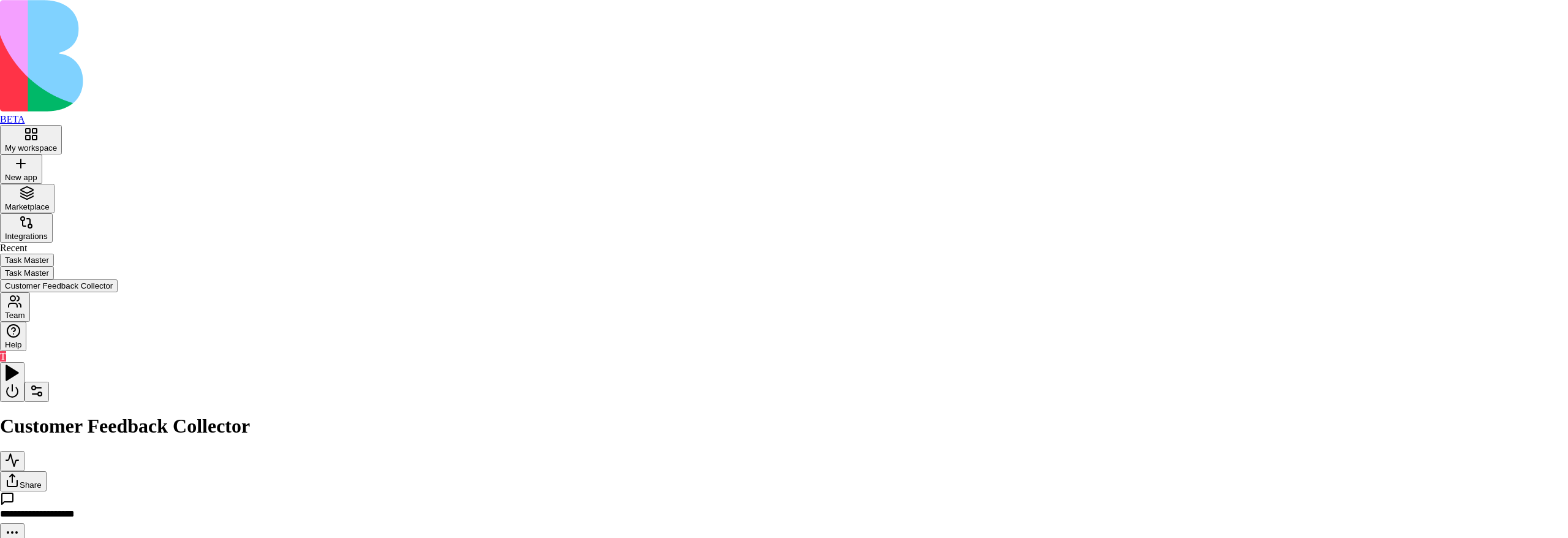 click on ""email" : {
"type": "string"
},
"phone": {
"type": "string"
},
"feedbackText": {
"type": "string"" at bounding box center [219, 1216] 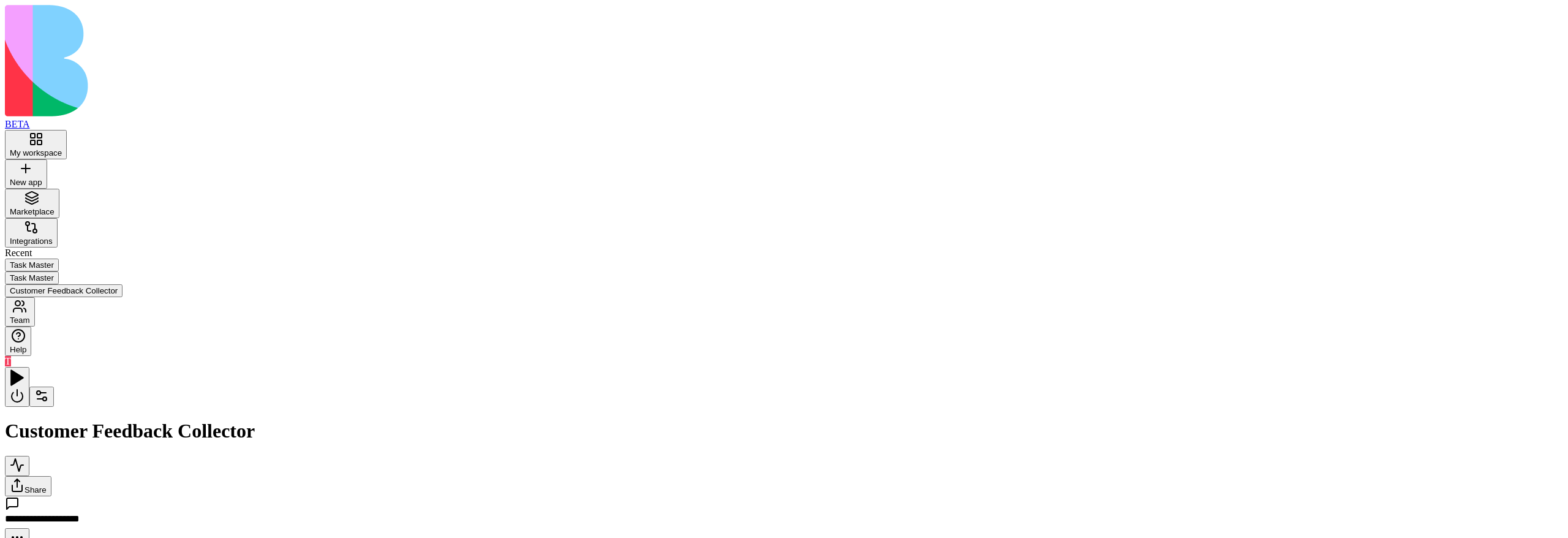 click on "Inputs" at bounding box center (2301, 604) 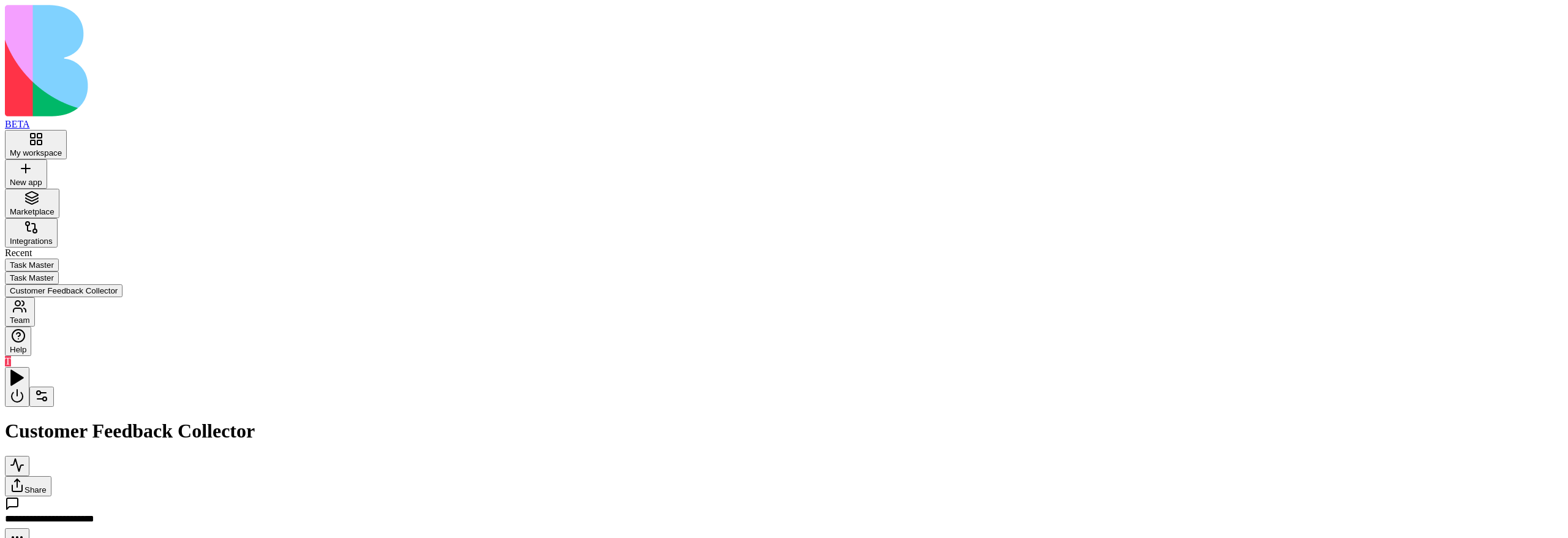 click on "**********" at bounding box center (784, 370) 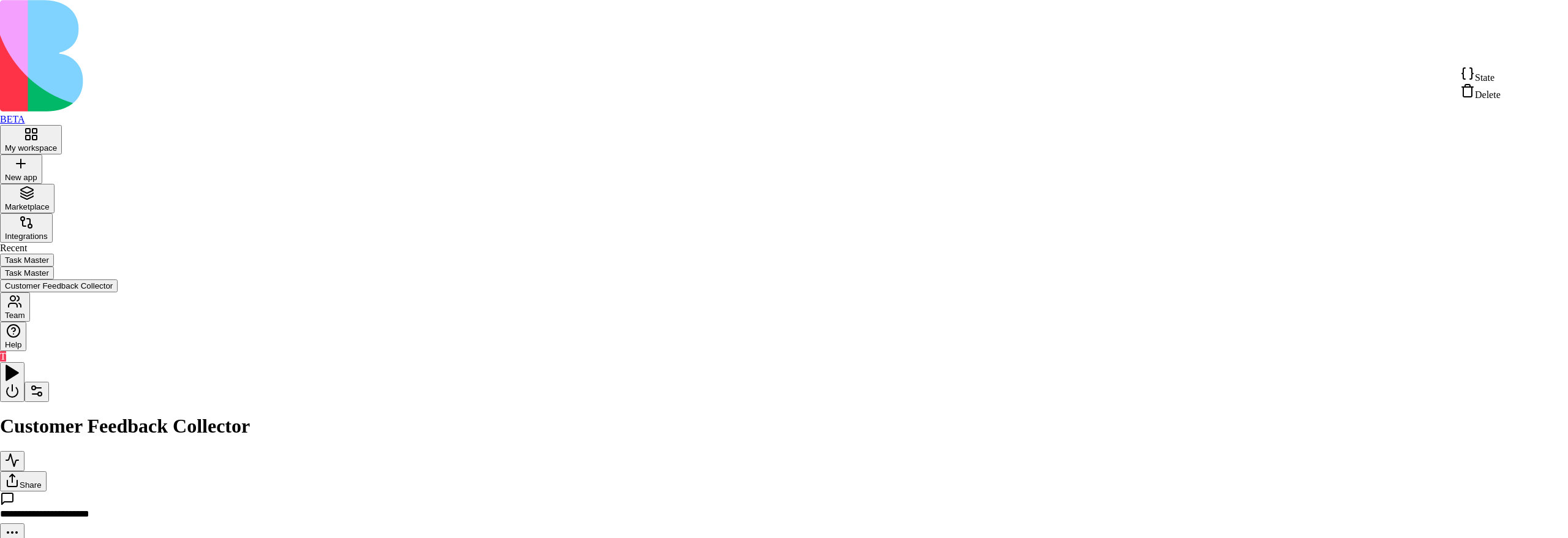 click on "Send thank you email and SMS to customers who submitted feedback" at bounding box center [1071, 637] 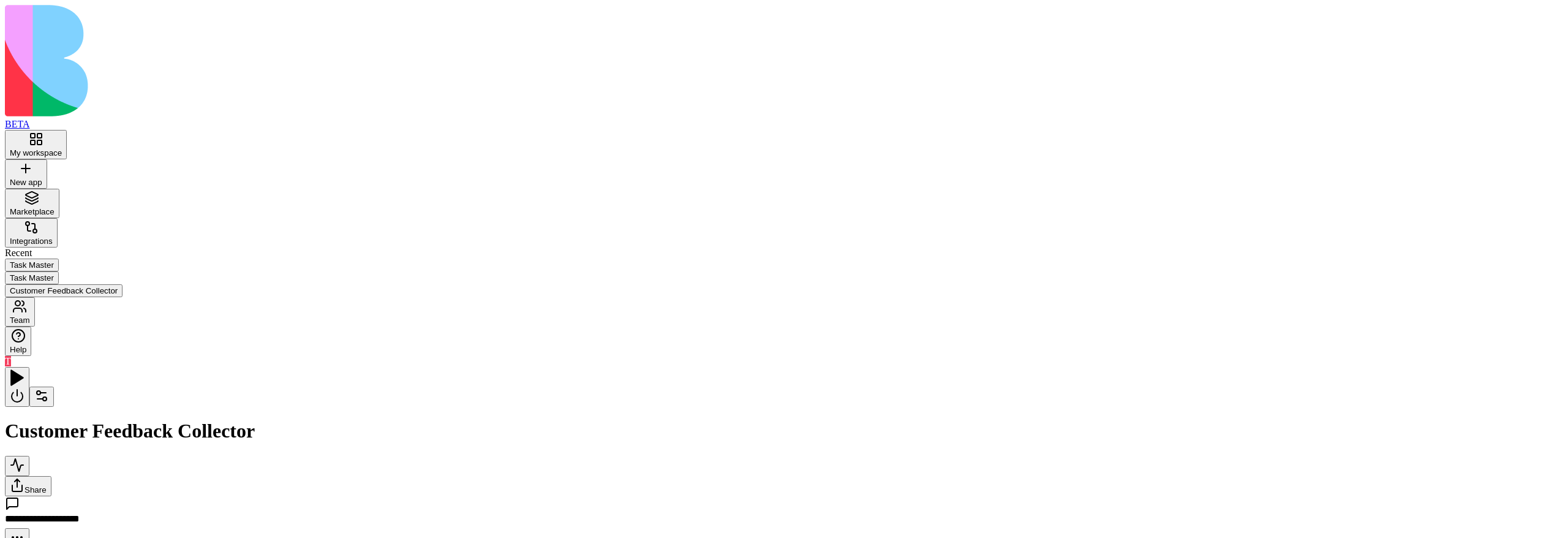 type 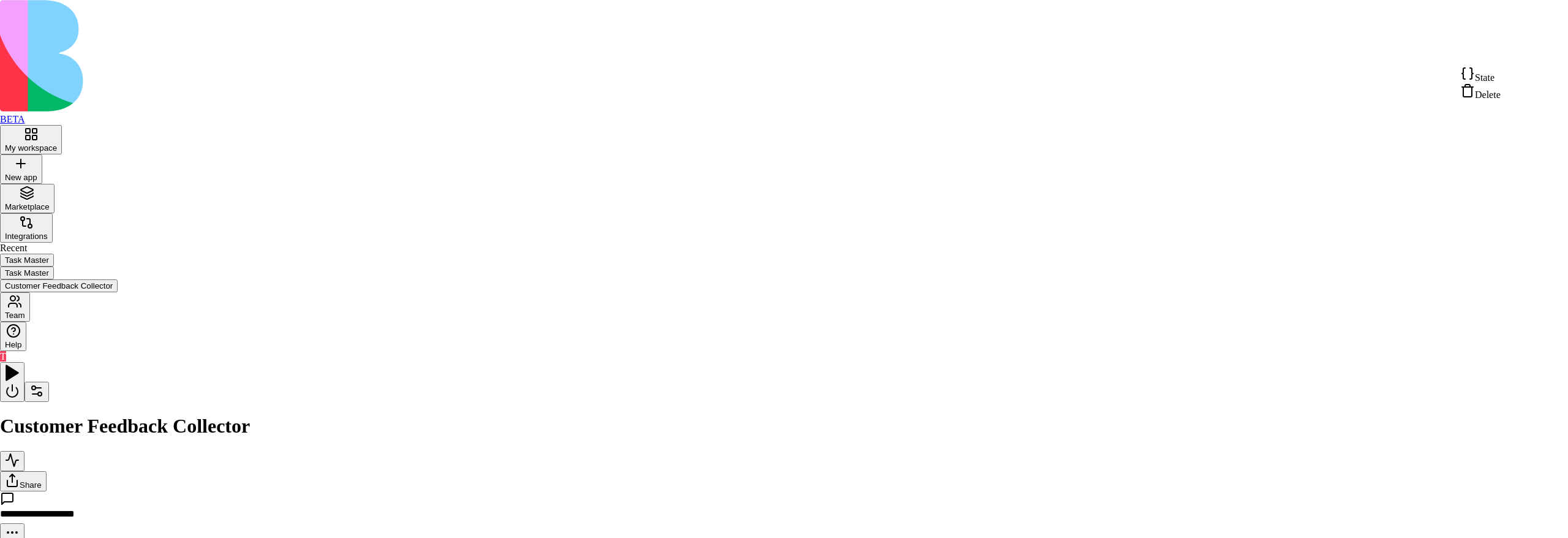 click on "State" at bounding box center (1480, 75) 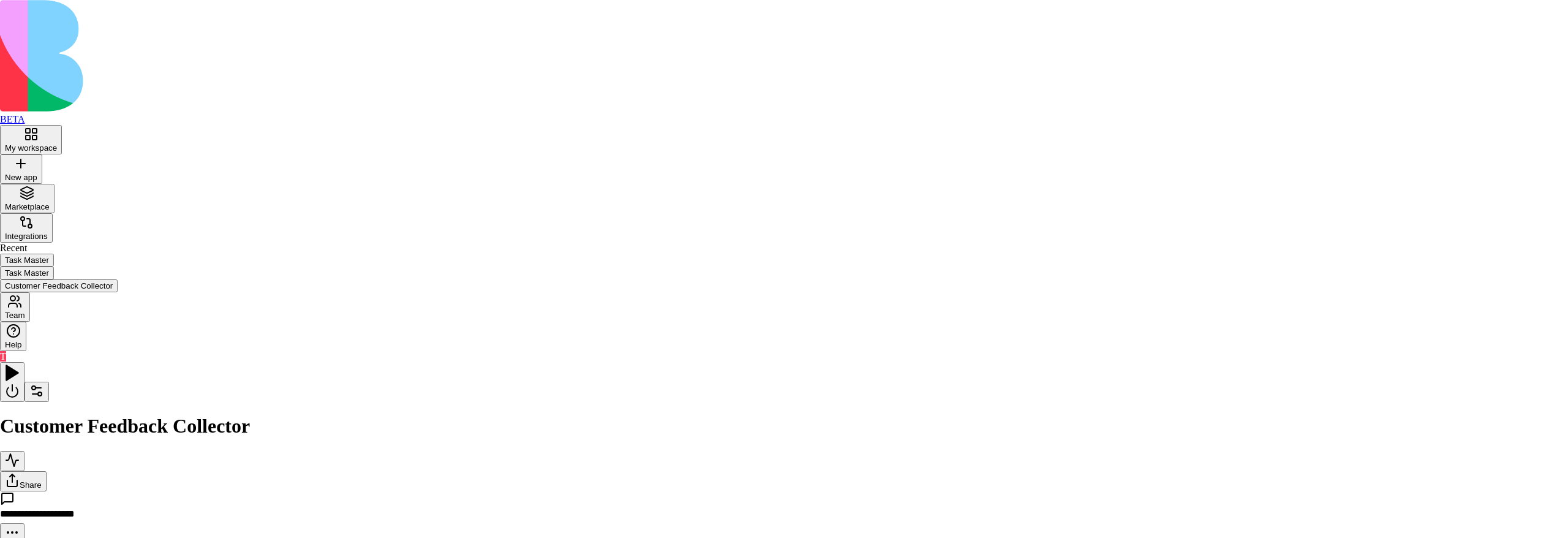 click on ""properties" :  {          "customerName1" :  {            "type" :  "string"          } ,          "email" :  {            "type" :  "string"          } ,          "phone" :  {            "type" :  "string"          } ,          "feedbackText" :  {            "type" :  "string"          } ,          "rating" :  {            "type" :  "number"          } ,          "category" :  {        "type" :  "object" ,      "inputSchema" :  {      "output" :  "687ceea36ec9e5b575e0060e" ,      "iconName" :  "message-square" ," at bounding box center (219, 1162) 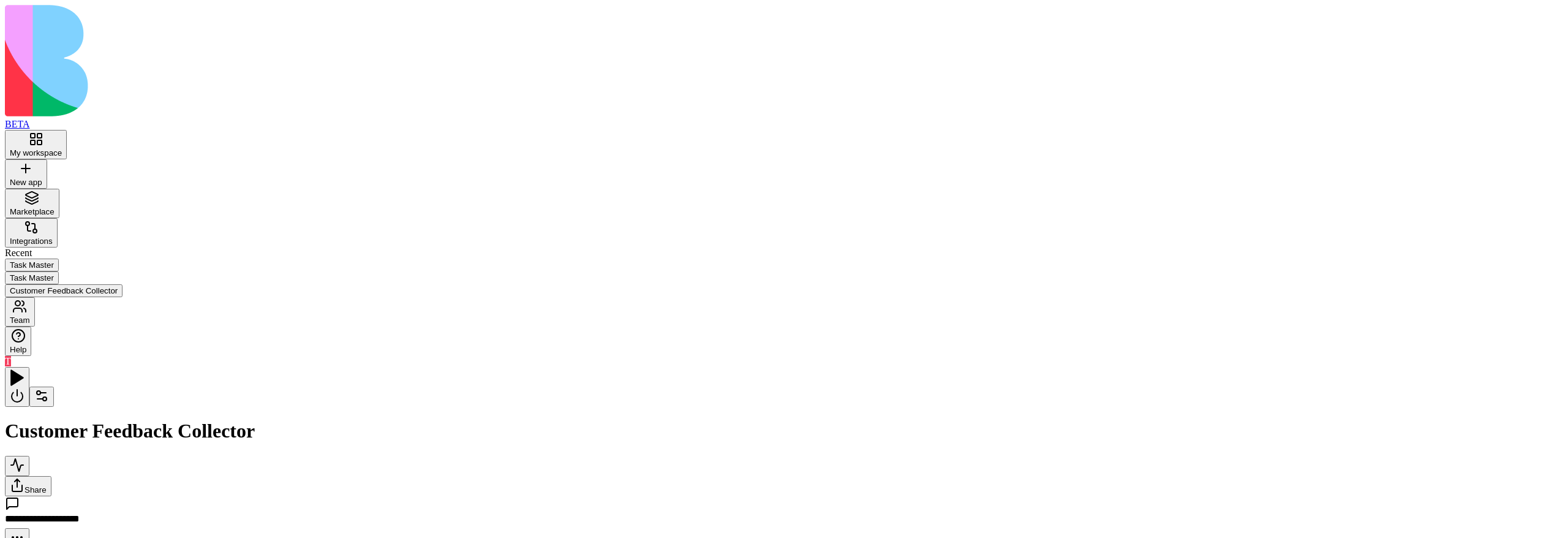 click on "Inputs" at bounding box center [2301, 604] 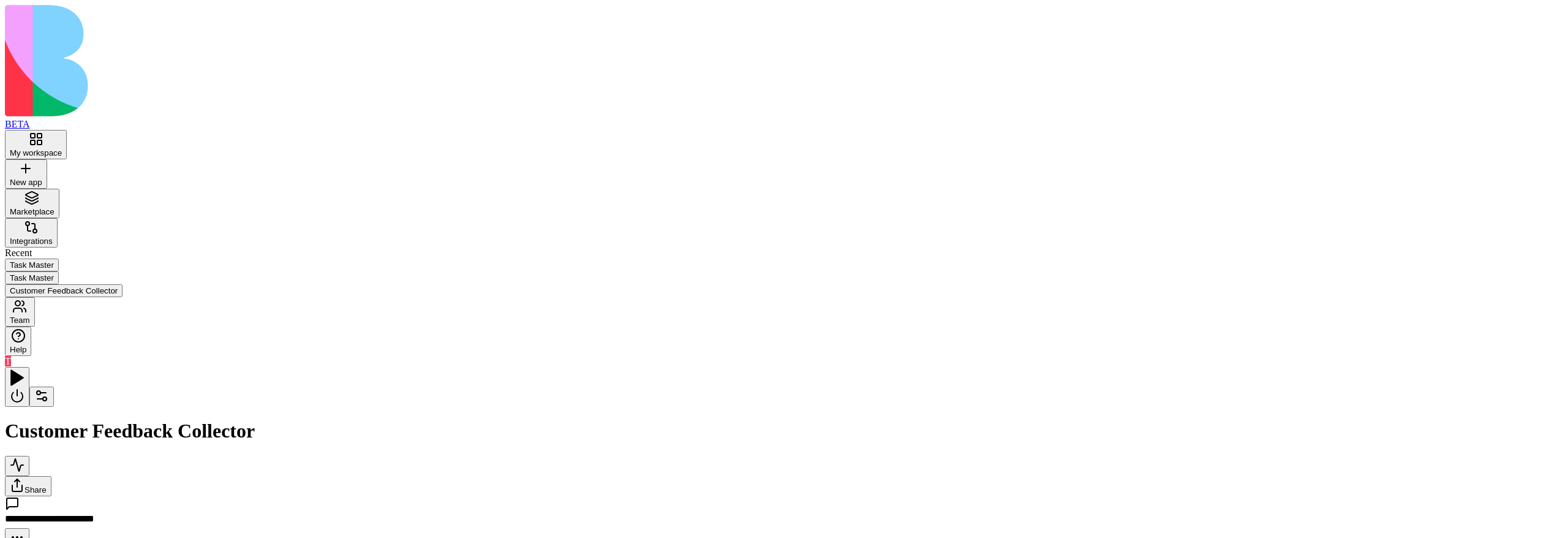 click on "The customer name" at bounding box center (784, 598) 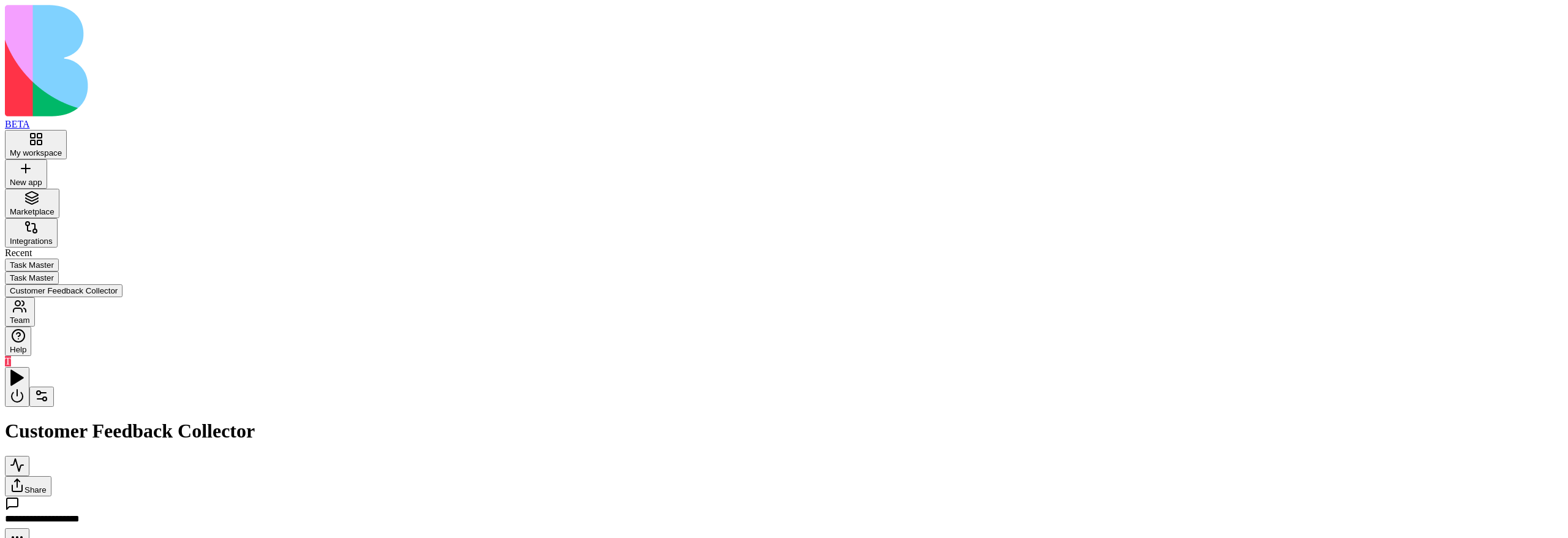 click on "**********" at bounding box center [784, 452] 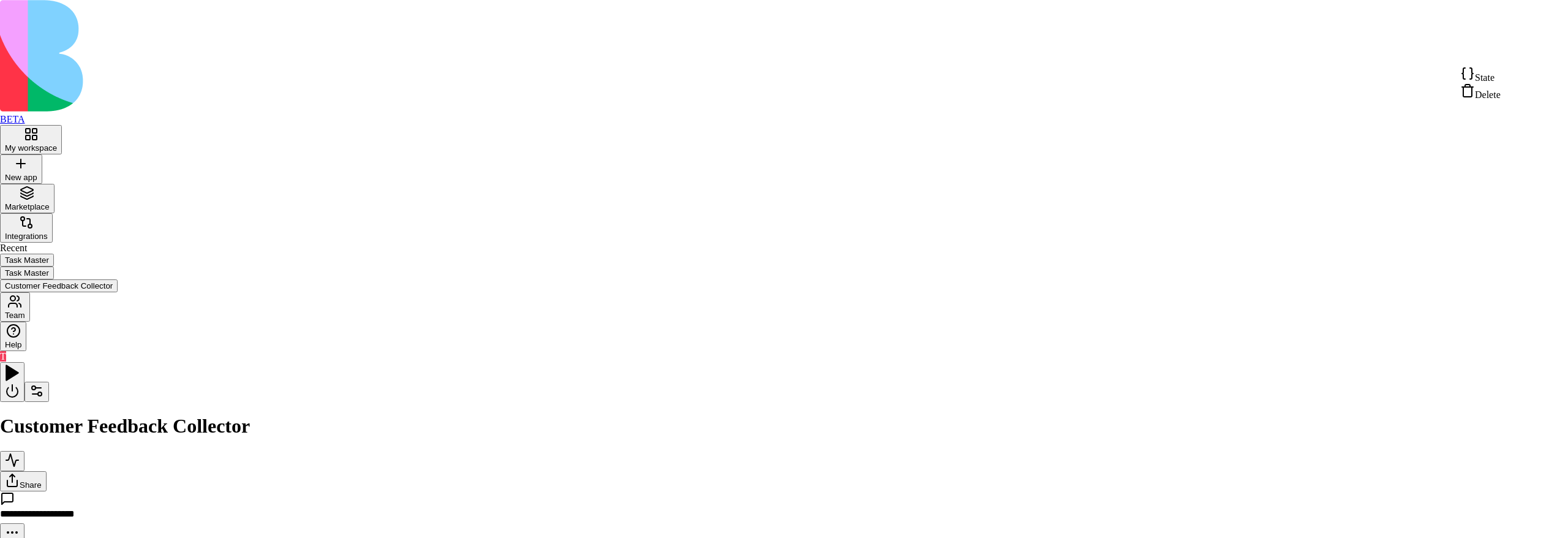 click on "State" at bounding box center (1480, 75) 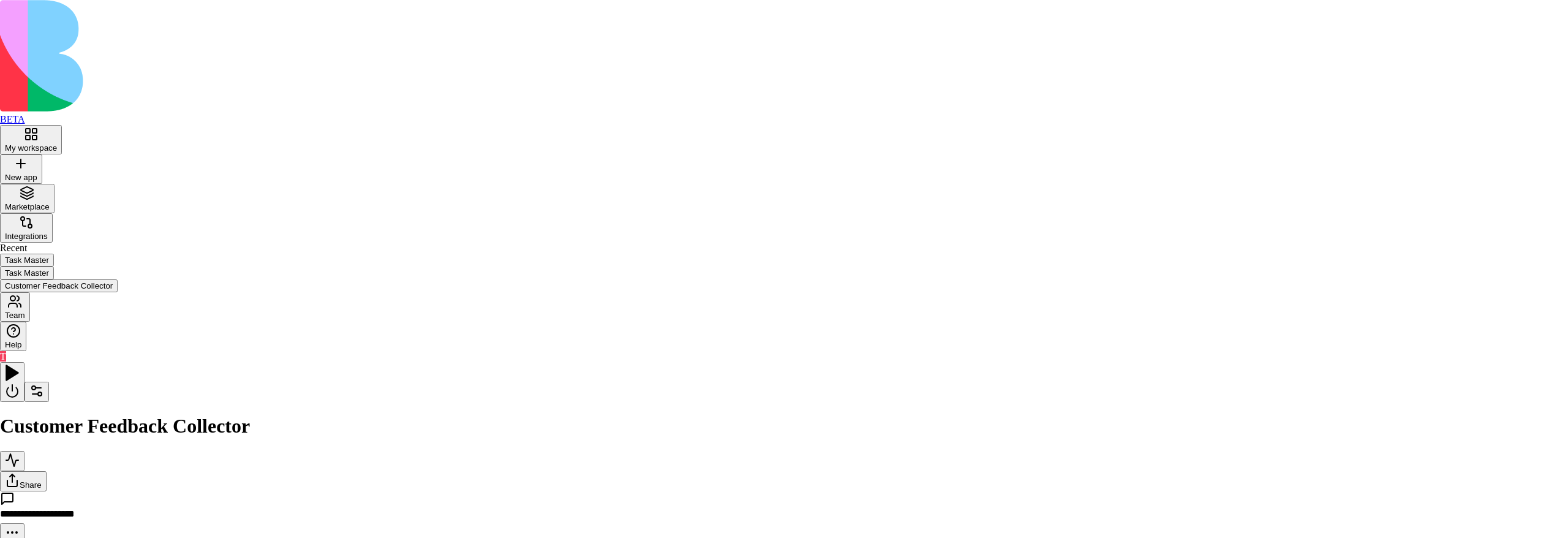 scroll, scrollTop: 99, scrollLeft: 195, axis: both 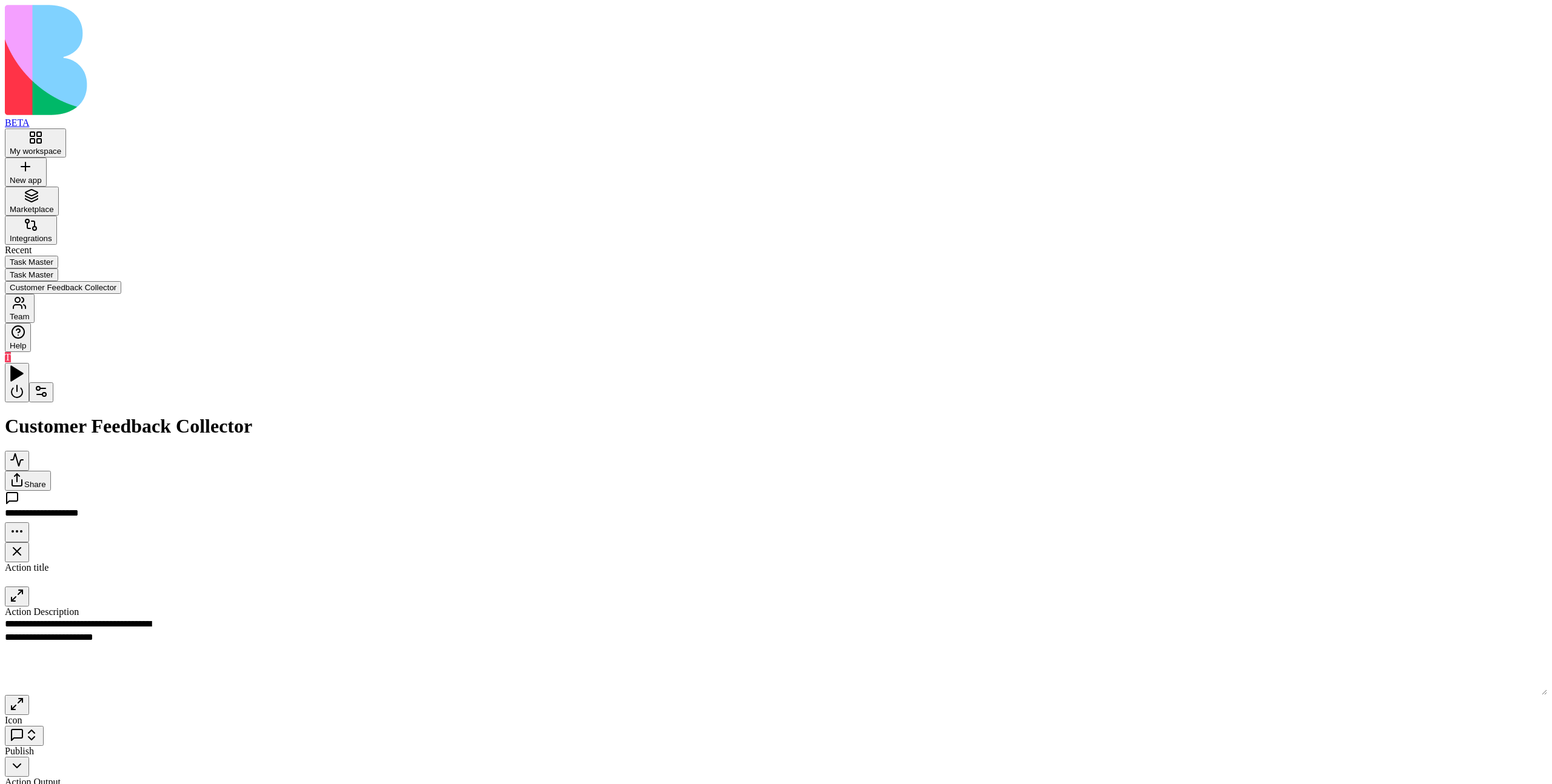 click on "AgentCall" at bounding box center [792, 667] 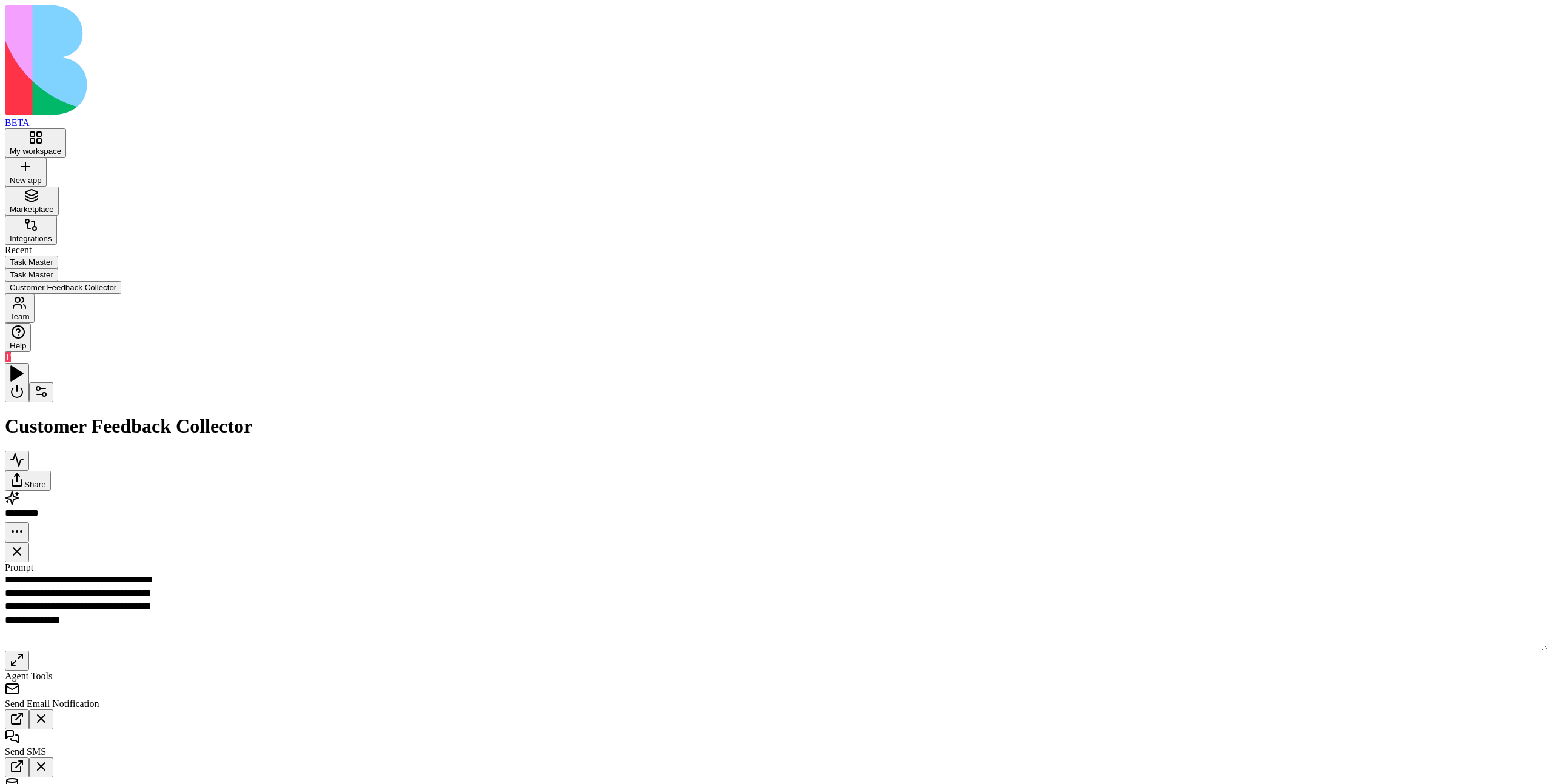 click on "Action SendThankYouMessages Send thank you email and SMS to customers who submitted feedback Add" at bounding box center (1065, 616) 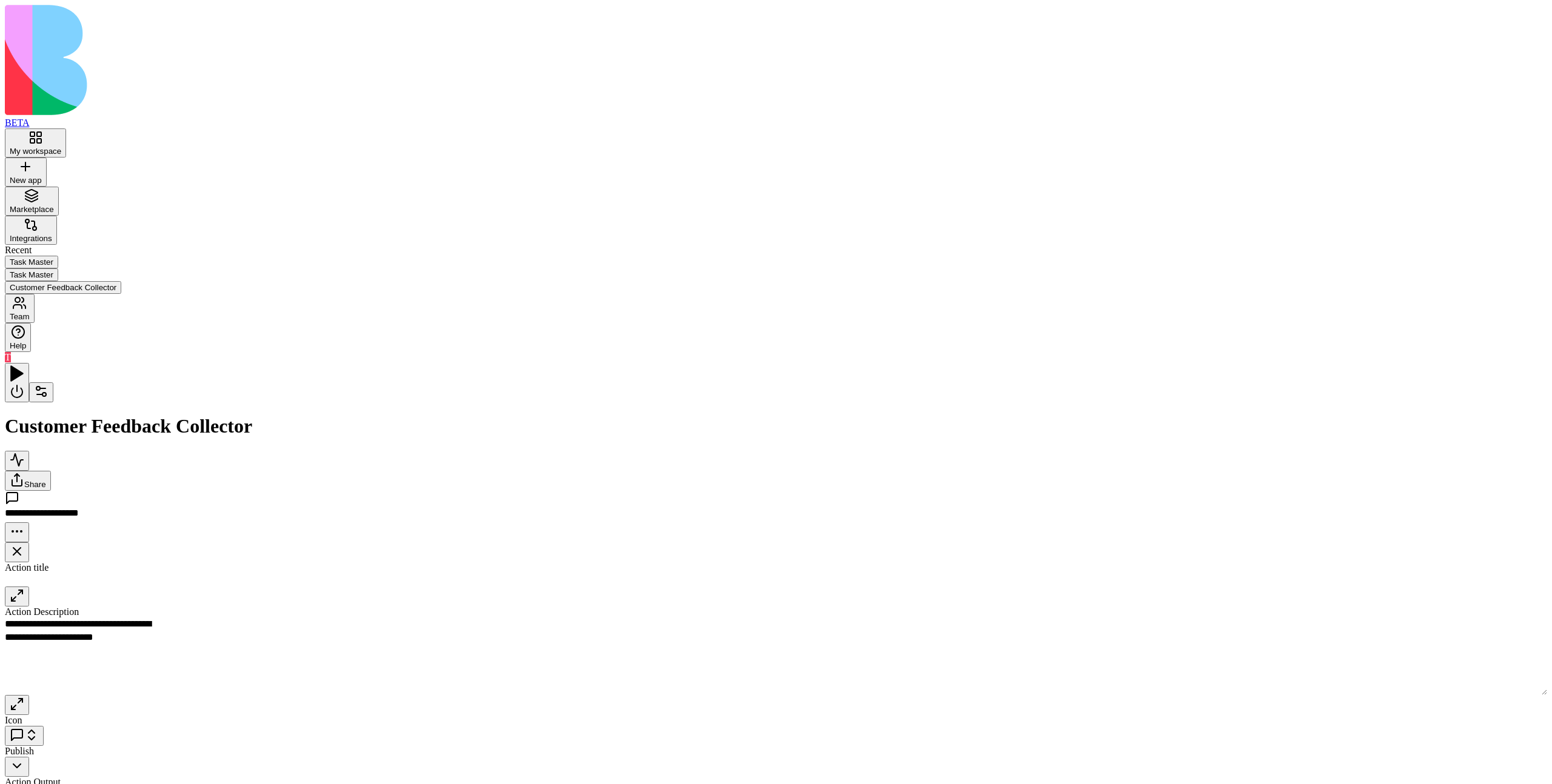 click on "AgentCall" at bounding box center [792, 667] 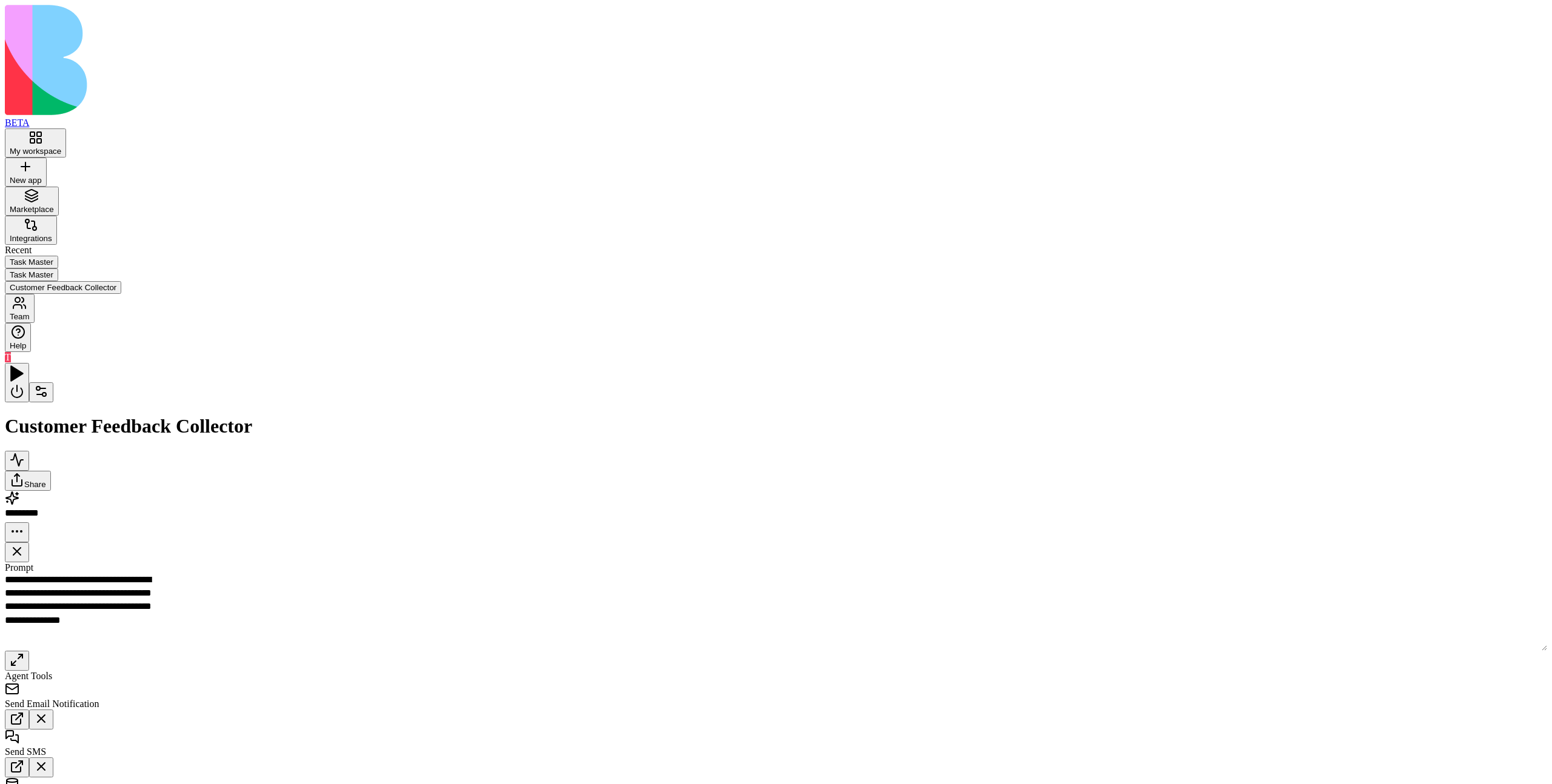 click on "Action SendThankYouMessages Send thank you email and SMS to customers who submitted feedback Add" at bounding box center (1065, 616) 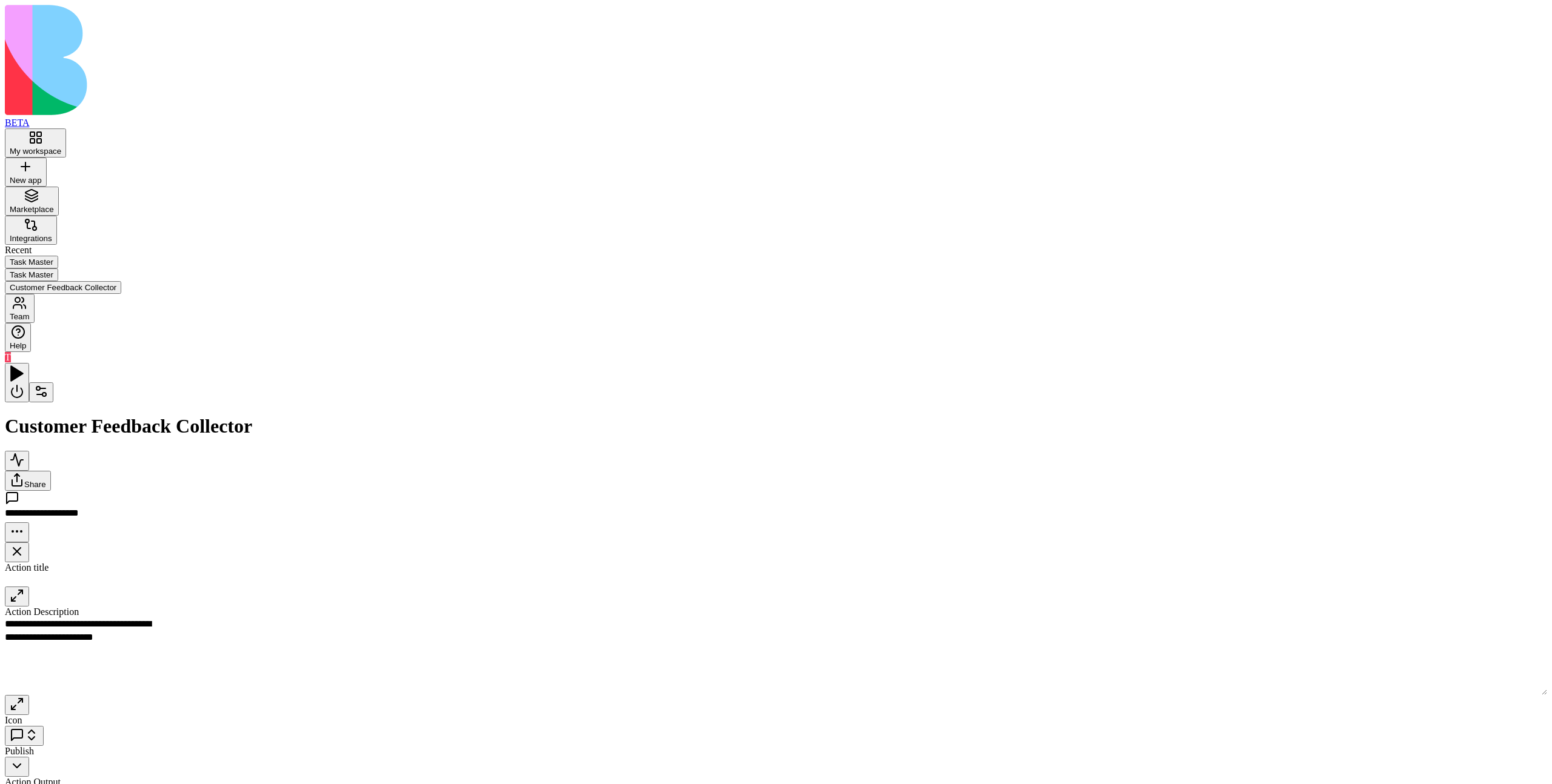 click on "AgentCall" at bounding box center (792, 667) 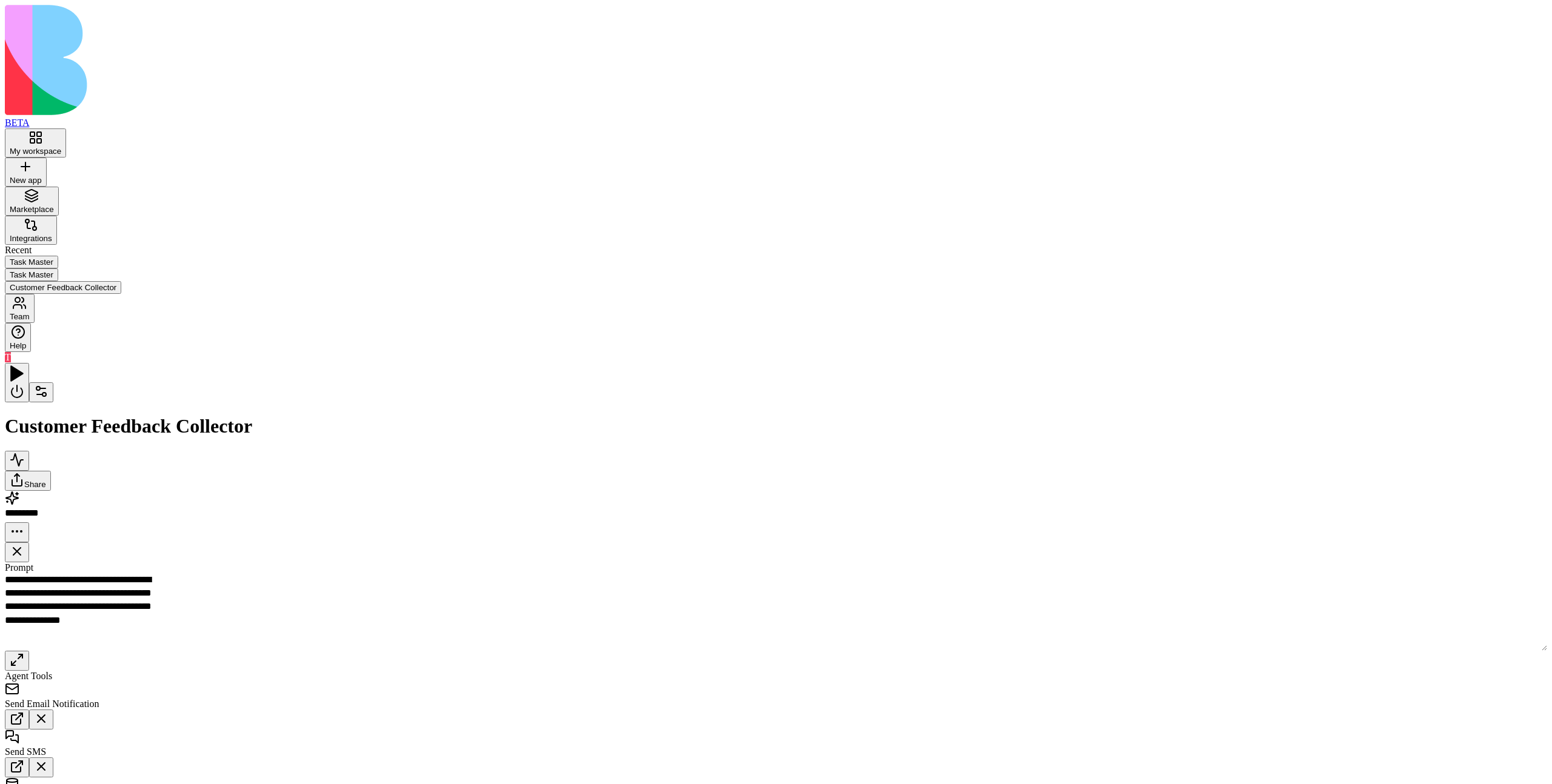 click on "Action SendThankYouMessages Send thank you email and SMS to customers who submitted feedback Add" at bounding box center [1065, 616] 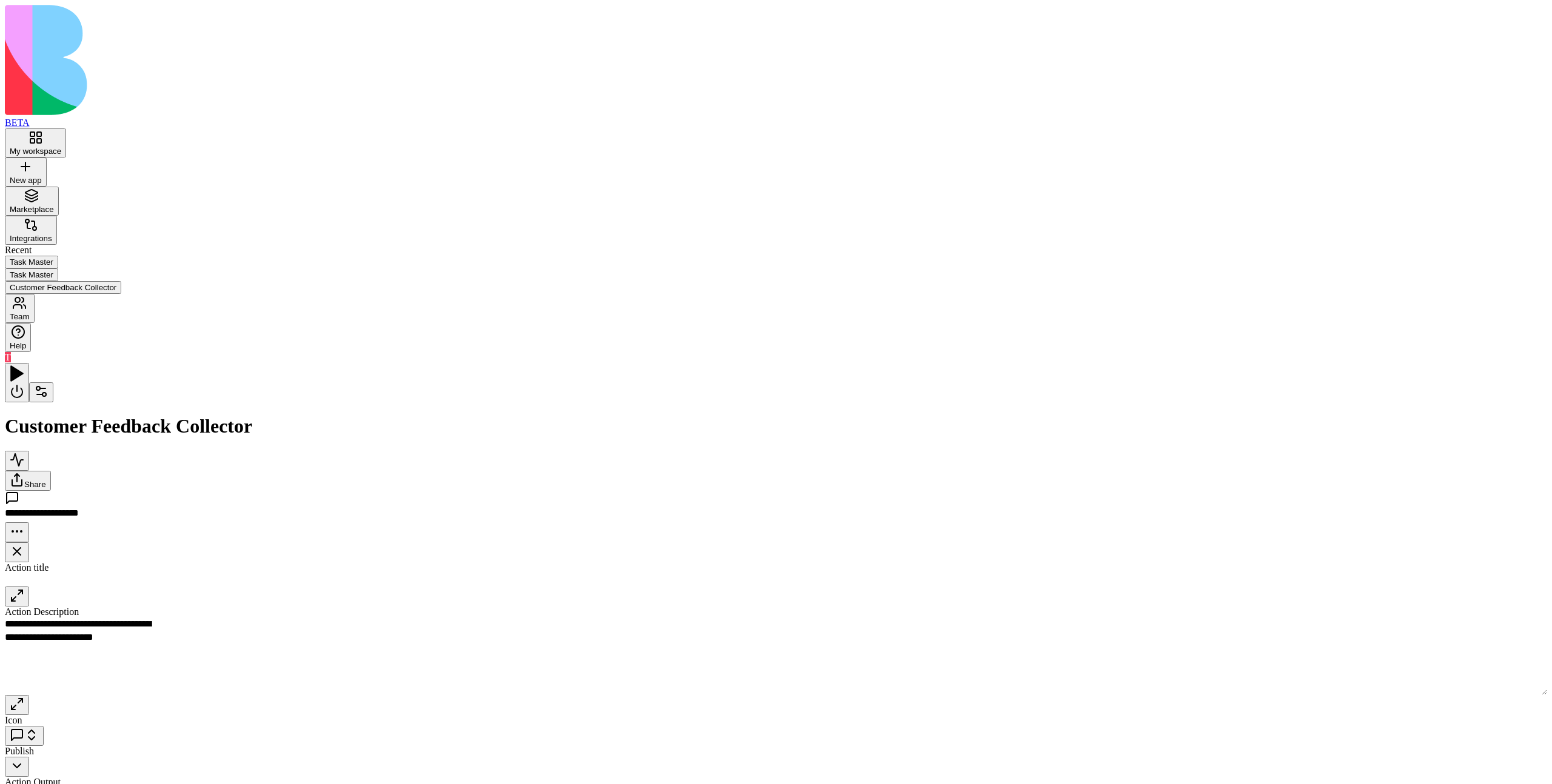 click on "AgentCall" at bounding box center [792, 667] 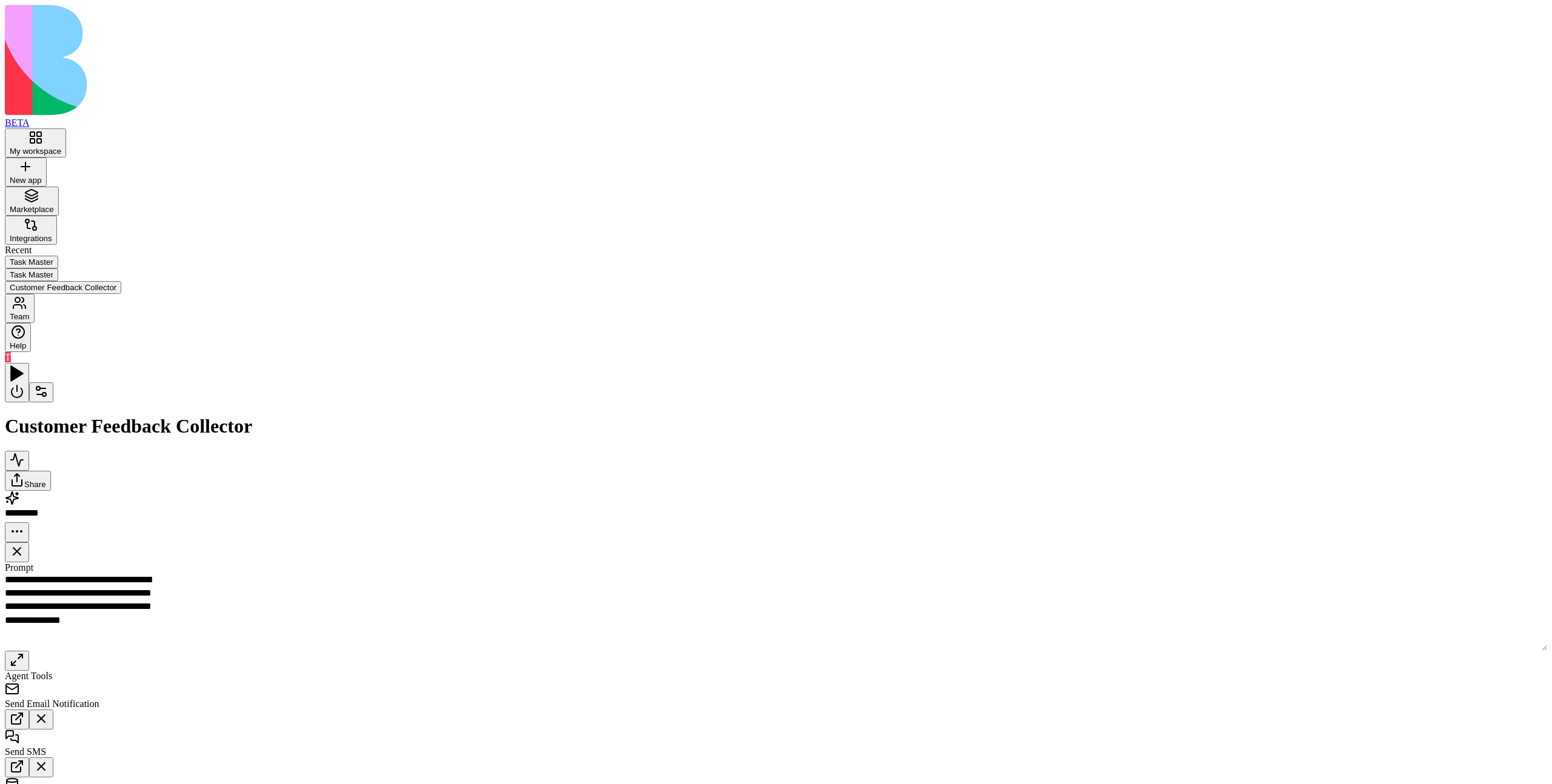click on "Action SendThankYouMessages Send thank you email and SMS to customers who submitted feedback Add" at bounding box center (1065, 616) 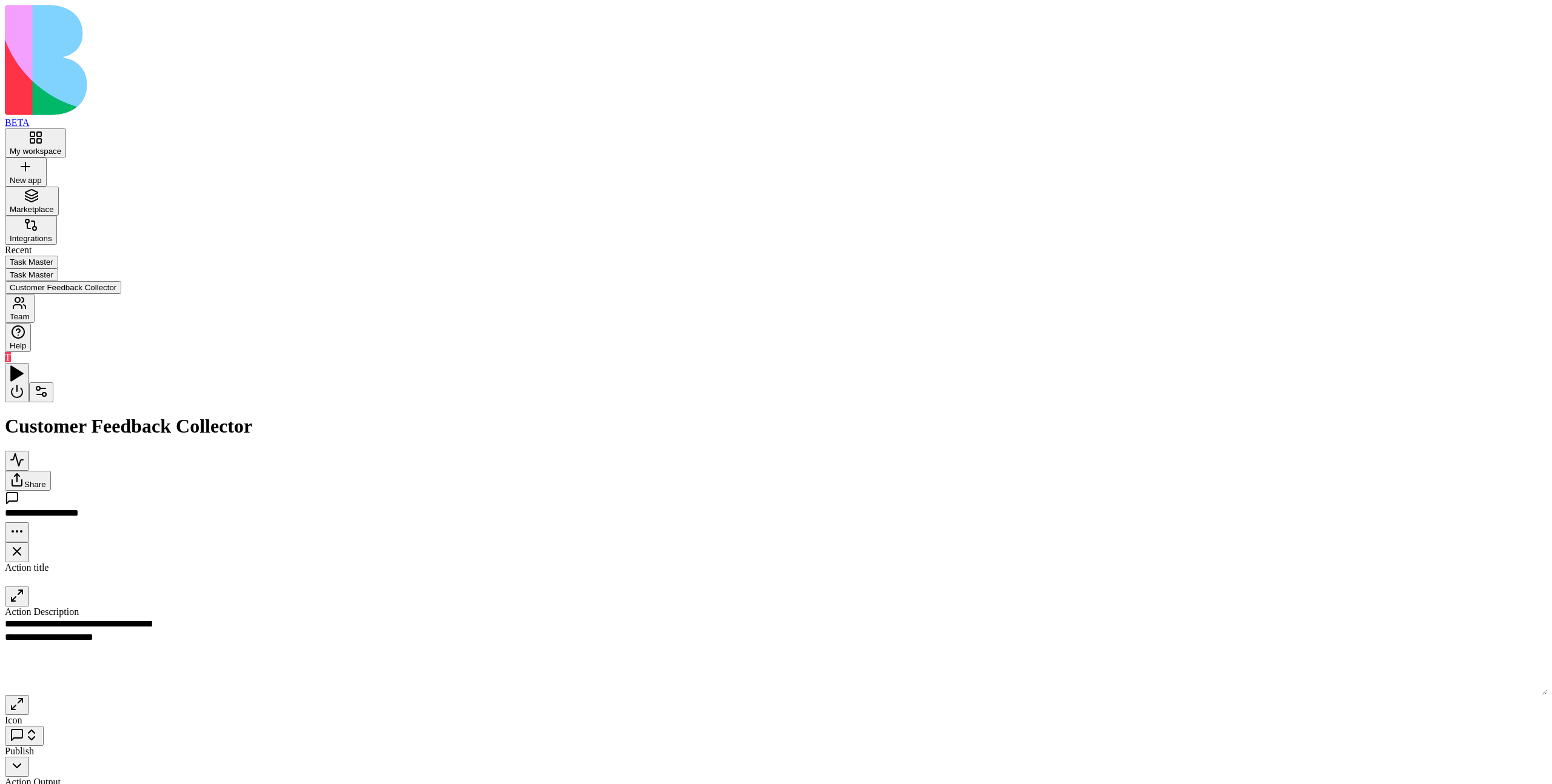 click on "AgentCall" at bounding box center (792, 667) 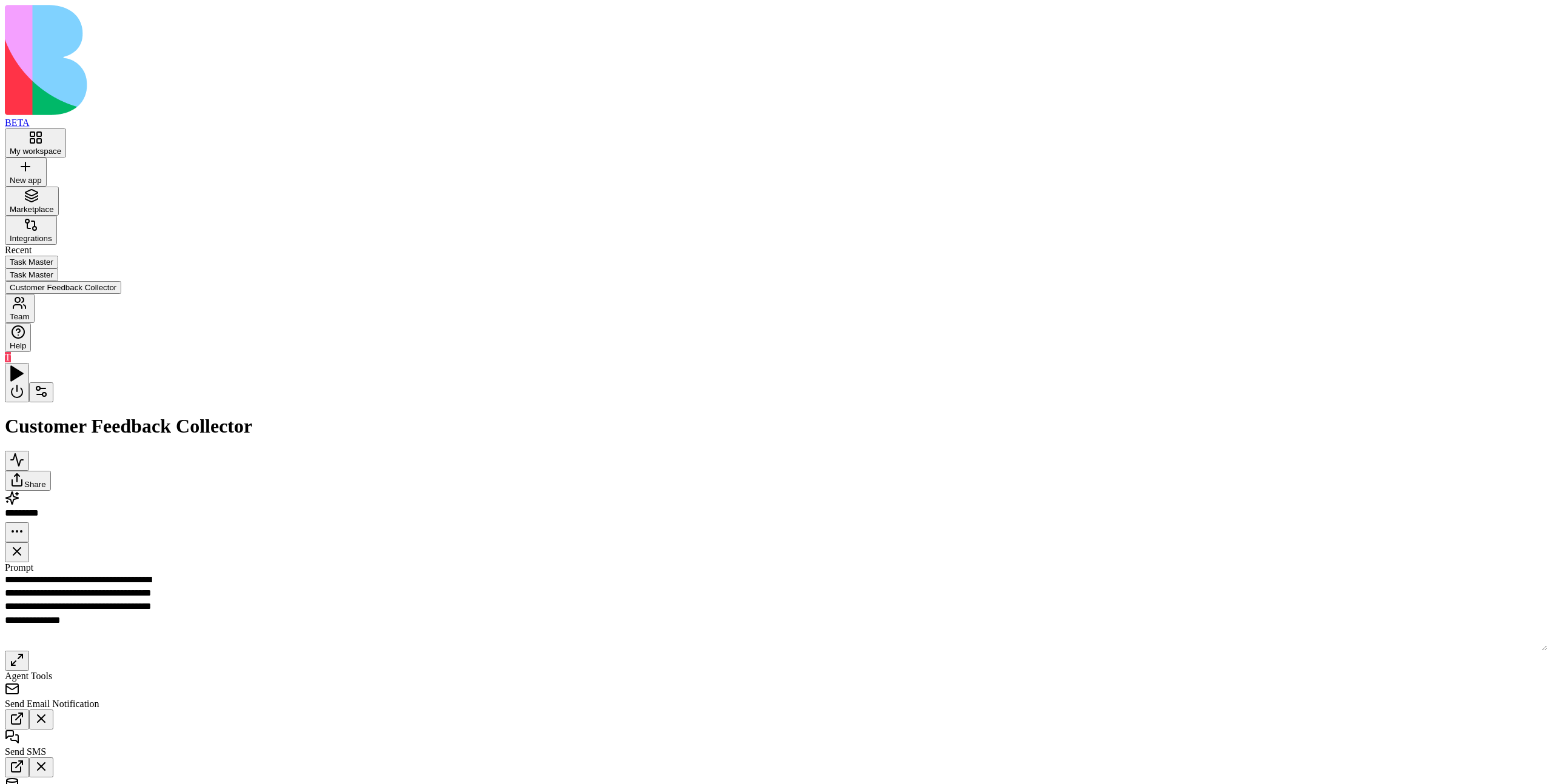click on "Send thank you email and SMS to customers who submitted feedback" at bounding box center (1065, 634) 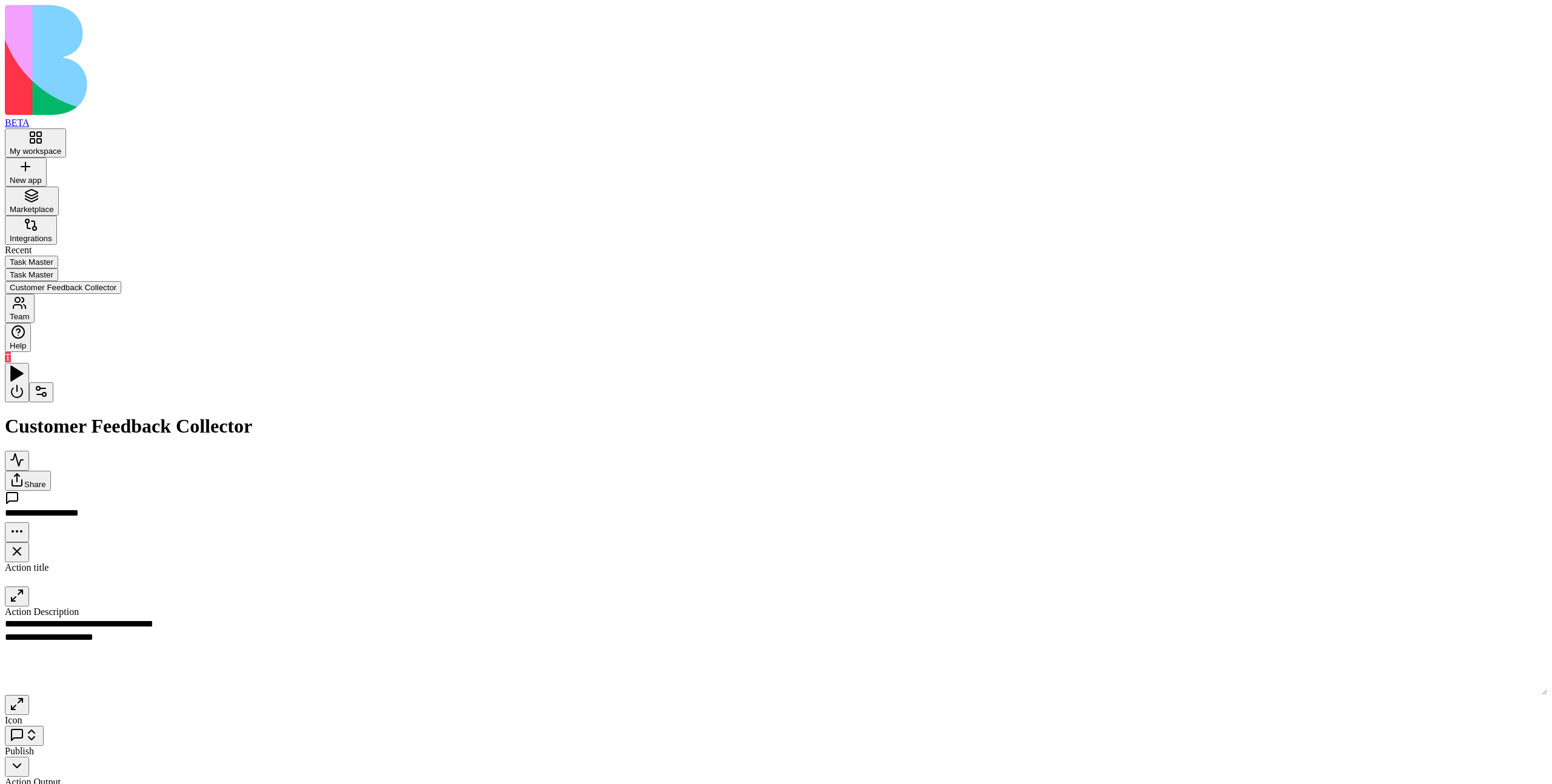 click on "**********" at bounding box center [776, 447] 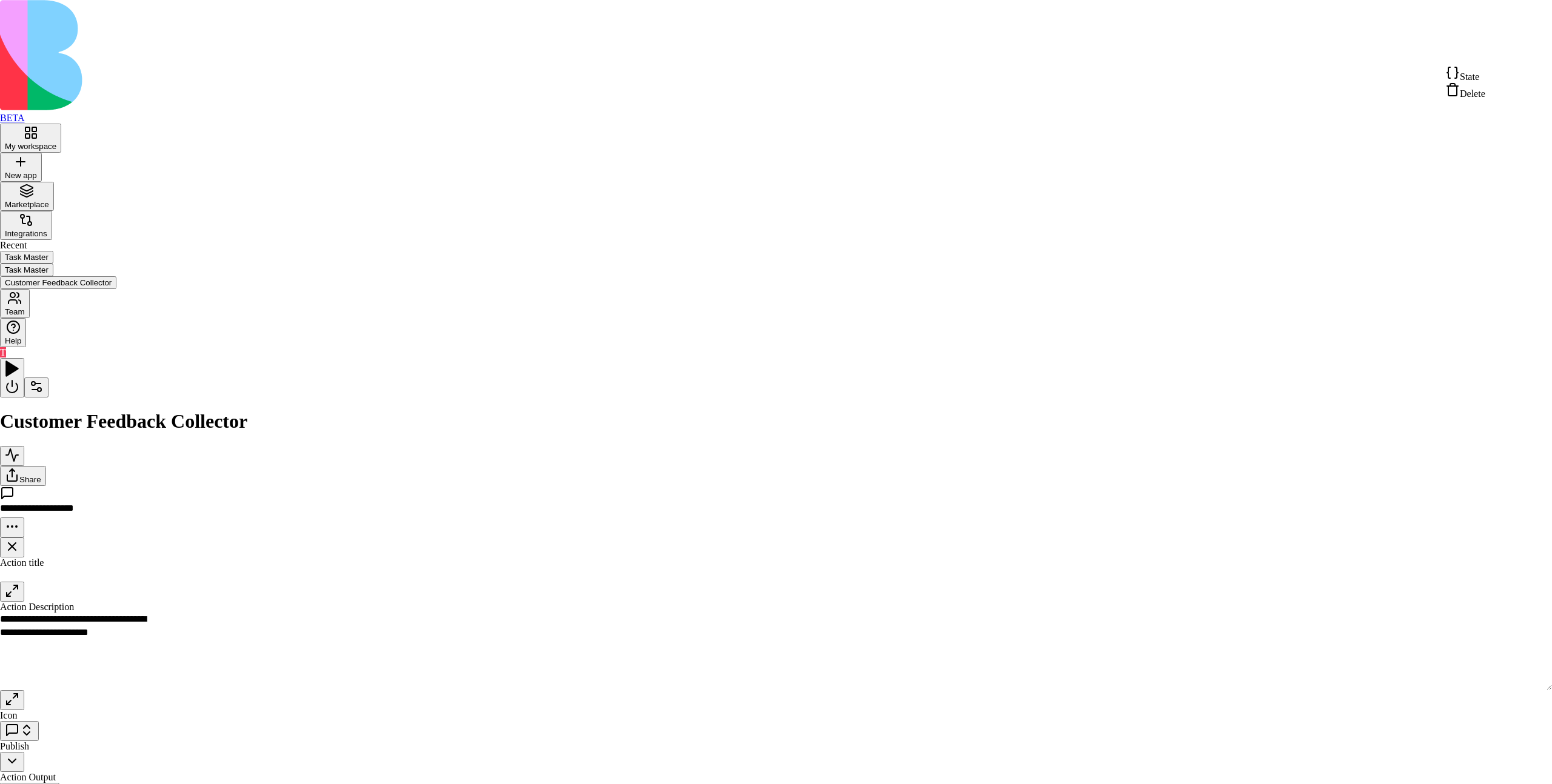 click on "State" at bounding box center [1465, 74] 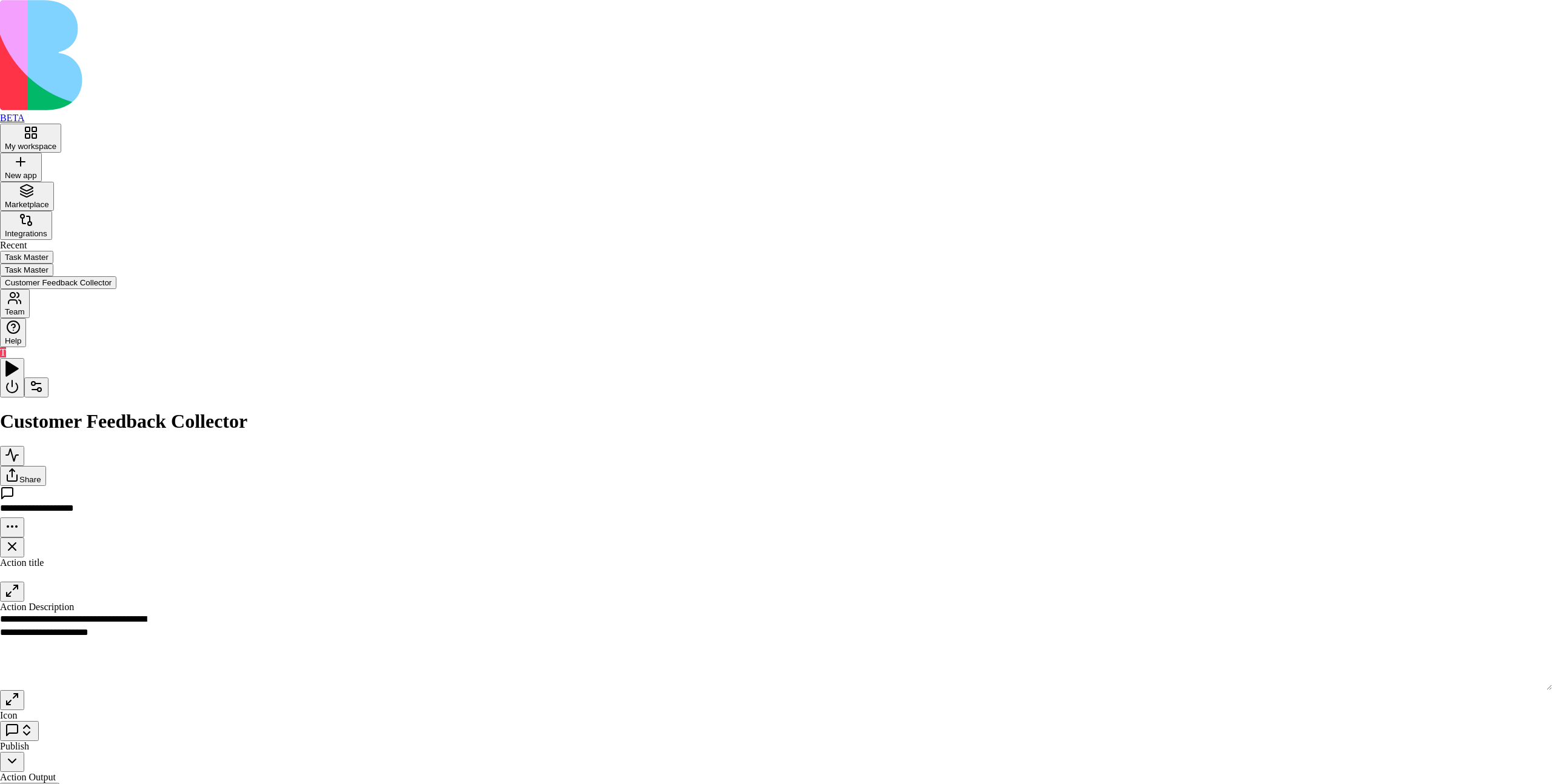 click on "} ,    "data" :  {      "description" :  "Send thank you email and SMS to customers who sub mitted feedback" ,      "iconName" :  "message-square" ,      "output" :  "687ceea36ec9e5b575e0060e" ,      "inputSchema" :  {        "type" :  "object" ,        "properties" :  {          "customerName" :  {            "type" :  "string"          } ,          "email" :  {            "type" :  "string"          } ,          "phone" :  {            "type" :  "string"          } ,          "feedbackText" :  {            "type" :  "string"          } ,          "rating" :  {" at bounding box center (216, 1183) 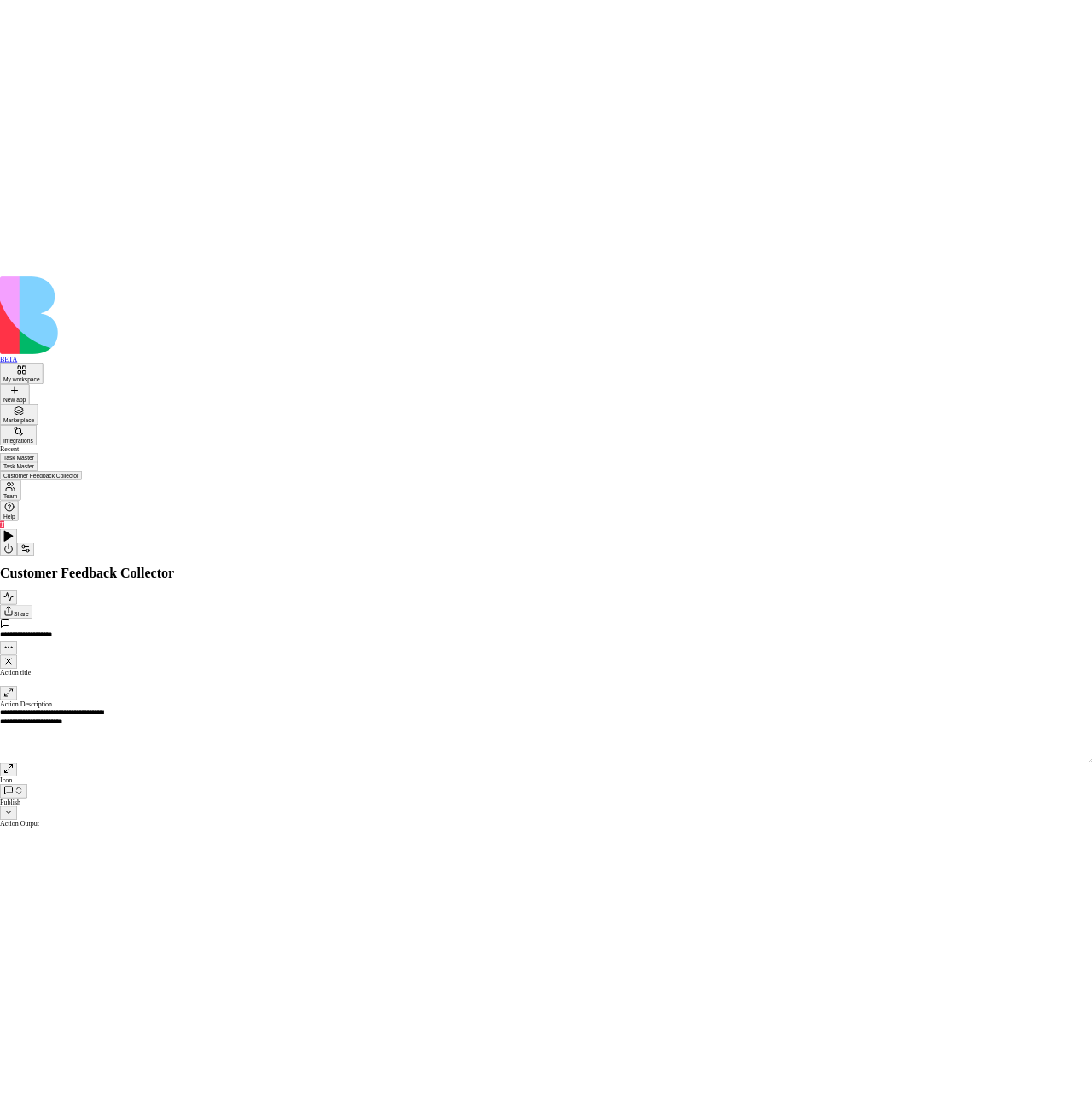 scroll, scrollTop: 107, scrollLeft: 61, axis: both 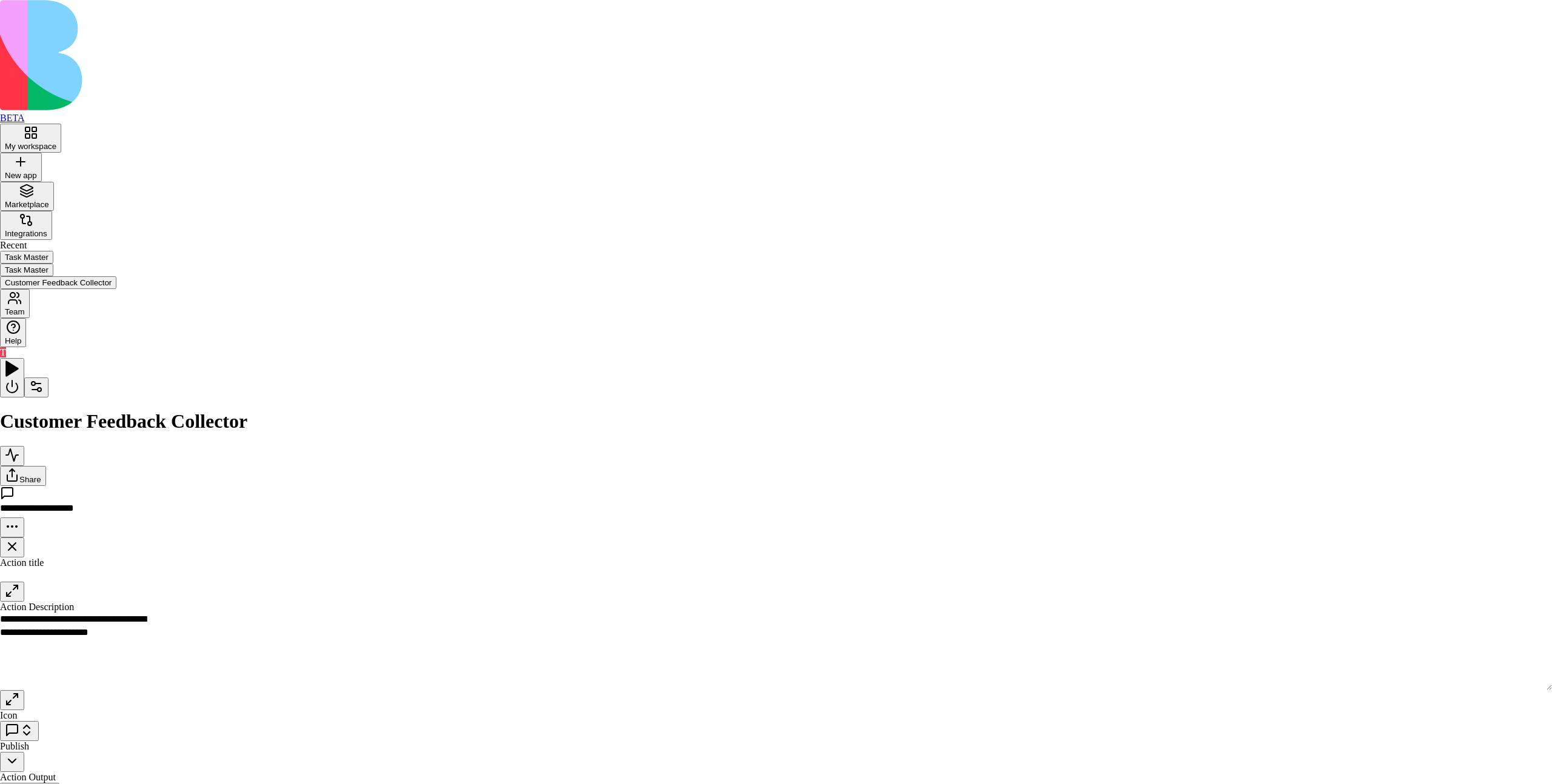 drag, startPoint x: 635, startPoint y: 340, endPoint x: 690, endPoint y: 428, distance: 103.77379 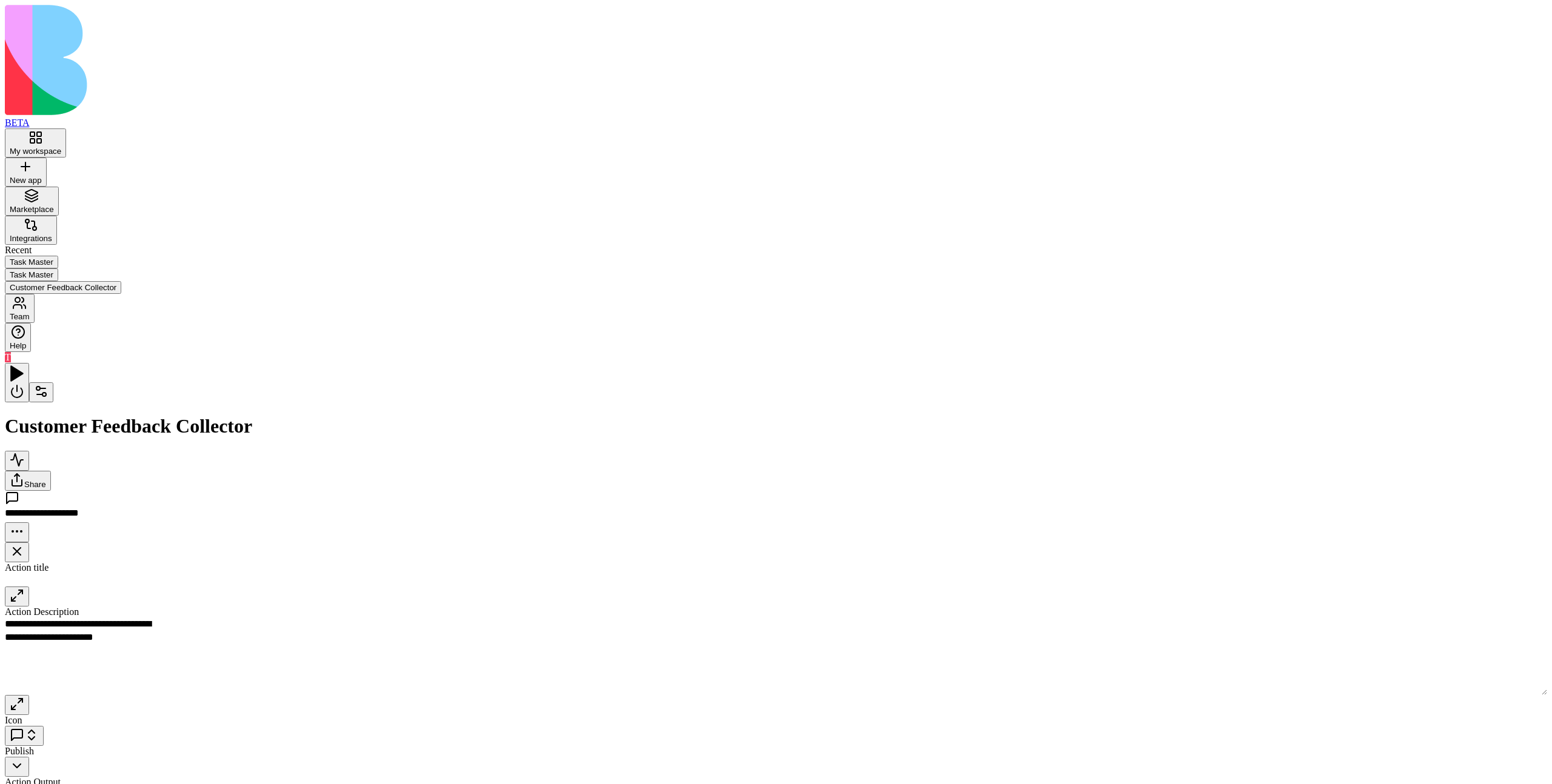 click on "Inputs" at bounding box center [2277, 597] 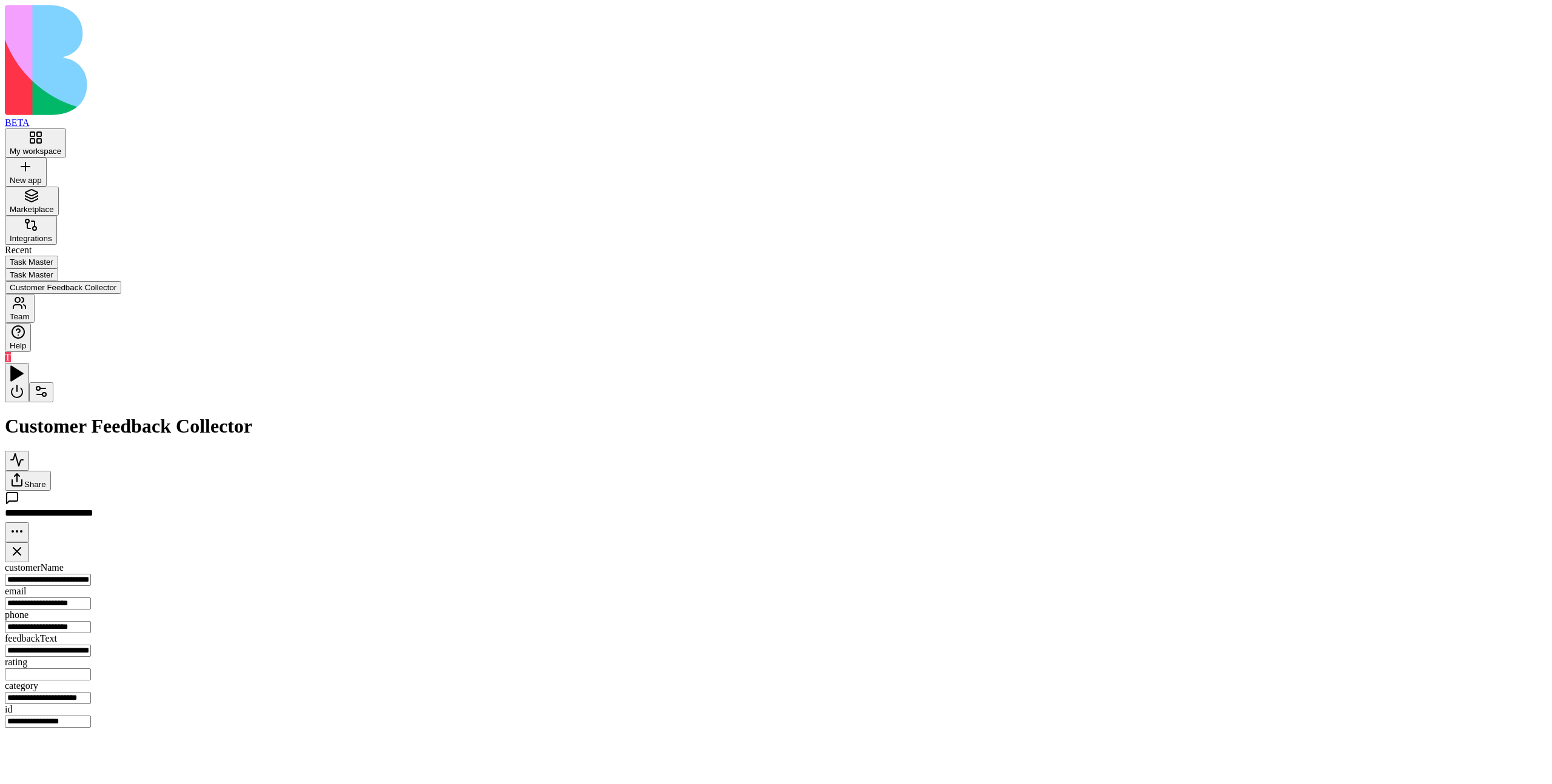 click on "AgentCall" at bounding box center [792, 667] 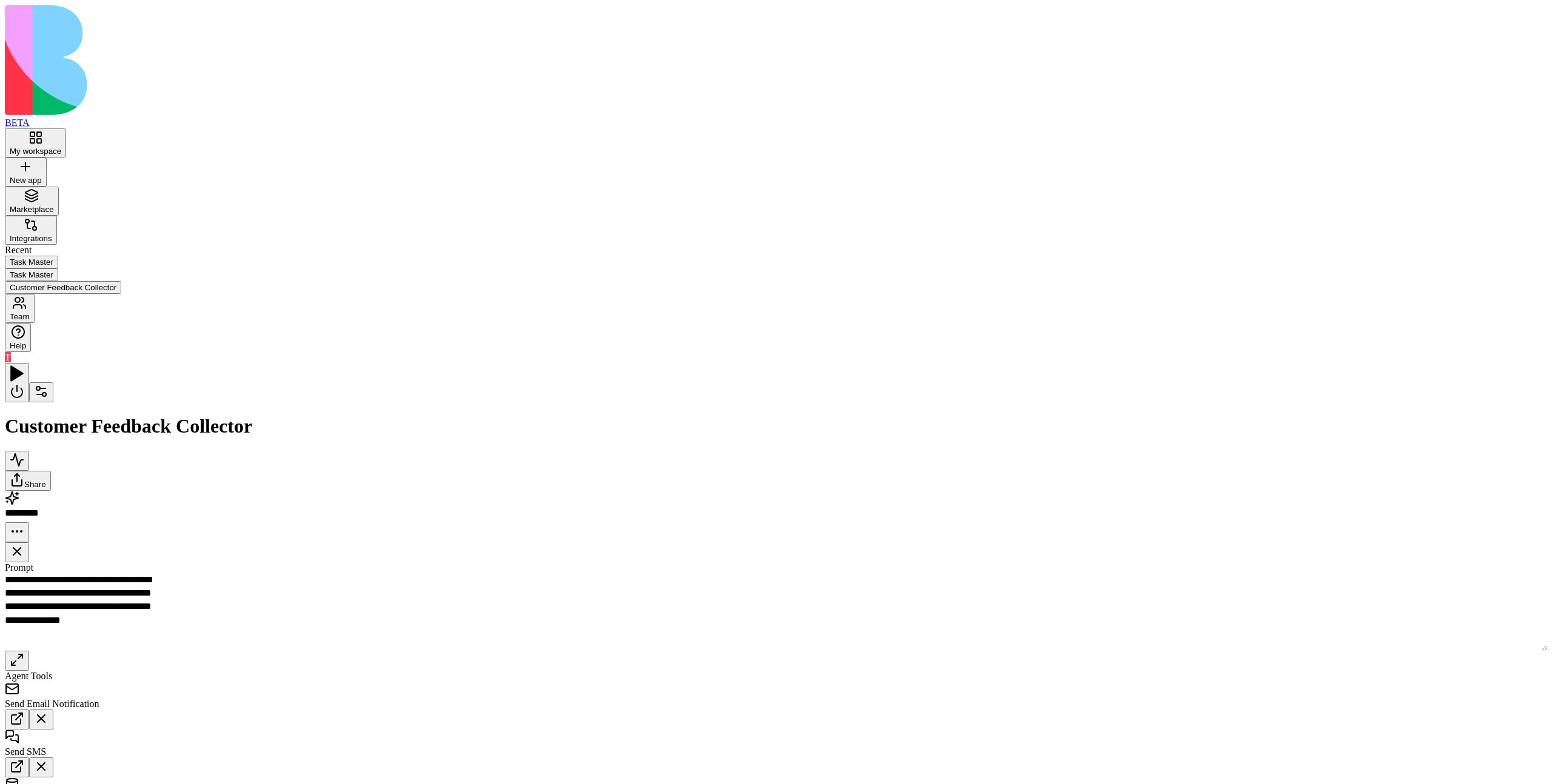 click on "Inputs" at bounding box center [2277, 597] 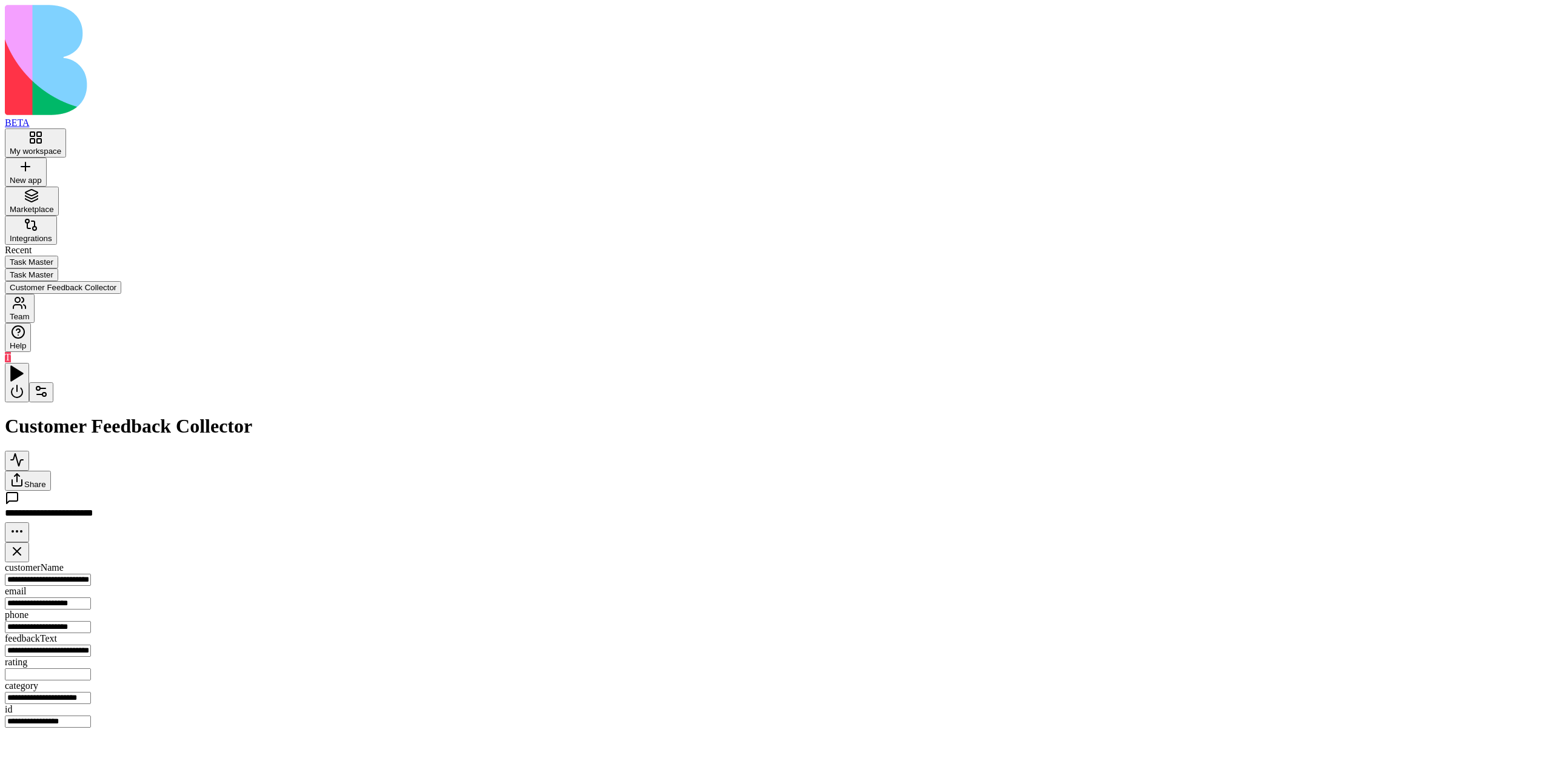 click on "Send thank you email and SMS to customers who submitted feedback" at bounding box center [1065, 634] 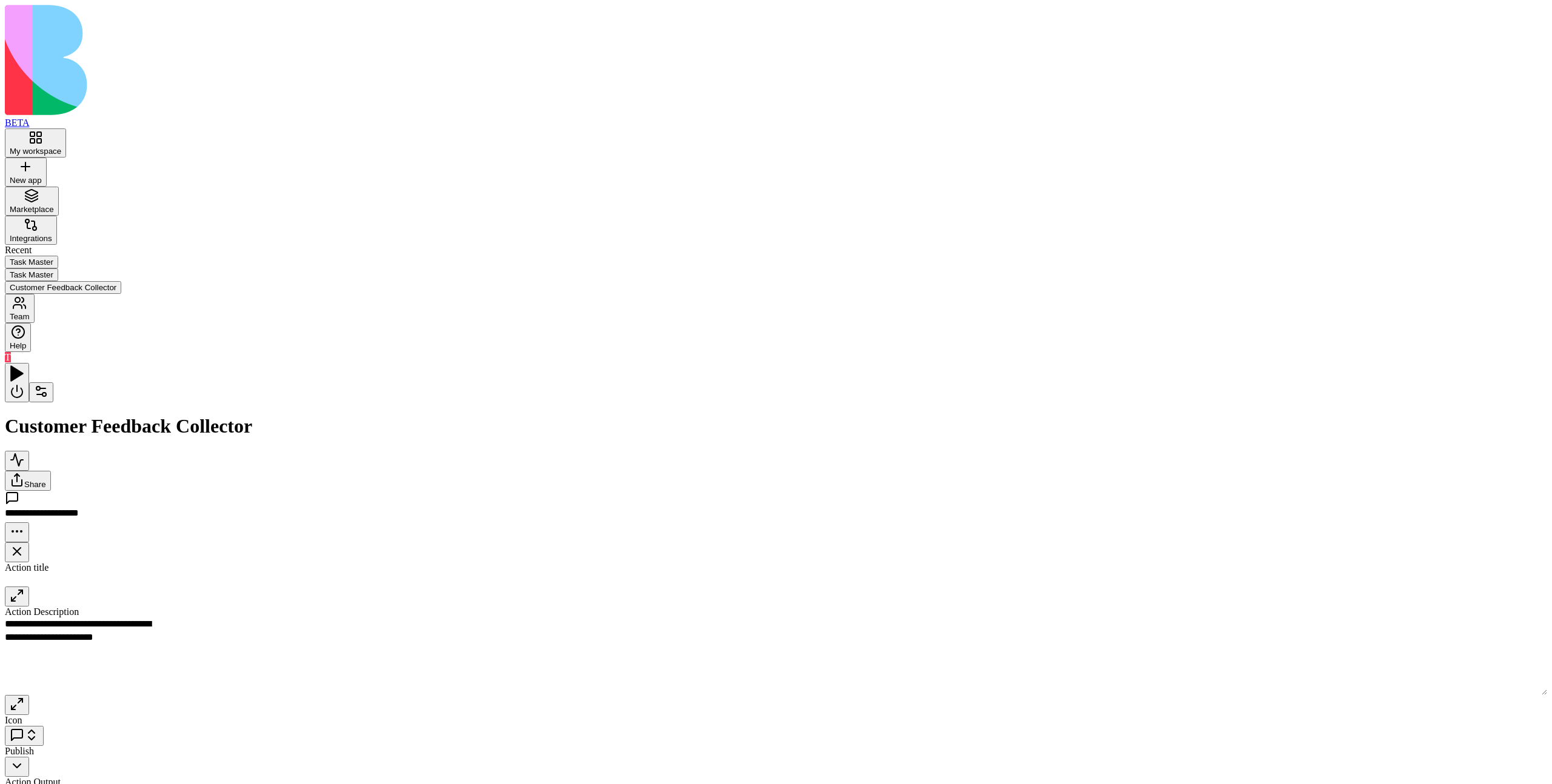 click on "Inputs" at bounding box center [2277, 597] 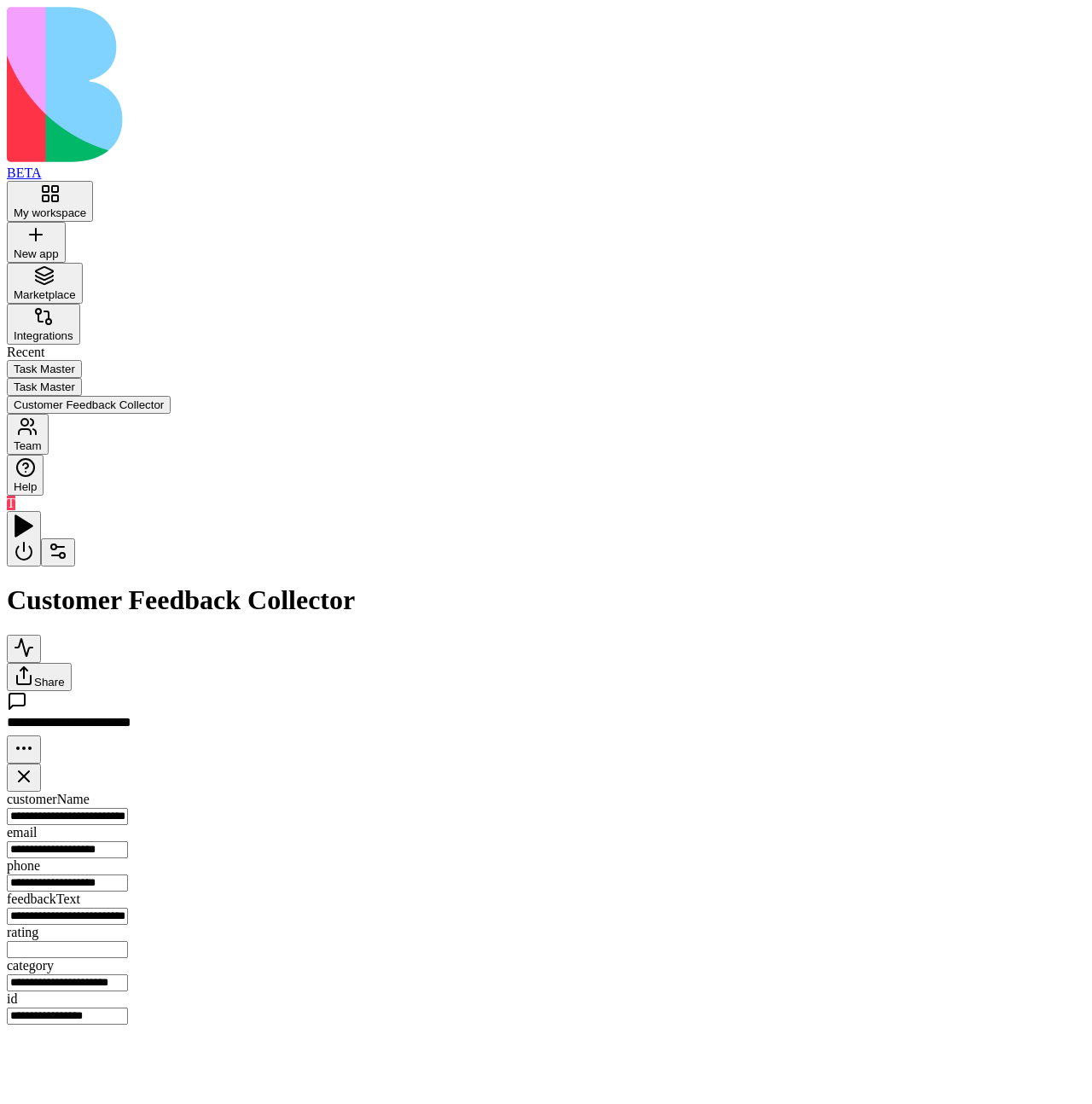 click on "SendThankYouMessages" at bounding box center (990, 865) 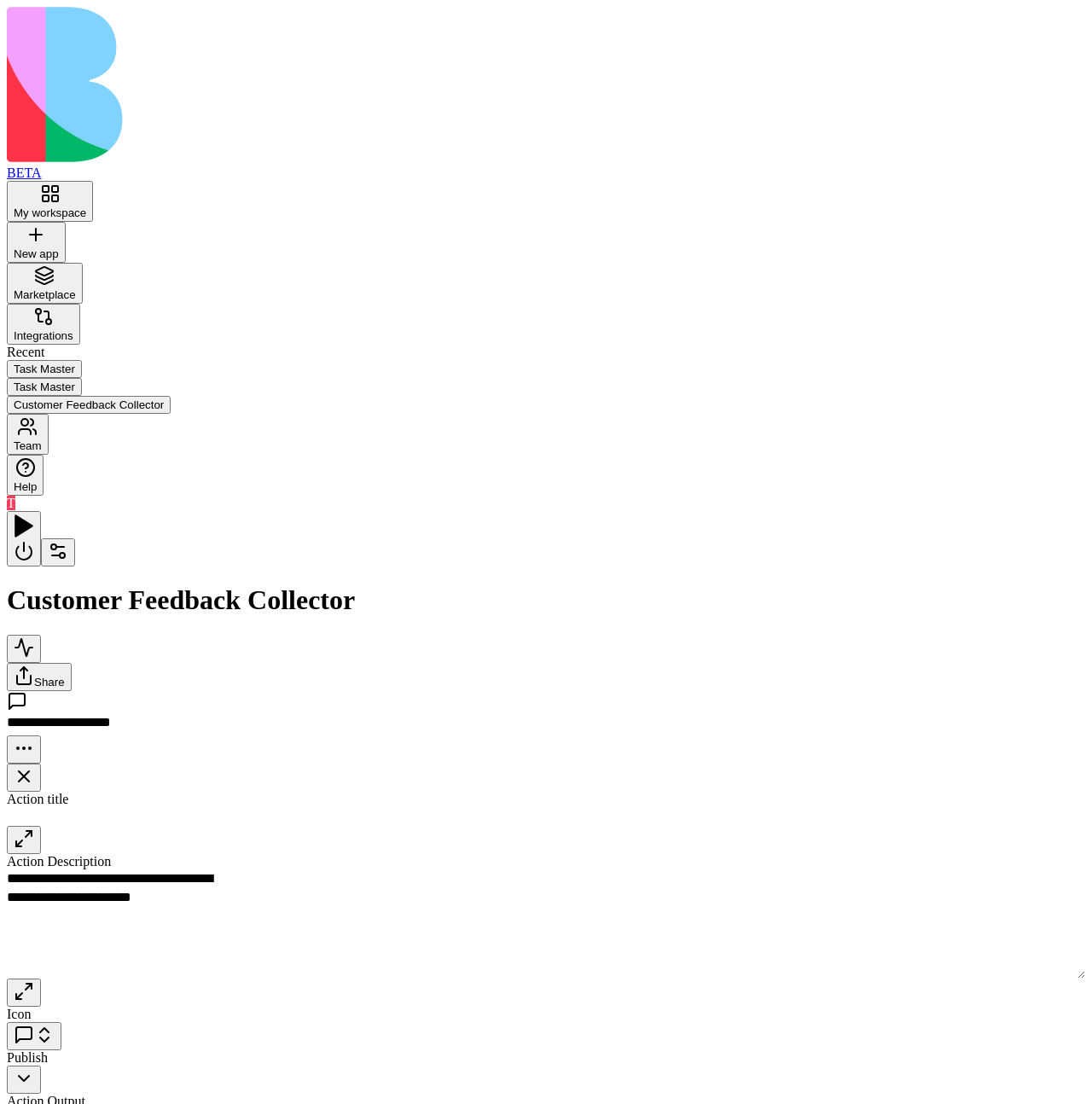 click on "Inputs" at bounding box center [1385, 843] 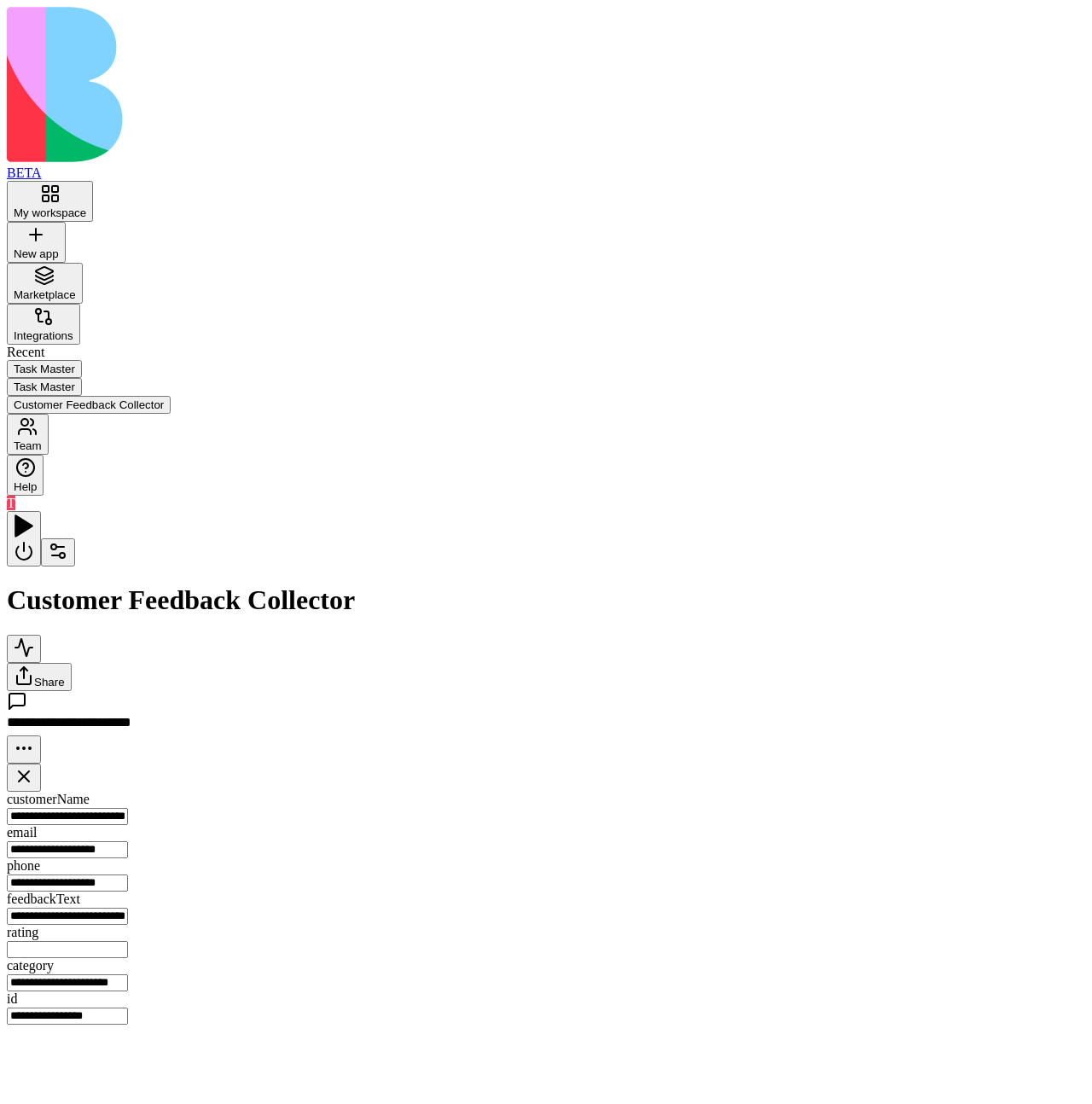 click on "Trigger Process New FeedbackTrigger" at bounding box center (-204, 805) 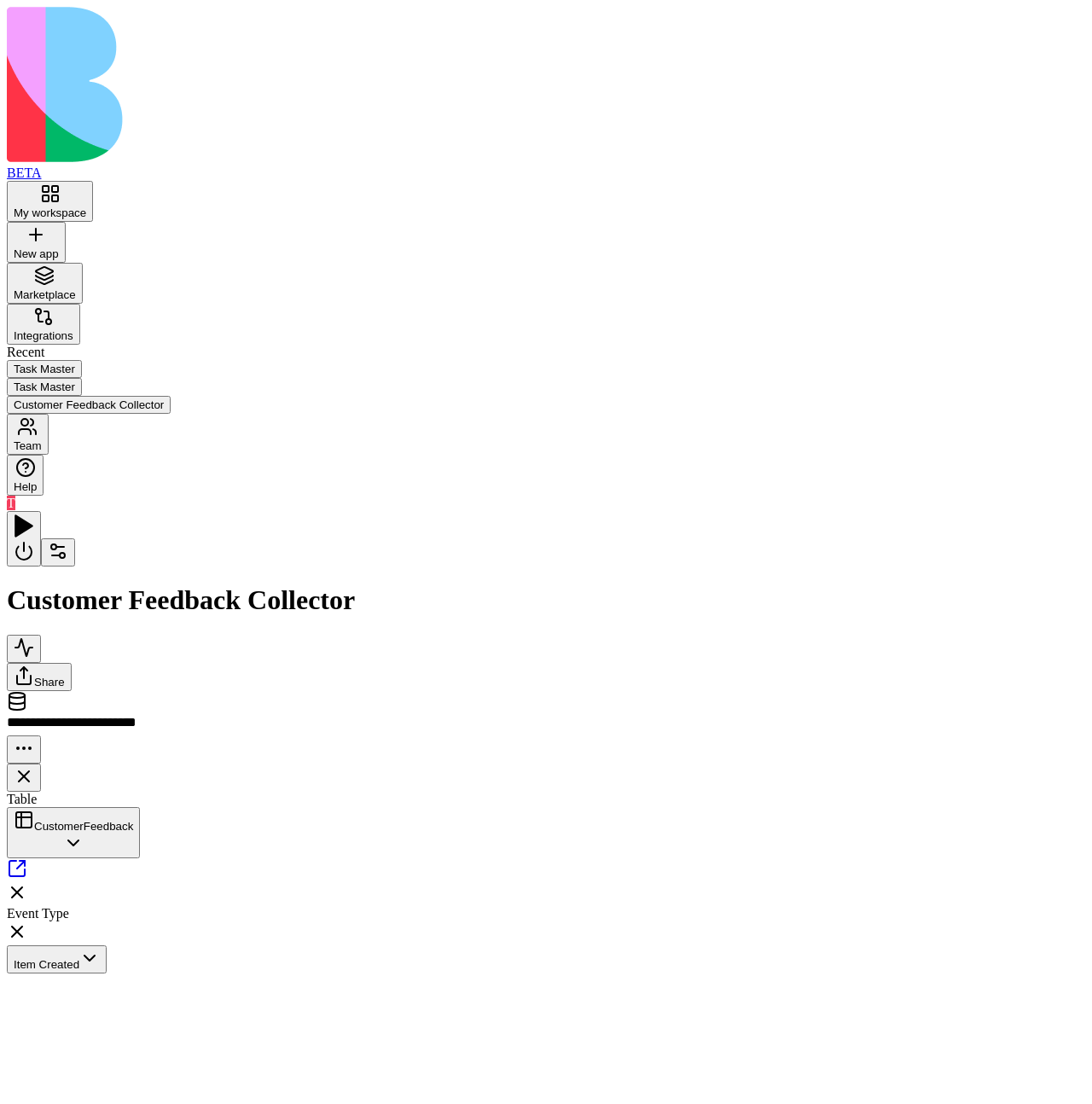 click on "Inputs" at bounding box center (1393, 845) 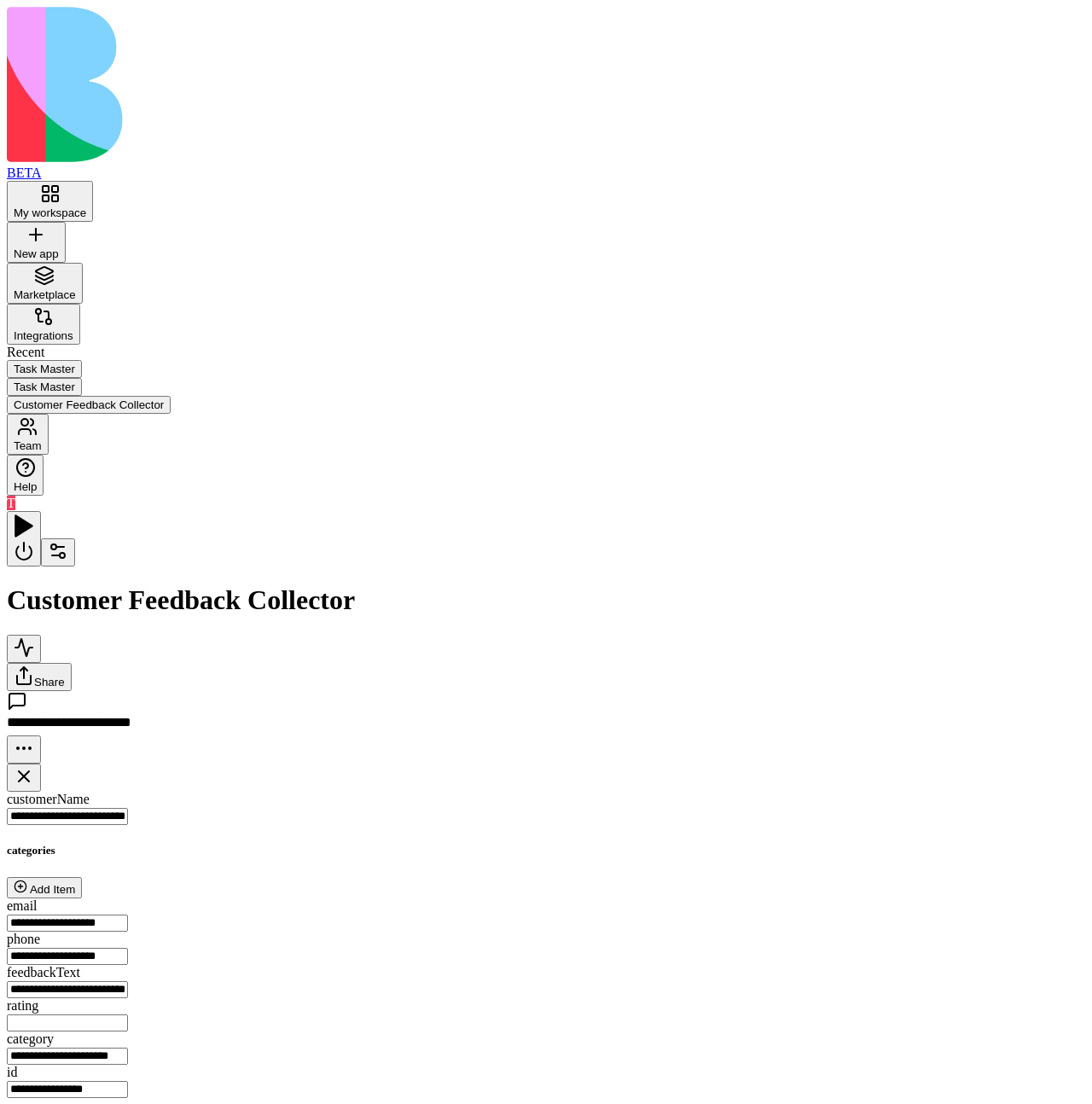 click on "Add Item" at bounding box center (44, 887) 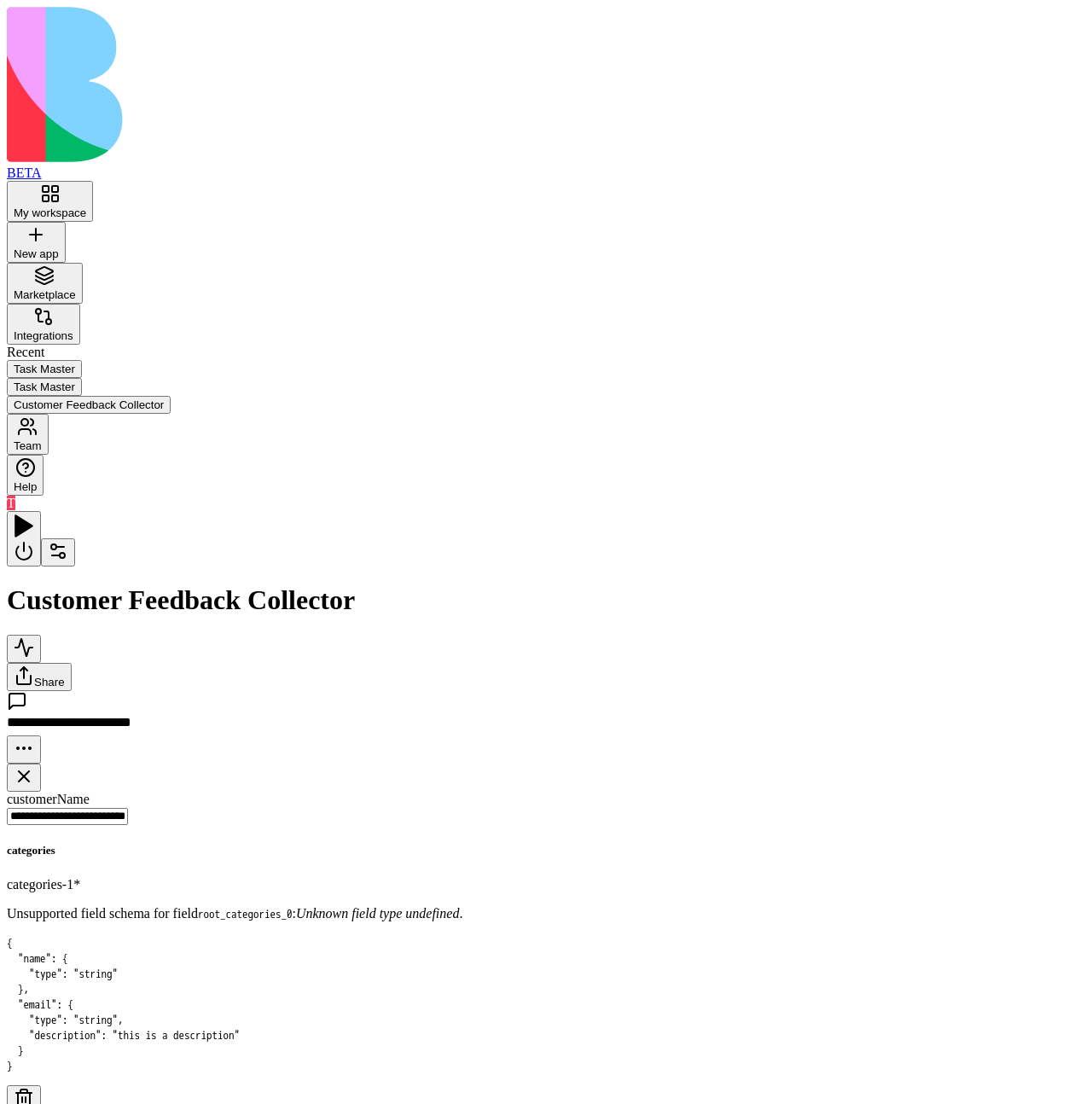 click on "Process New FeedbackTrigger" at bounding box center [-204, 844] 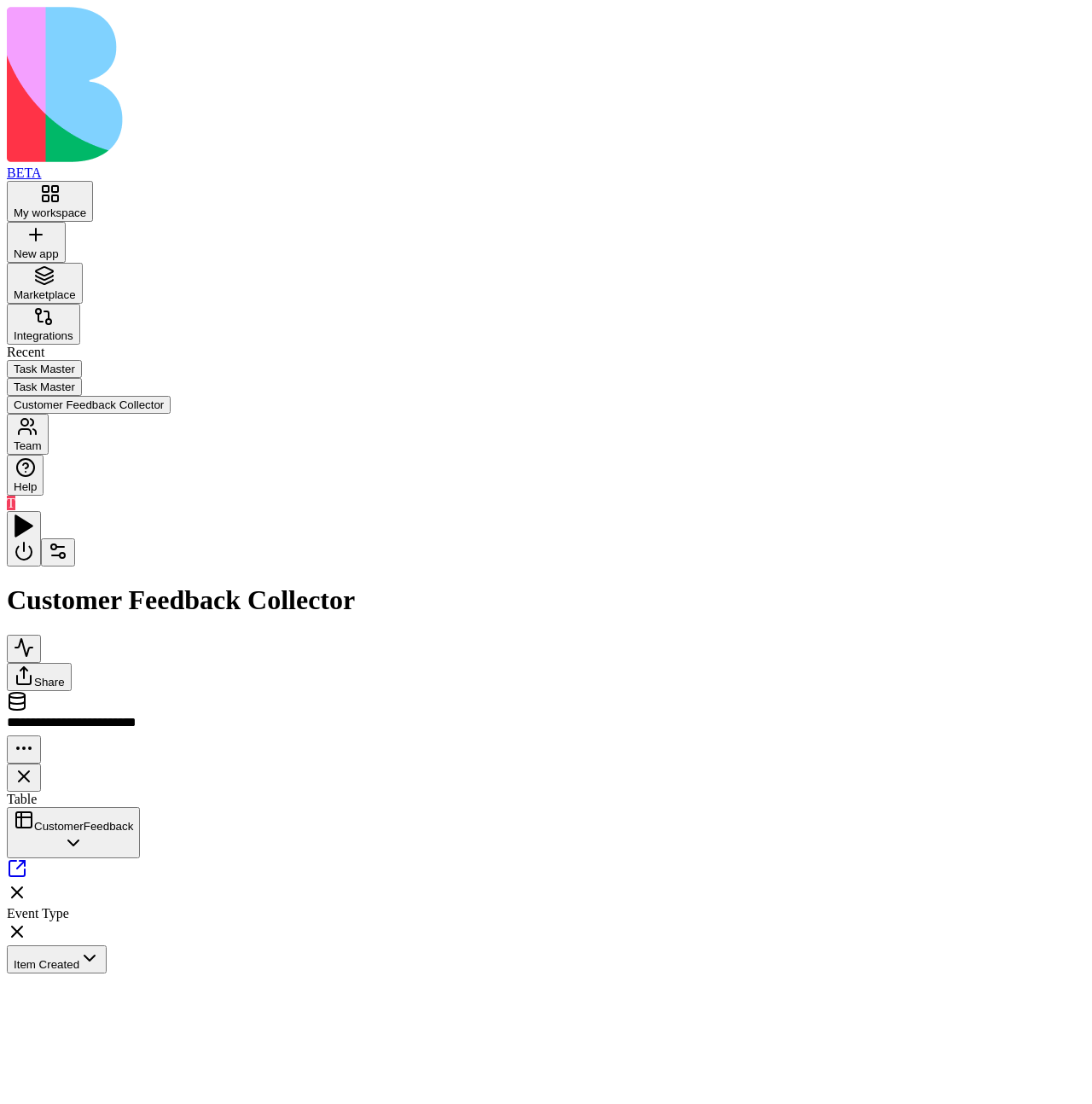 click on "Inputs" at bounding box center [1393, 845] 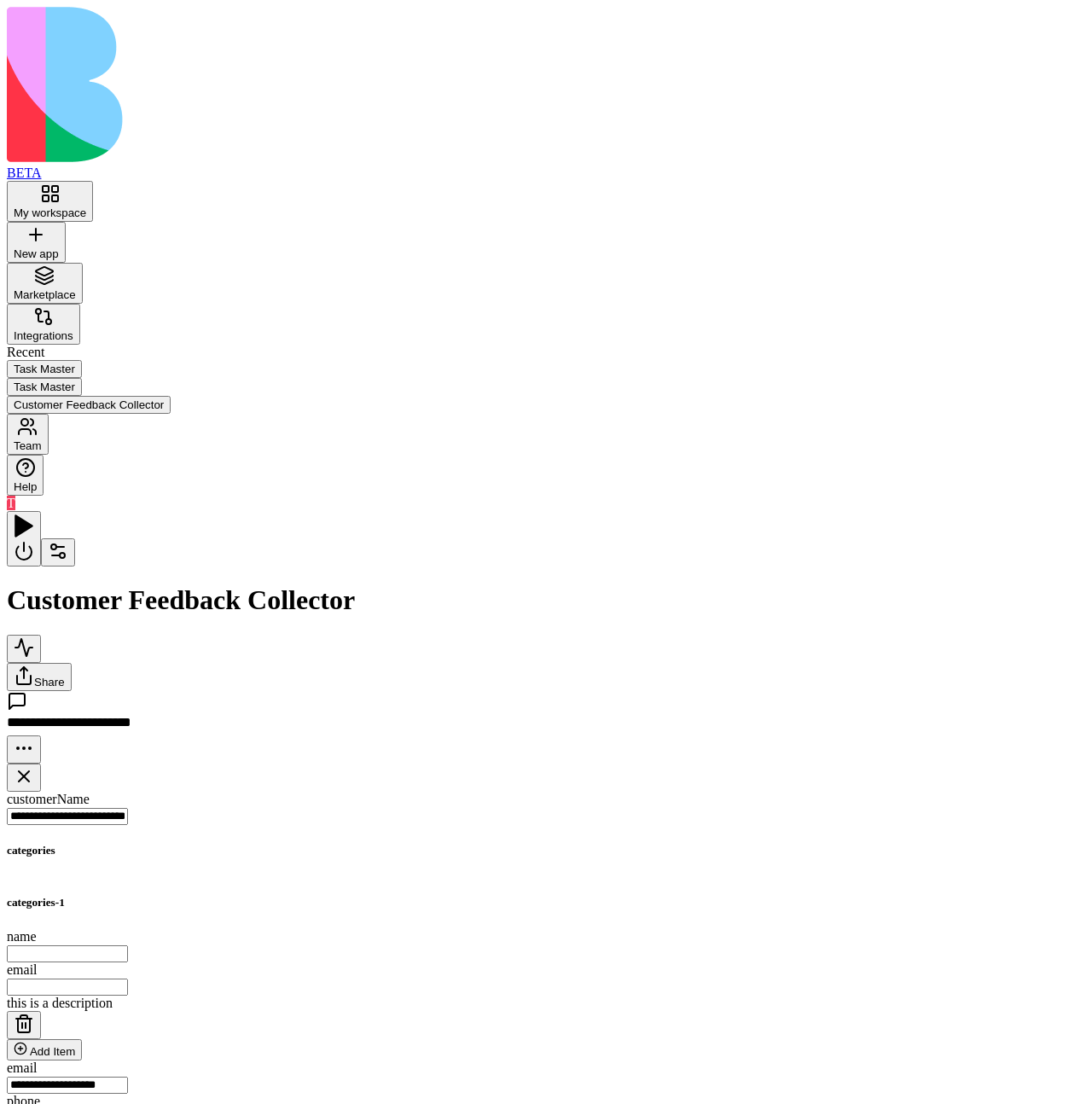 click at bounding box center (24, 1025) 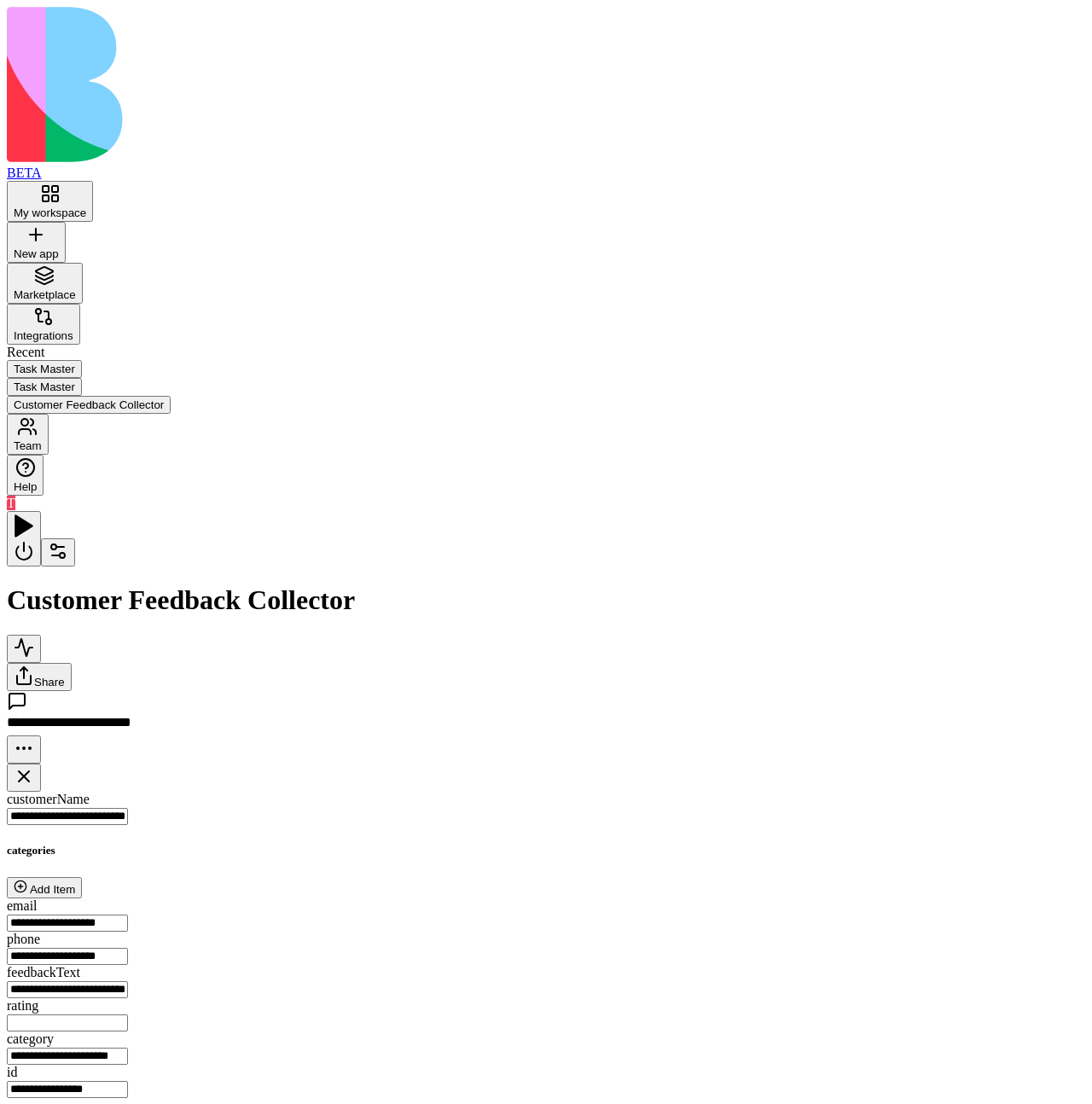 click on "Add Item" at bounding box center (44, 887) 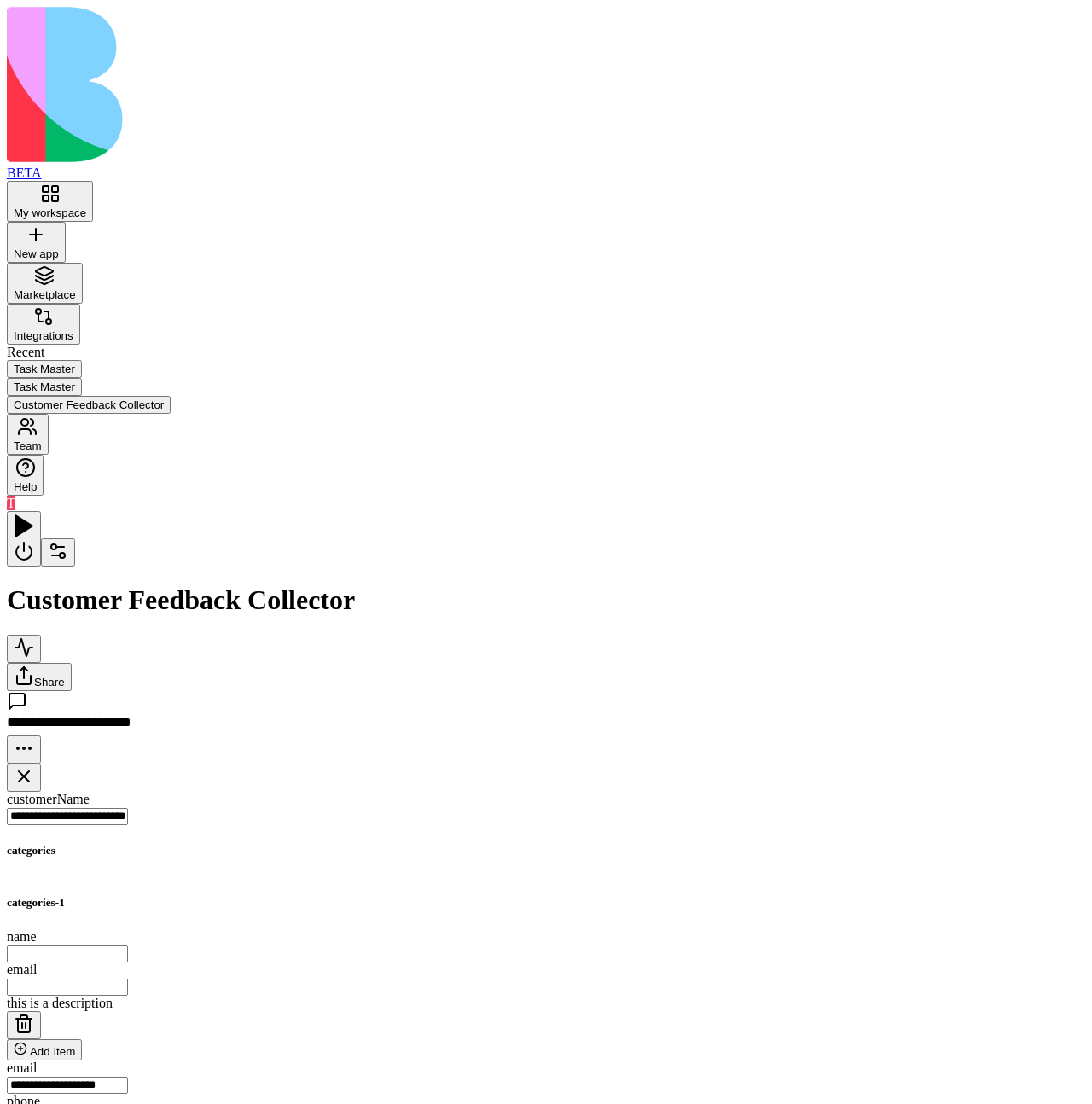 click on "name" at bounding box center [67, 954] 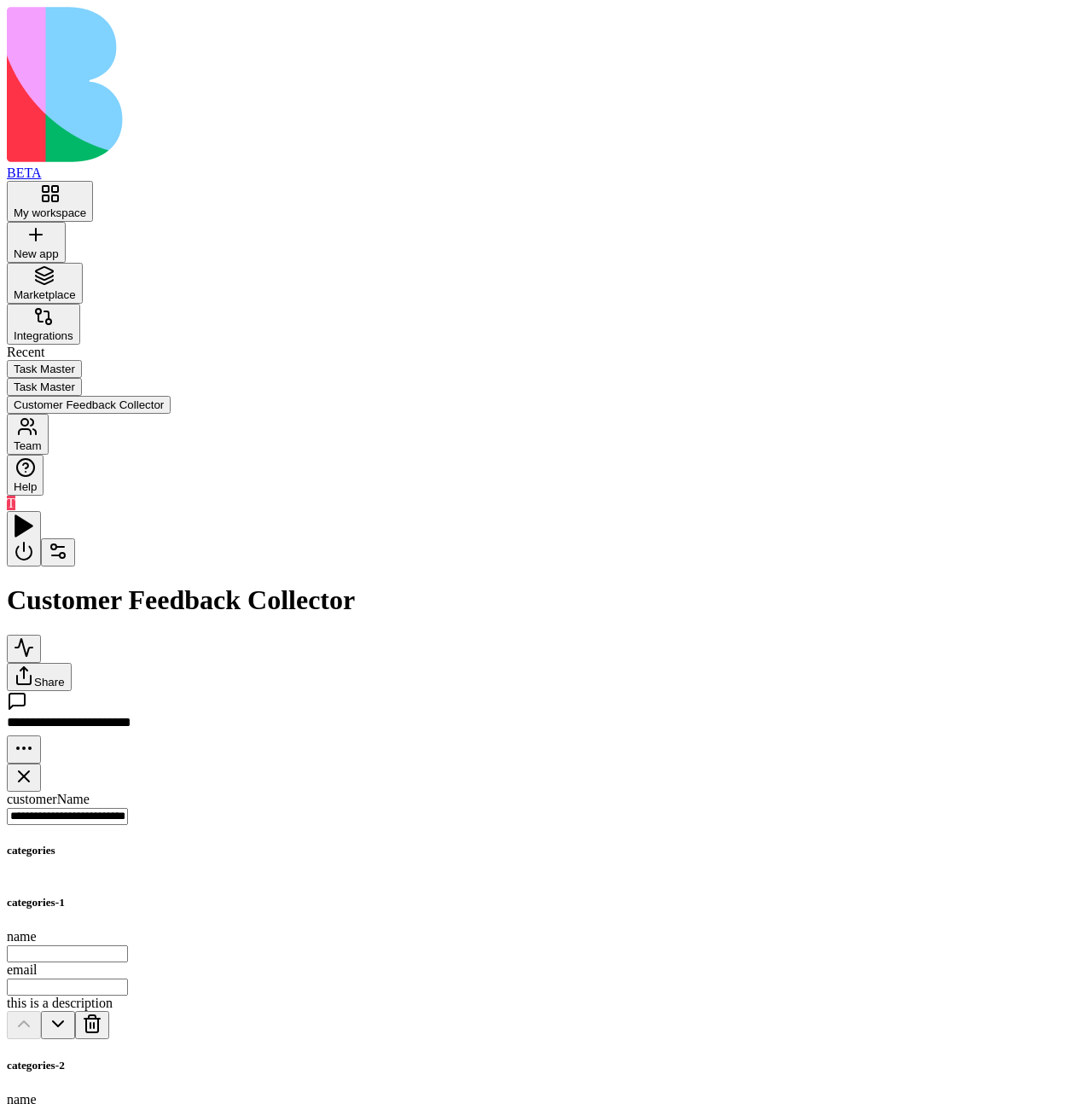 click on "Add Item" at bounding box center (44, 1212) 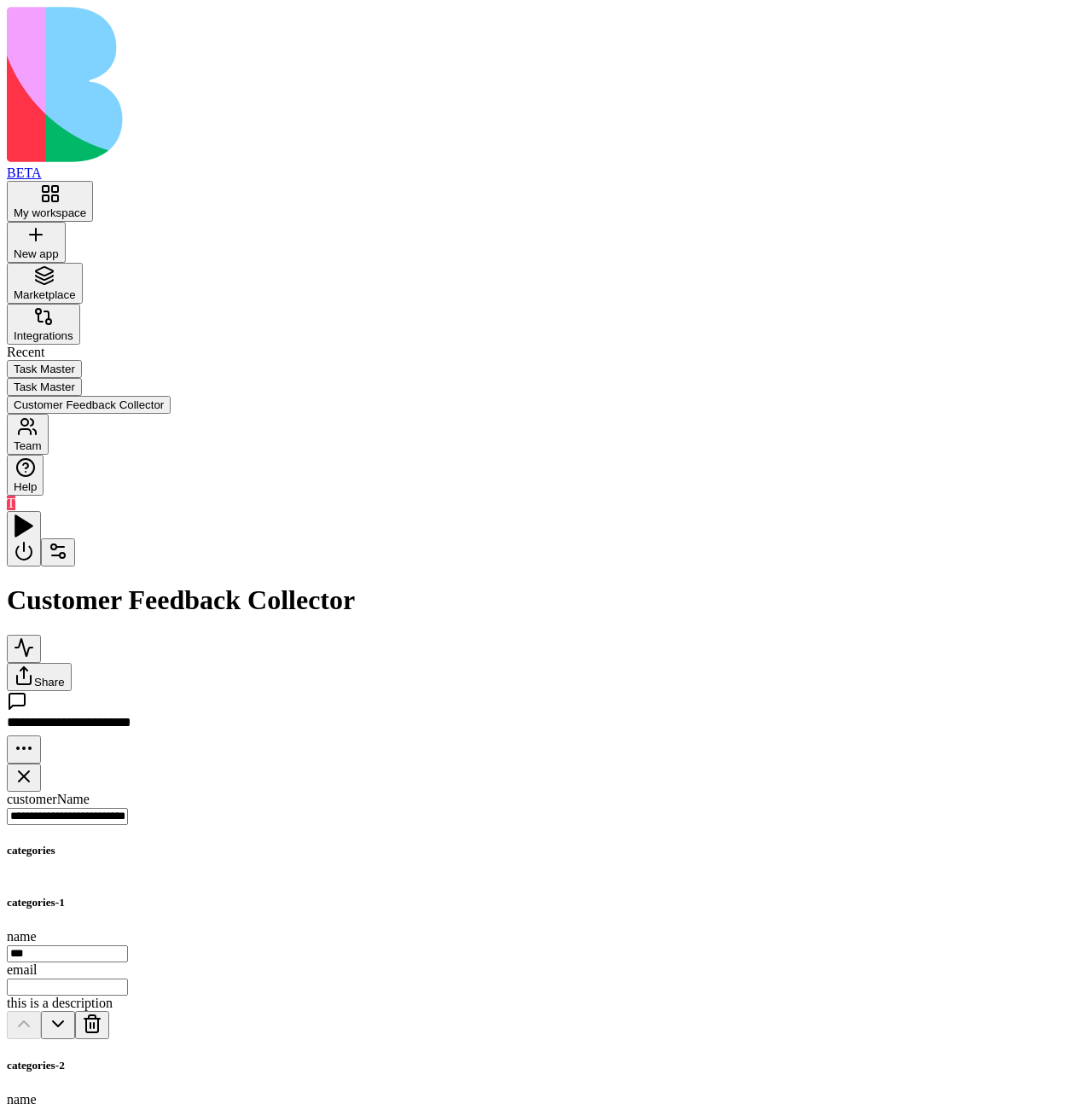 type on "***" 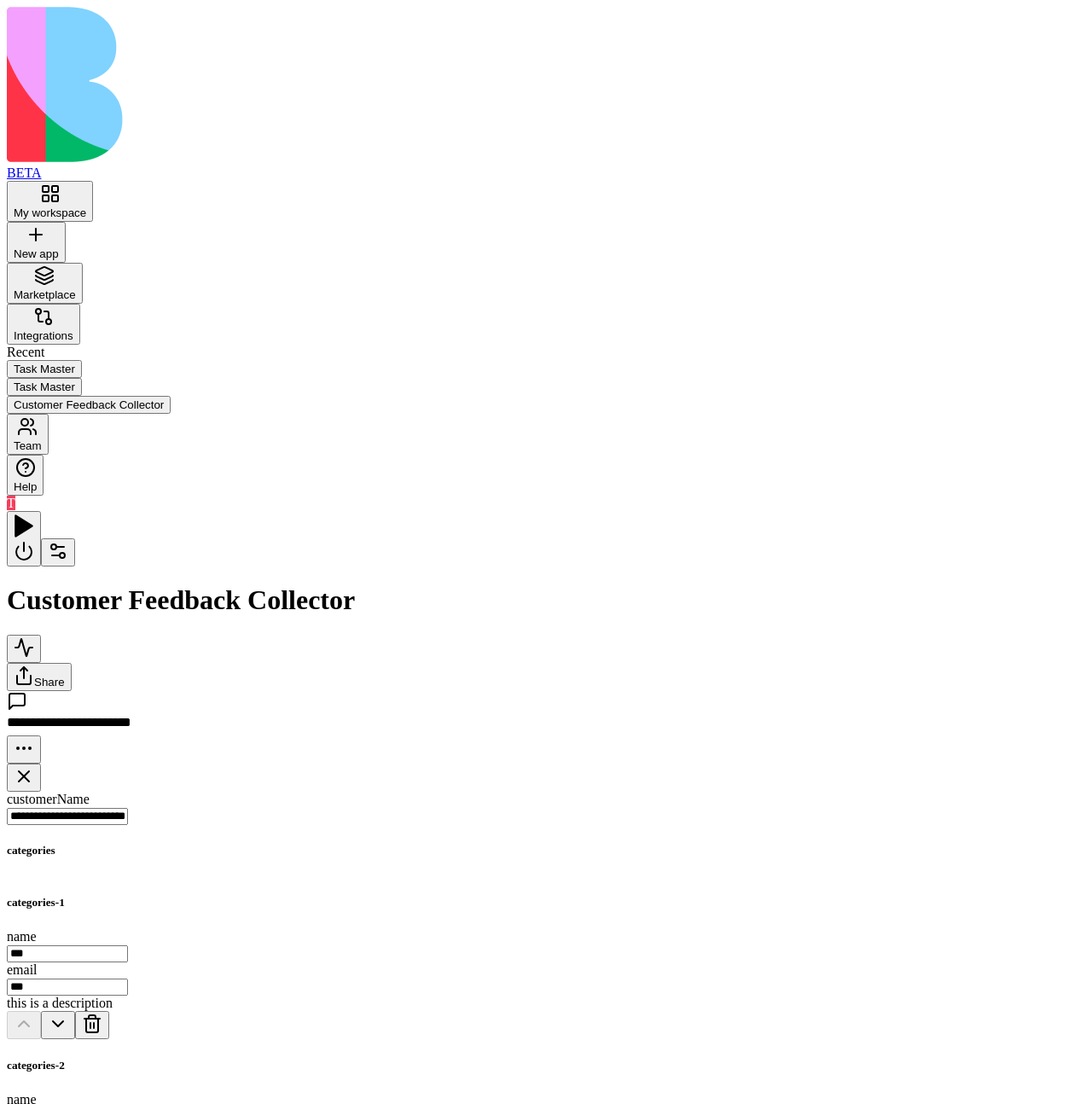 type on "***" 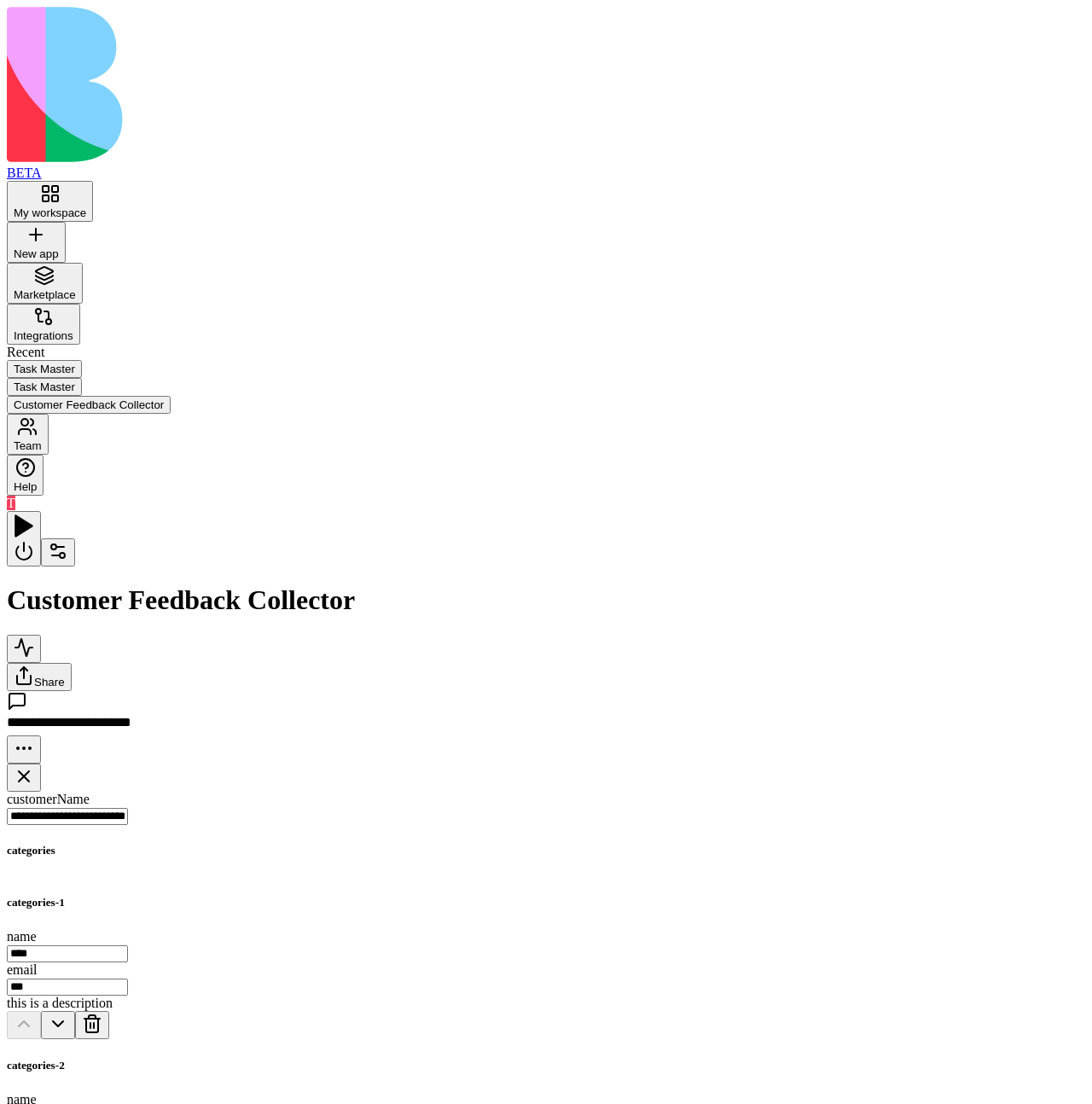 click at bounding box center (58, 1025) 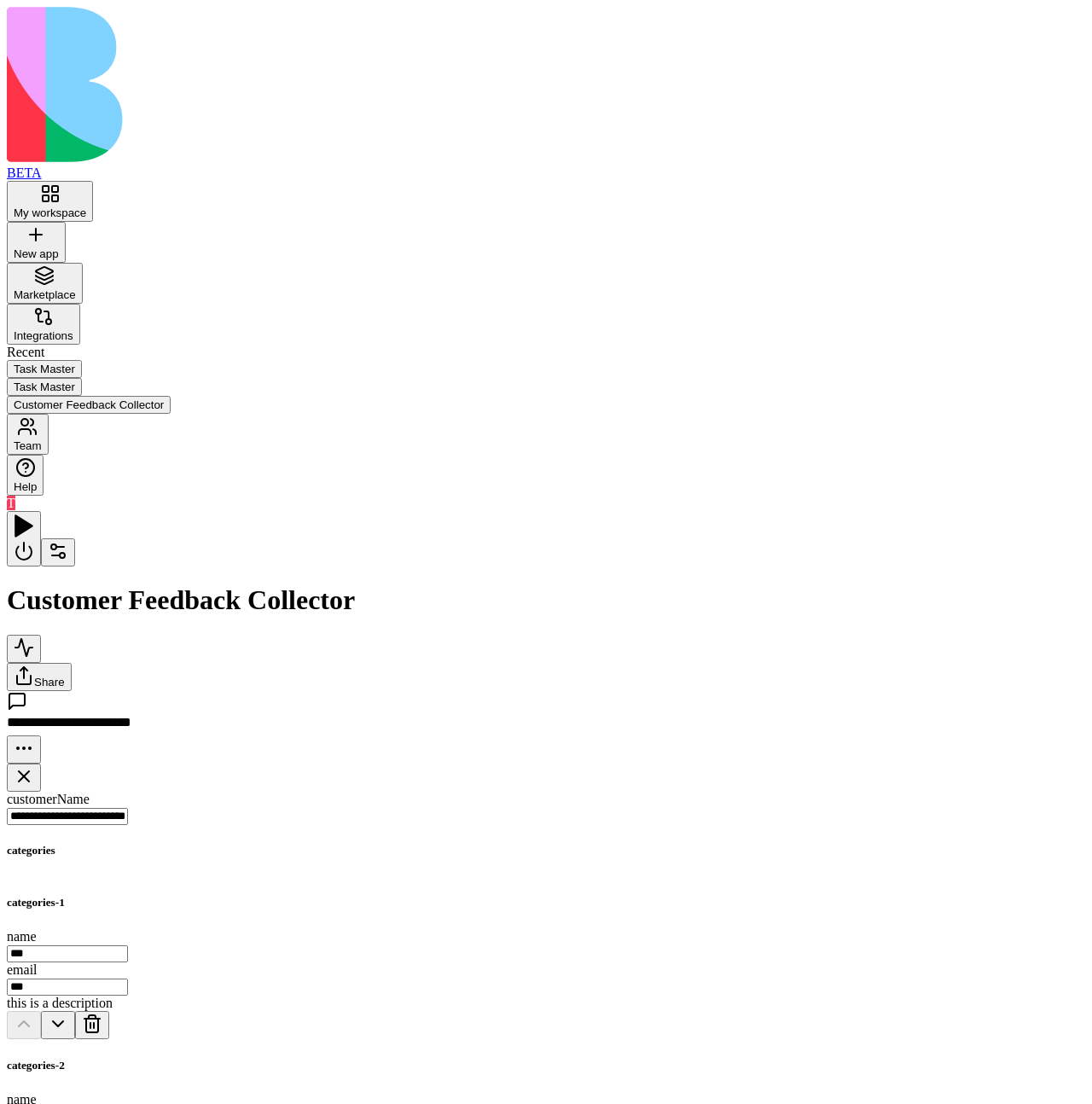 click at bounding box center [92, 1025] 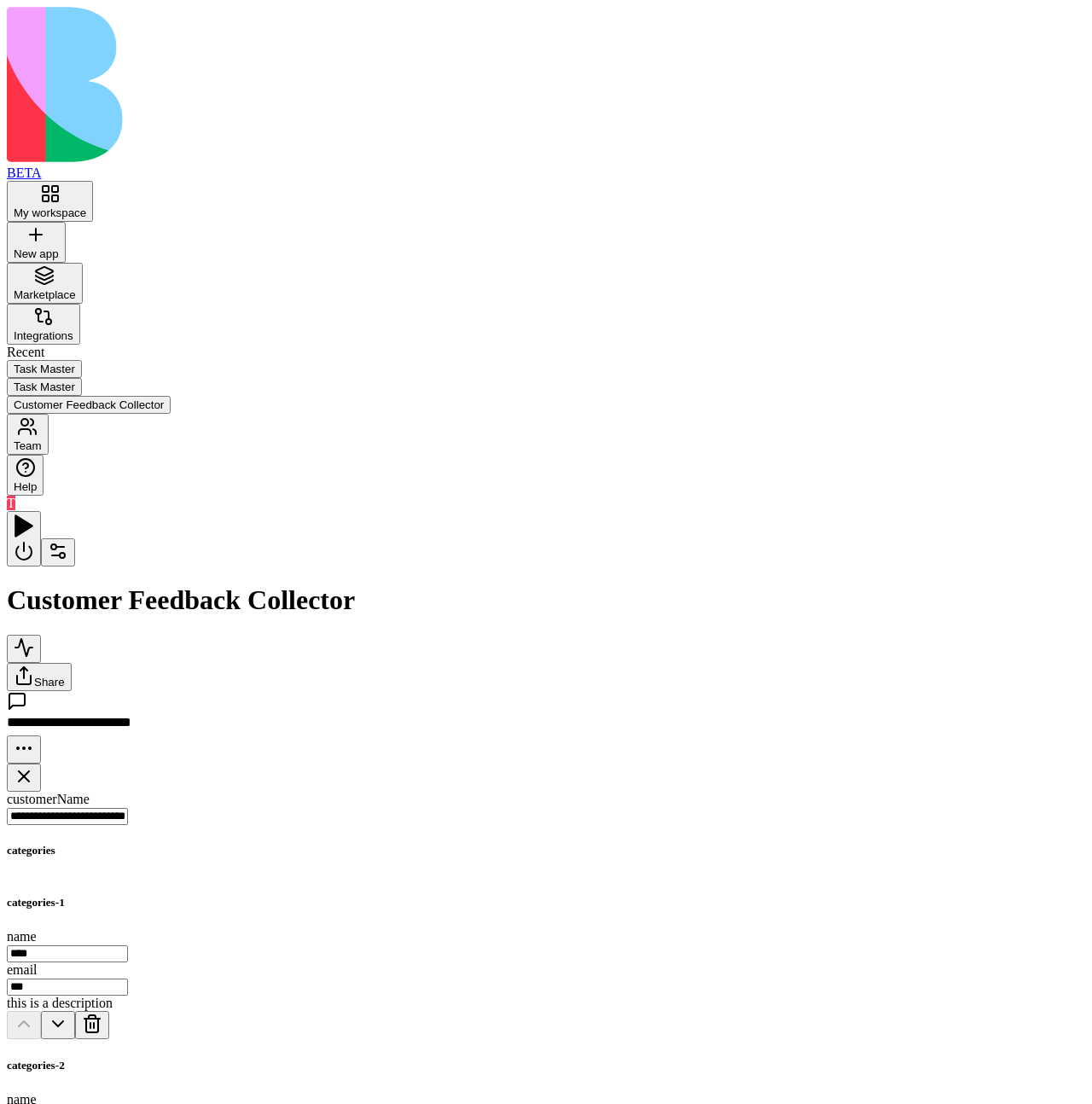 click at bounding box center (92, 1025) 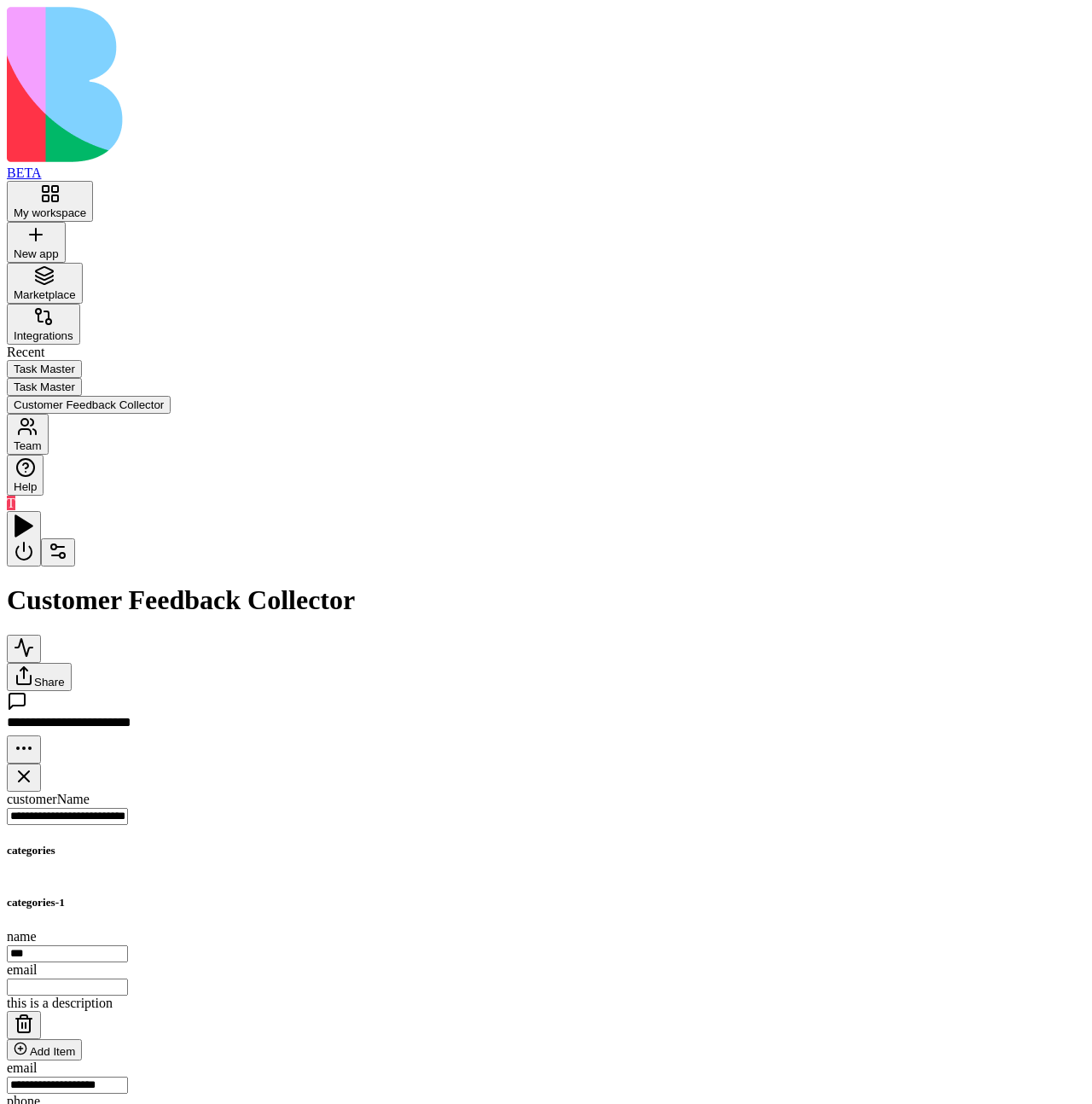 click at bounding box center [24, 1025] 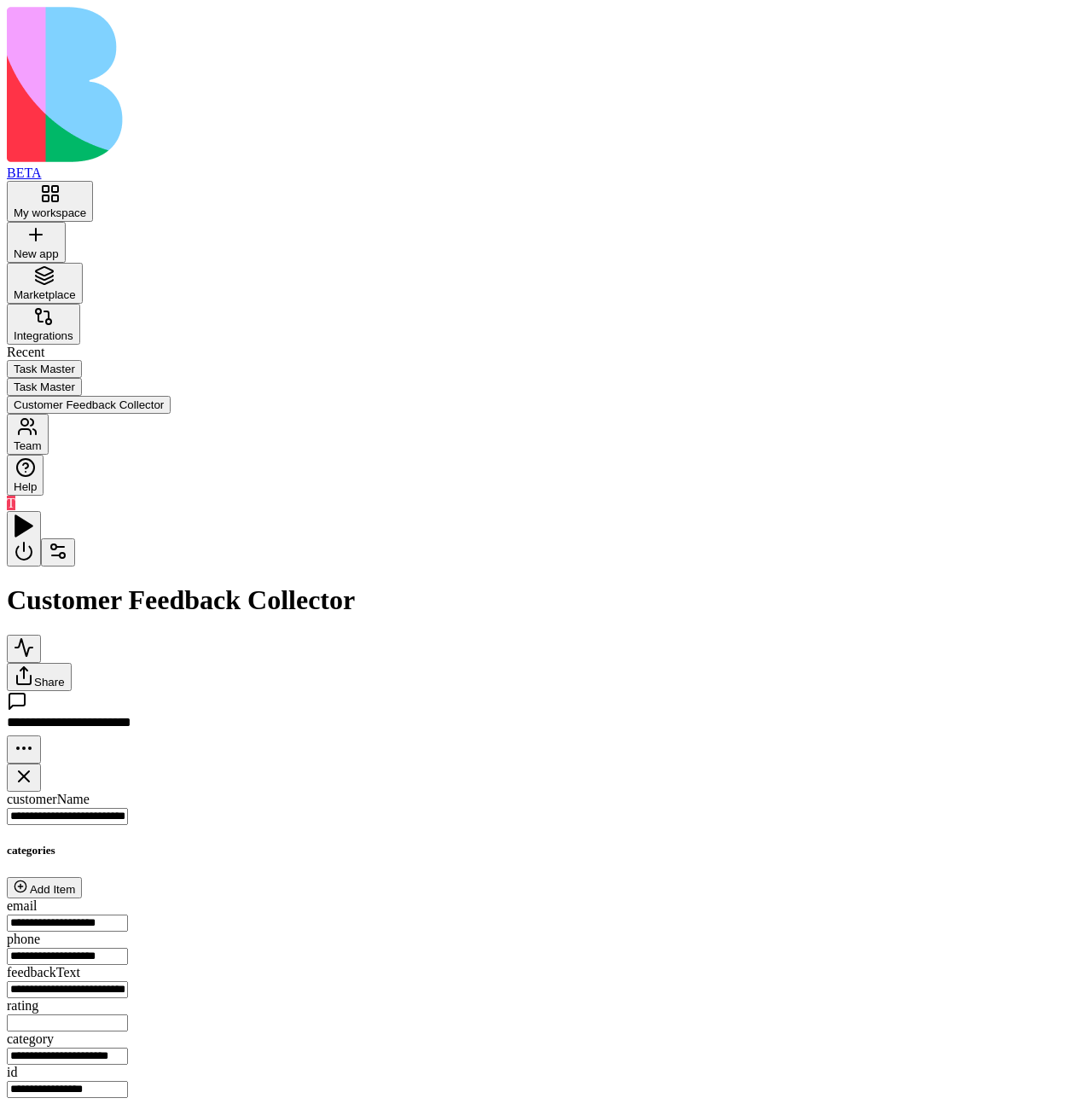 click on "Process New FeedbackTrigger" at bounding box center (201, 975) 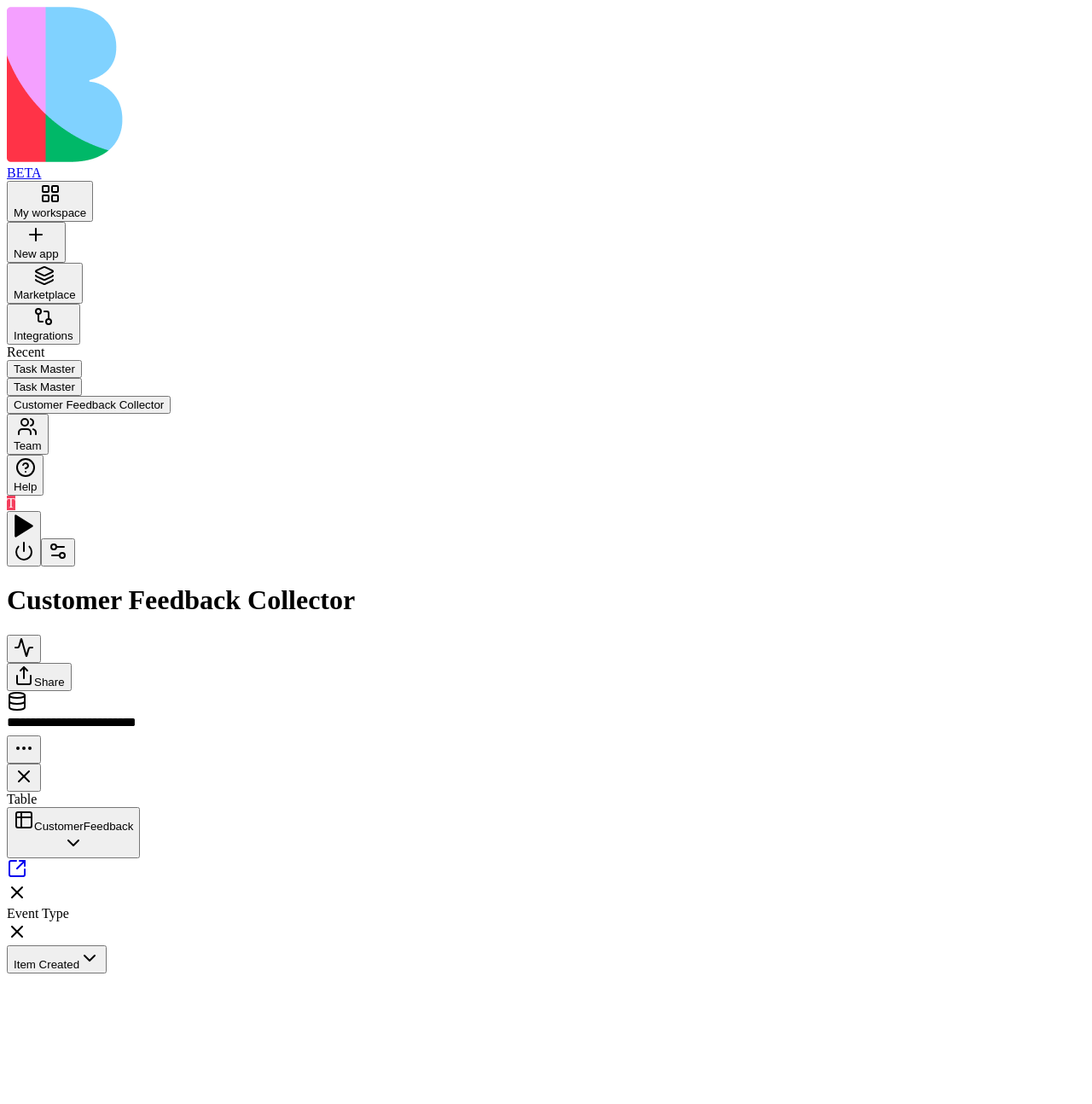 click on "Inputs" at bounding box center (845, 975) 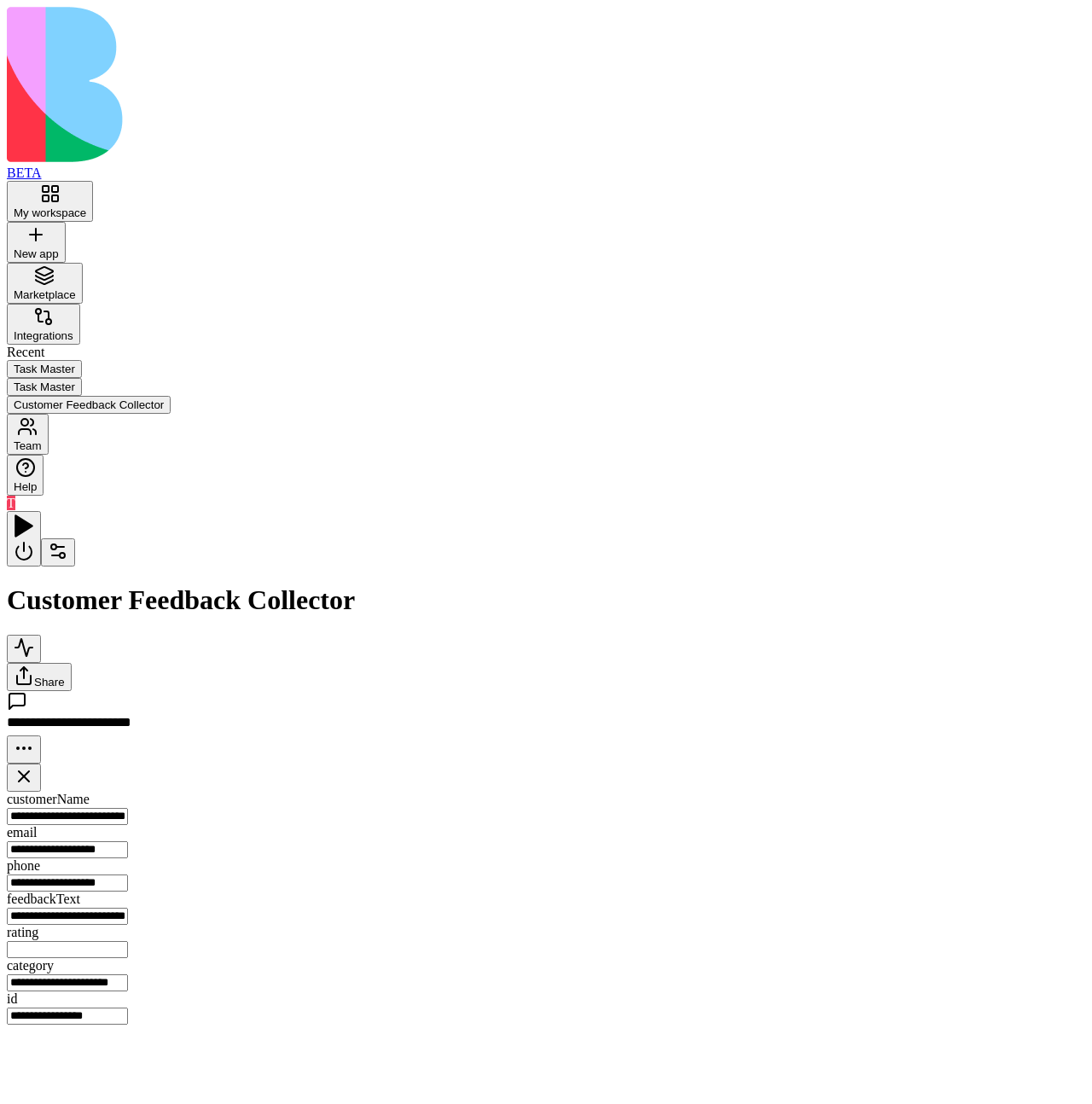 click on "**********" at bounding box center [67, 816] 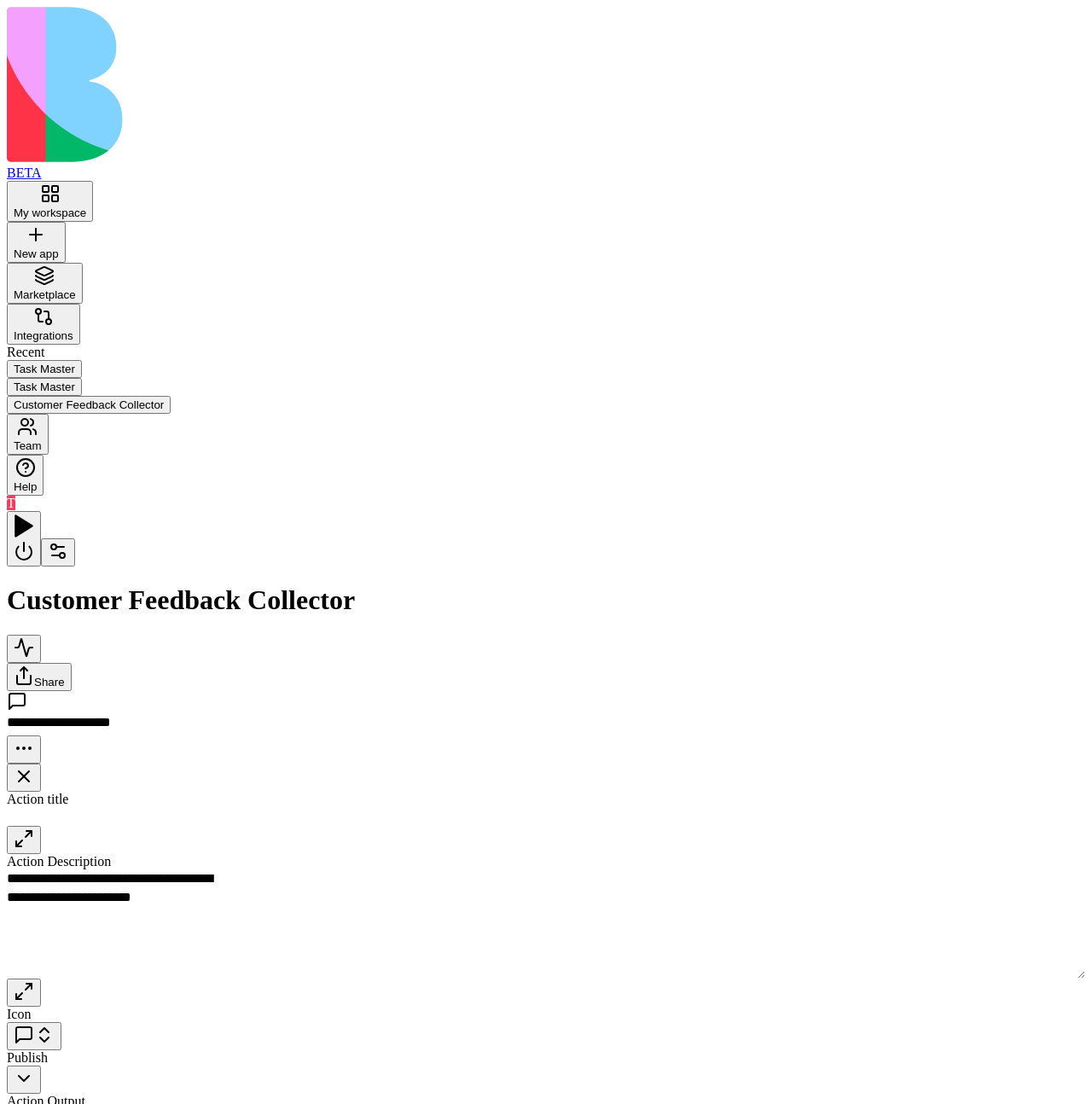 click on "Inputs" at bounding box center [679, 1031] 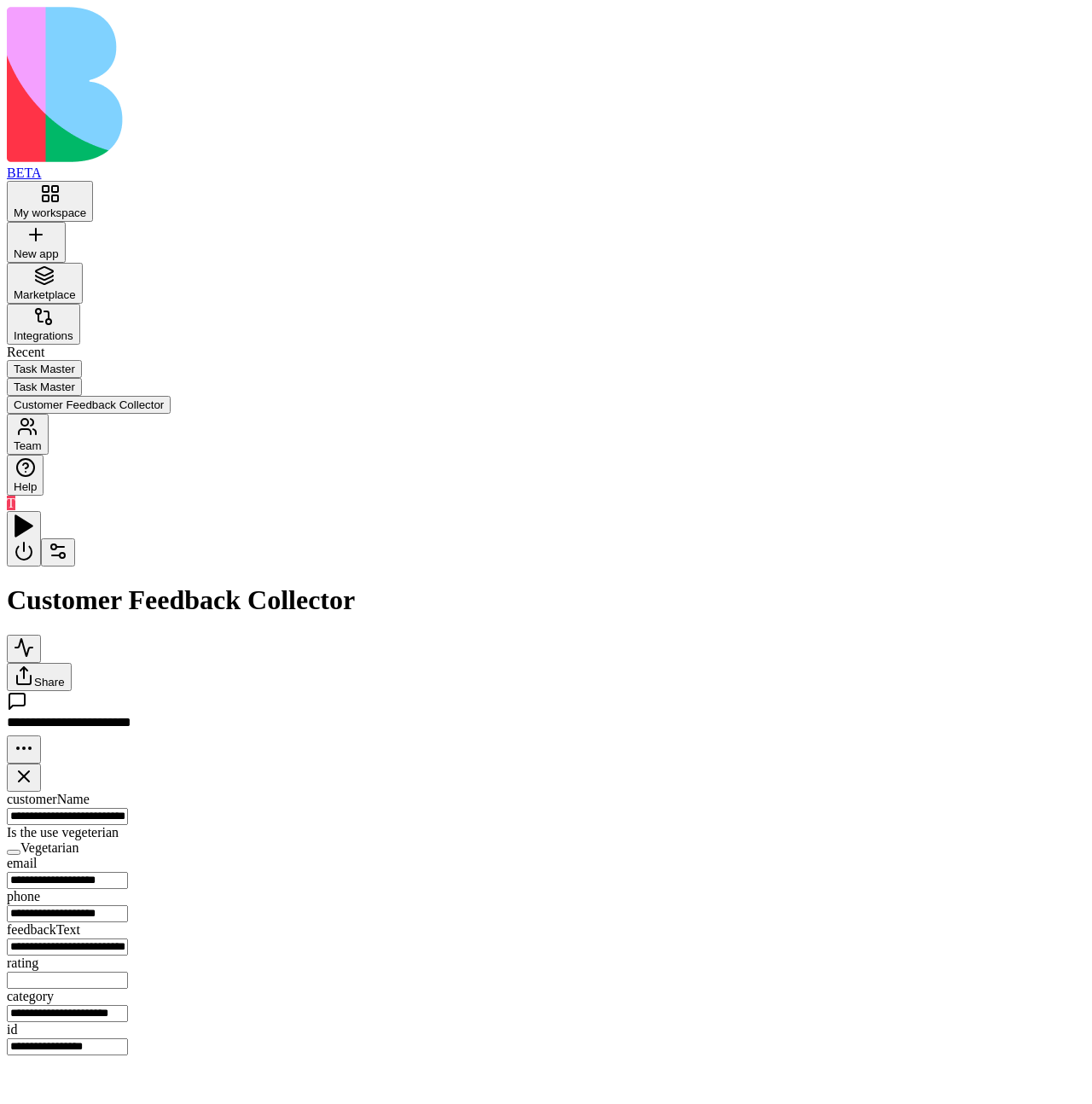 drag, startPoint x: 822, startPoint y: 200, endPoint x: 886, endPoint y: 207, distance: 64.38167 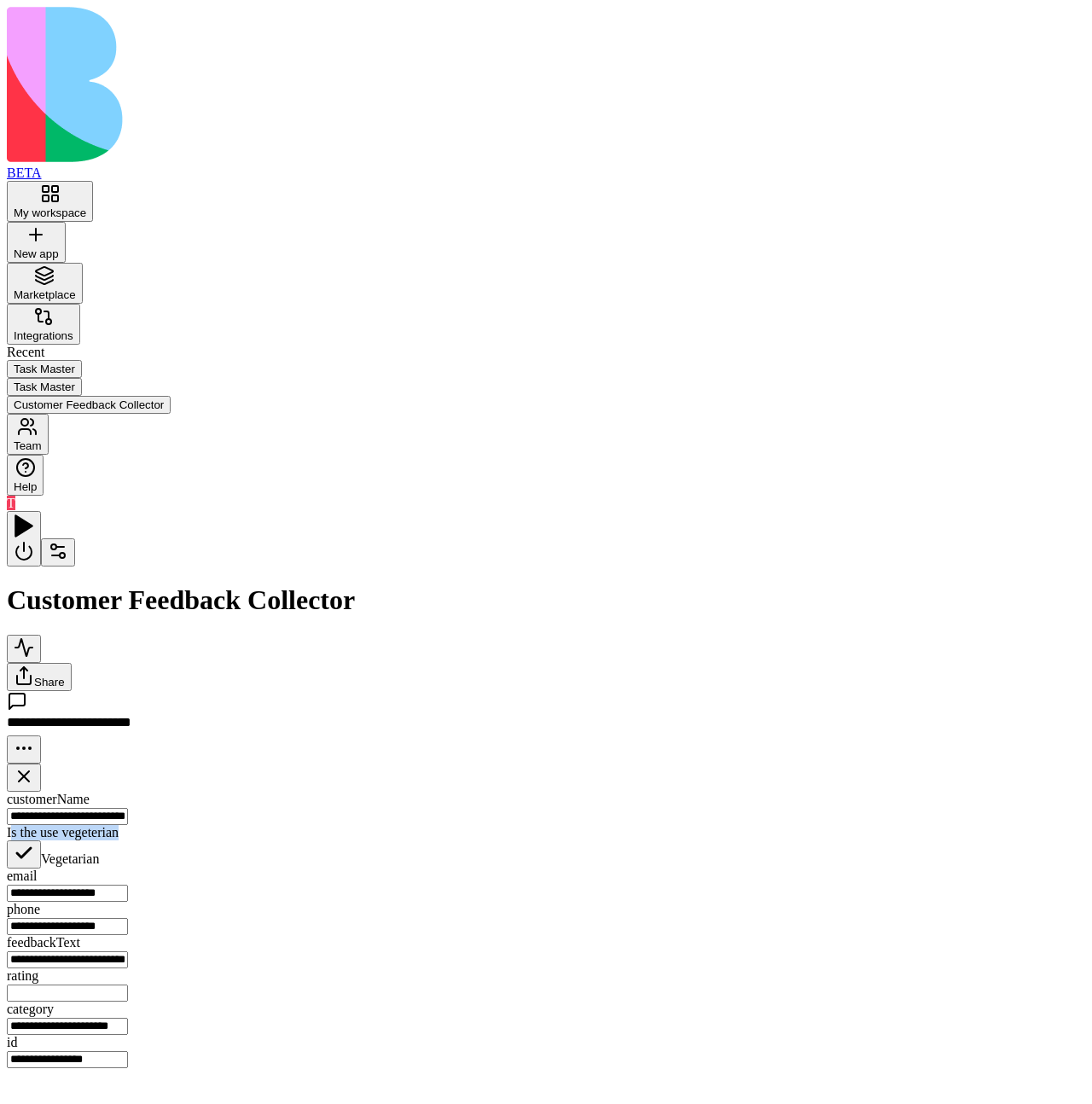 drag, startPoint x: 803, startPoint y: 180, endPoint x: 949, endPoint y: 180, distance: 146 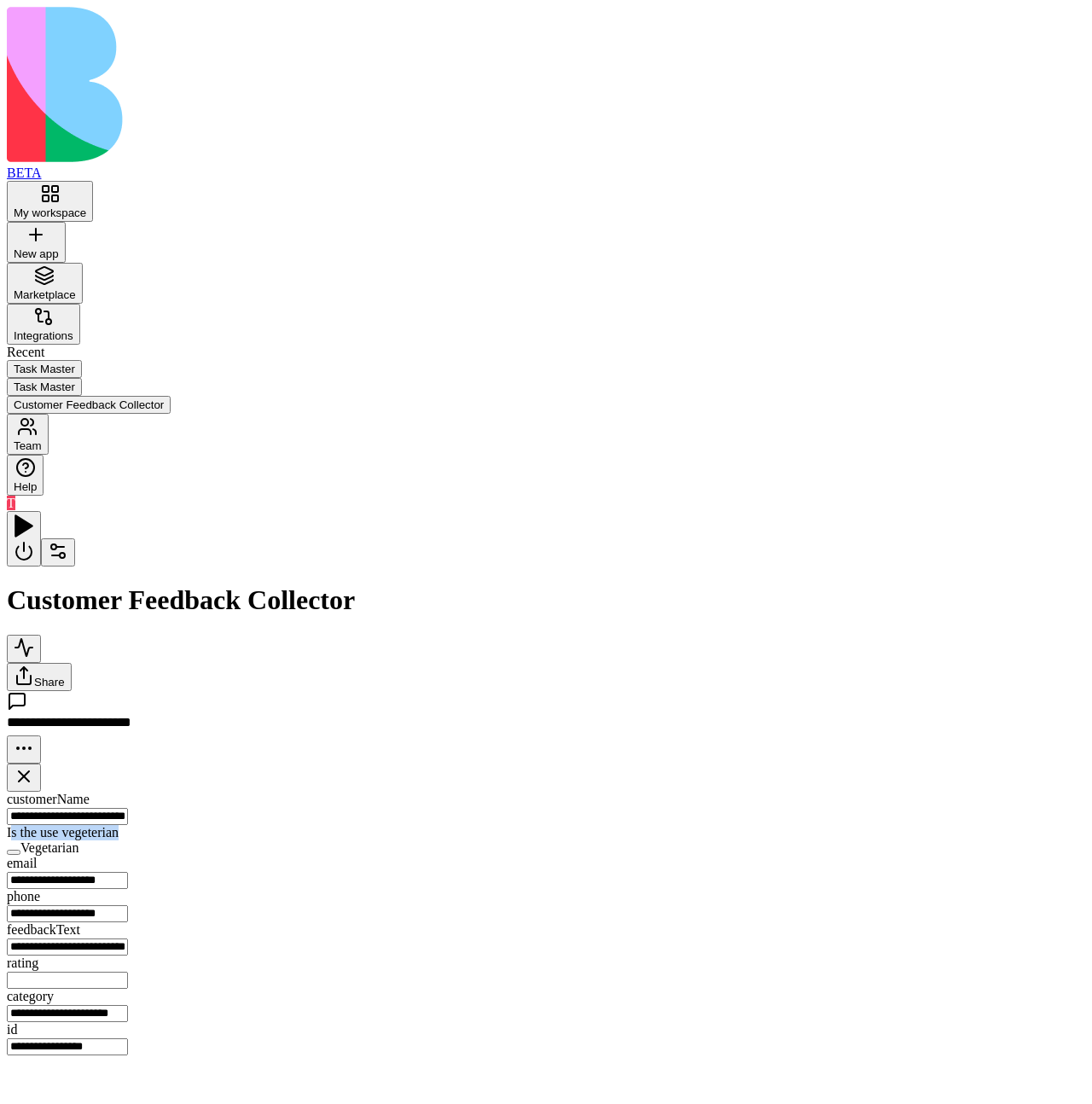 click on "Vegetarian" at bounding box center [49, 847] 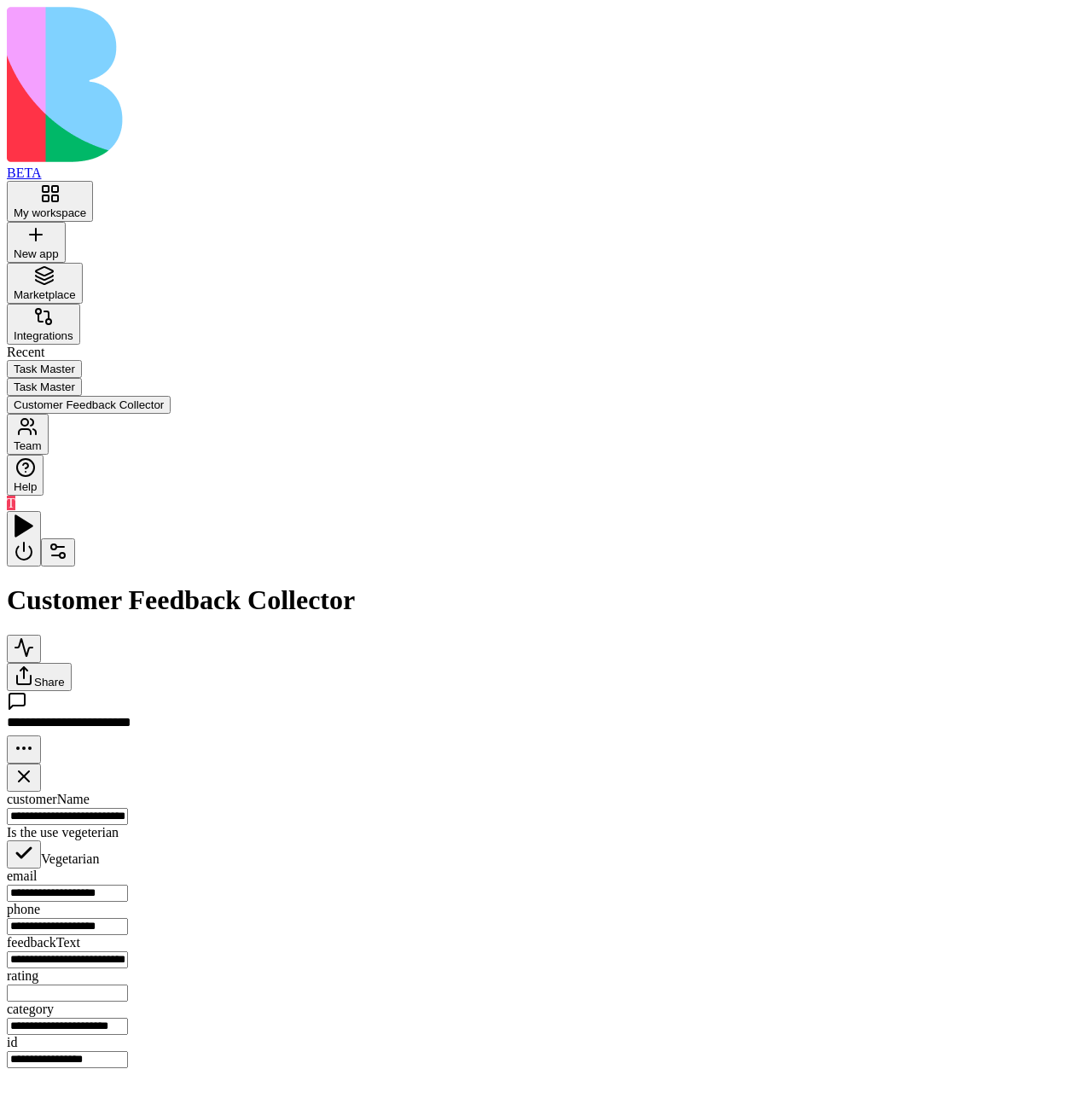 click on "Vegetarian" at bounding box center [546, 854] 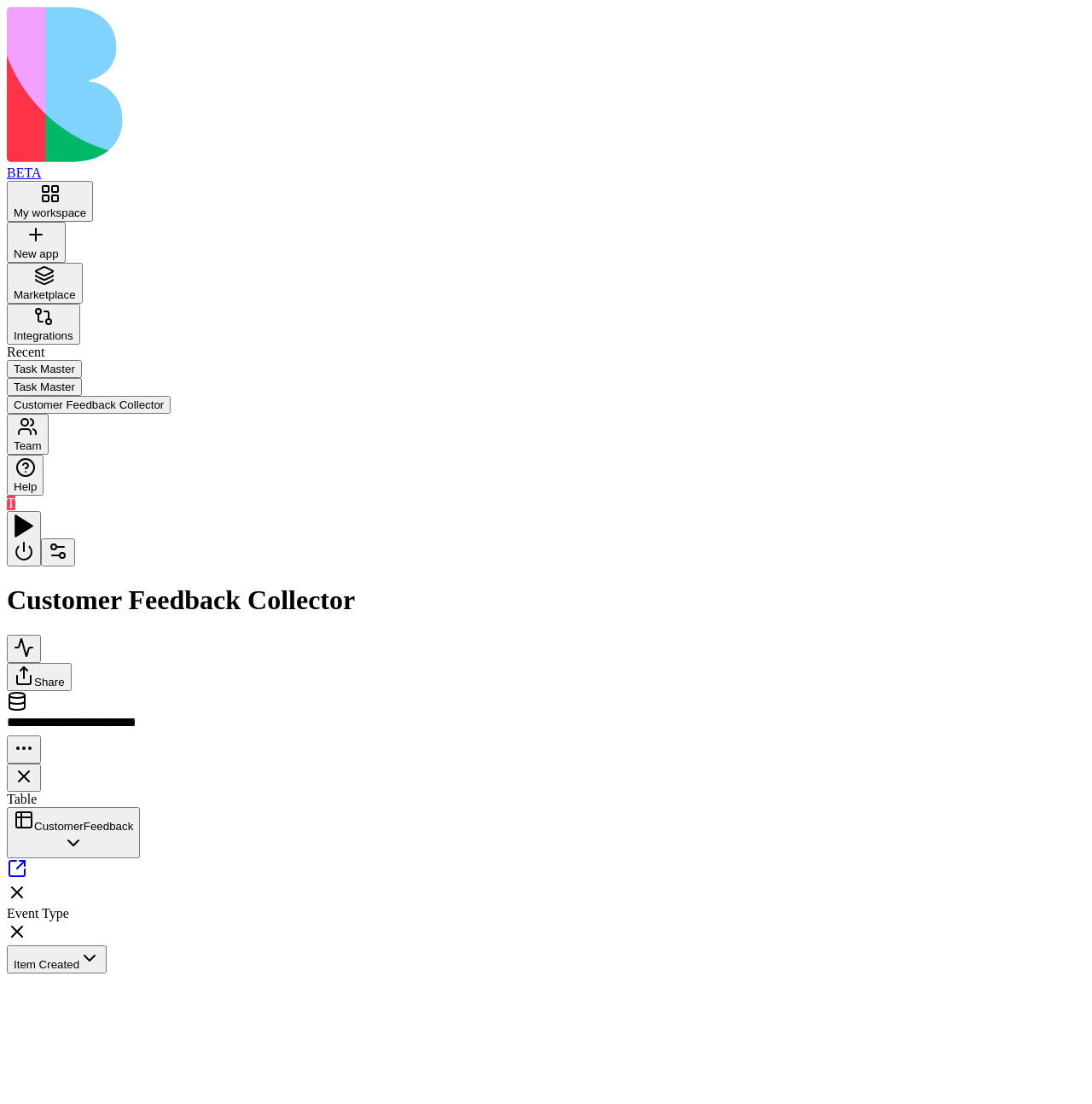 click on "Inputs" at bounding box center (669, 1142) 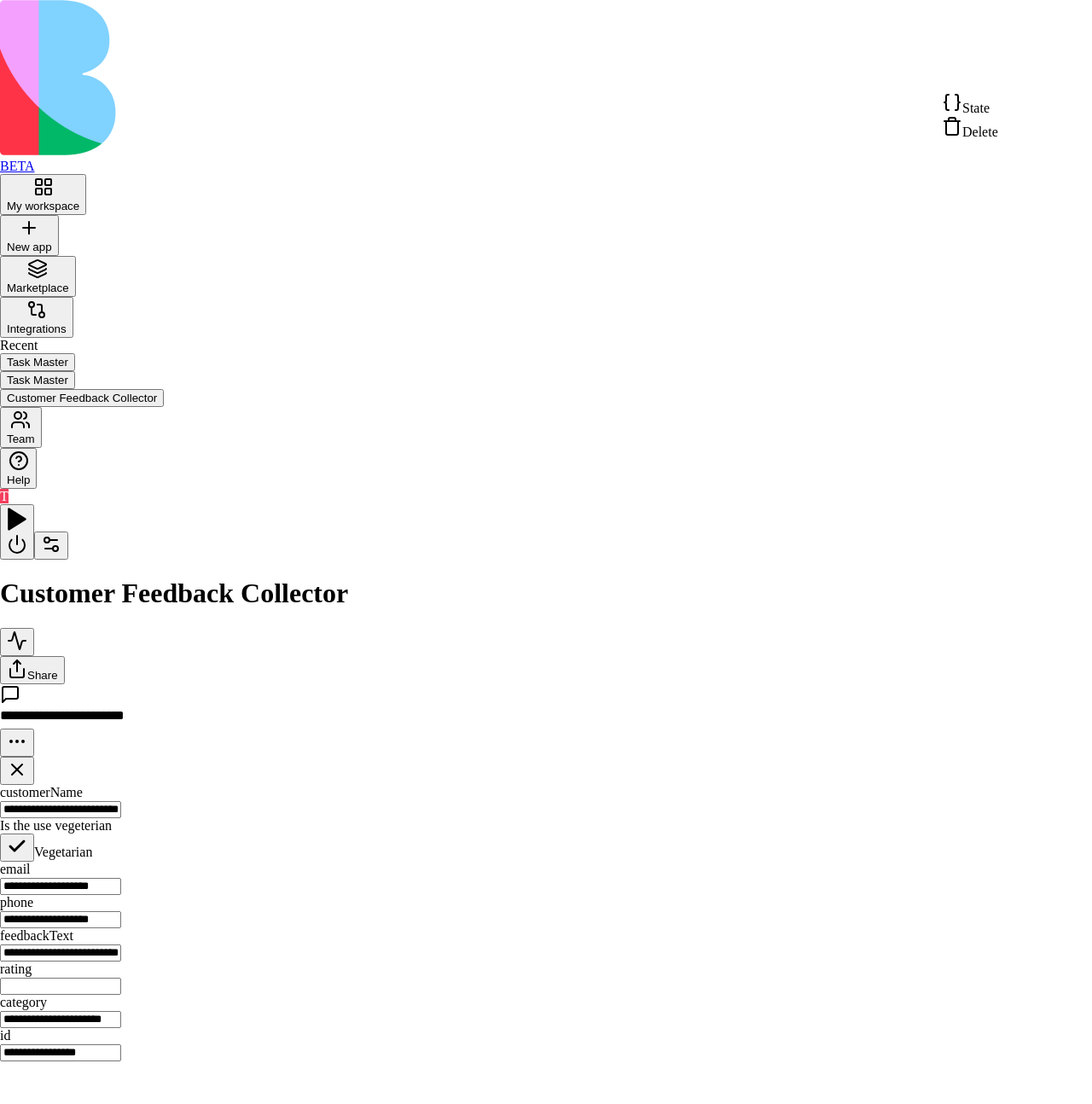 click on "**********" at bounding box center [546, 534] 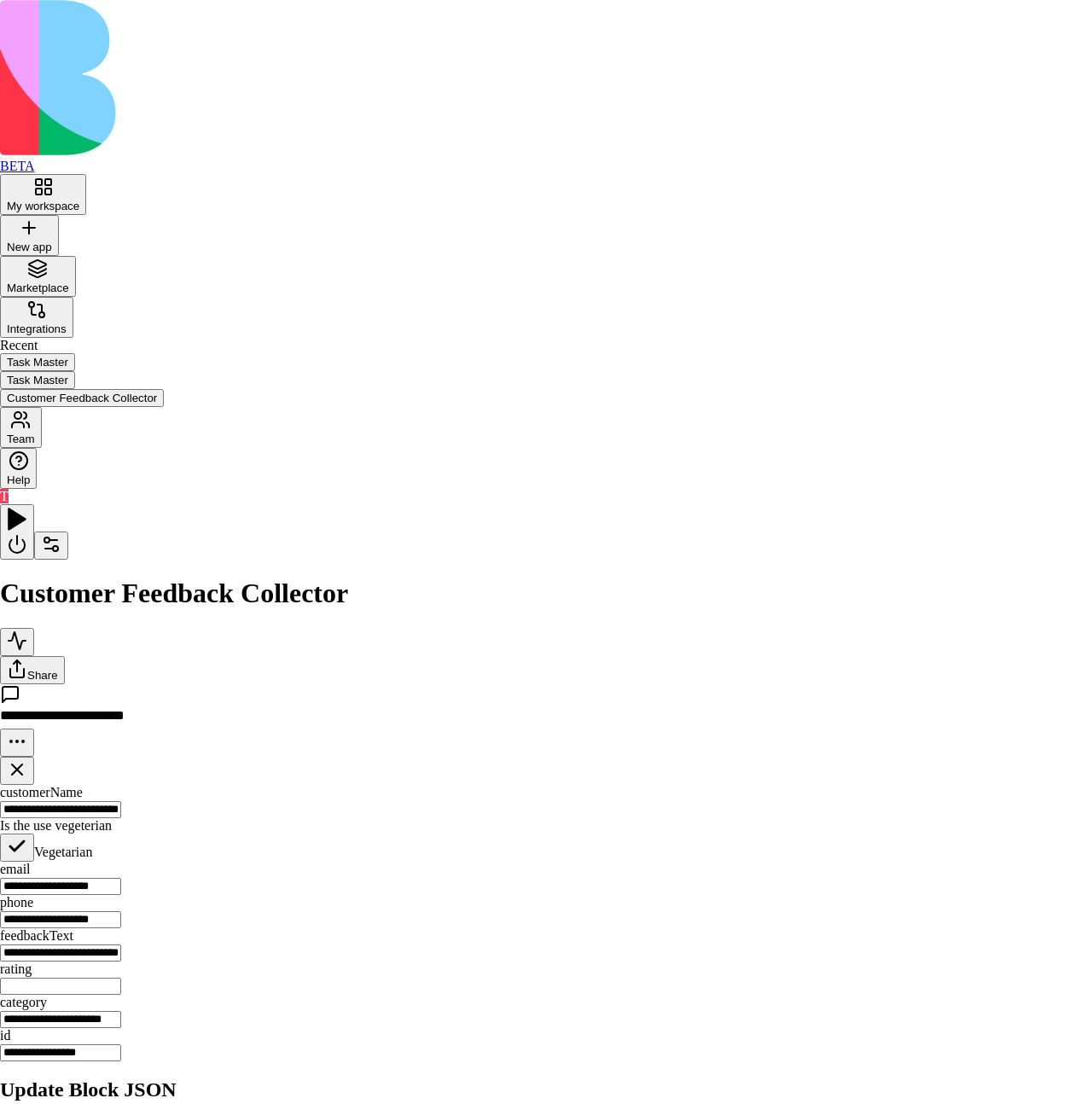click at bounding box center (13, 1264) 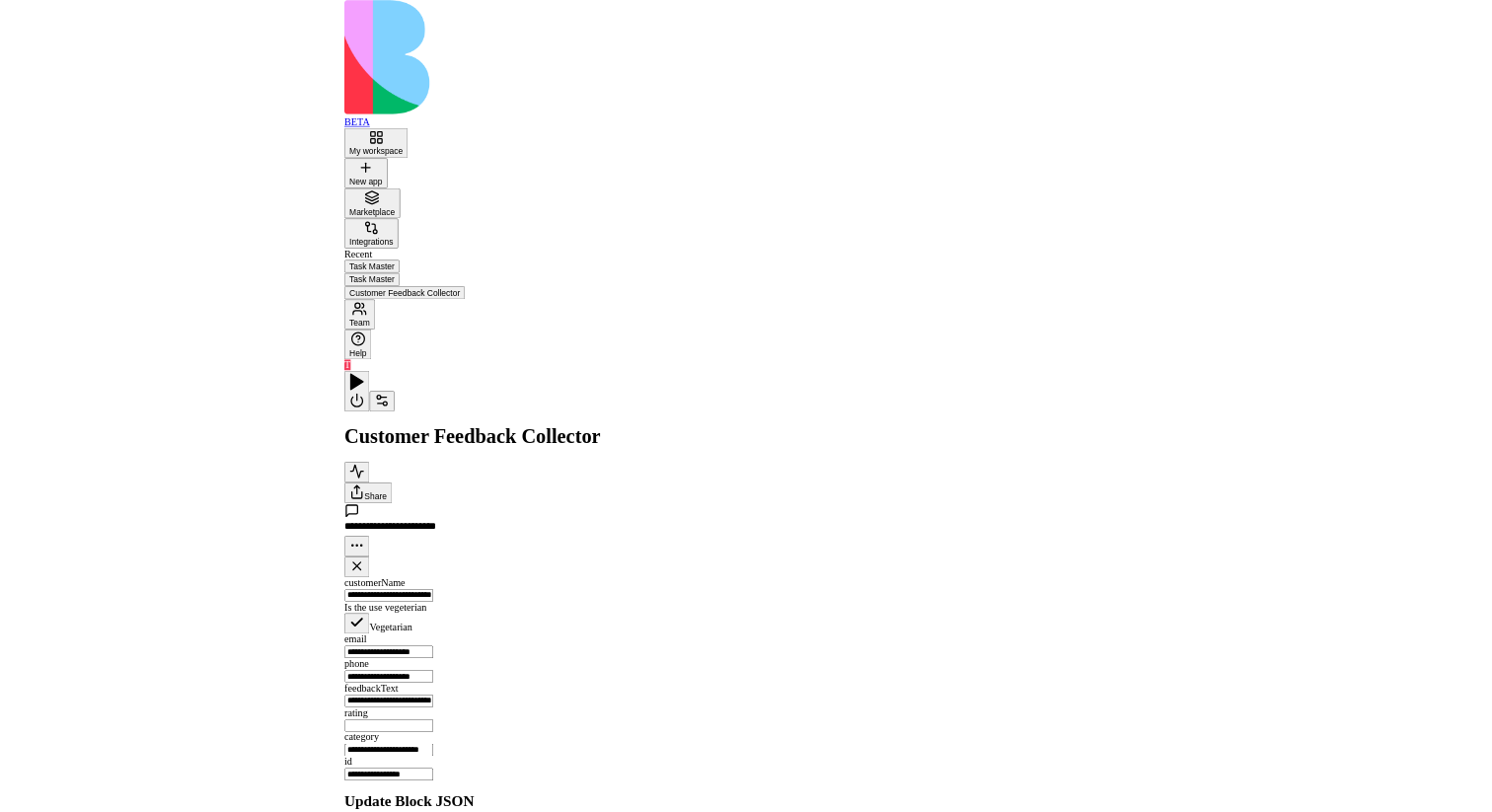 scroll, scrollTop: 124, scrollLeft: 0, axis: vertical 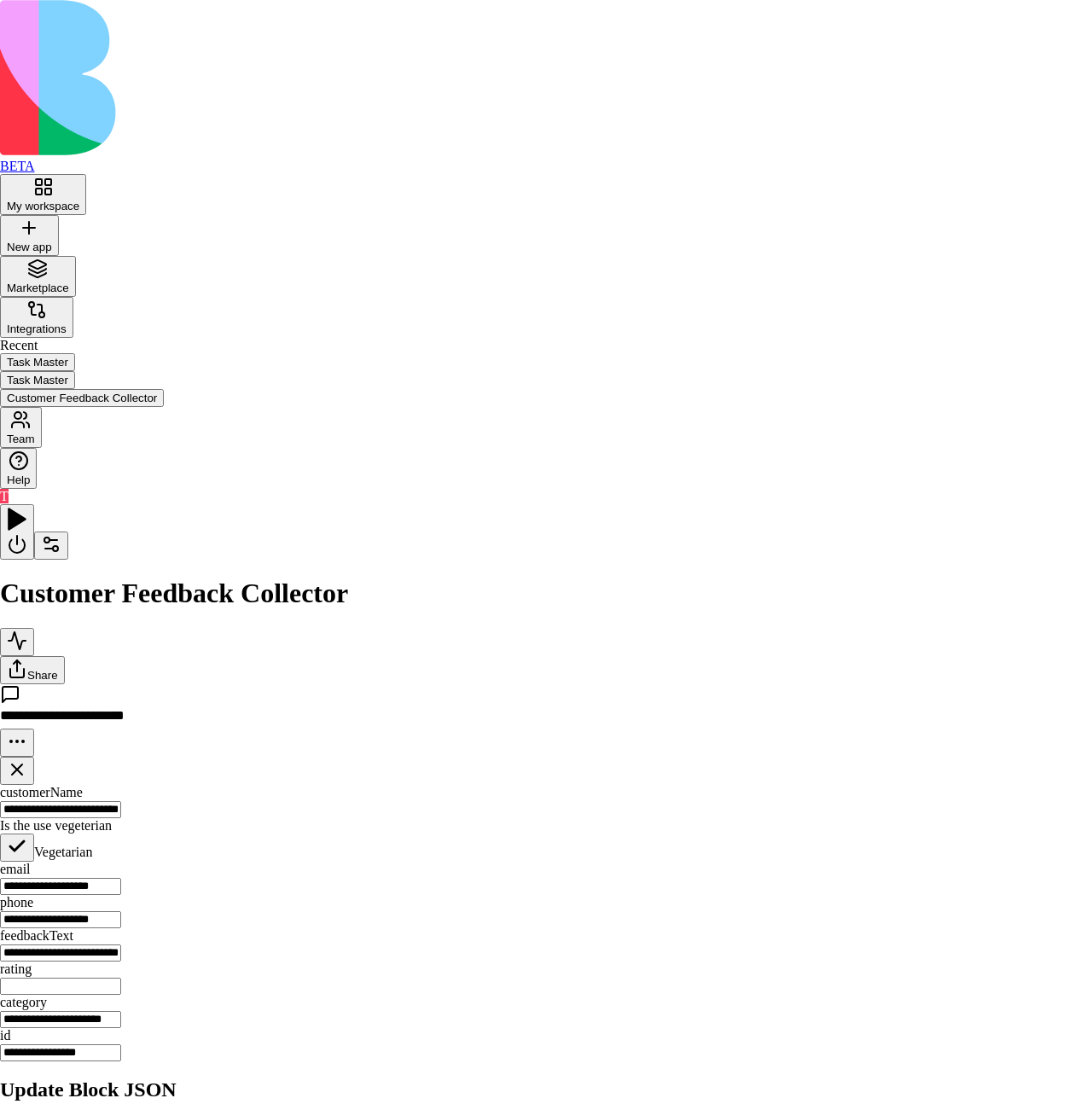 click on "Save" at bounding box center [63, 1522] 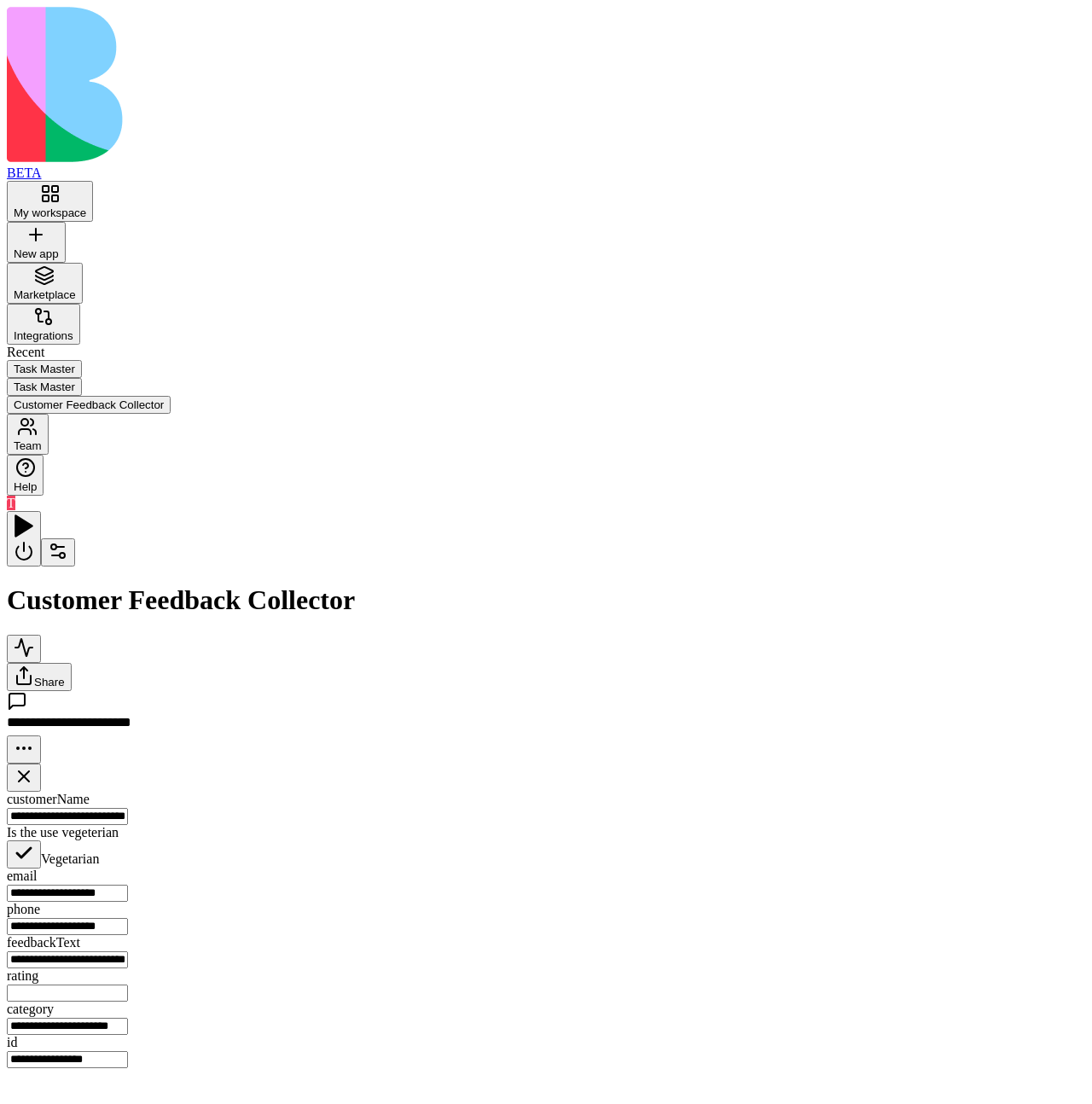 click on "Process New FeedbackTrigger" at bounding box center [99, 1142] 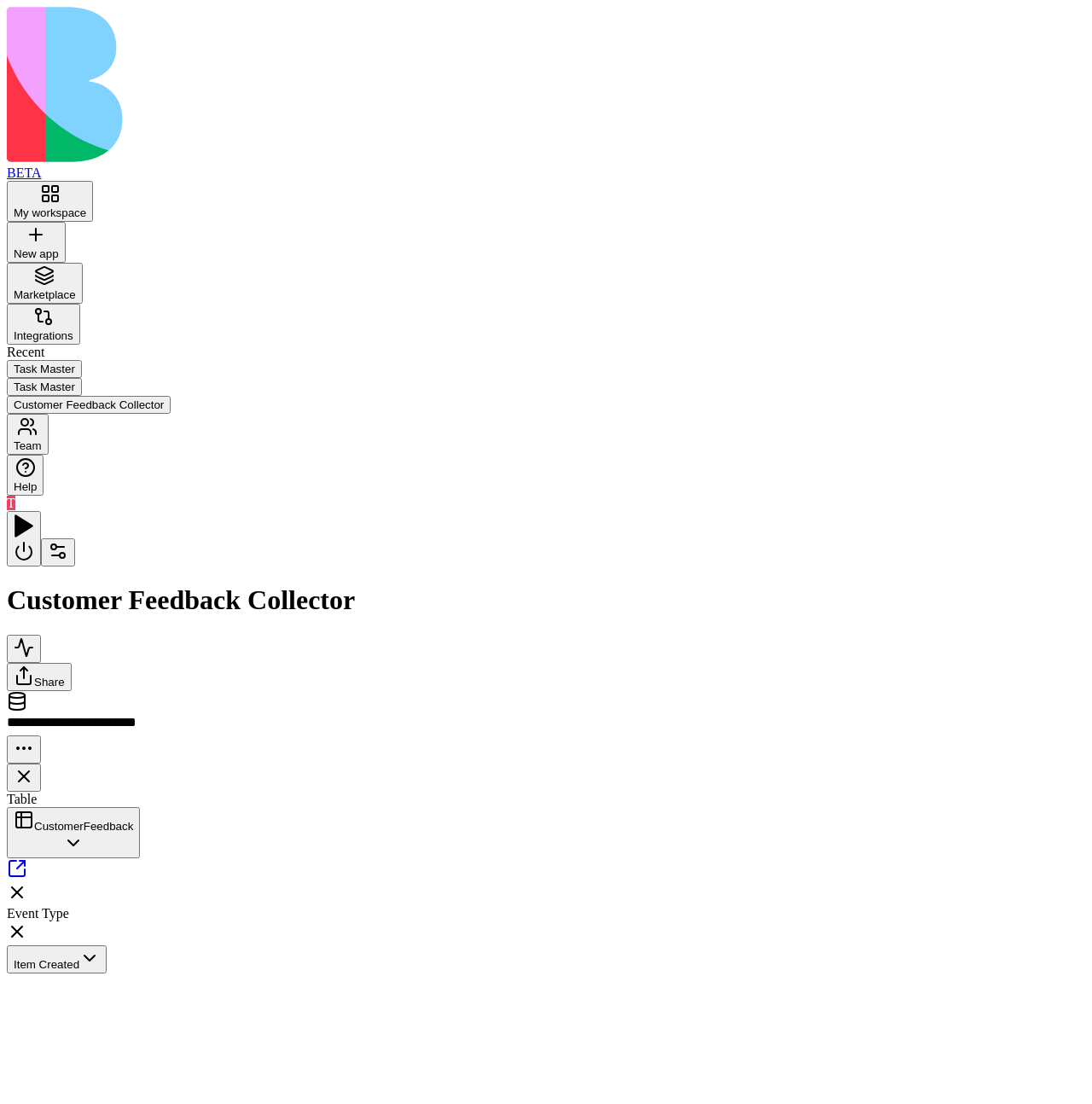 click on "Inputs" at bounding box center [669, 1142] 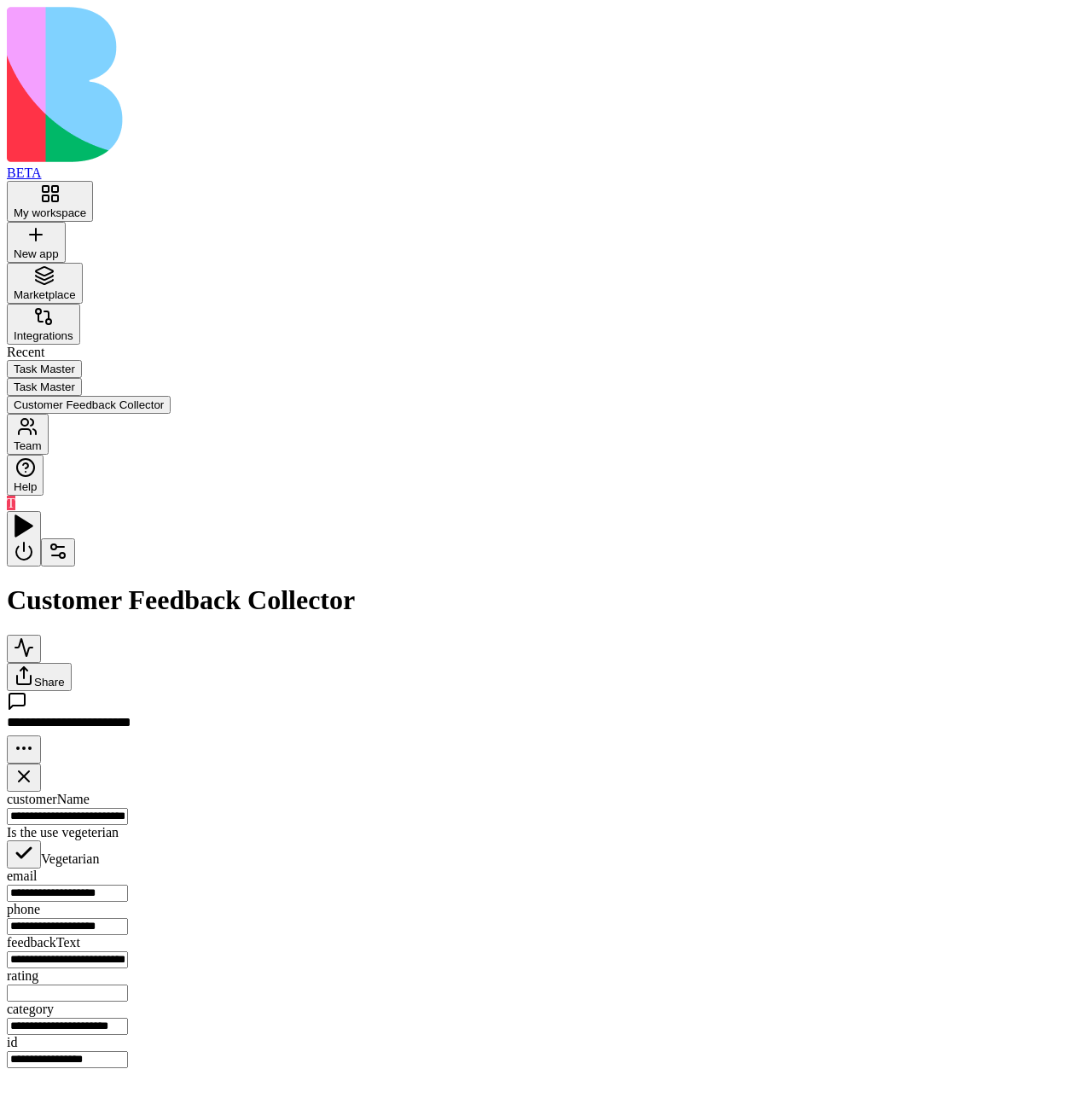 click on "**********" at bounding box center (546, 537) 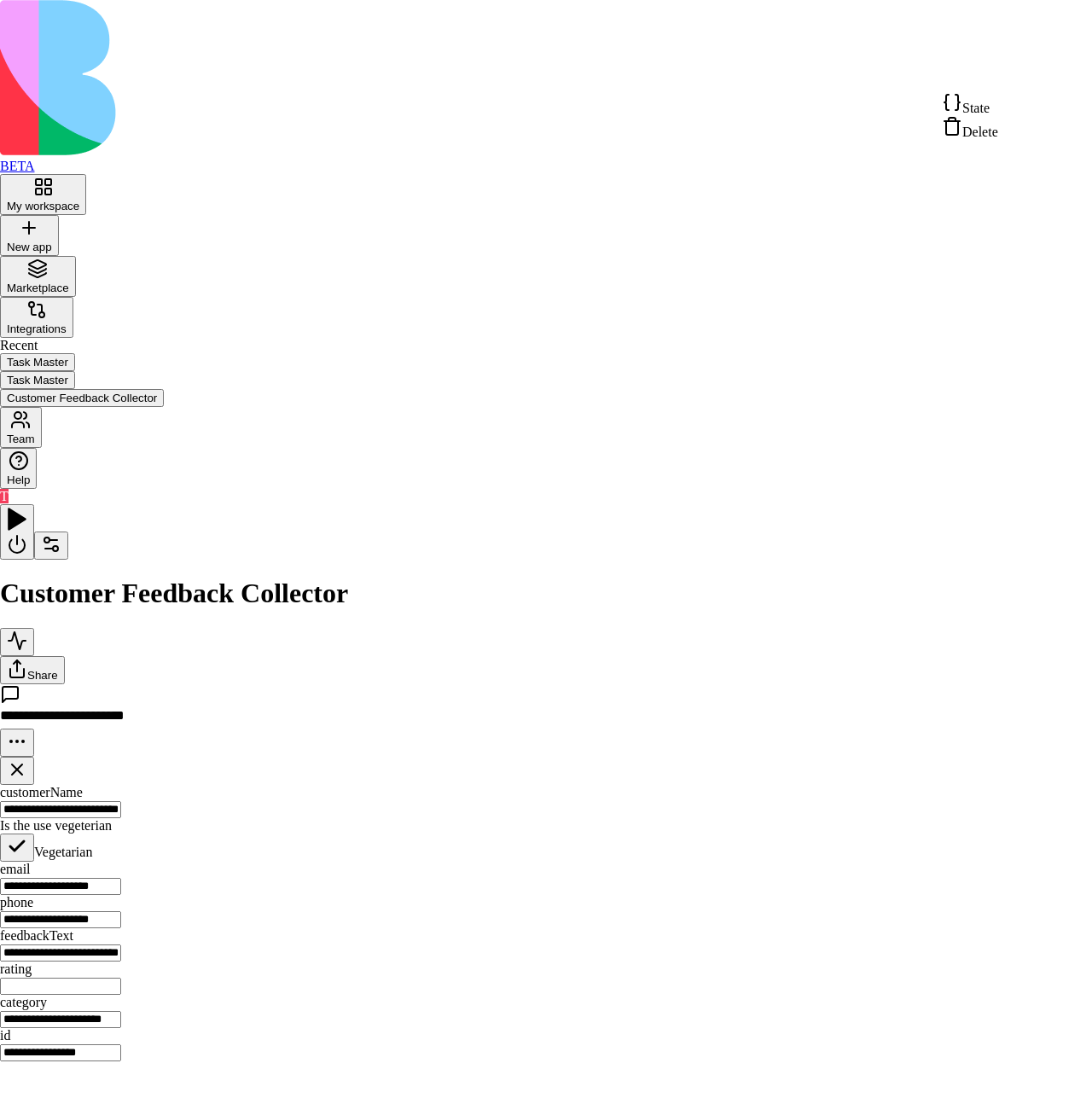 click on "State" at bounding box center (970, 104) 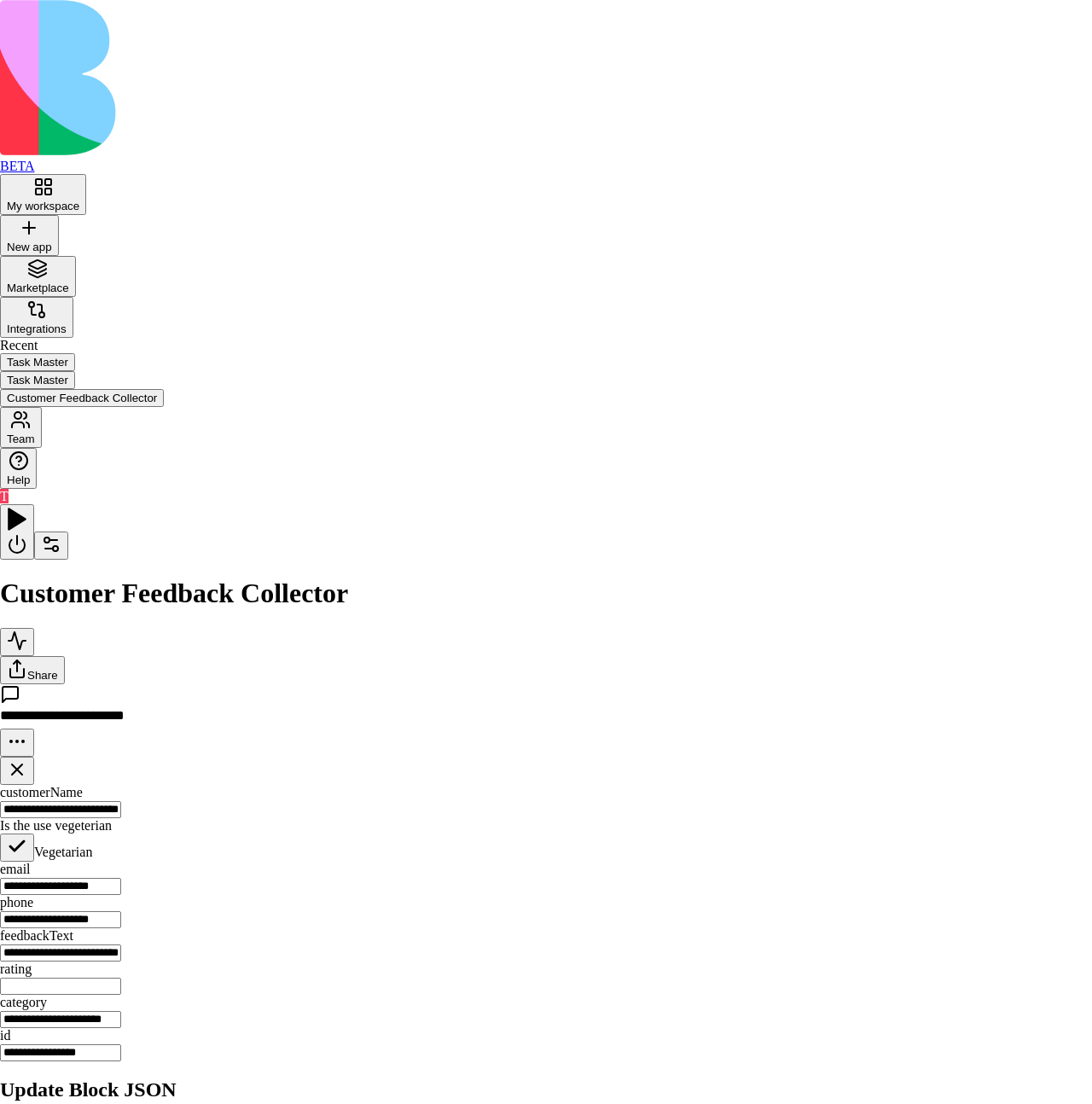 click at bounding box center (546, 1061) 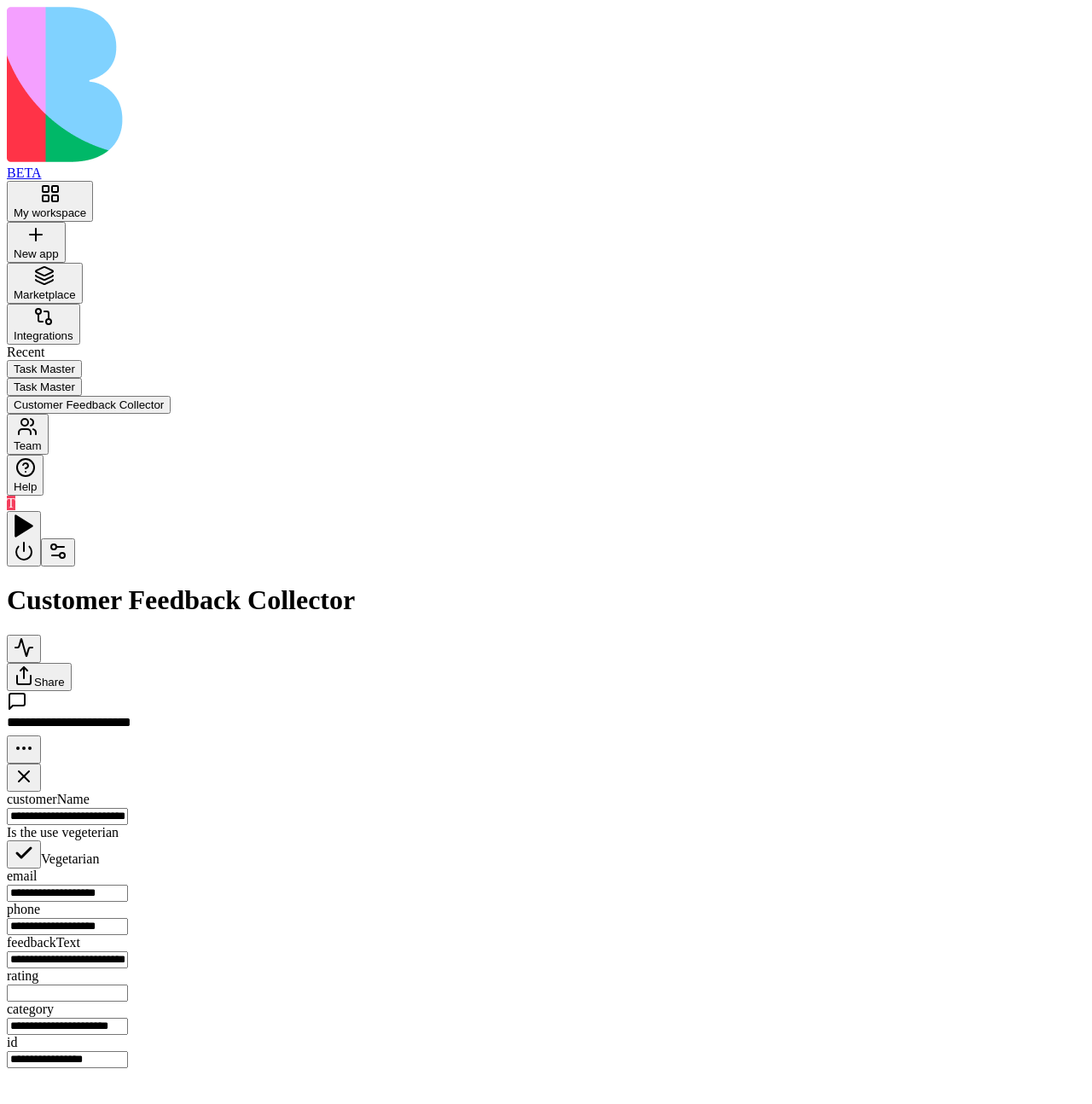 click on "**********" at bounding box center [67, 816] 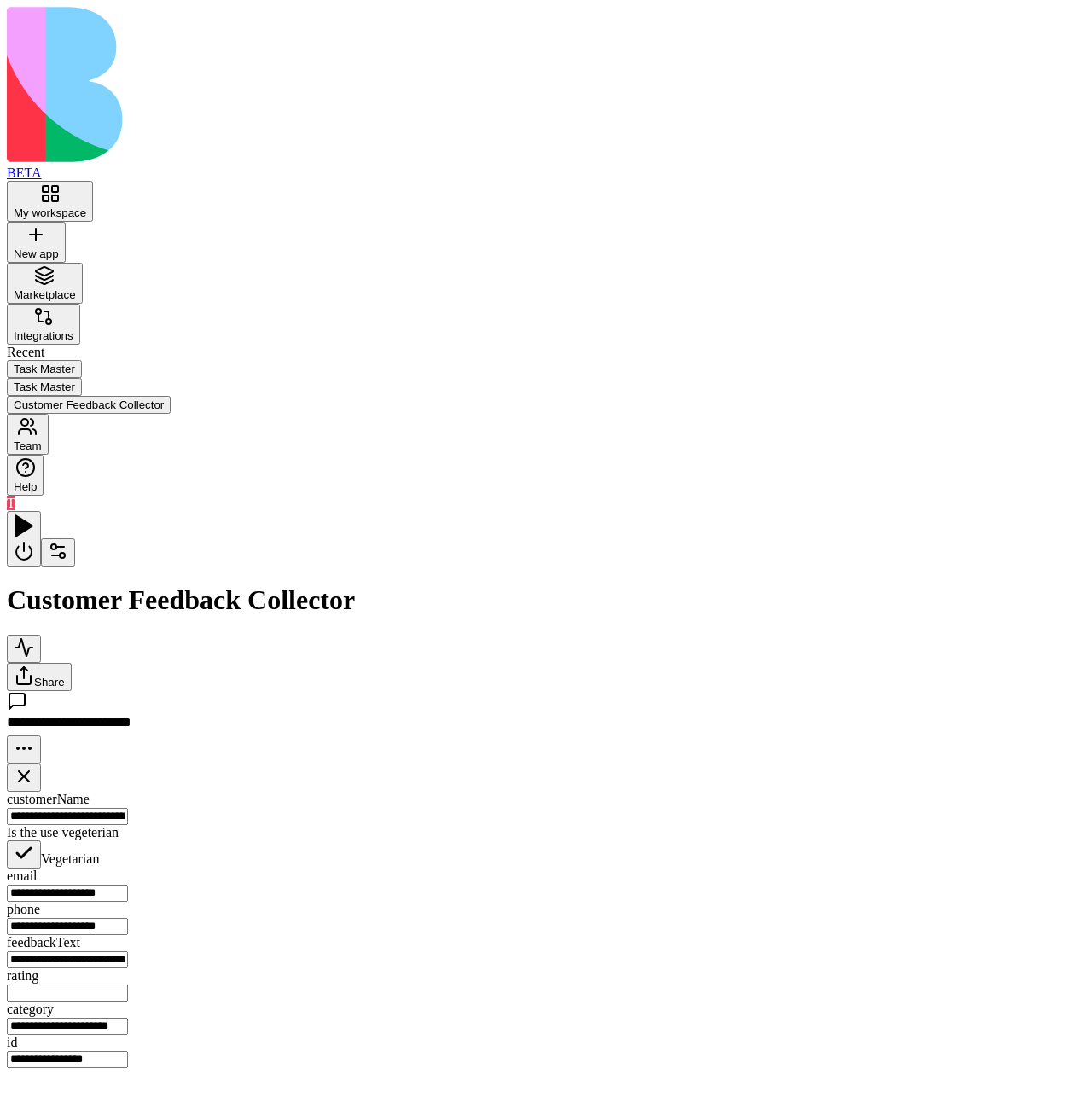click on "**********" at bounding box center (546, 537) 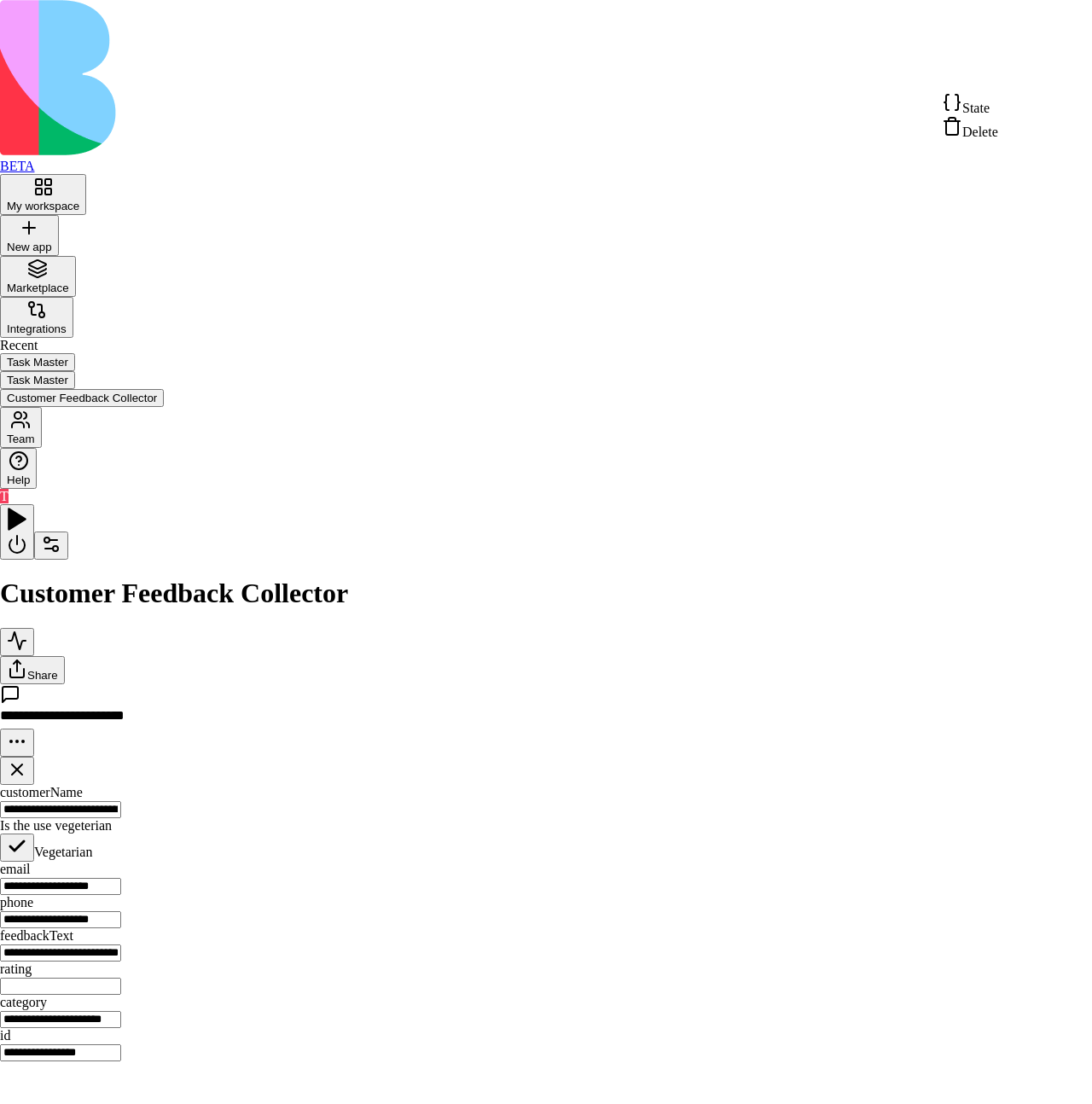 click on "State" at bounding box center [970, 104] 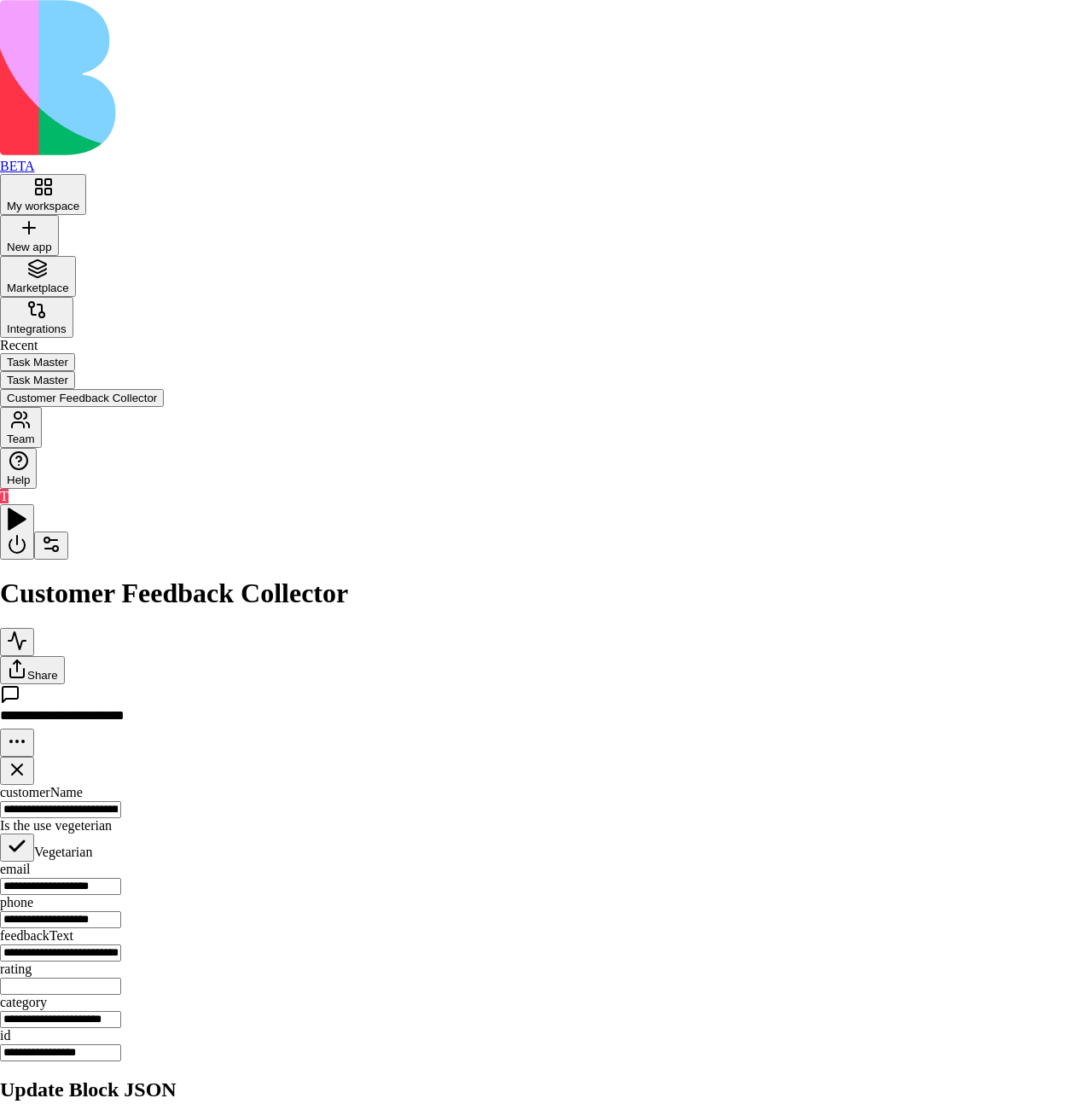 click at bounding box center [546, 1061] 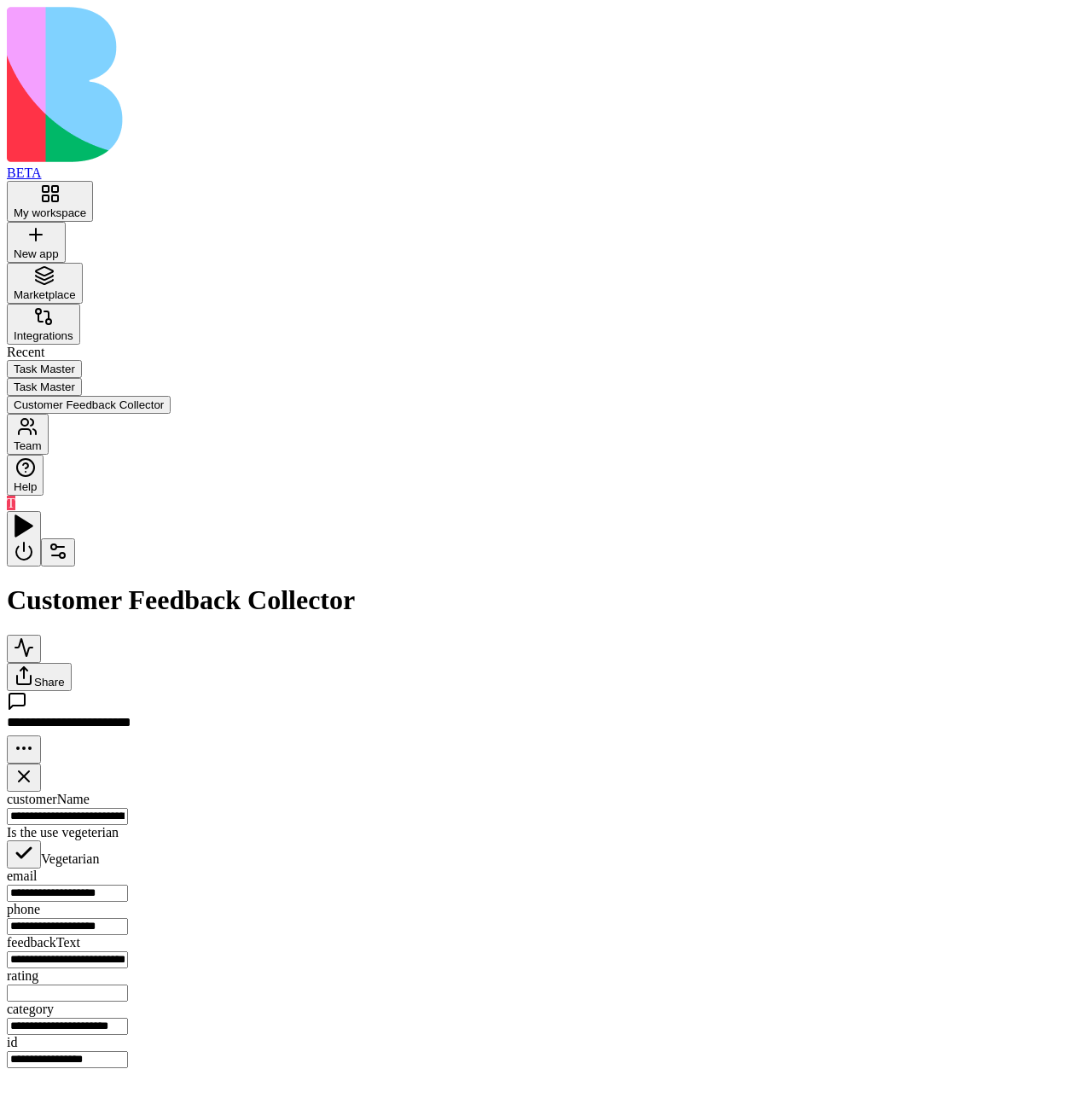 click on "**********" at bounding box center (546, 816) 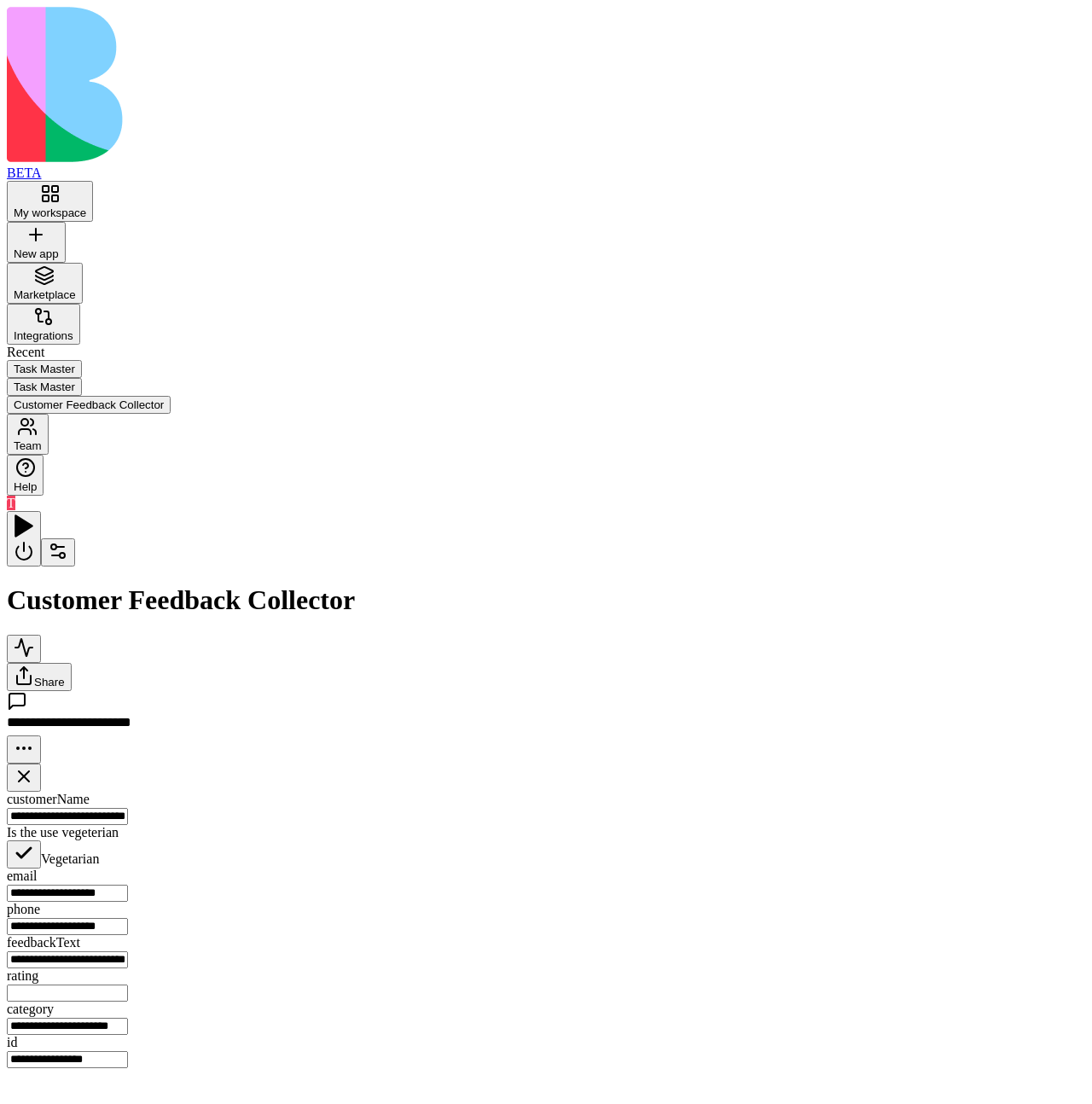 type on "**********" 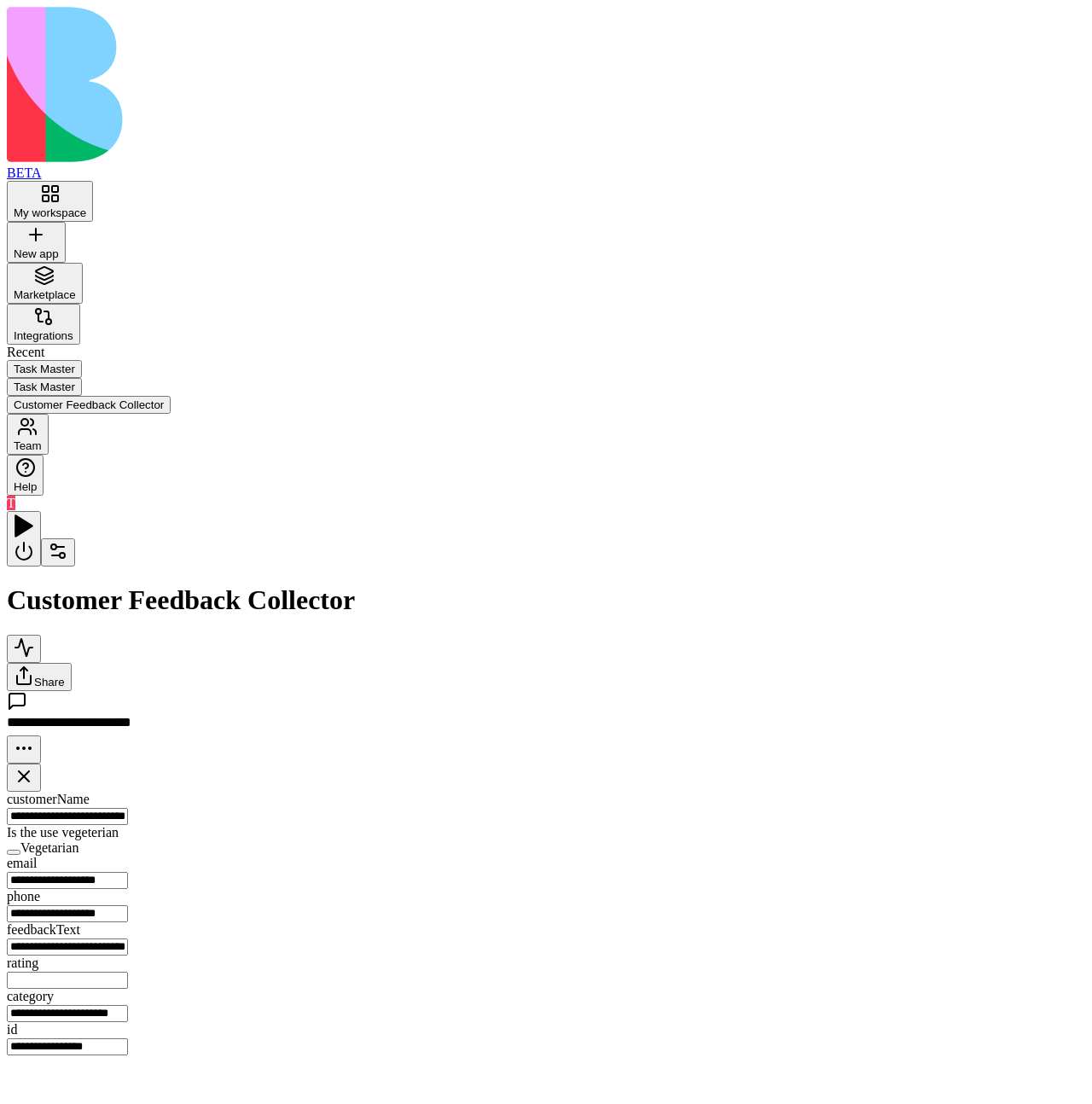 click on "Vegetarian" at bounding box center [49, 847] 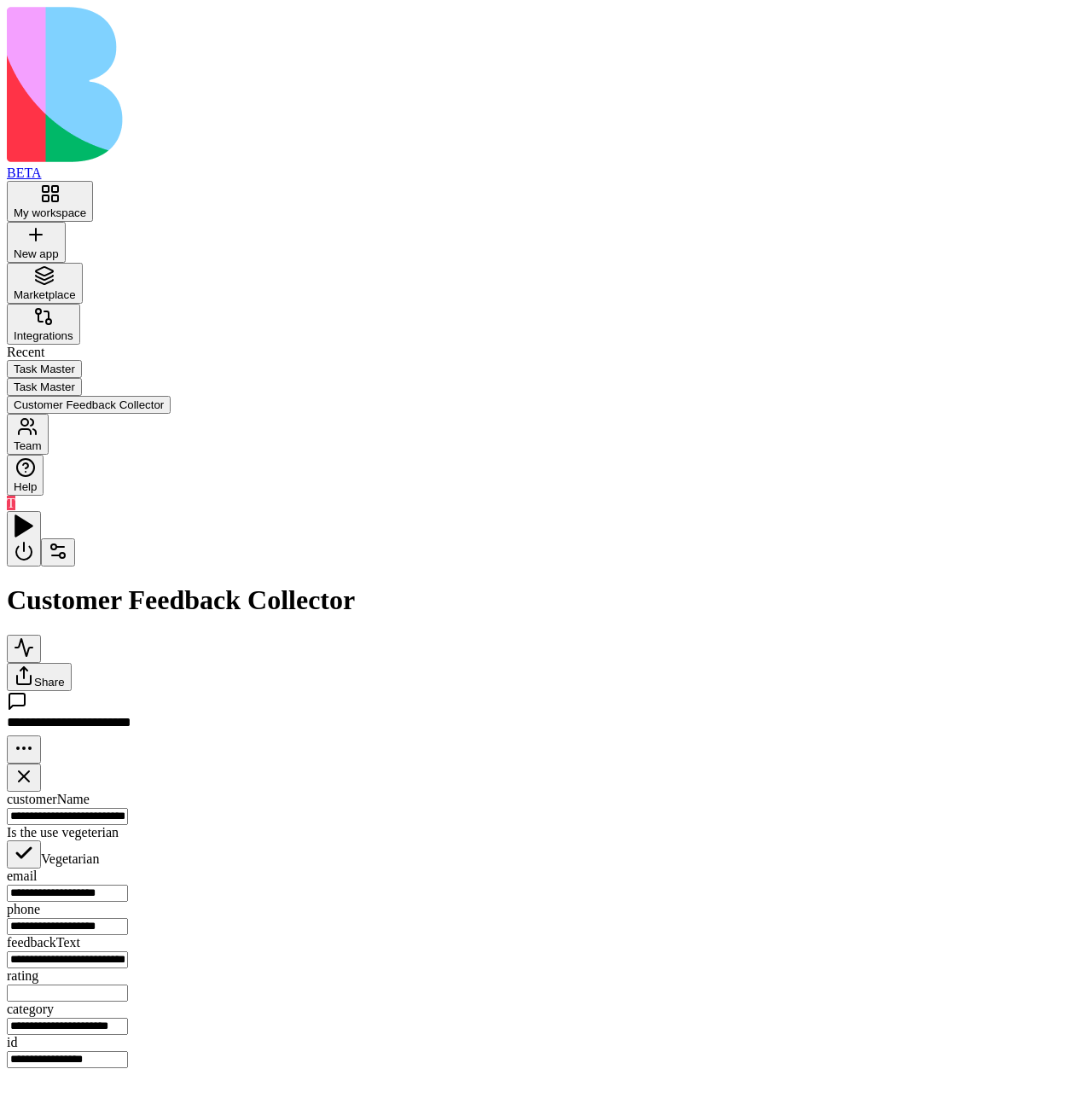 click on "Vegetarian" at bounding box center [70, 858] 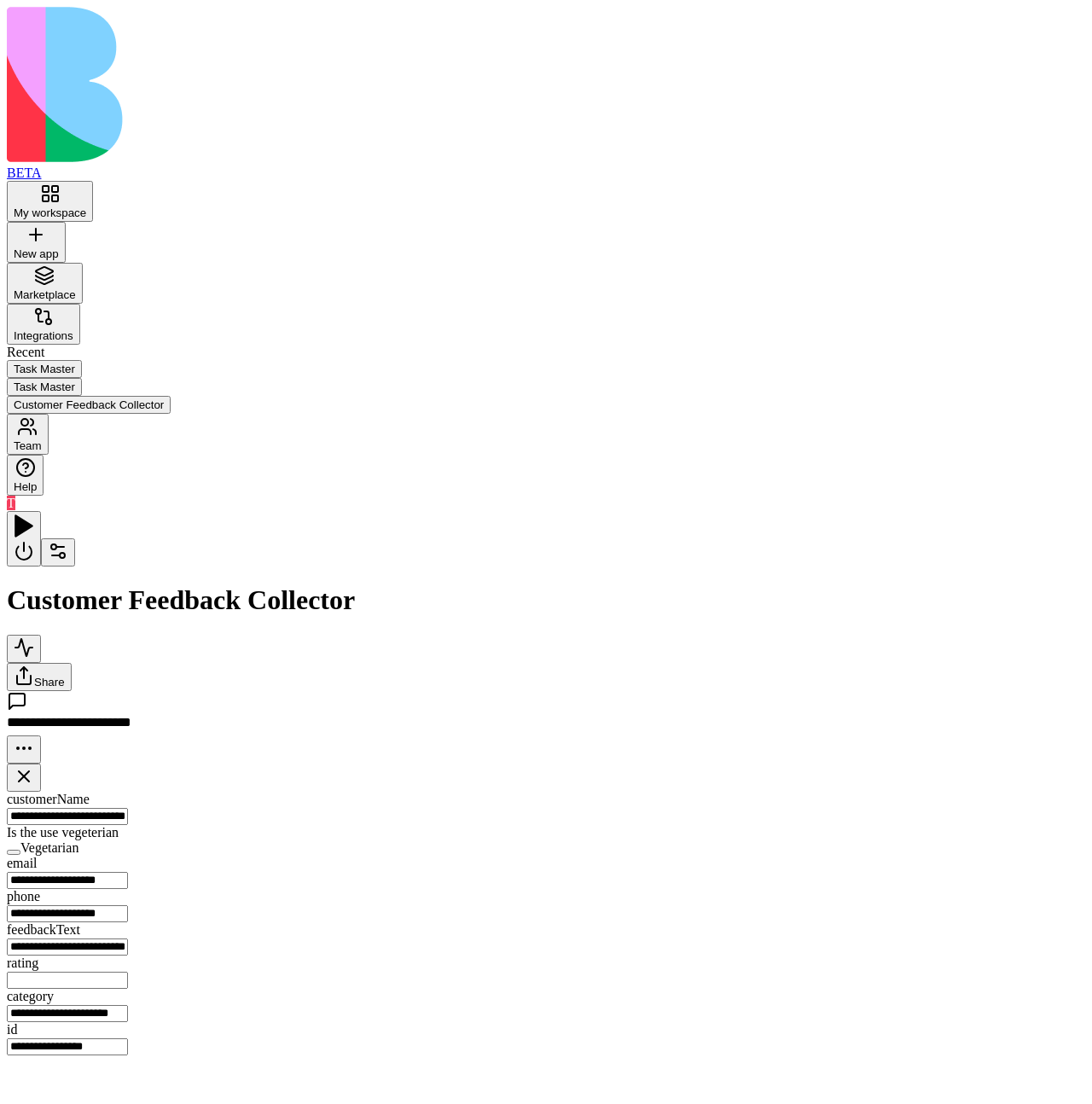 click on "Vegetarian" at bounding box center (49, 847) 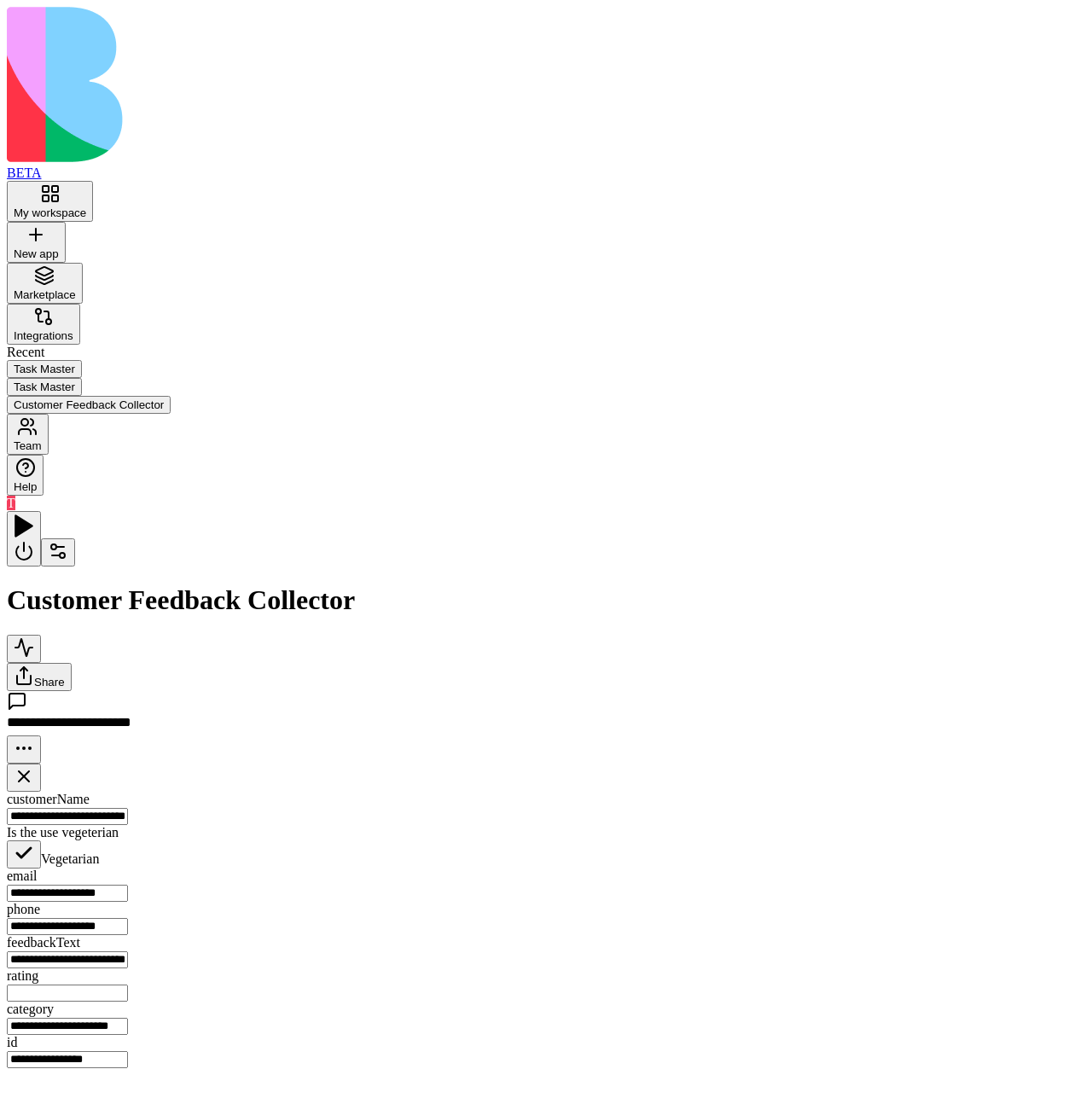 click on "id" at bounding box center [12, 1042] 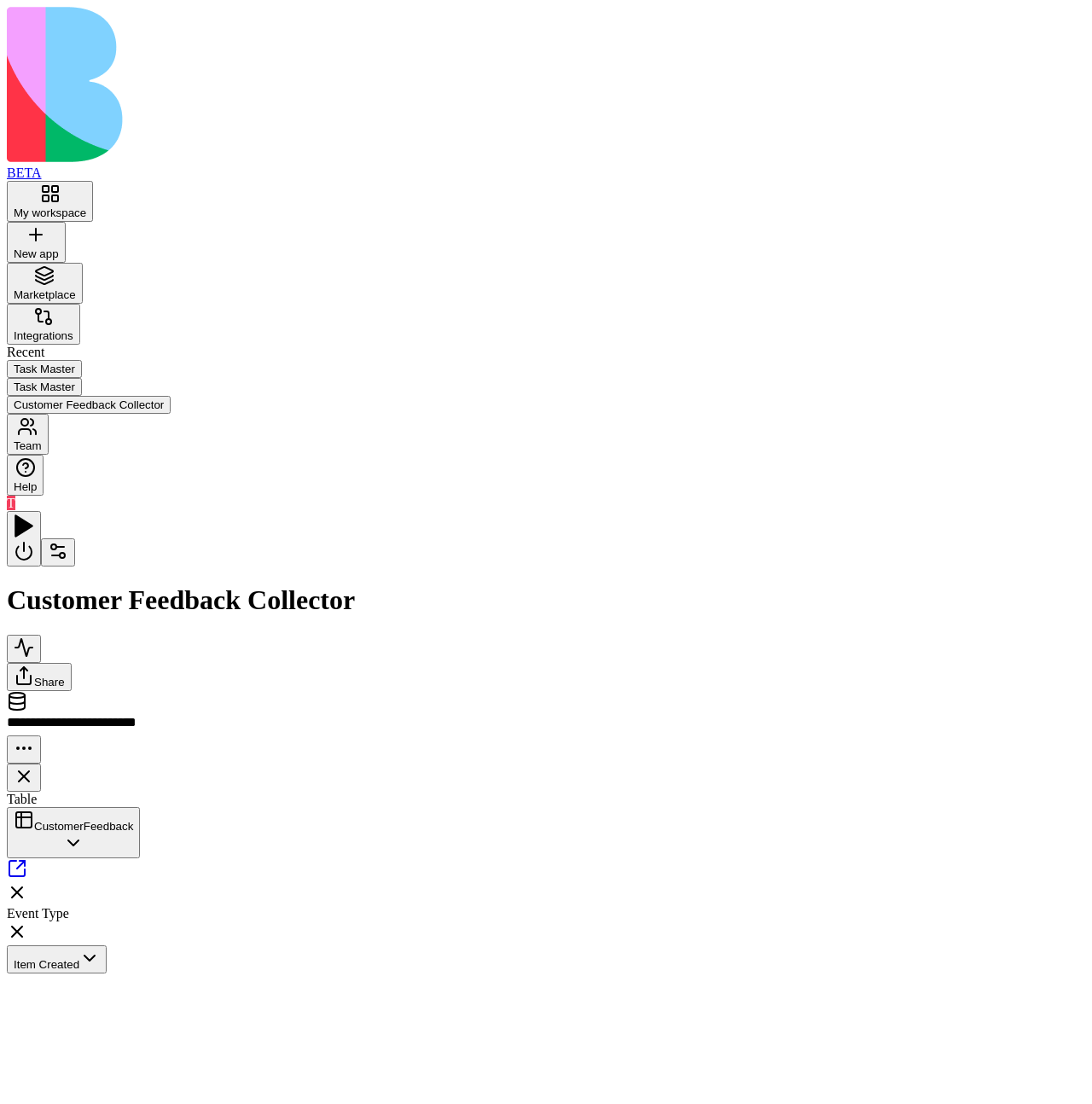 click on "Inputs" at bounding box center [1229, 1000] 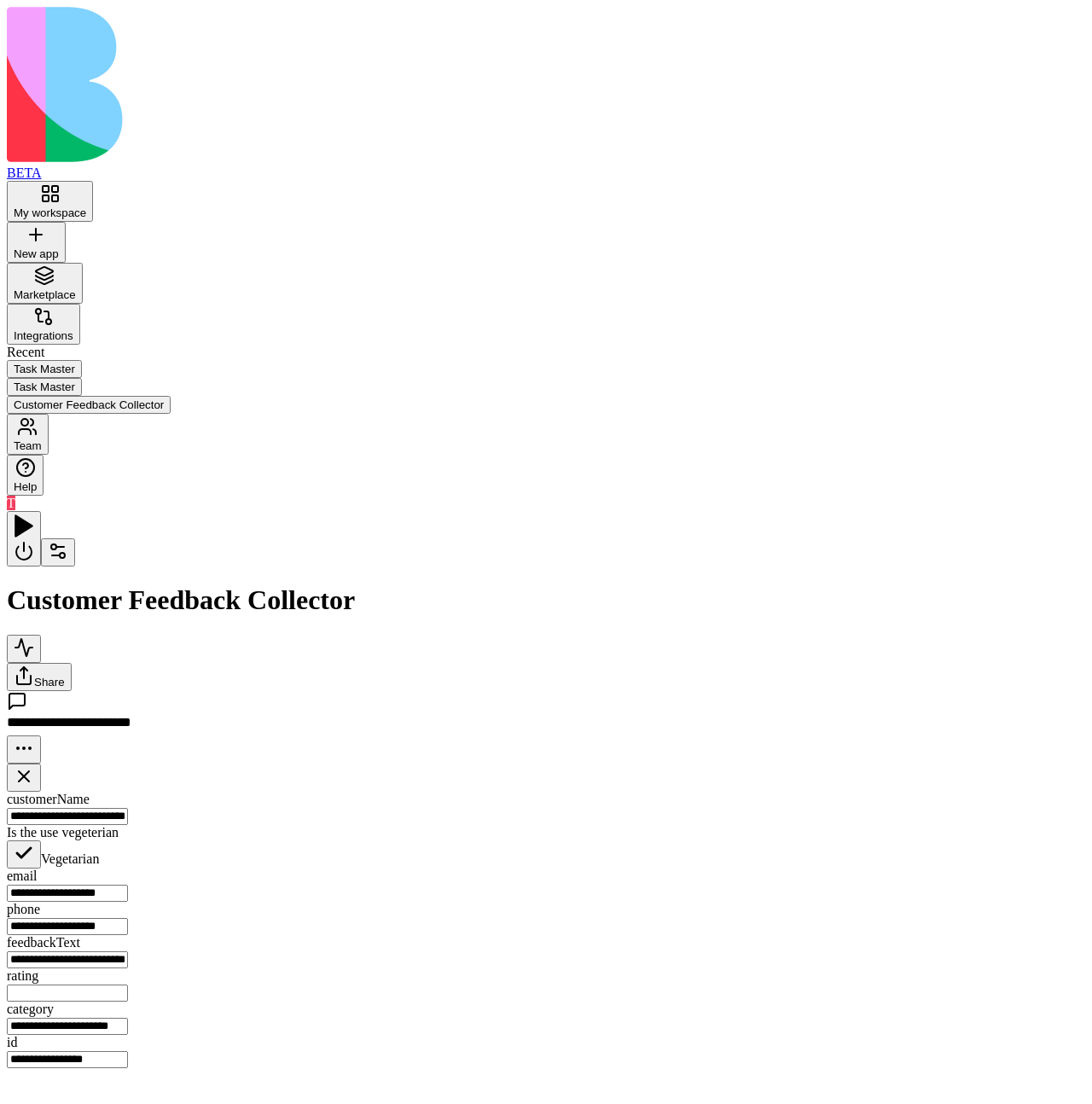 click on "Process New FeedbackTrigger" at bounding box center (173, 999) 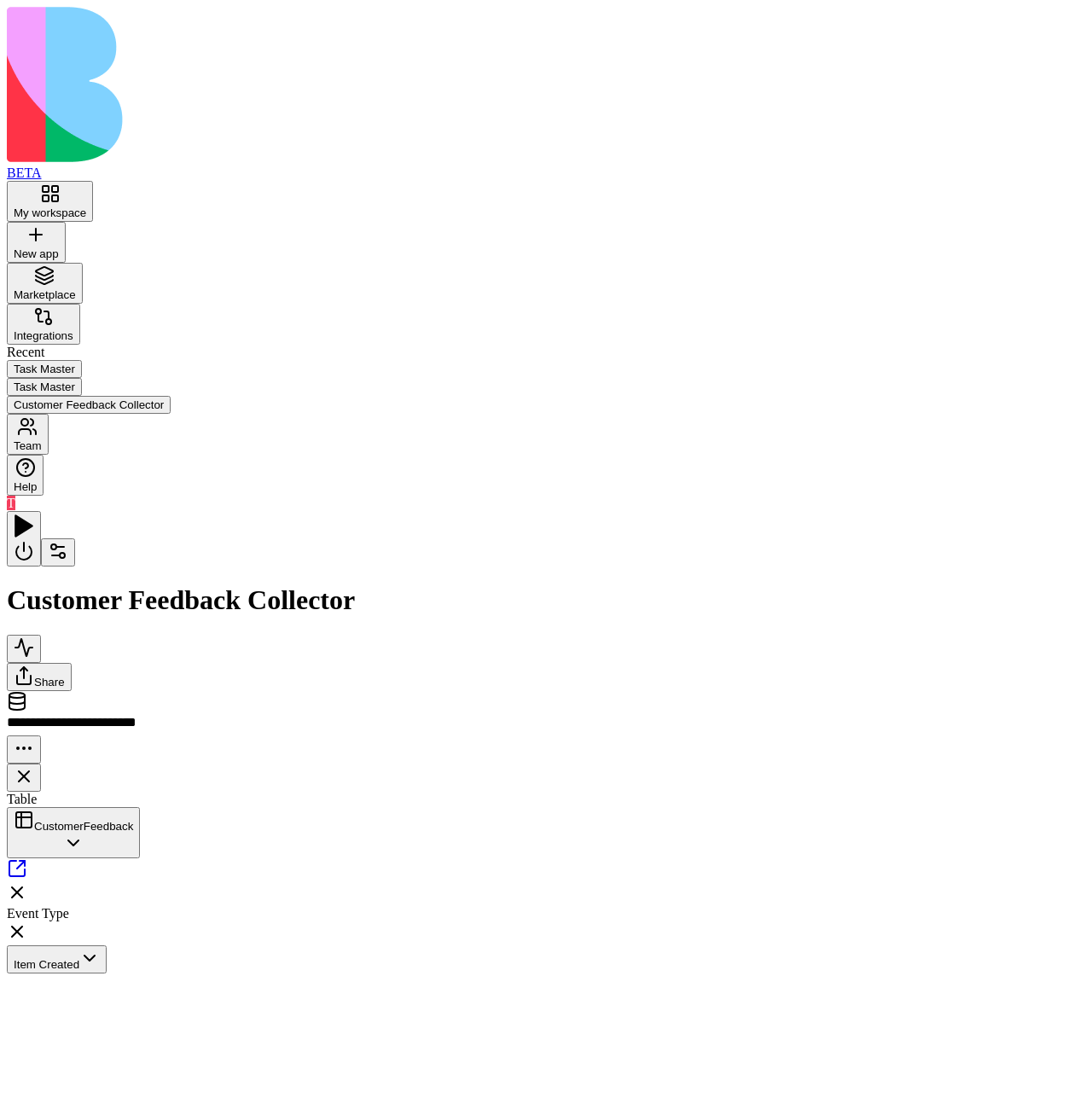 click on "Inputs" at bounding box center (1229, 1000) 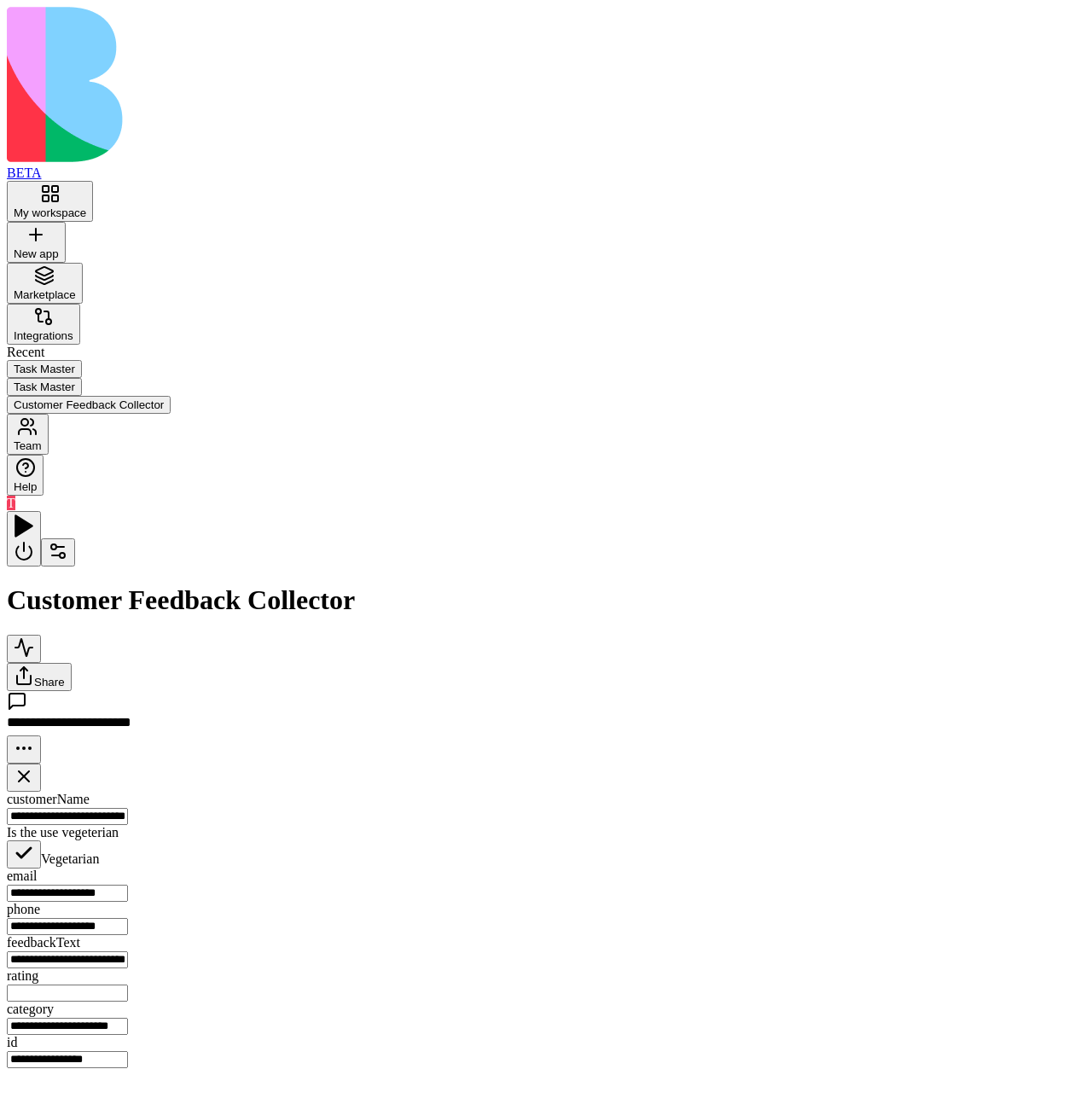 click on "Process New FeedbackTrigger" at bounding box center (173, 999) 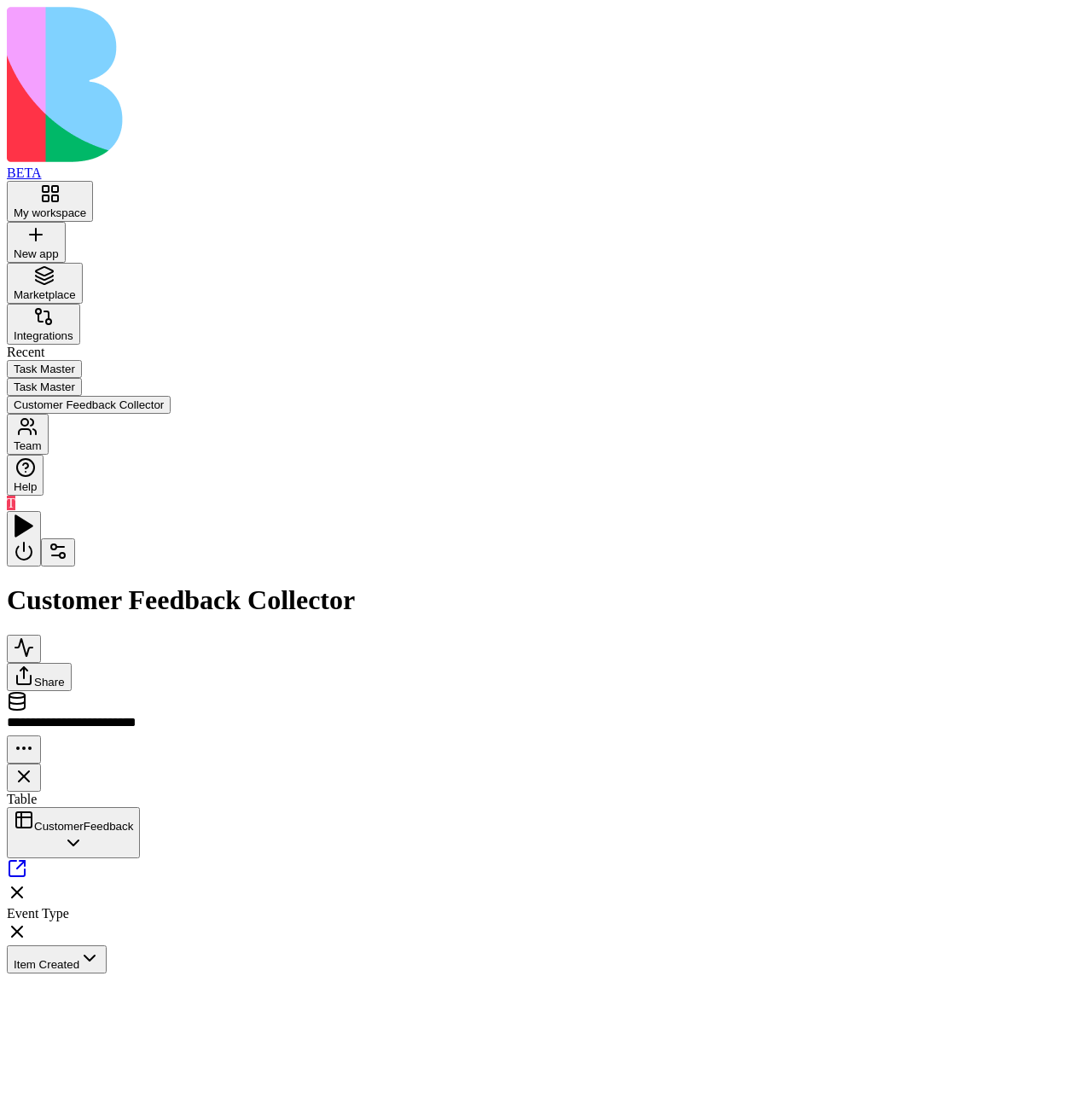click on "Inputs" at bounding box center (1229, 1000) 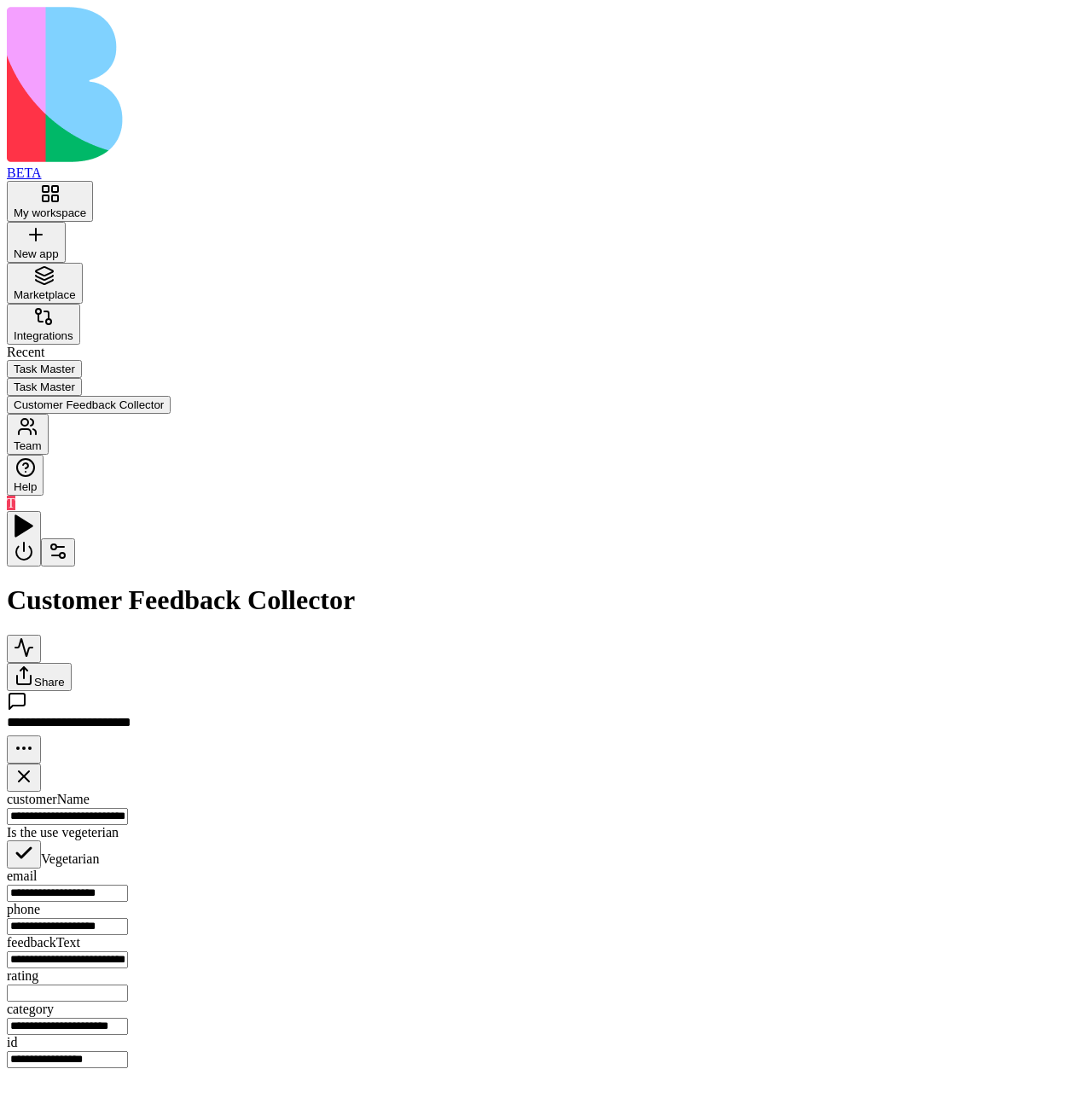 click on "Inputs Trigger Process New FeedbackTrigger Trigger UI Triggers Action SendThankYouMessages Send thank you email and SMS to customers who submitted feedback Add AgentCall Tools Send Email Notification Send SMS AppDataUpdateMany" at bounding box center [546, 691] 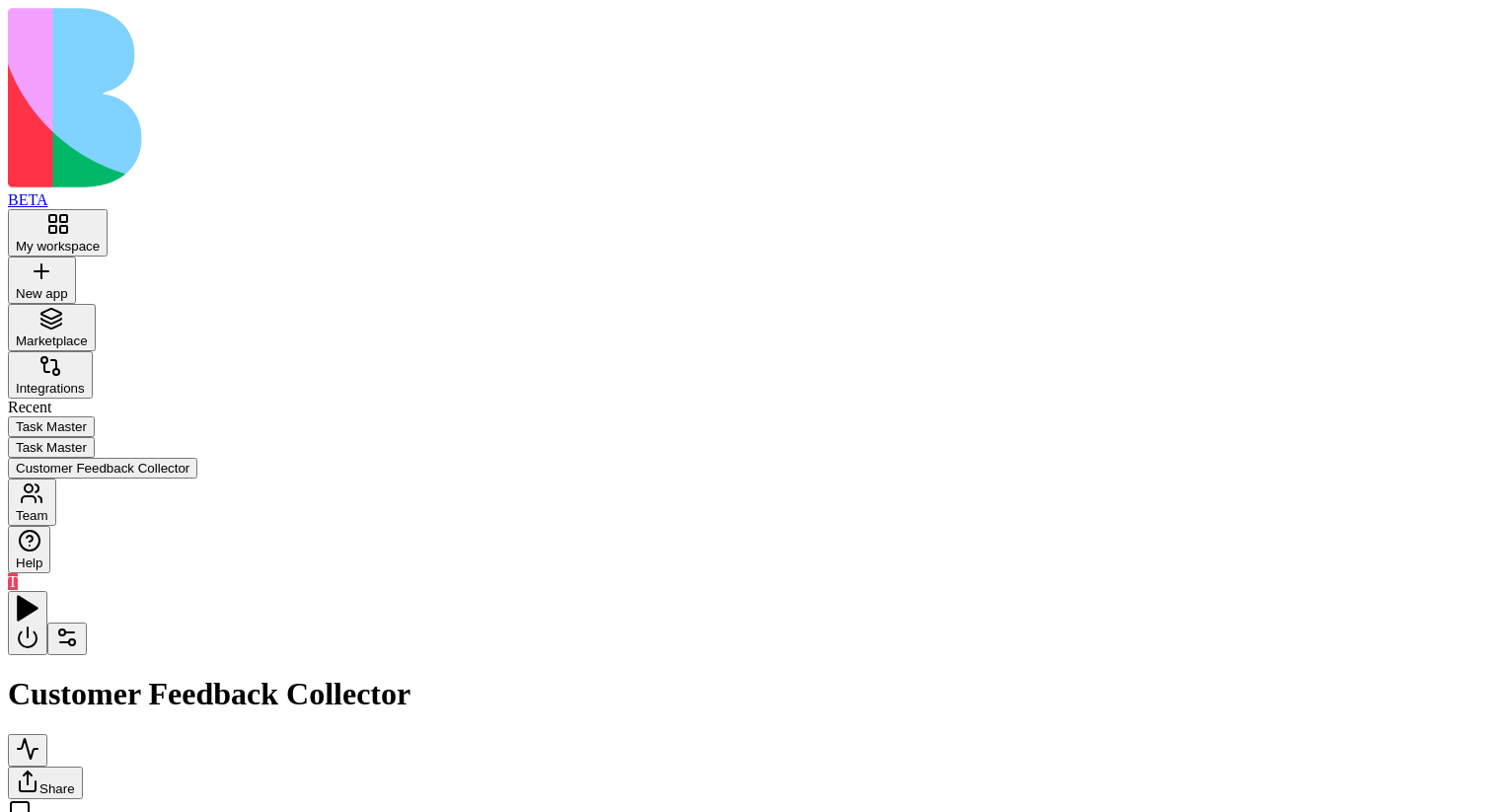 click on "Inputs Trigger Process New FeedbackTrigger Trigger UI Triggers SendThankYouMessages Send thank you email and SMS to customers who submitted feedback Add AgentCall Tools Send Email Notification Send SMS AppDataUpdateMany" at bounding box center [746, 799] 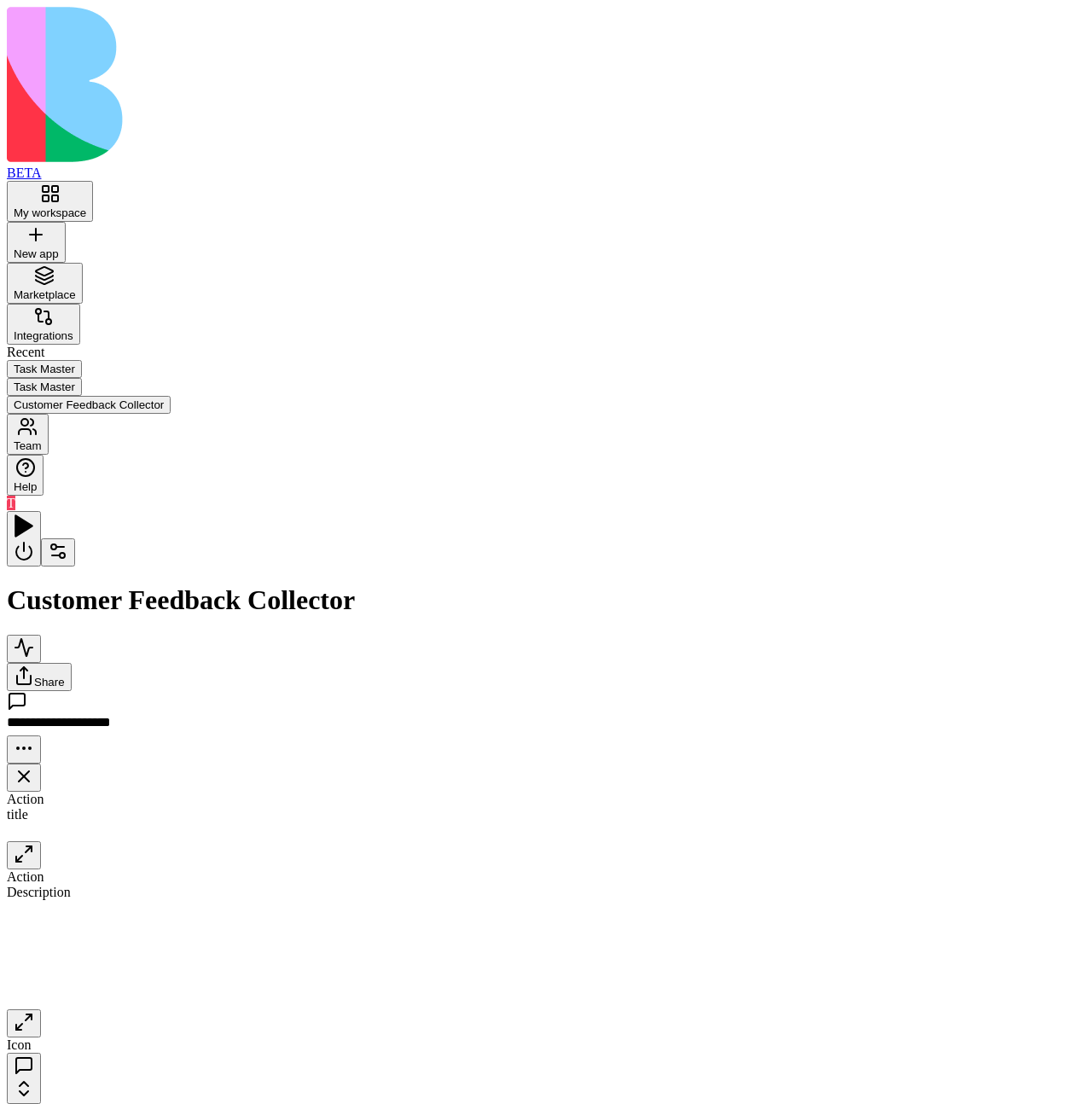 scroll, scrollTop: 0, scrollLeft: 0, axis: both 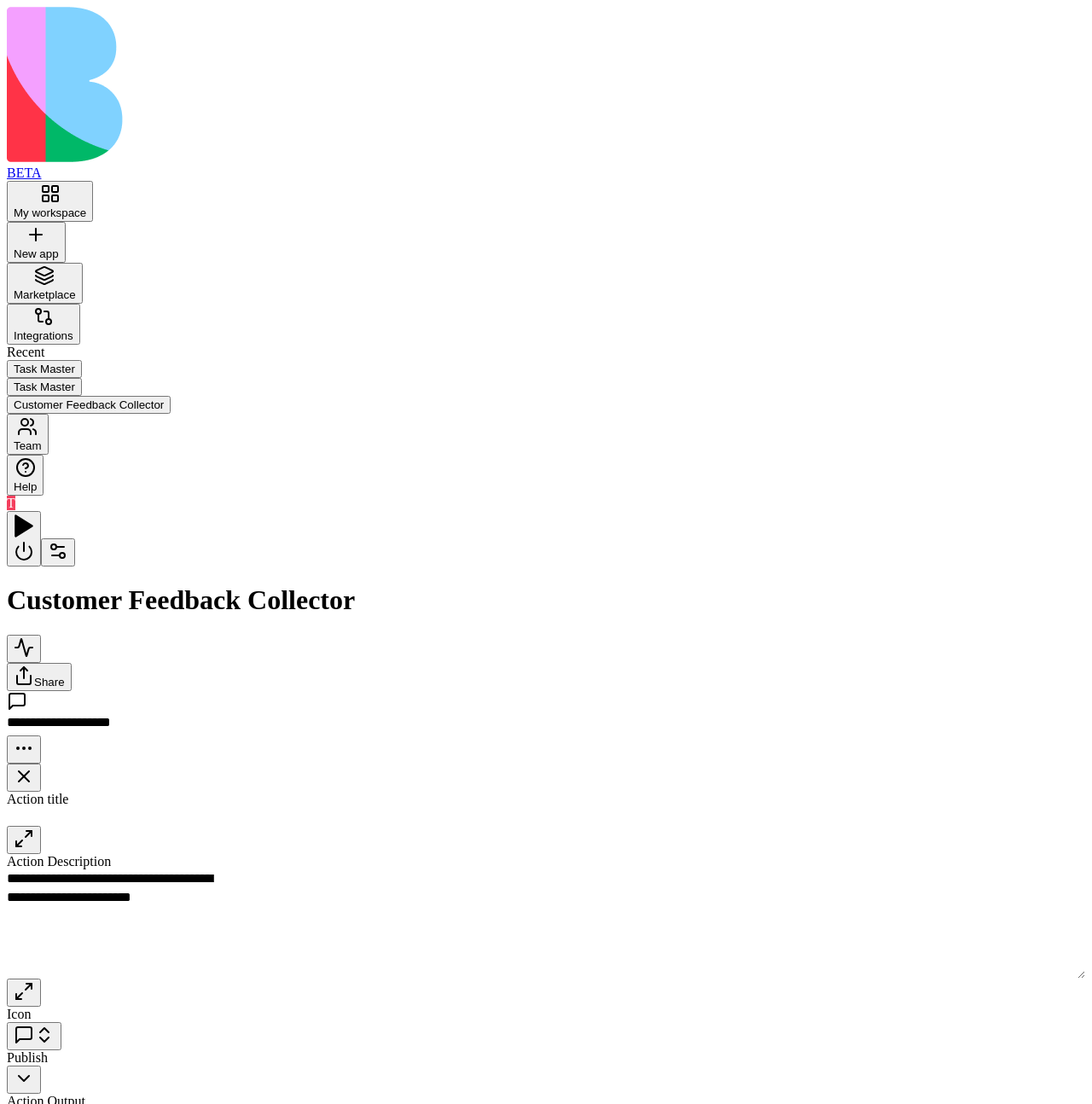 click on "Action SendThankYouMessages Send thank you email and SMS to customers who submitted feedback Add" at bounding box center (738, 1128) 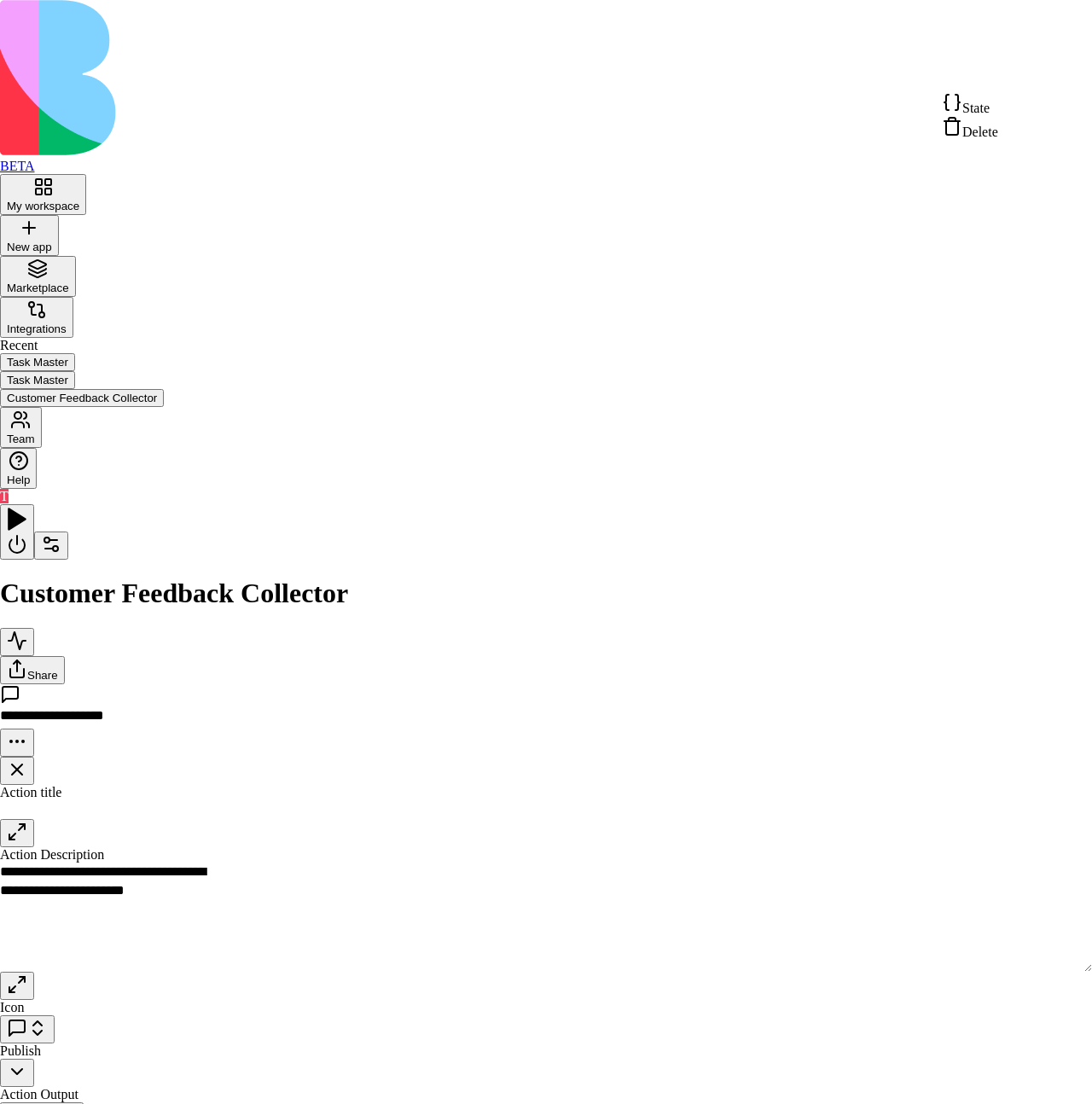 click on "State" at bounding box center (970, 104) 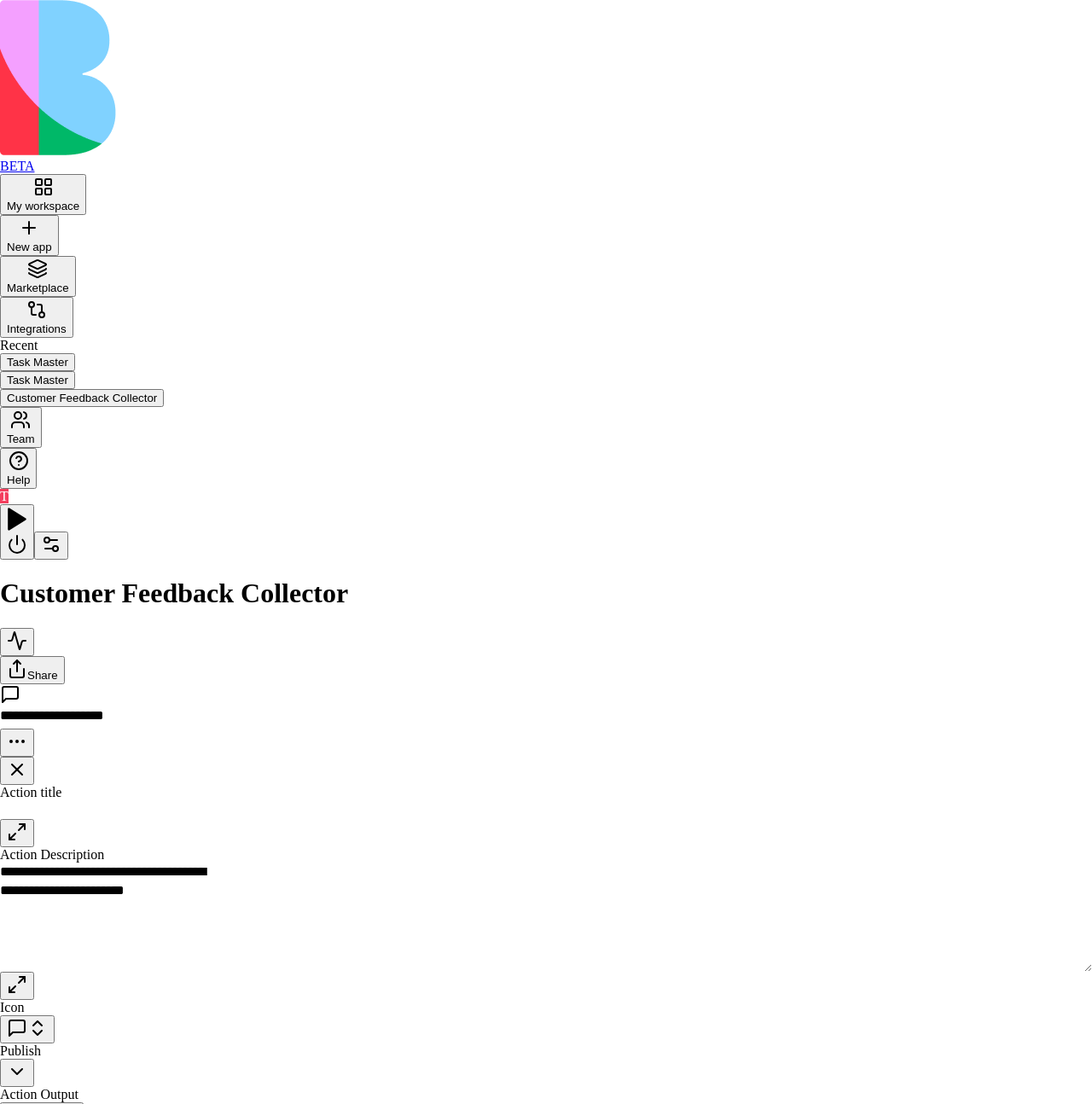 click on ""type" :  "string"          "feedbackText" :  {          } ,            "type" :  "string"          "phone" :  {          } ,            "type" :  "string"          "email" :  {          } ,            "type" :  "string"          "customerName" :  {        "properties" :  {        "type" :  "object" ,      "inputSchema" :  {      "output" :  "687ceea36ec9e5b575e0060e" ,      "iconName" :  "message-square" ,      "description" :  "Send thank you email and SMS to customers who sub mitted feedback" ,    "data" :  {    } ,      }" at bounding box center [305, 1686] 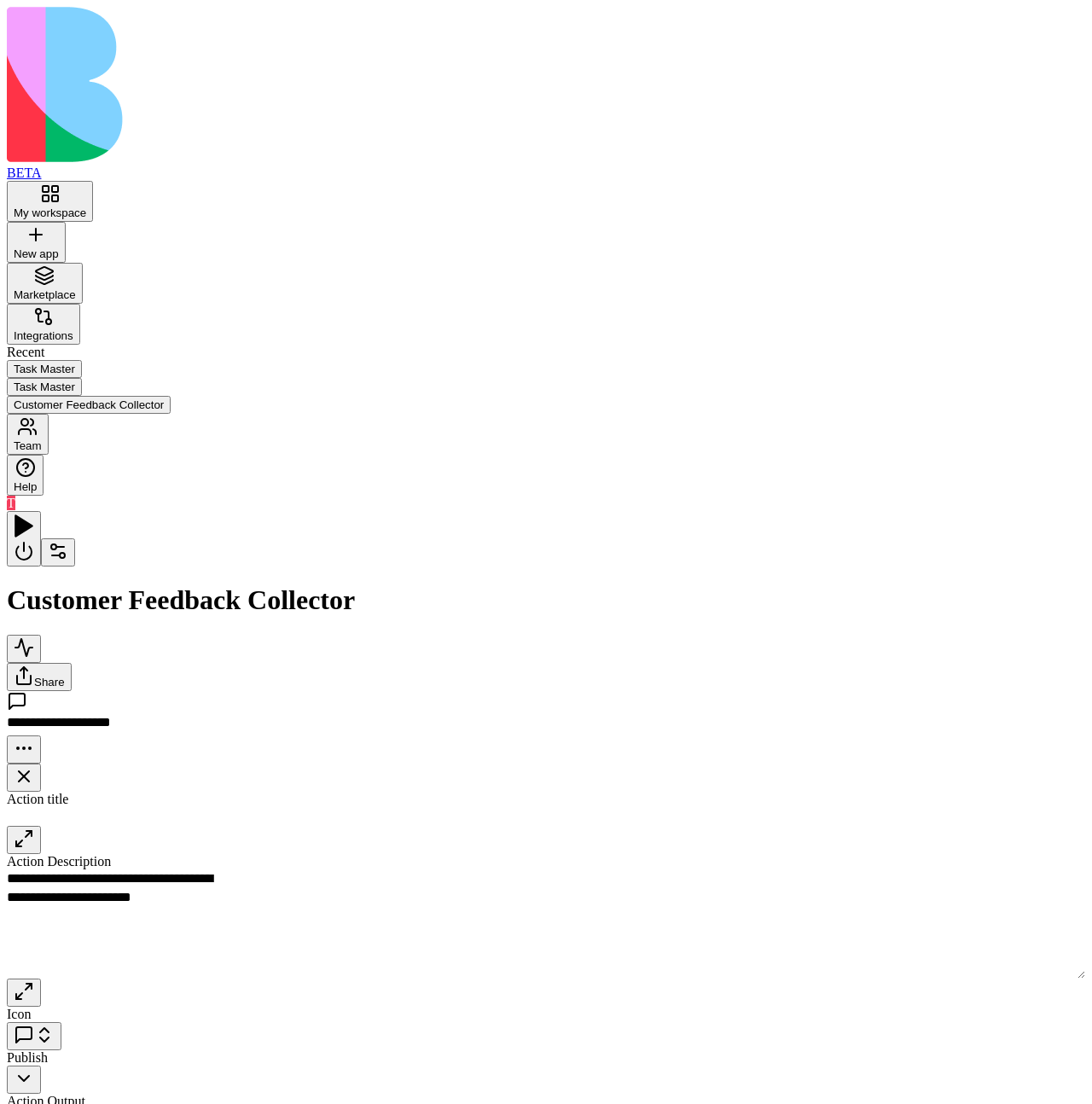 click at bounding box center [543, 816] 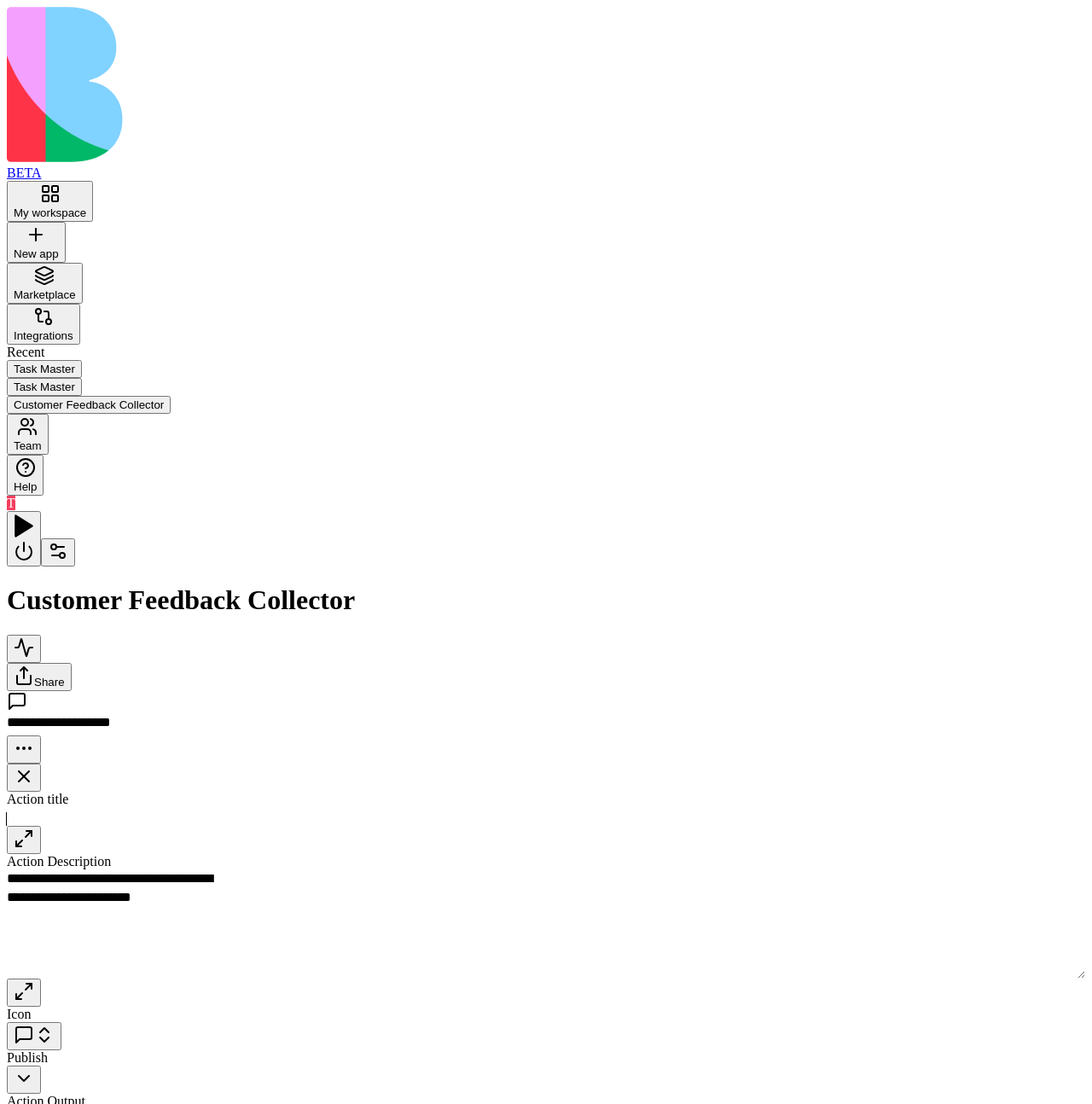 click at bounding box center (543, 816) 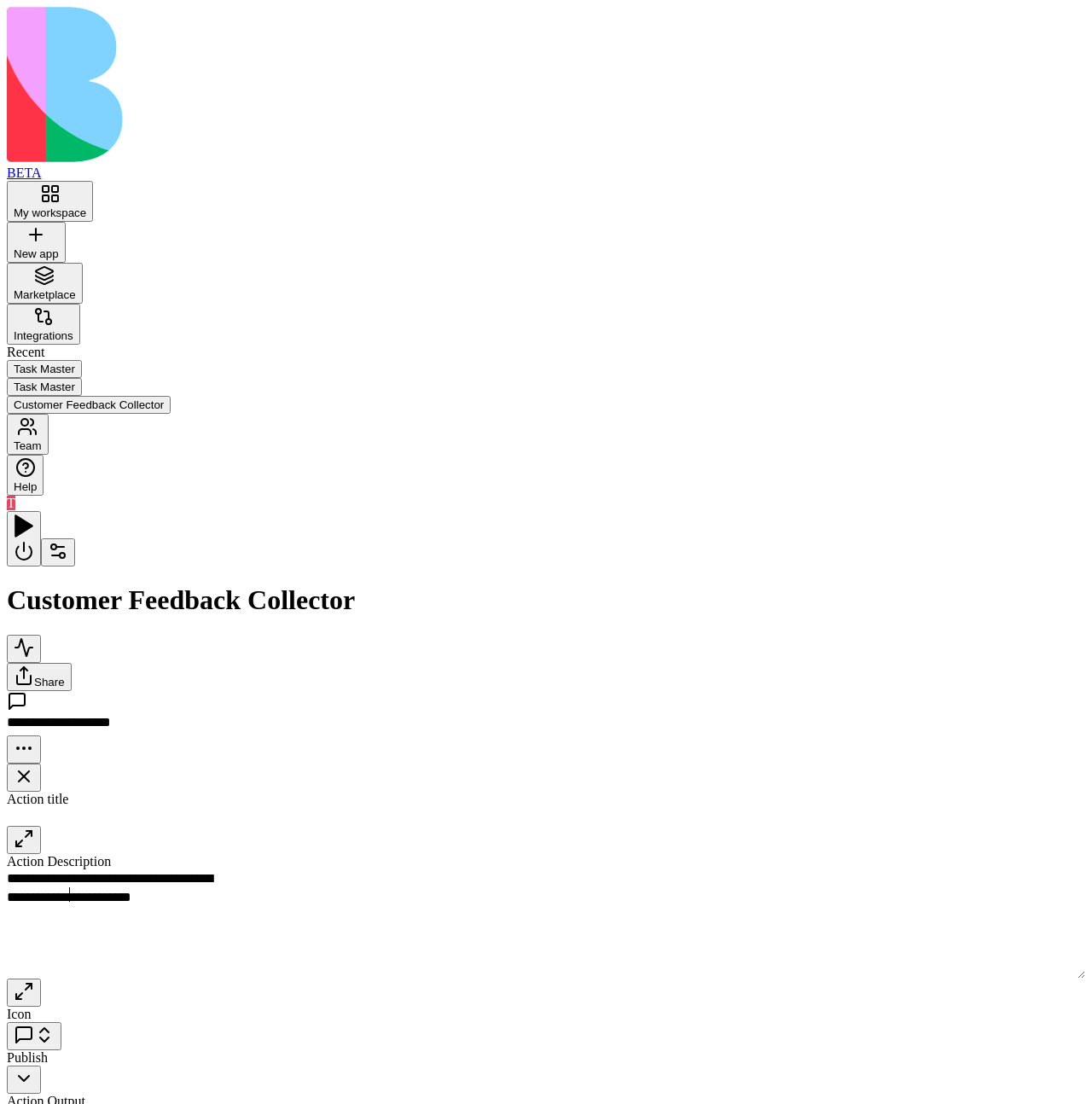click on "**********" at bounding box center [546, 1021] 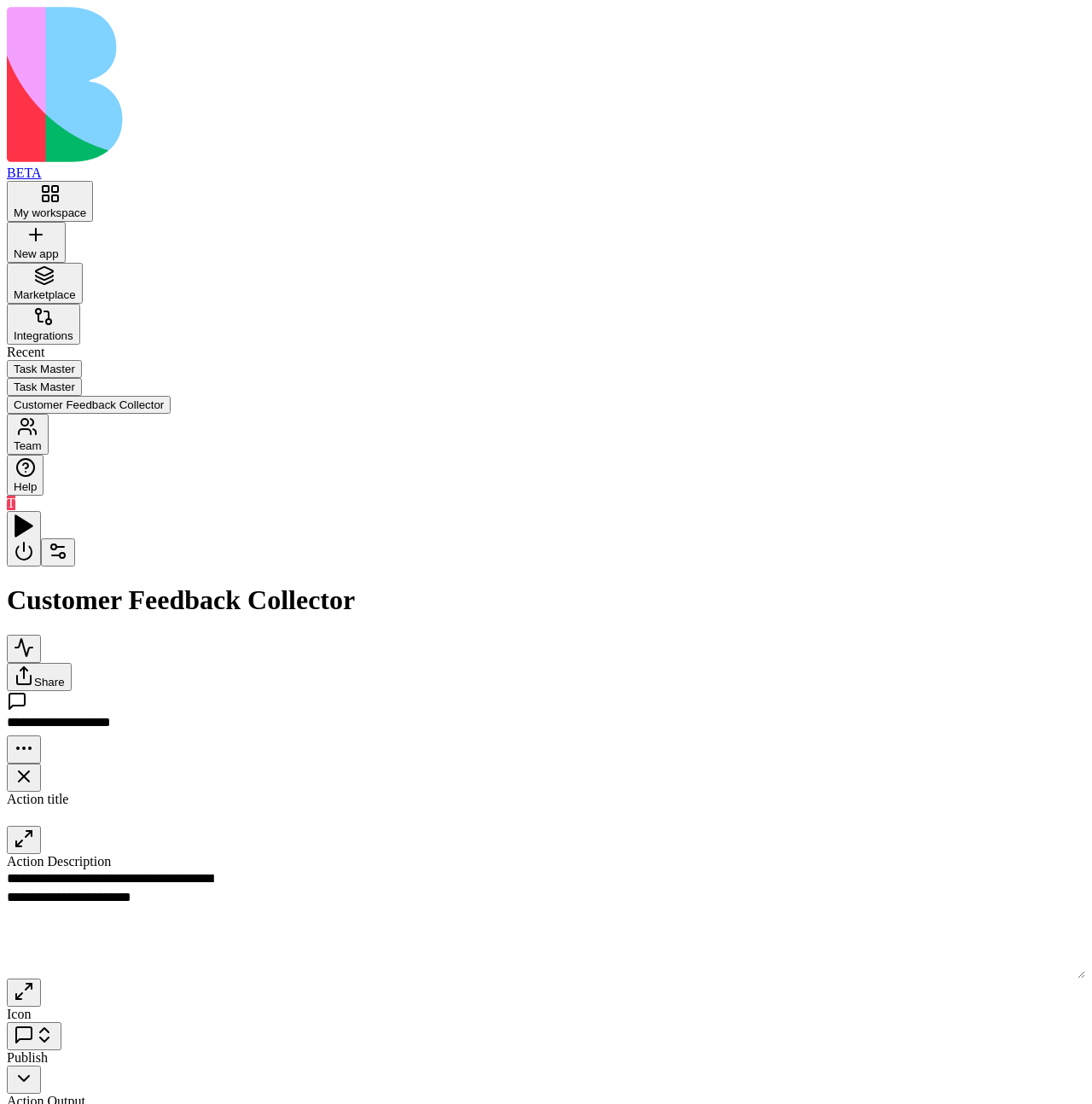 click at bounding box center [34, 1036] 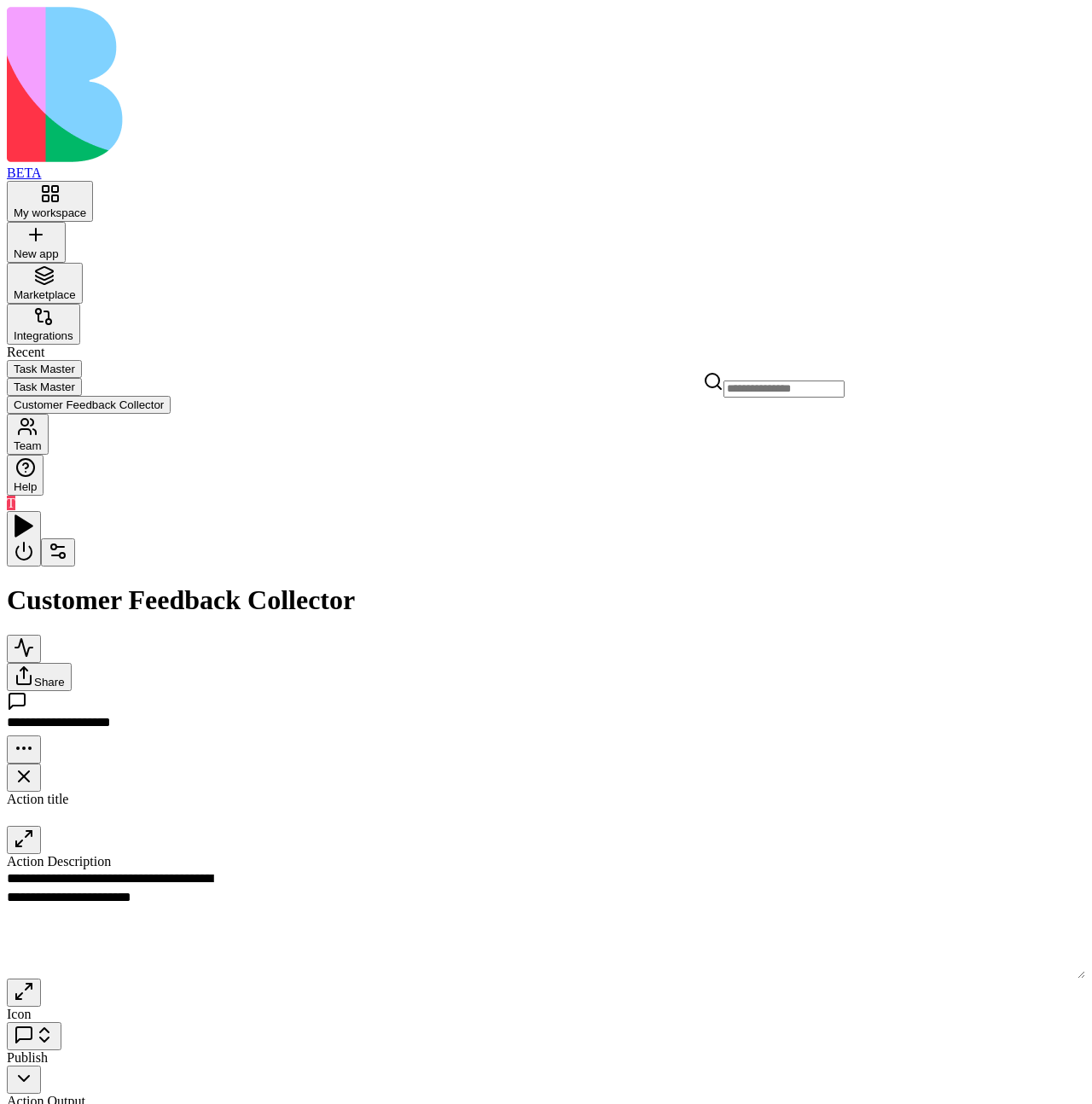 scroll, scrollTop: 31971, scrollLeft: 0, axis: vertical 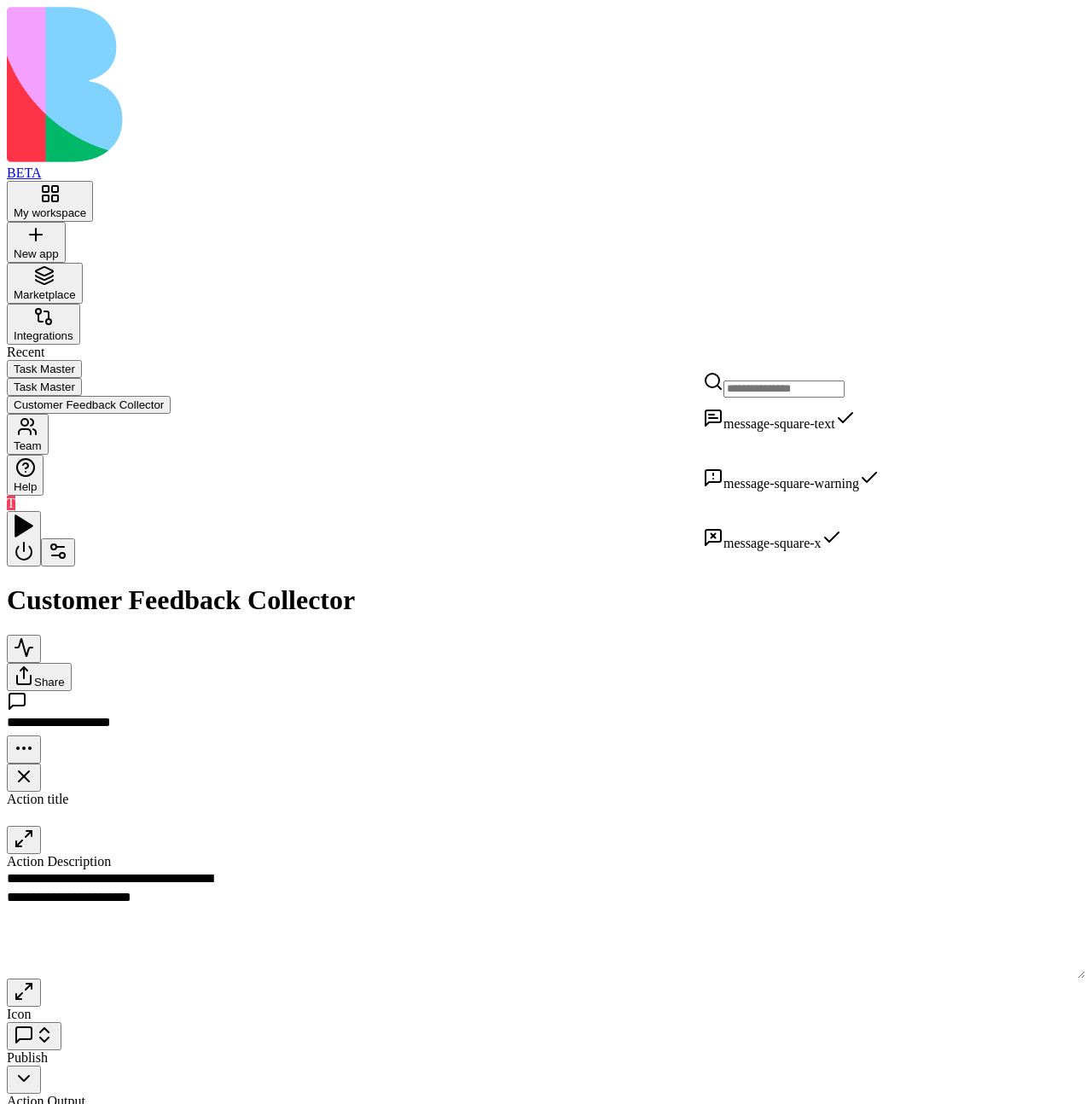 click on "Icon" at bounding box center (546, 1028) 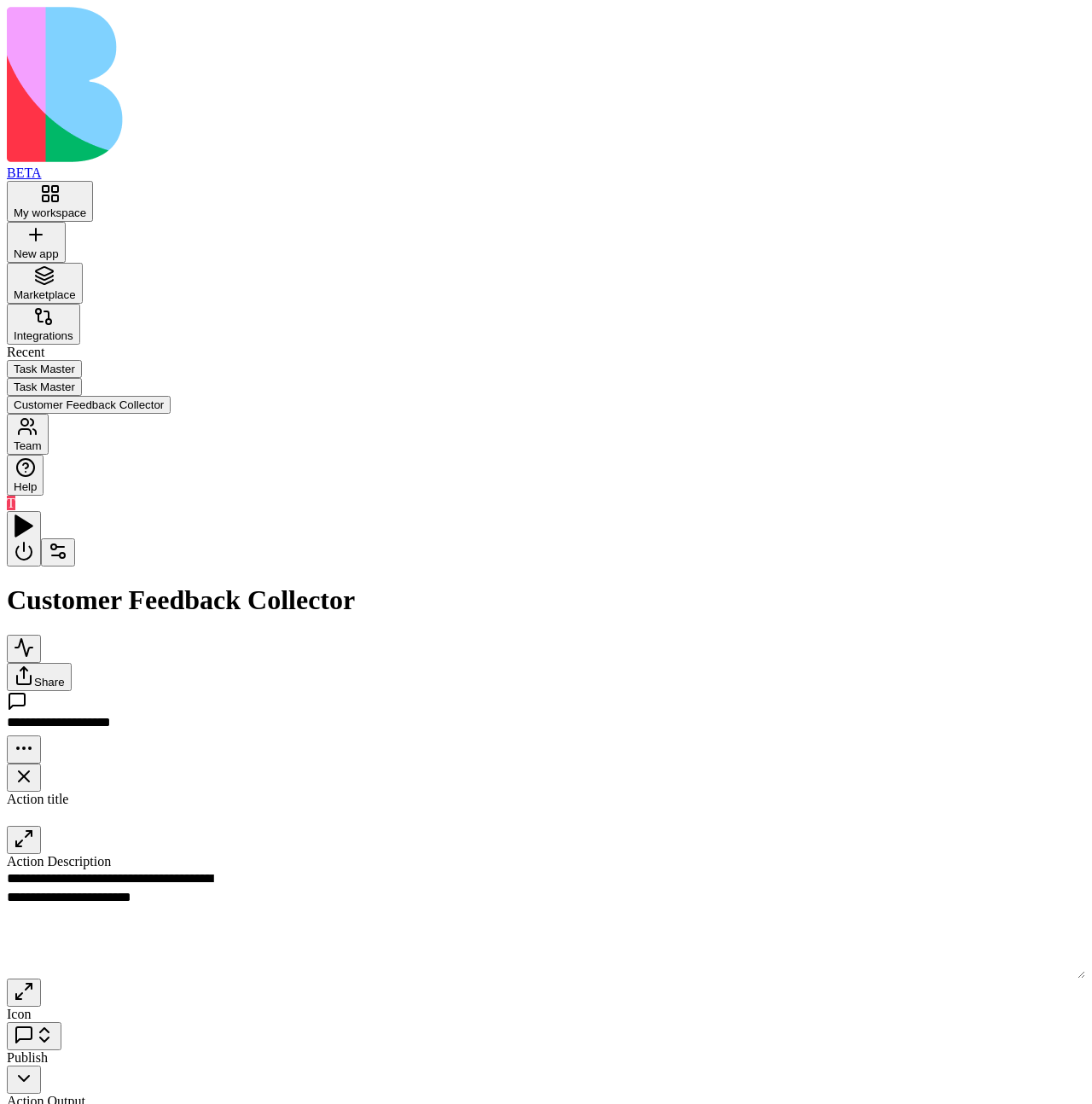 click 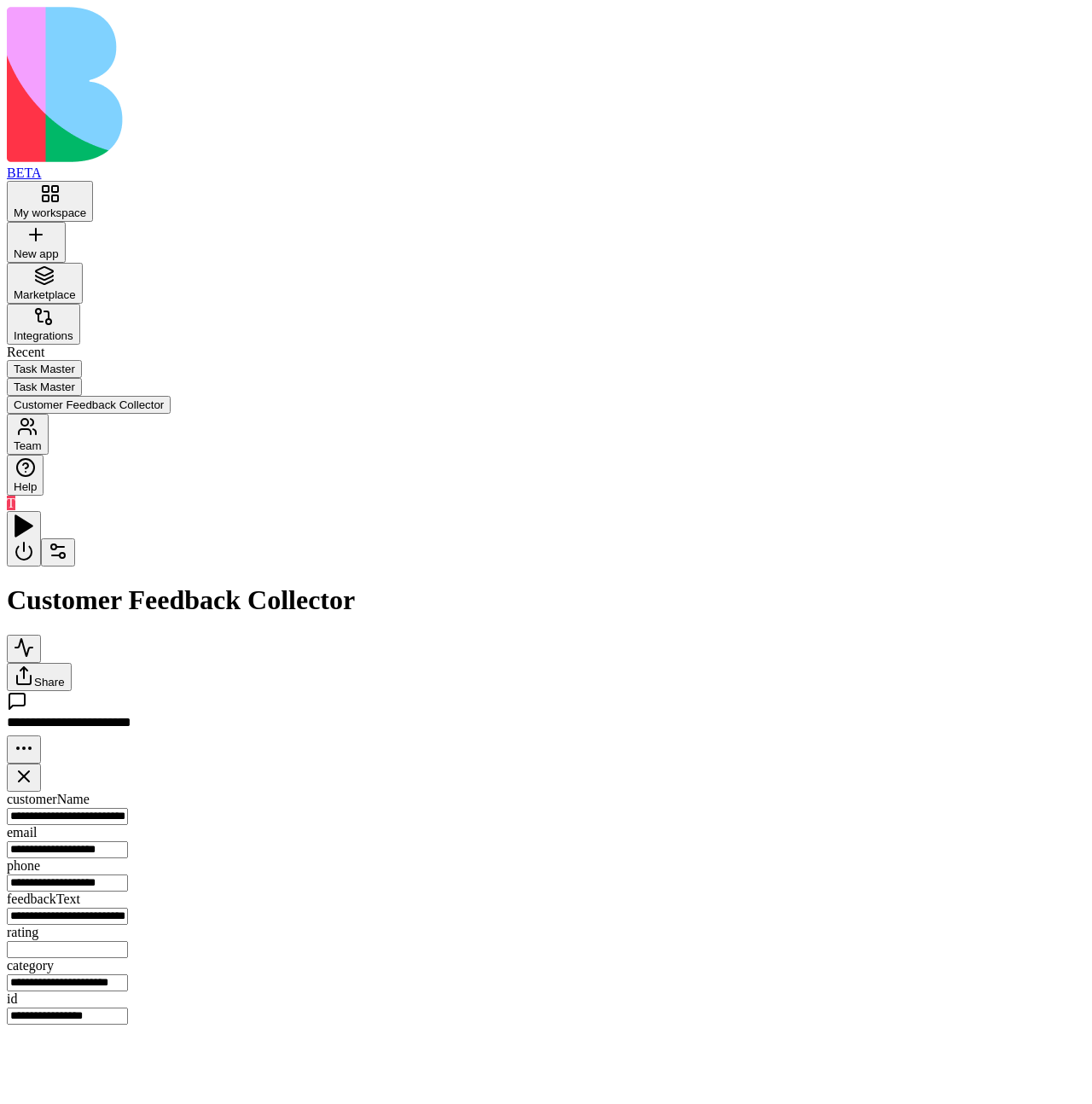 click on "Send thank you email and SMS to customers who submitted feedback" at bounding box center [547, 1137] 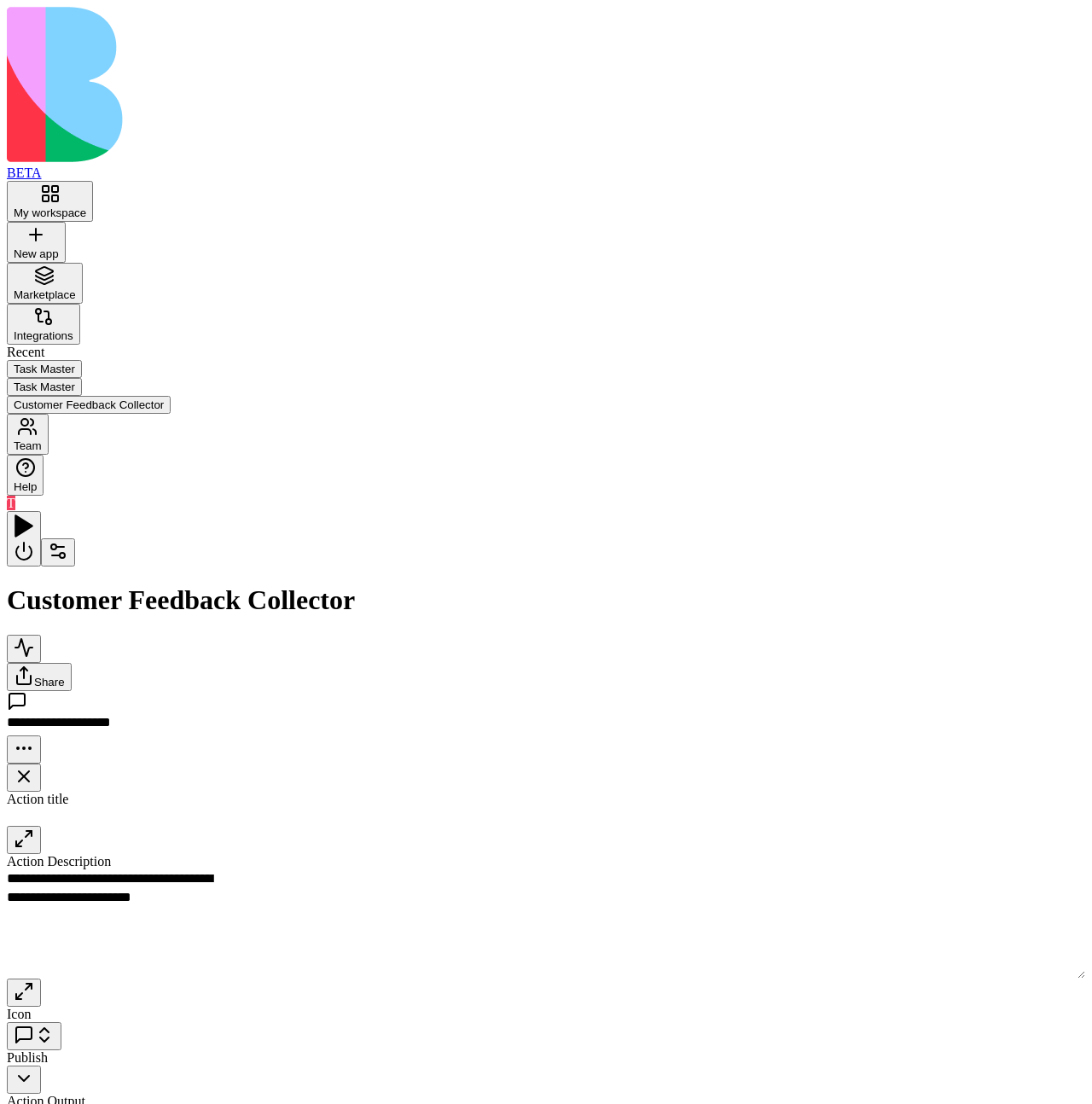 click on "Inputs" at bounding box center [678, 1119] 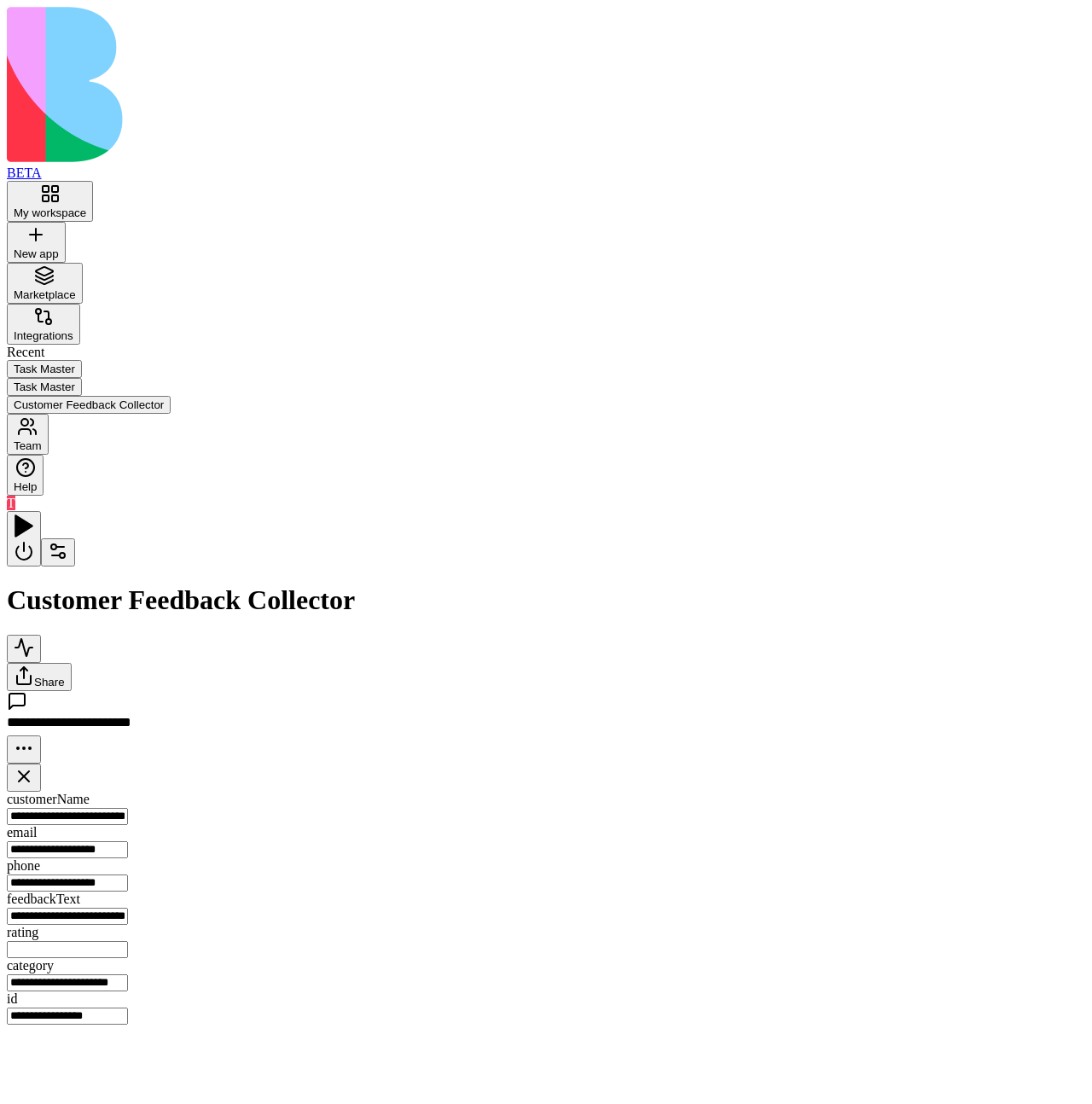 click on "rating" at bounding box center [67, 950] 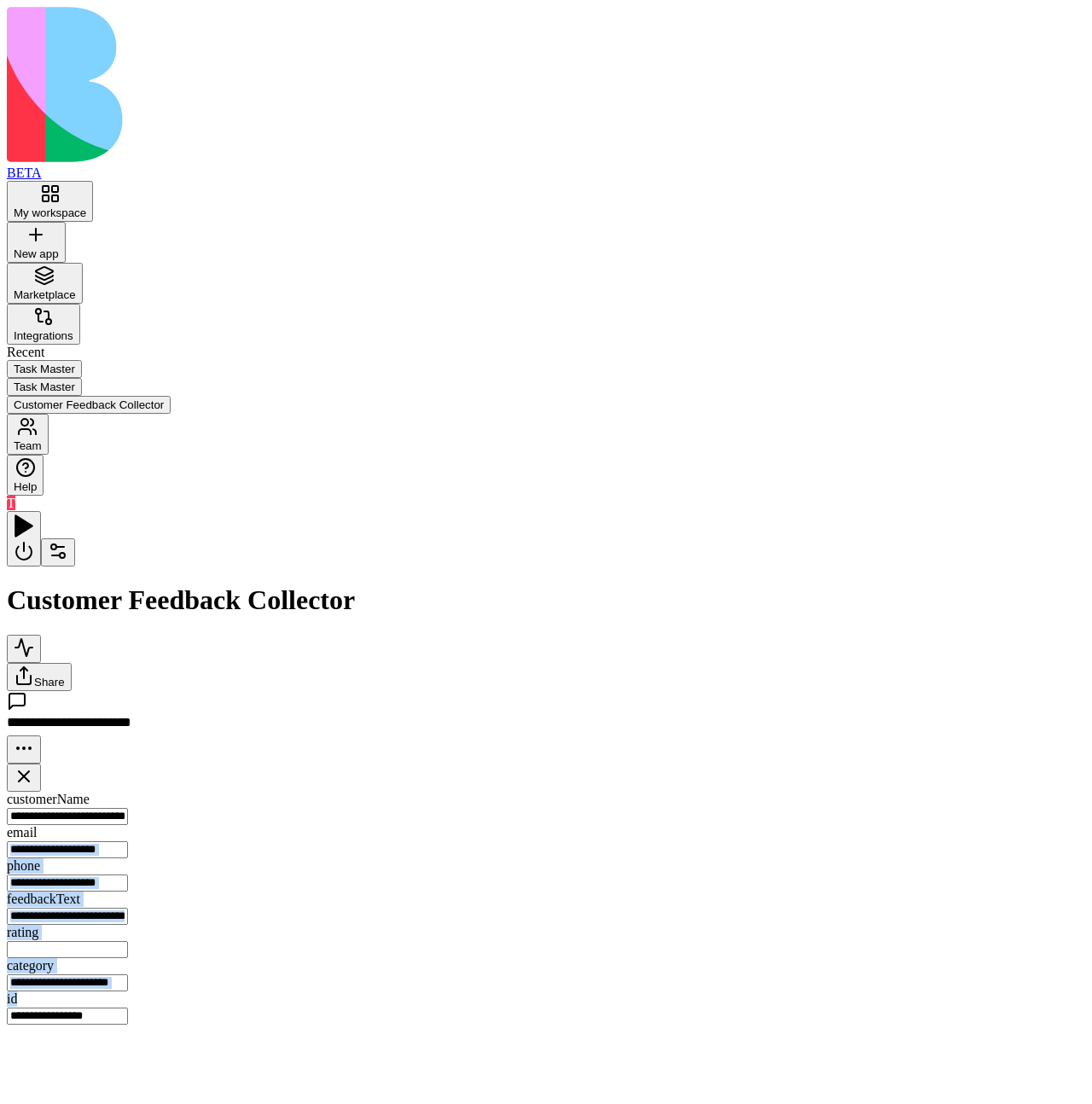 drag, startPoint x: 878, startPoint y: 582, endPoint x: 873, endPoint y: 186, distance: 396.0316 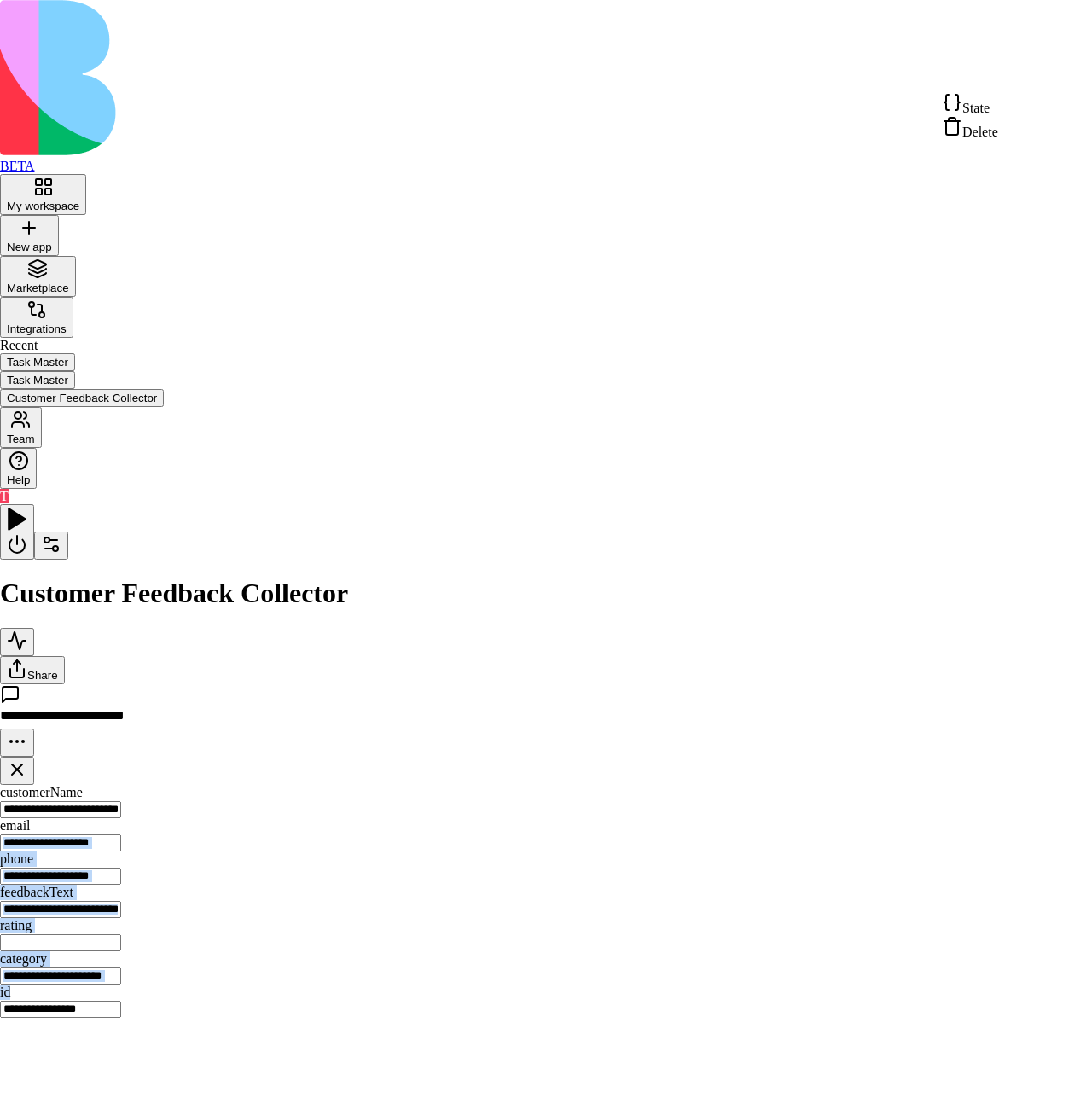 click on "**********" at bounding box center [546, 512] 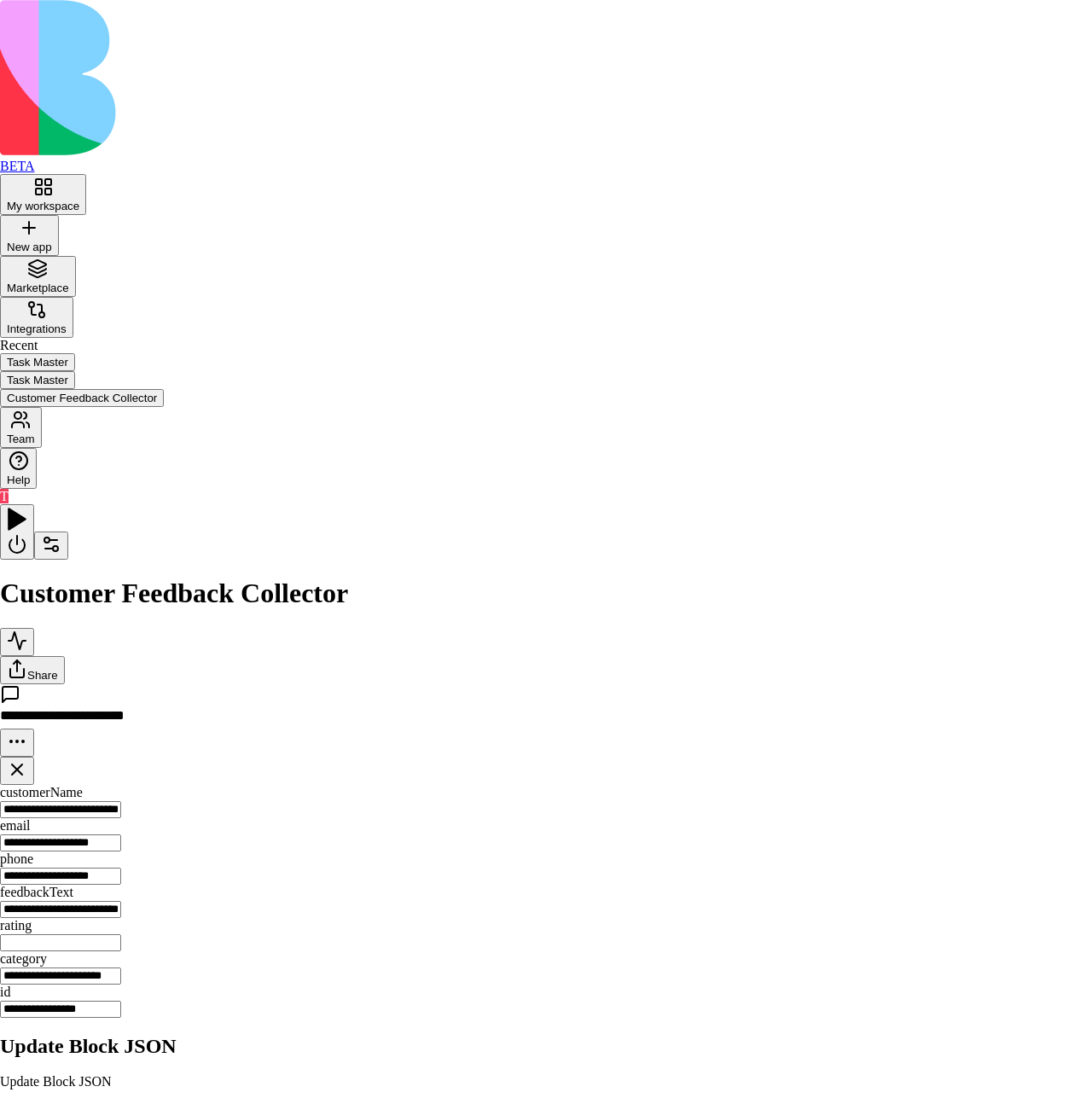 type on "**********" 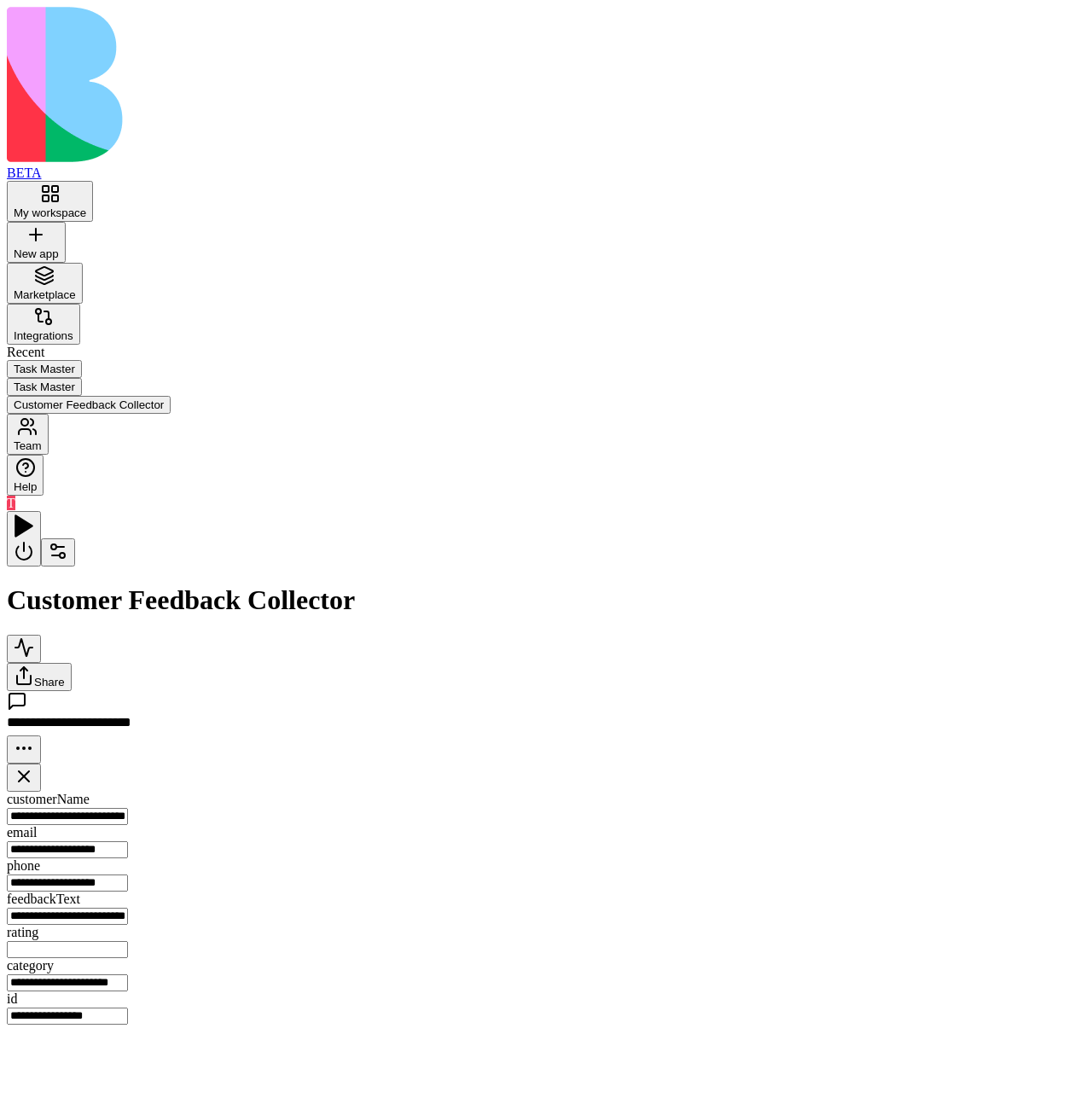 click on "Send thank you email and SMS to customers who submitted feedback" at bounding box center [547, 1137] 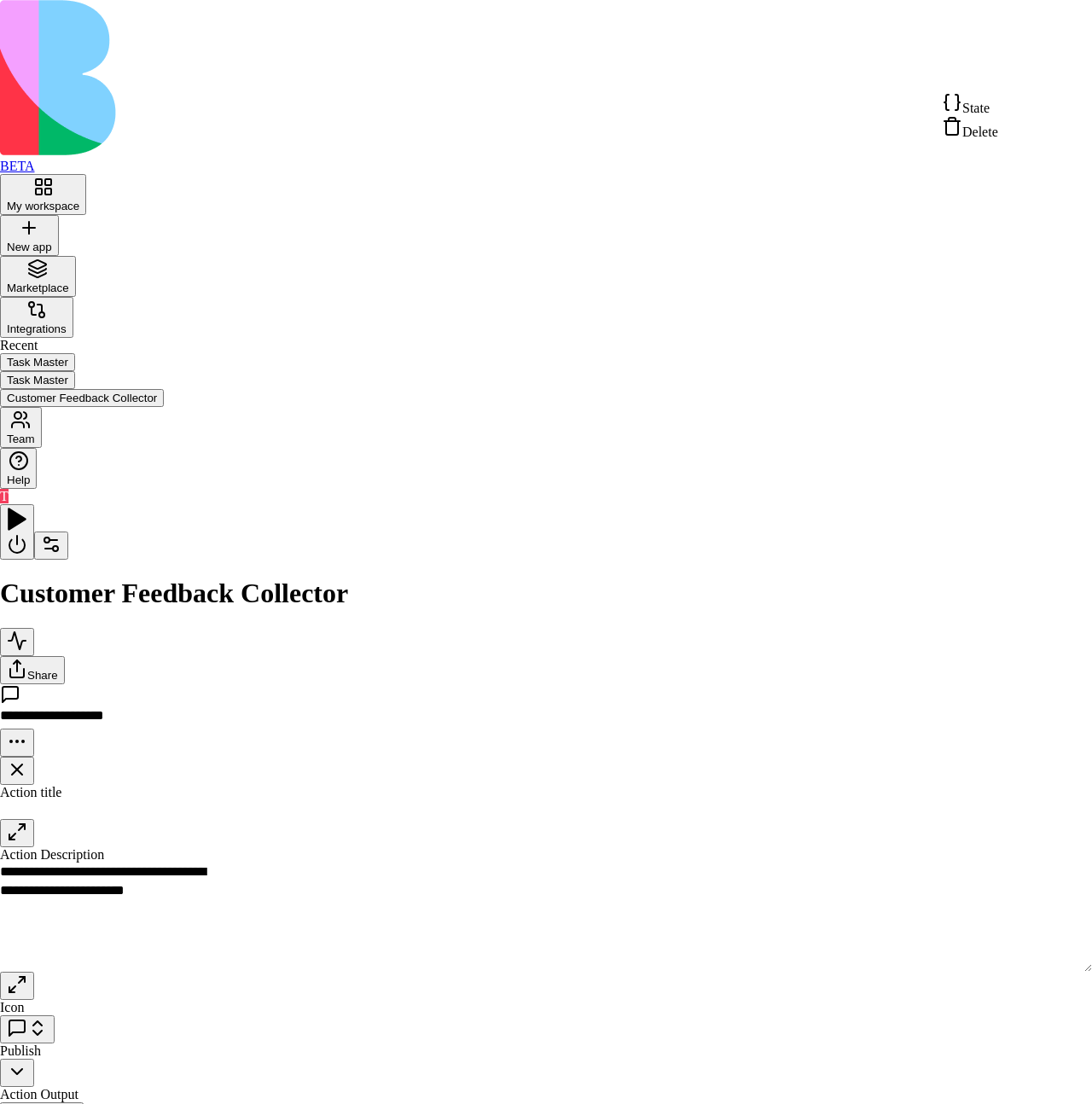 click on "**********" at bounding box center [546, 625] 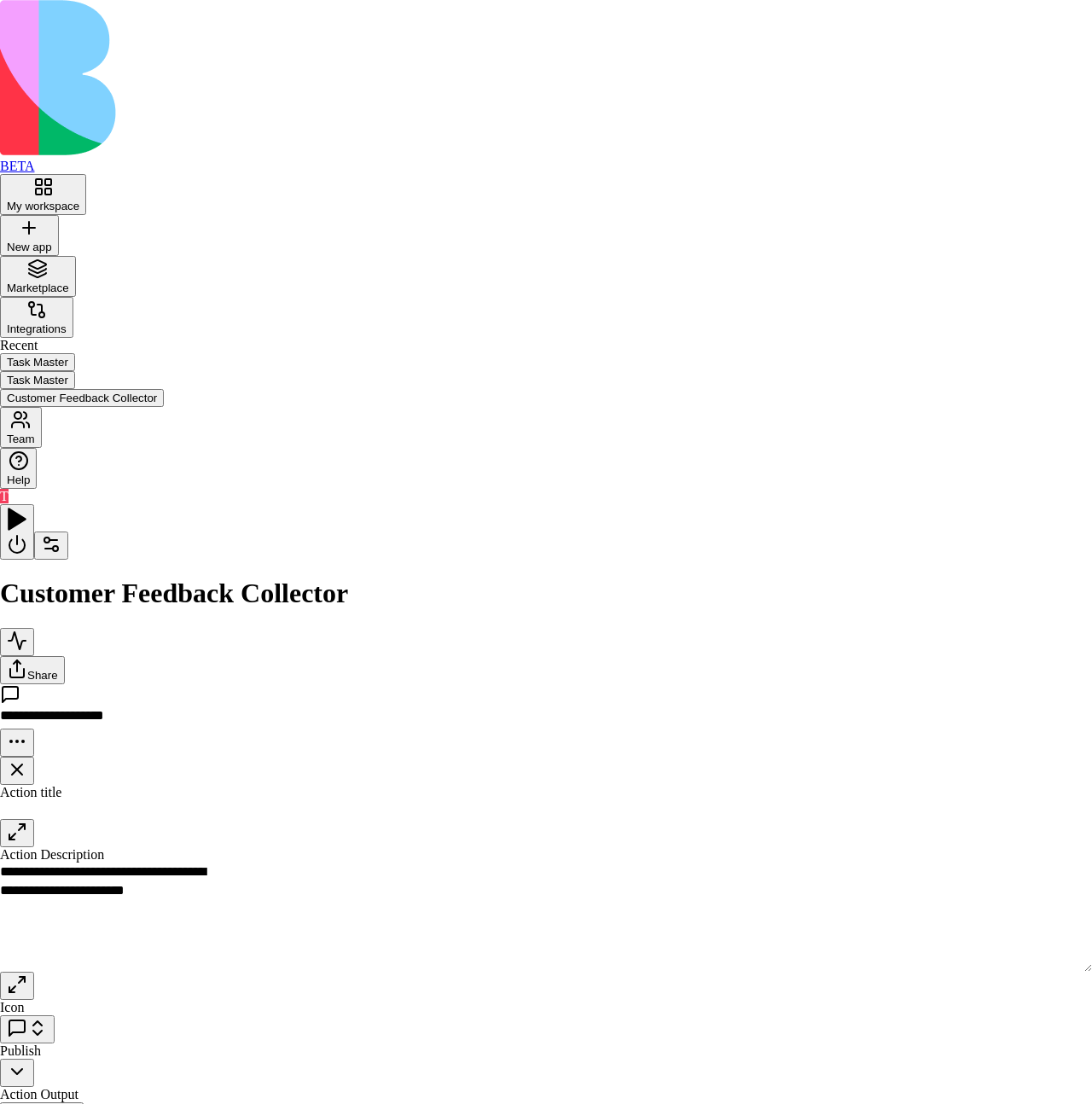 scroll, scrollTop: 77, scrollLeft: 142, axis: both 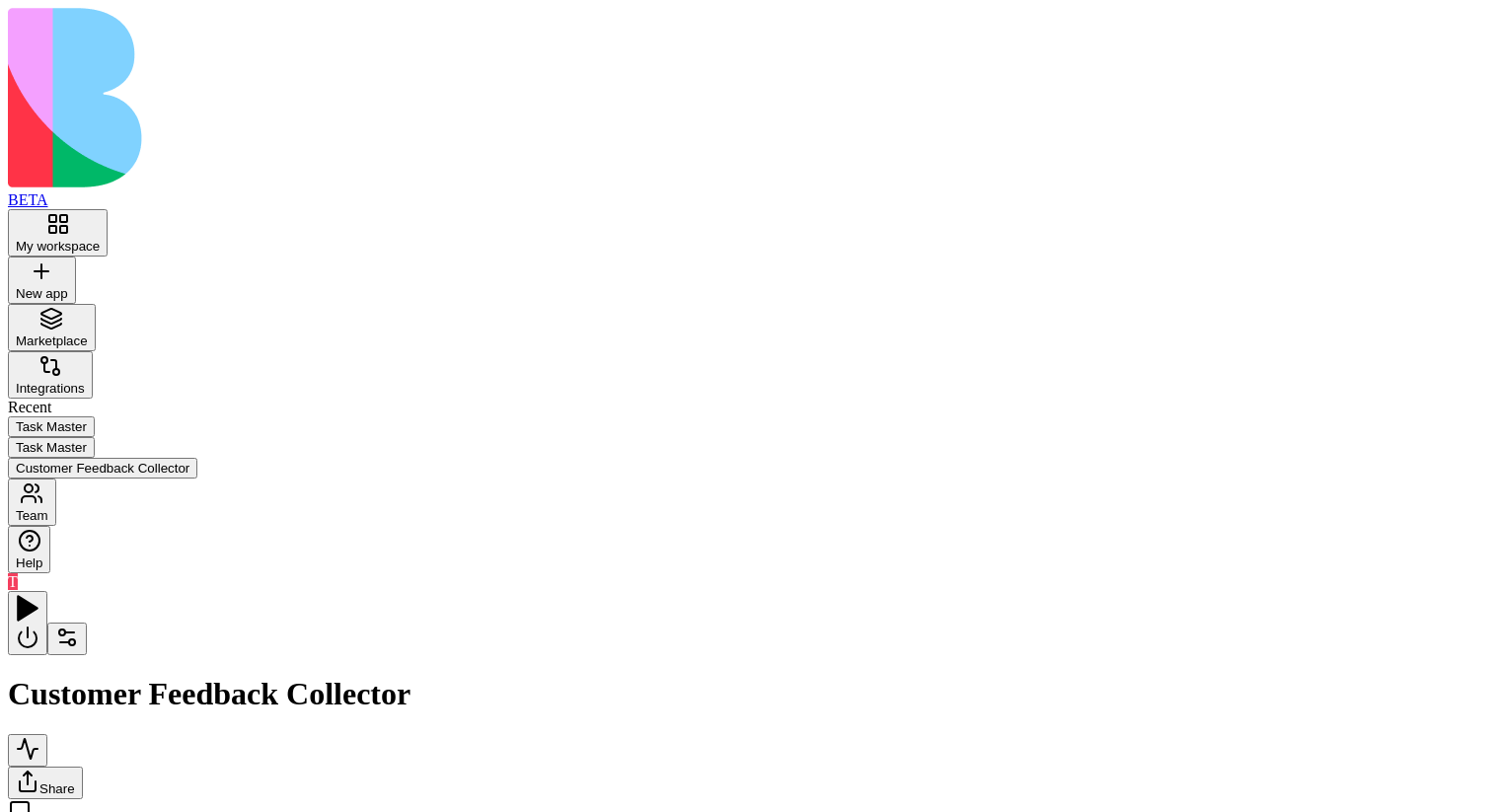 click on "Outputs Trigger Process New FeedbackTrigger Trigger UI Triggers Action Input SendThankYouMessages Send thank you email and SMS to customers who submitted feedback Add AgentCall Tools Send Email Notification Send SMS AppDataUpdateMany SendThankYouMessages2 Send thank you email and SMS to customers who submitted feedback AgentCall Tools Airtable SendThankYouMessages Scrape Use this action to retrieve or parse content from the specified webpage" at bounding box center (746, 799) 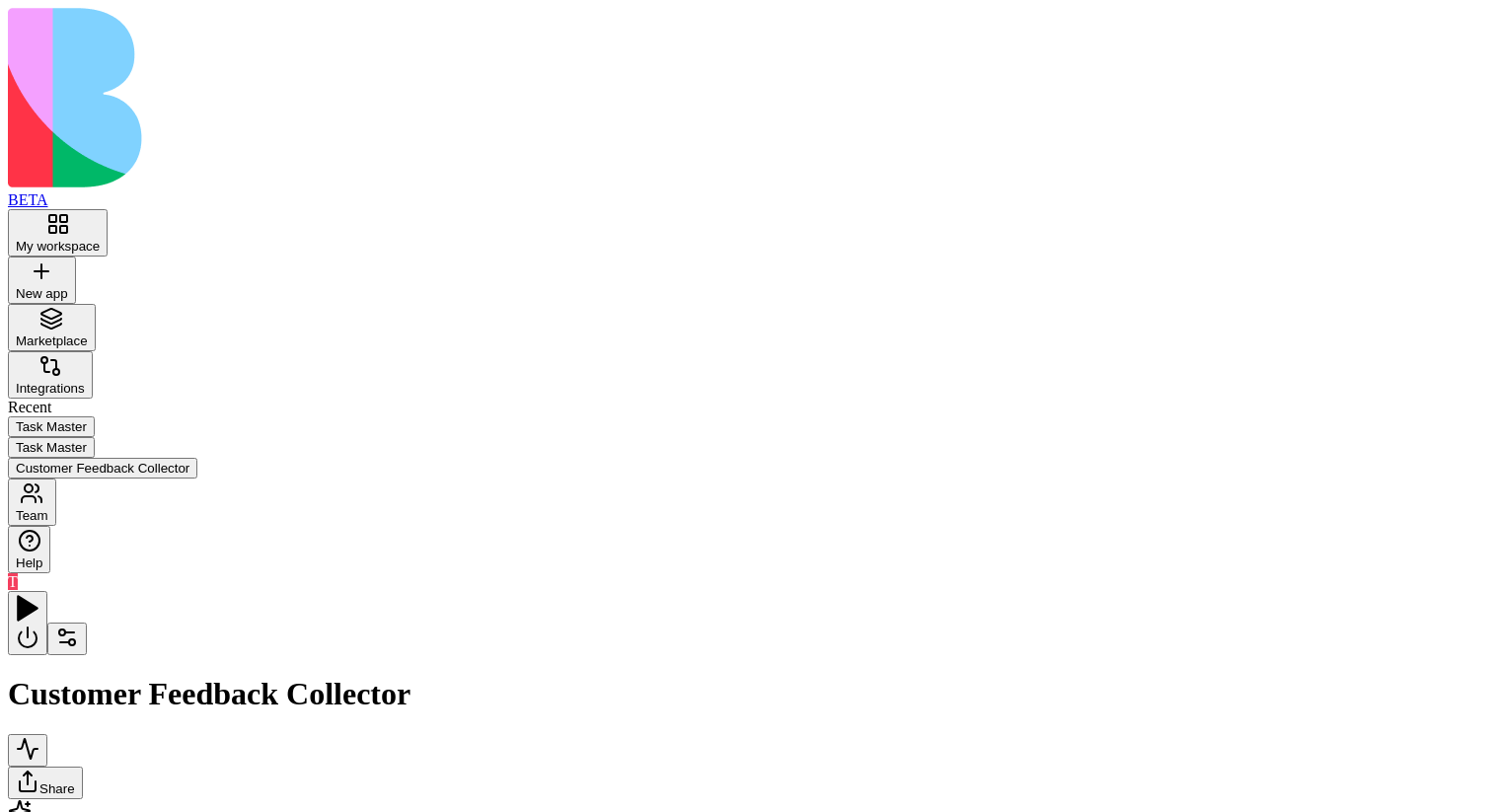 click 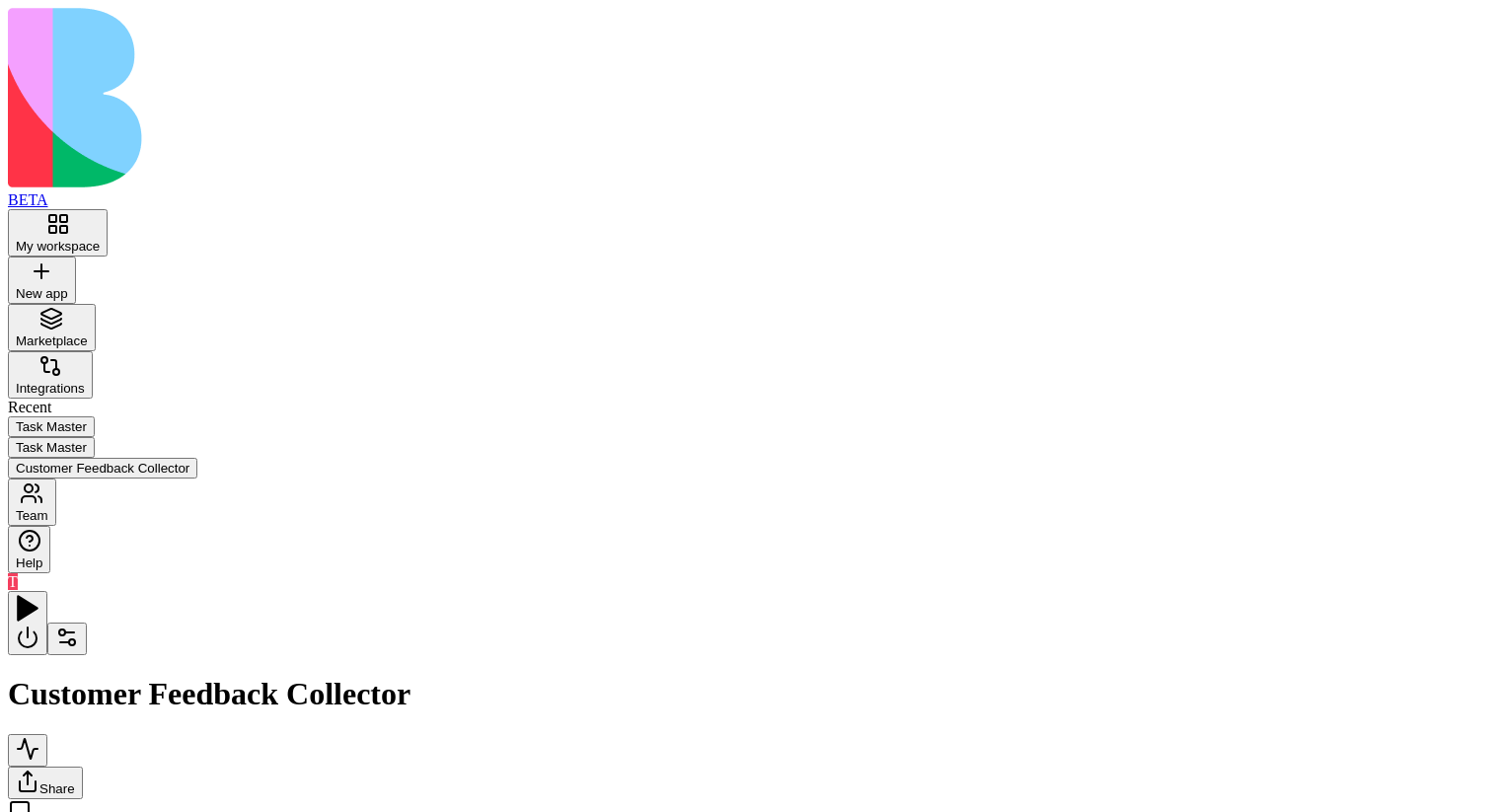 click on "Process New FeedbackTrigger" at bounding box center (174, 1022) 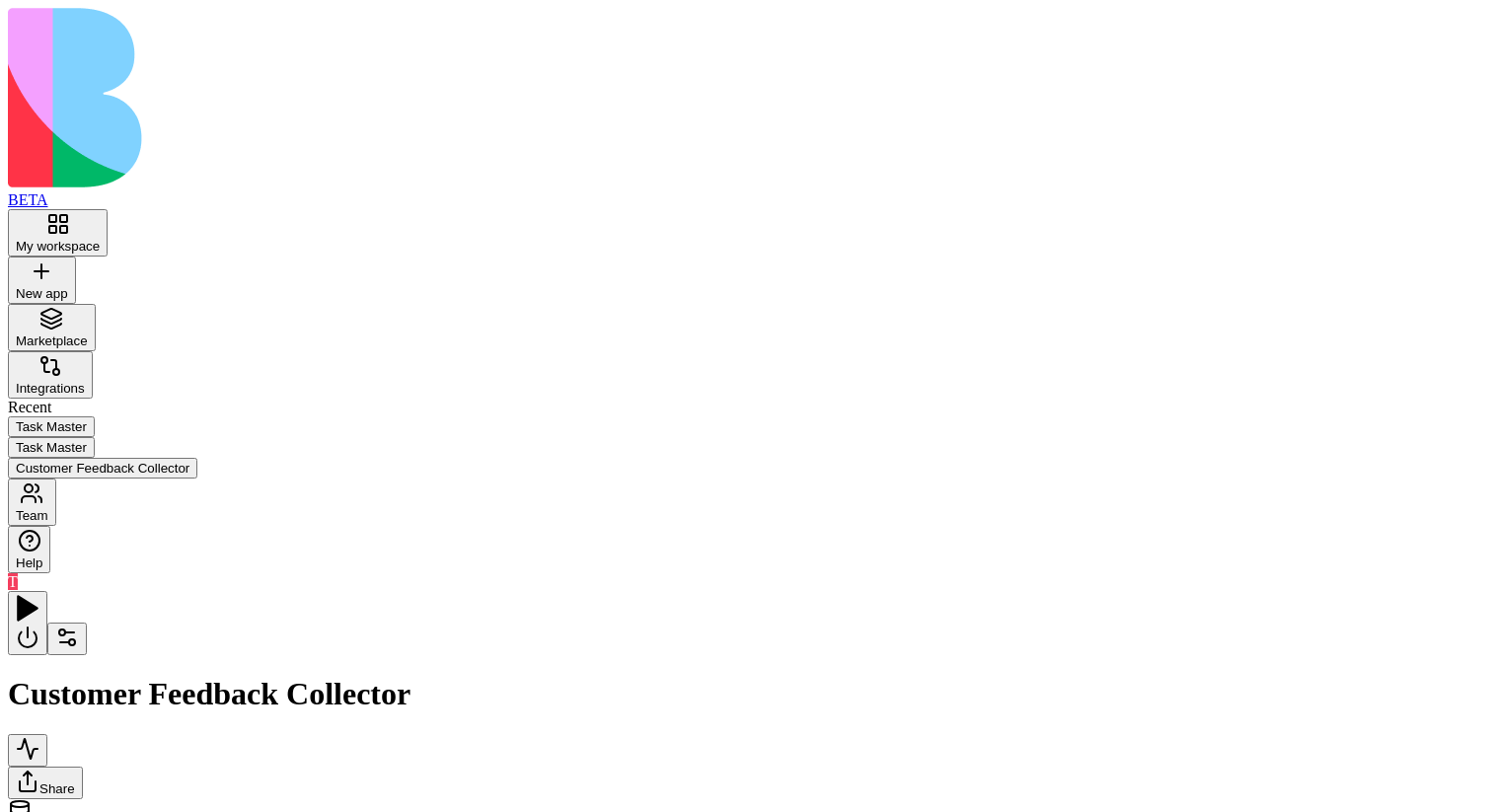 click 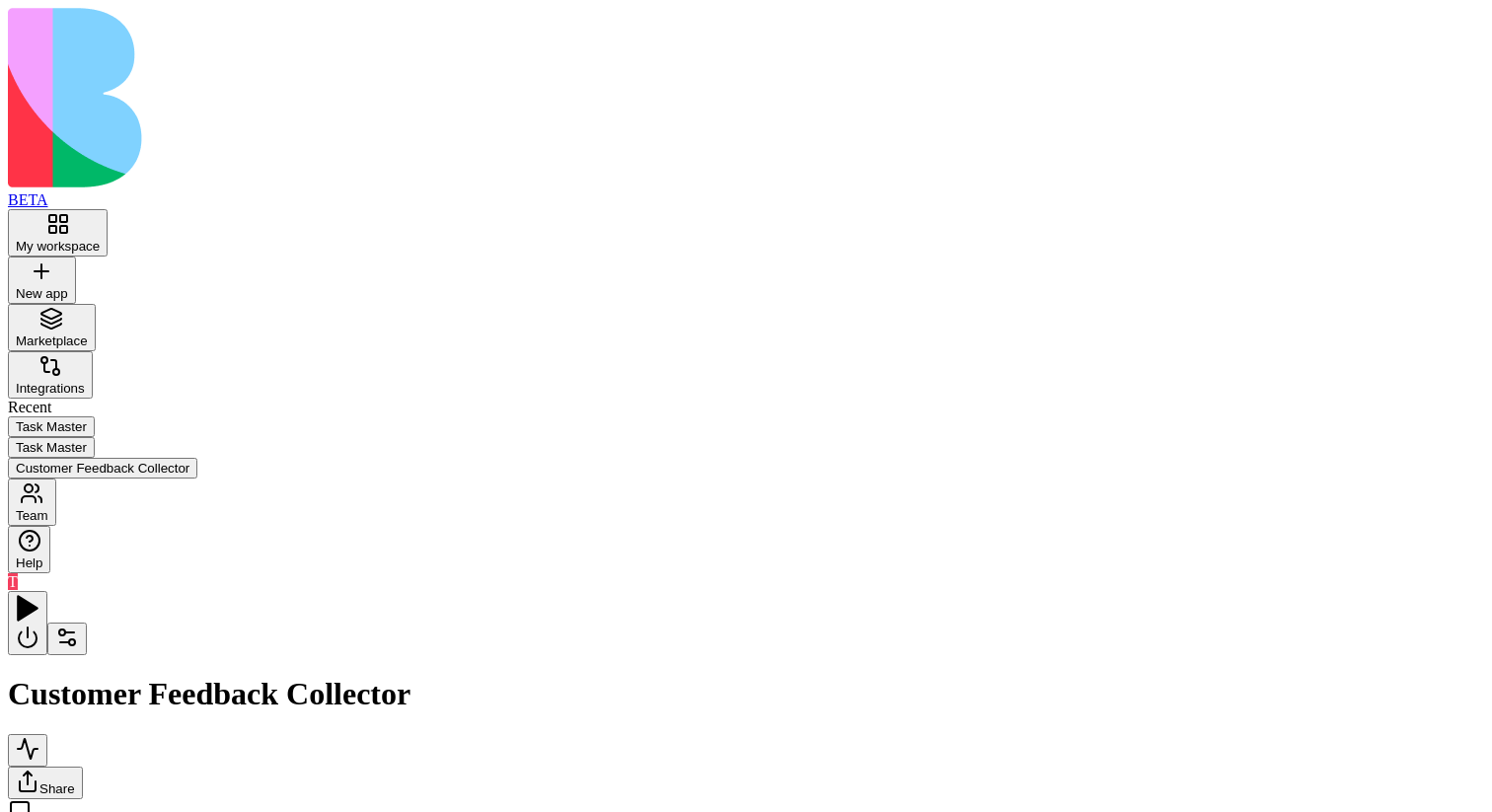 click on "Input" at bounding box center (473, 1179) 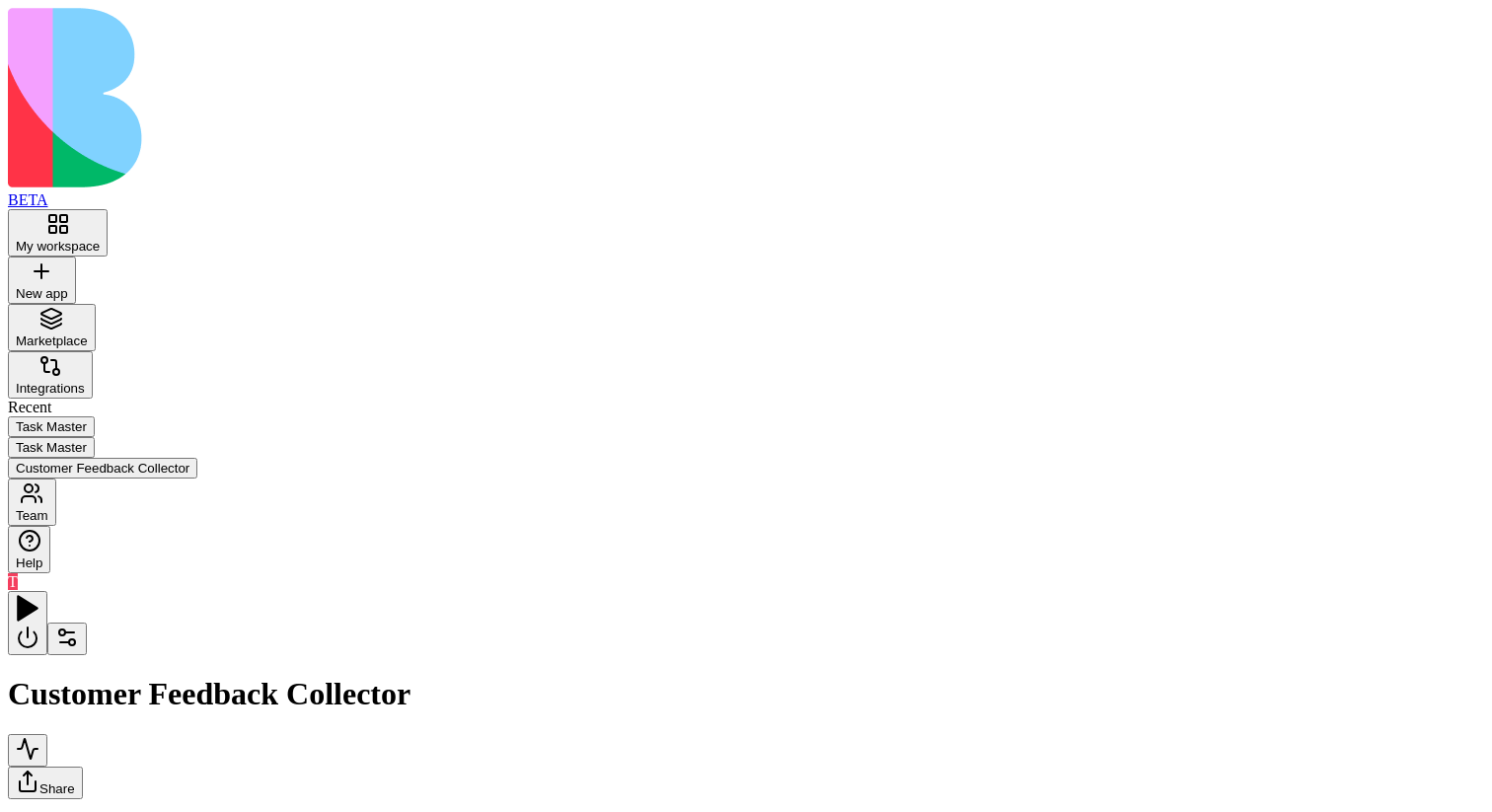 click at bounding box center (36, 744) 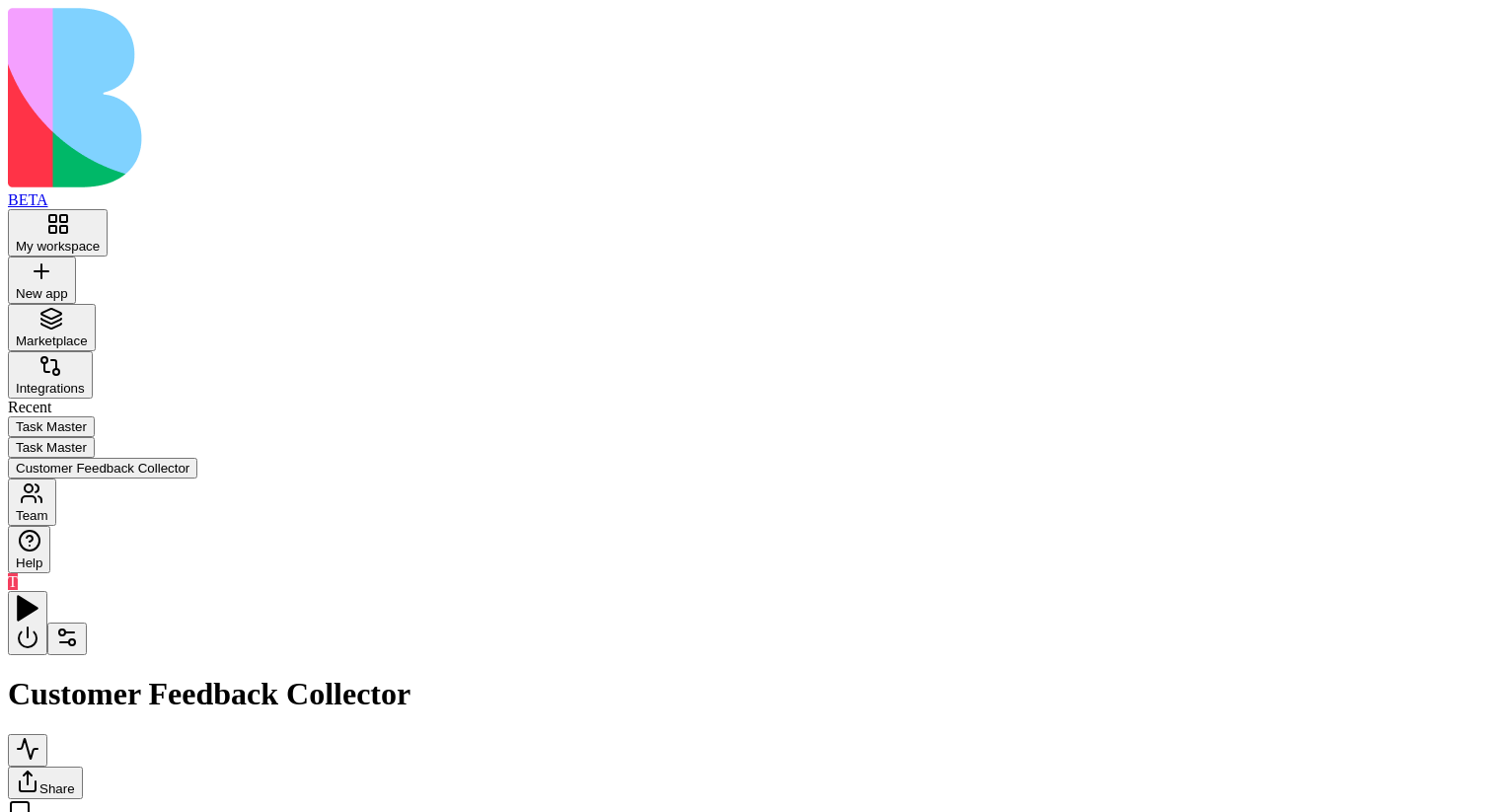 click on "Process New FeedbackTrigger" at bounding box center [146, 976] 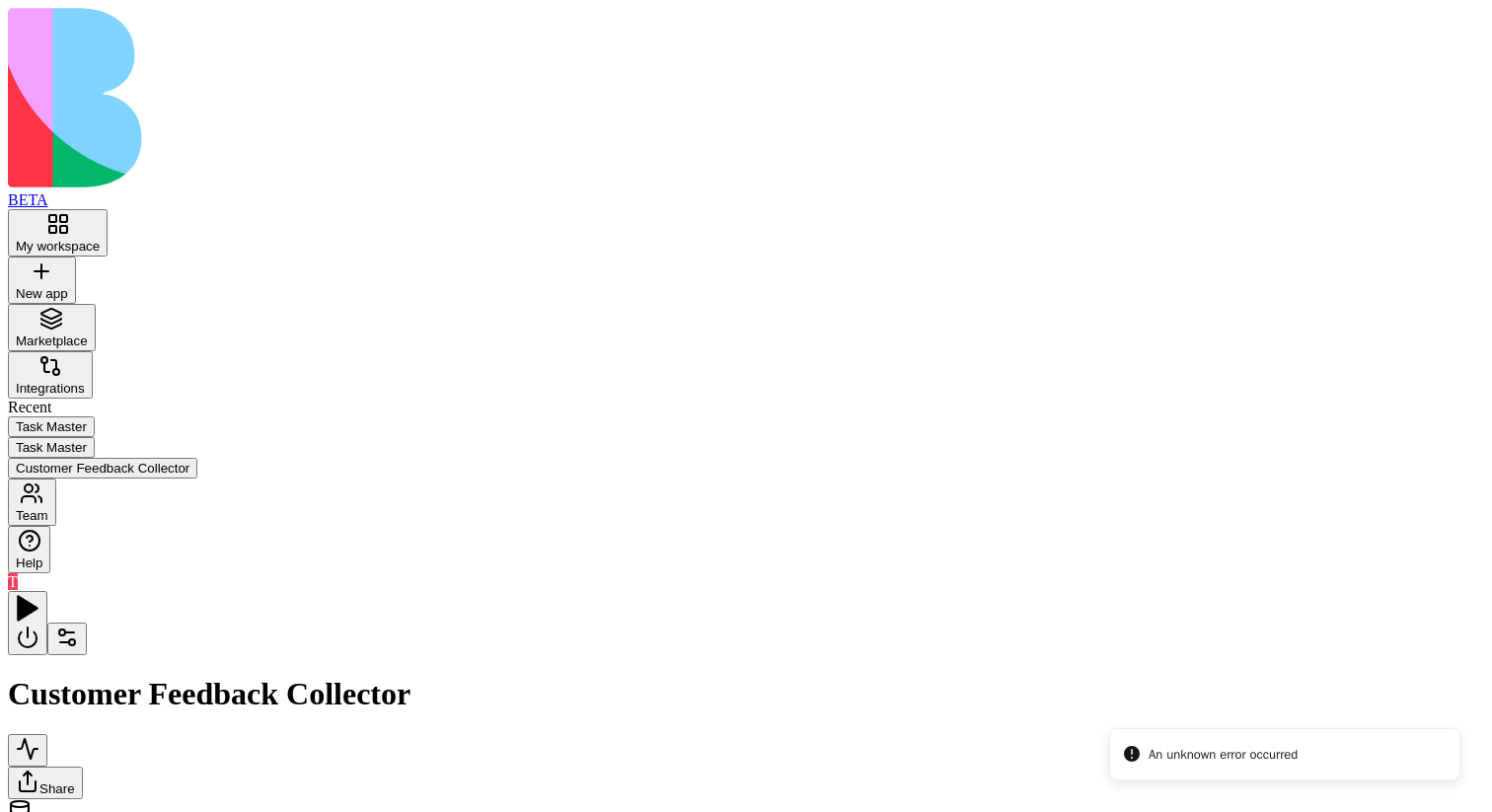 click on "Action Input SendThankYouMessages Send thank you email and SMS to customers who submitted feedback Add" at bounding box center [910, 989] 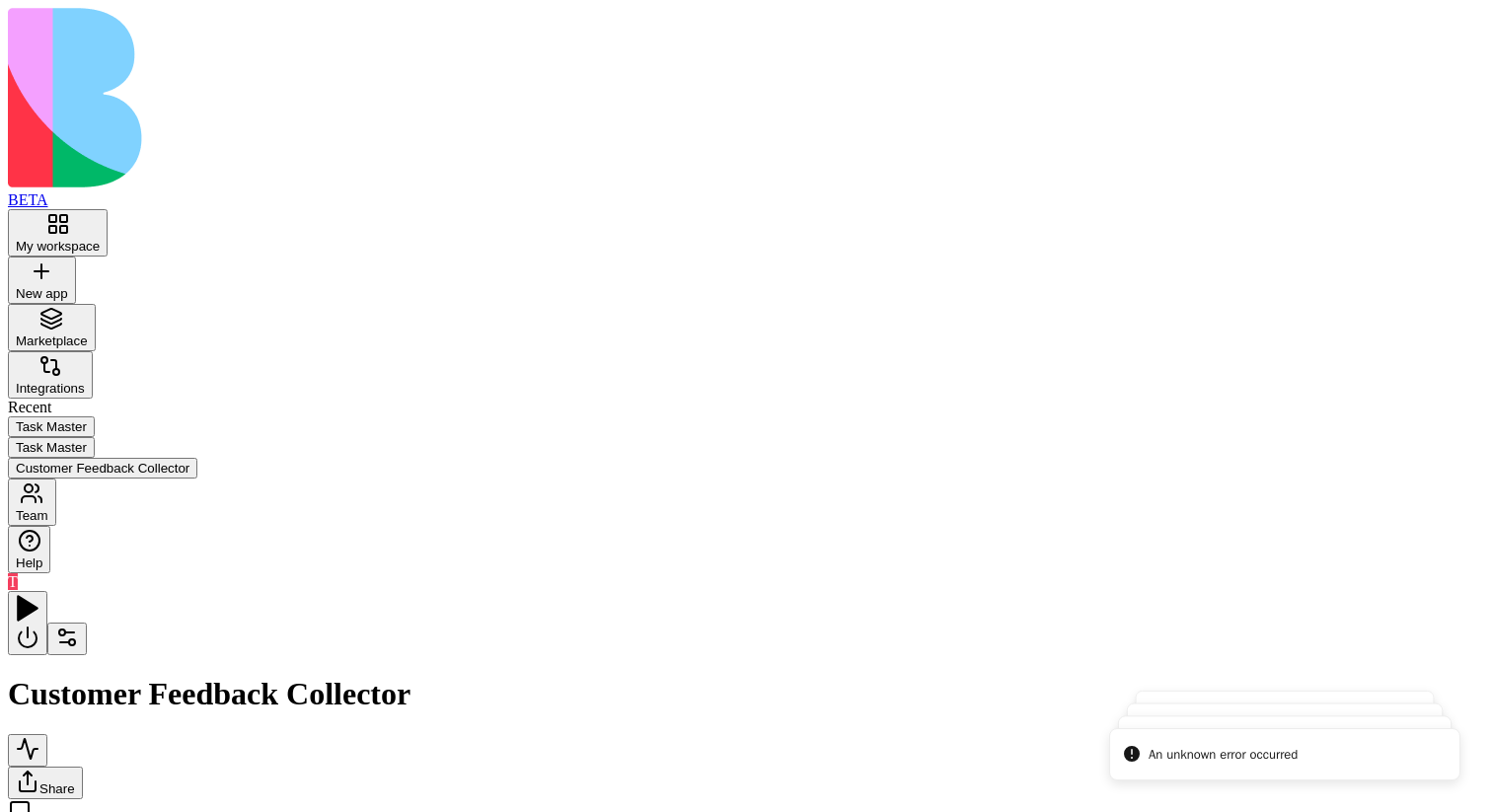 click at bounding box center [28, 899] 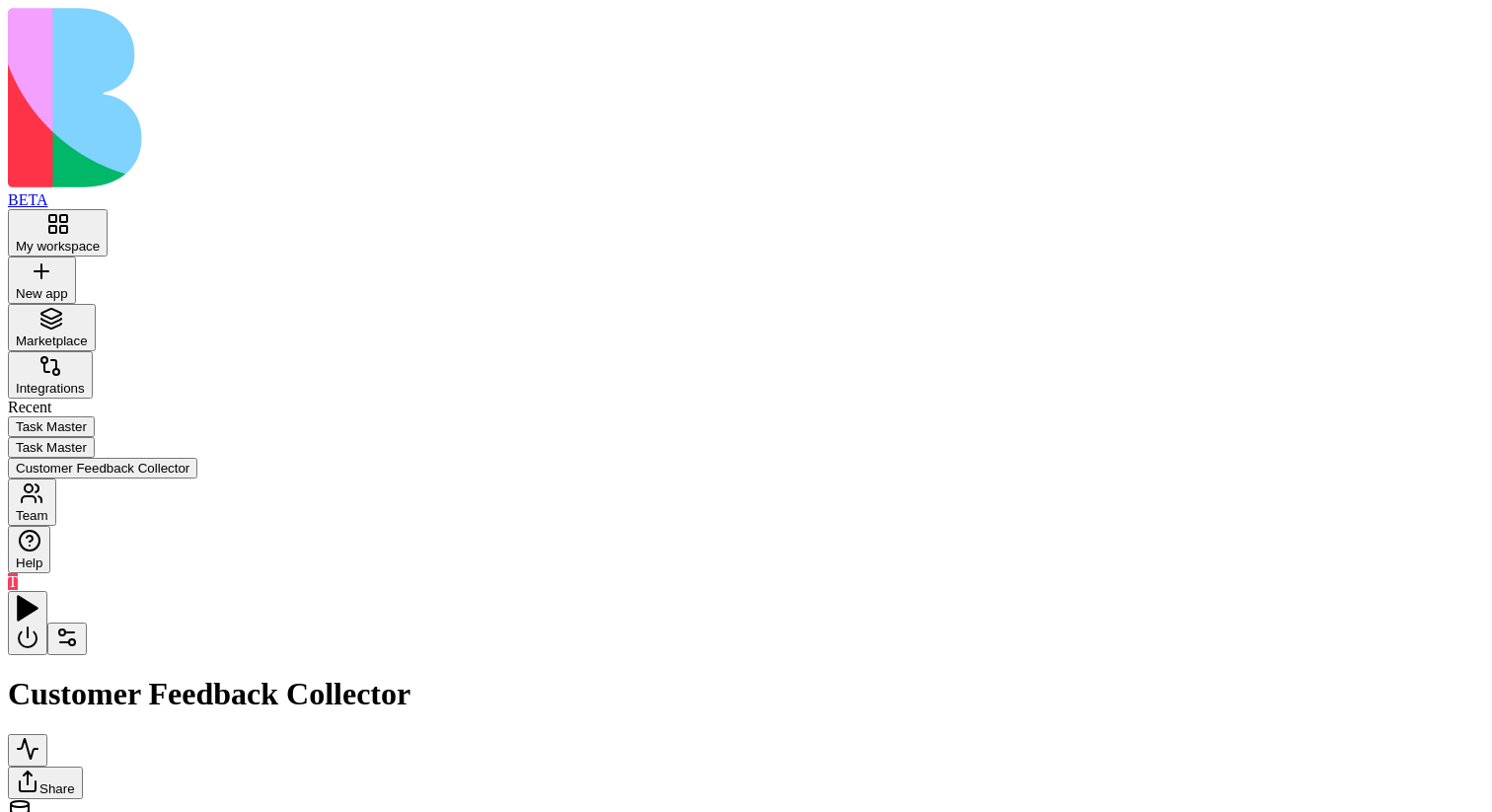 scroll, scrollTop: 0, scrollLeft: 0, axis: both 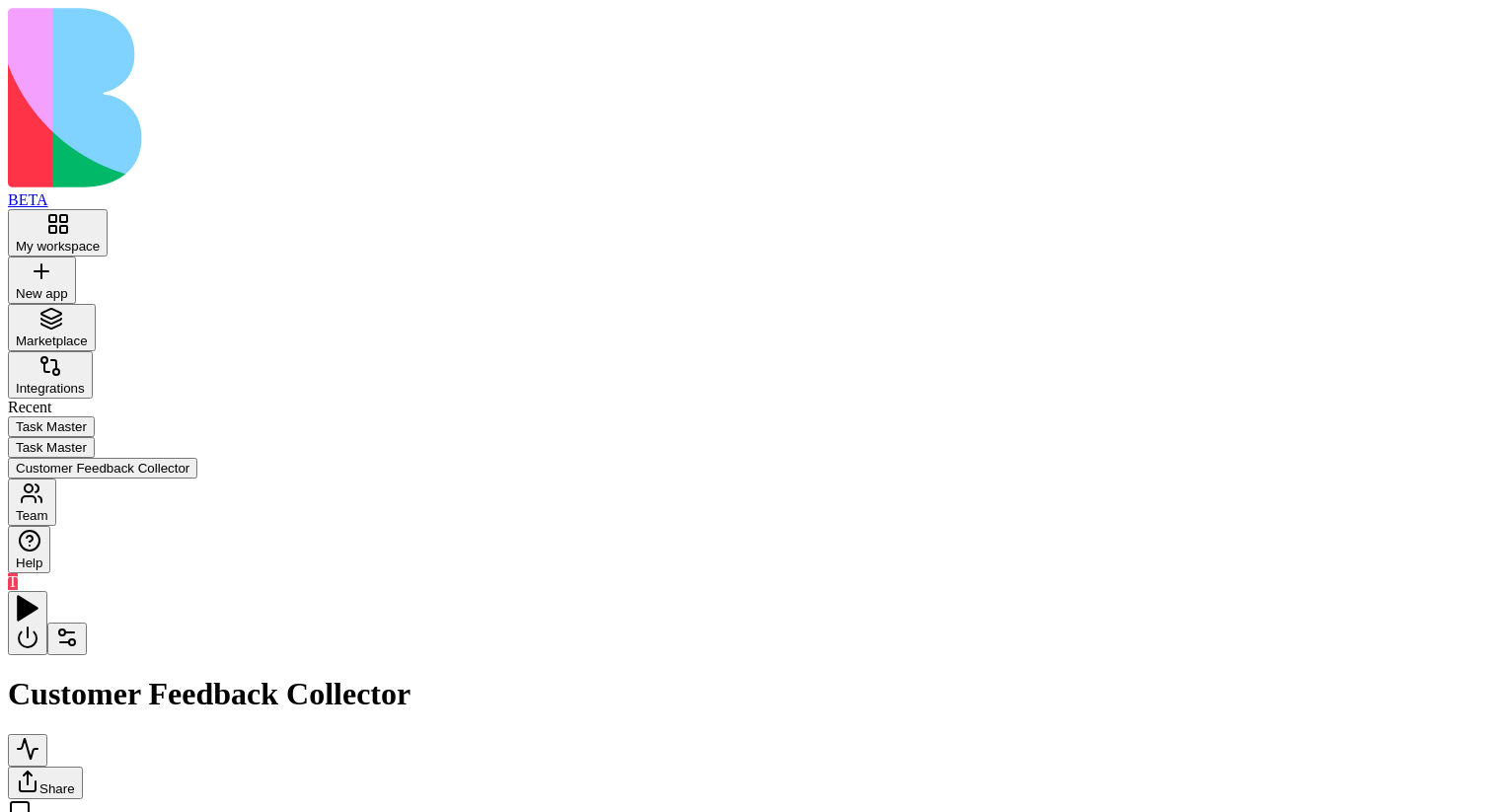 drag, startPoint x: 974, startPoint y: 500, endPoint x: 938, endPoint y: 432, distance: 76.94154 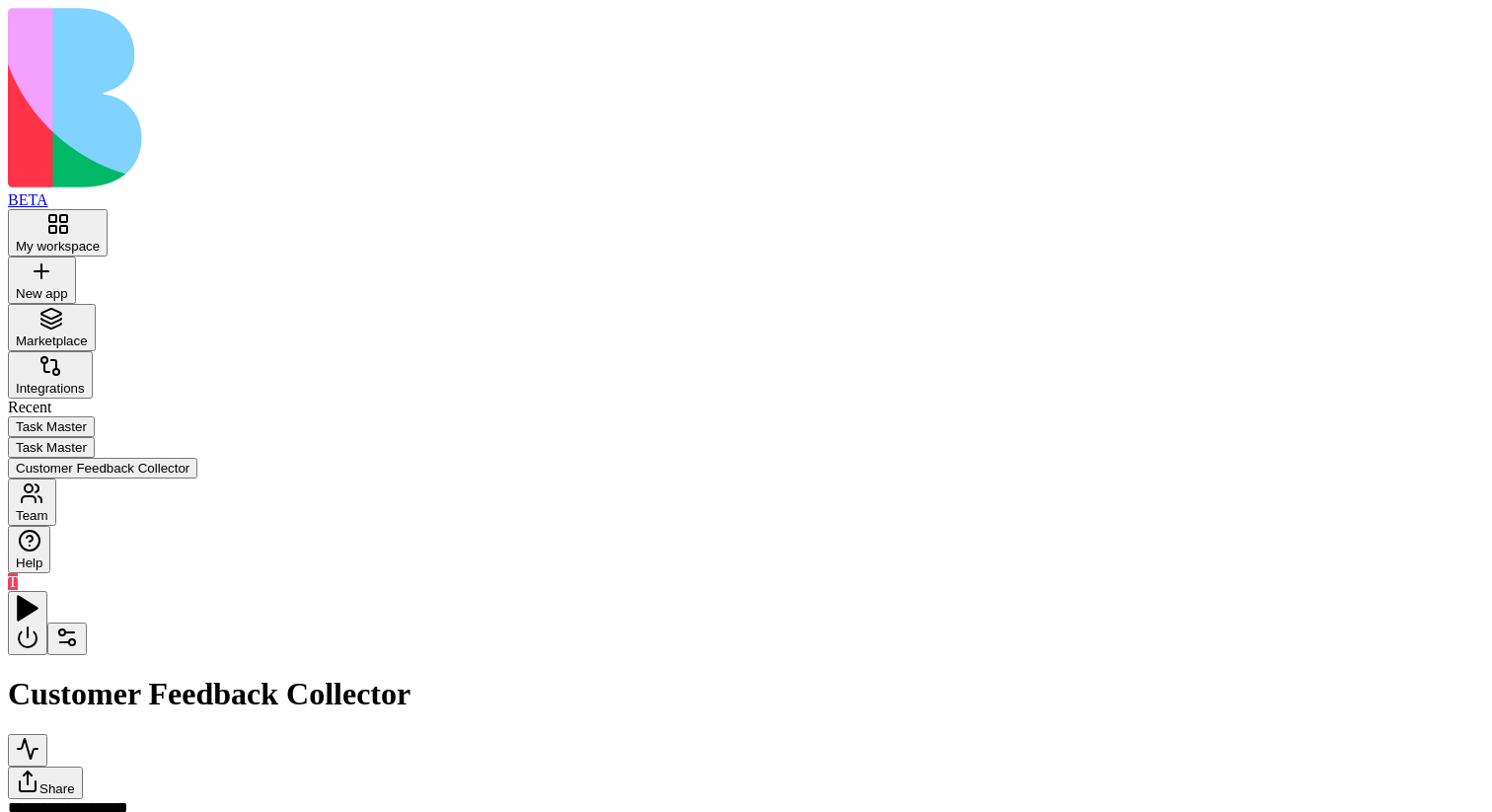 scroll, scrollTop: 0, scrollLeft: 0, axis: both 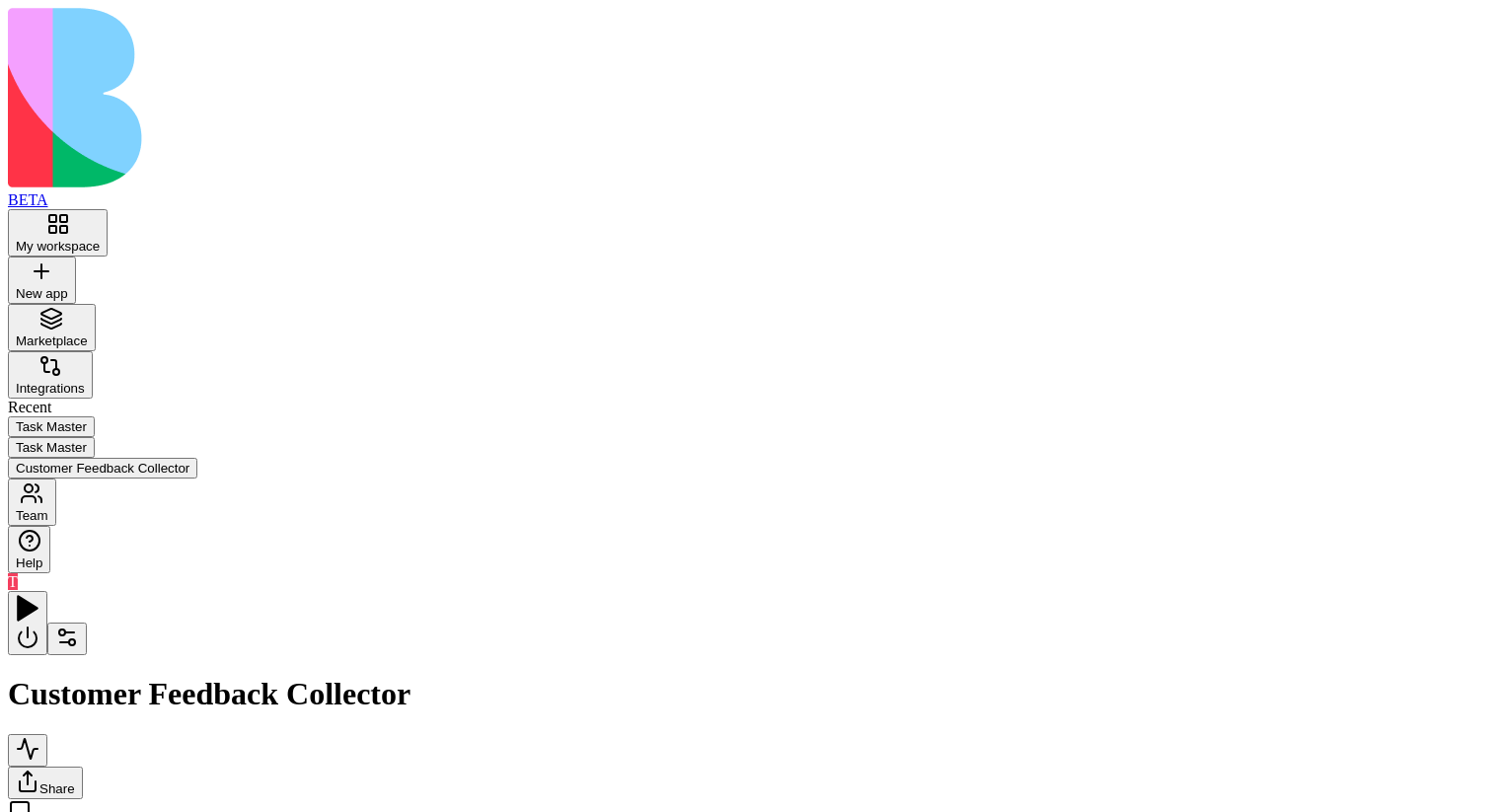 drag, startPoint x: 689, startPoint y: 448, endPoint x: 641, endPoint y: 401, distance: 67.17887 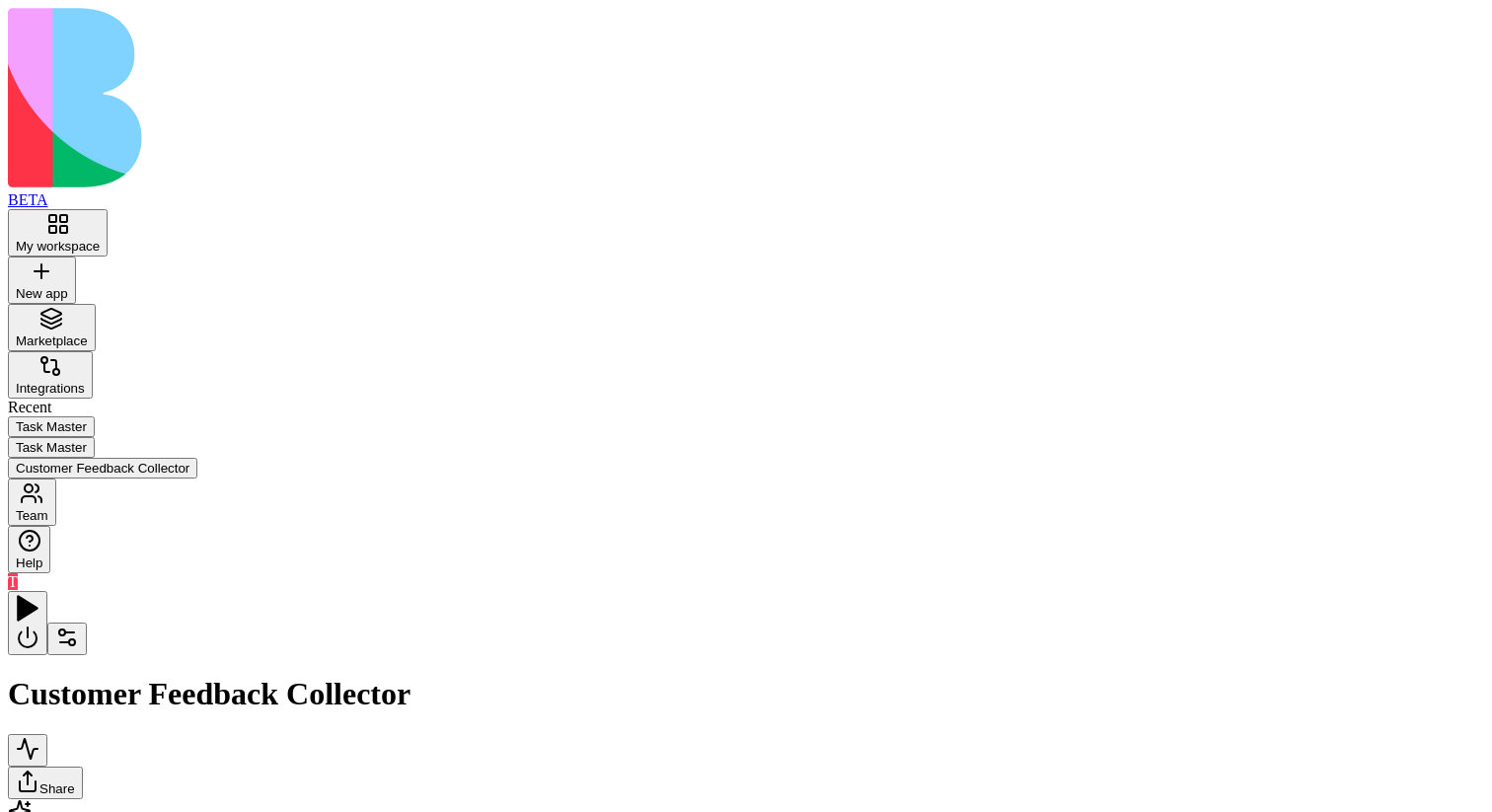 drag, startPoint x: 490, startPoint y: 149, endPoint x: 471, endPoint y: 152, distance: 19.23538 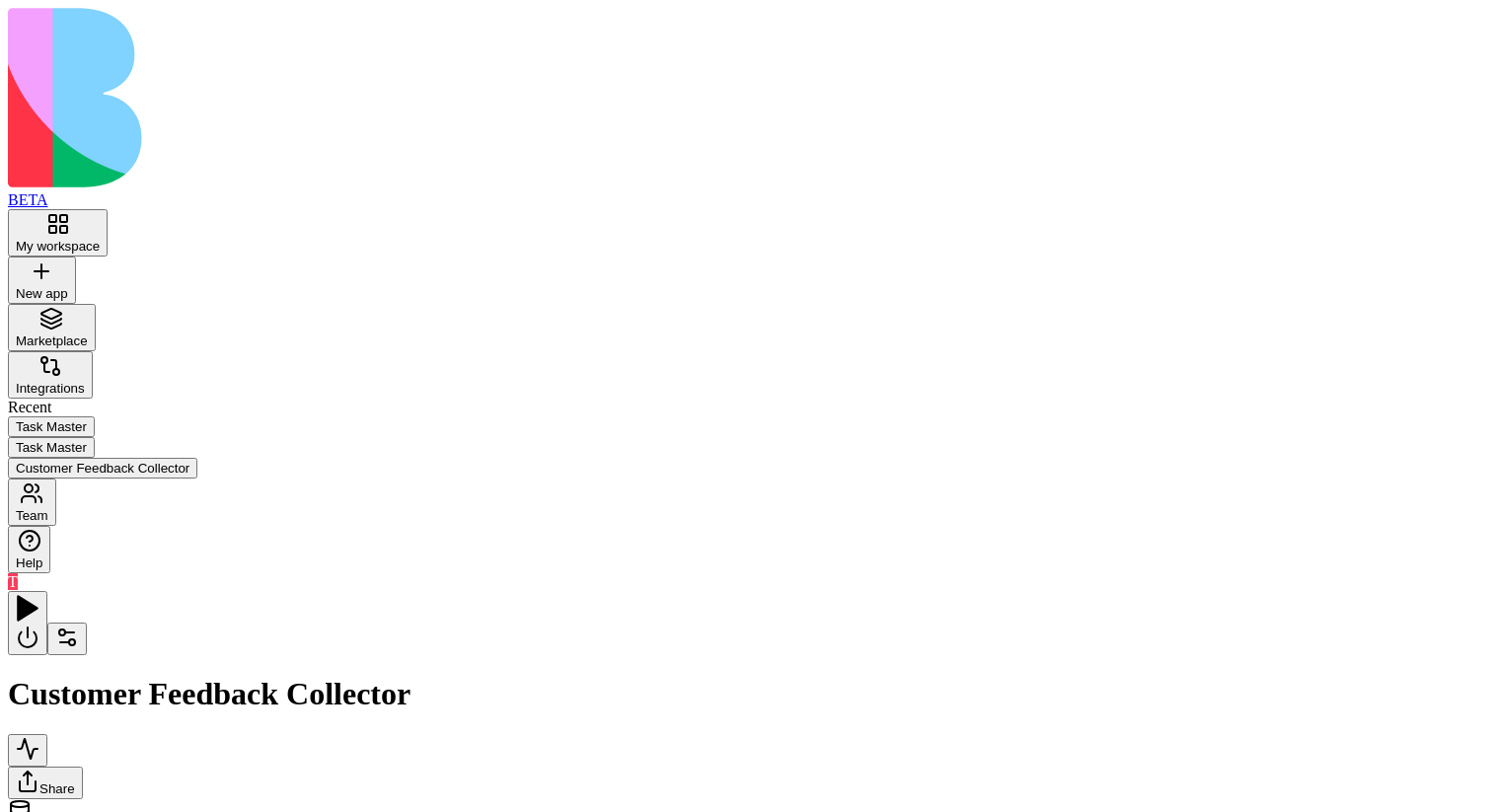 click on "Inputs" at bounding box center [1441, 887] 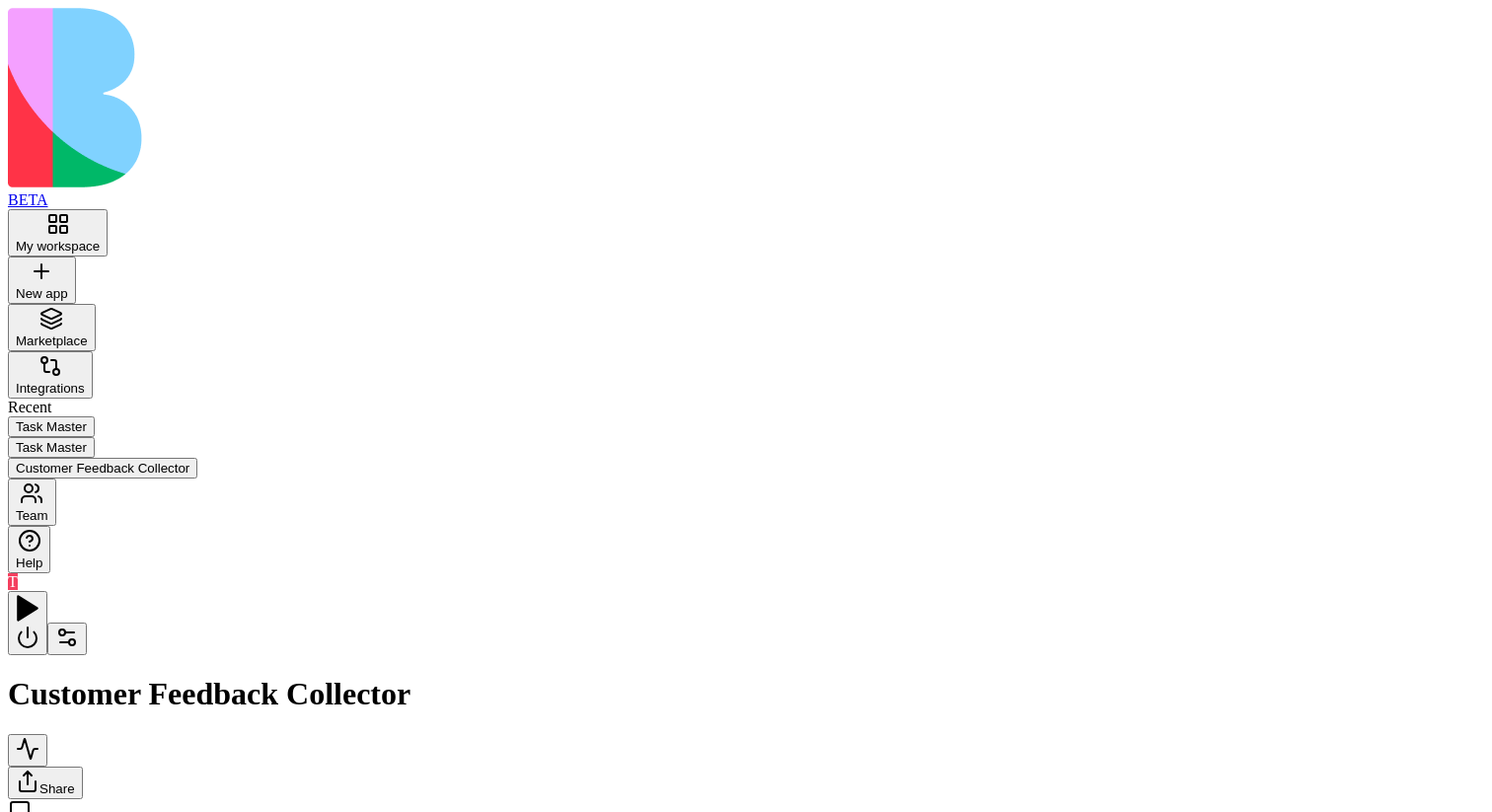 click on "Inputs" at bounding box center (716, 1126) 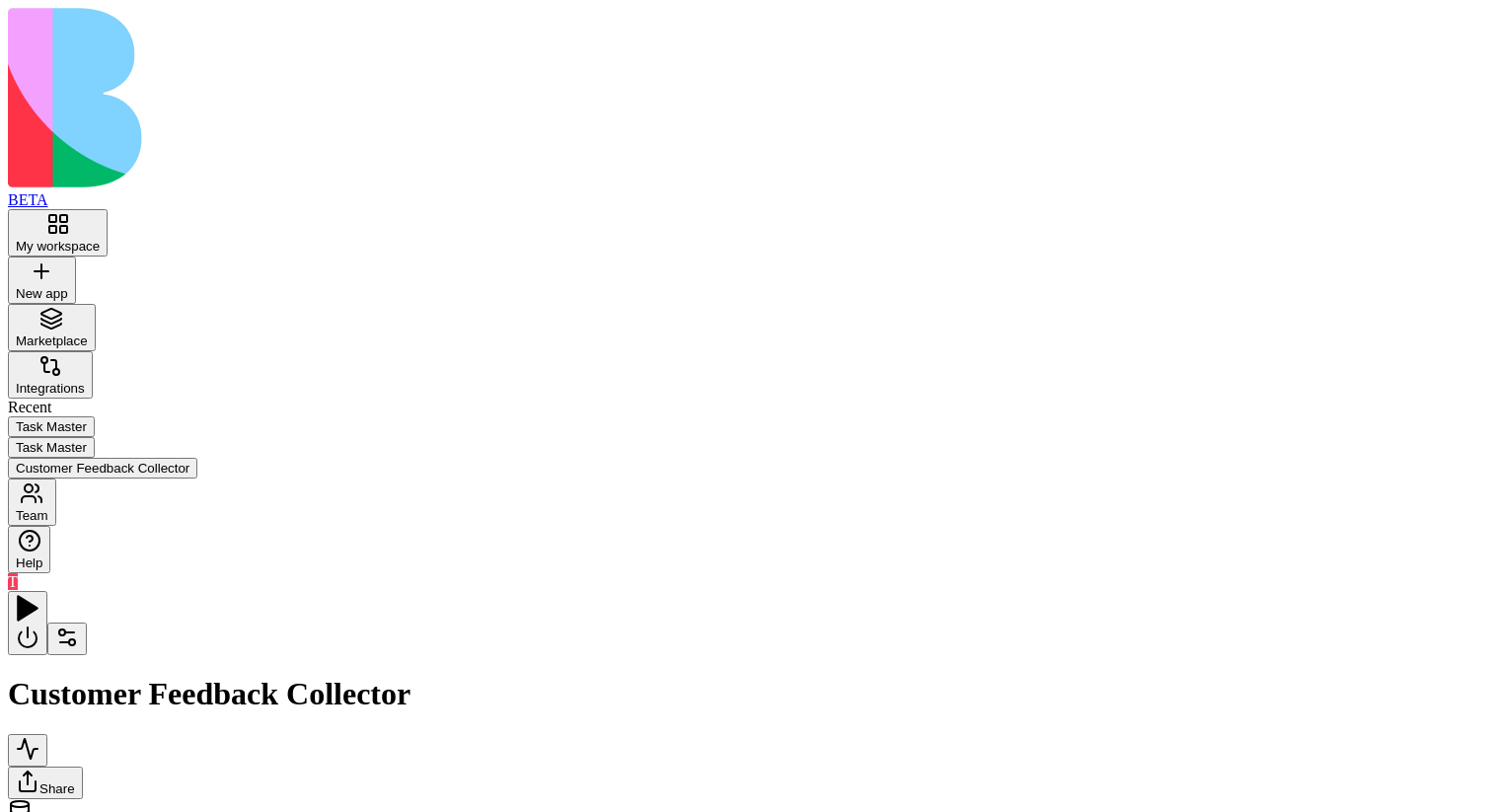 click on "Inputs" at bounding box center (586, 1199) 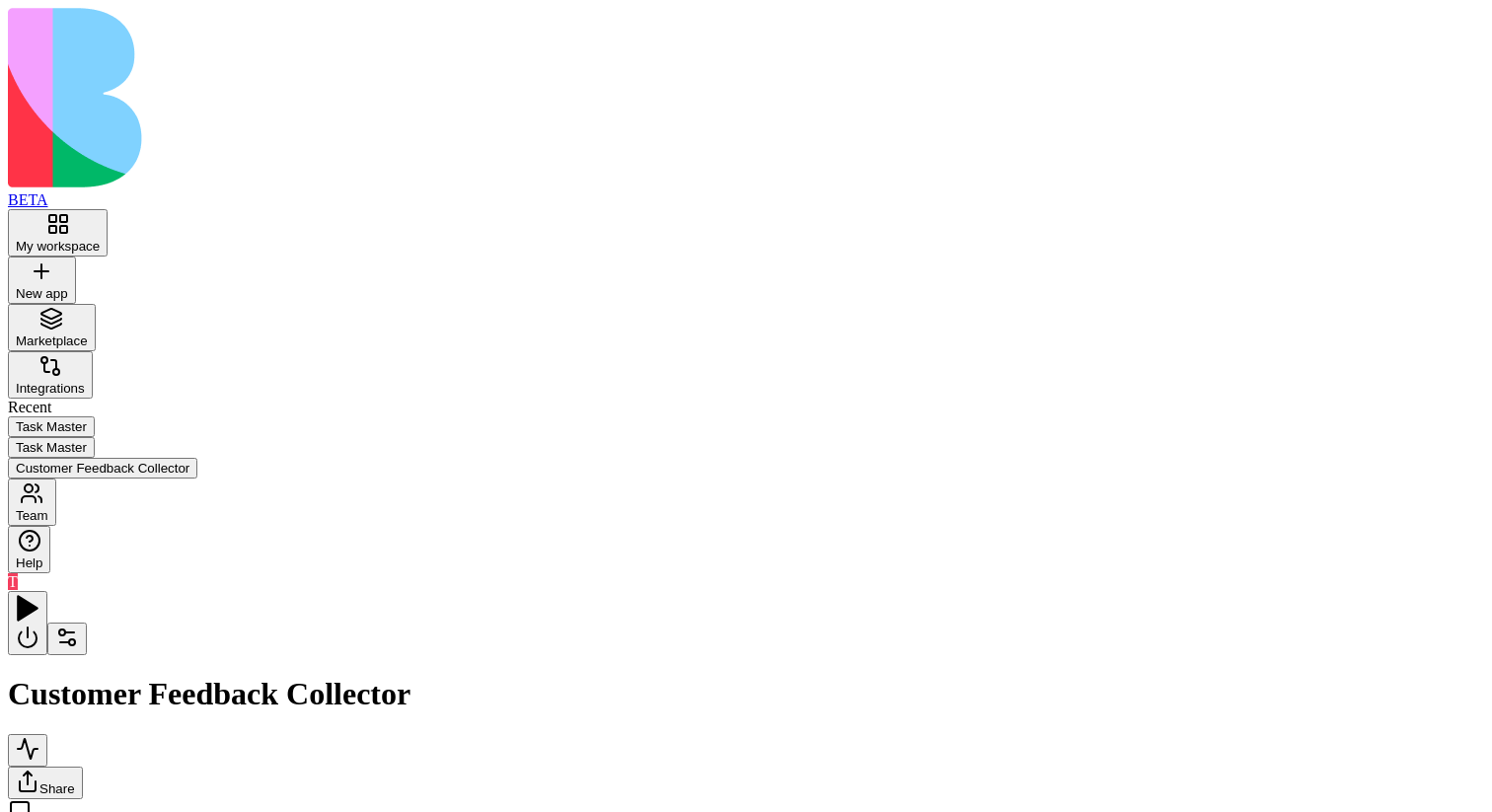 click on "Process New FeedbackTrigger" at bounding box center [199, 999] 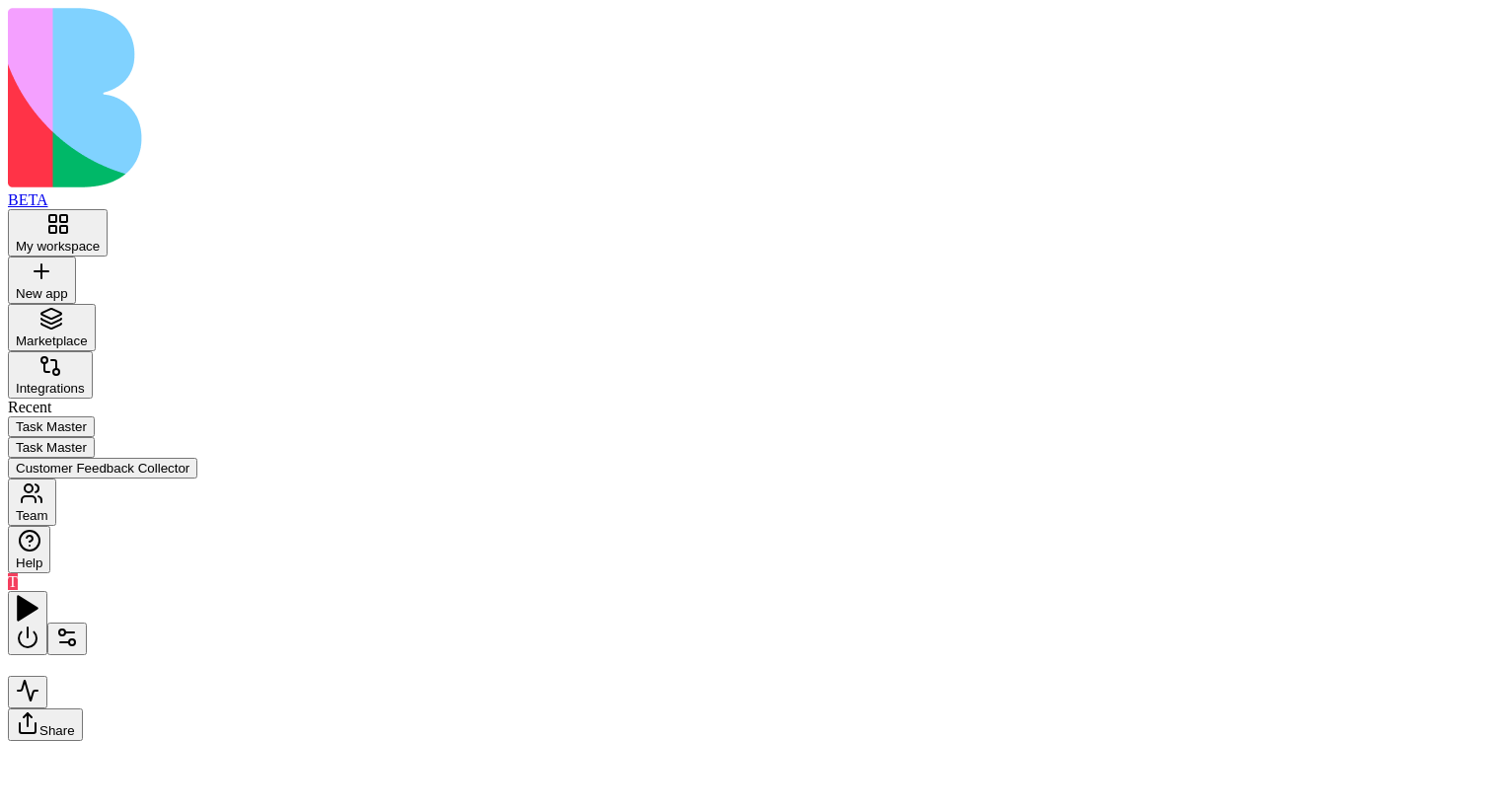 scroll, scrollTop: 0, scrollLeft: 0, axis: both 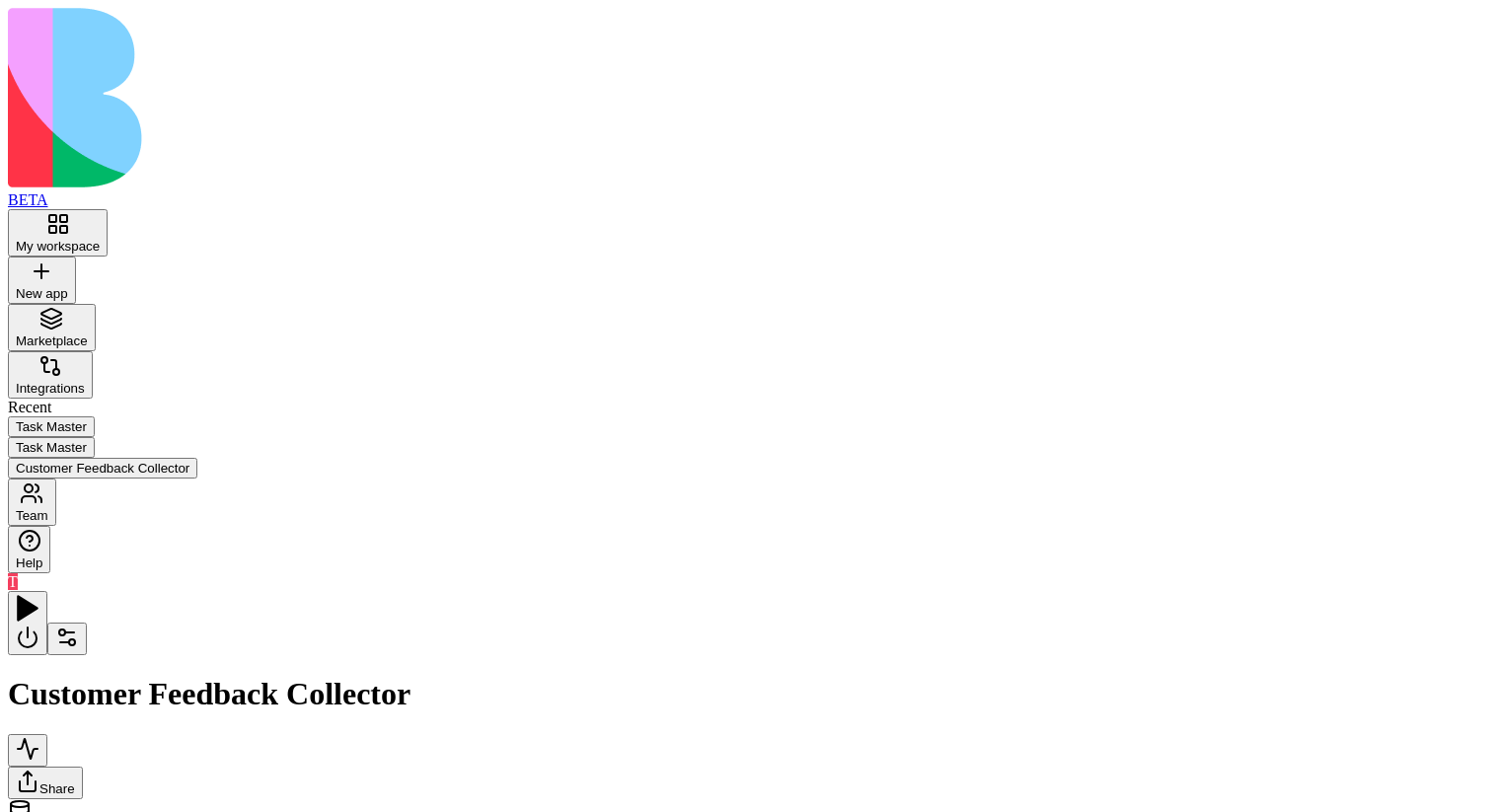 click on "Inputs" at bounding box center [414, 1046] 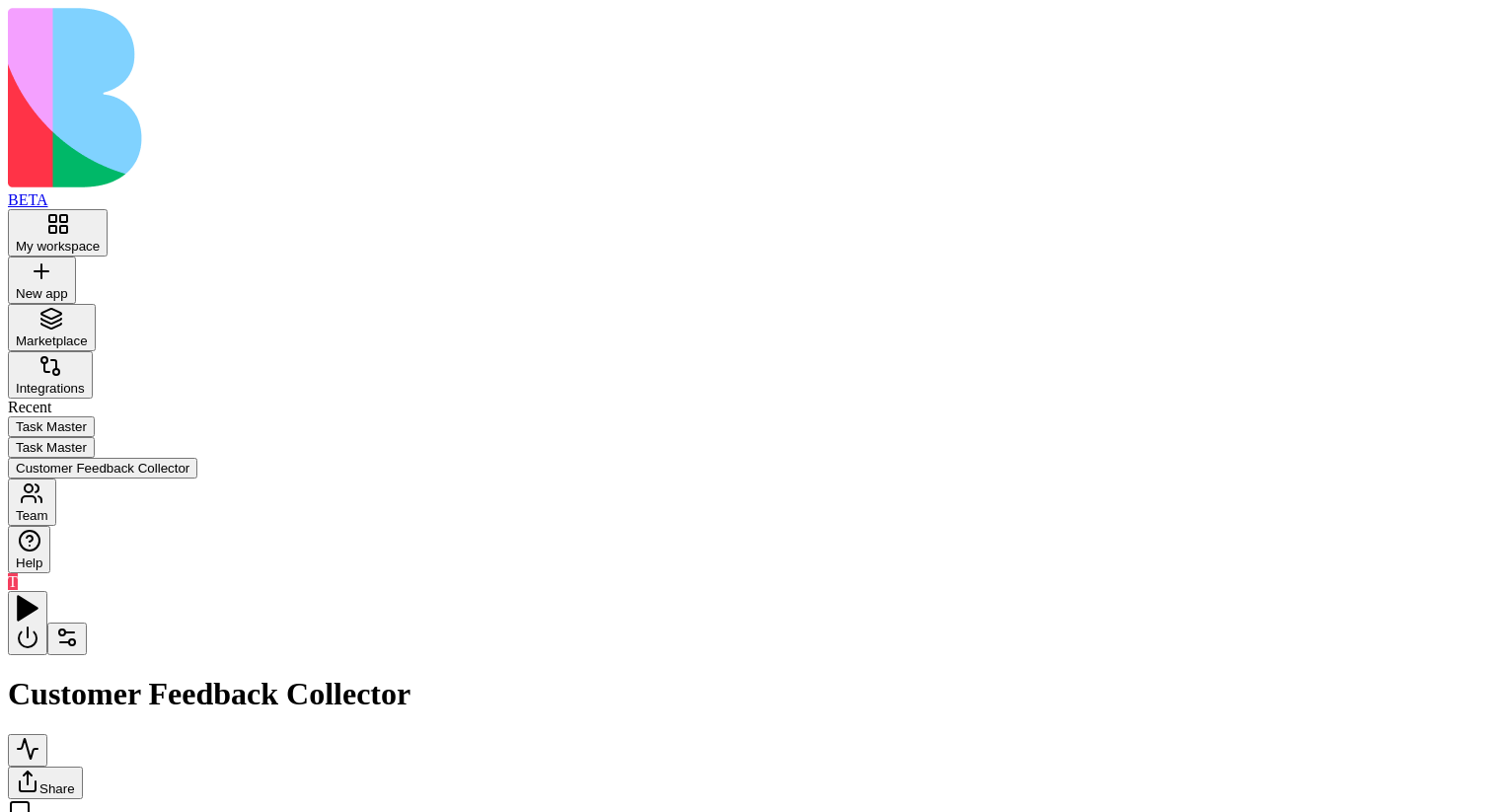 click on "Process New FeedbackTrigger" at bounding box center [242, 1024] 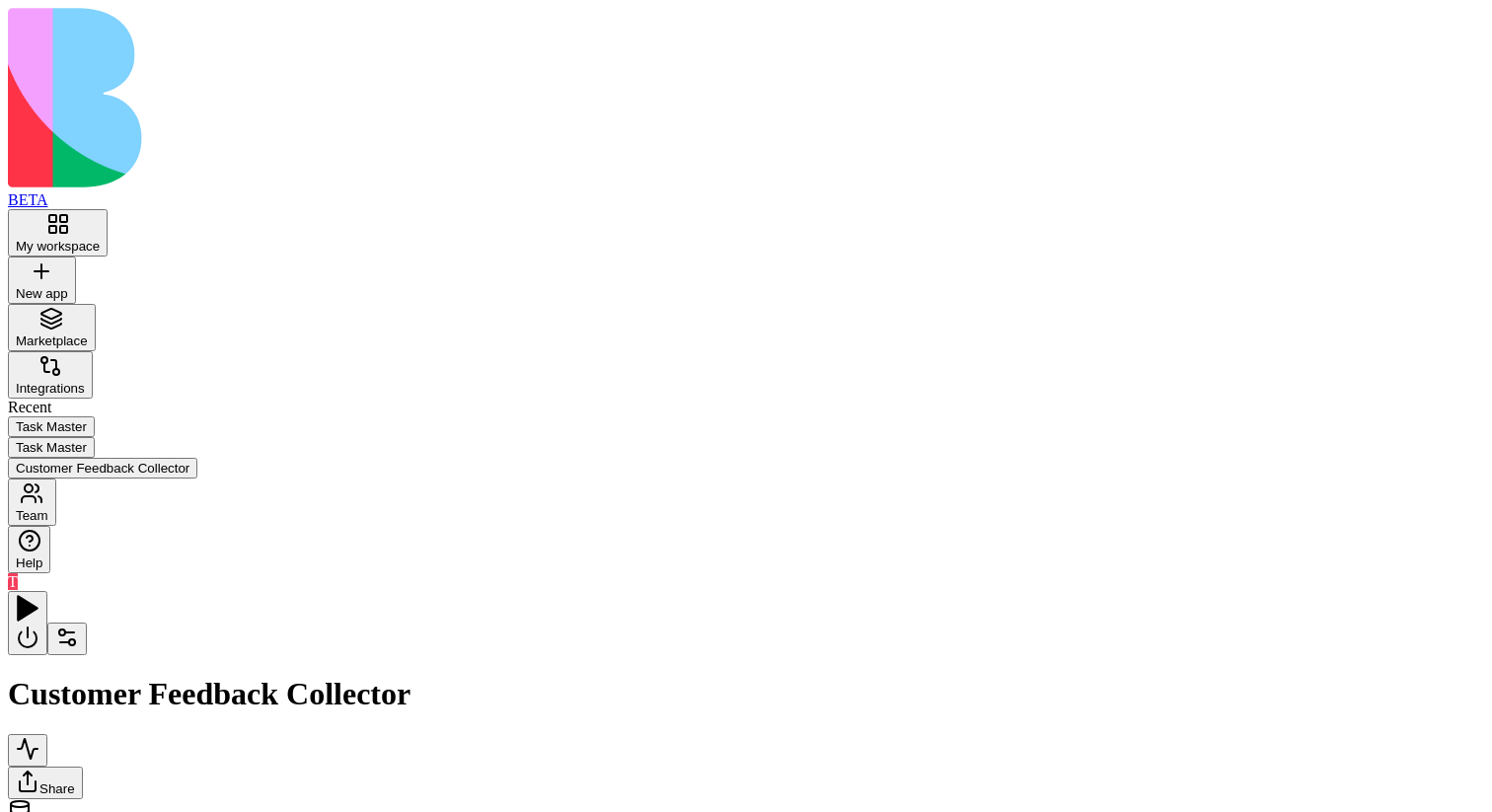 click on "Inputs" at bounding box center [628, 1172] 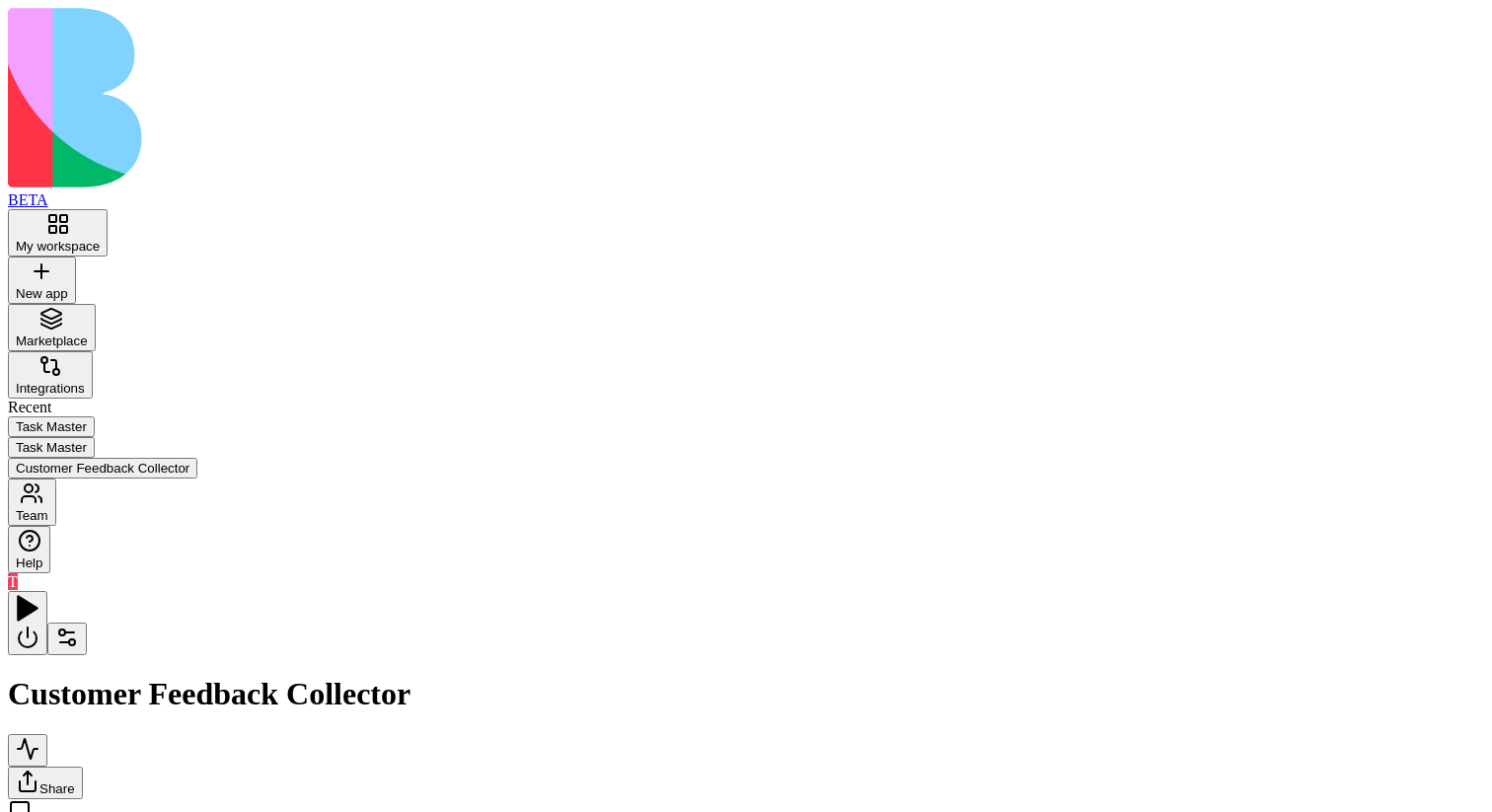 click on "Trigger Process New FeedbackTrigger" at bounding box center (300, 1041) 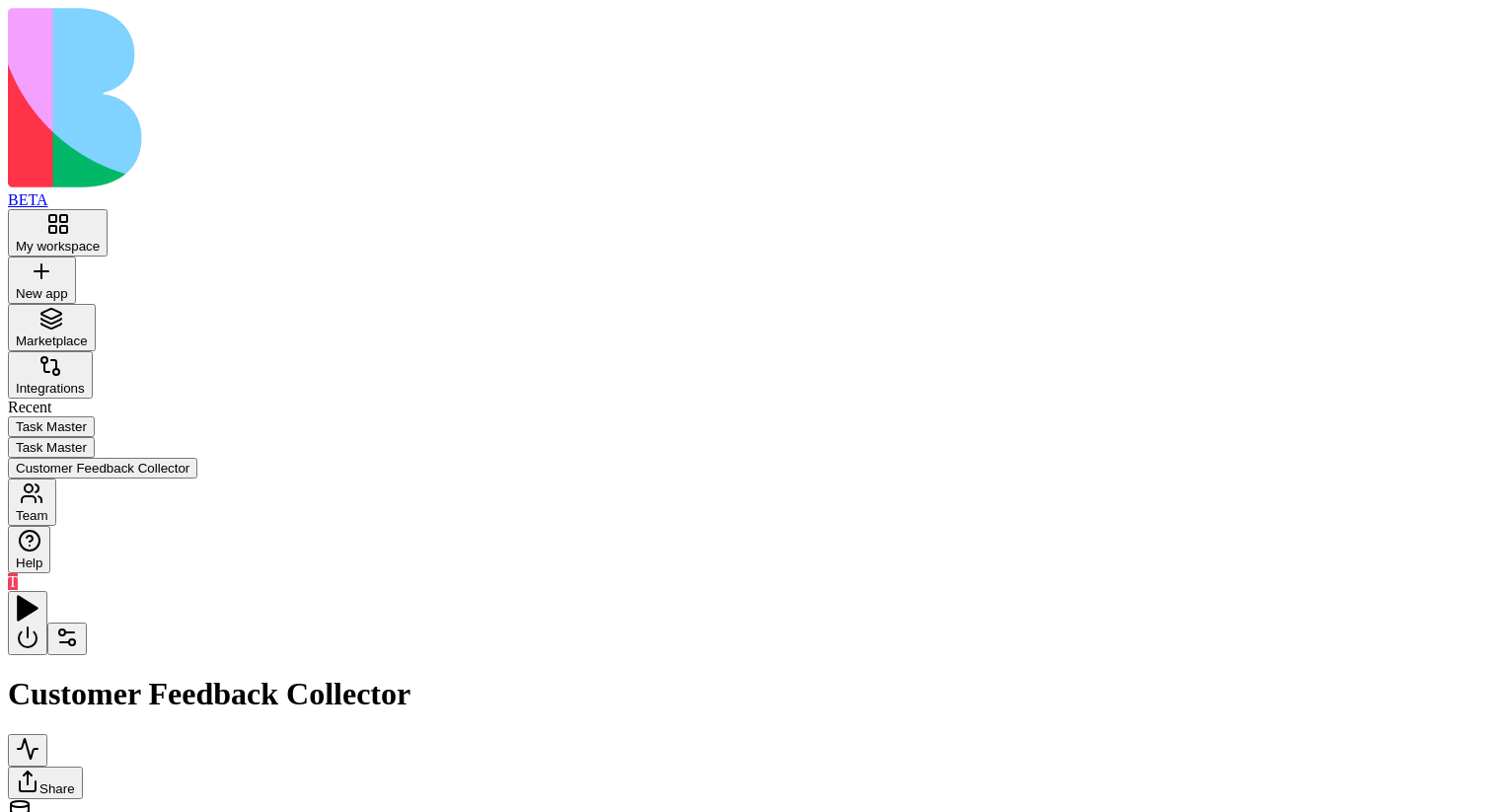 click on "Inputs" at bounding box center (628, 1172) 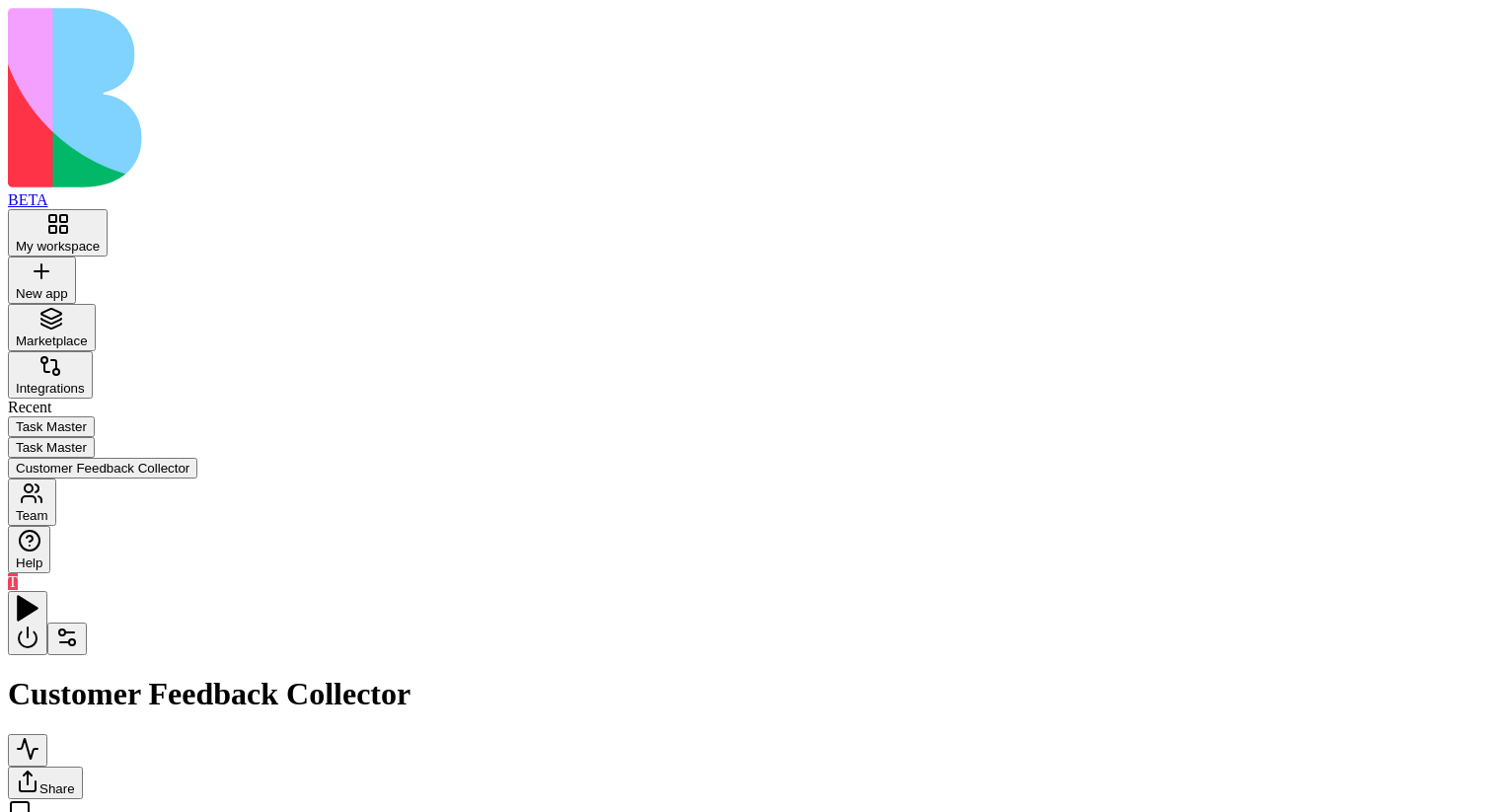 click on "Action Inputs SendThankYouMessages Send thank you email and SMS to customers who submitted feedback Add" at bounding box center [869, 1071] 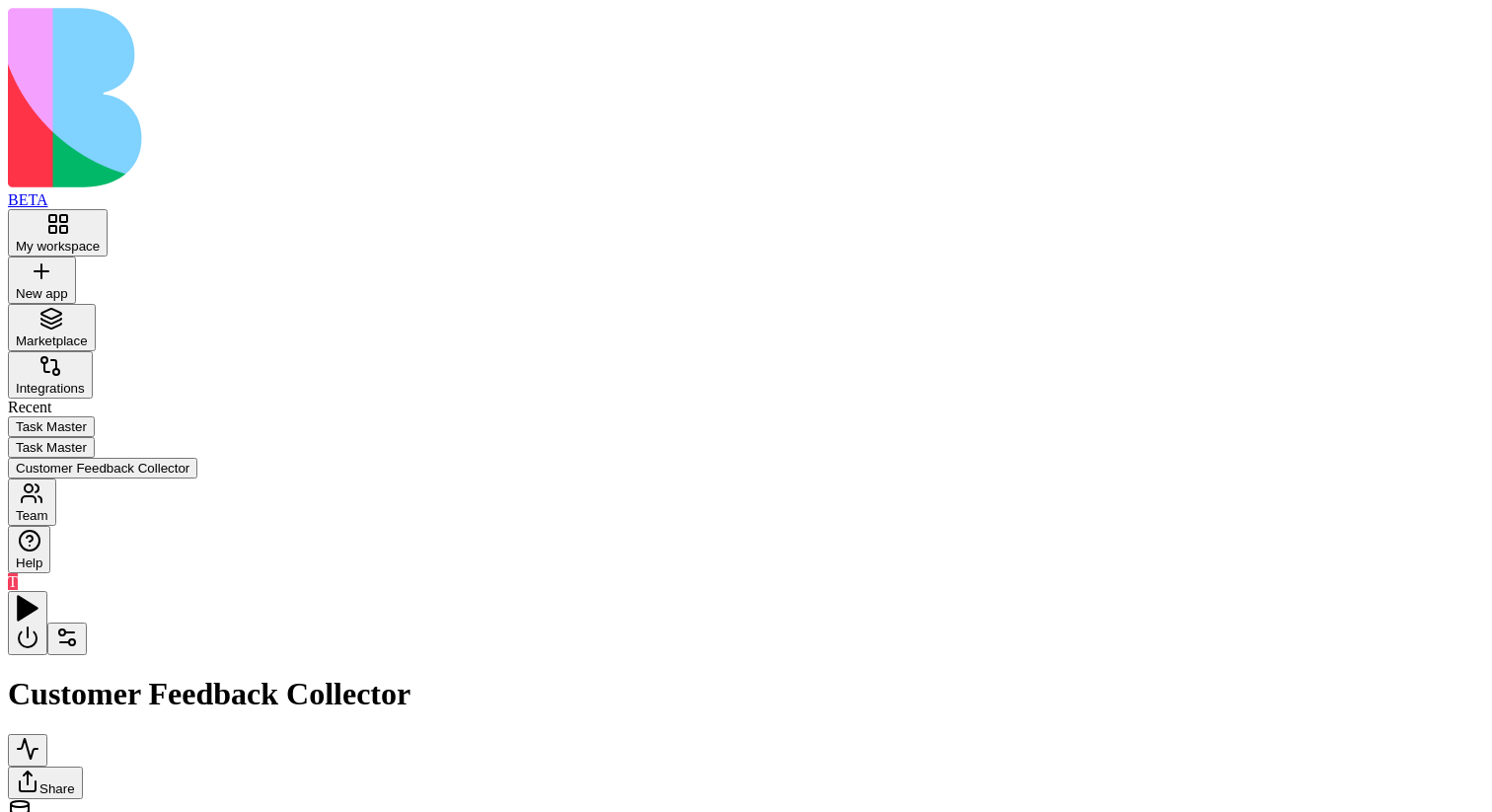 click on "Outputs" at bounding box center [1136, 1060] 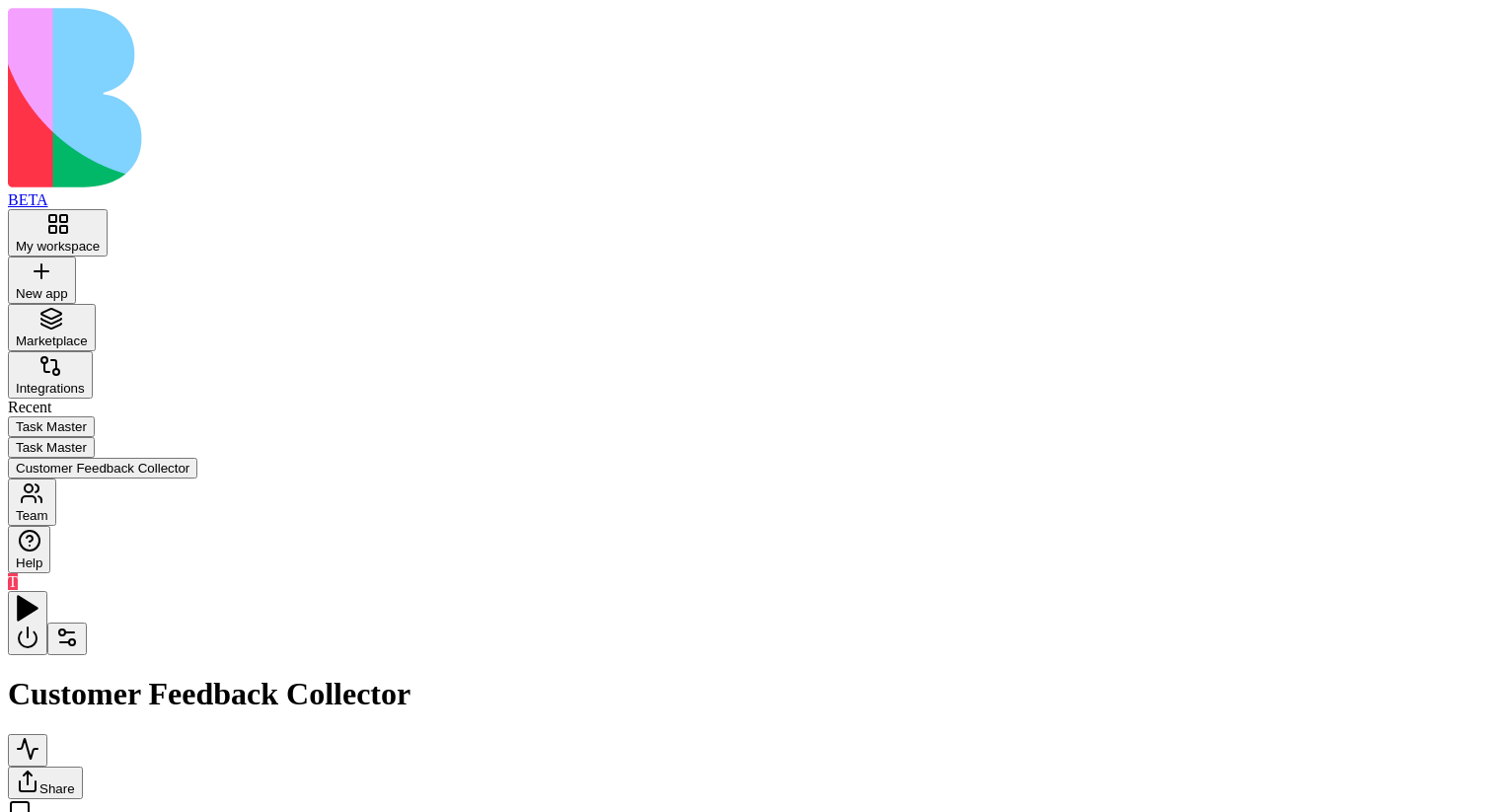 click on "Inputs" at bounding box center (628, 1172) 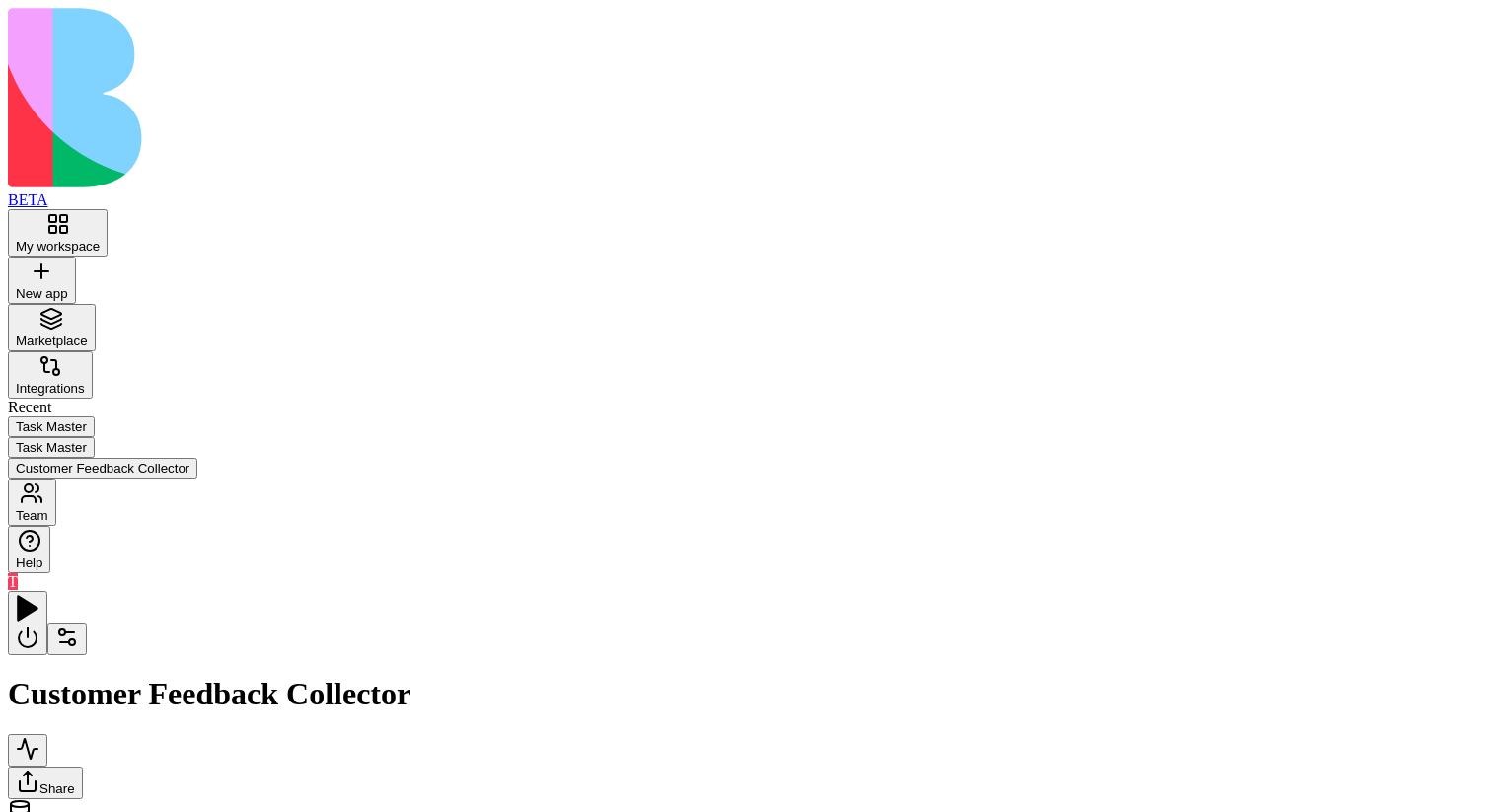 click 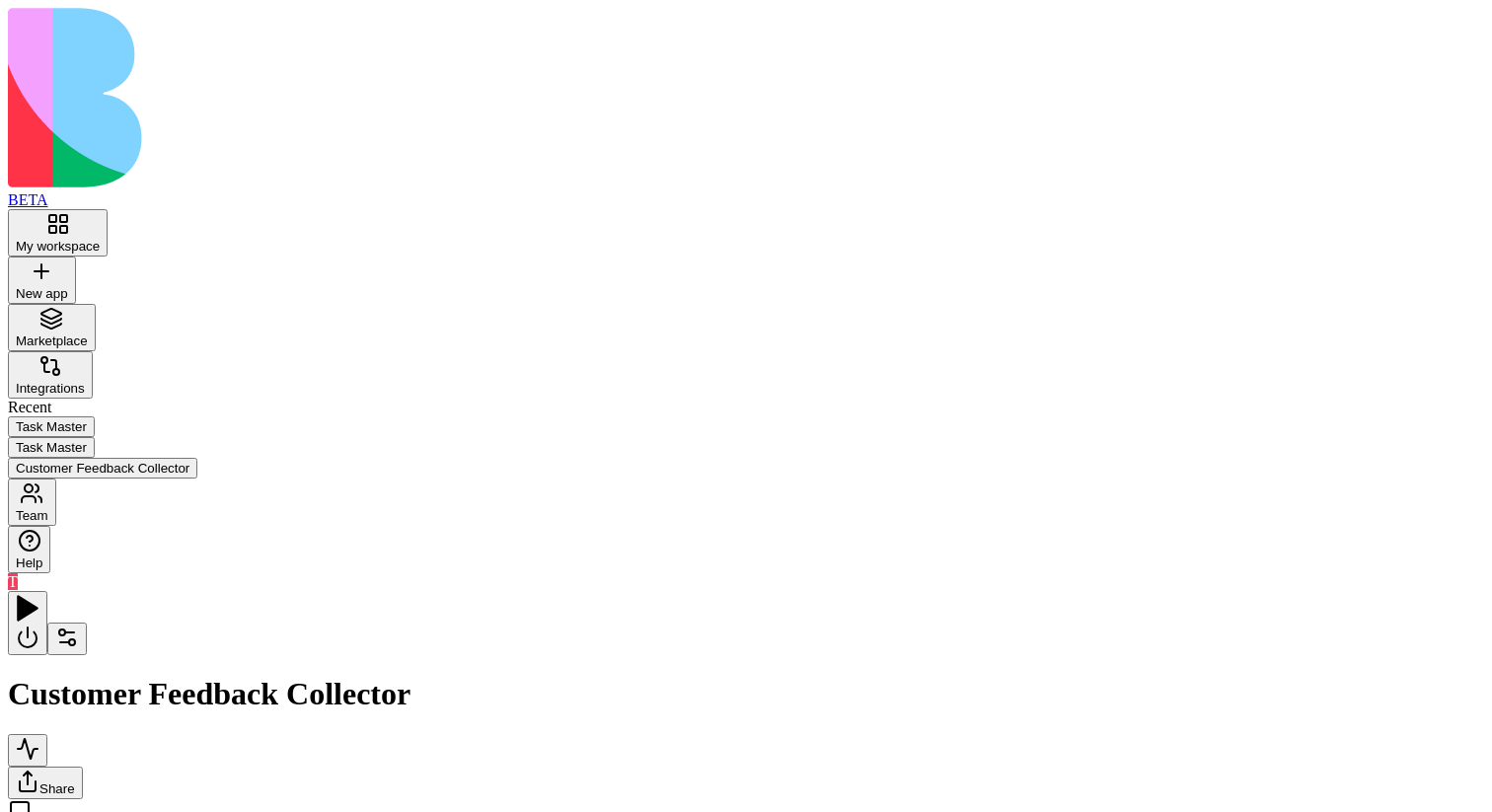 click on "Inputs" at bounding box center [527, 1167] 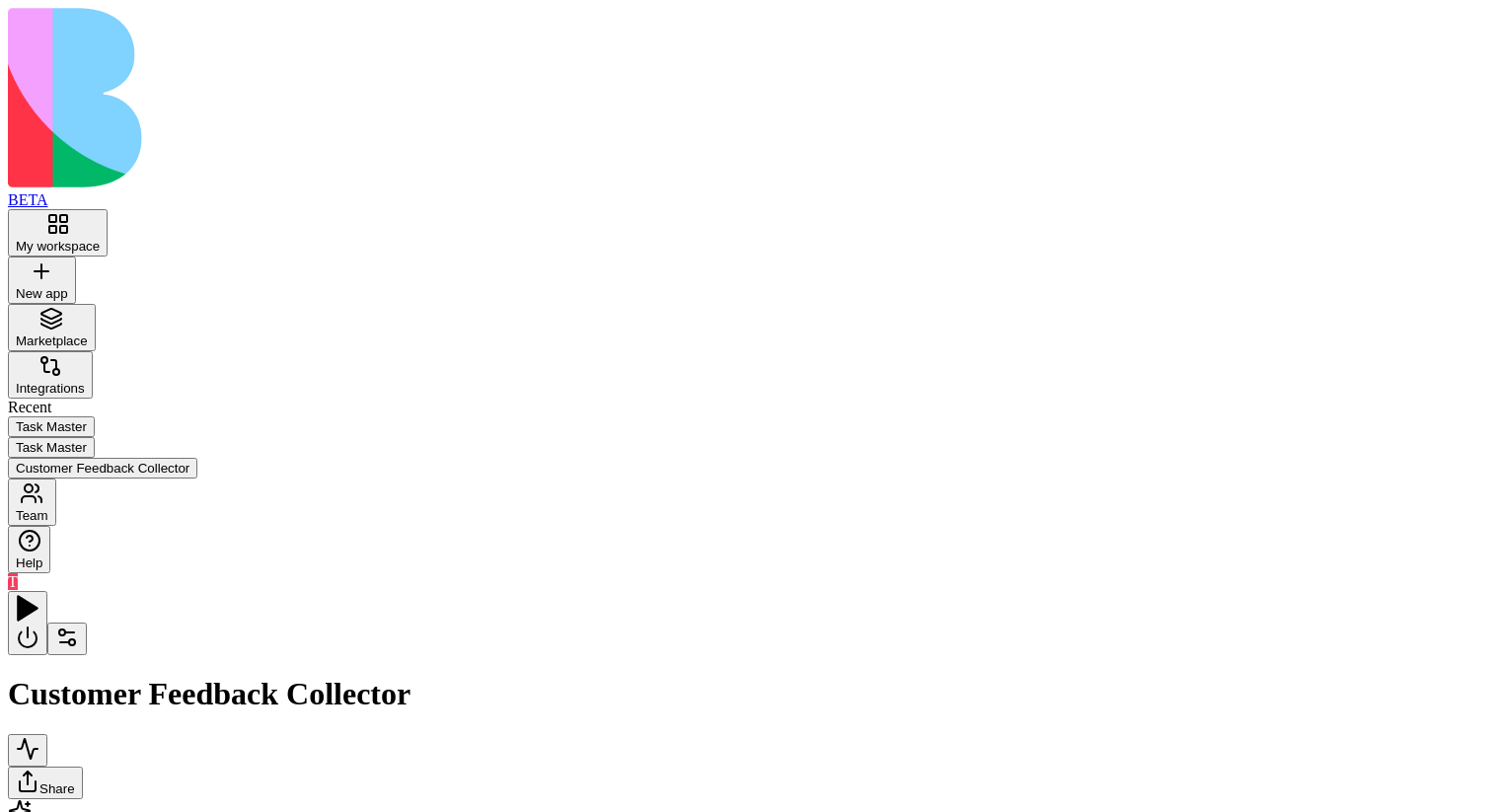 scroll, scrollTop: 199, scrollLeft: 0, axis: vertical 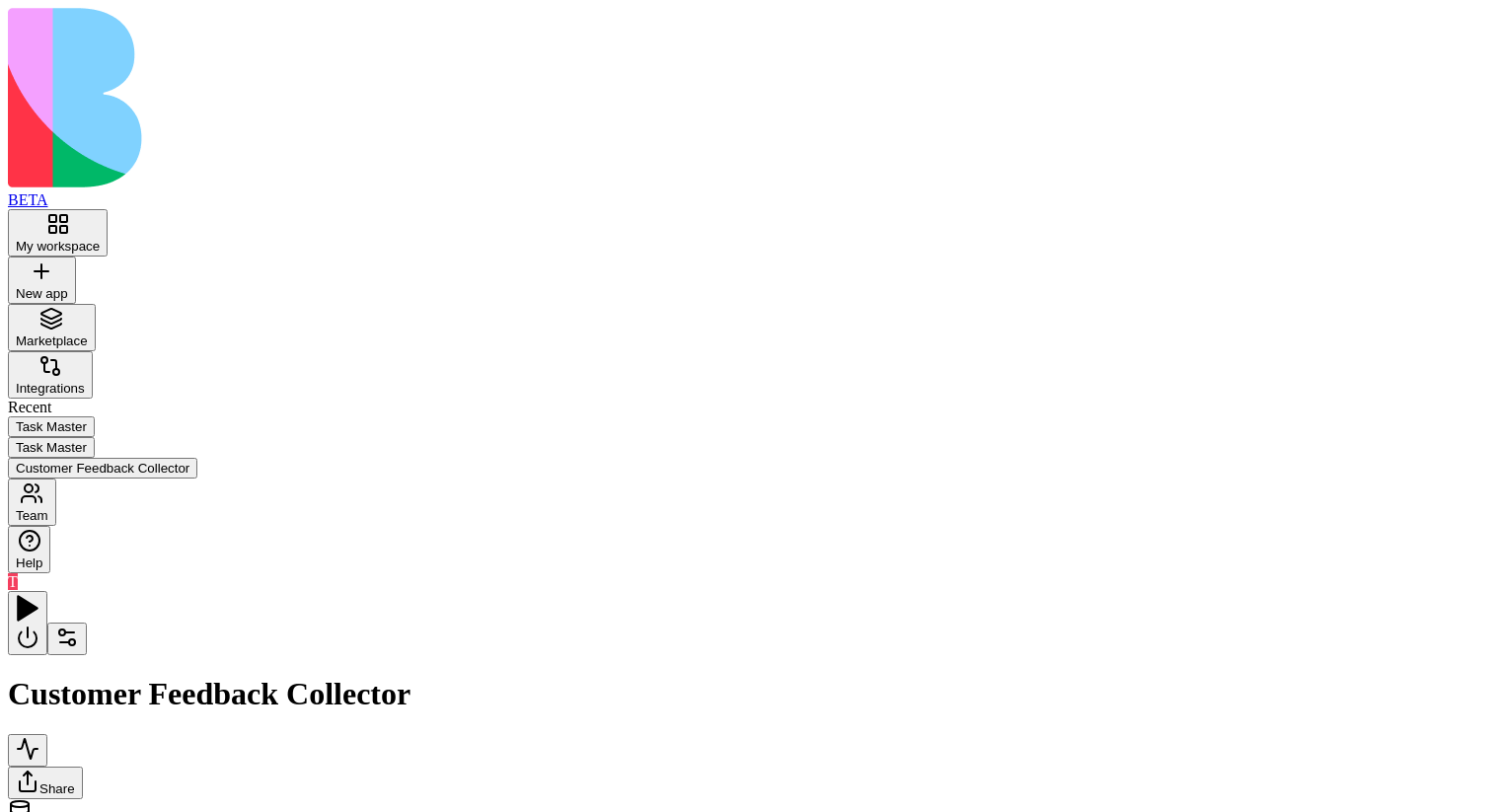click on "Outputs" at bounding box center (1156, 1005) 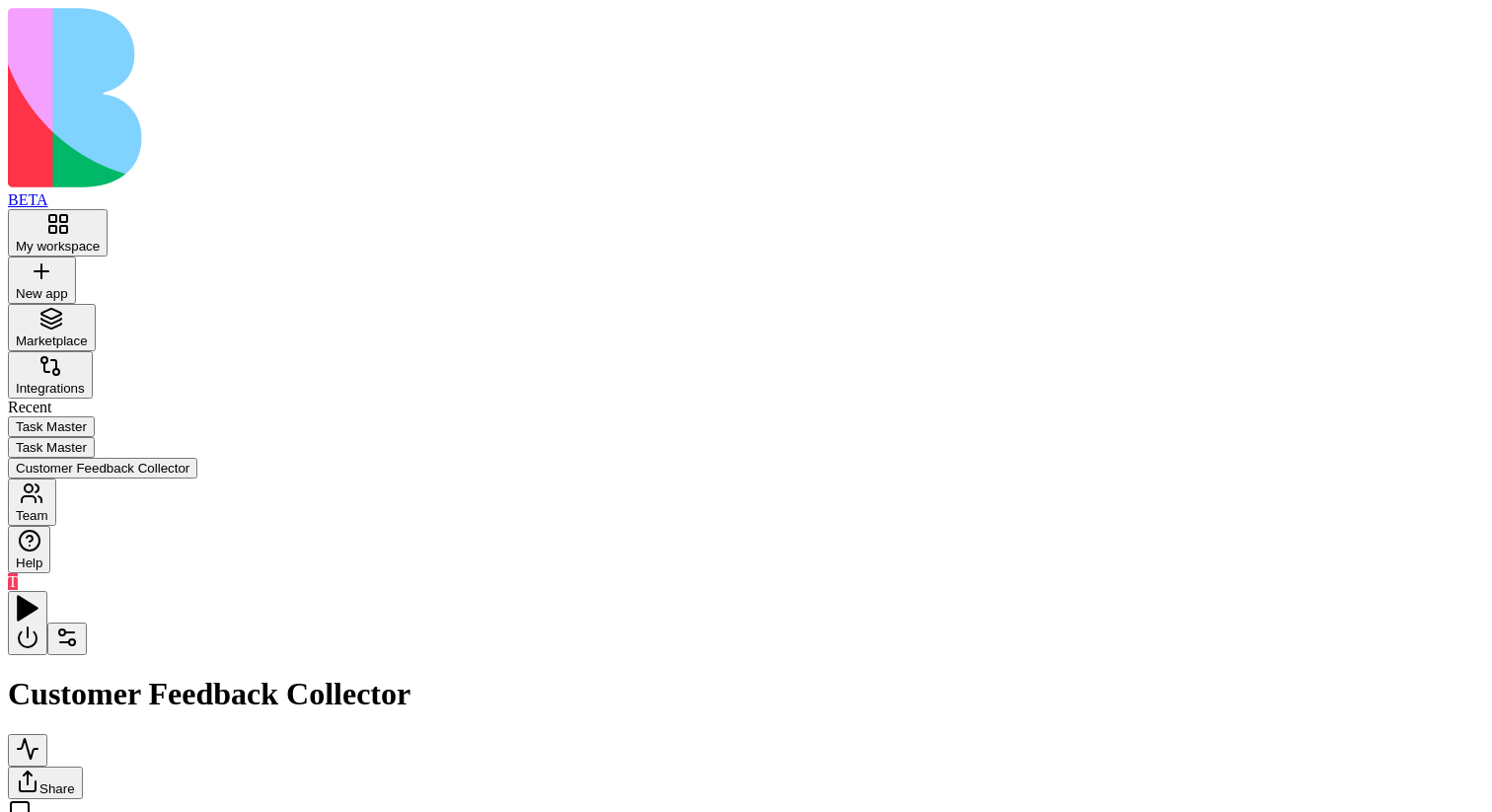 click on "Outputs Trigger Process New FeedbackTrigger Trigger UI Triggers Action Input SendThankYouMessages Send thank you email and SMS to customers who submitted feedback Add AgentCall Tools Send Email Notification Send SMS" at bounding box center [746, 799] 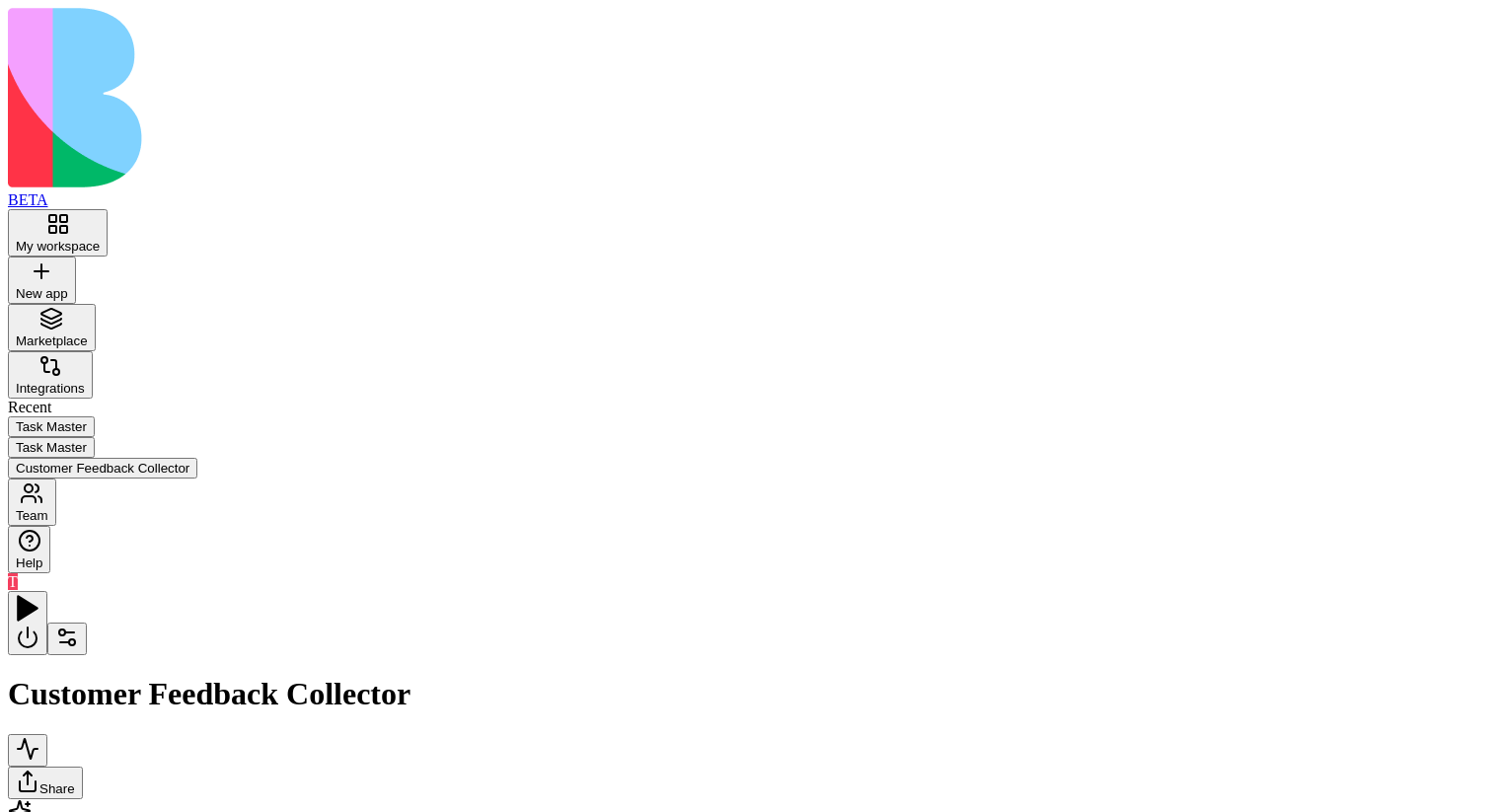 drag, startPoint x: 687, startPoint y: 346, endPoint x: 833, endPoint y: 355, distance: 146.27713 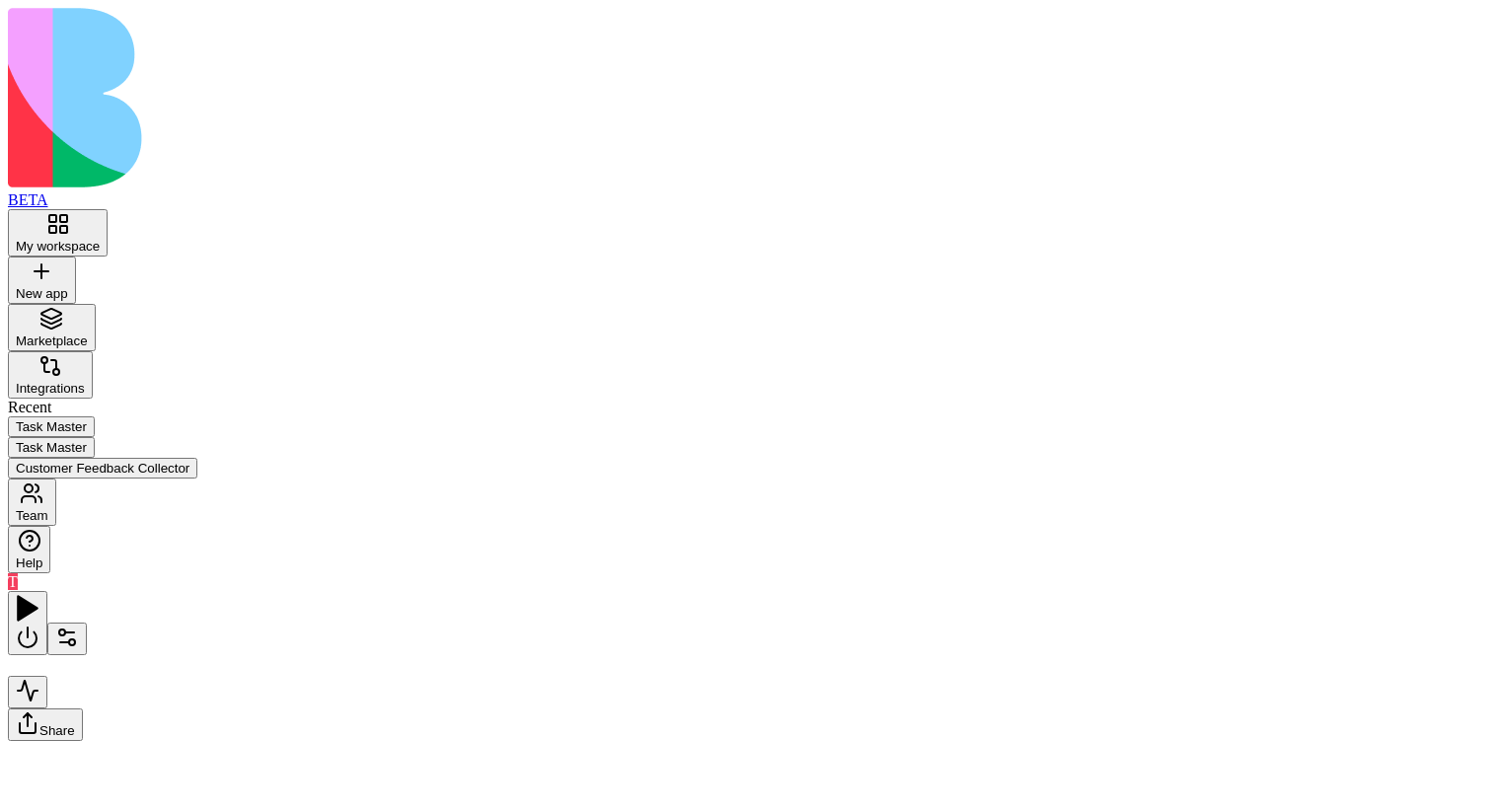 scroll, scrollTop: 0, scrollLeft: 0, axis: both 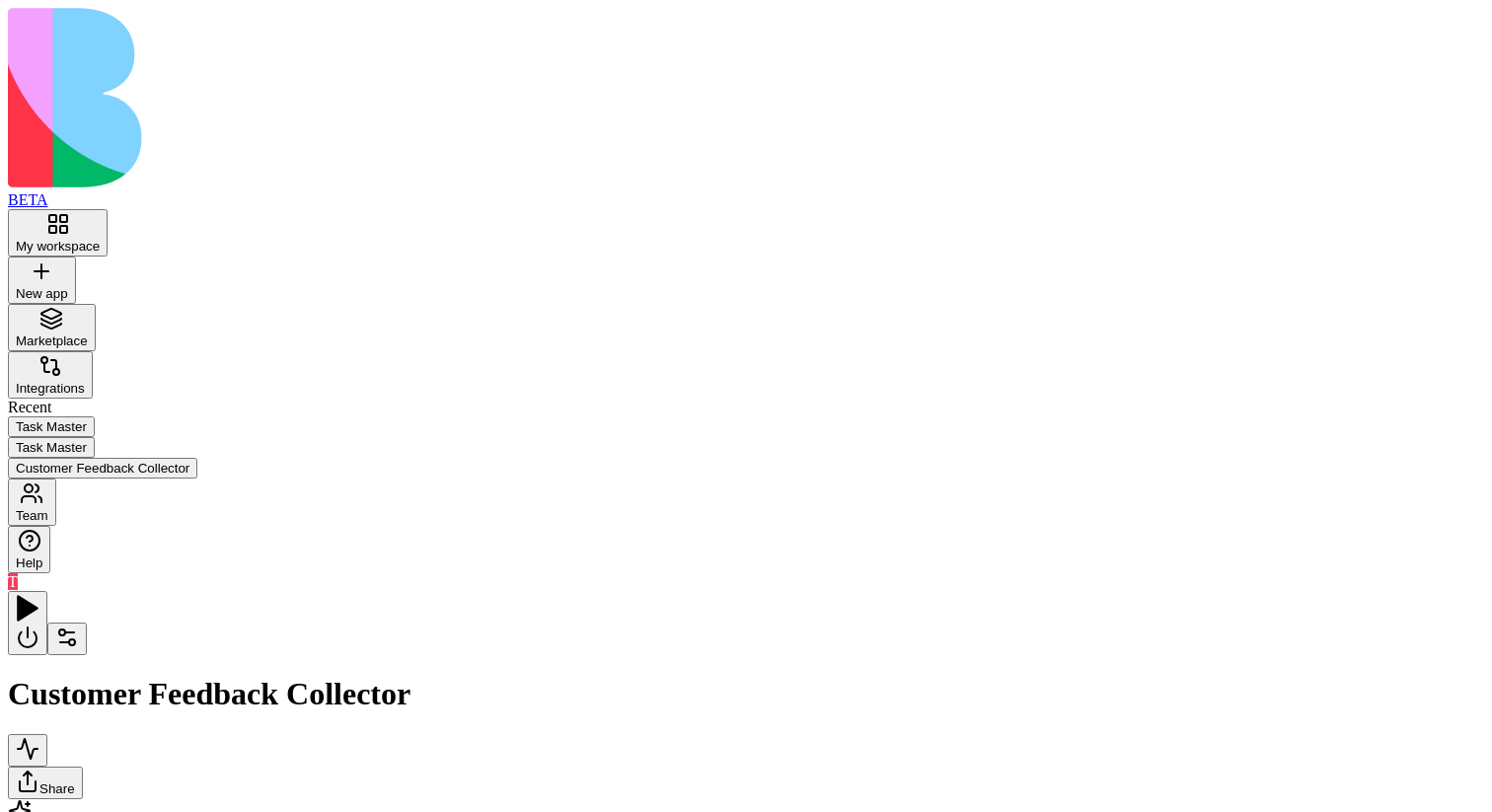 drag, startPoint x: 1062, startPoint y: 489, endPoint x: 933, endPoint y: 215, distance: 302.8481 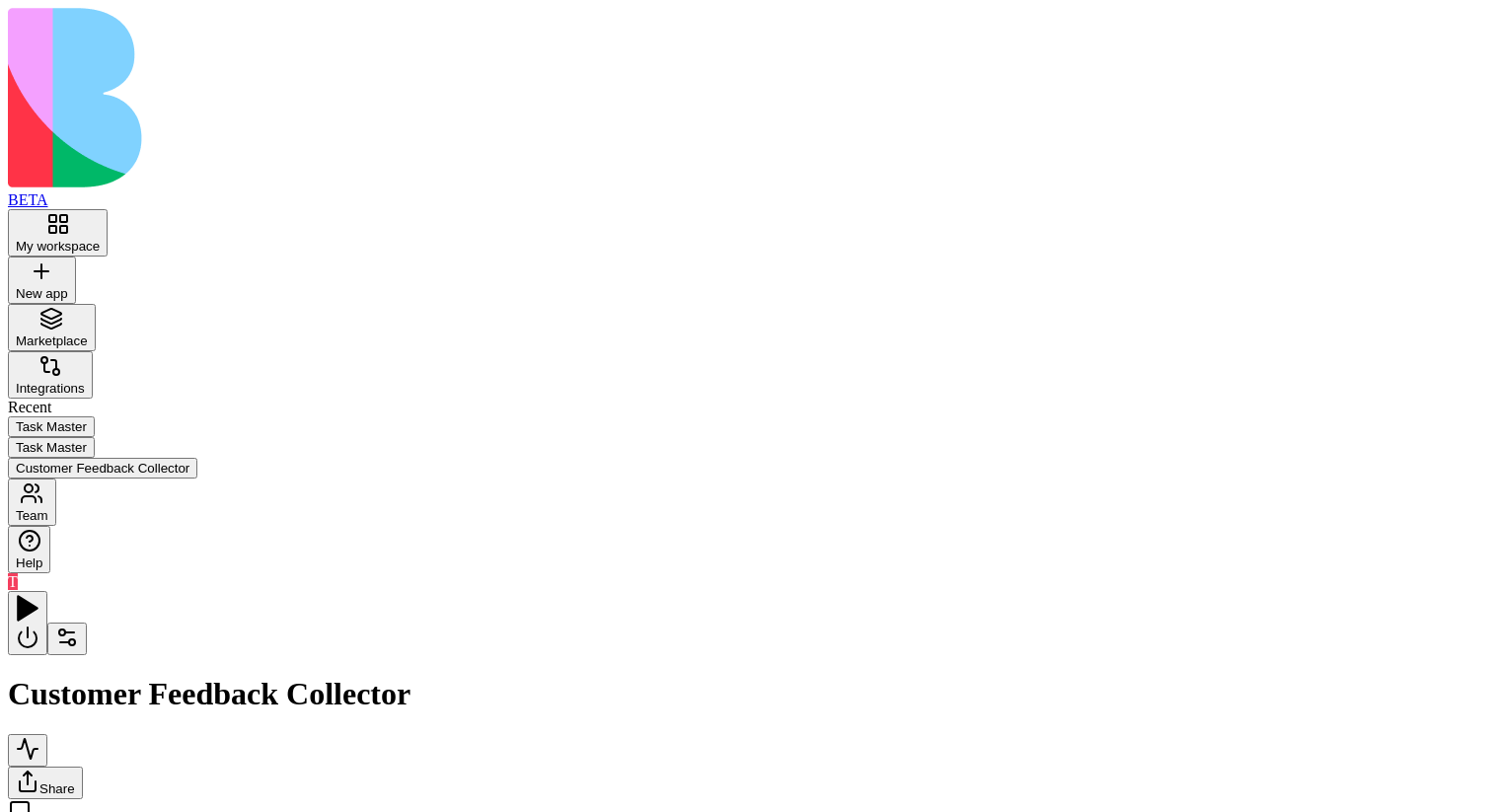 click on "Send Email Notification Send SMS AppDataUpdateMany" at bounding box center [814, 1082] 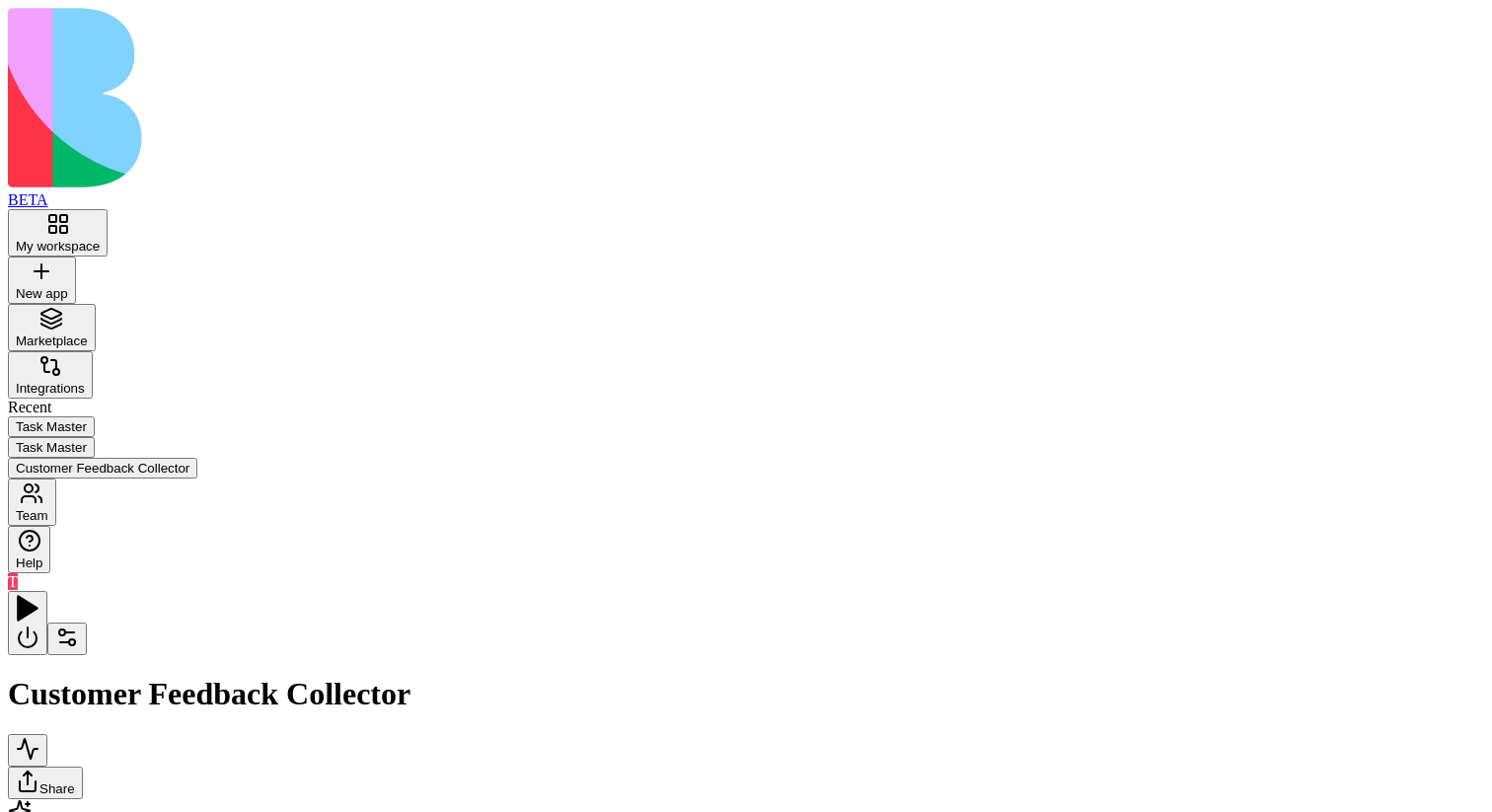 click on "Input" at bounding box center (625, 1150) 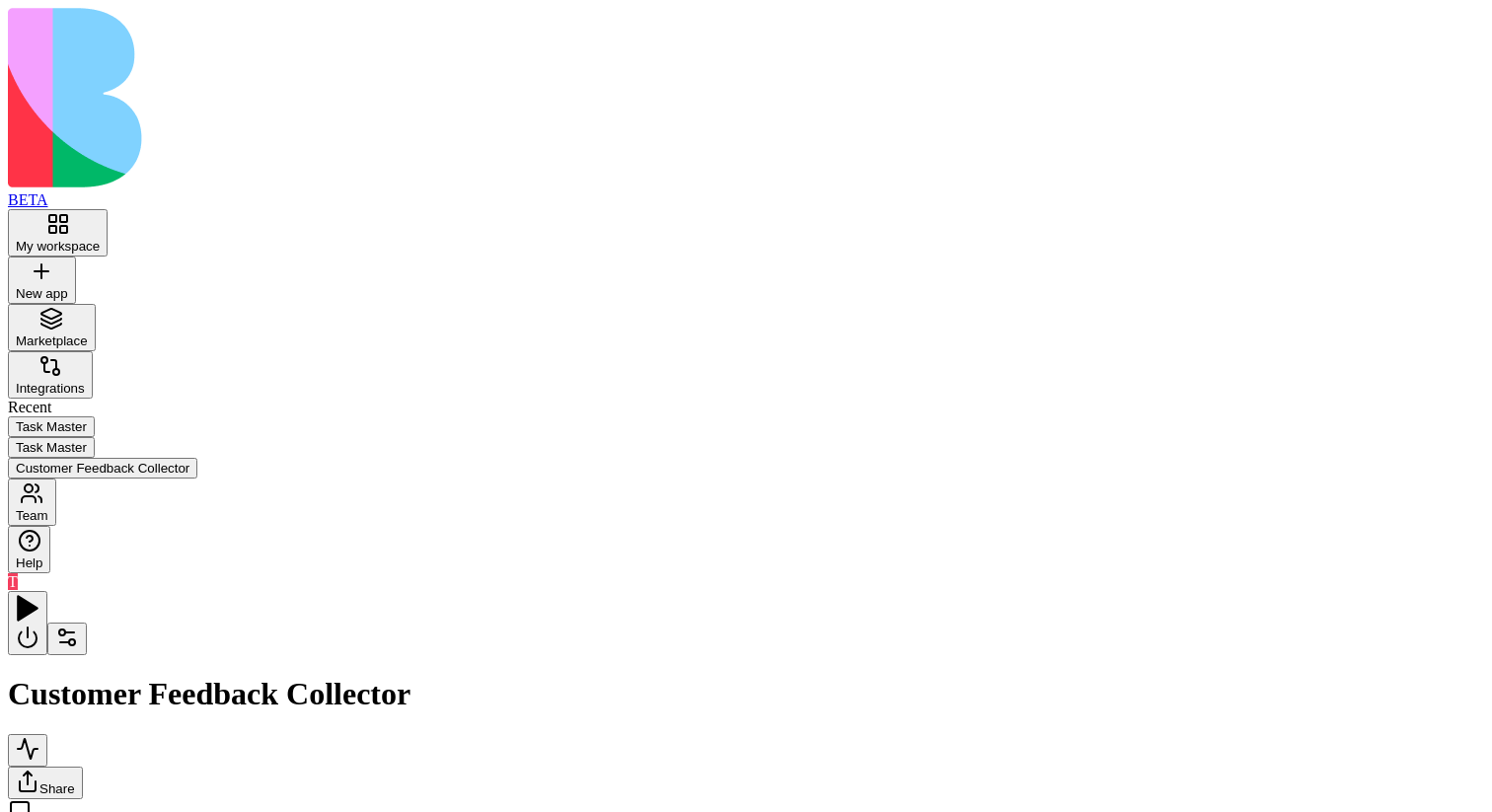 click on "Tools" at bounding box center [755, 1005] 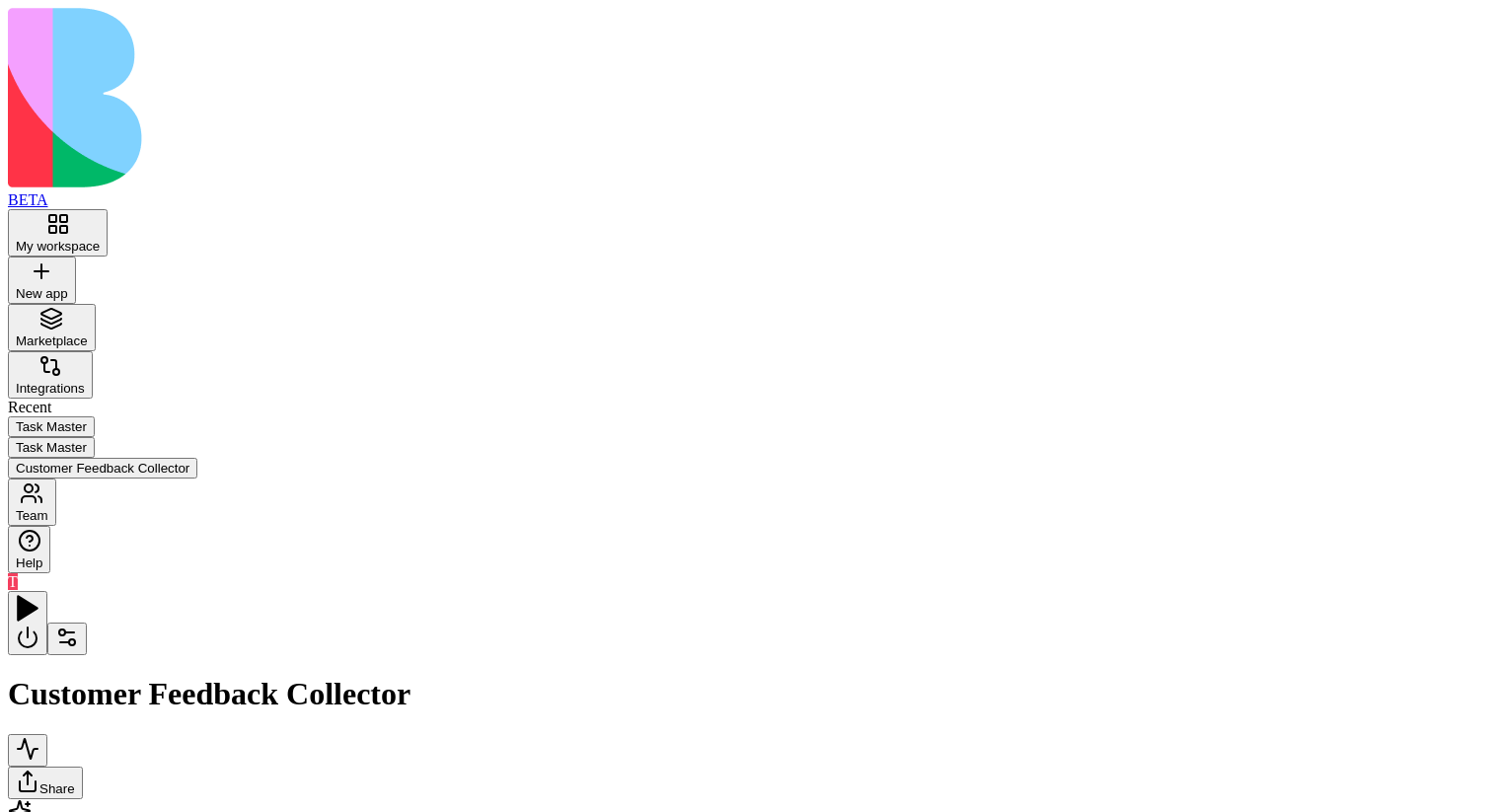click on "Input" at bounding box center [625, 1150] 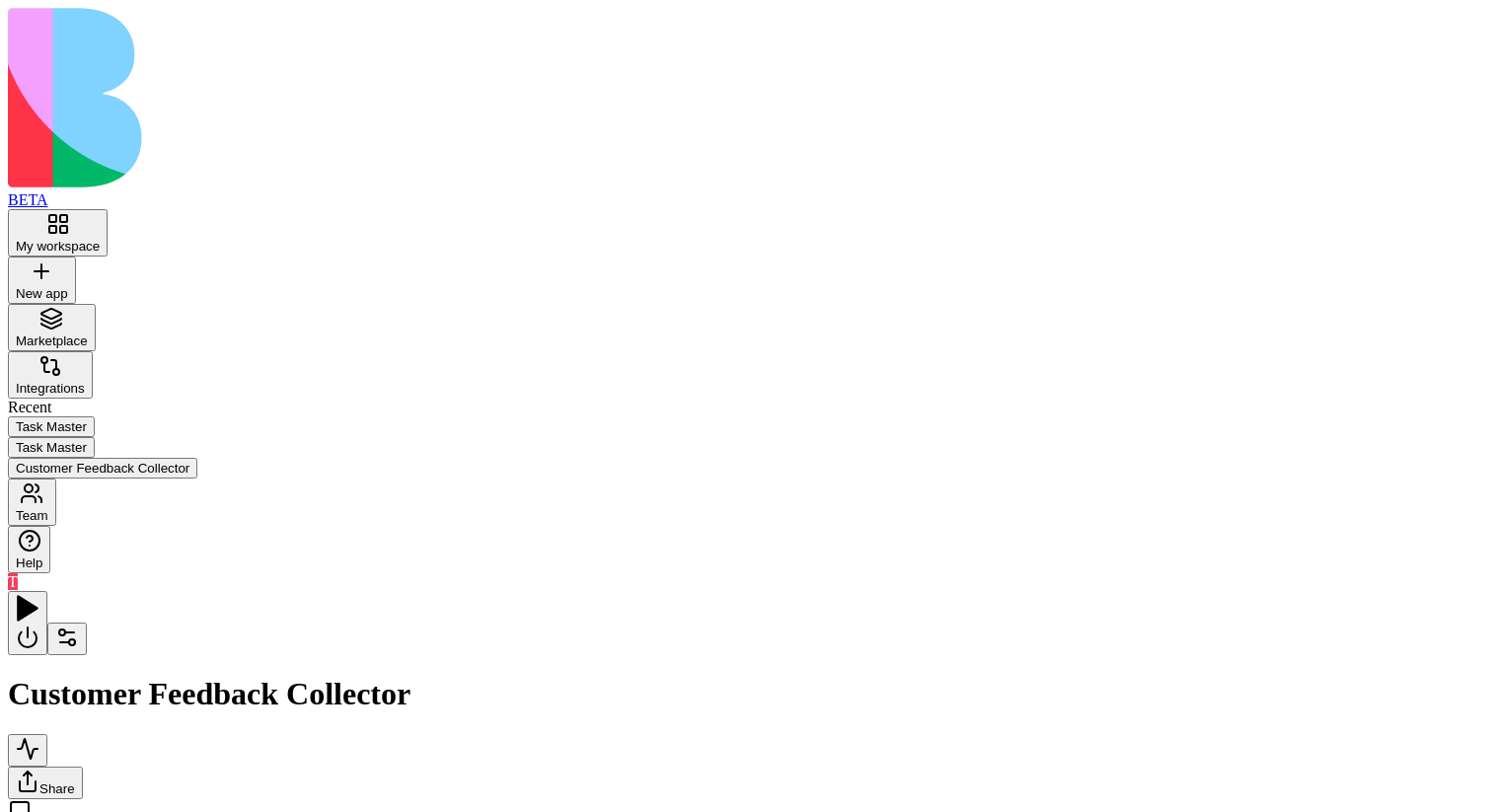 click on "AgentCall" at bounding box center [813, 975] 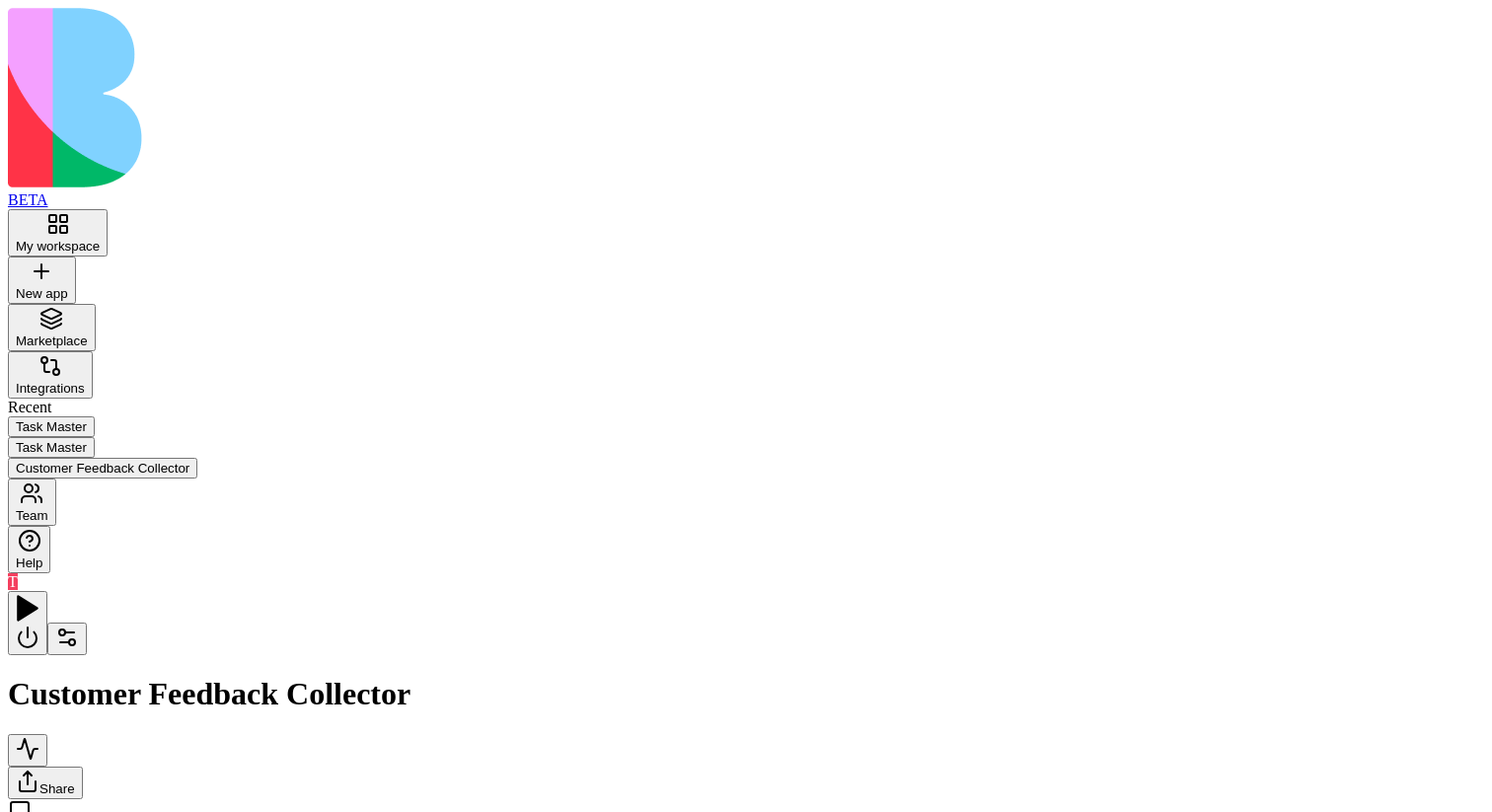 click on "Input" at bounding box center [625, 1150] 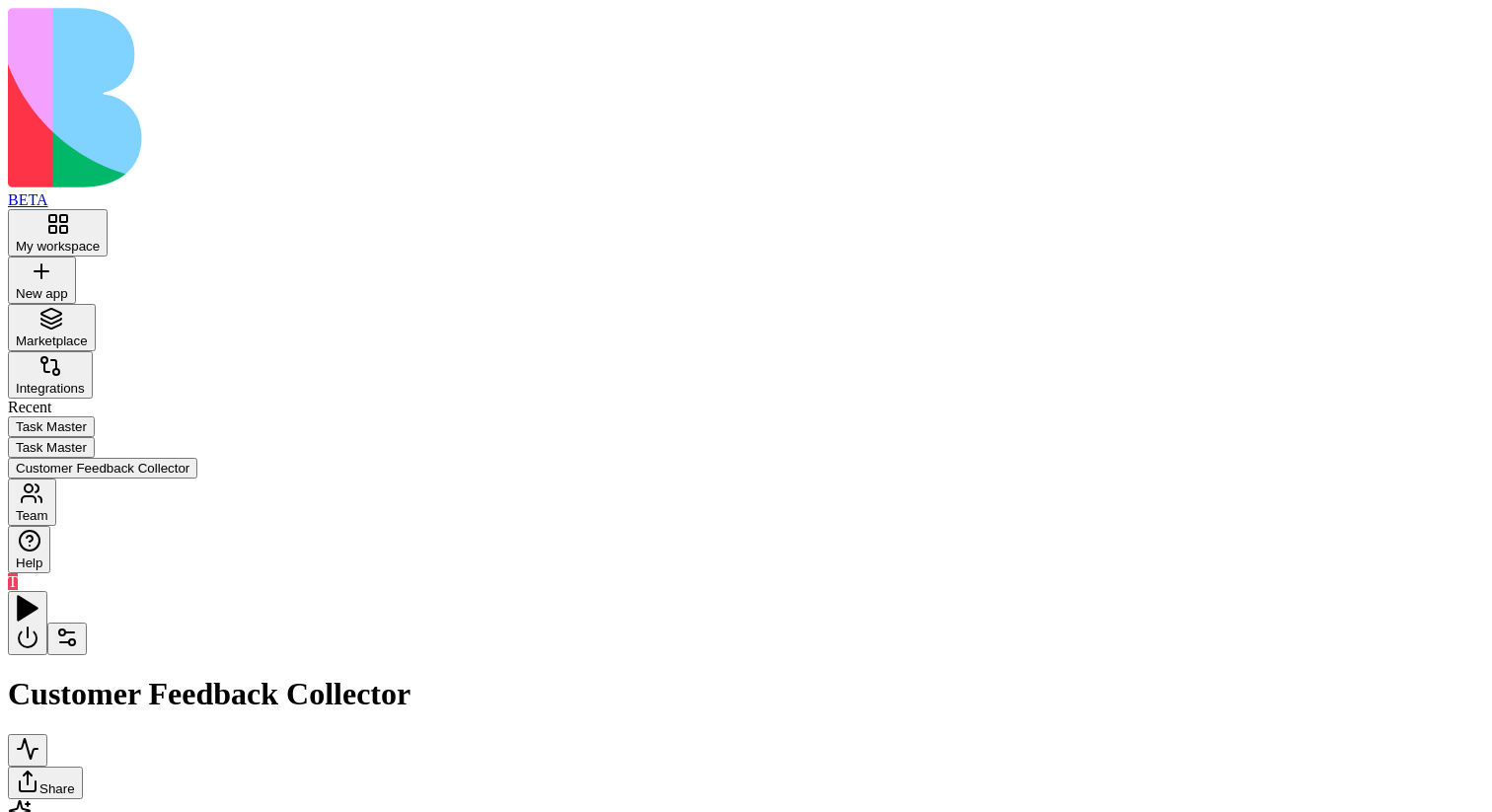 click on "Process New FeedbackTrigger" at bounding box center (215, 918) 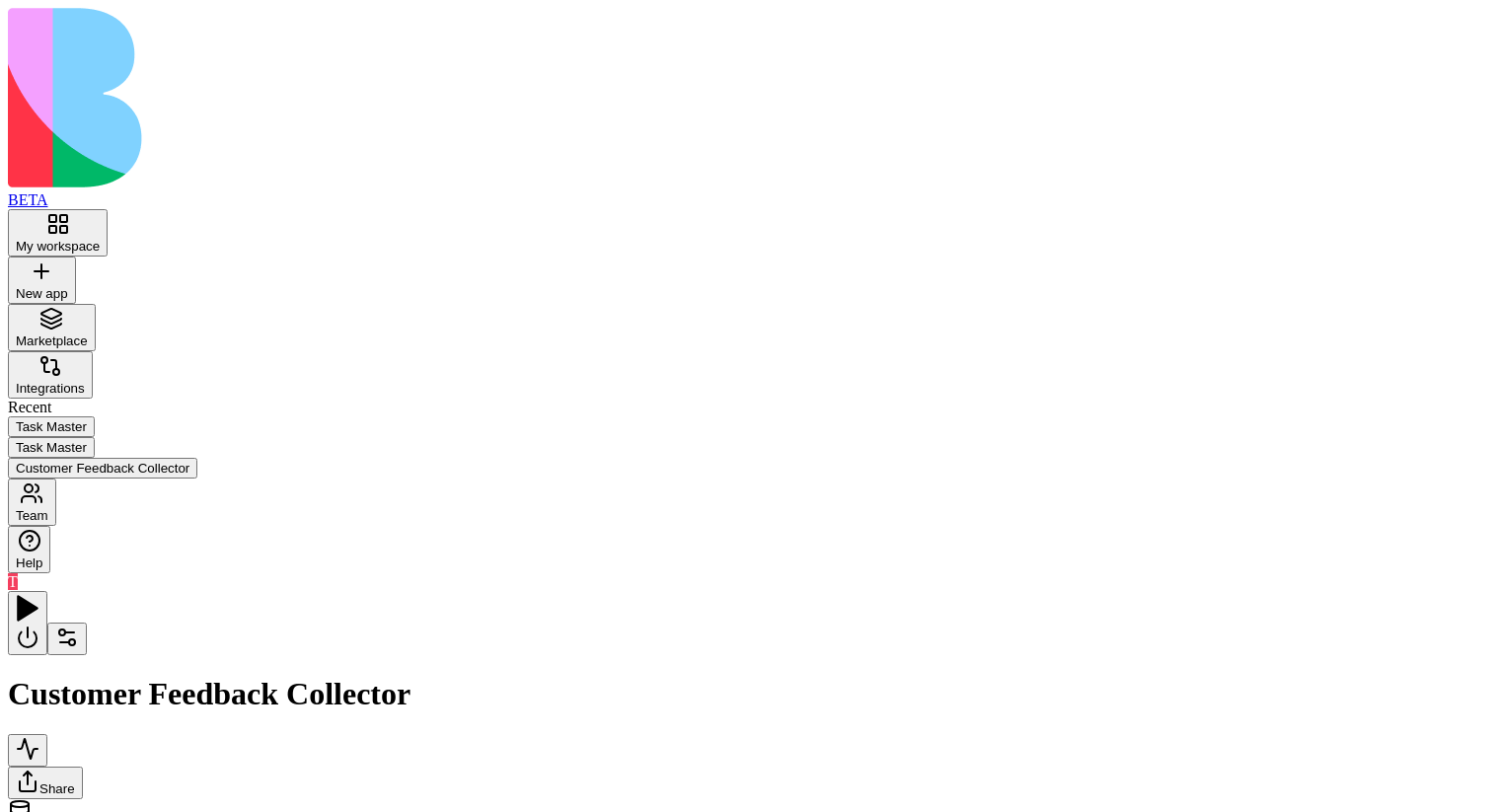 click on "Outputs" at bounding box center [1270, 919] 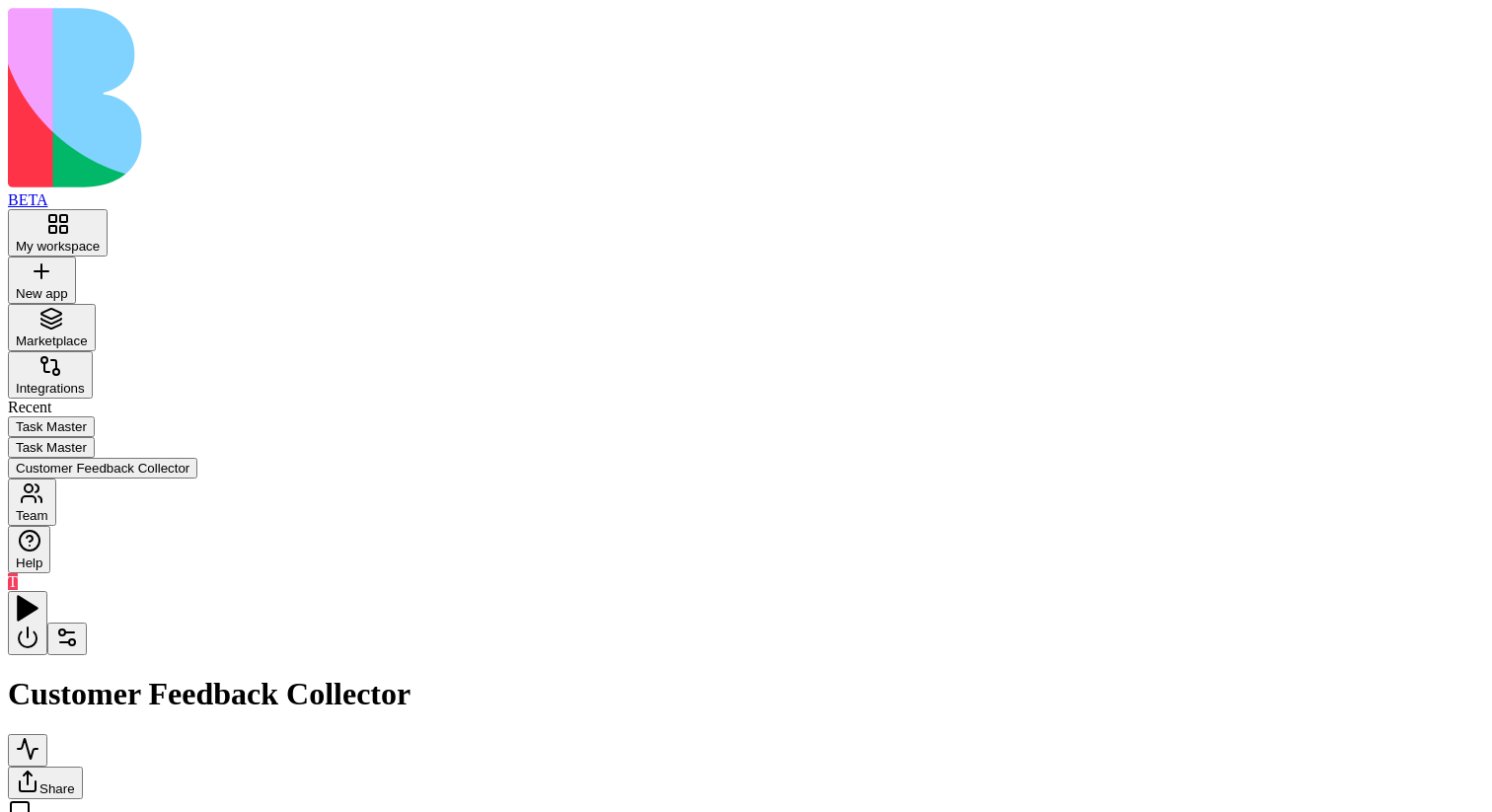 click on "Input" at bounding box center [625, 1150] 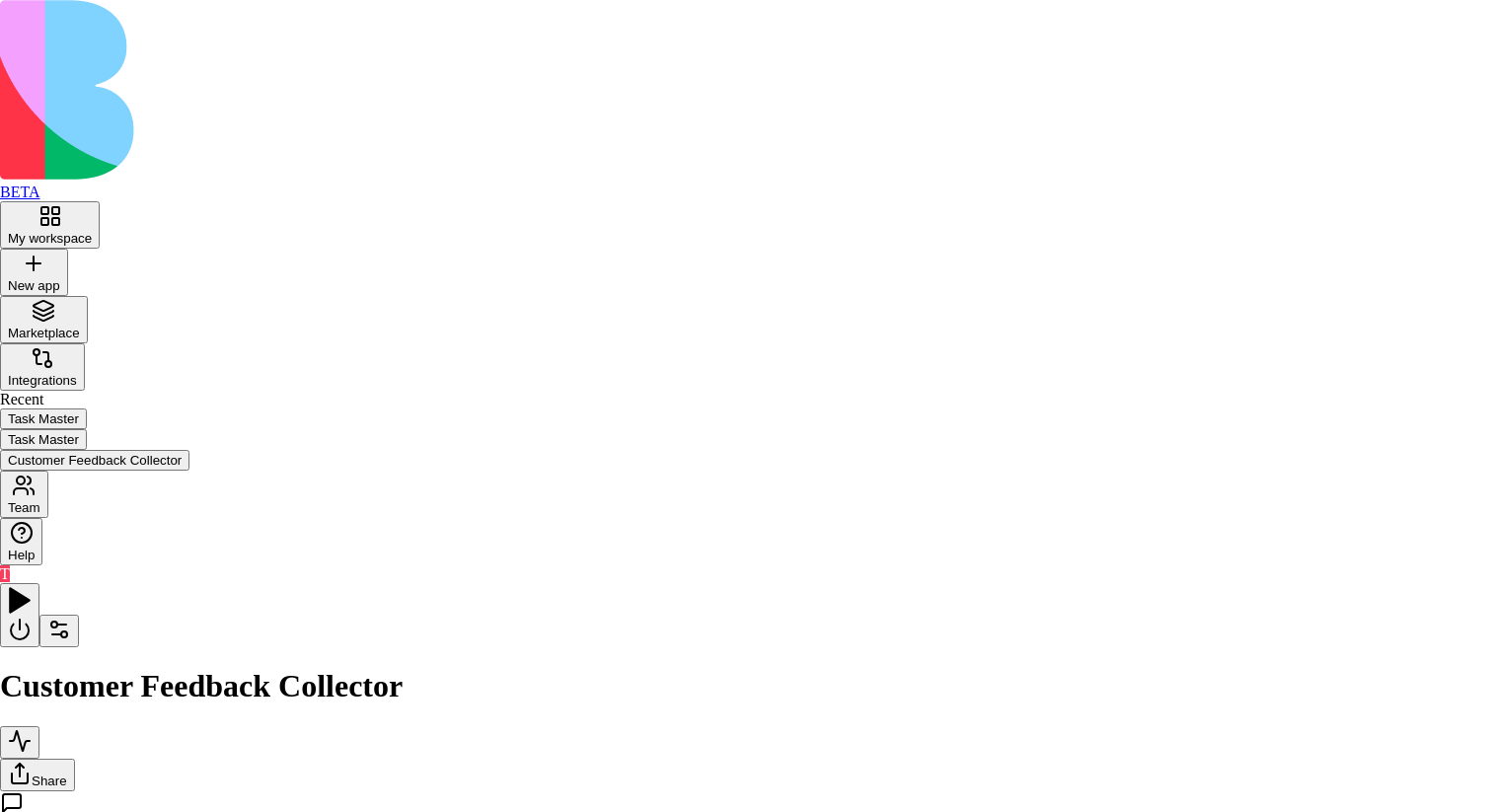 click on "Add" at bounding box center (20, 1619) 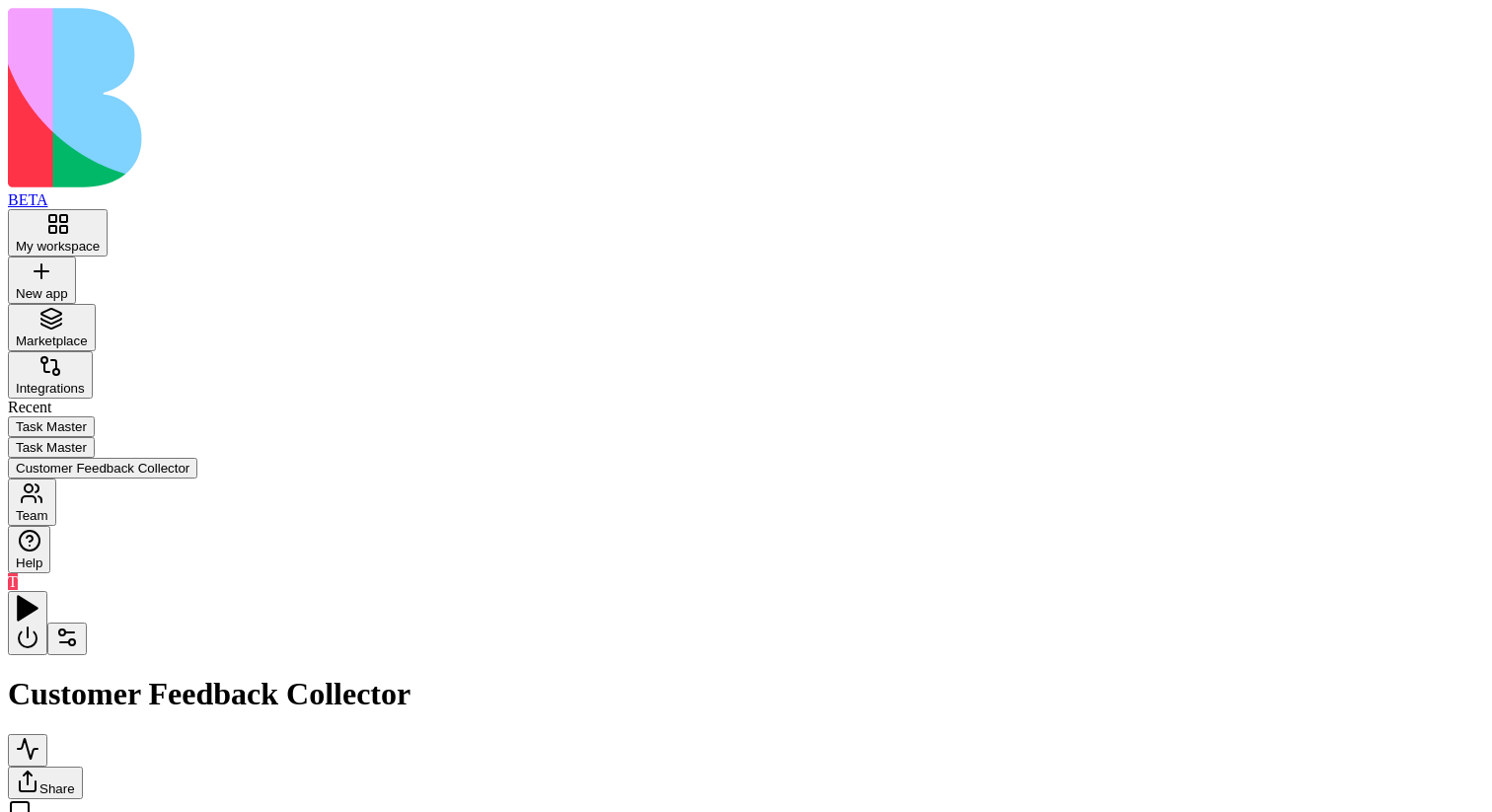 drag, startPoint x: 632, startPoint y: 264, endPoint x: 981, endPoint y: 368, distance: 364.16617 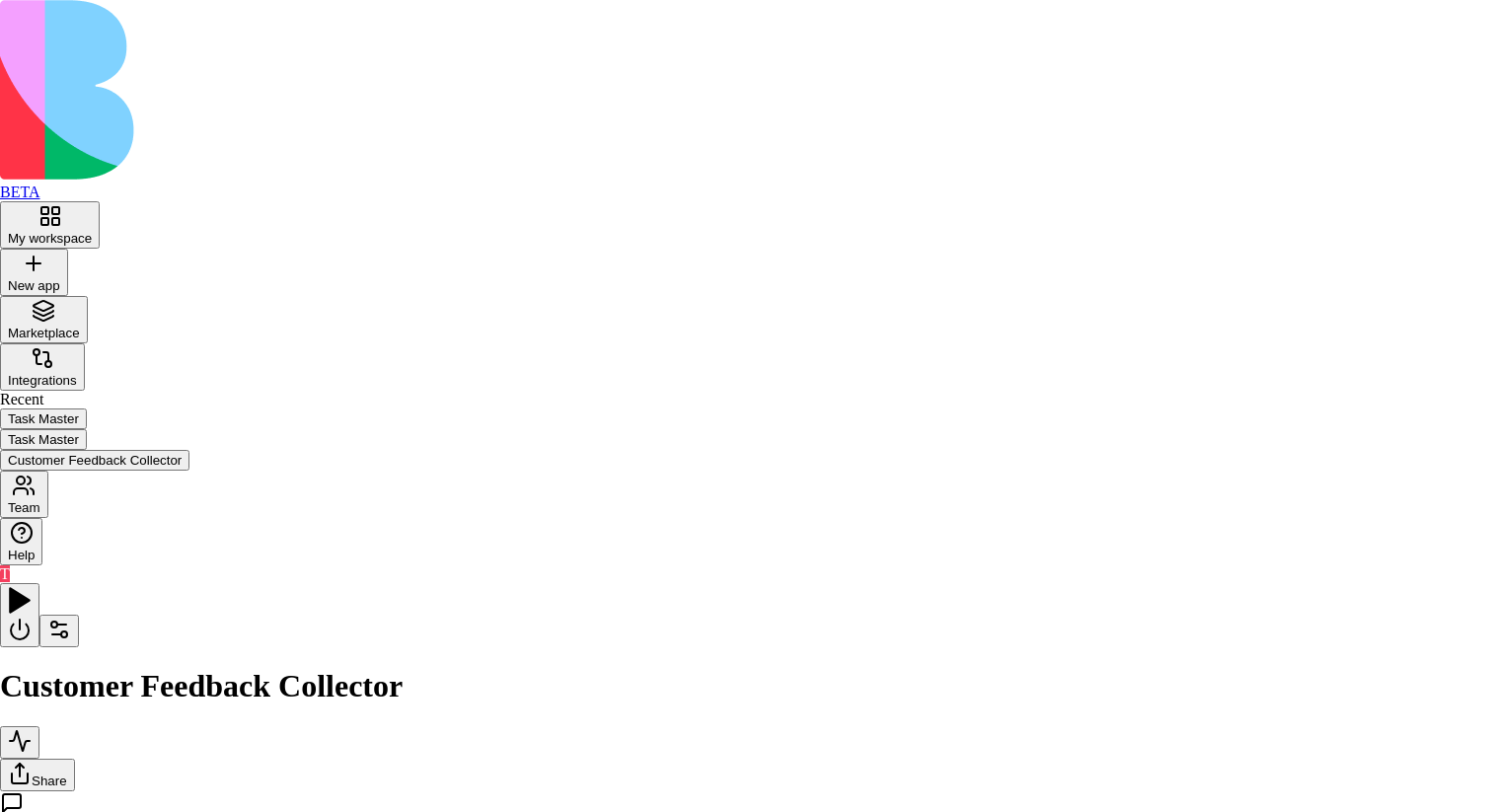 scroll, scrollTop: 2030, scrollLeft: 0, axis: vertical 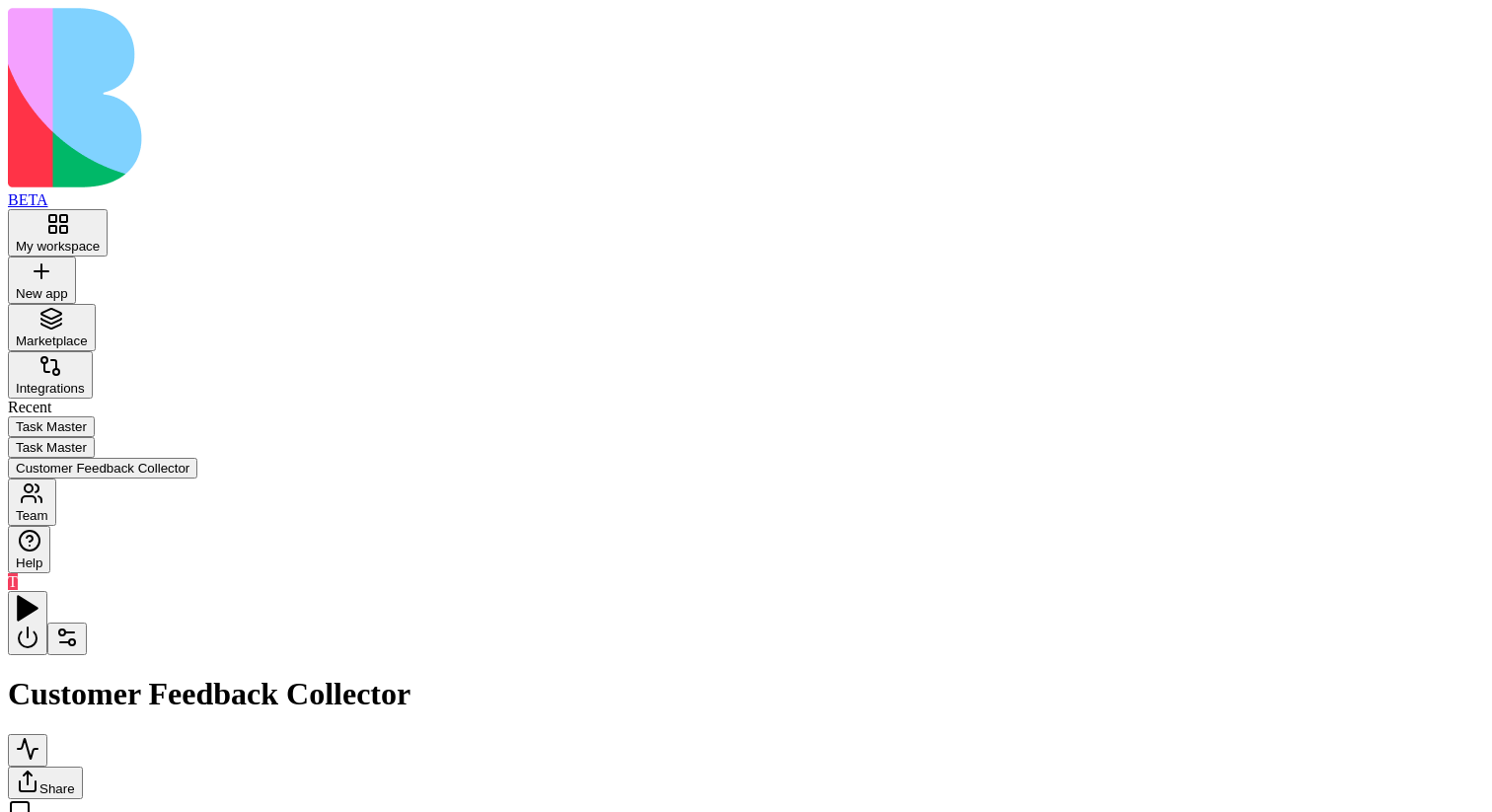 drag, startPoint x: 504, startPoint y: 162, endPoint x: 836, endPoint y: 391, distance: 403.3175 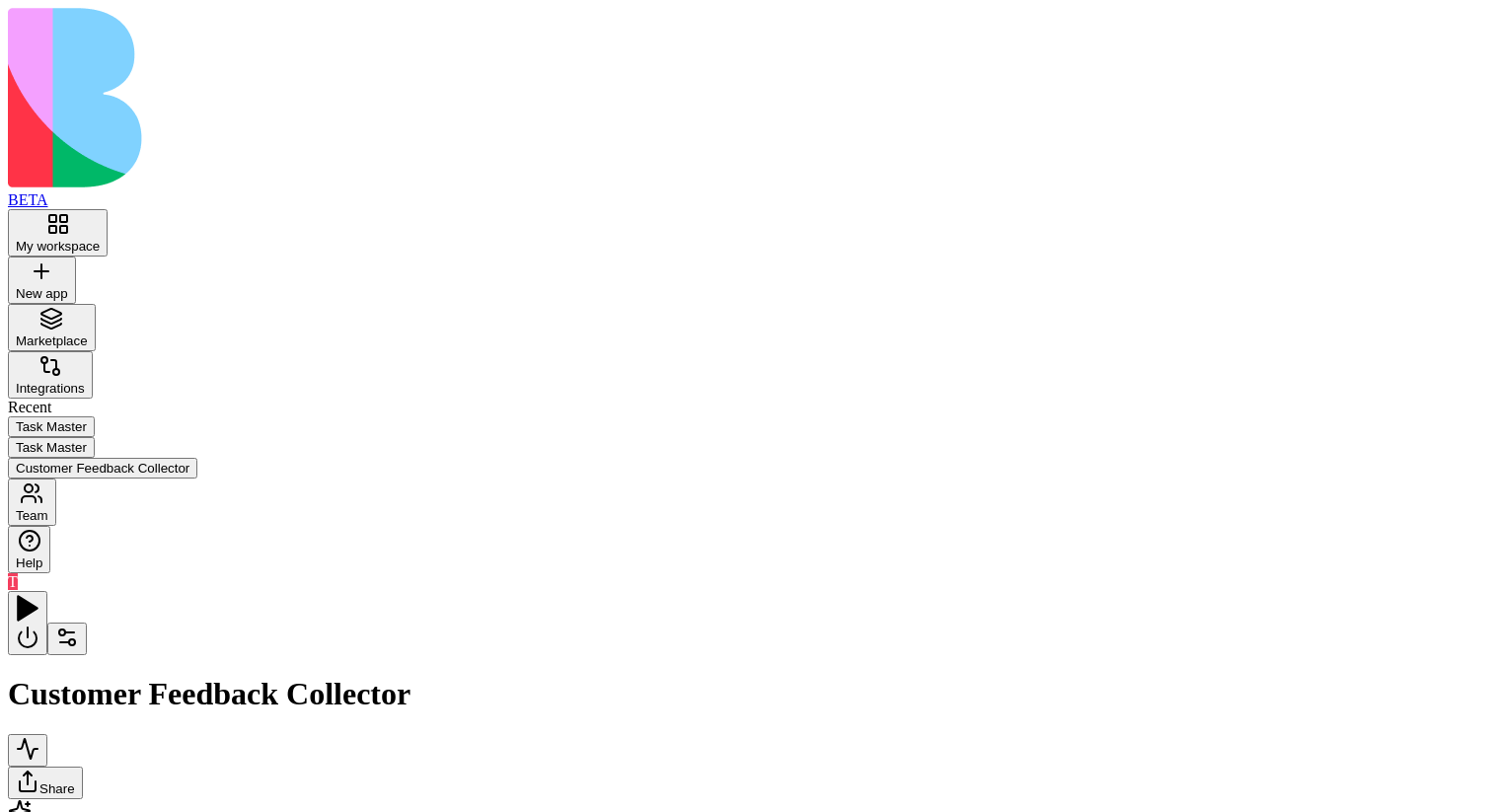 click on "Add tools" at bounding box center (55, 1126) 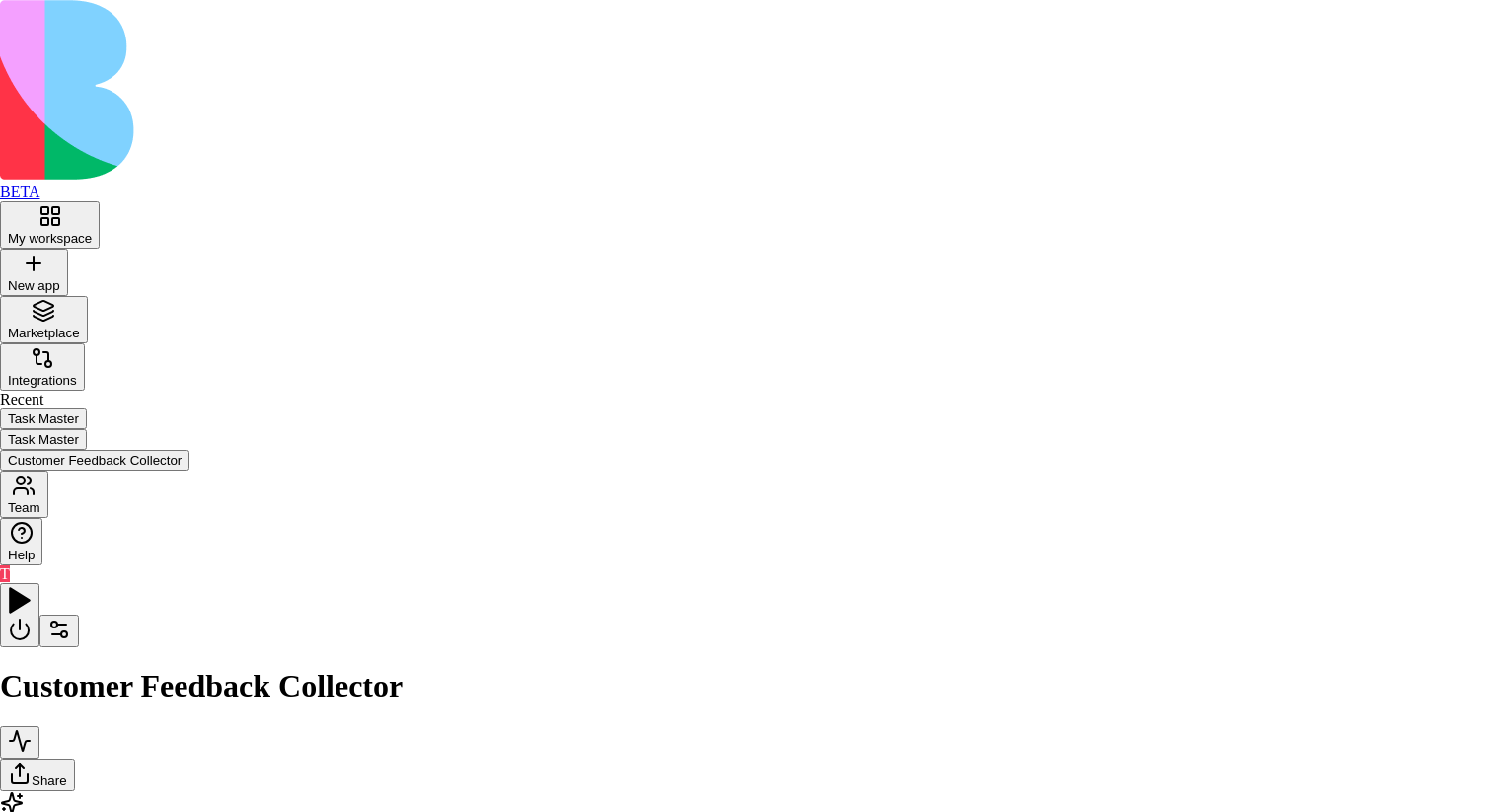 click on "Add" at bounding box center (20, 1903) 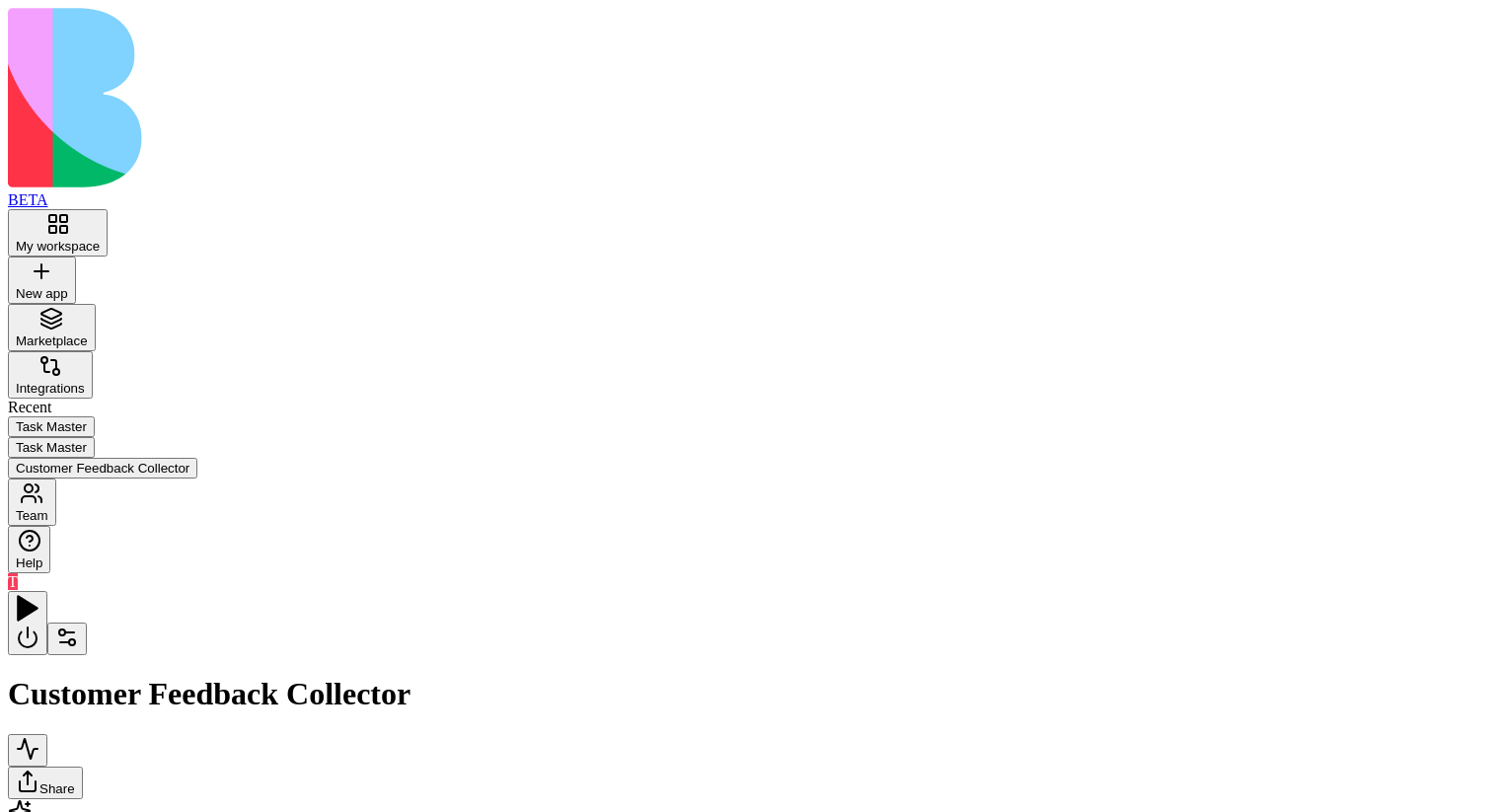 click on "Add tools" at bounding box center [55, 1176] 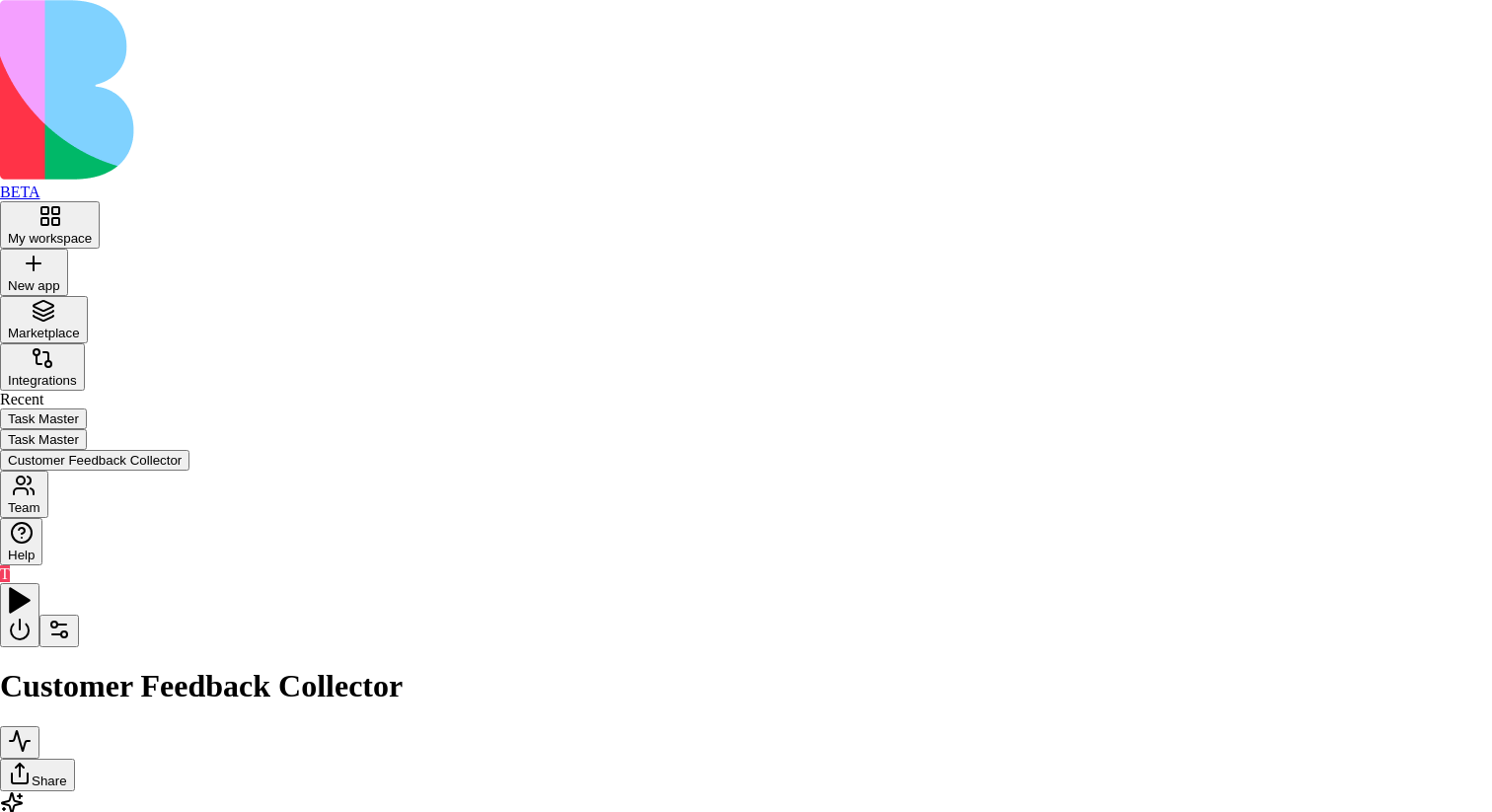 click on "Add" at bounding box center [20, 1821] 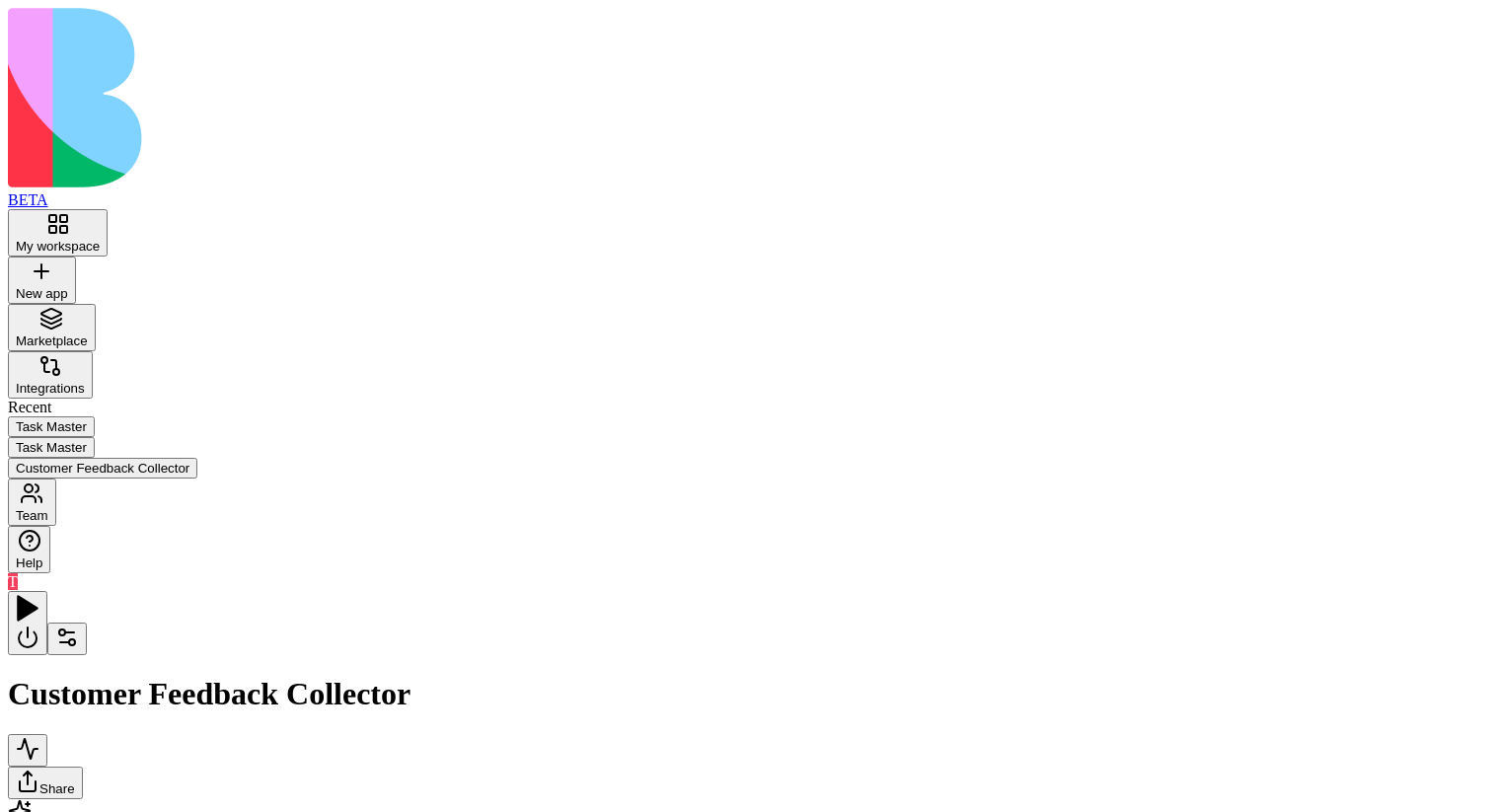 drag, startPoint x: 560, startPoint y: 241, endPoint x: 642, endPoint y: 392, distance: 171.8284 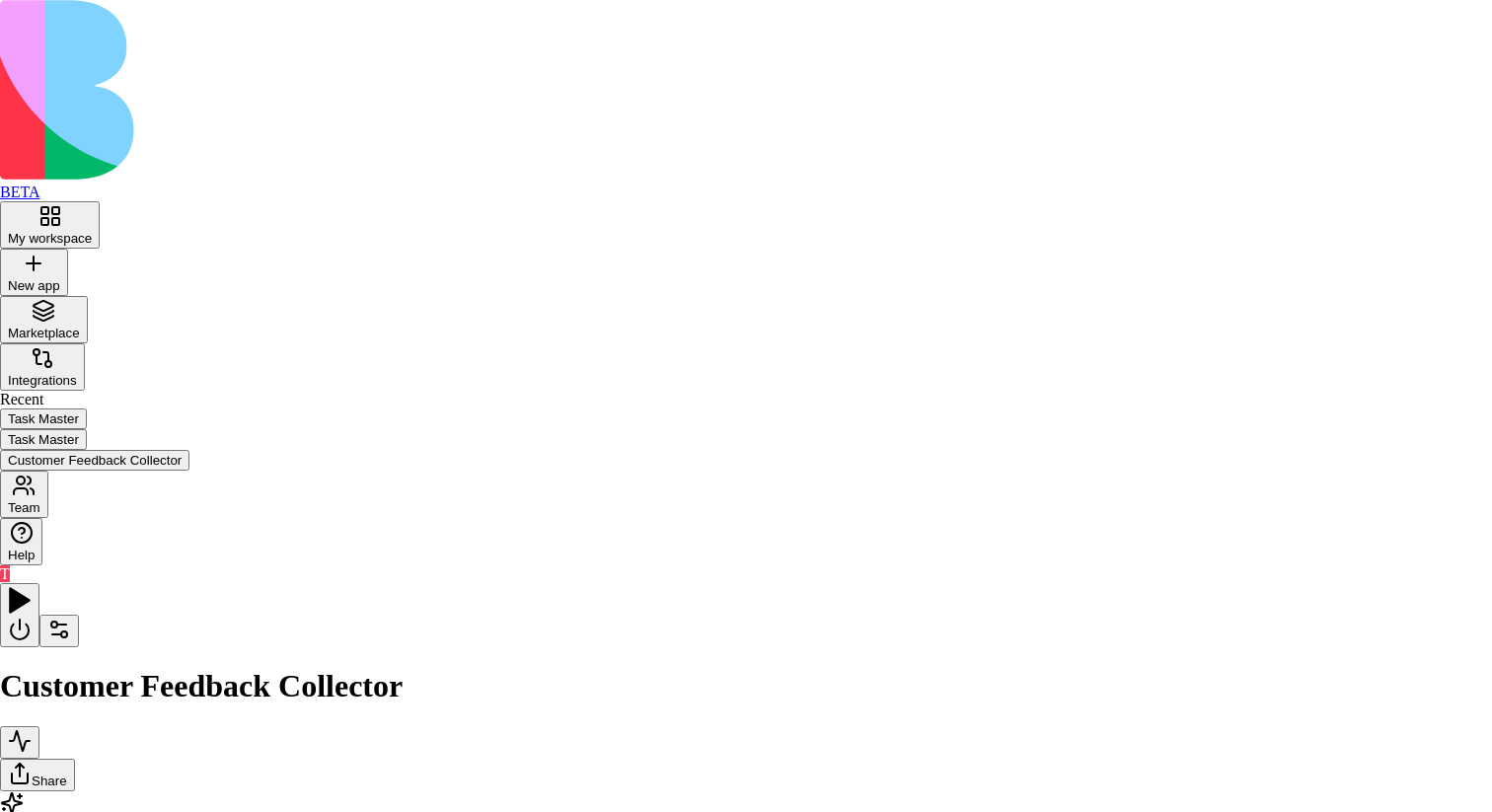 scroll, scrollTop: 2030, scrollLeft: 0, axis: vertical 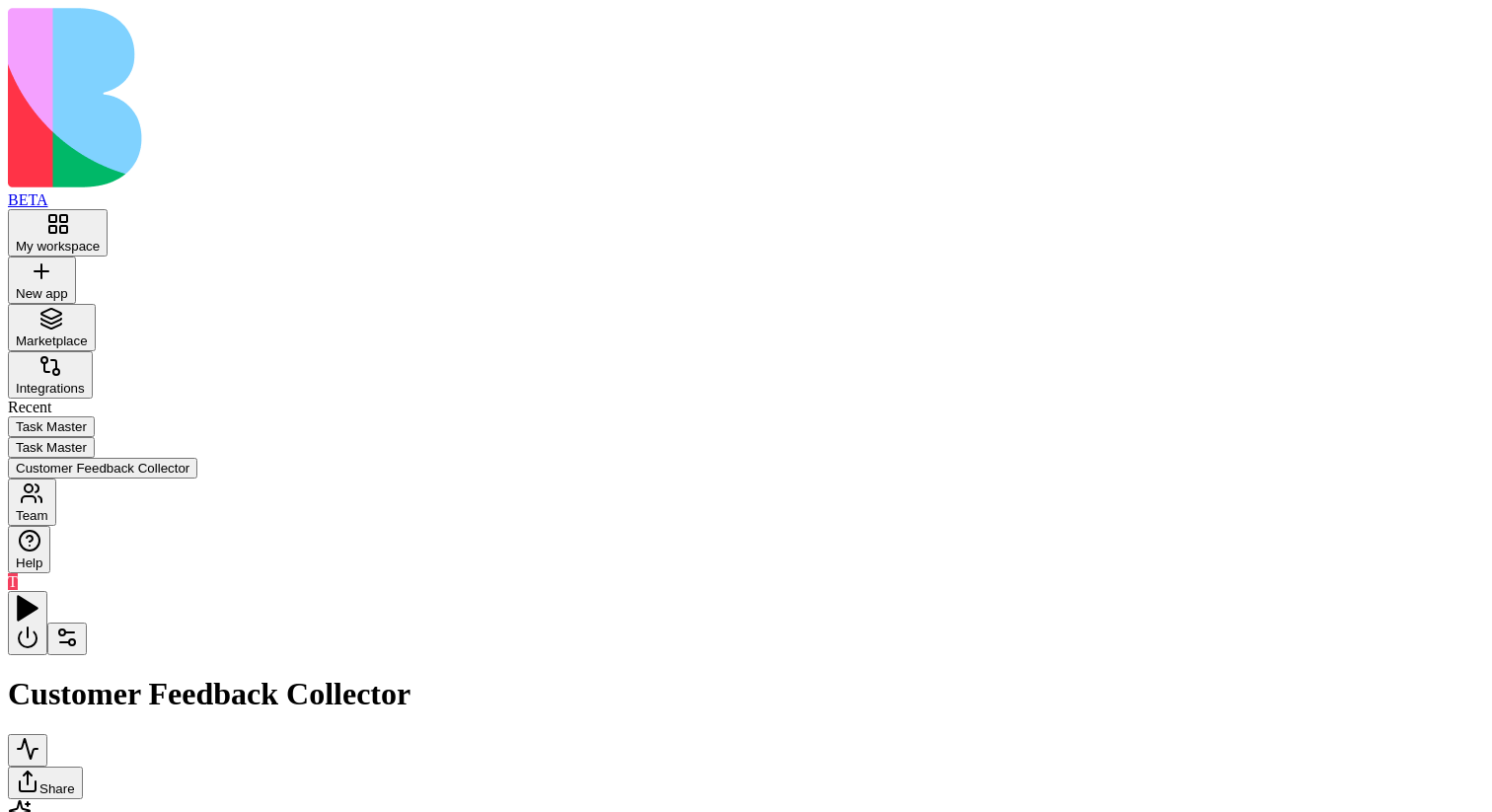 drag, startPoint x: 245, startPoint y: 199, endPoint x: 910, endPoint y: 367, distance: 685.89285 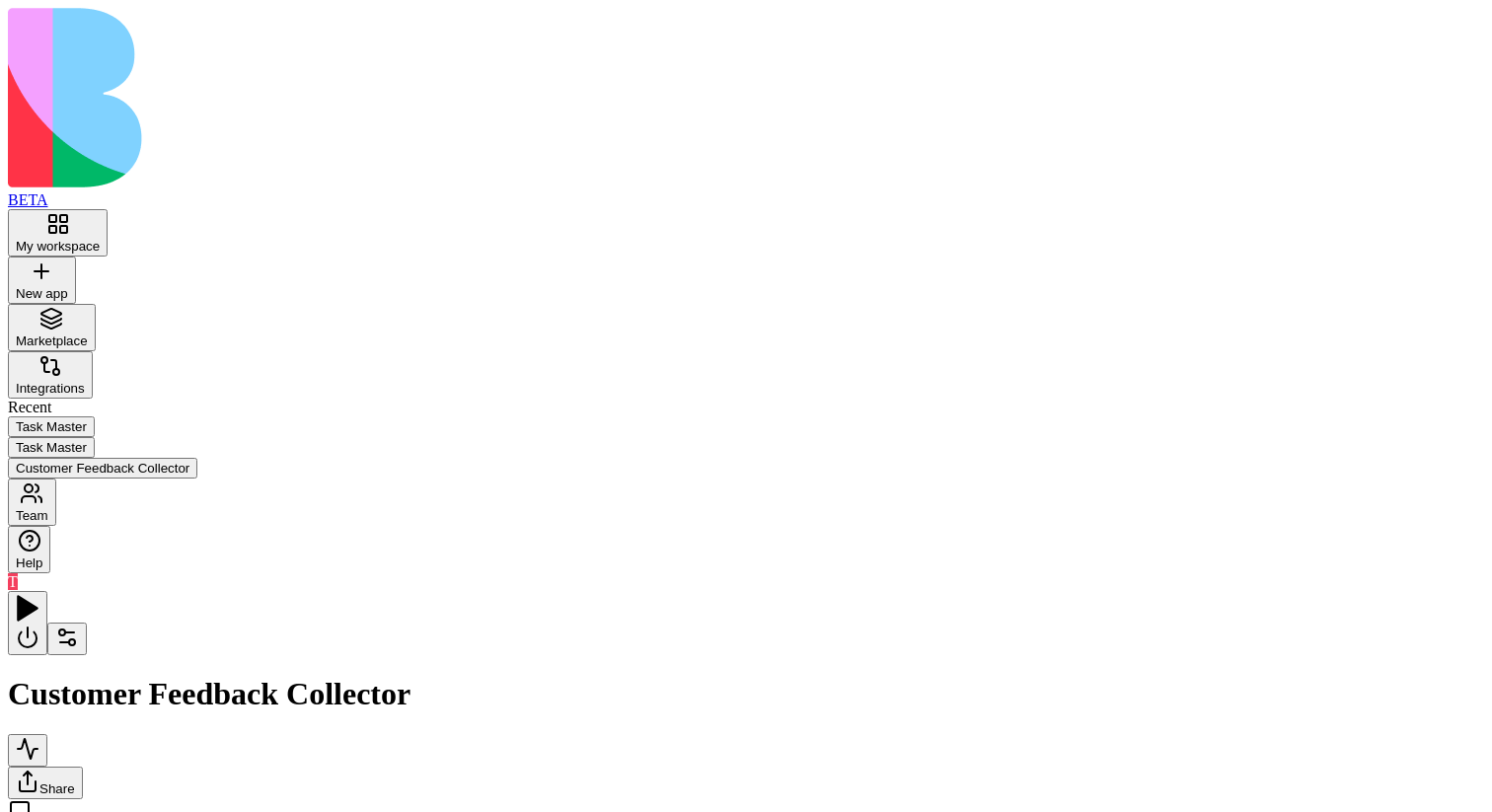 drag, startPoint x: 719, startPoint y: 404, endPoint x: 741, endPoint y: 419, distance: 26.627054 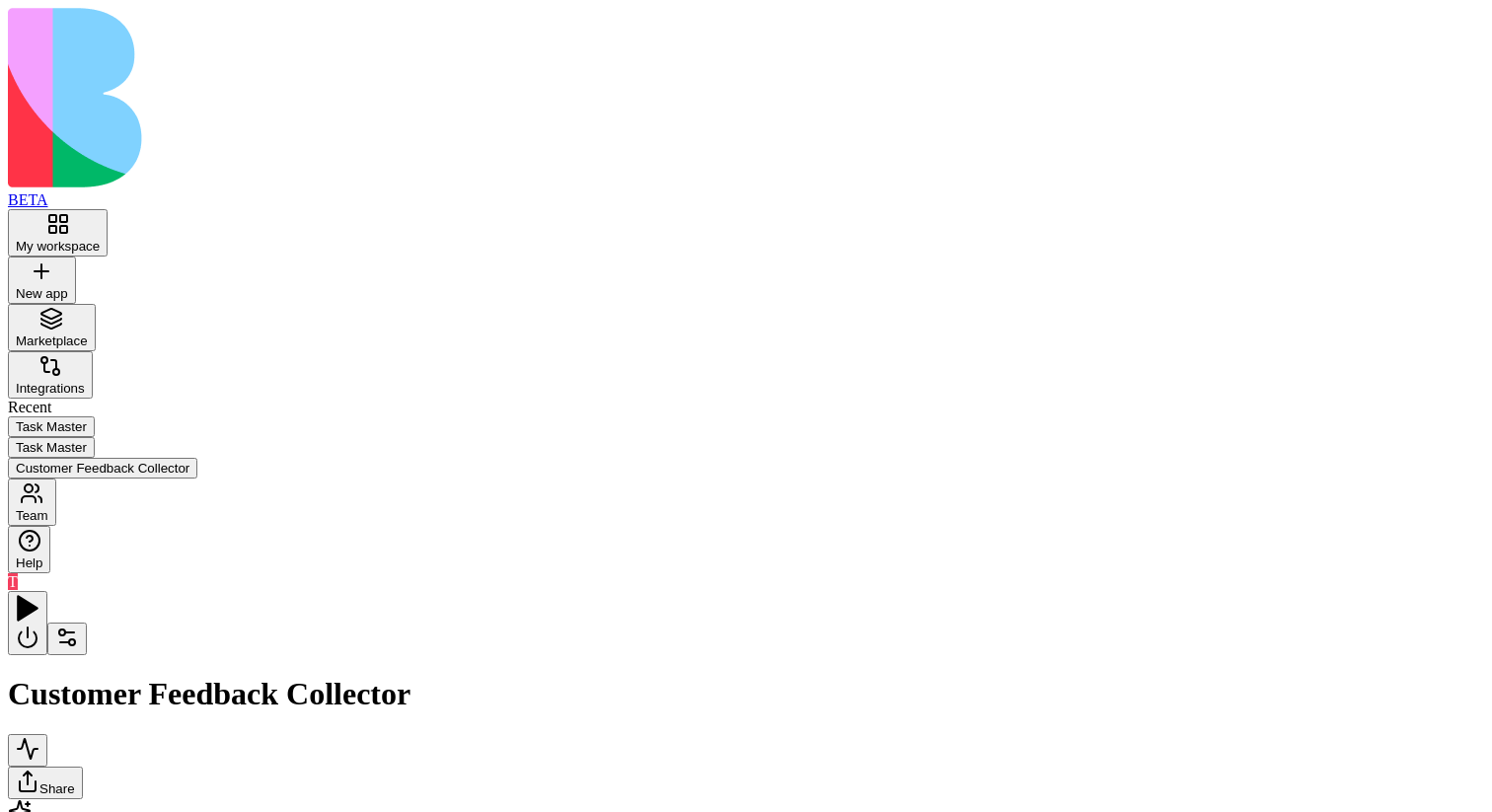 click at bounding box center [987, 1064] 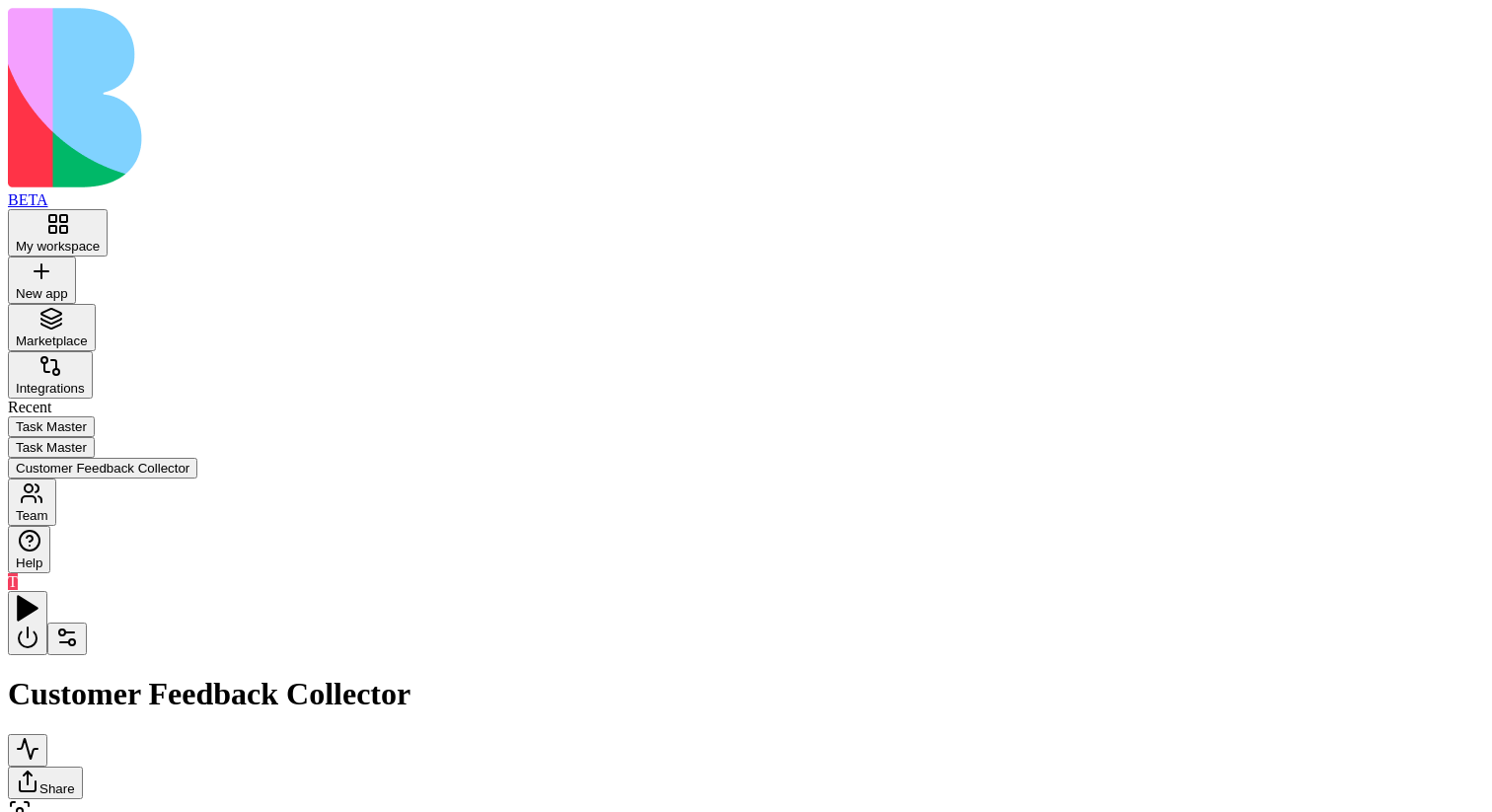 click on "Send thank you email and SMS to customers who submitted feedback" at bounding box center (720, 967) 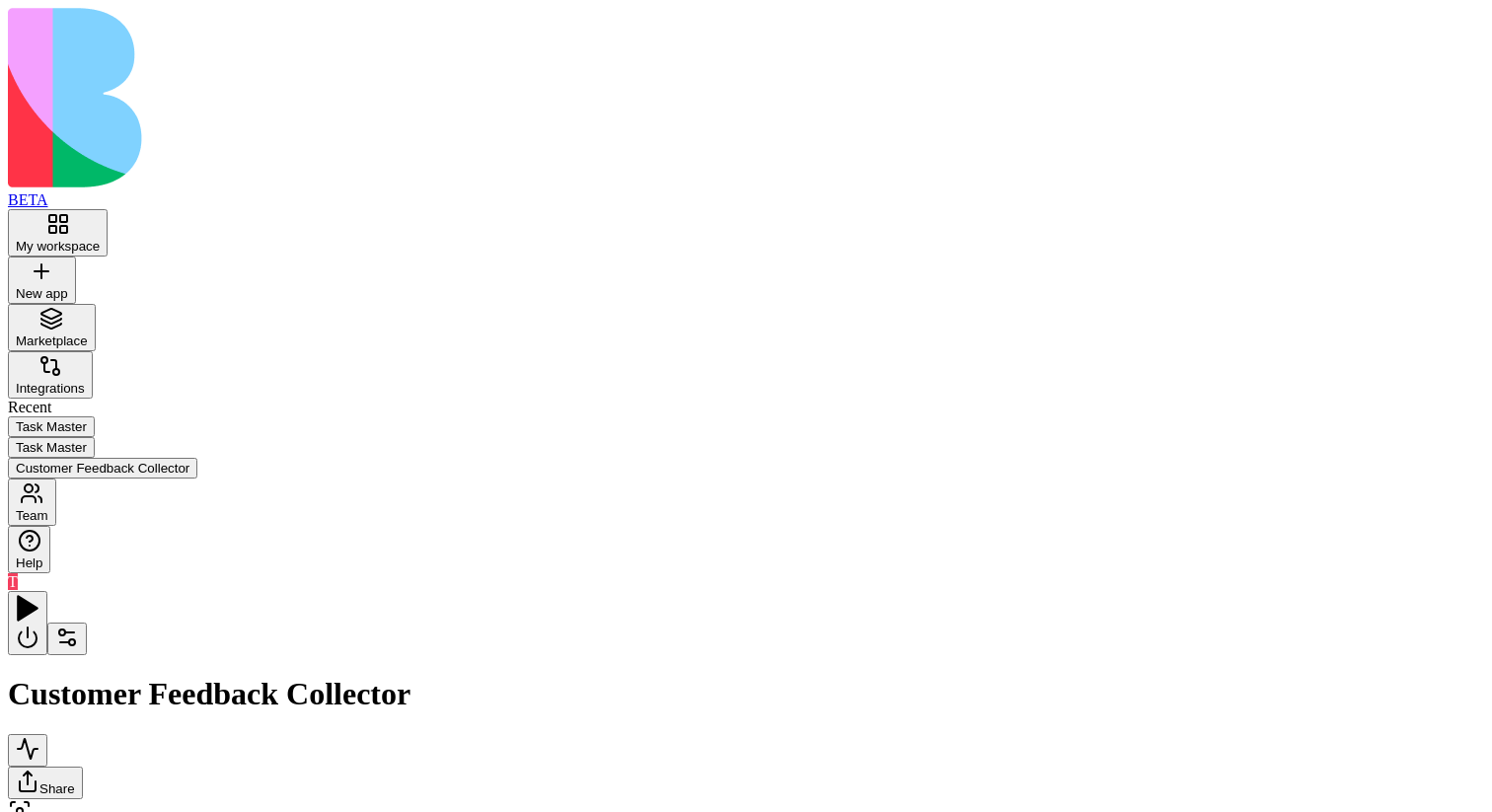 click on "SendThankYouMessages2" at bounding box center (719, 956) 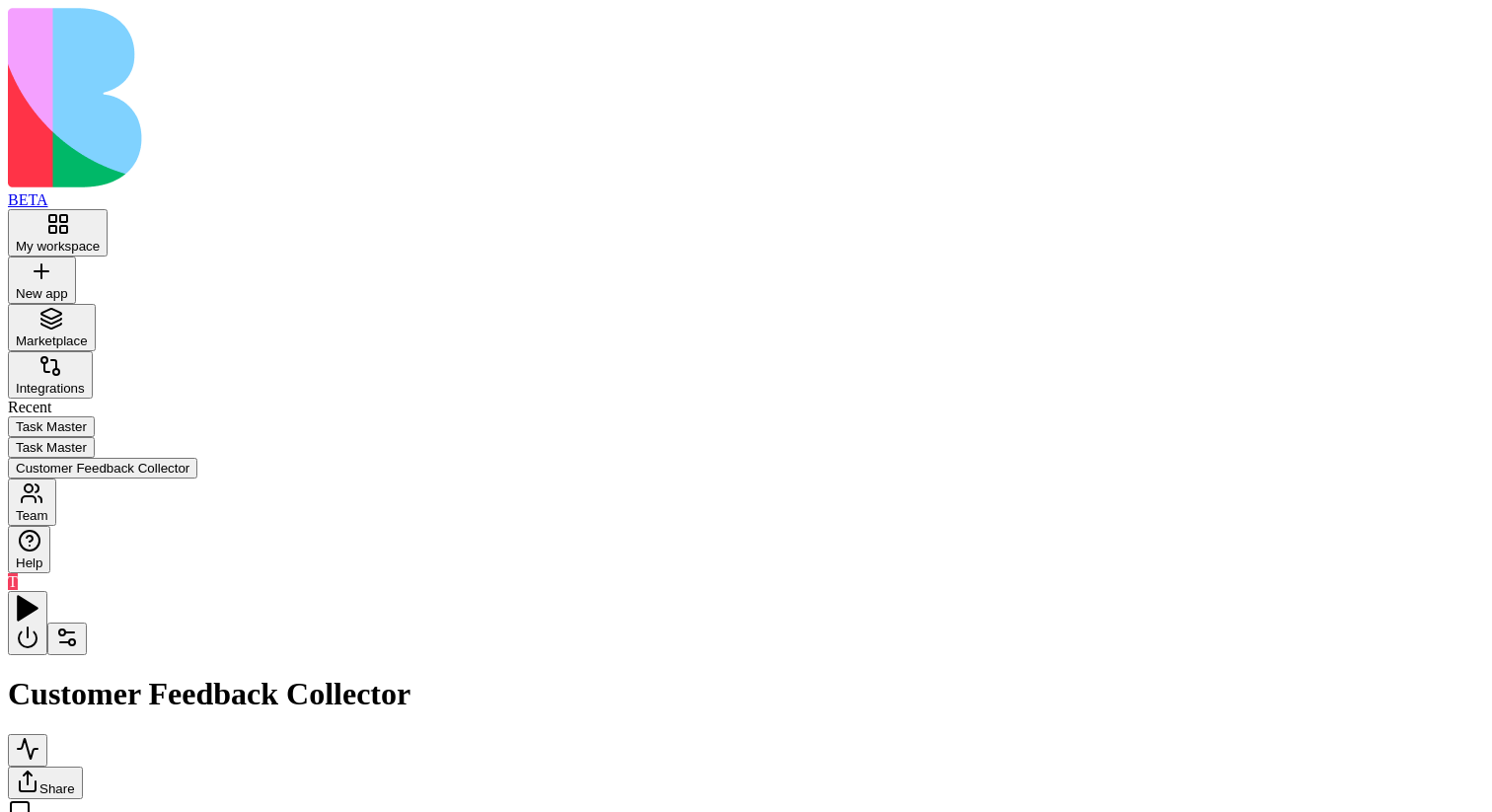 click on "Tools Send Email Notification Send SMS AppDataUpdateMany" at bounding box center [337, 1041] 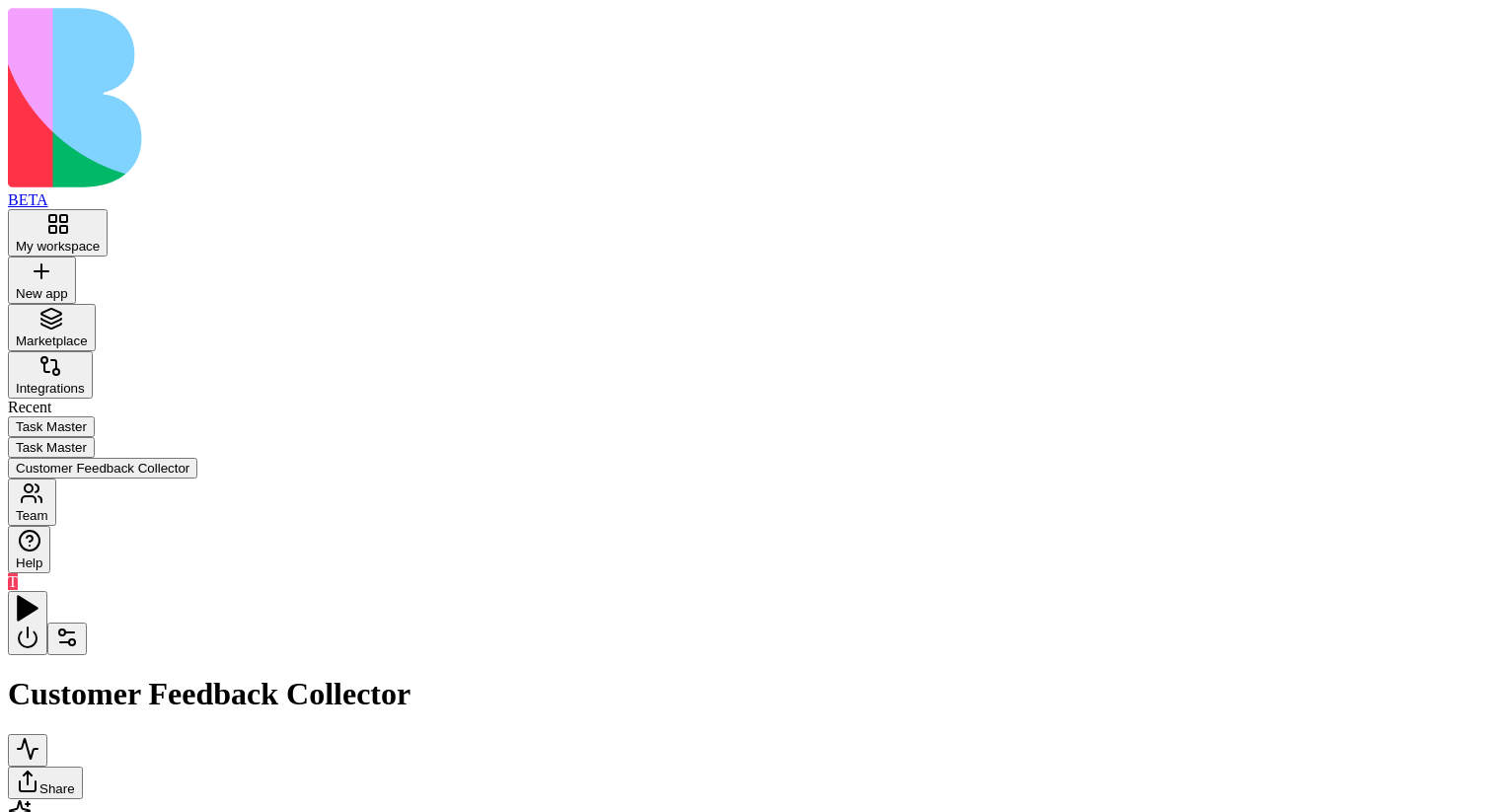 click on "Tools" at bounding box center (580, 1083) 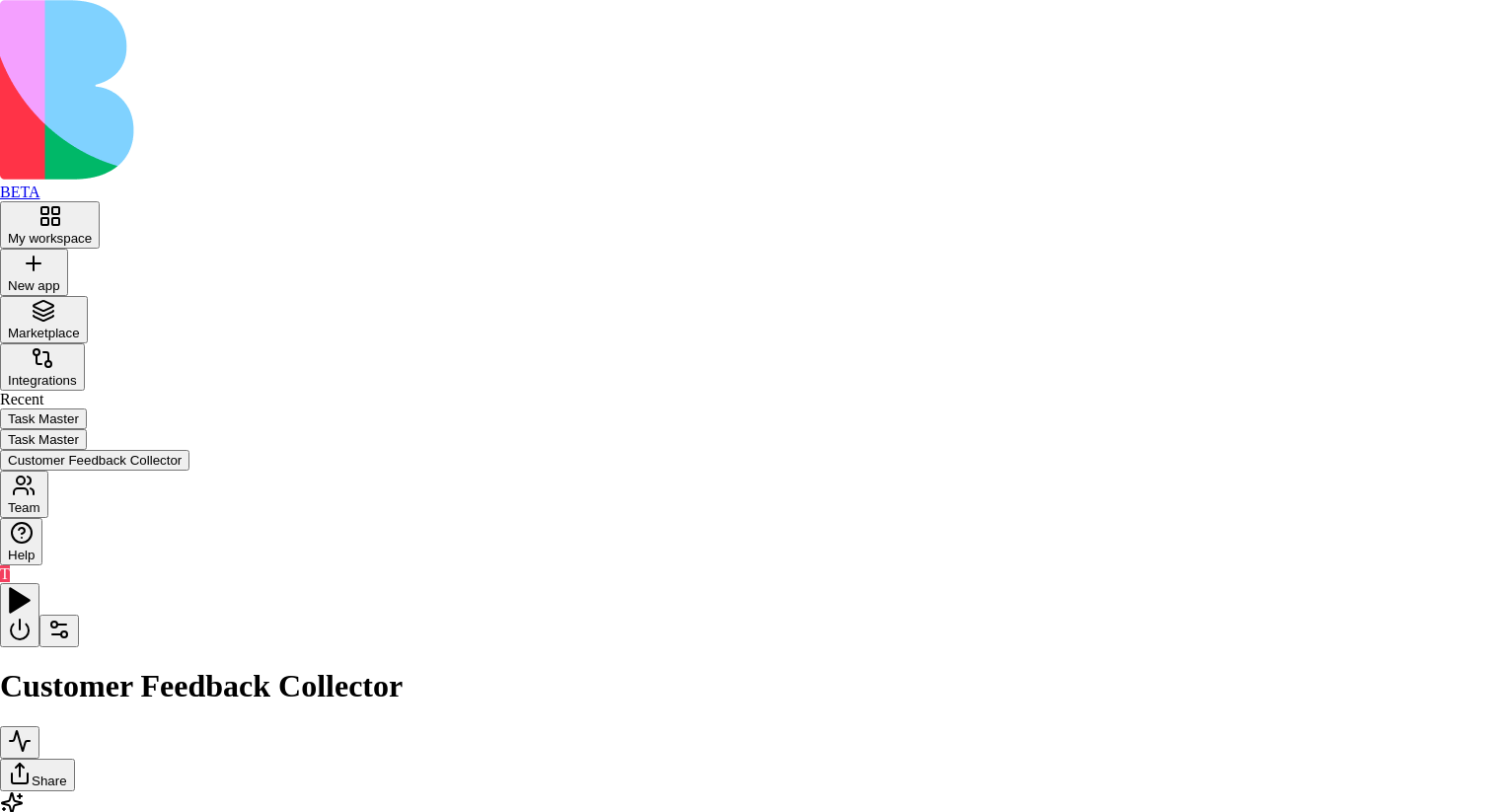 click at bounding box center (746, 2019) 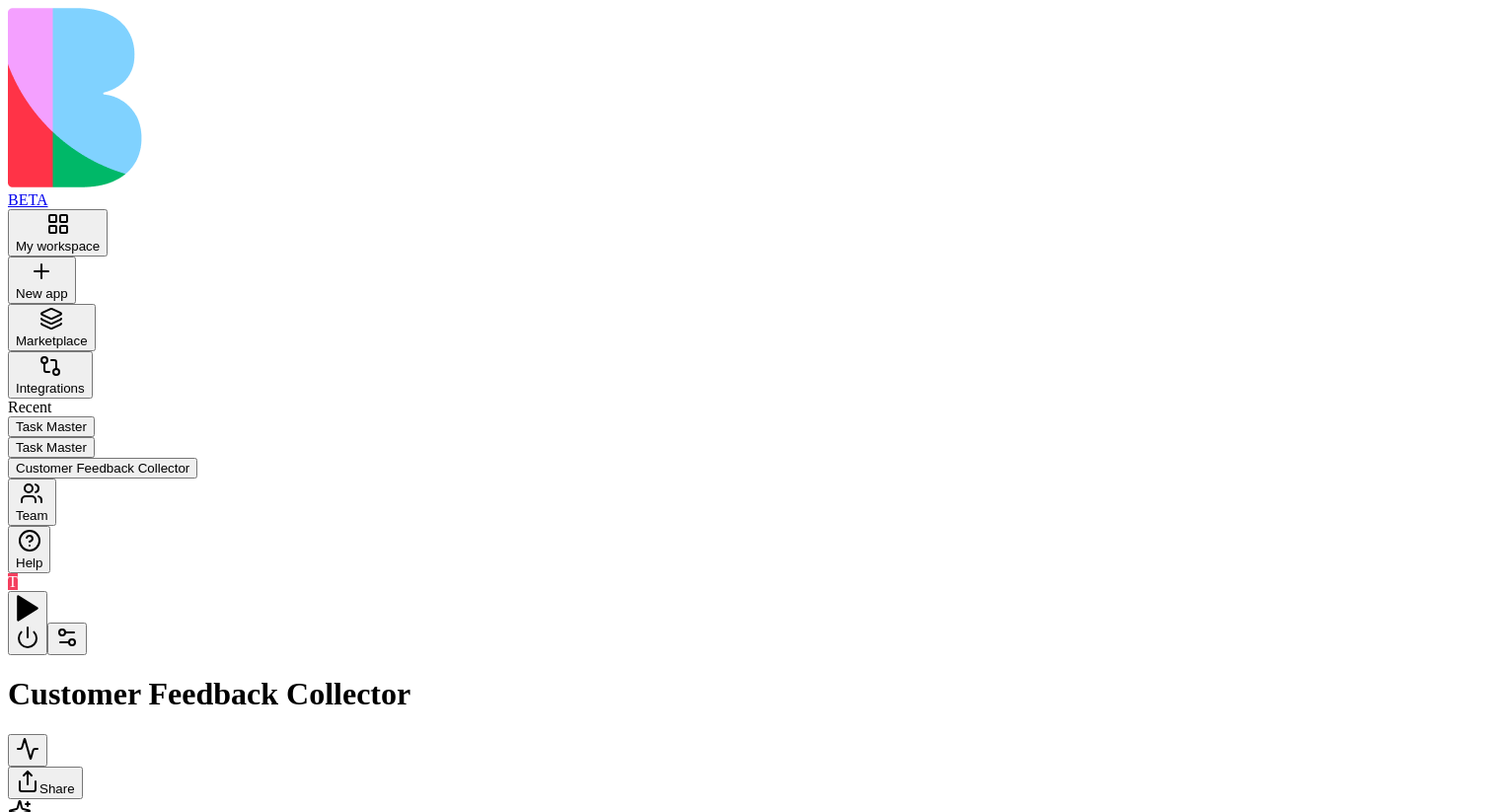 drag, startPoint x: 680, startPoint y: 379, endPoint x: 696, endPoint y: 401, distance: 27.202941 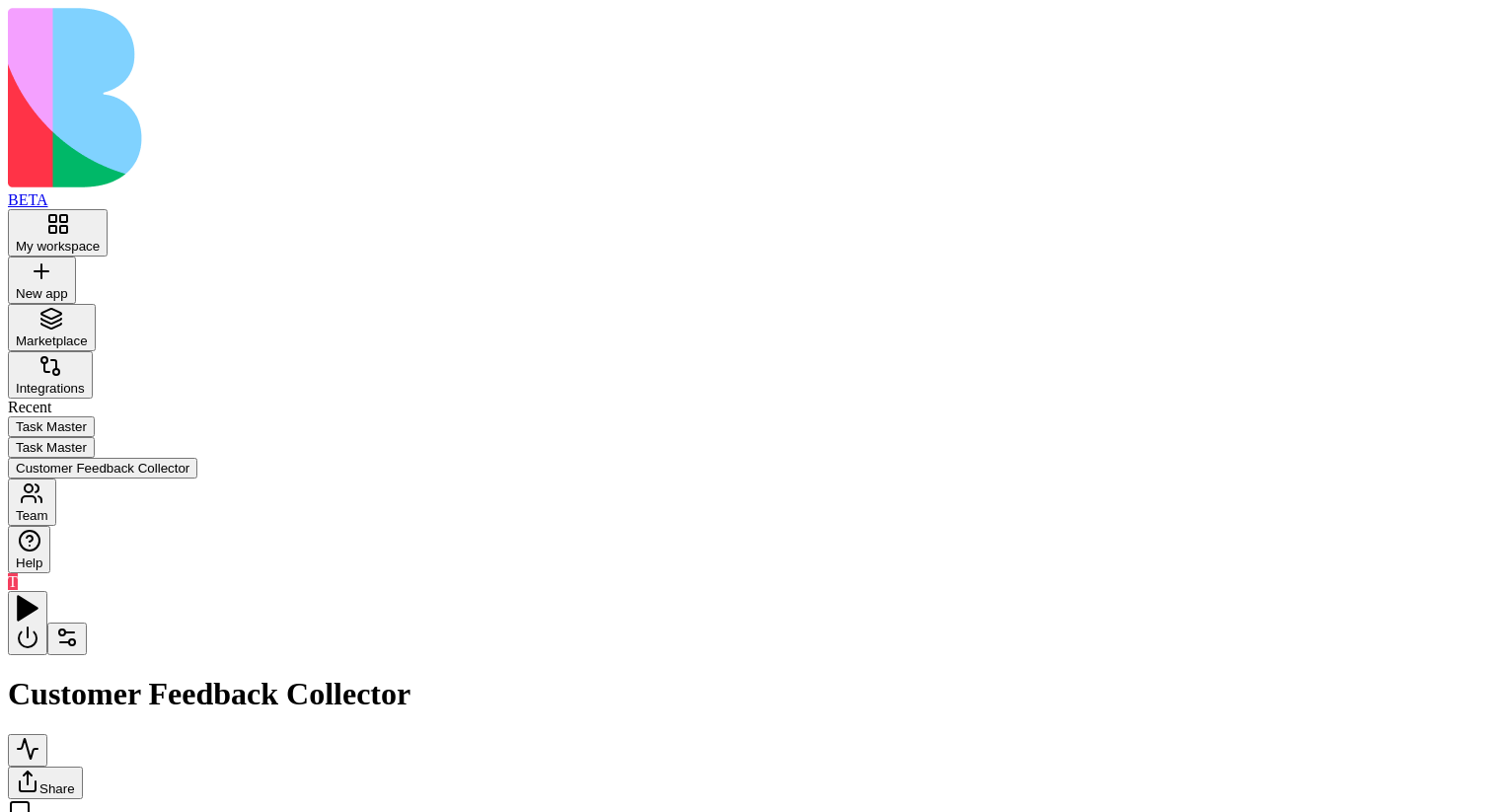 click on "Trigger Process New FeedbackTrigger" at bounding box center (189, 872) 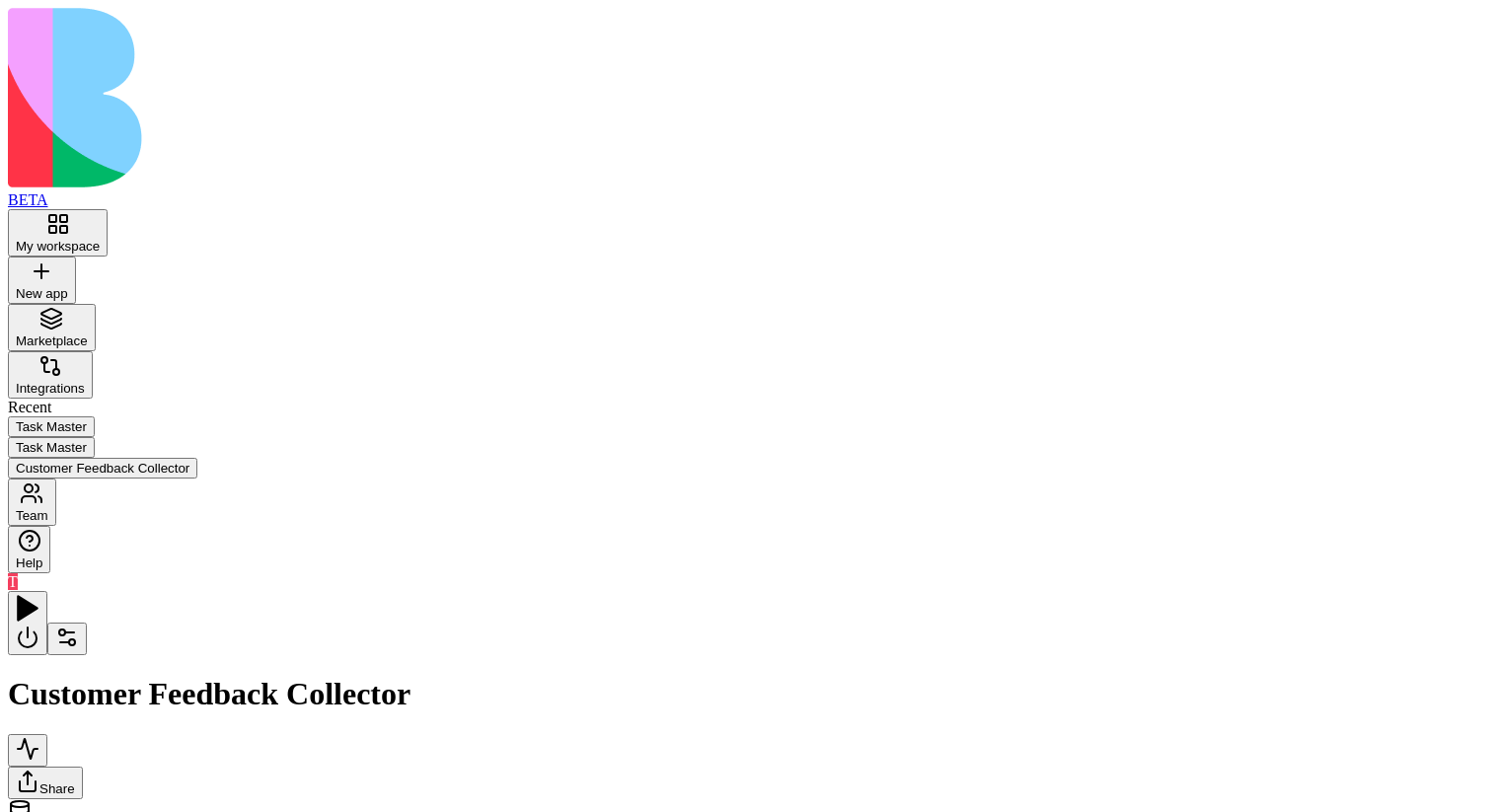 click on "Outputs" at bounding box center (1075, 893) 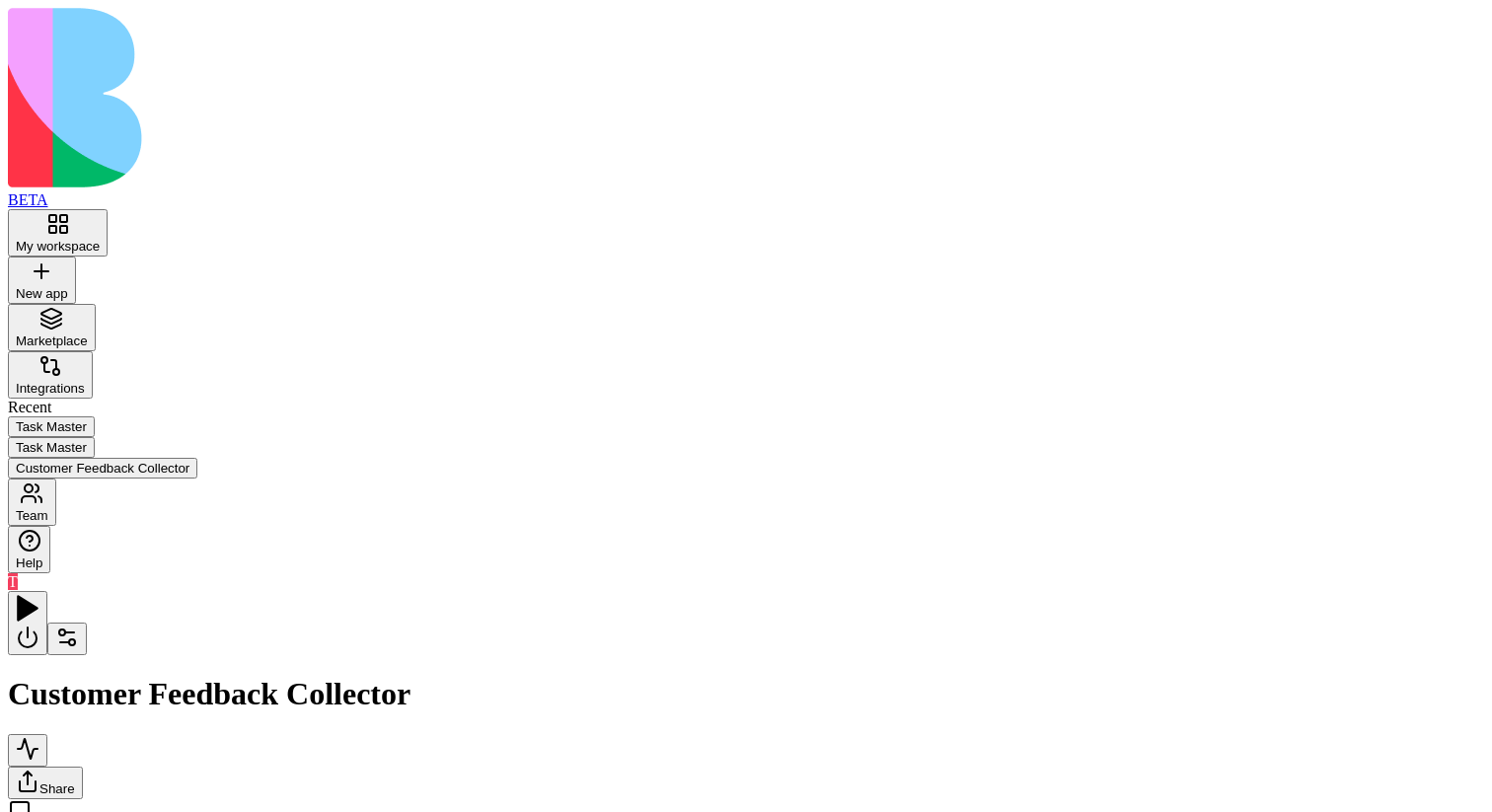 click on "Input" at bounding box center [534, 1126] 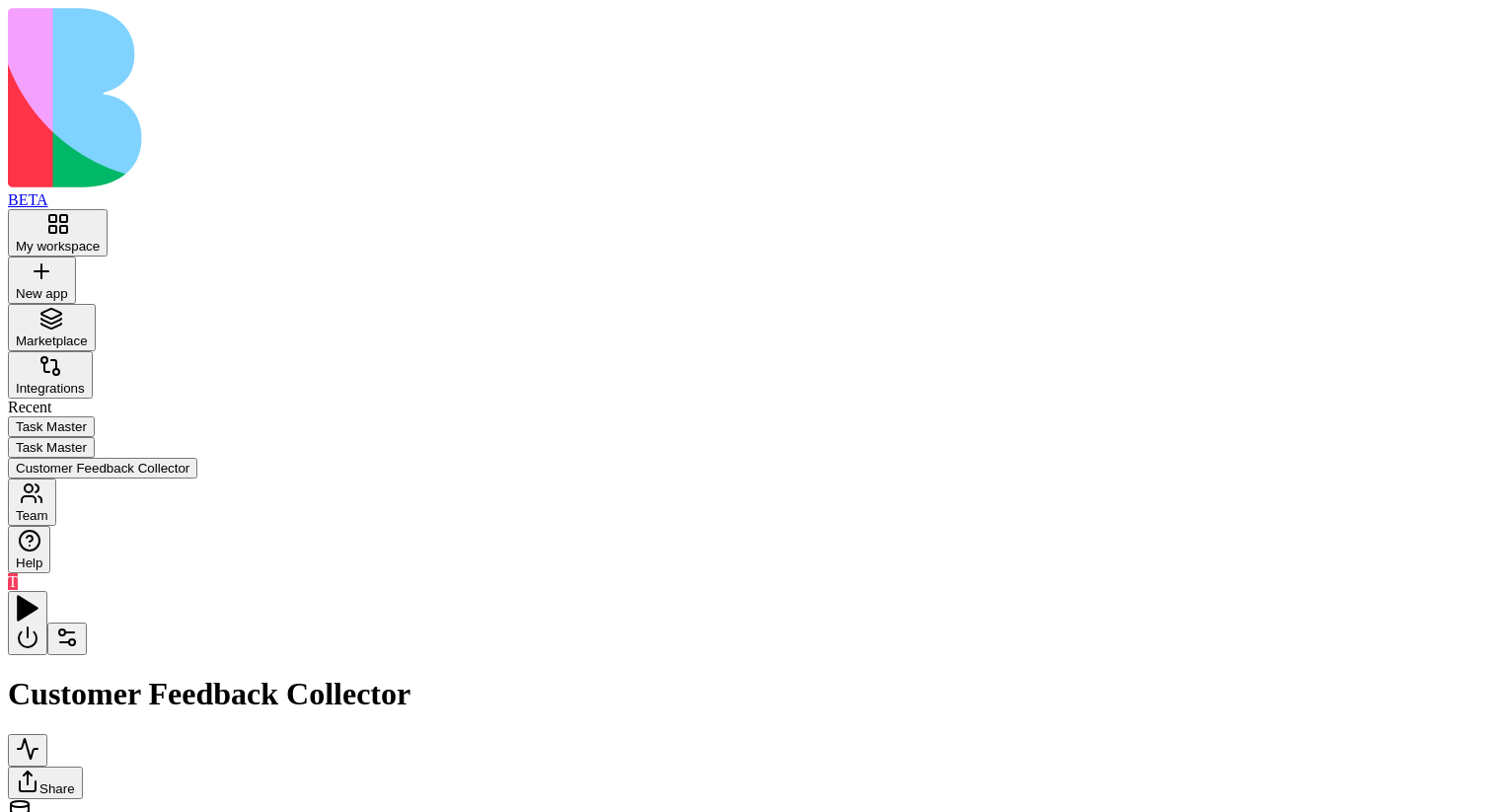 click on "Input" at bounding box center [534, 1126] 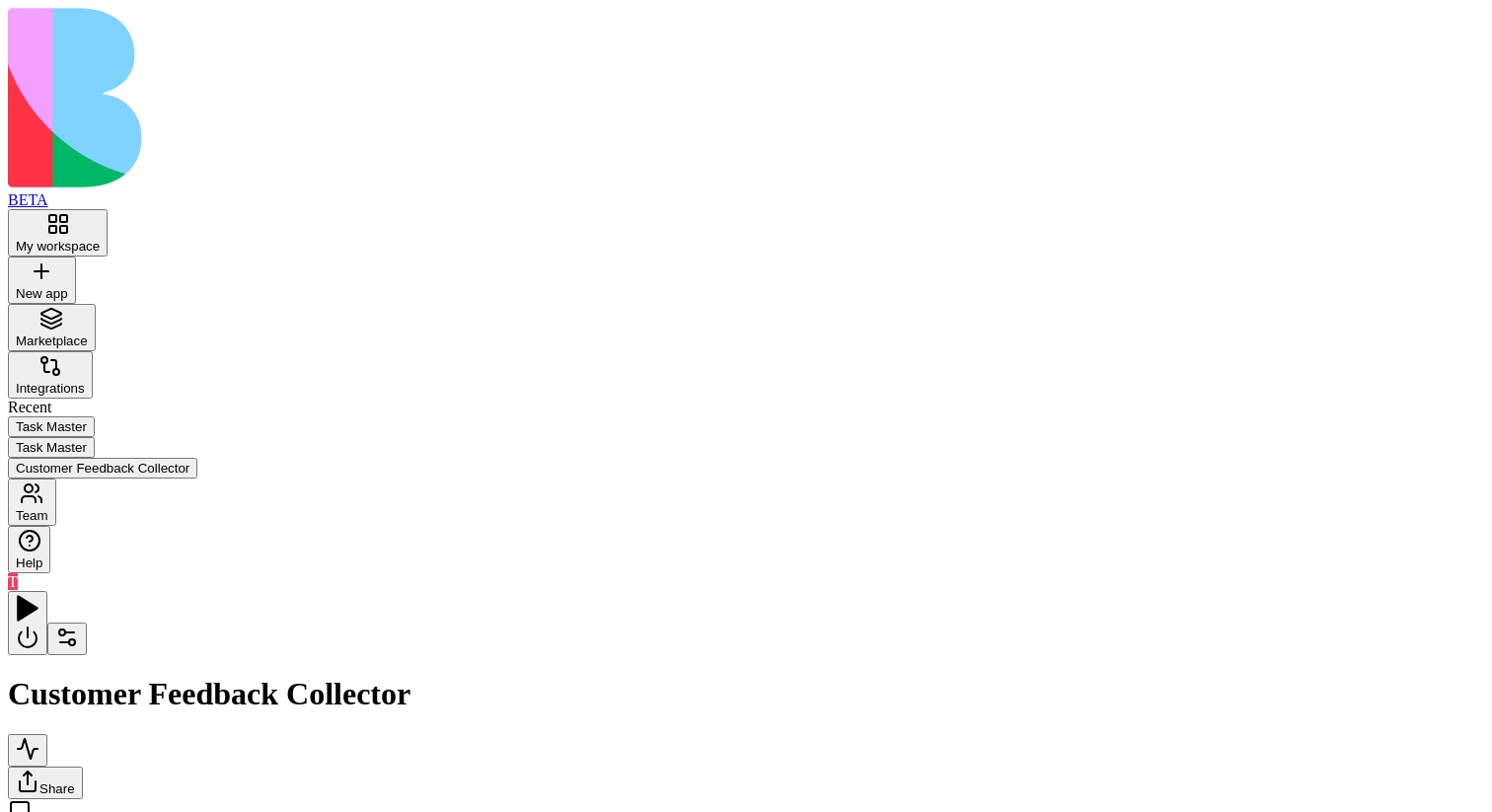 click on "Outputs" at bounding box center (1075, 893) 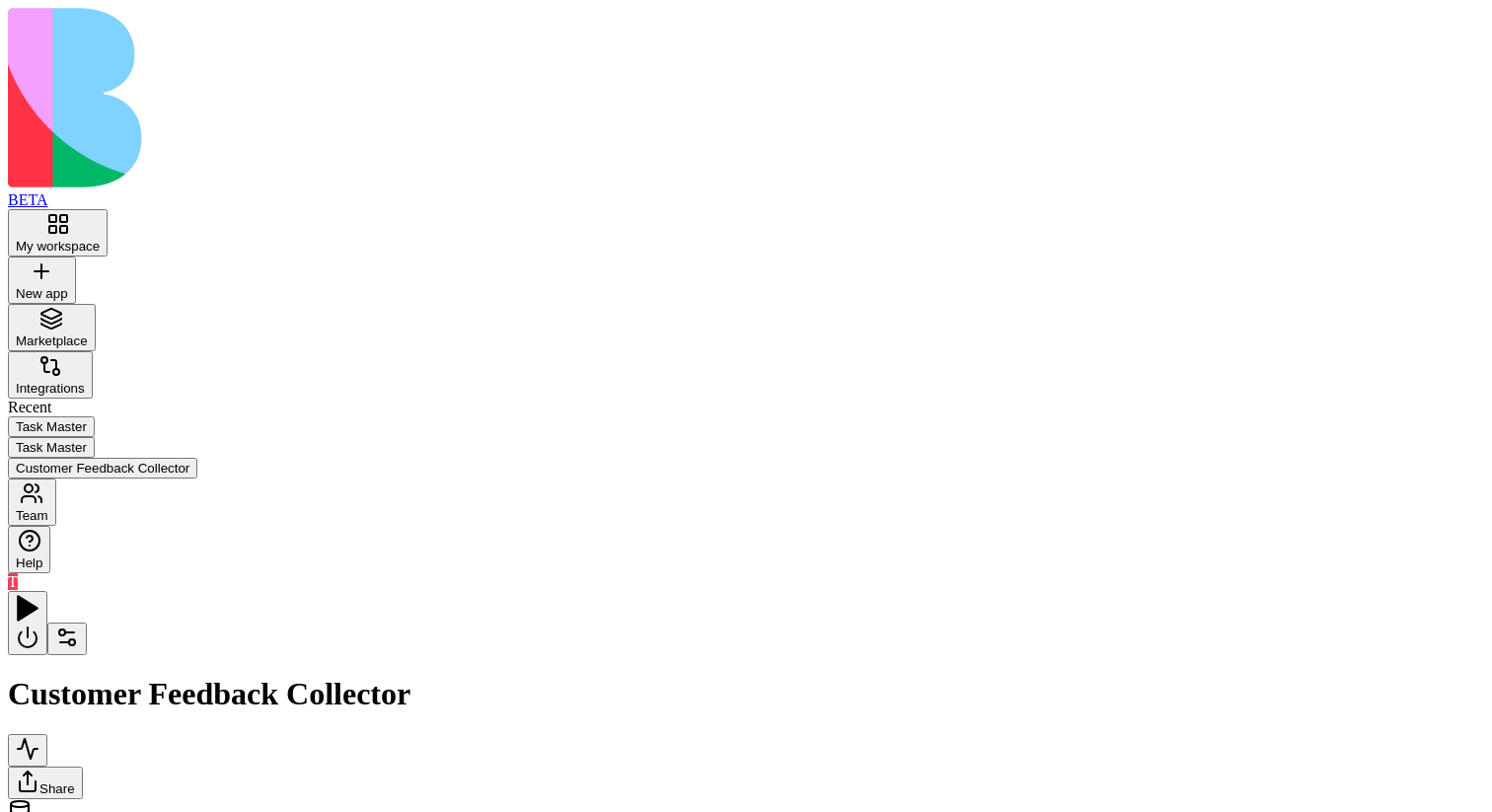 click on "Input" at bounding box center (534, 1126) 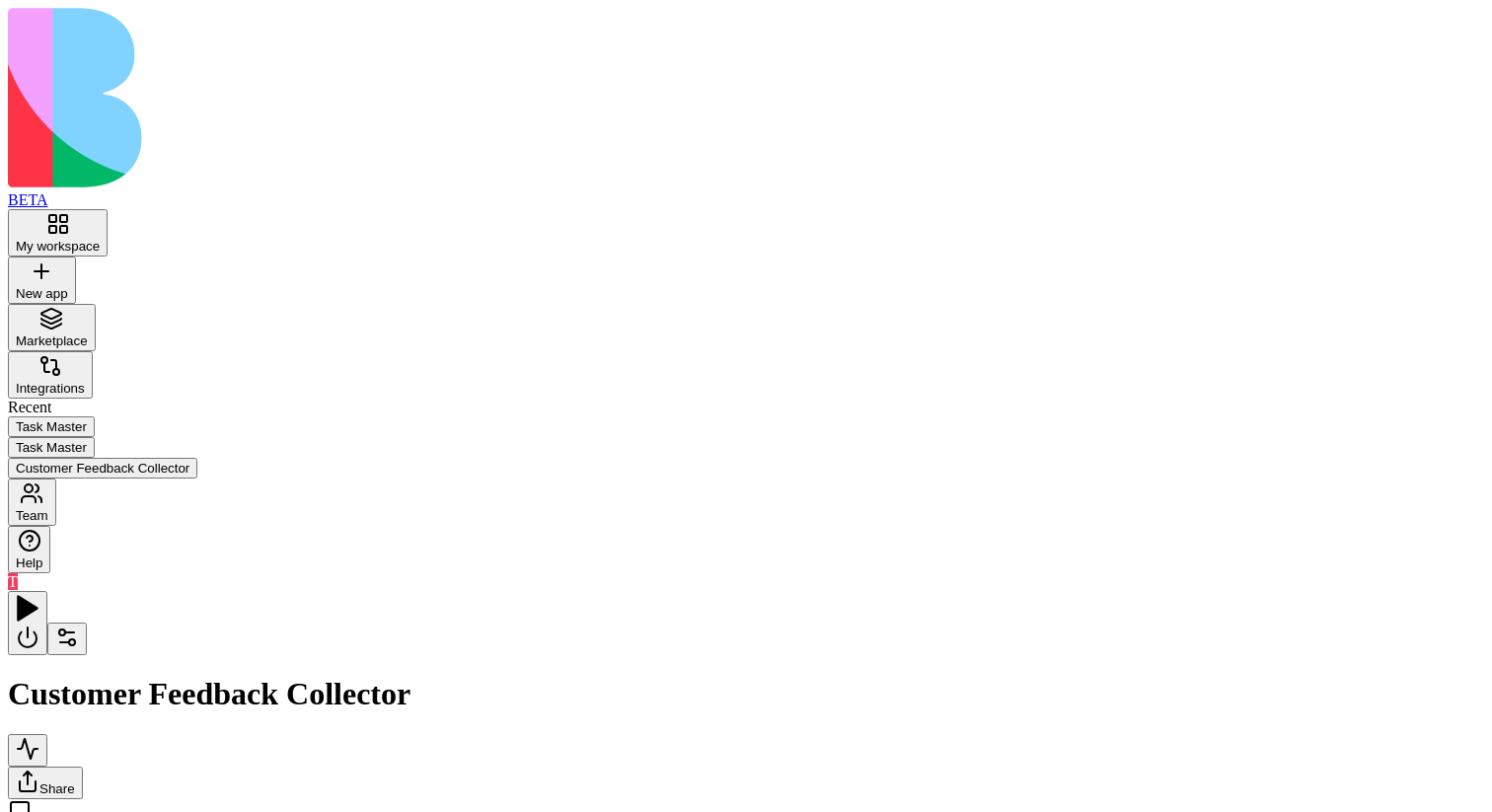 click on "Outputs" at bounding box center (747, 961) 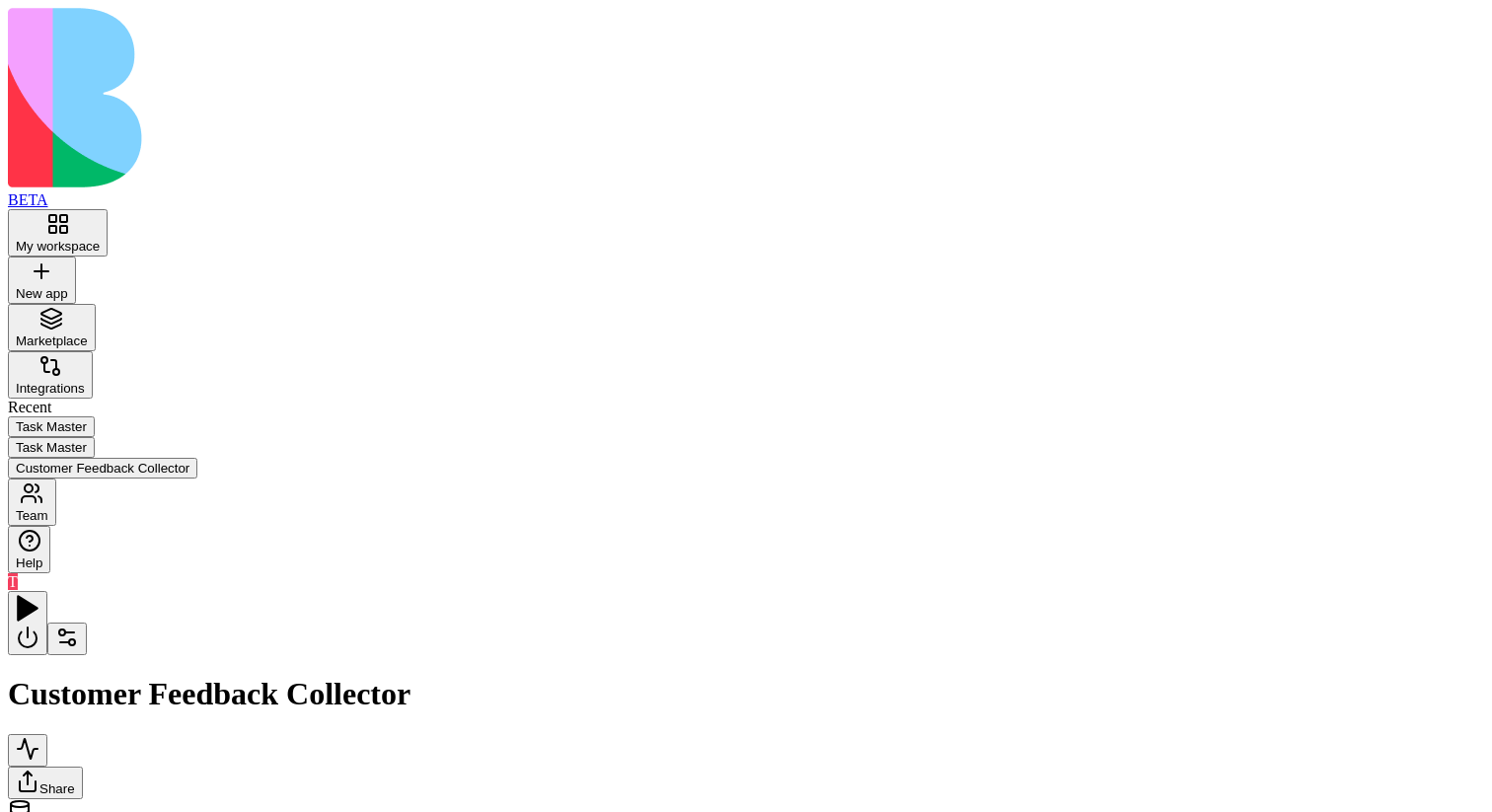 click on "Outputs" at bounding box center [747, 961] 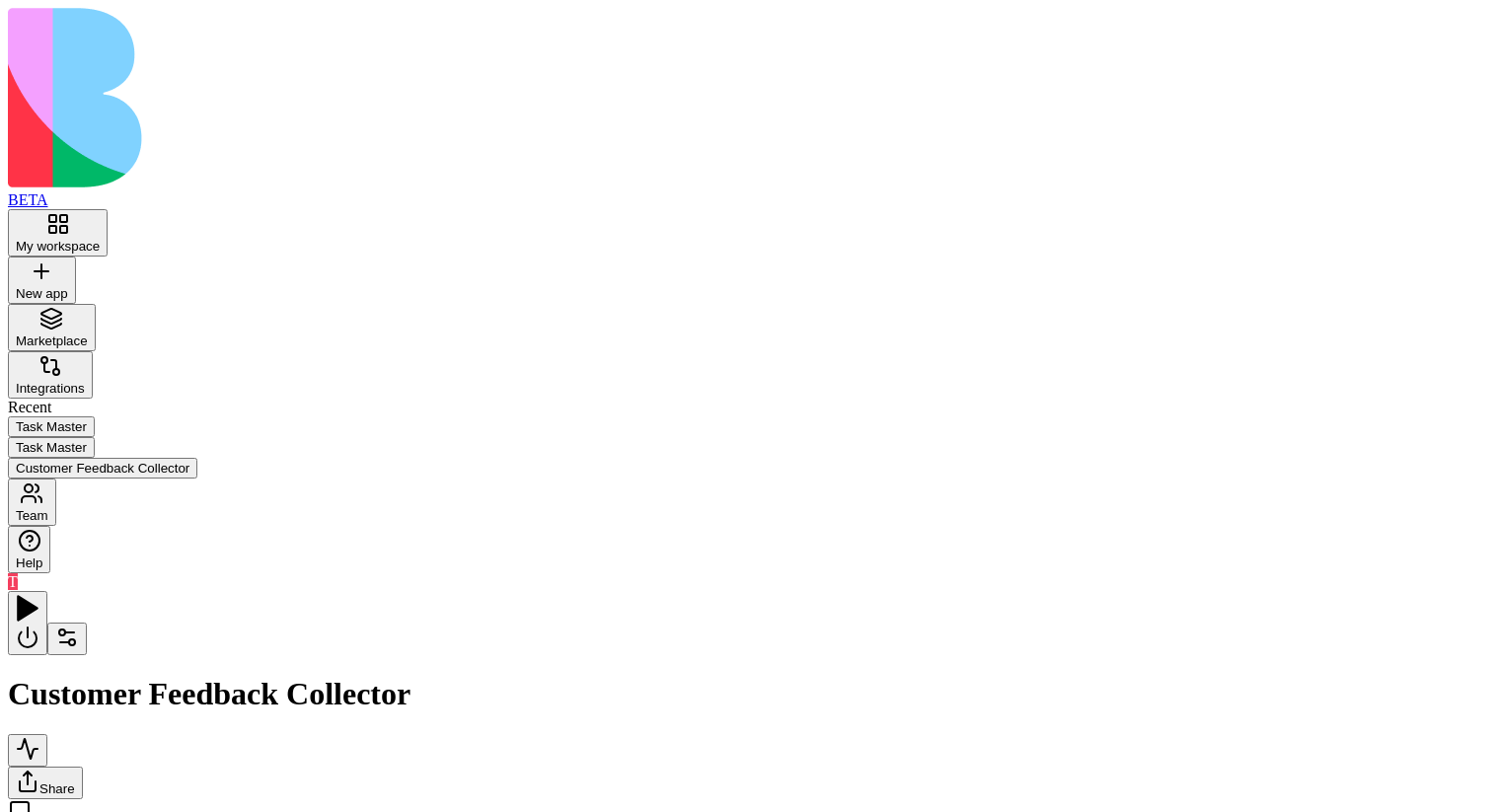 click on "Process New FeedbackTrigger Process New FeedbackTrigger" at bounding box center [195, 942] 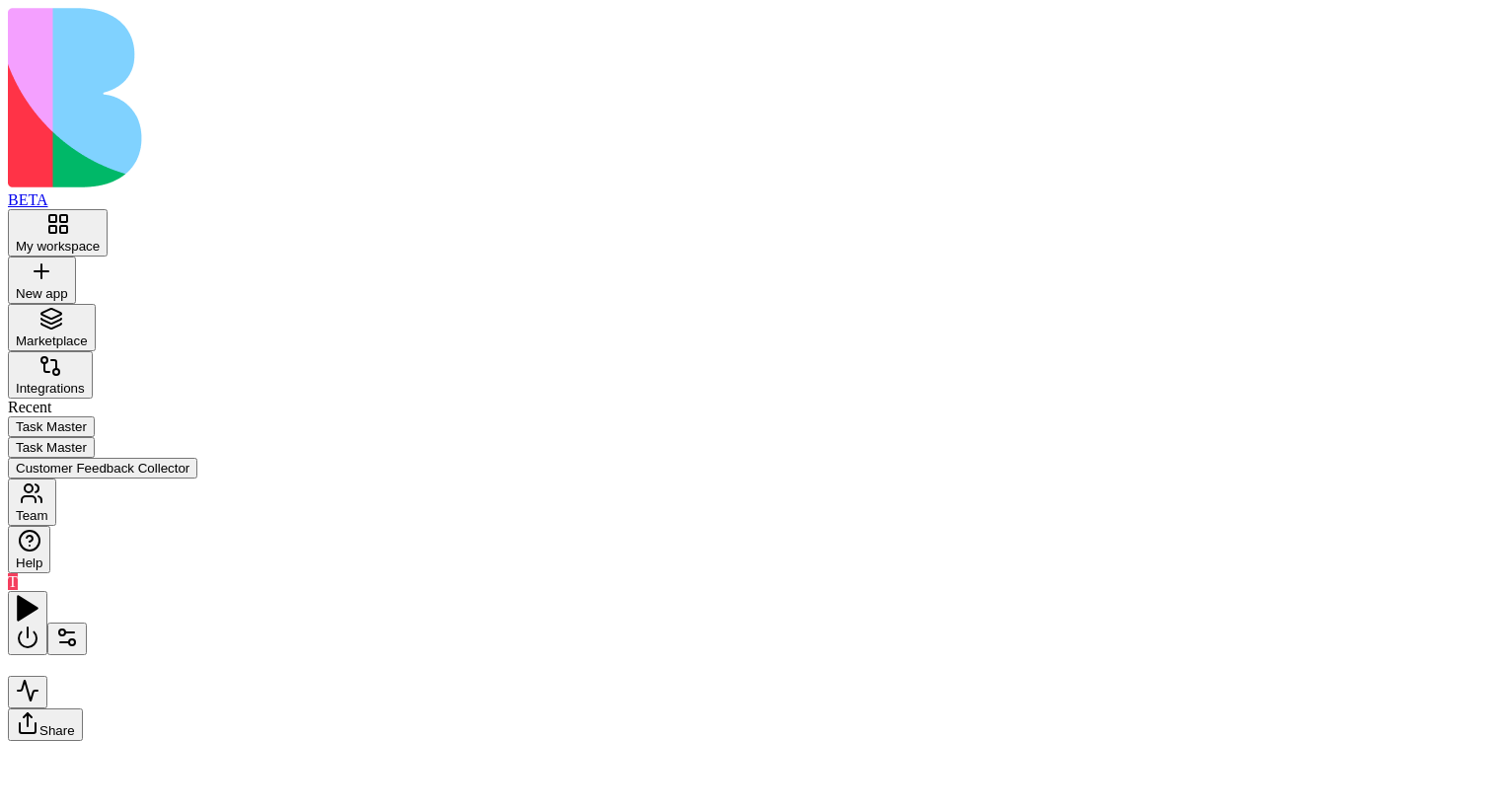 scroll, scrollTop: 0, scrollLeft: 0, axis: both 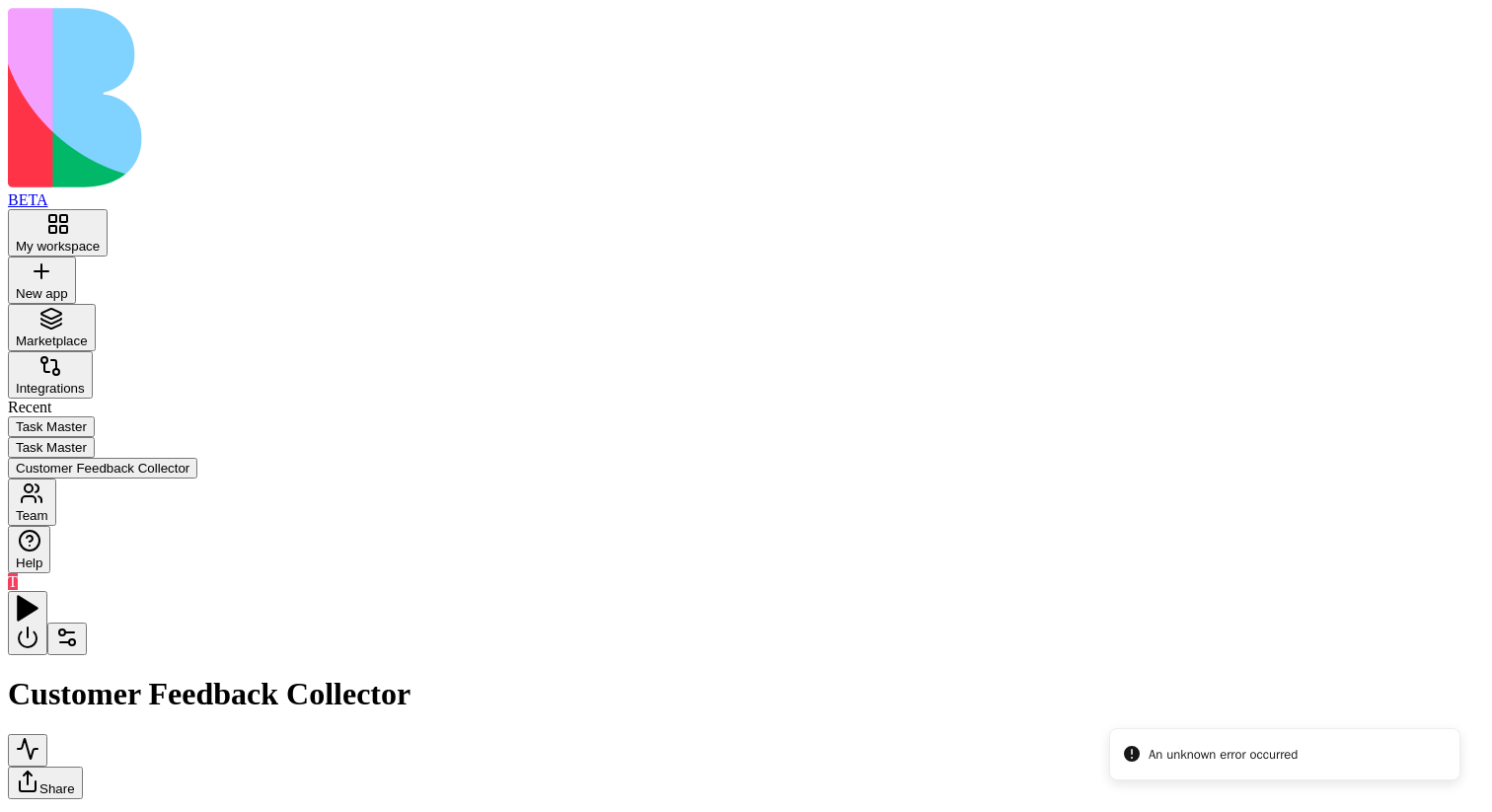 click 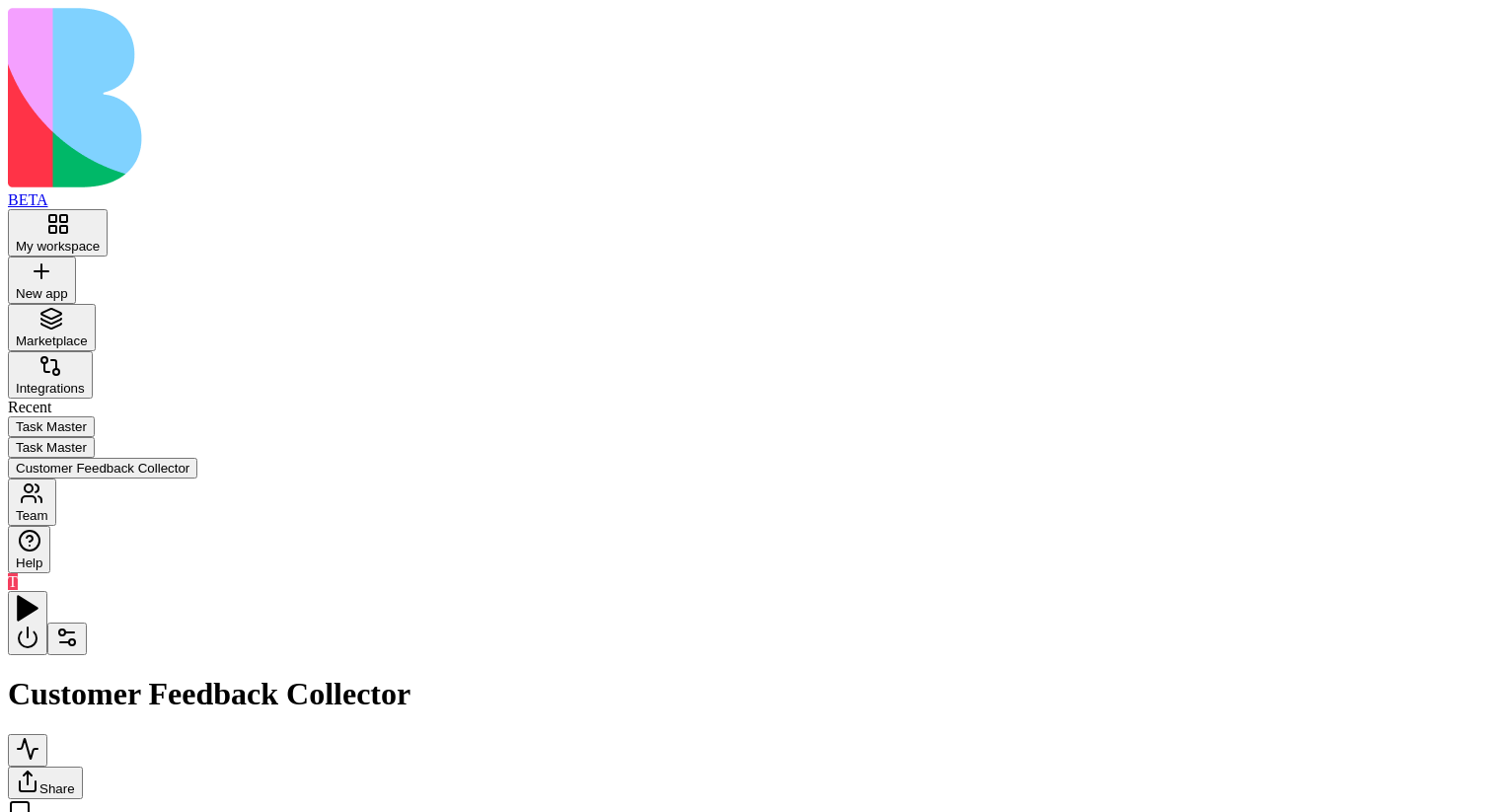 click on "Trigger Process New FeedbackTrigger" at bounding box center [146, 958] 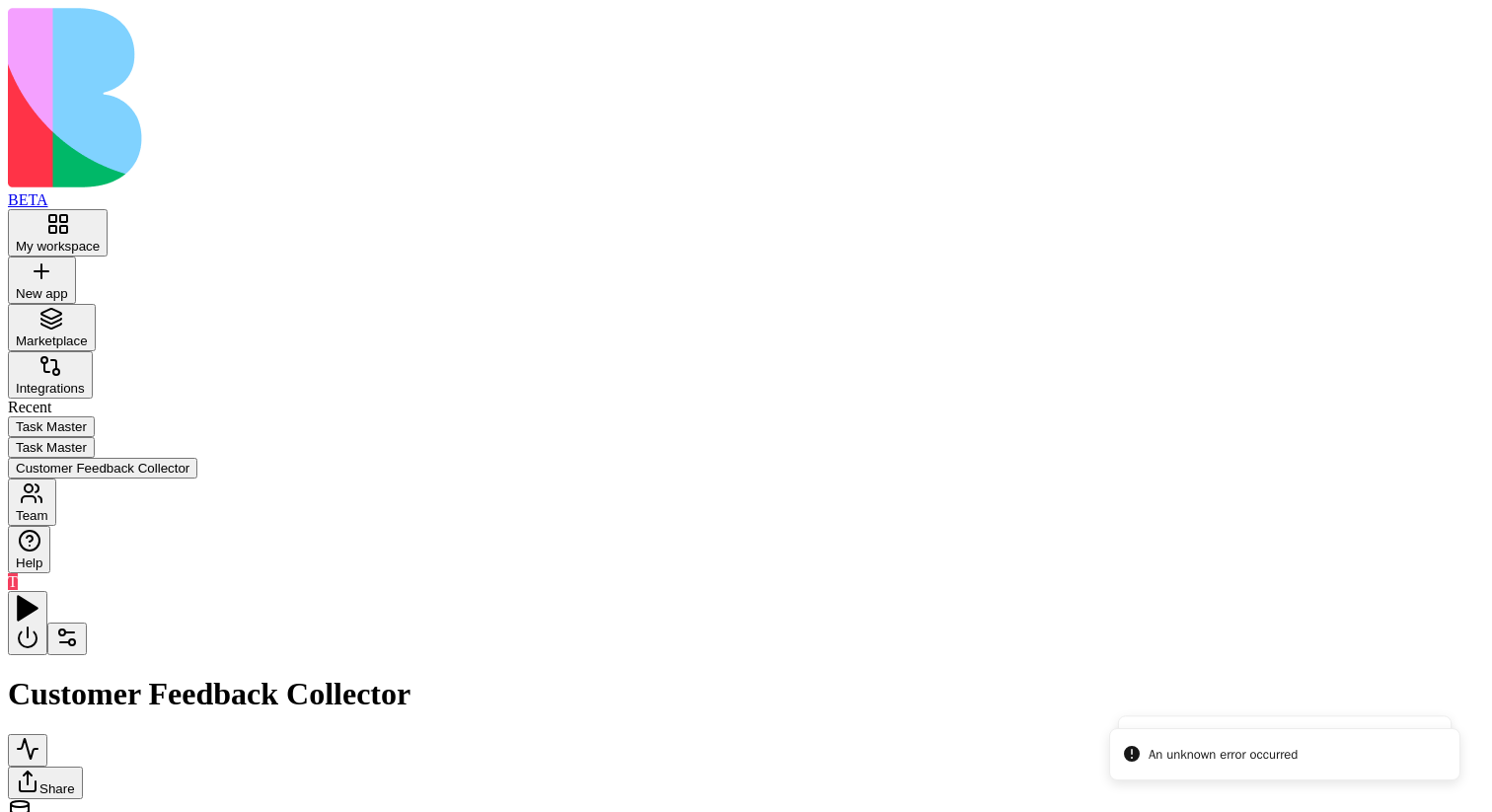 click at bounding box center (955, 976) 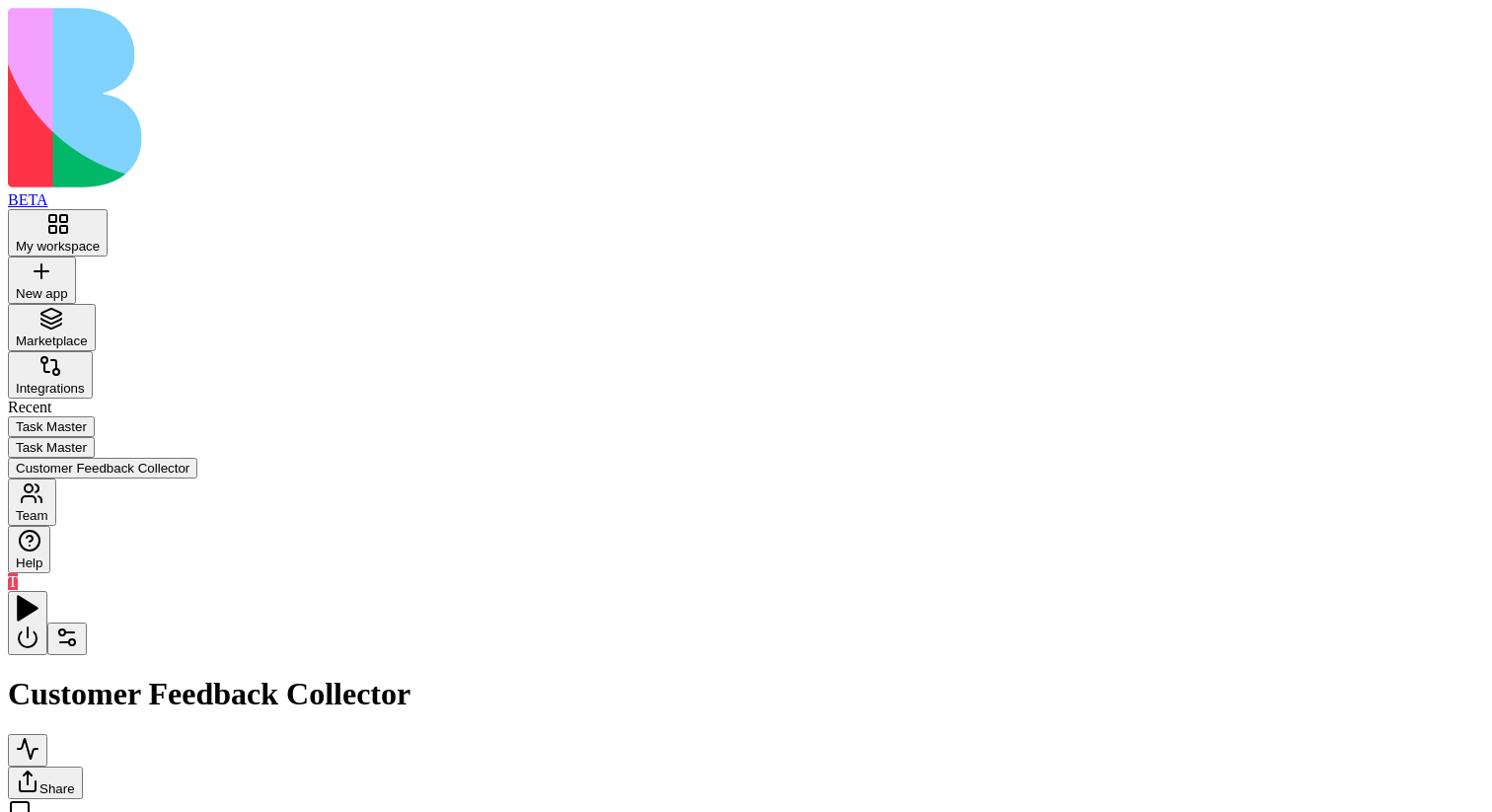 click on "AgentCall" at bounding box center (573, 1116) 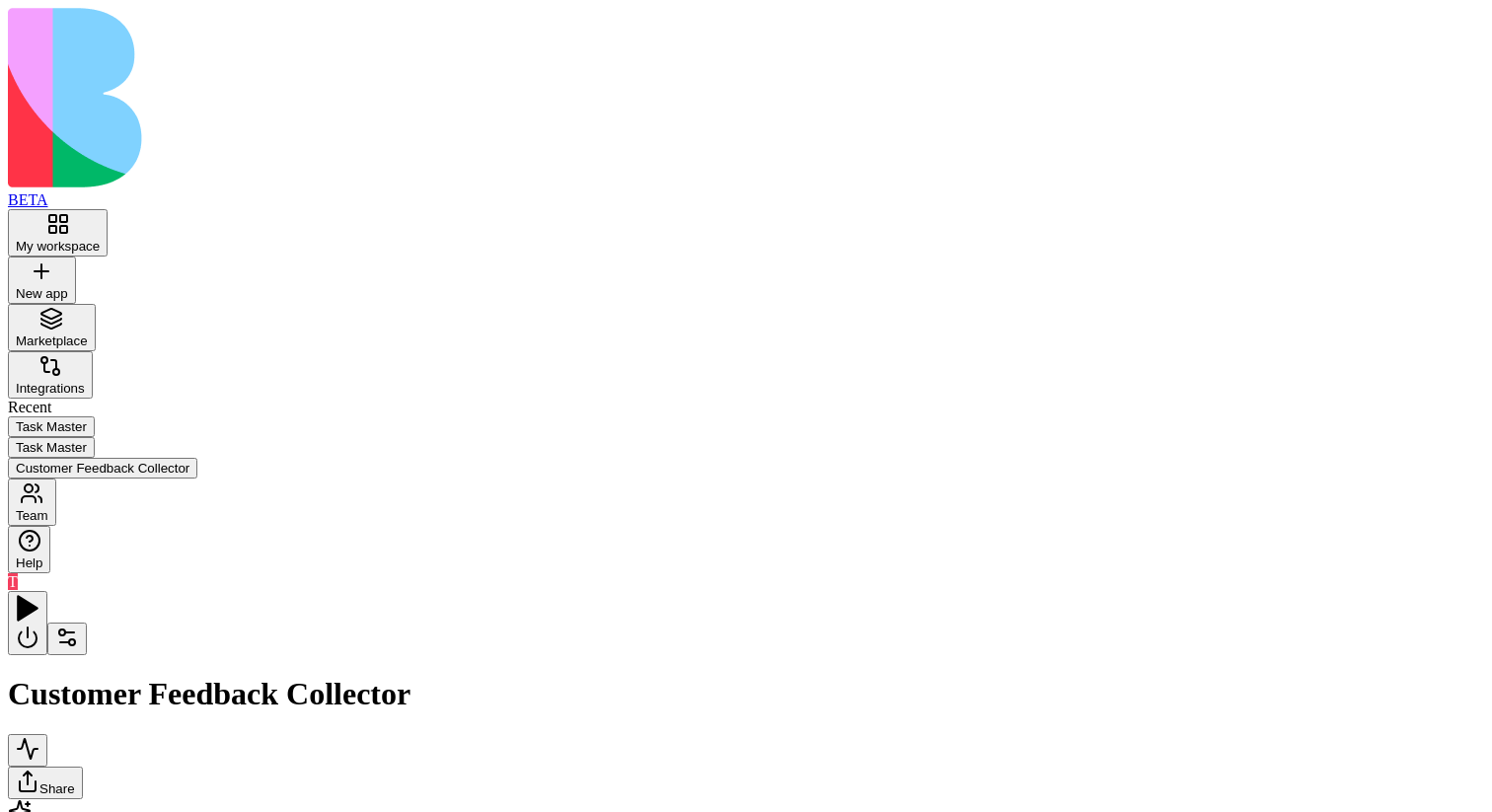 click 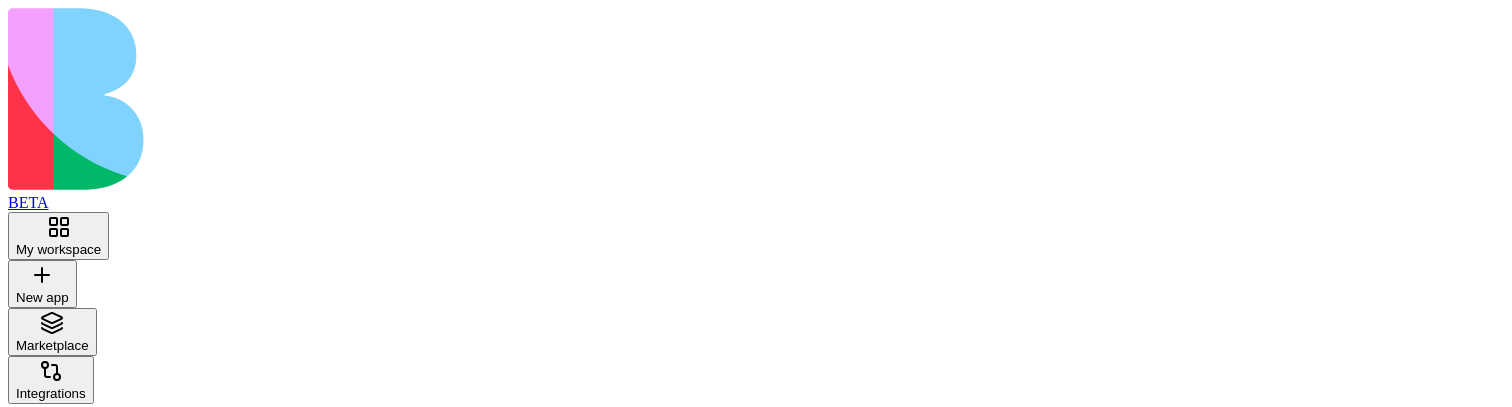 click on "Process New FeedbackTrigger" at bounding box center [174, 1057] 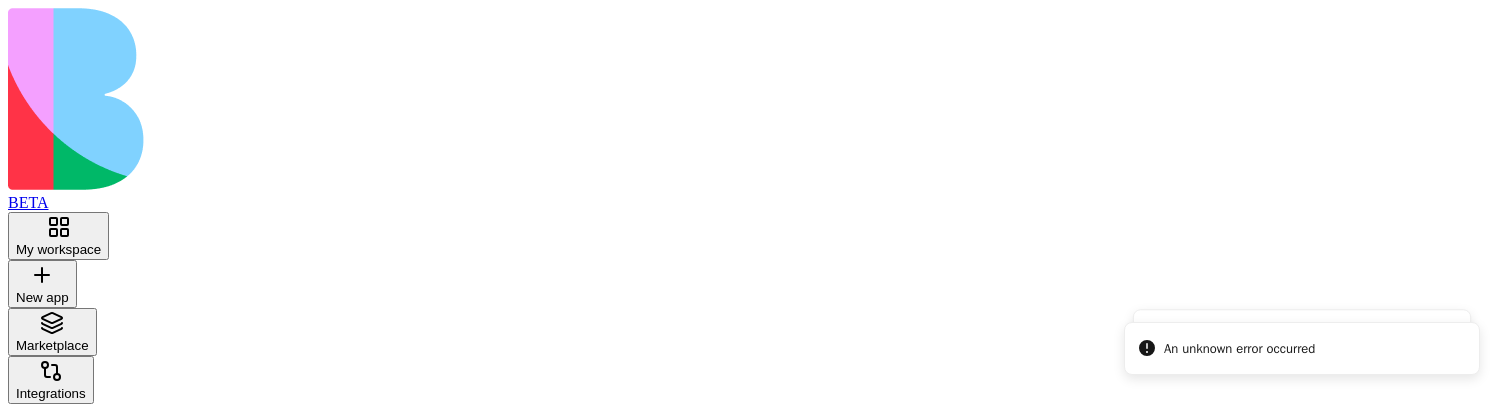 click 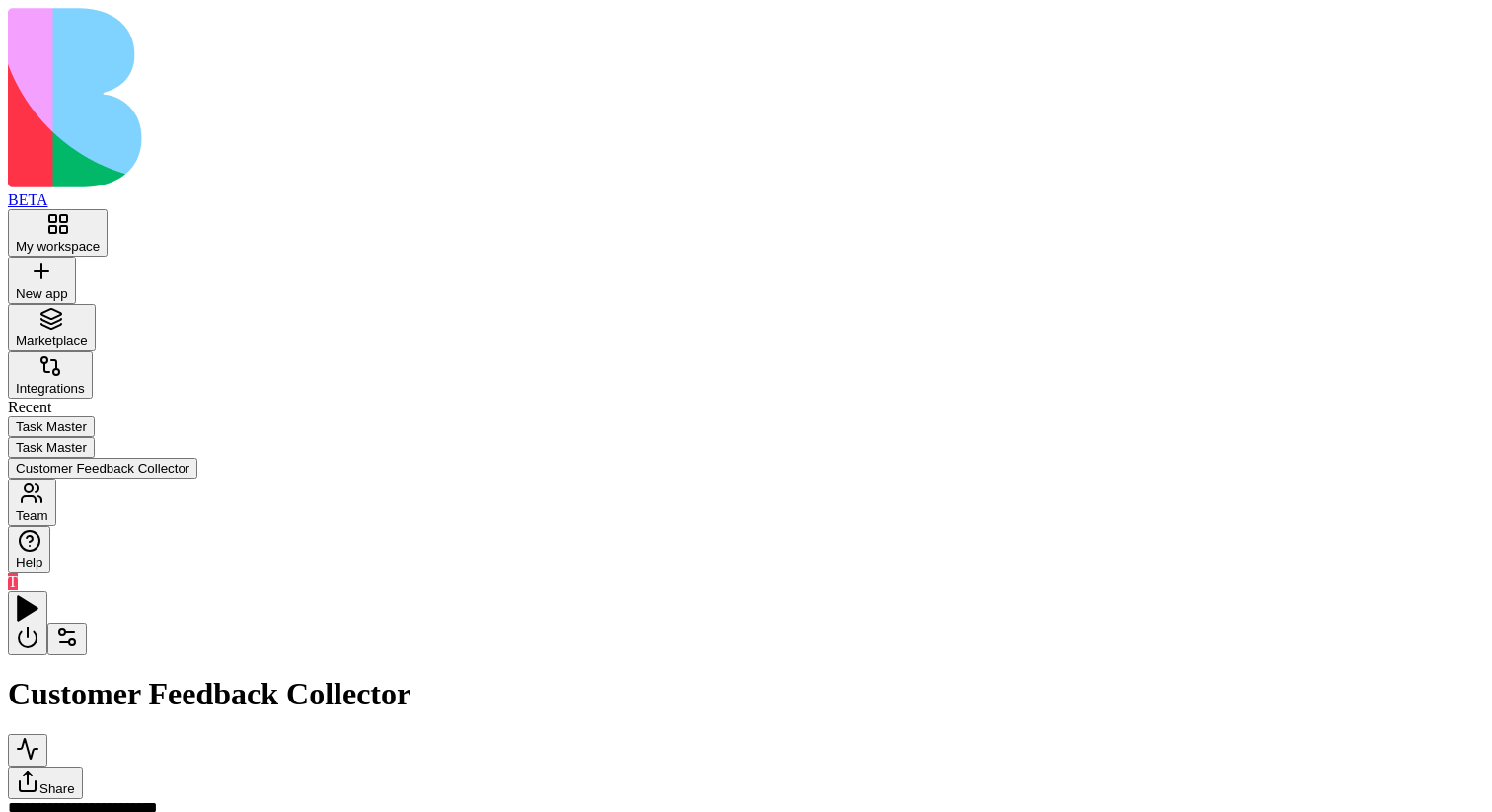 scroll, scrollTop: 0, scrollLeft: 0, axis: both 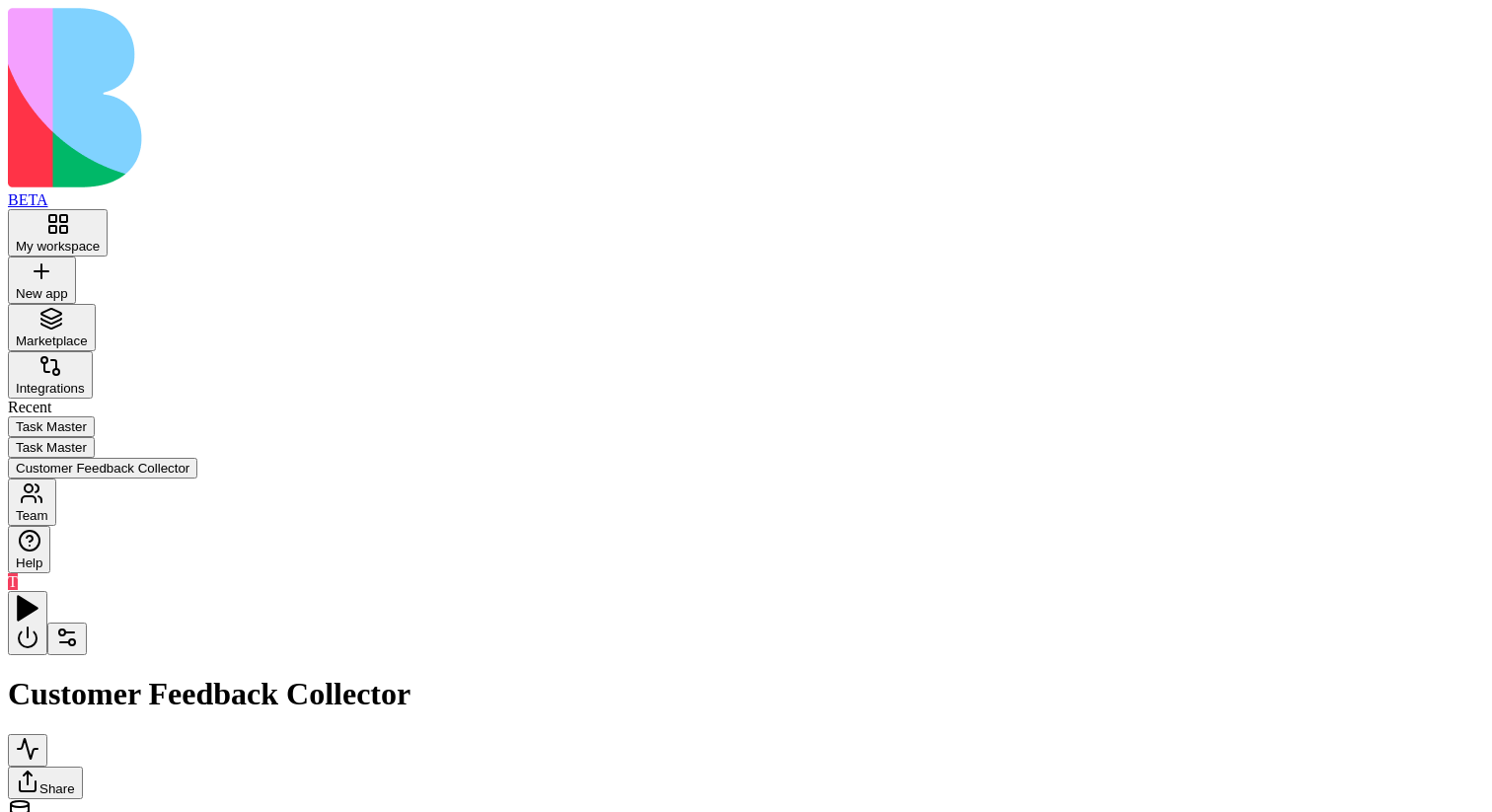 click on "UI Triggers" at bounding box center [101, 974] 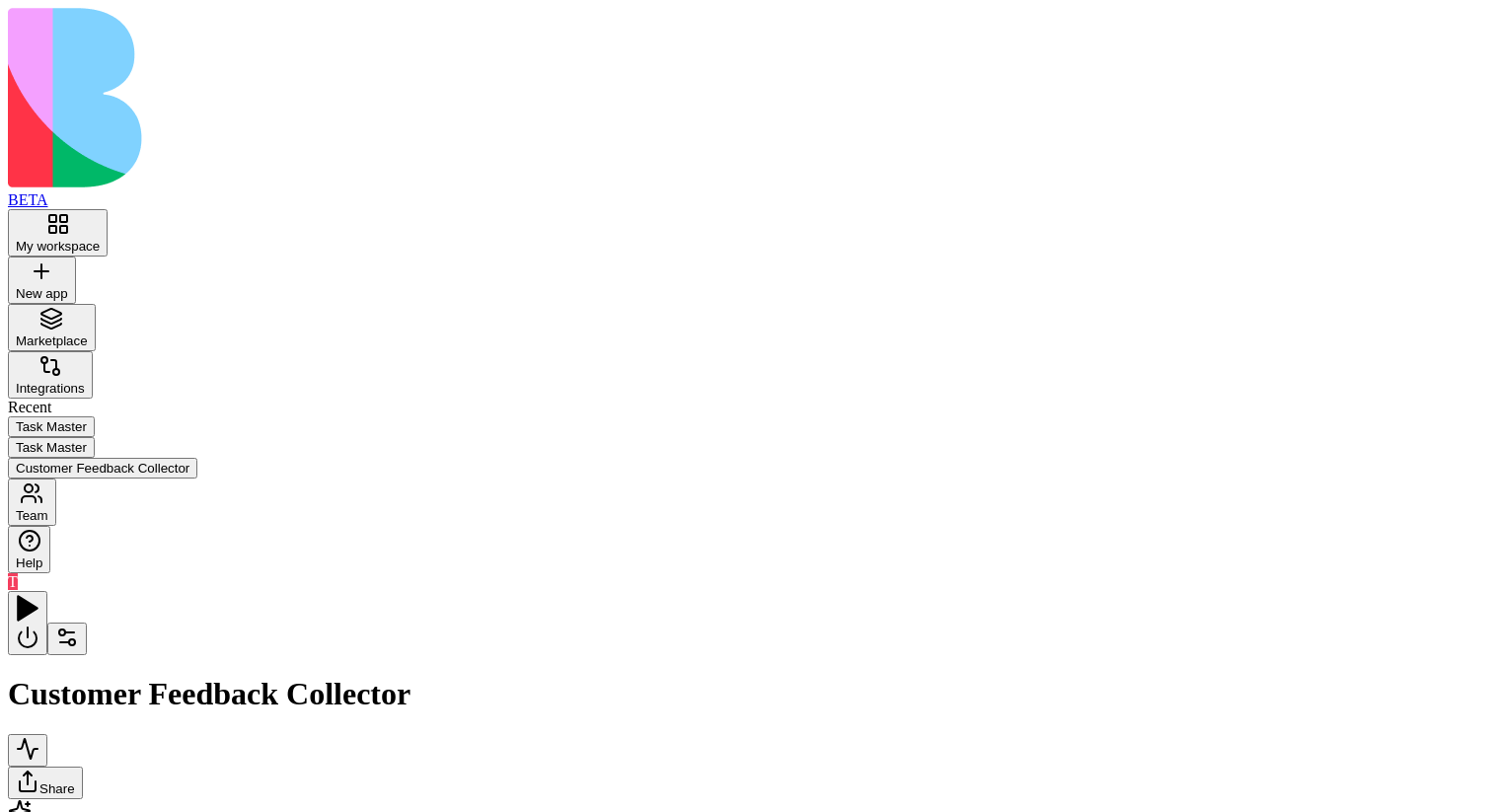 click on "Trigger UI Triggers" at bounding box center [101, 967] 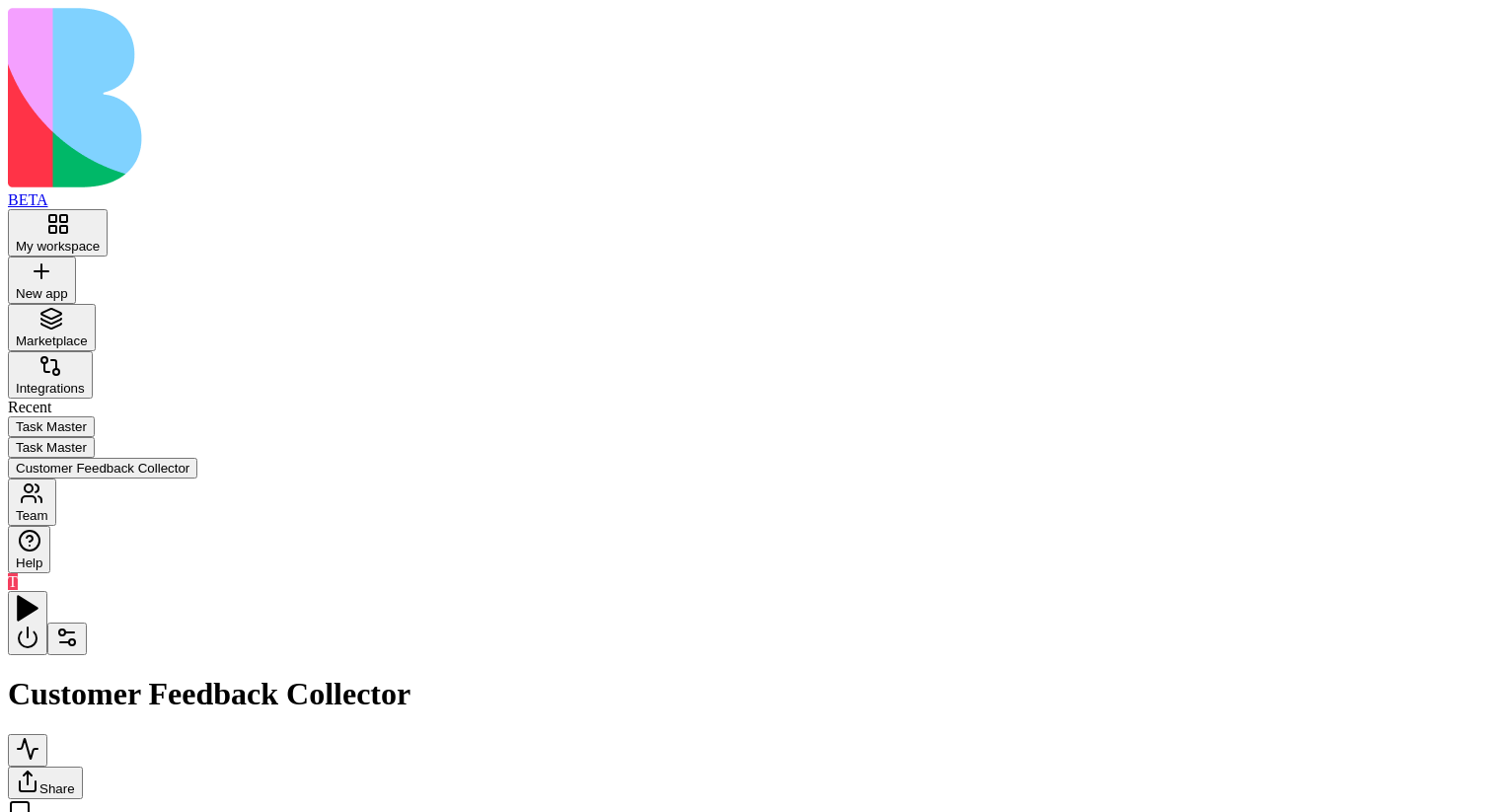 drag, startPoint x: 282, startPoint y: 268, endPoint x: 219, endPoint y: 400, distance: 146.26346 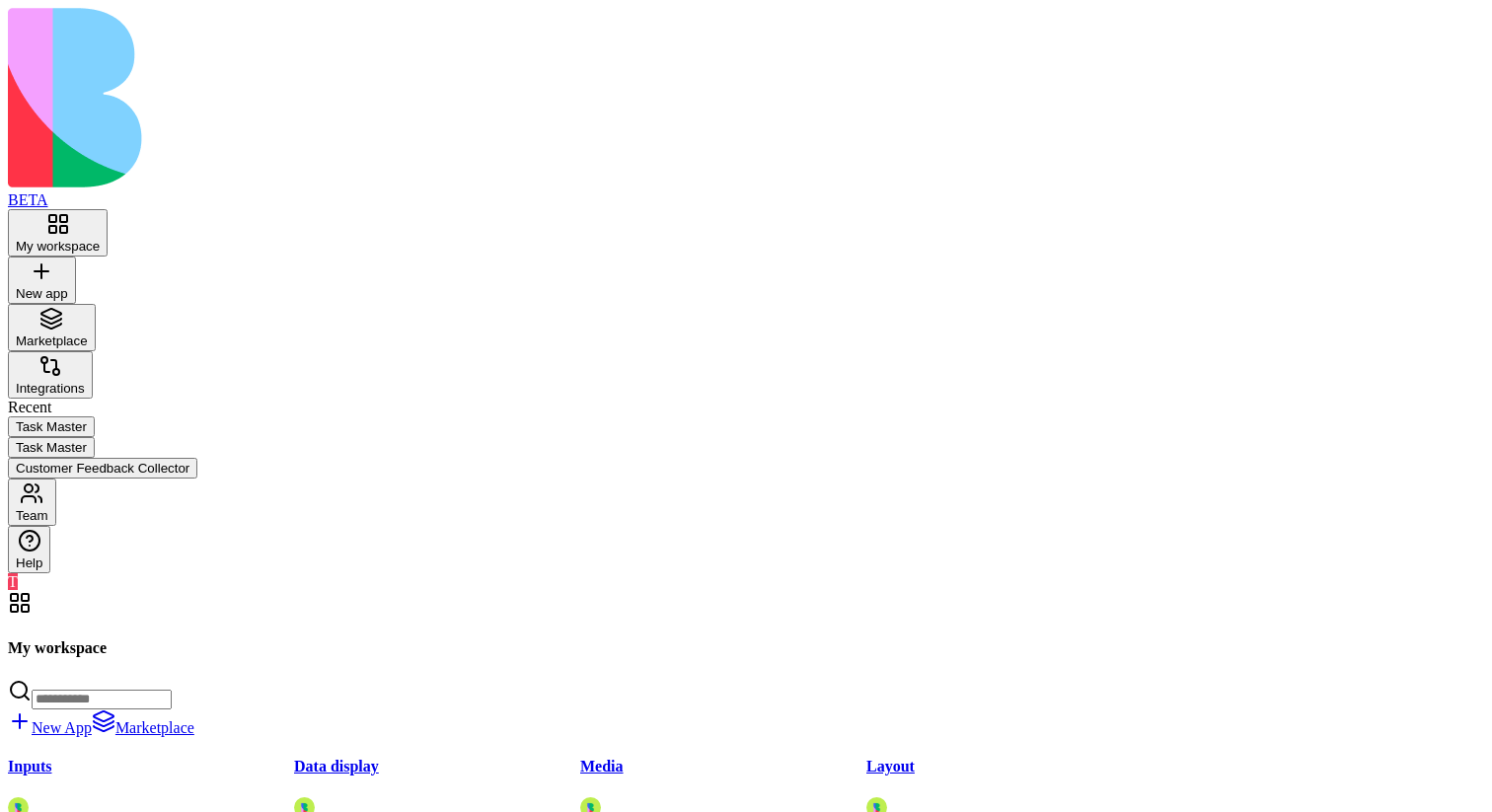 click at bounding box center (28, 1454) 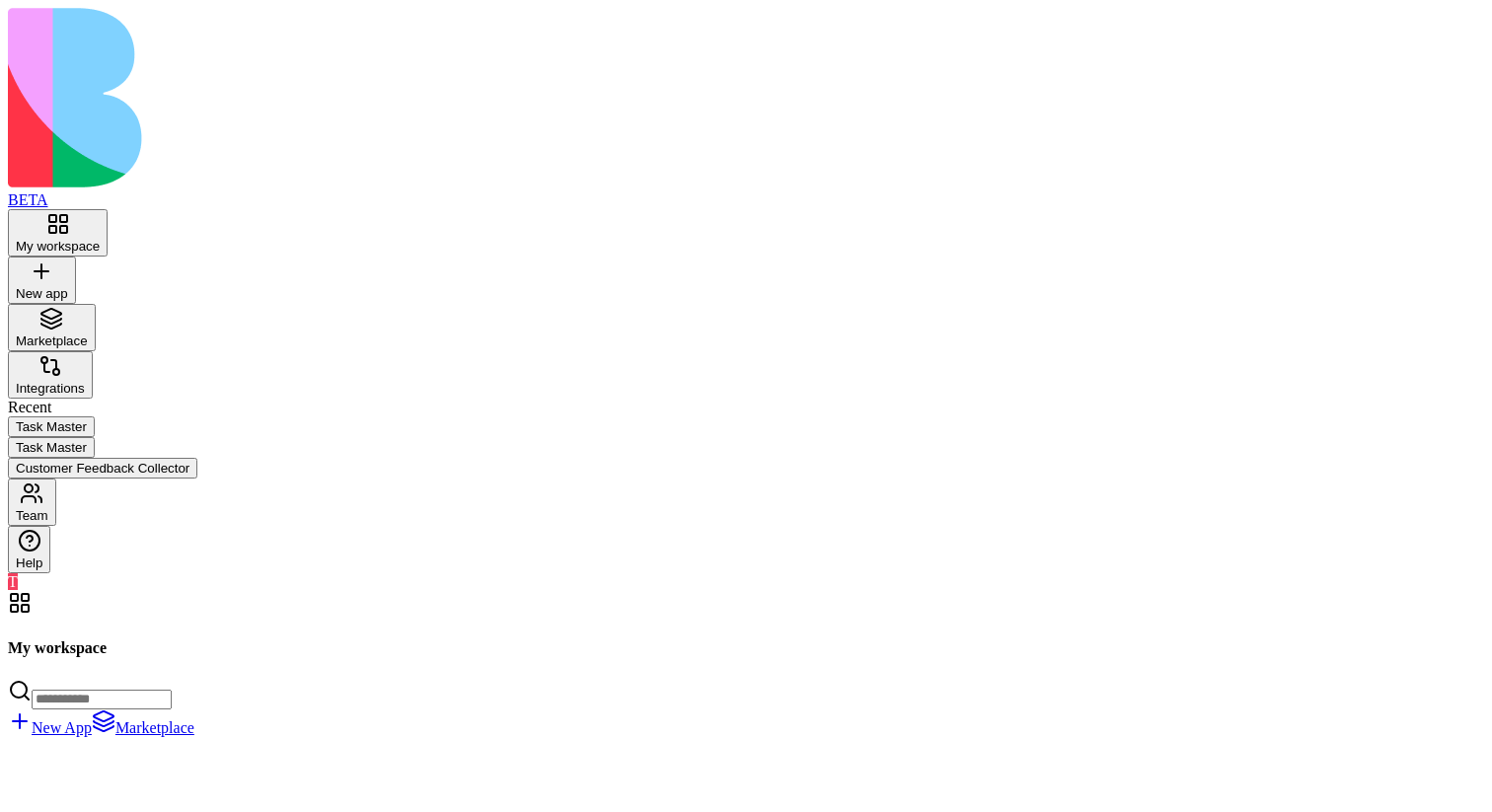scroll, scrollTop: 121404, scrollLeft: 0, axis: vertical 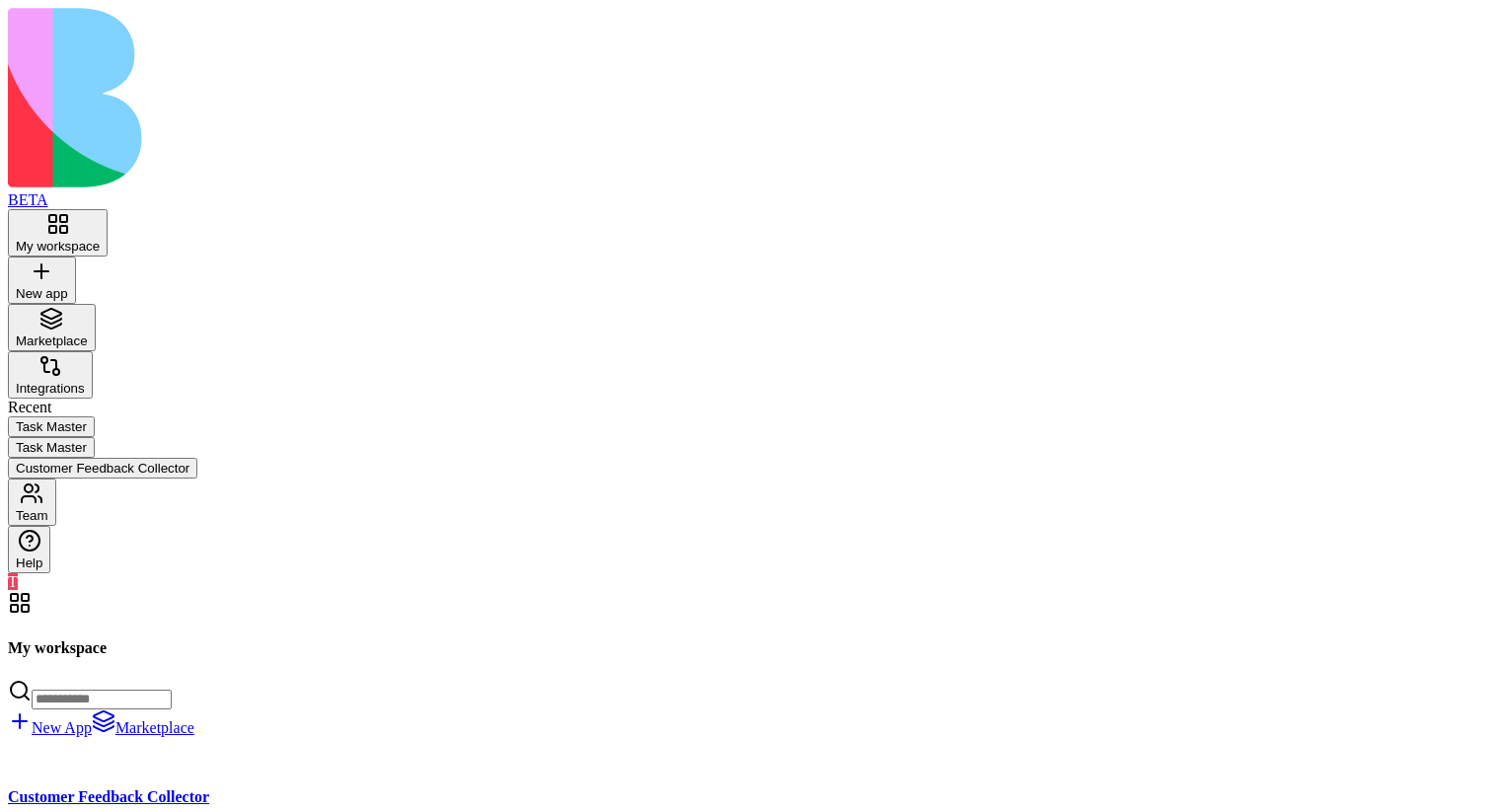 click on "Launch" at bounding box center (37, 925) 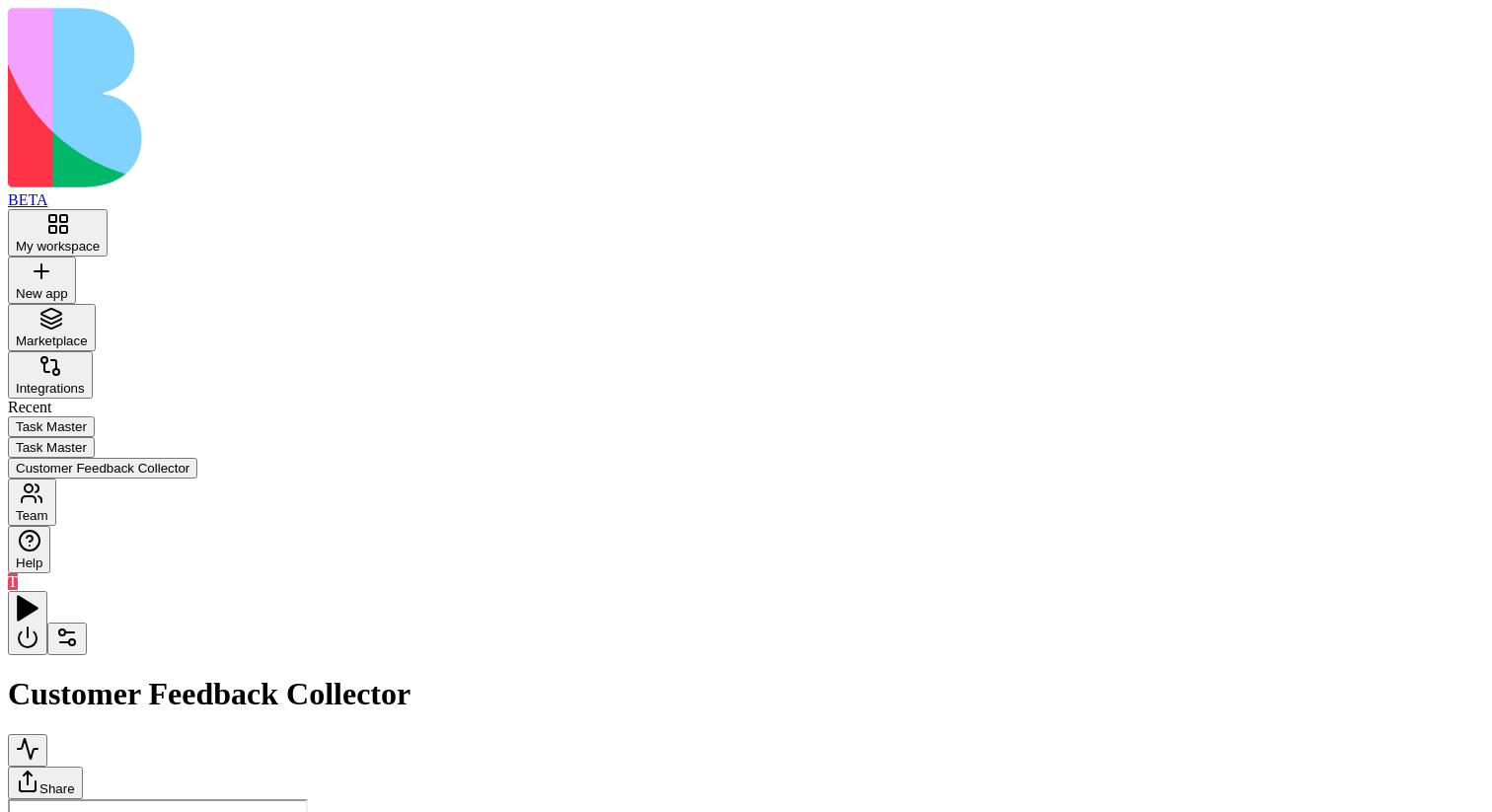 scroll, scrollTop: 0, scrollLeft: 0, axis: both 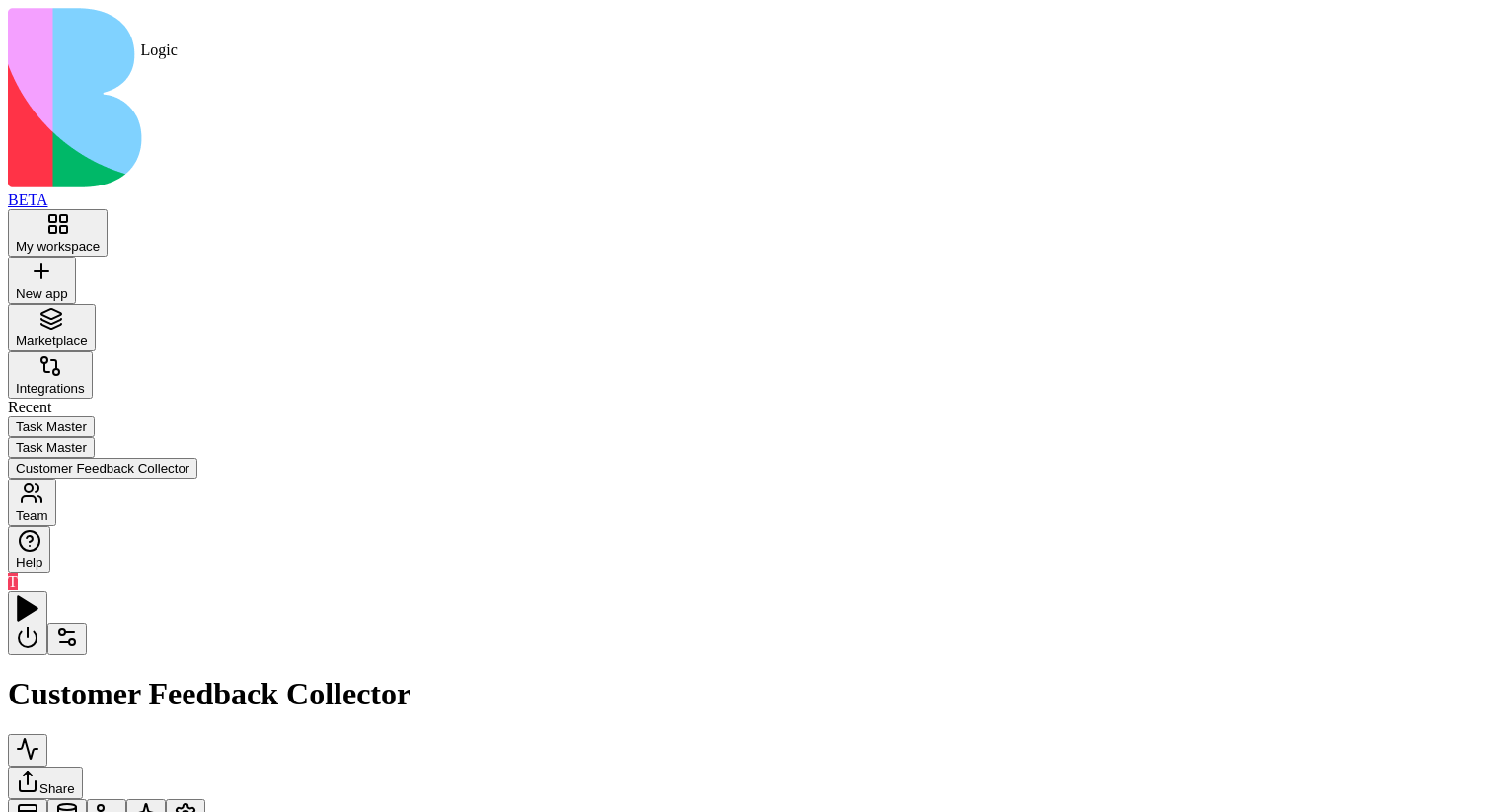click at bounding box center [107, 815] 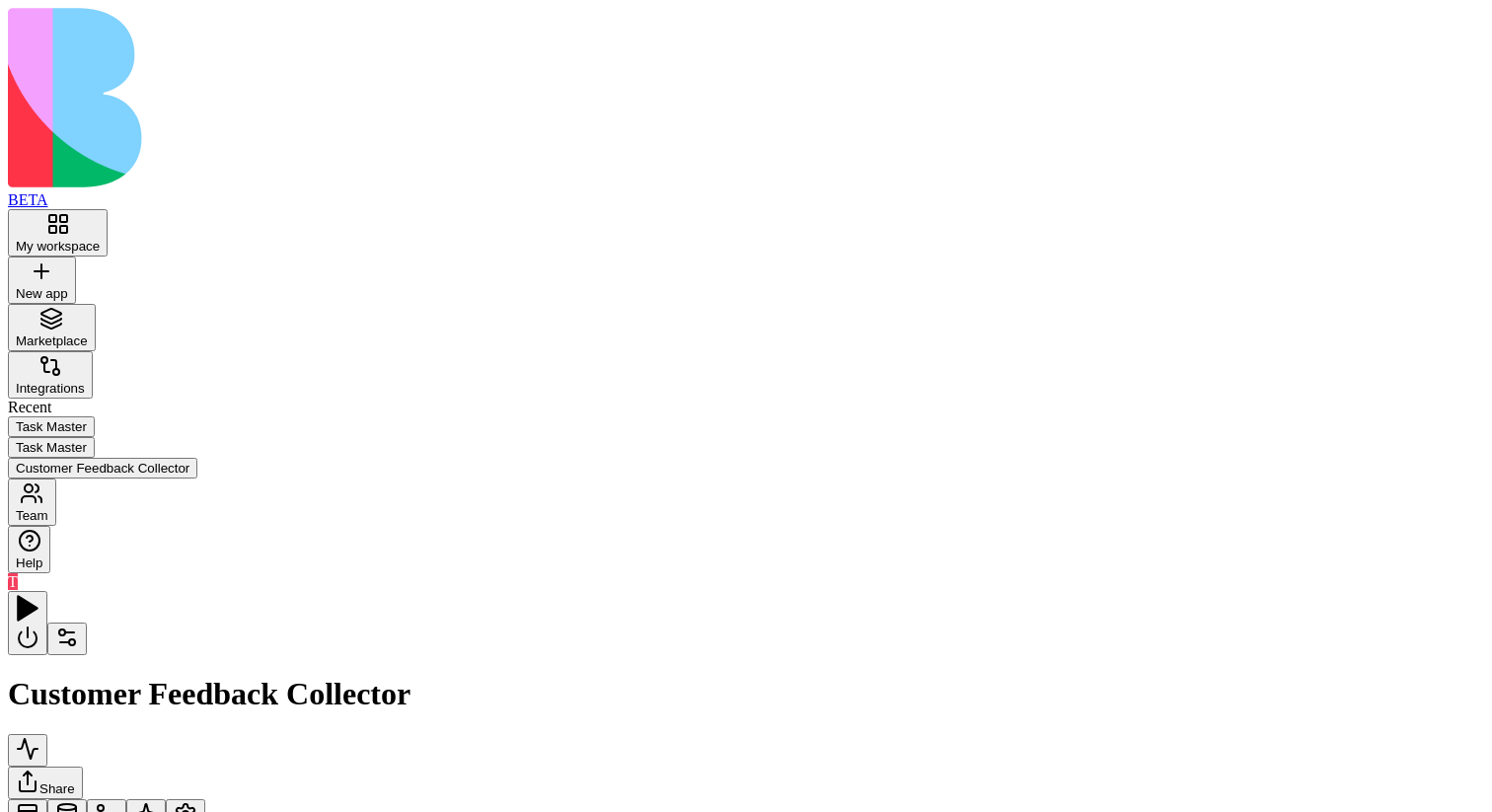 click on "UI Triggers" at bounding box center (86, 1030) 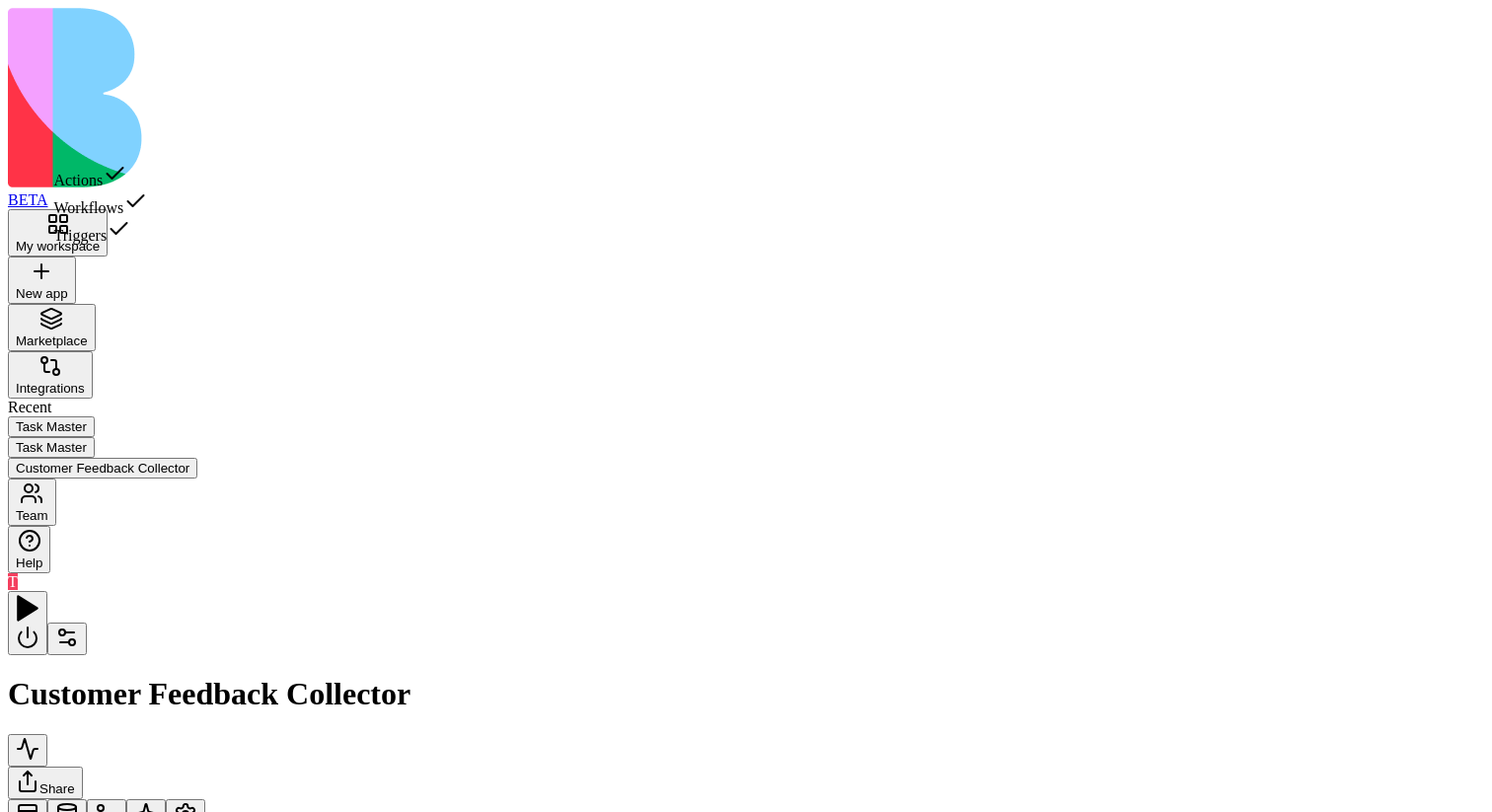 click on "Actions" at bounding box center [49, 848] 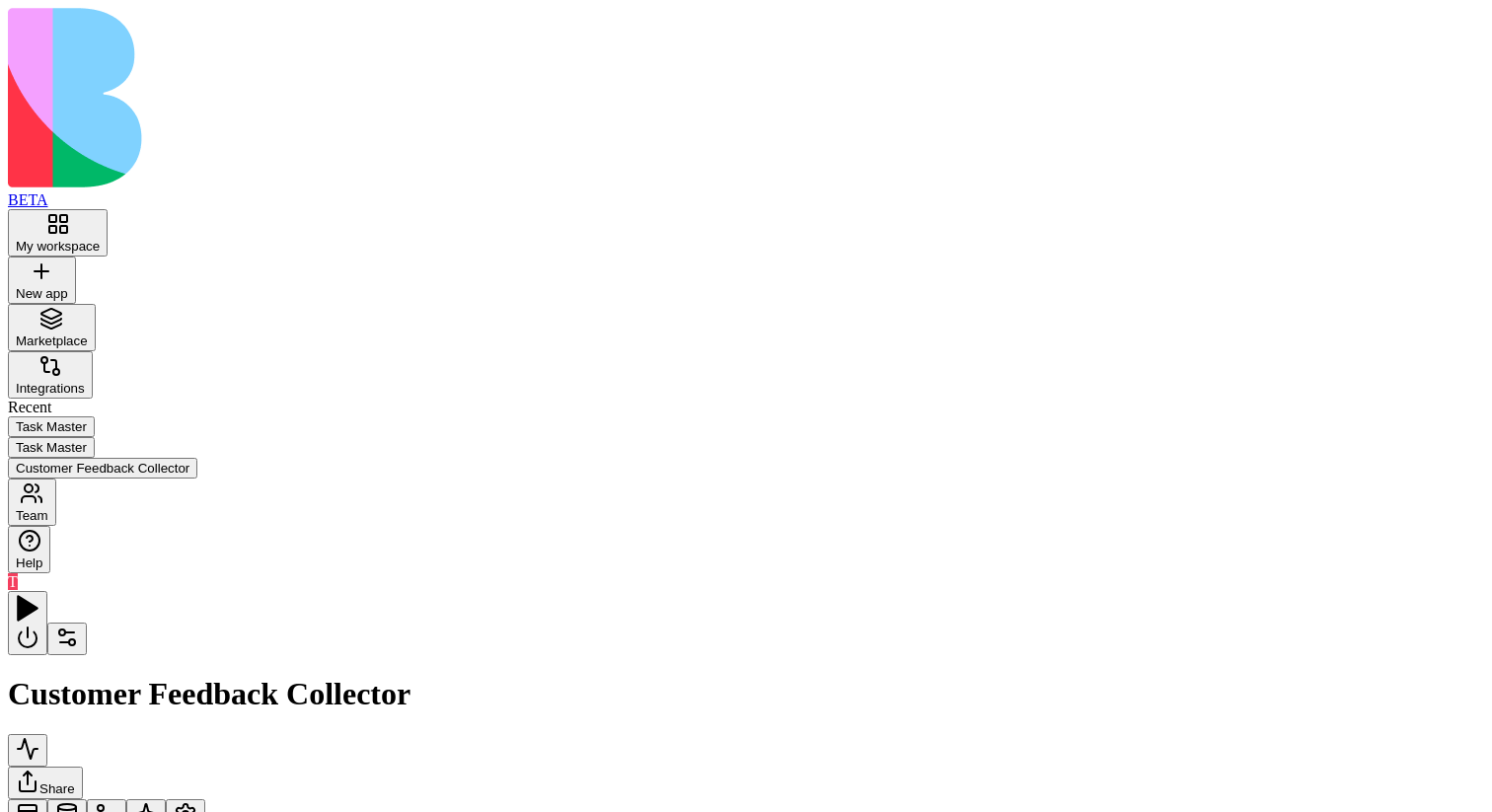 click on "My workspace" at bounding box center [57, 233] 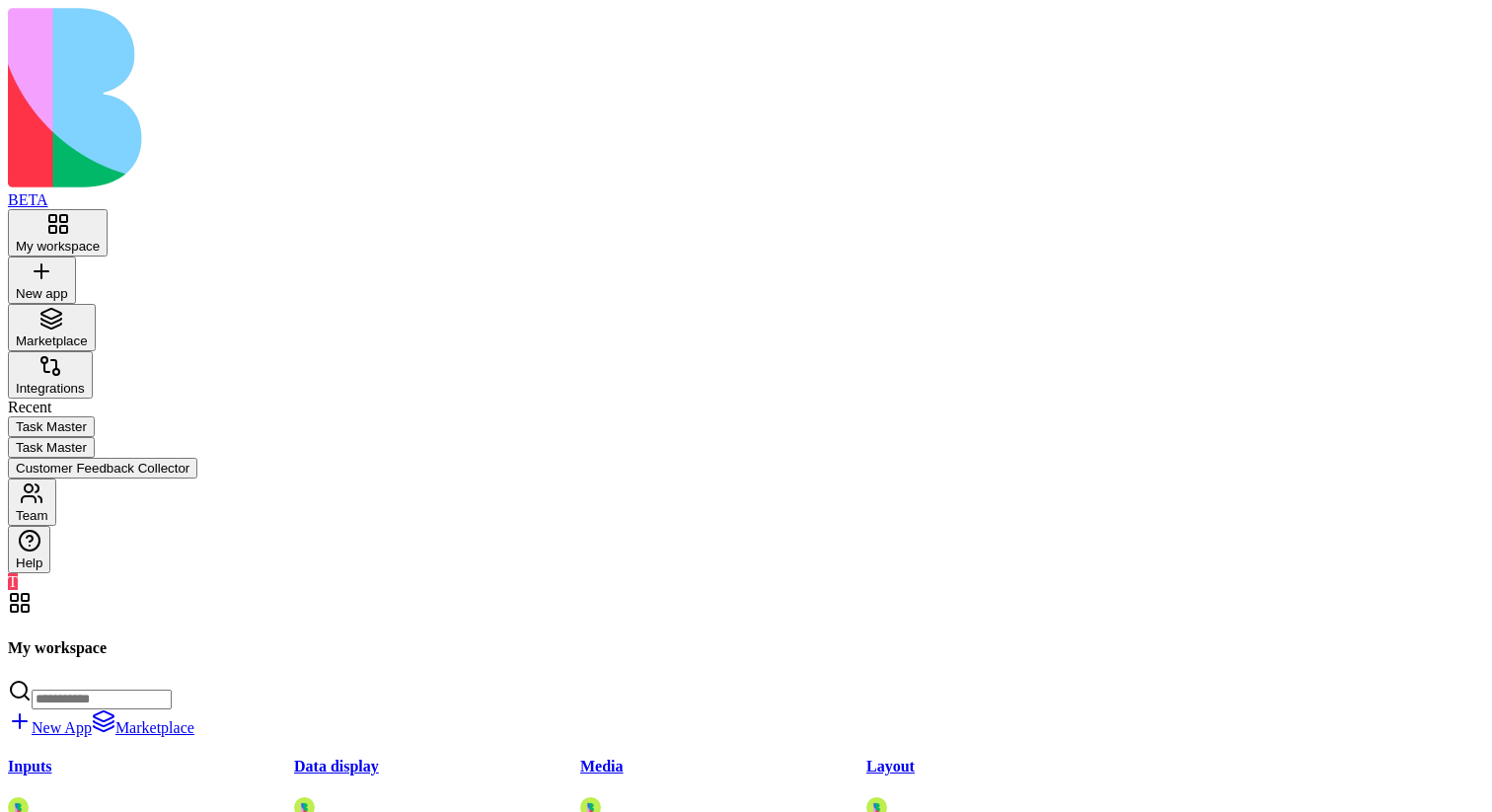click at bounding box center (28, 1454) 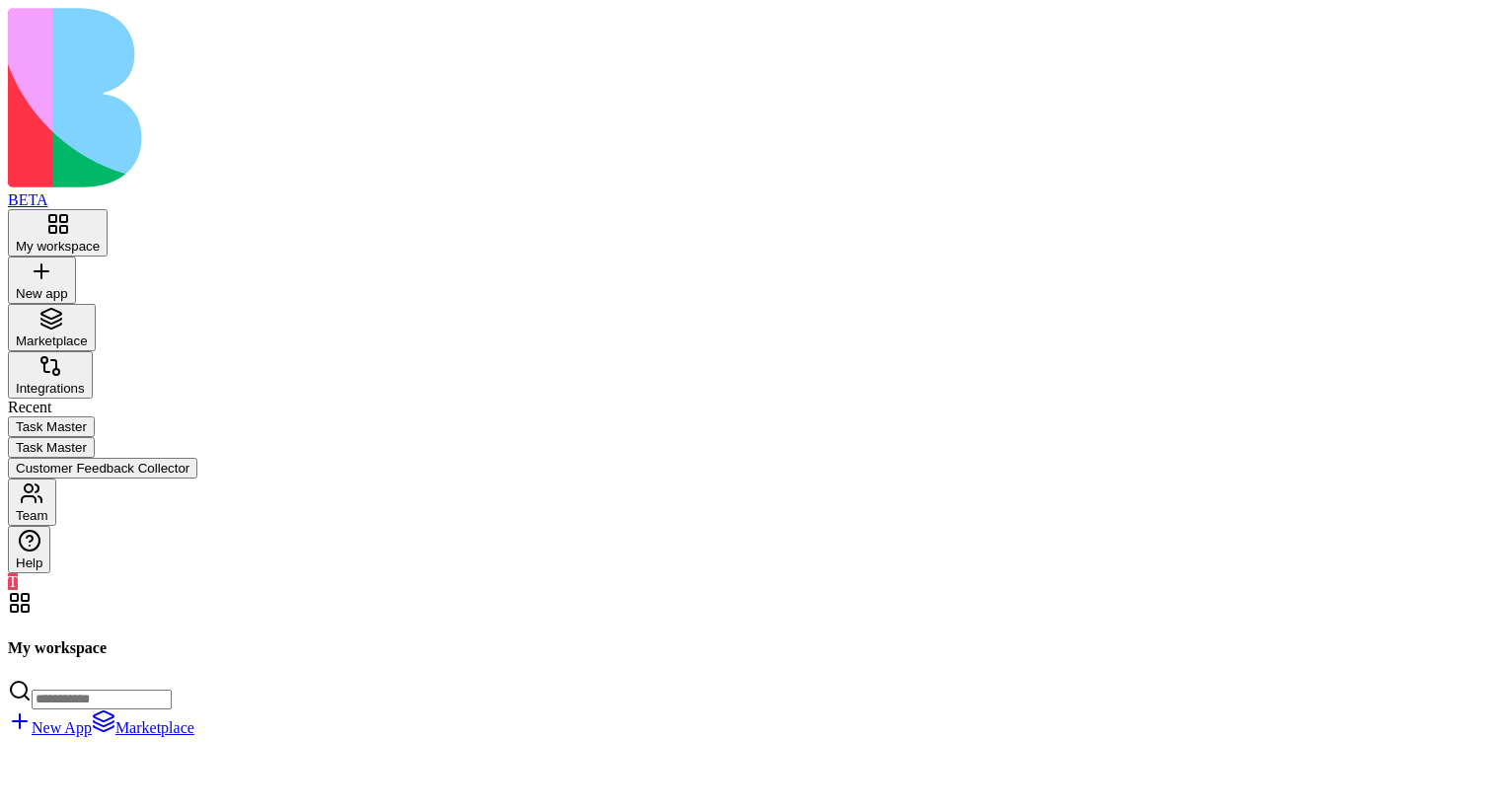 scroll, scrollTop: 121050, scrollLeft: 0, axis: vertical 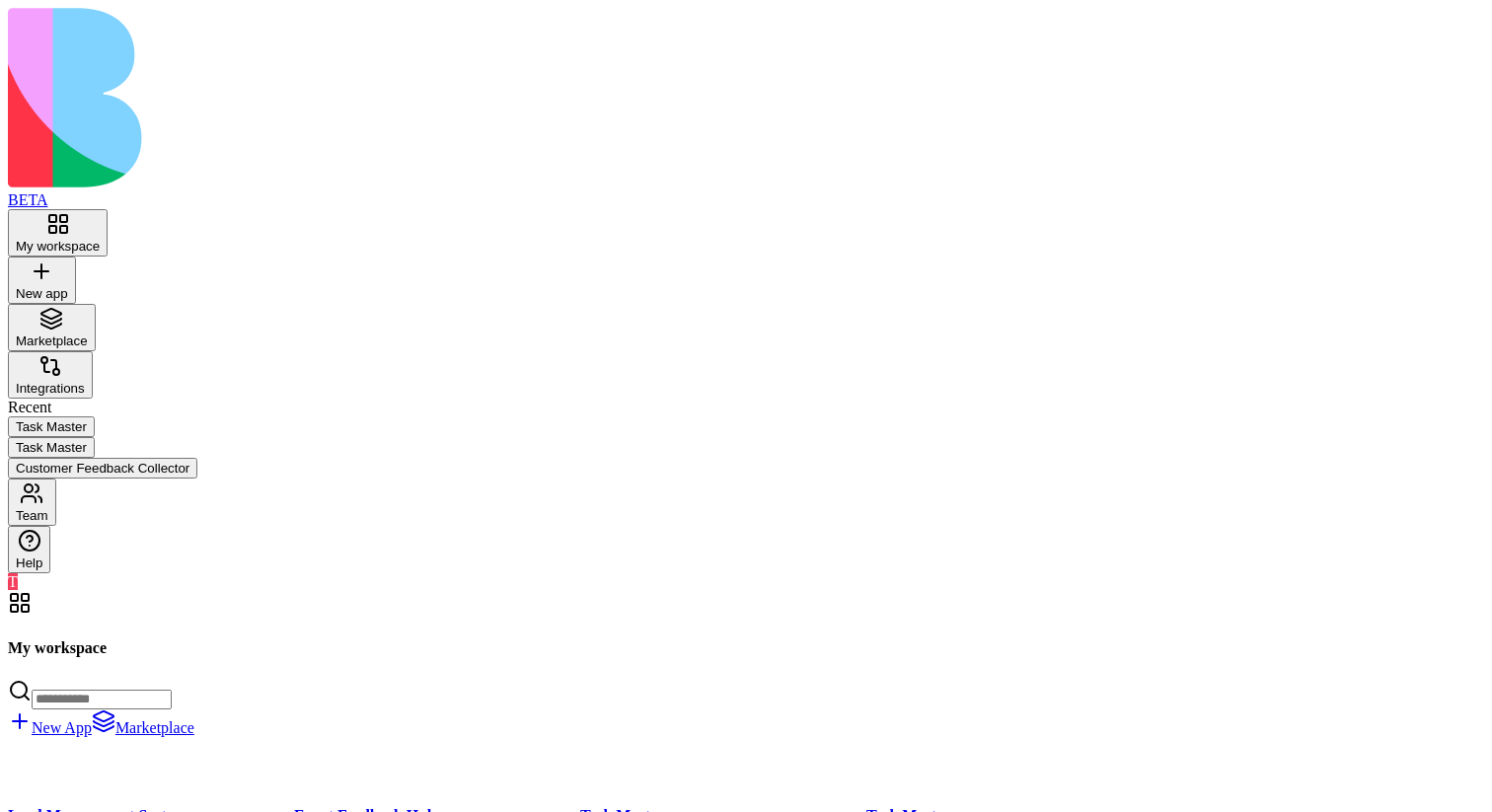 click at bounding box center [746, 1454] 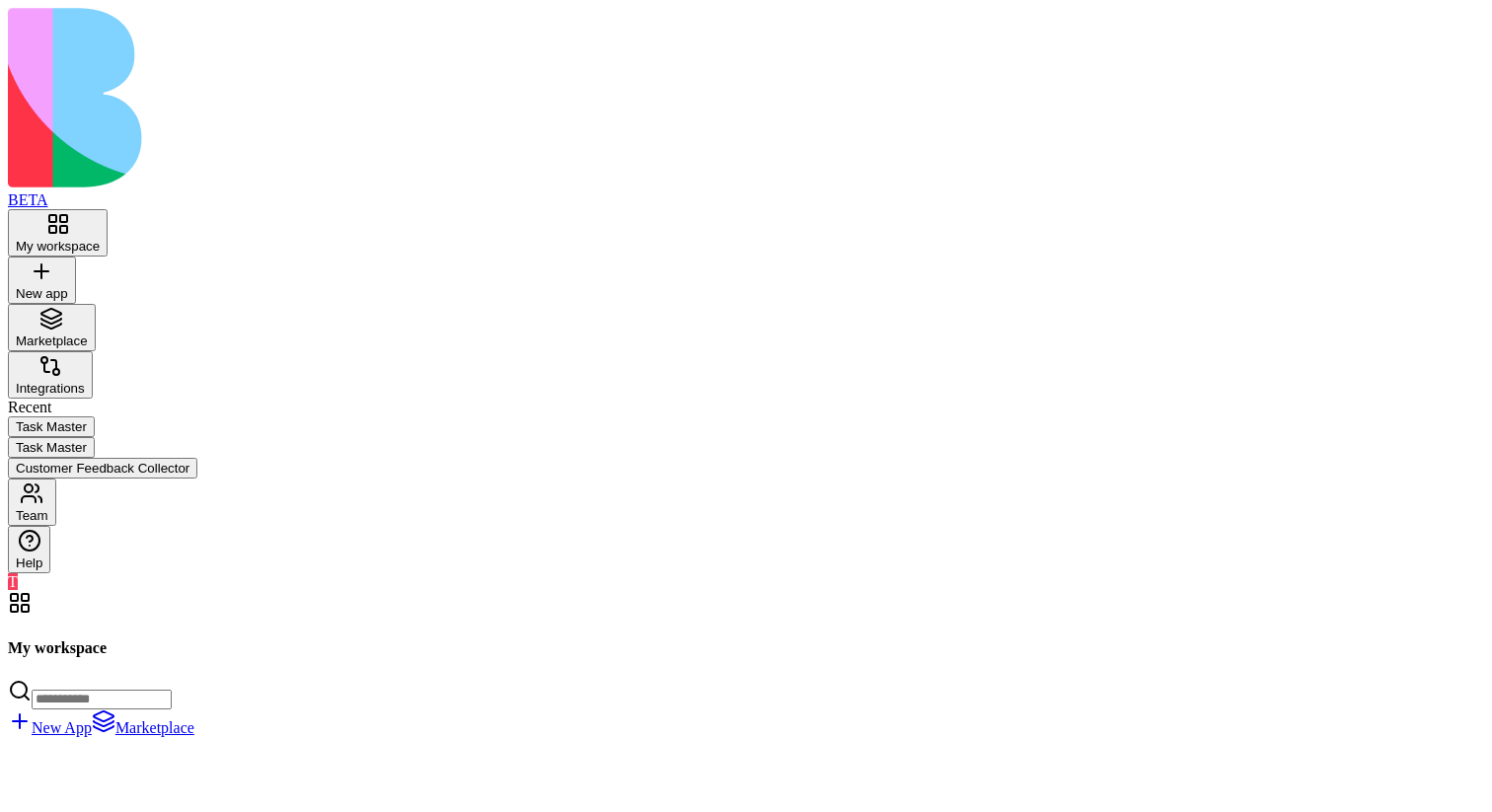 scroll, scrollTop: 121404, scrollLeft: 0, axis: vertical 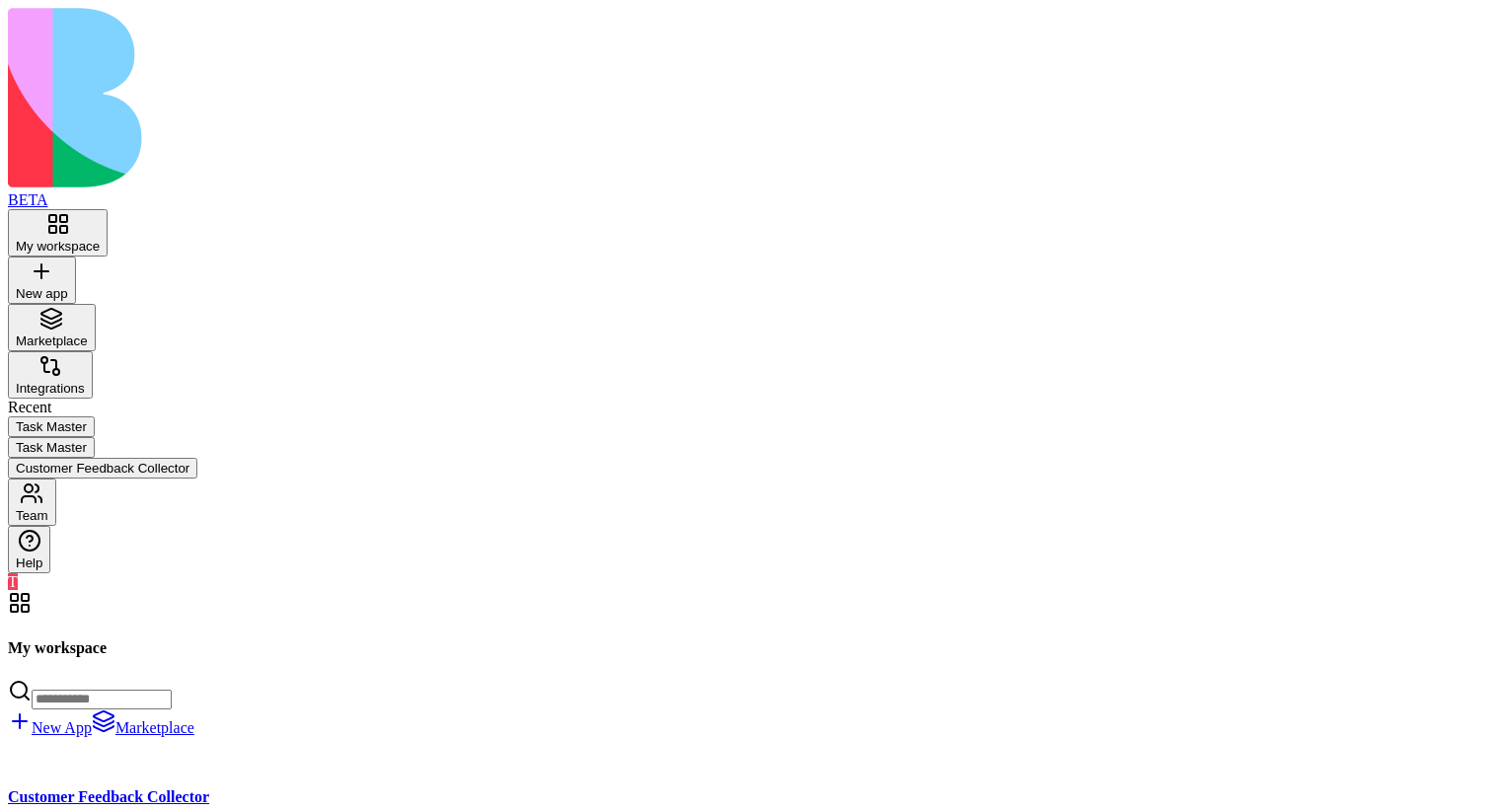 click on "Launch" at bounding box center (37, 925) 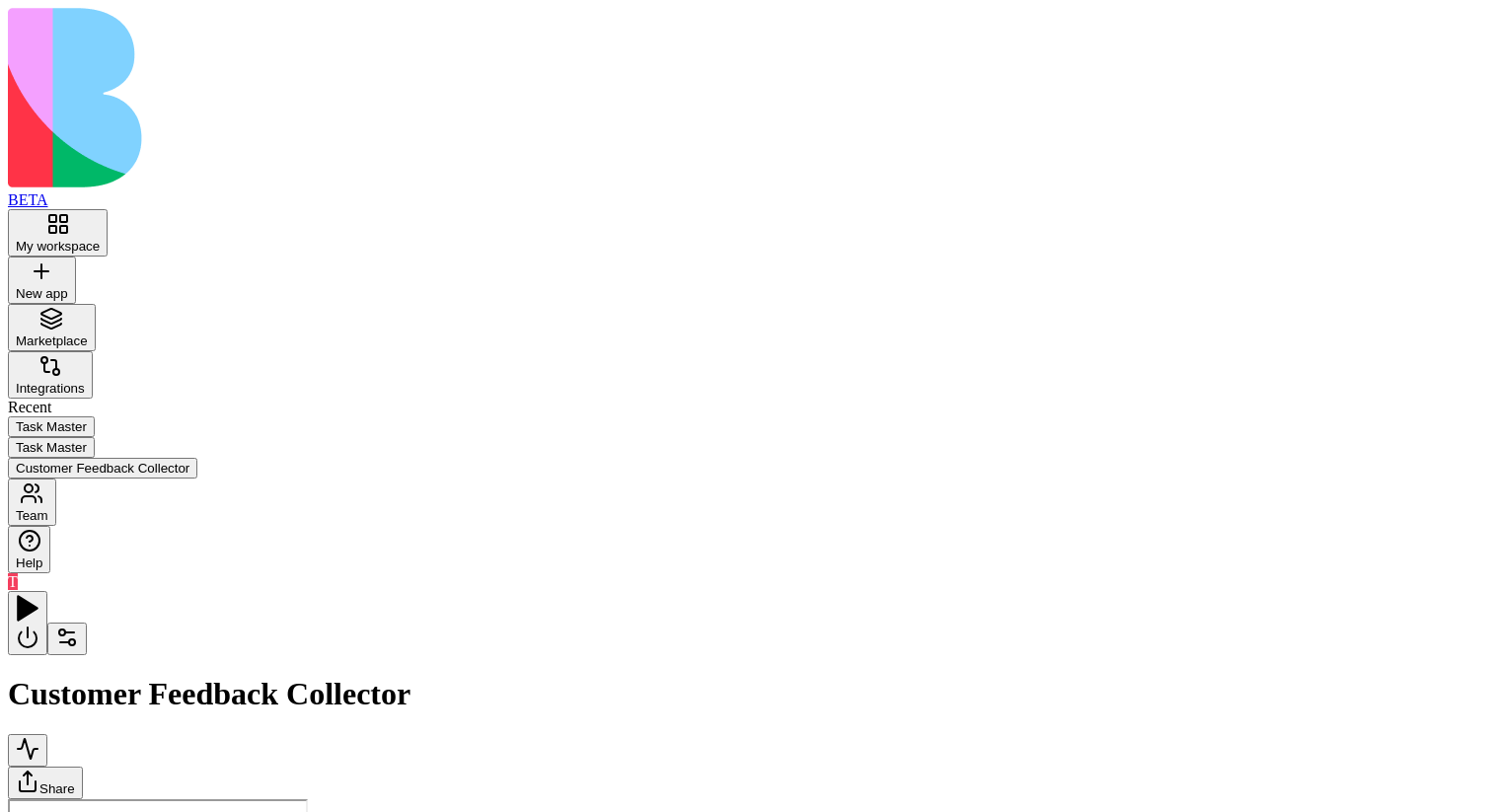 scroll, scrollTop: 0, scrollLeft: 0, axis: both 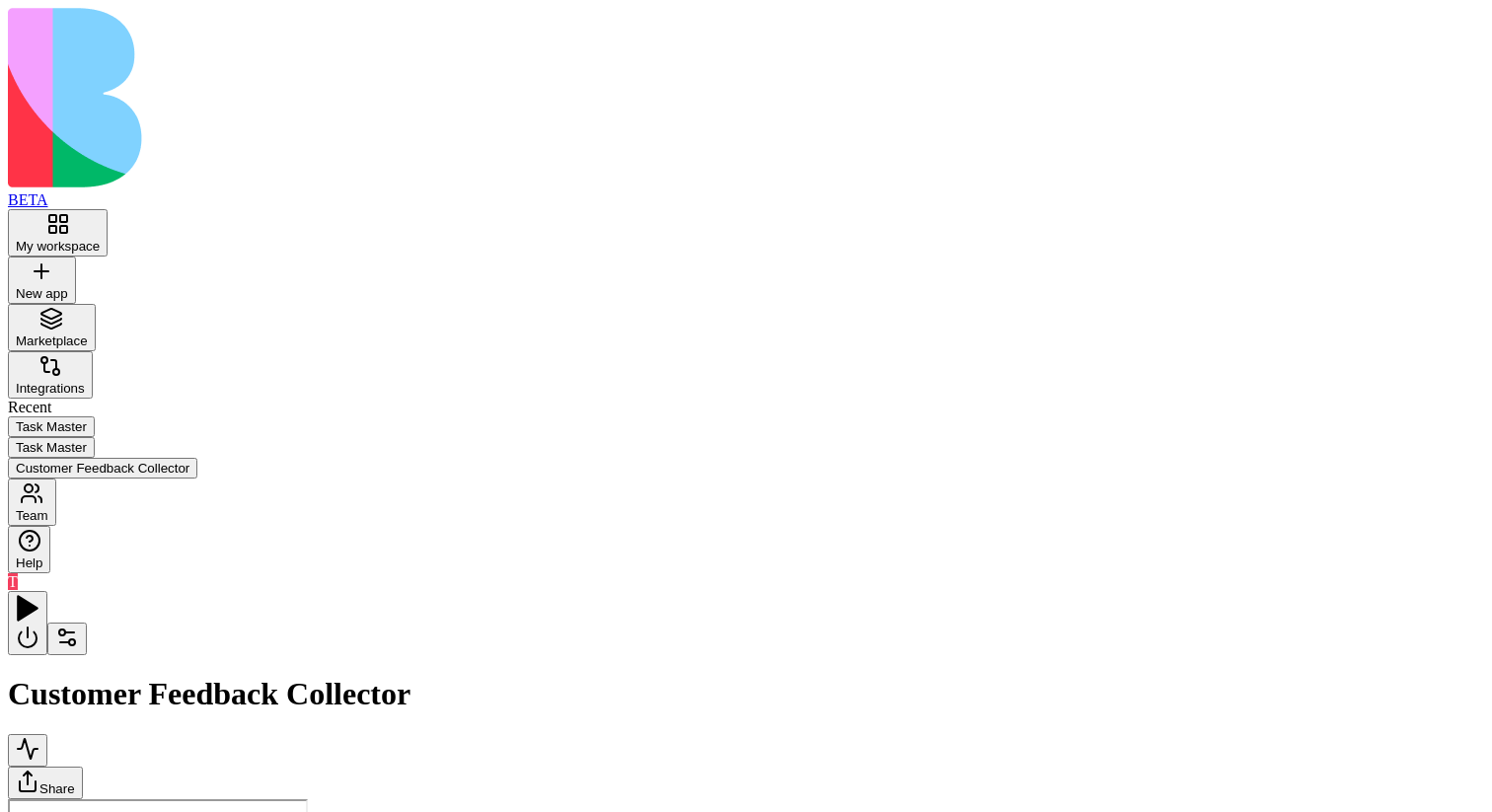 click at bounding box center (67, 638) 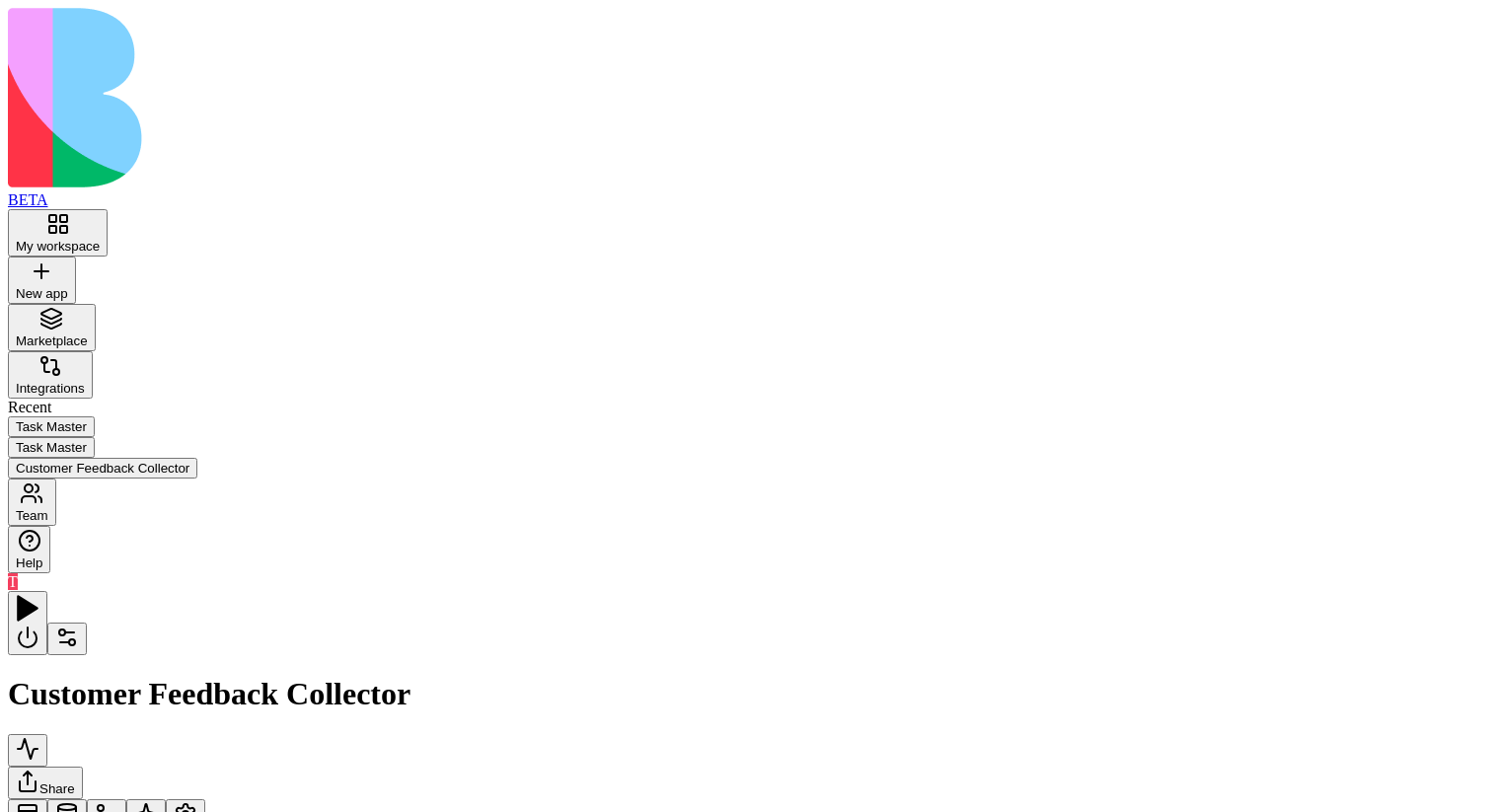 click at bounding box center [107, 815] 